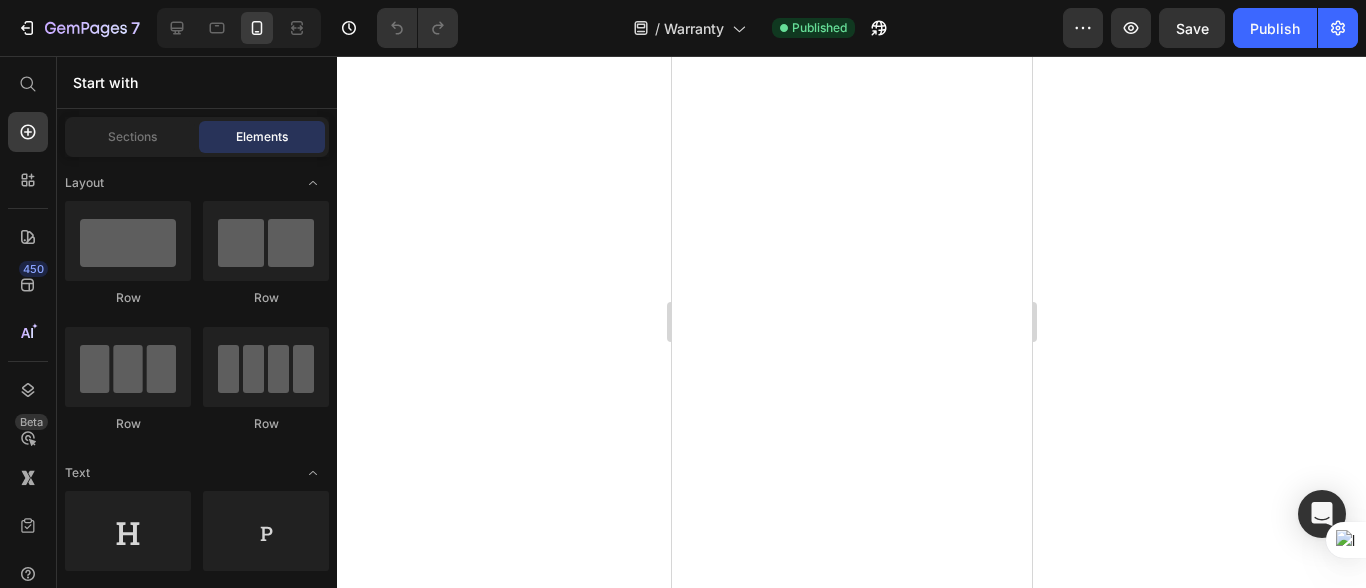 scroll, scrollTop: 0, scrollLeft: 0, axis: both 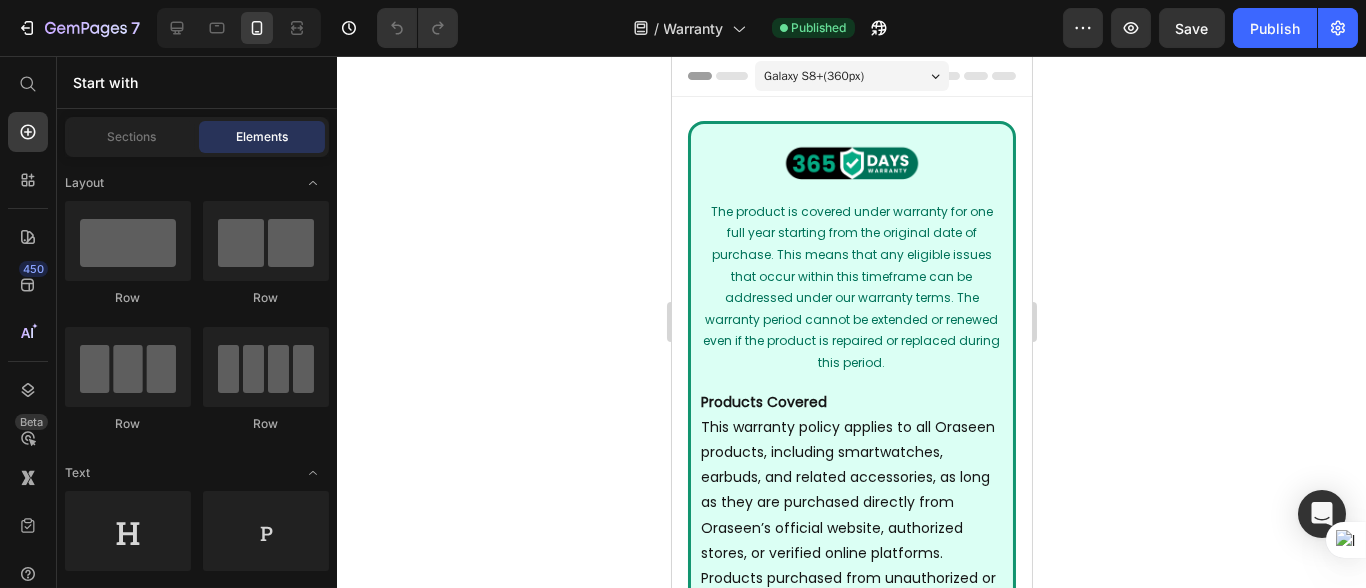 drag, startPoint x: 1284, startPoint y: 239, endPoint x: 1336, endPoint y: 223, distance: 54.405884 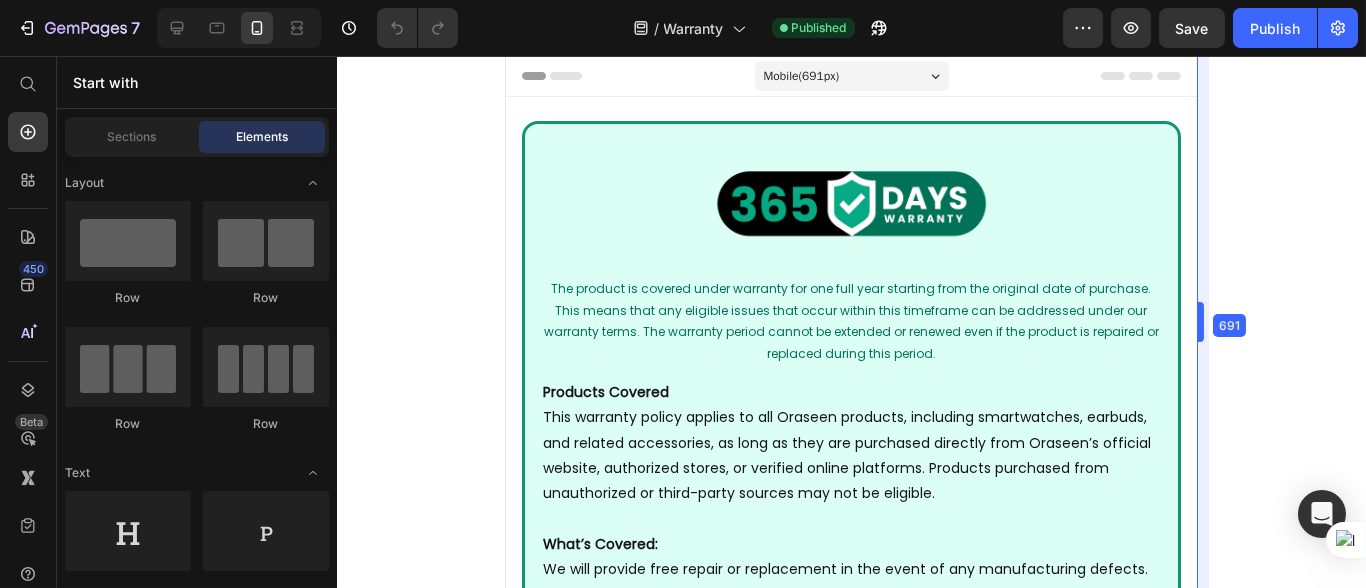 drag, startPoint x: 1033, startPoint y: 364, endPoint x: 1364, endPoint y: 355, distance: 331.12234 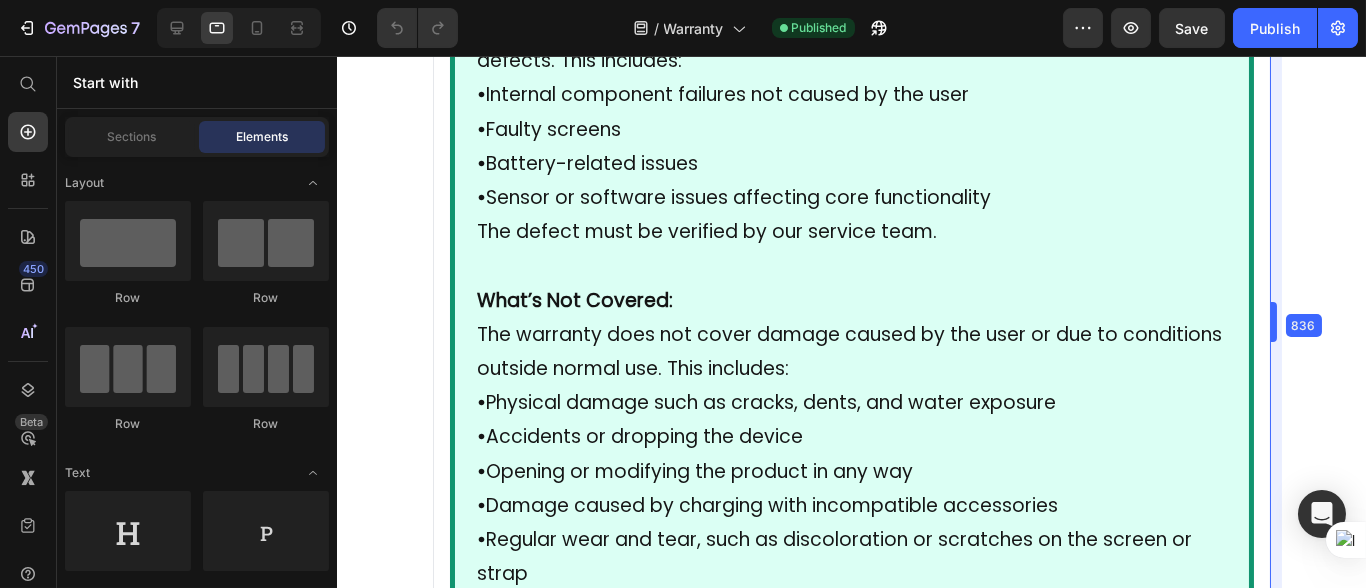 drag, startPoint x: 1198, startPoint y: 336, endPoint x: 1344, endPoint y: 340, distance: 146.05478 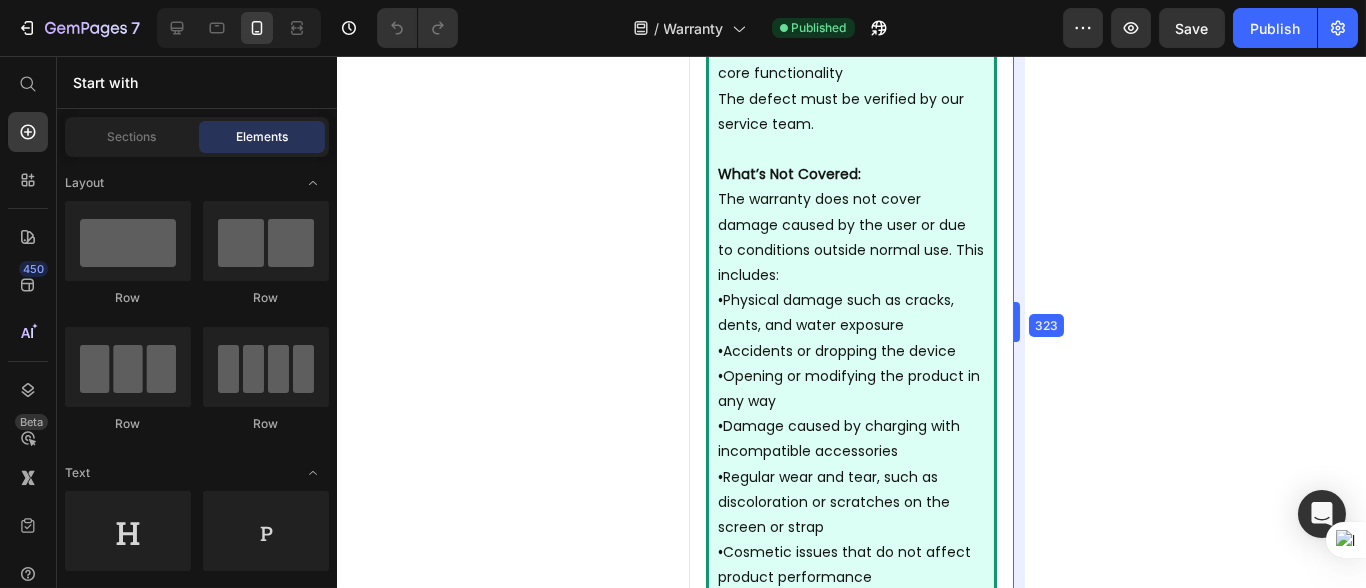 scroll, scrollTop: 868, scrollLeft: 0, axis: vertical 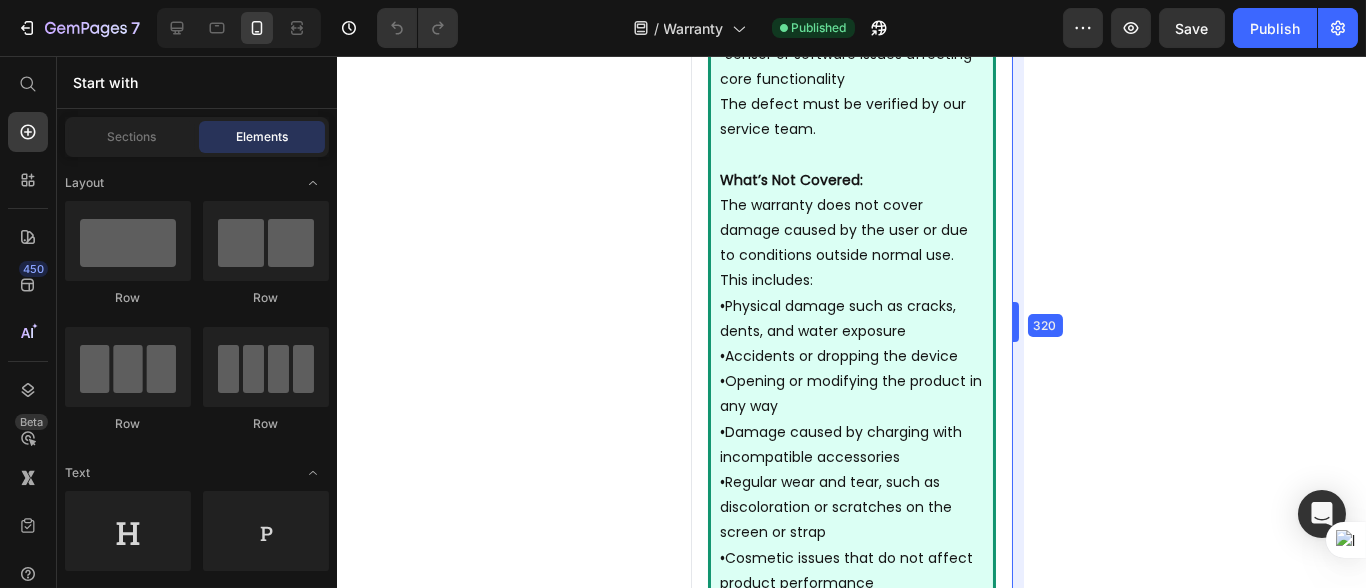 drag, startPoint x: 1276, startPoint y: 322, endPoint x: 545, endPoint y: 281, distance: 732.14886 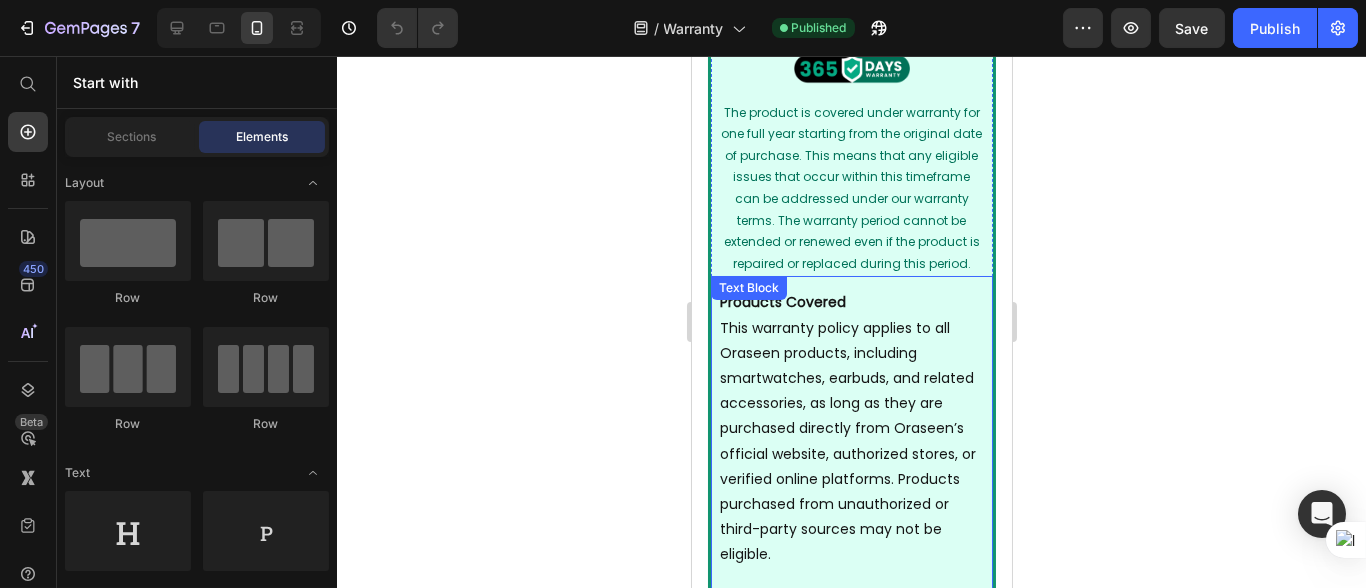 scroll, scrollTop: 0, scrollLeft: 0, axis: both 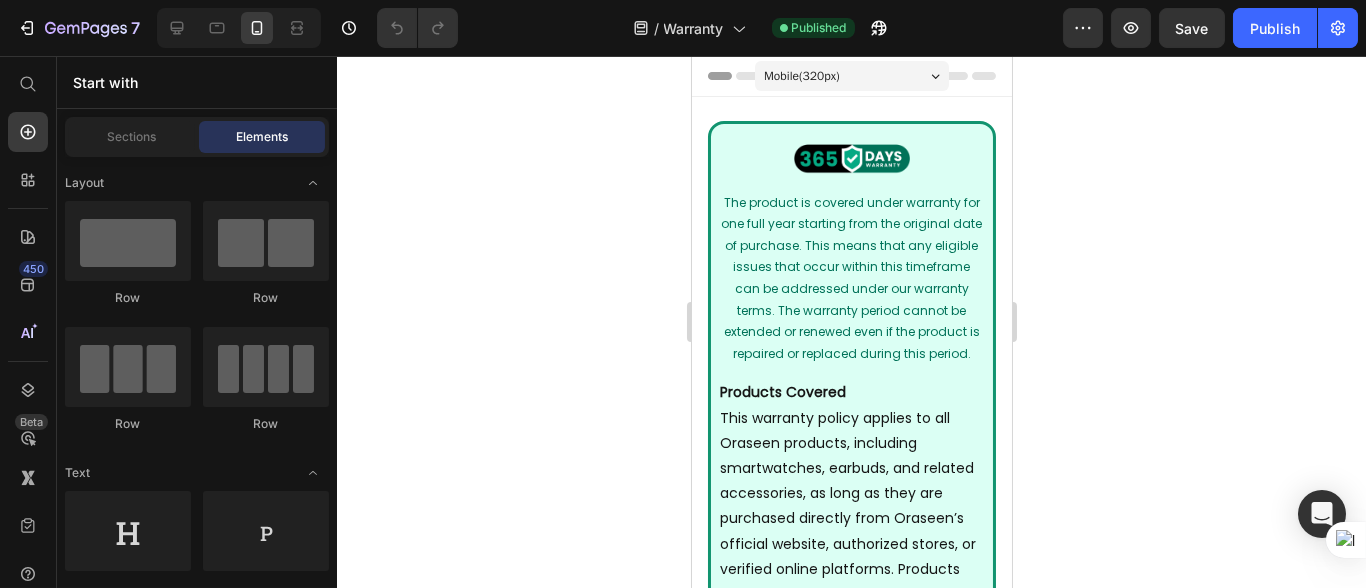 click on "Mobile  ( 320 px)" at bounding box center (851, 76) 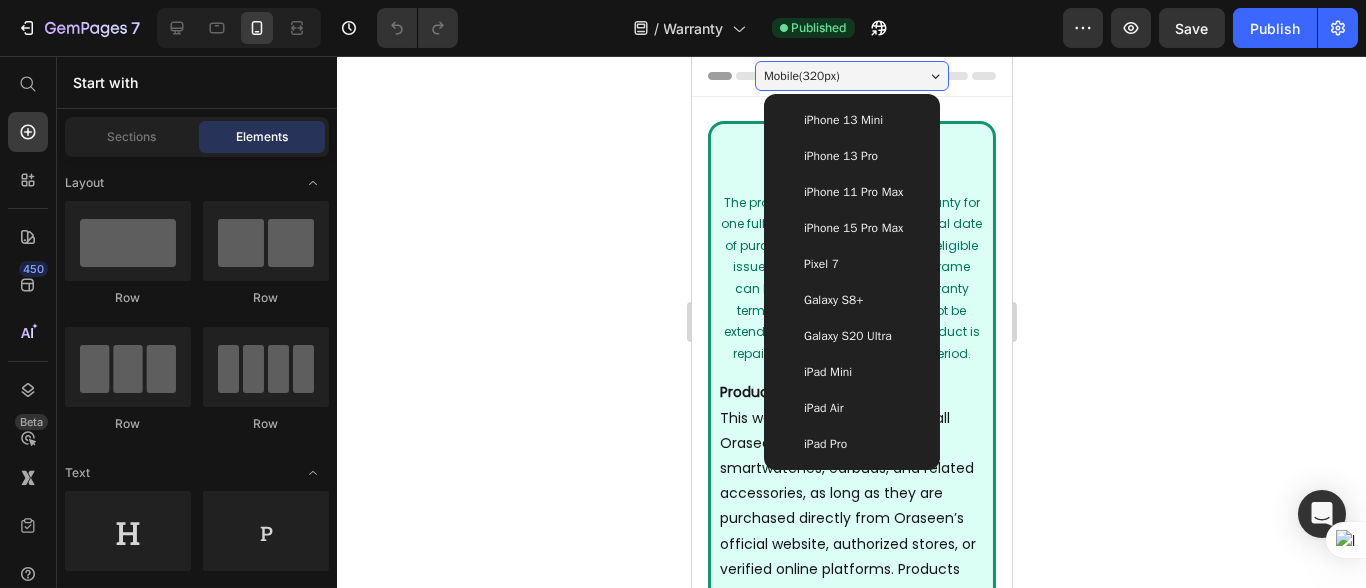 click on "iPhone 13 Pro" at bounding box center [840, 156] 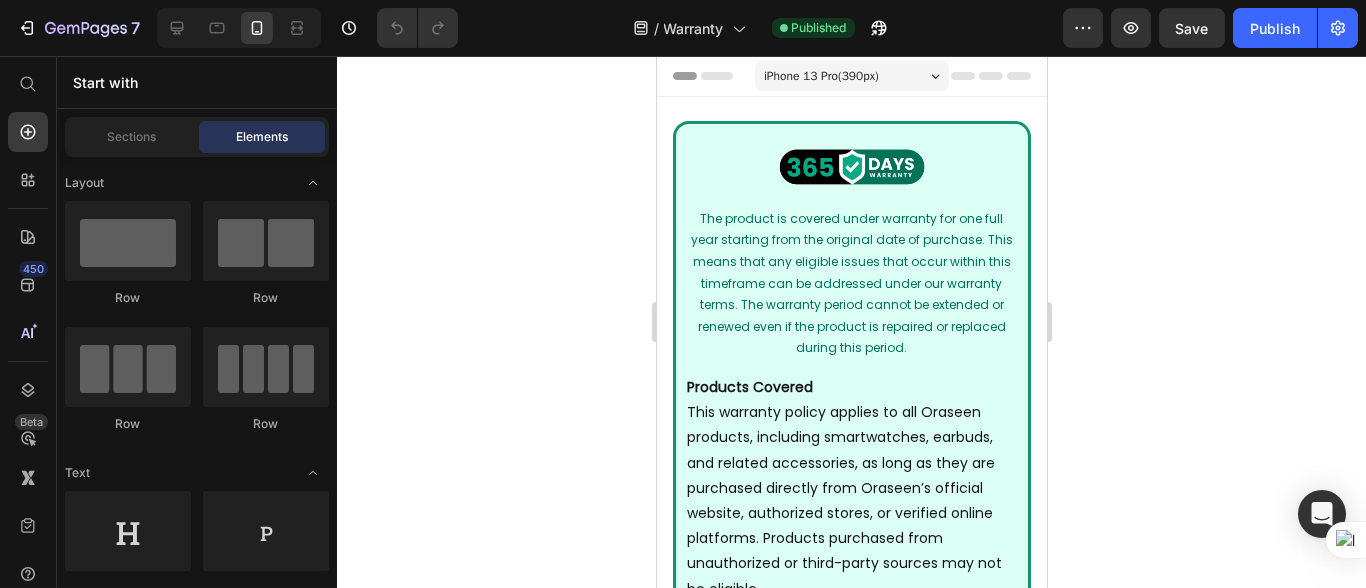 click 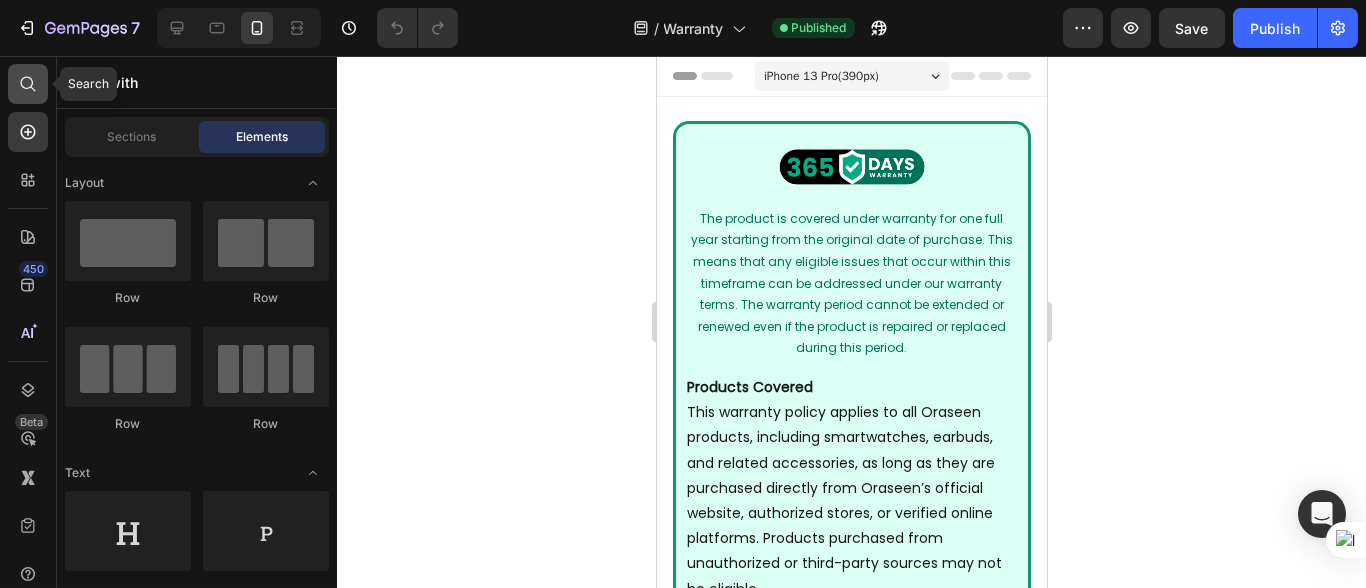 click 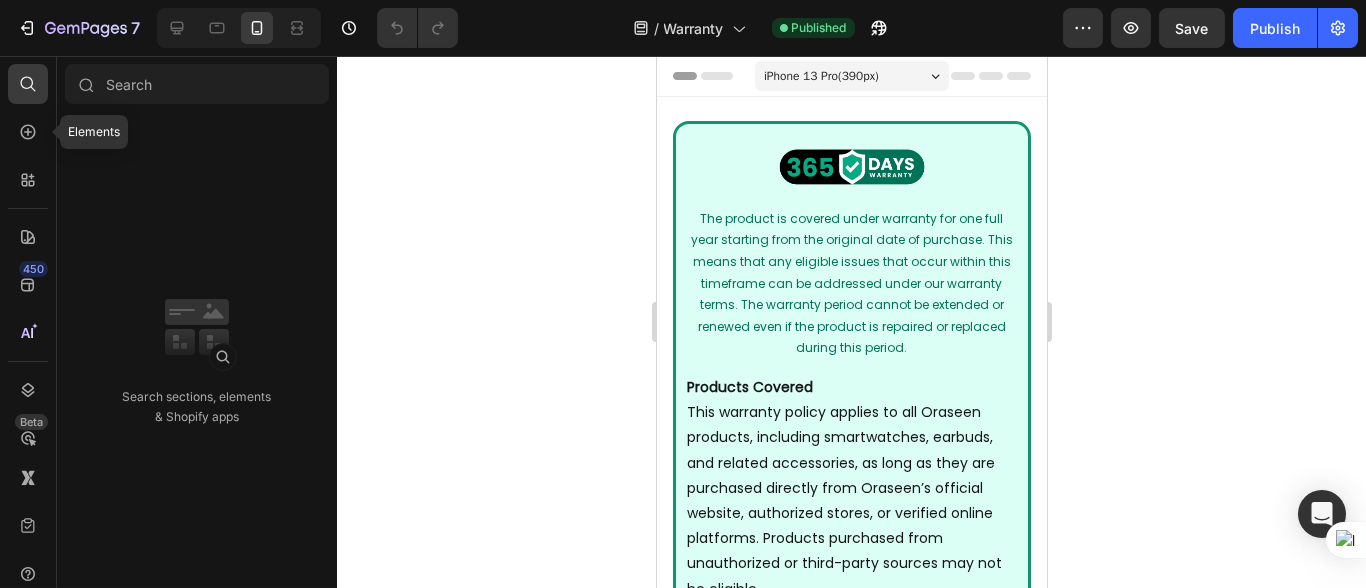 drag, startPoint x: 24, startPoint y: 132, endPoint x: 149, endPoint y: 216, distance: 150.60213 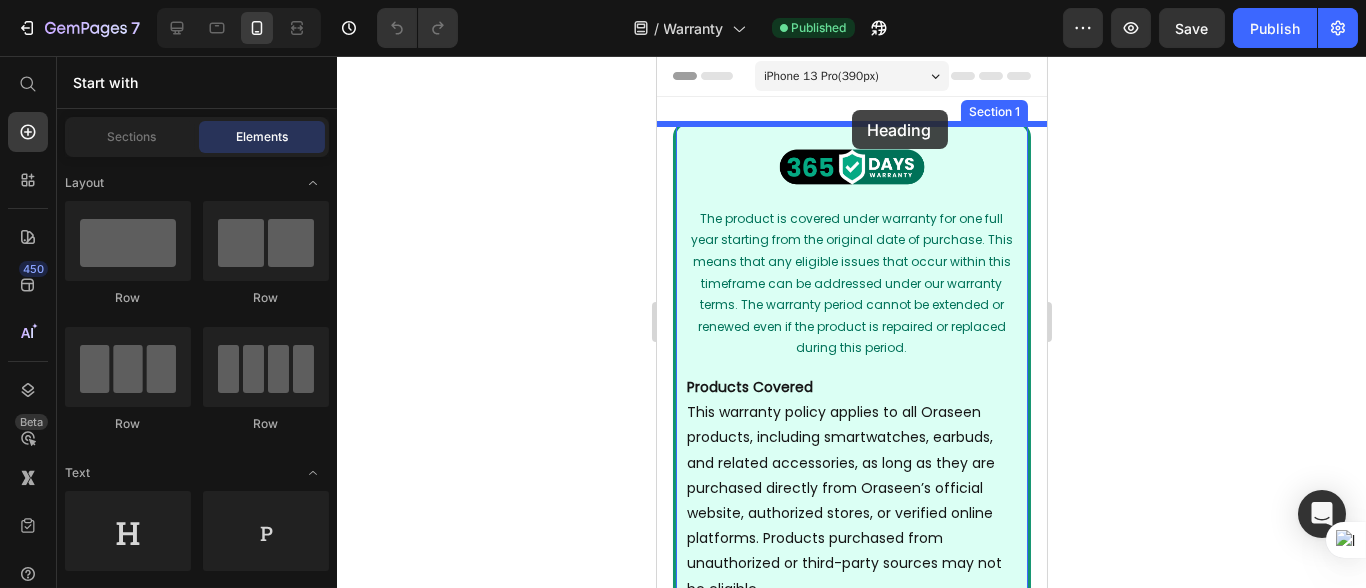 drag, startPoint x: 902, startPoint y: 495, endPoint x: 851, endPoint y: 110, distance: 388.36322 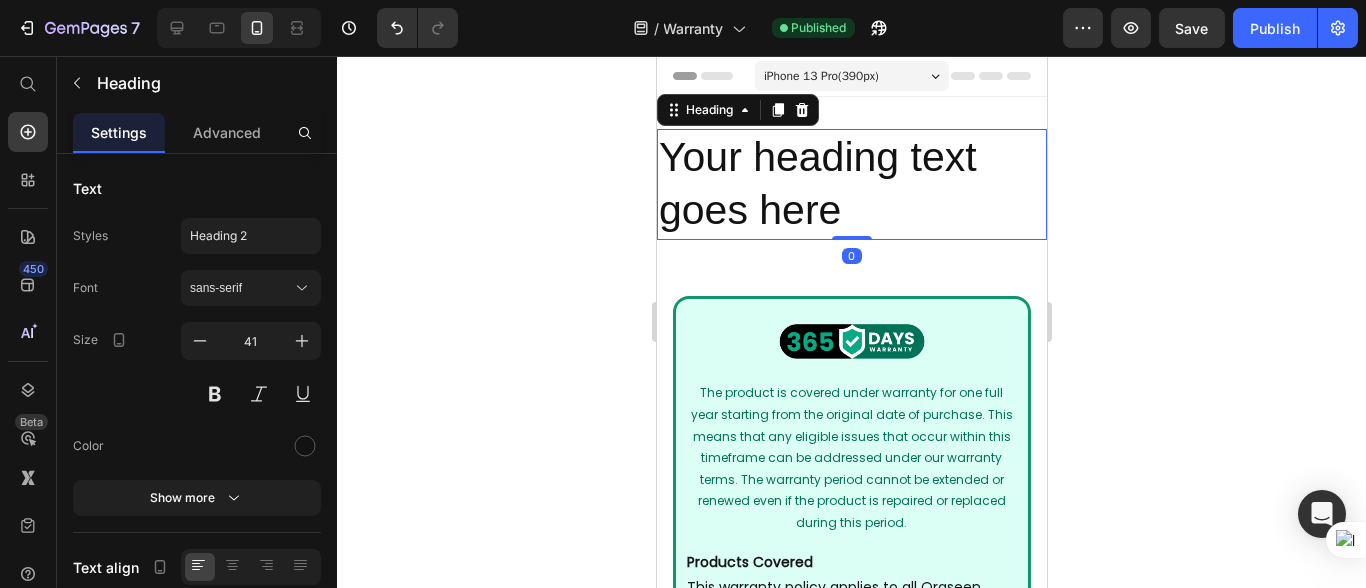 click on "Your heading text goes here" at bounding box center [851, 184] 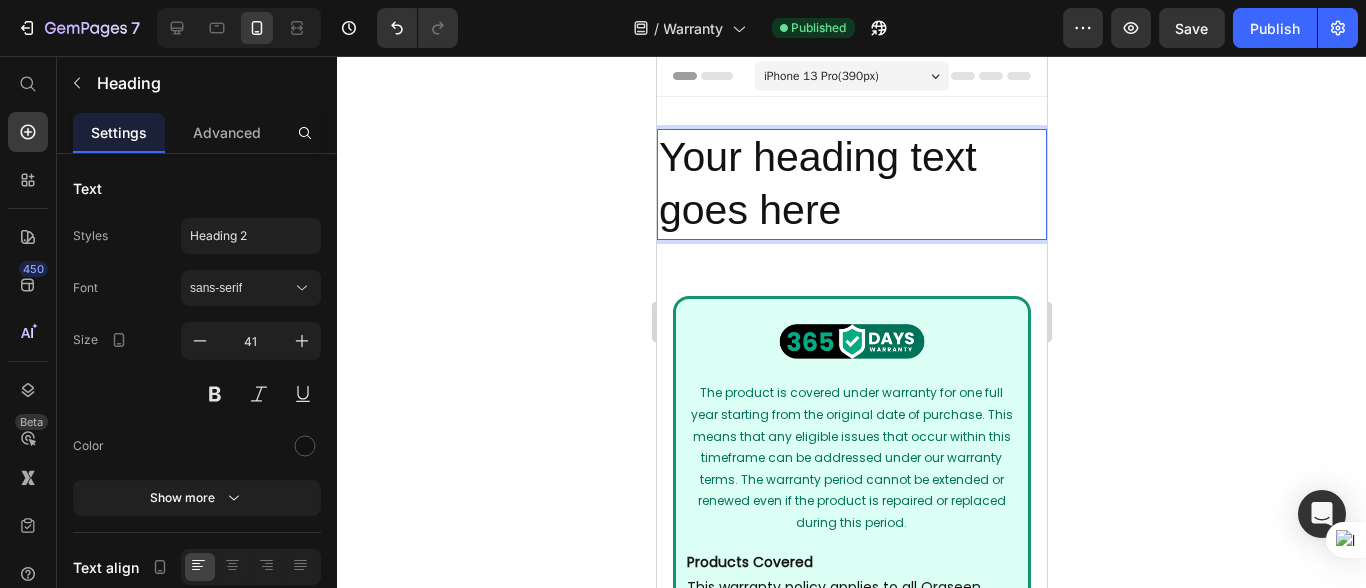 click 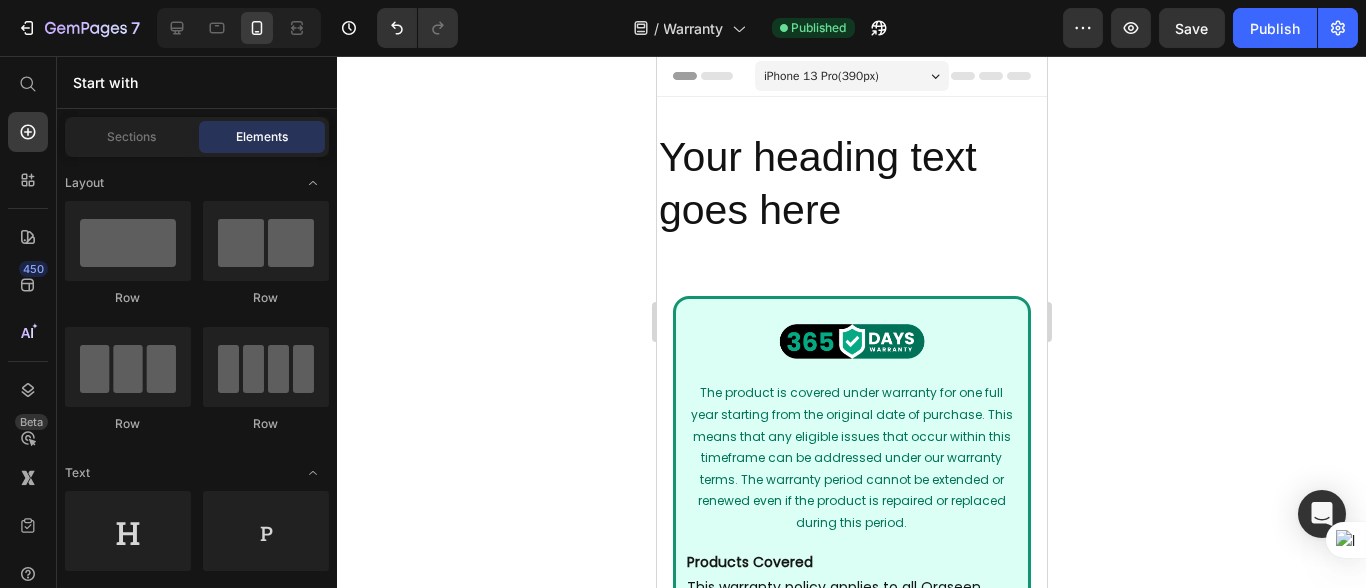 click 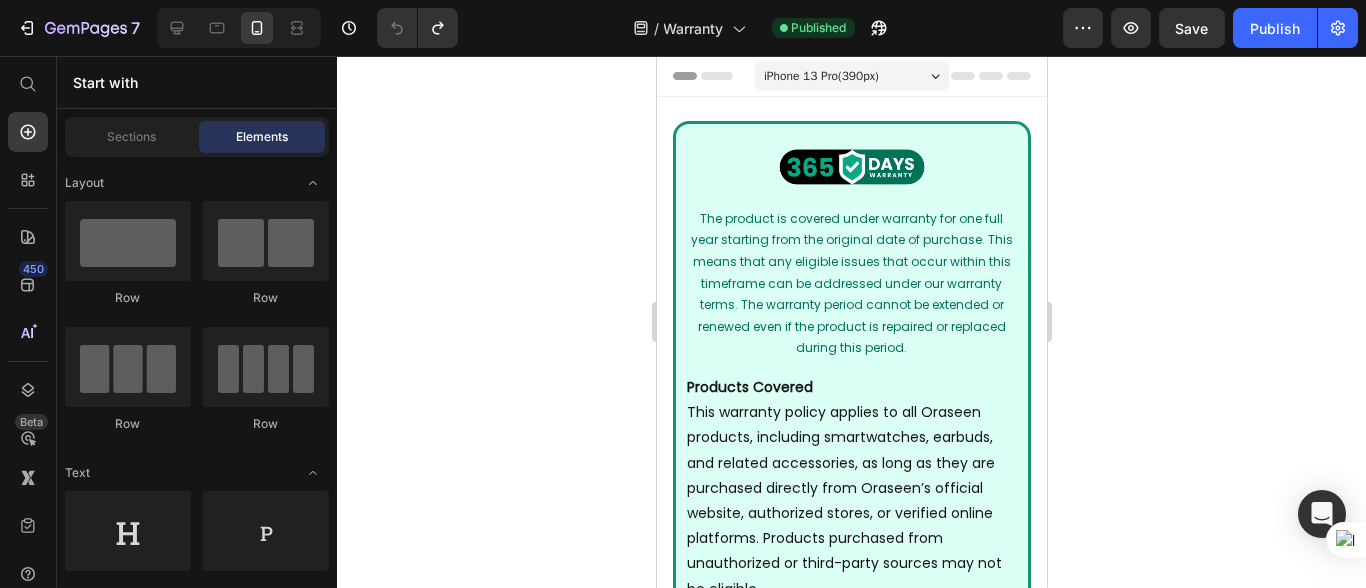 click 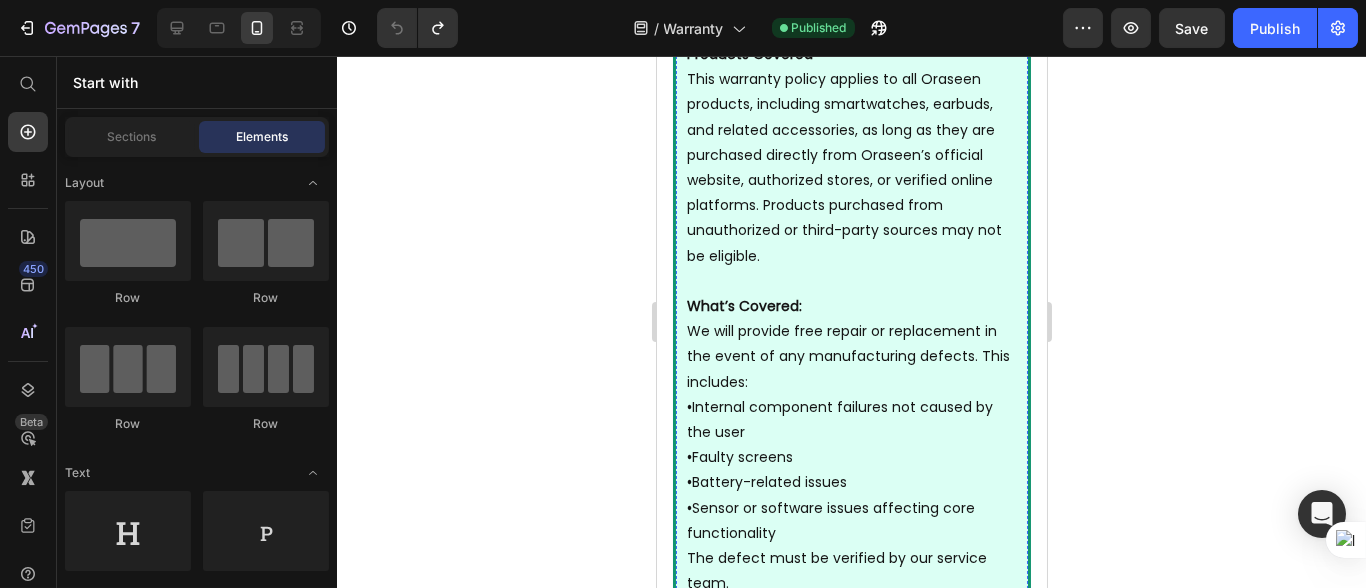 scroll, scrollTop: 0, scrollLeft: 0, axis: both 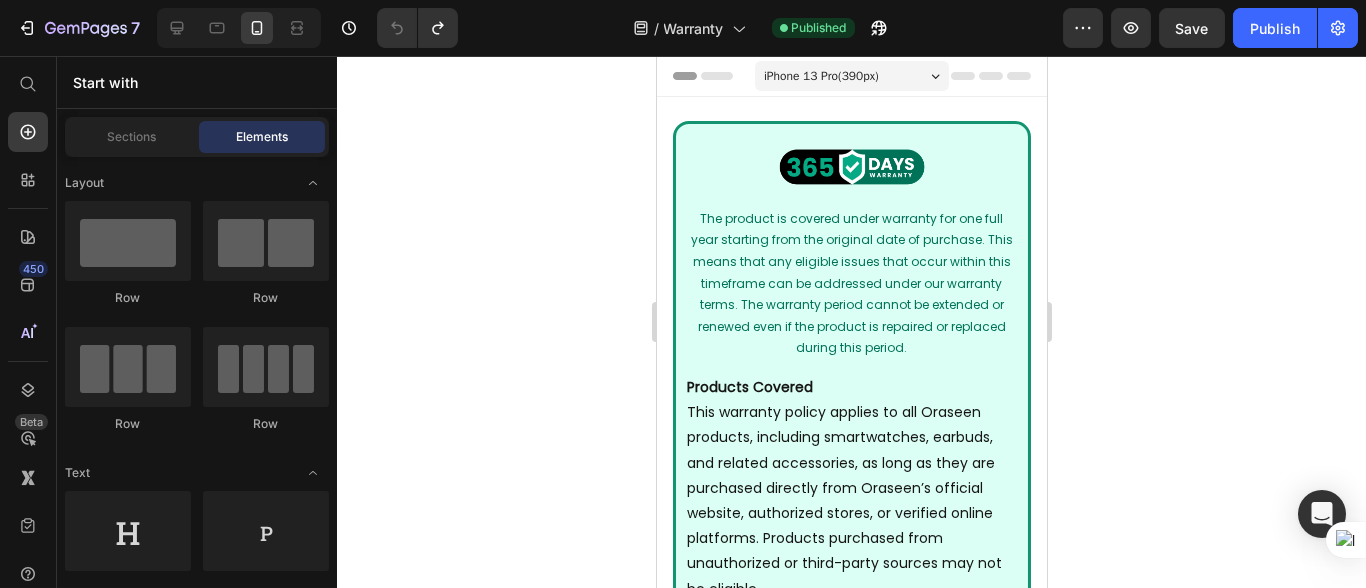 click 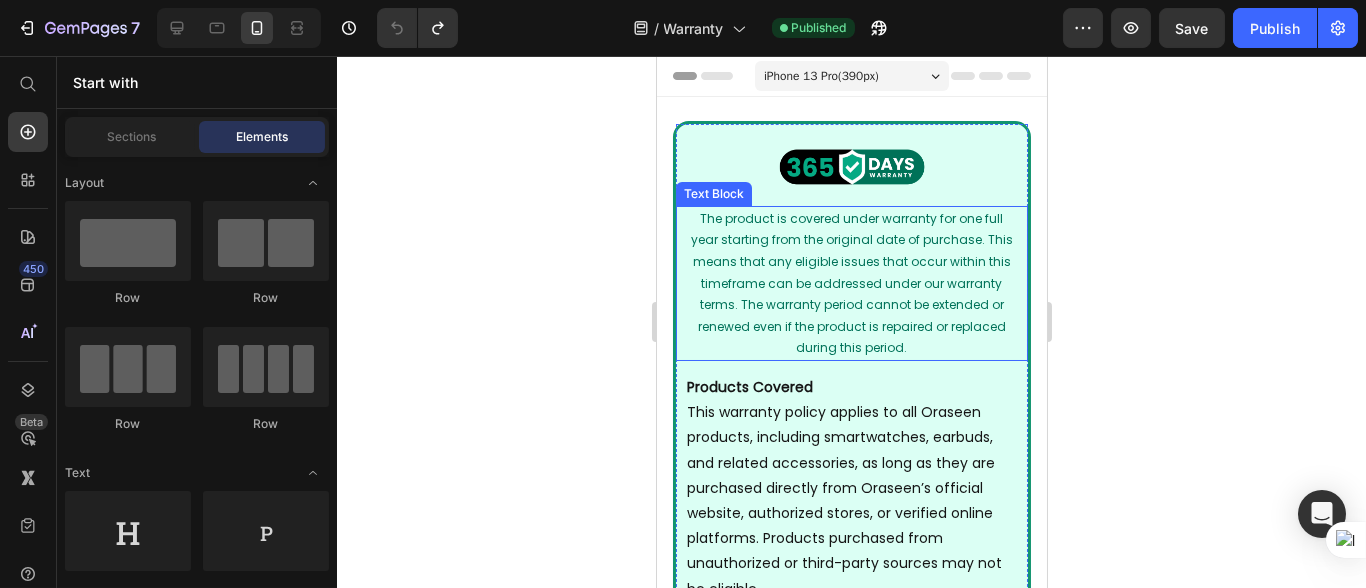 click on "The product is covered under warranty for one full year starting from the original date of purchase. This means that any eligible issues that occur within this timeframe can be addressed under our warranty terms. The warranty period cannot be extended or renewed even if the product is repaired or replaced during this period." at bounding box center (851, 283) 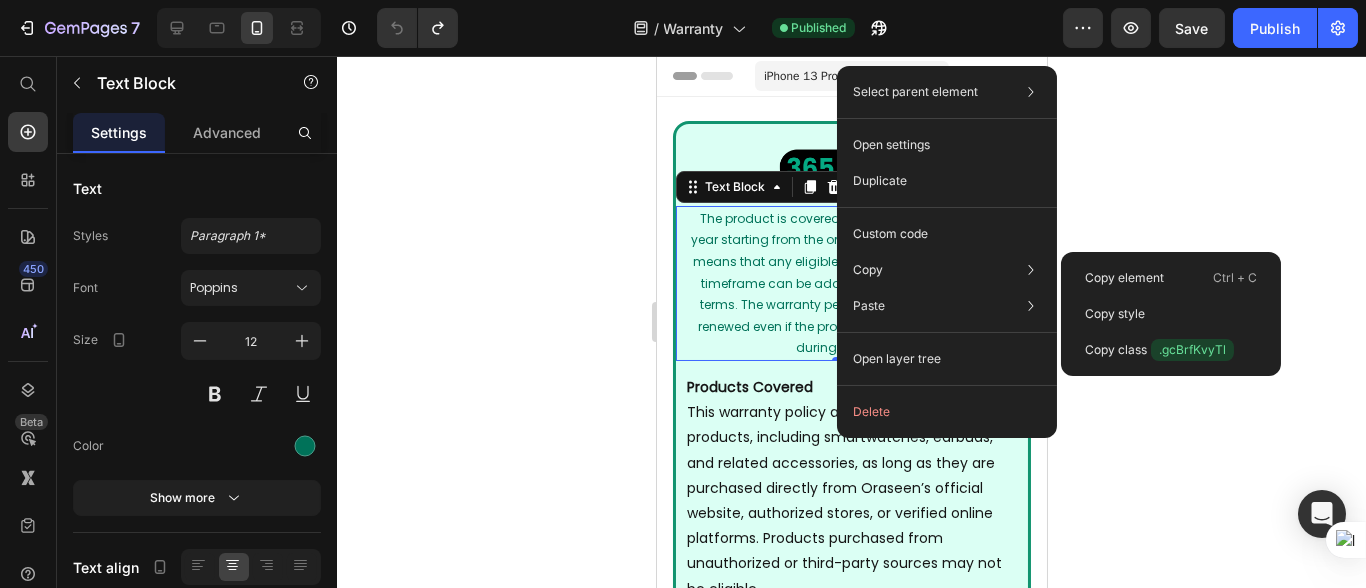 click 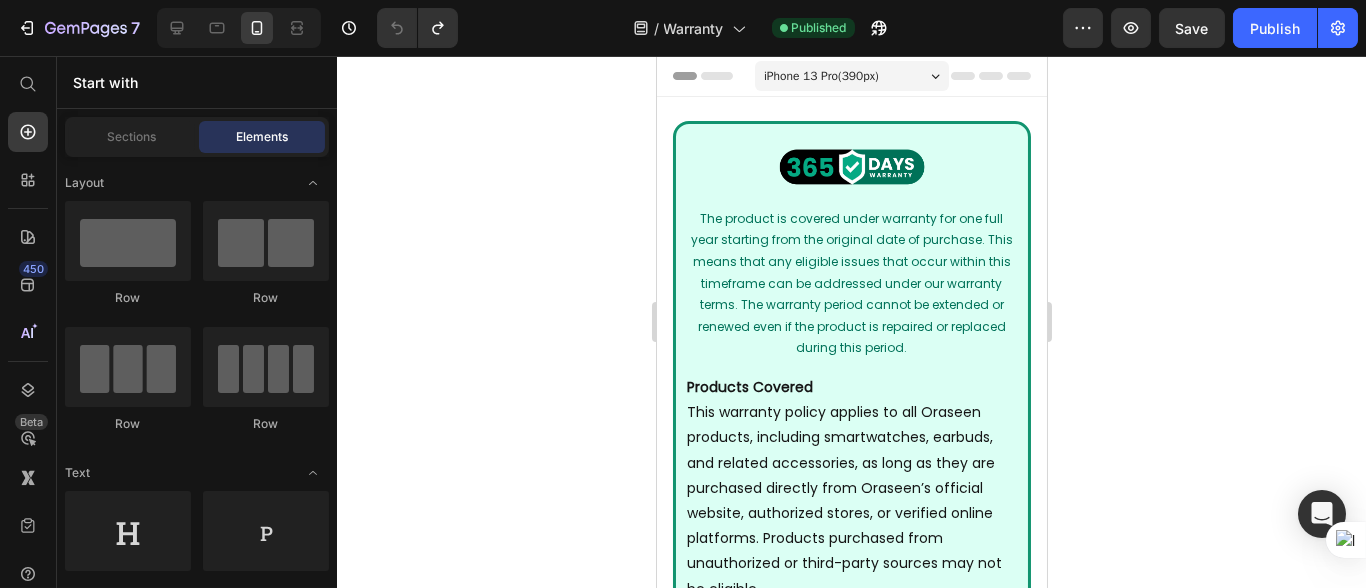 click 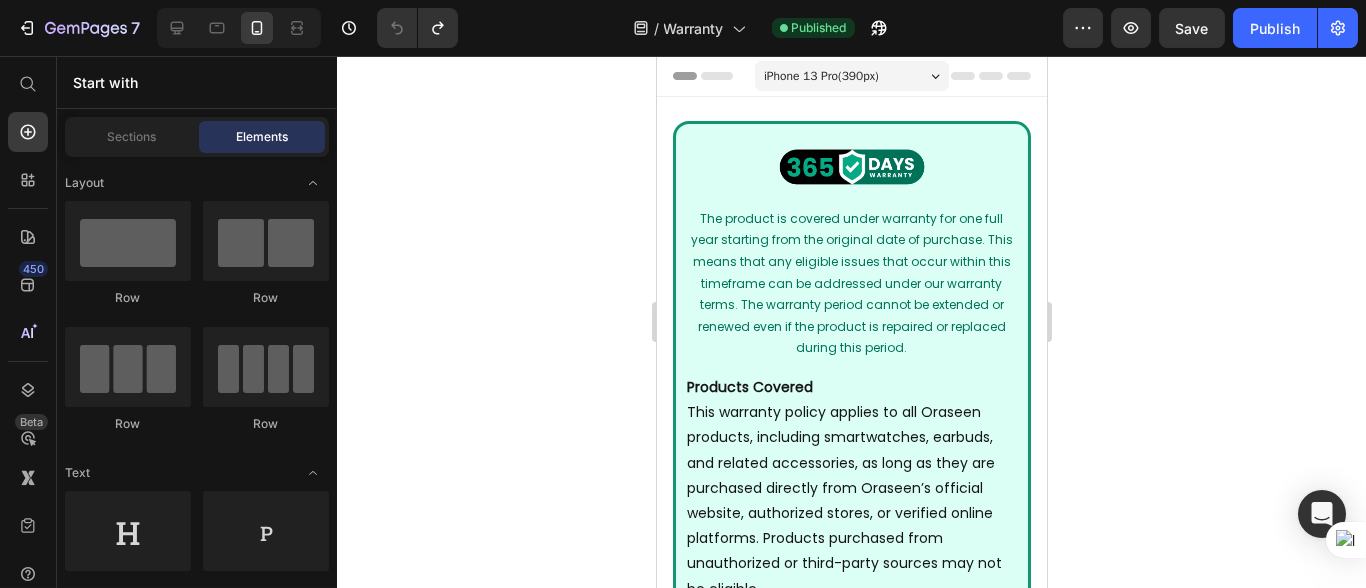 click 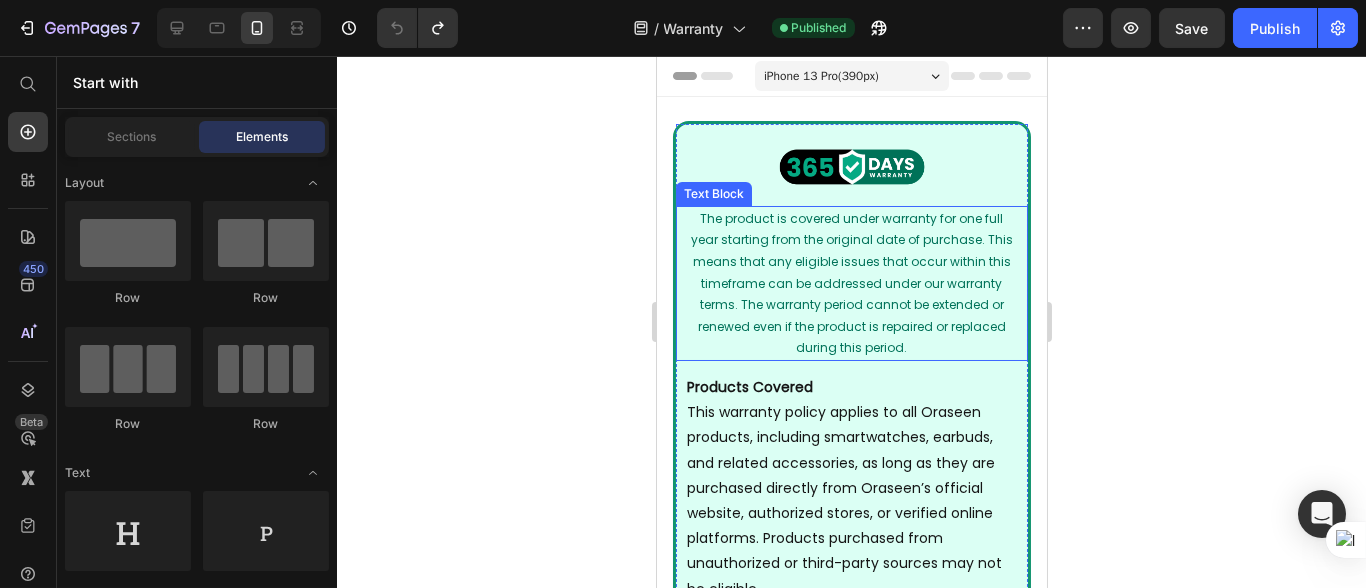 click on "The product is covered under warranty for one full year starting from the original date of purchase. This means that any eligible issues that occur within this timeframe can be addressed under our warranty terms. The warranty period cannot be extended or renewed even if the product is repaired or replaced during this period." at bounding box center [851, 283] 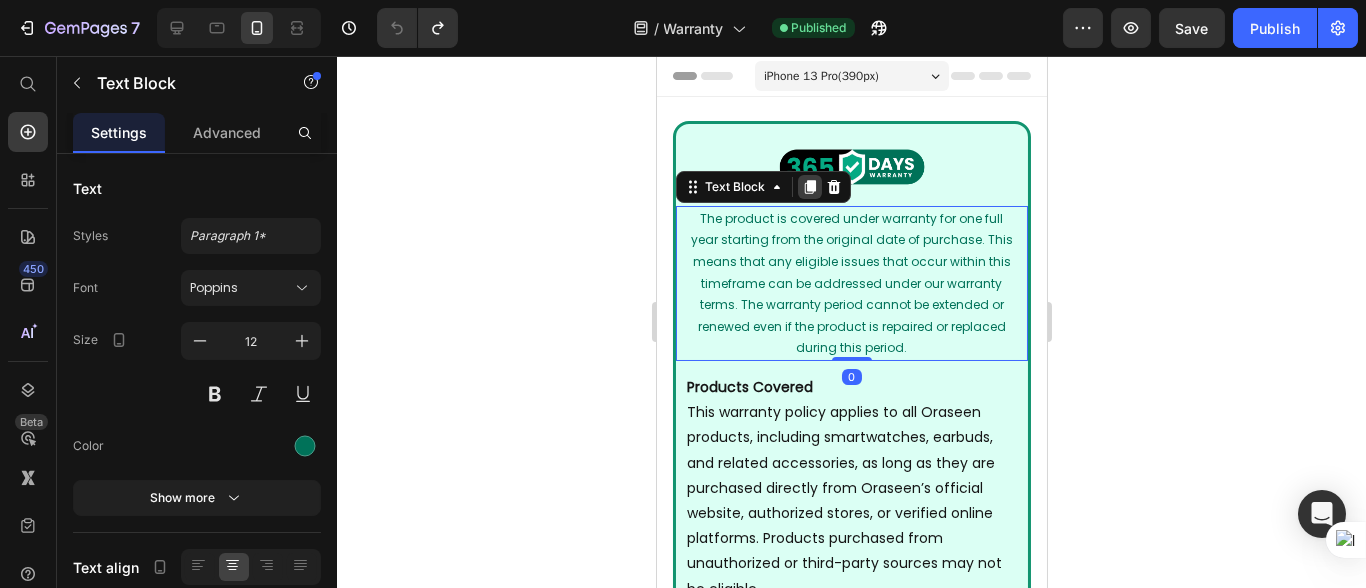 click 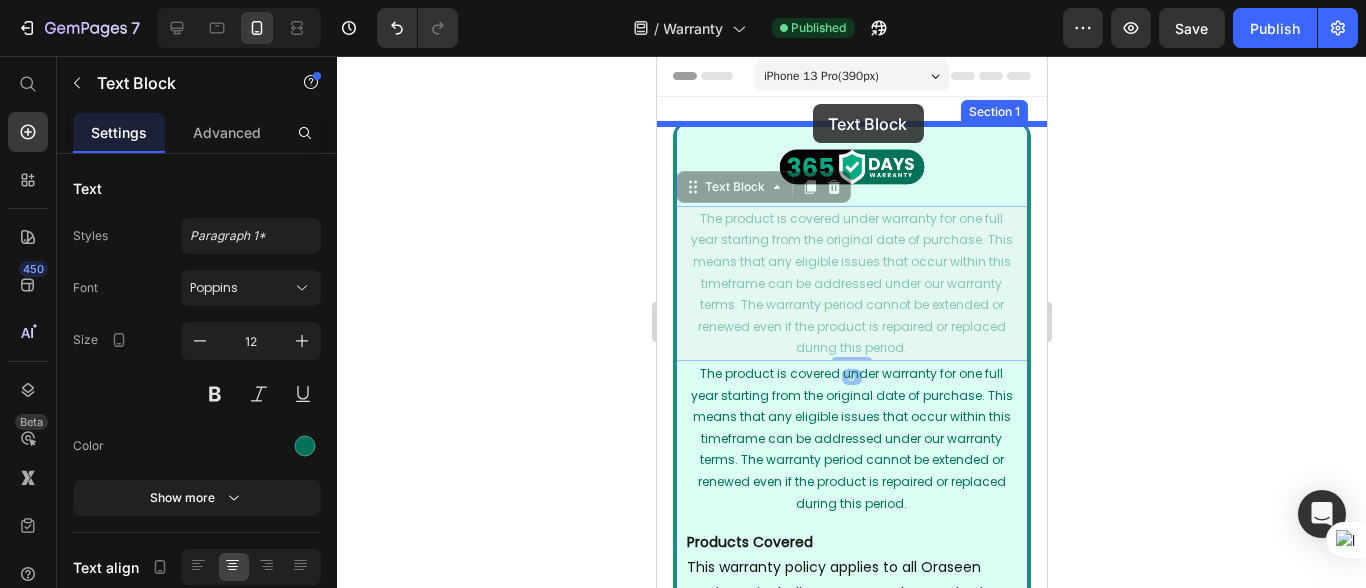 drag, startPoint x: 805, startPoint y: 281, endPoint x: 812, endPoint y: 104, distance: 177.13837 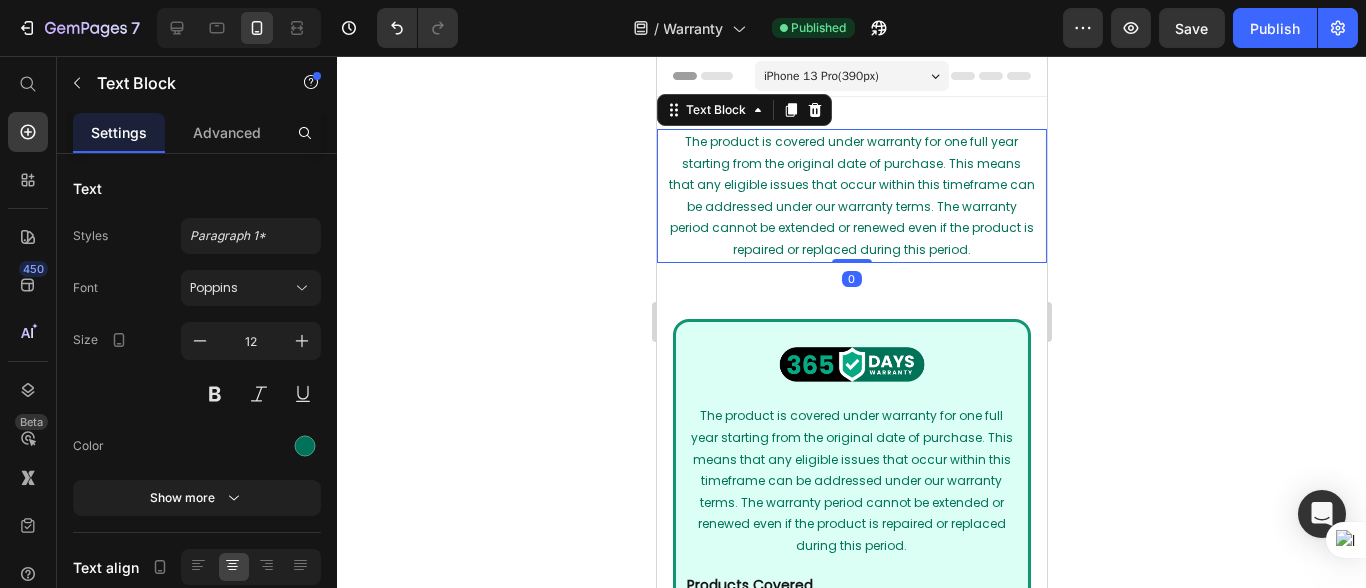 click on "The product is covered under warranty for one full year starting from the original date of purchase. This means that any eligible issues that occur within this timeframe can be addressed under our warranty terms. The warranty period cannot be extended or renewed even if the product is repaired or replaced during this period." at bounding box center [851, 195] 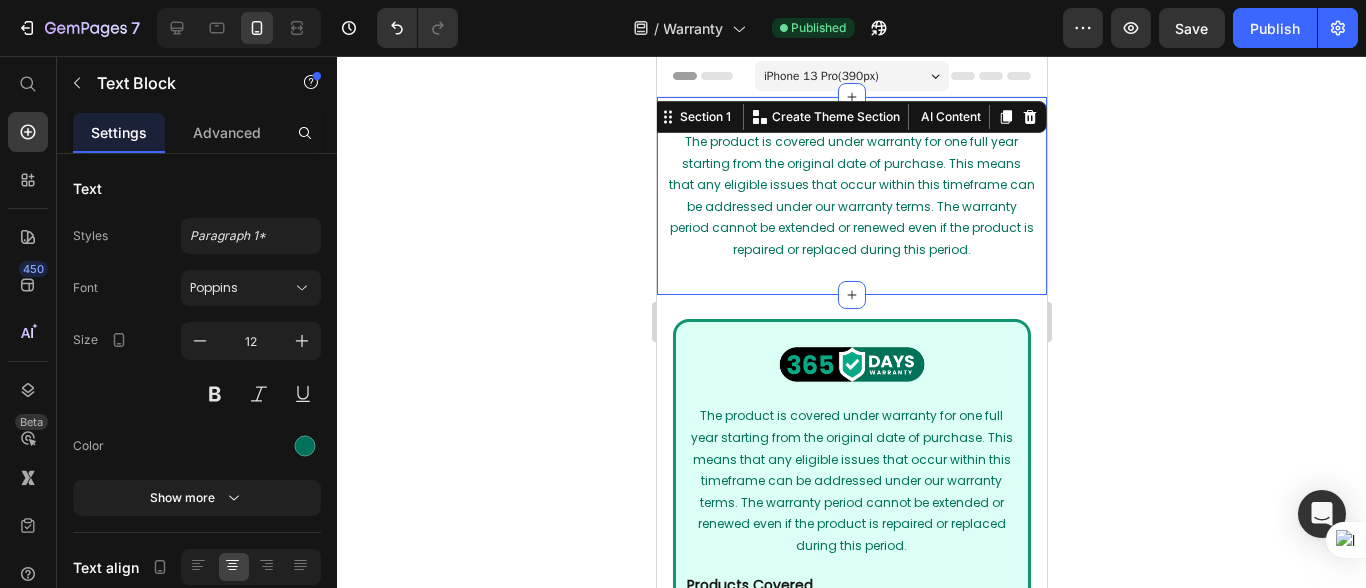 click on "The product is covered under warranty for one full year starting from the original date of purchase. This means that any eligible issues that occur within this timeframe can be addressed under our warranty terms. The warranty period cannot be extended or renewed even if the product is repaired or replaced during this period. Text Block Section 1   You can create reusable sections Create Theme Section AI Content Write with GemAI What would you like to describe here? Tone and Voice Persuasive Product Getting products... Show more Generate" at bounding box center [851, 196] 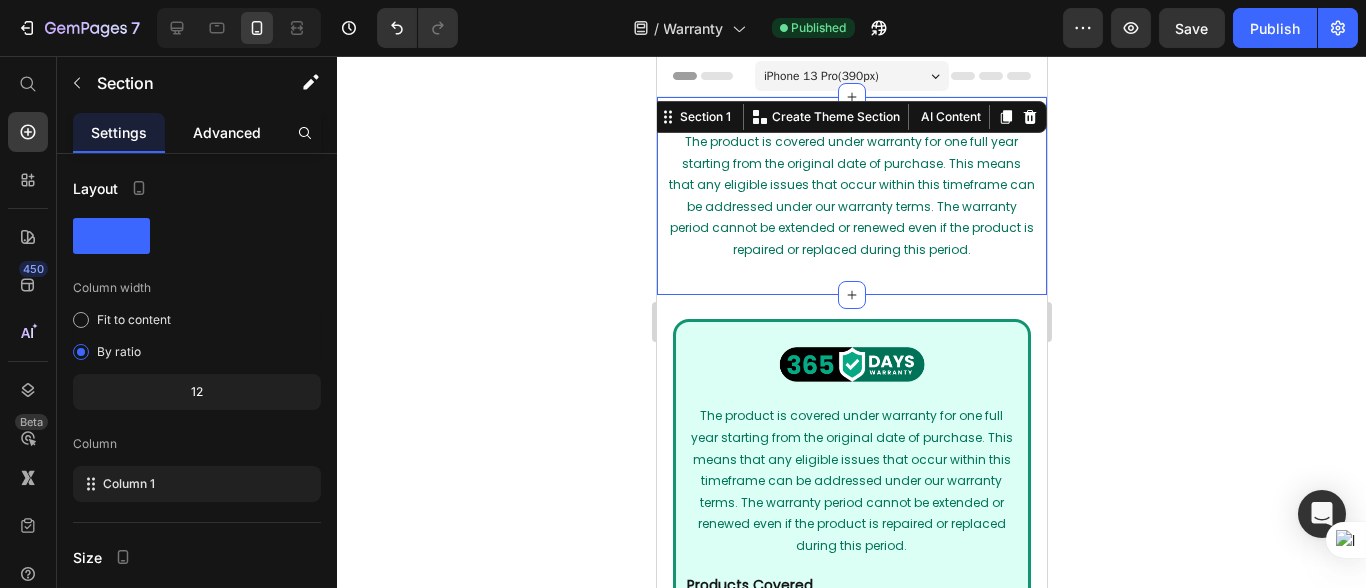 click on "Advanced" at bounding box center [227, 132] 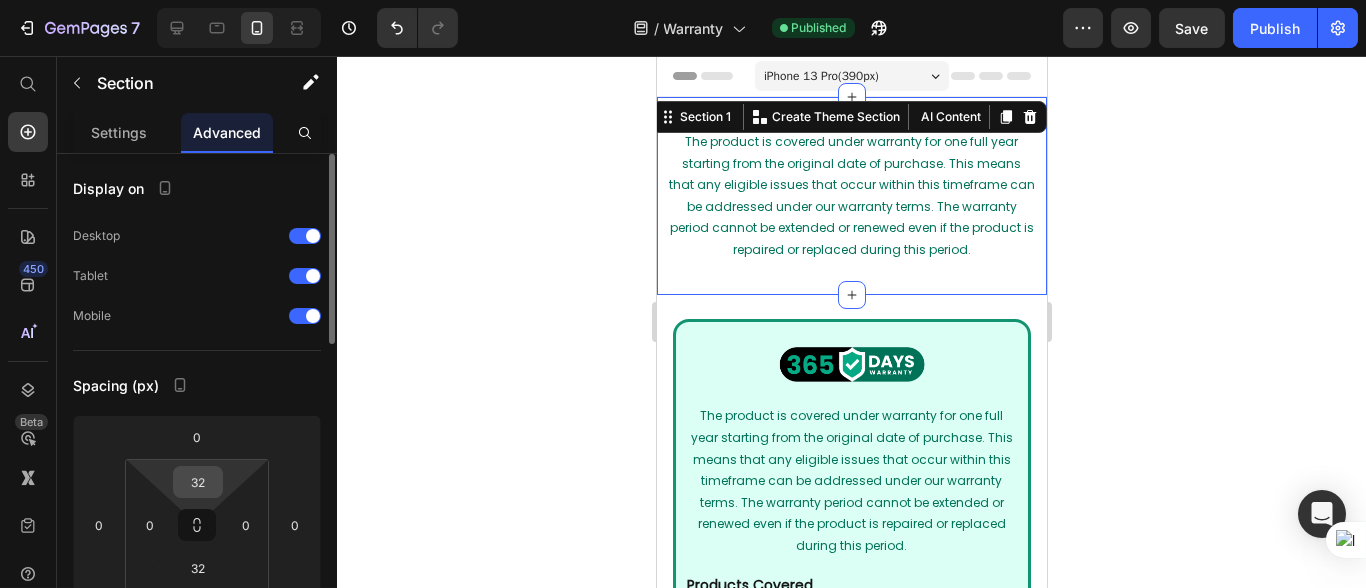 click on "32" at bounding box center (198, 482) 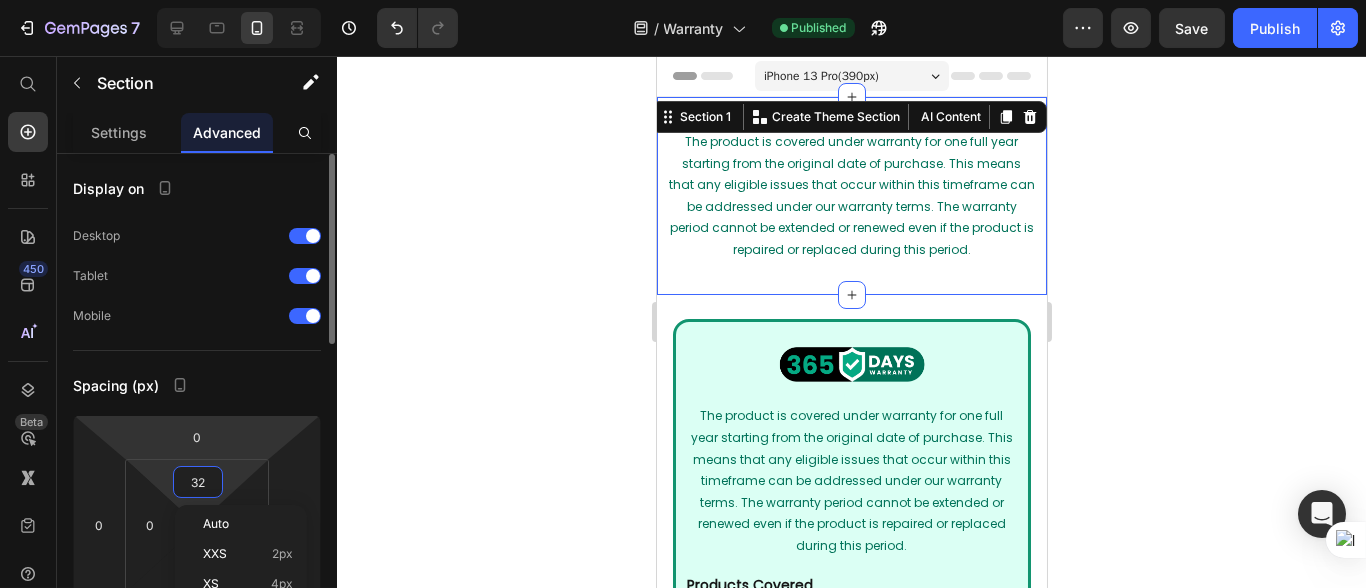 scroll, scrollTop: 332, scrollLeft: 0, axis: vertical 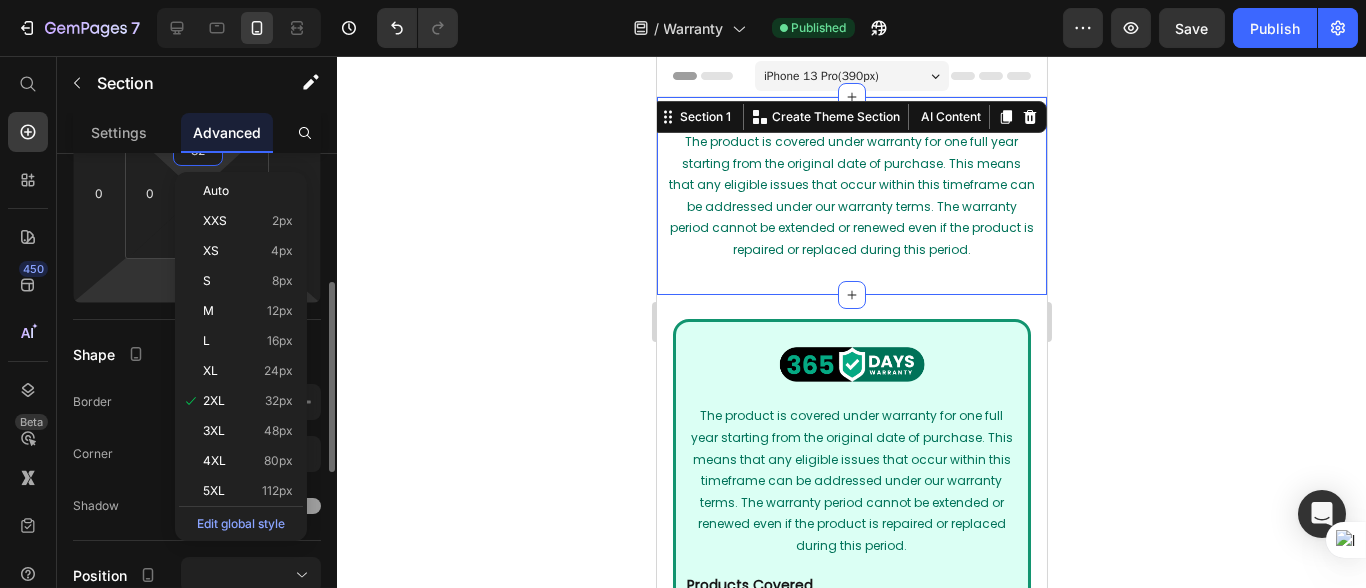 click on "7  Version history  /  Warranty Published Preview  Save   Publish  450 Beta Start with Sections Elements Hero Section Product Detail Brands Trusted Badges Guarantee Product Breakdown How to use Testimonials Compare Bundle FAQs Social Proof Brand Story Product List Collection Blog List Contact Sticky Add to Cart Custom Footer Browse Library 450 Layout
Row
Row
Row
Row Text
Heading
Text Block Button
Button
Button
Sticky Back to top Media
Image" at bounding box center [683, 0] 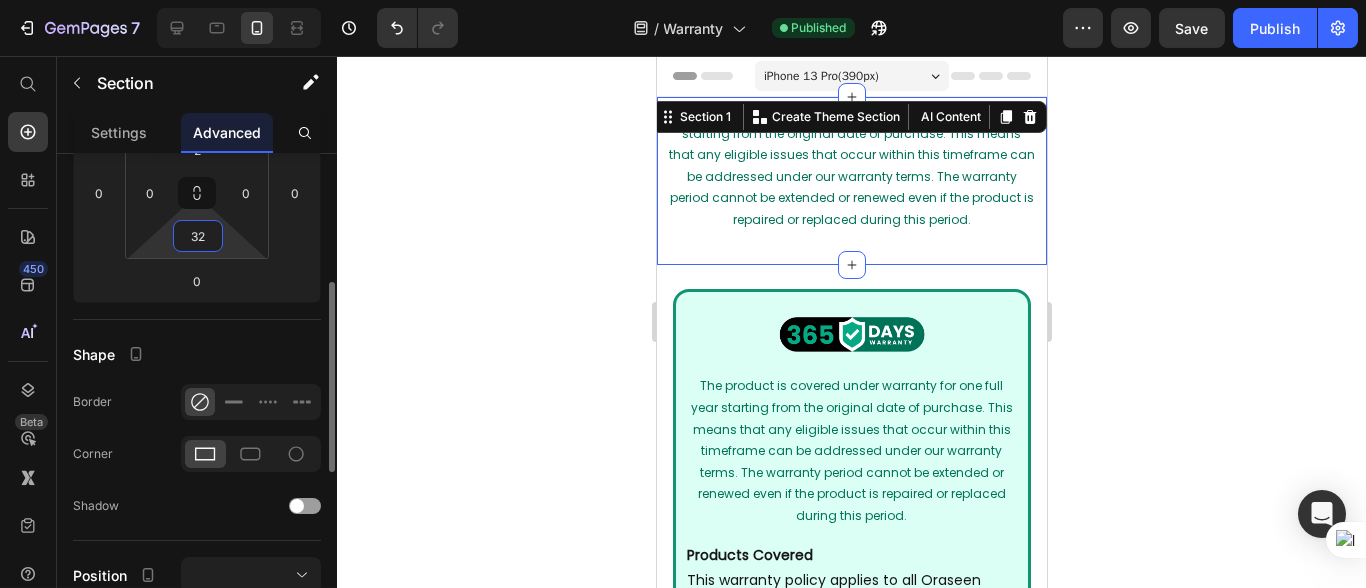 click on "32" at bounding box center [198, 236] 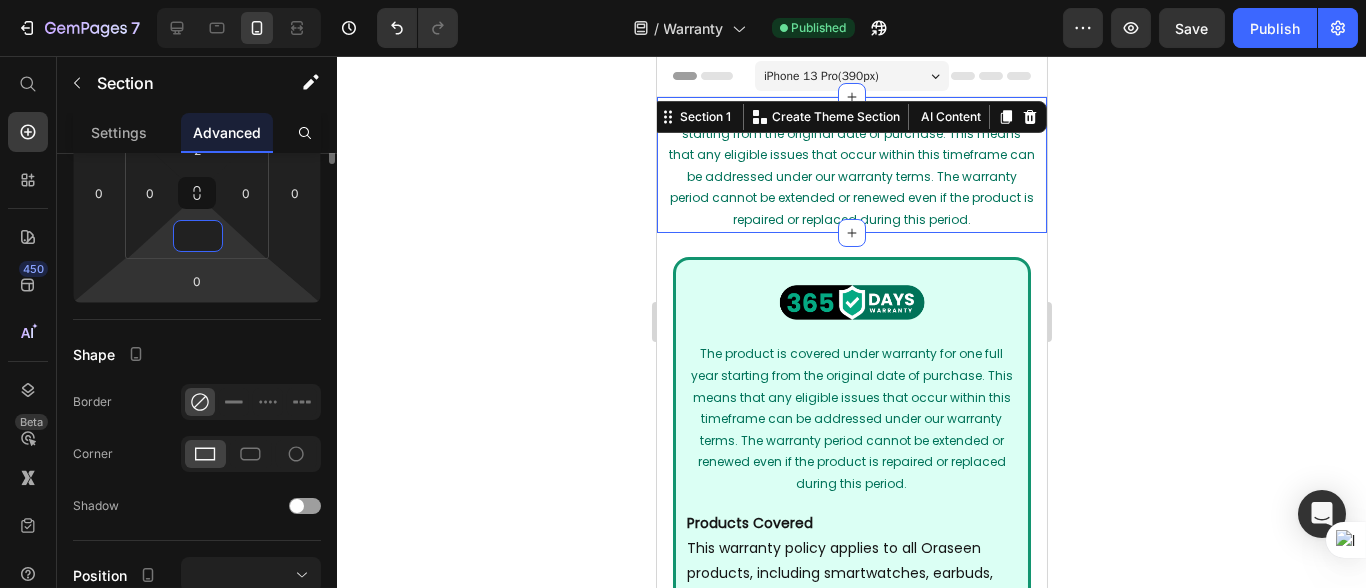 scroll, scrollTop: 110, scrollLeft: 0, axis: vertical 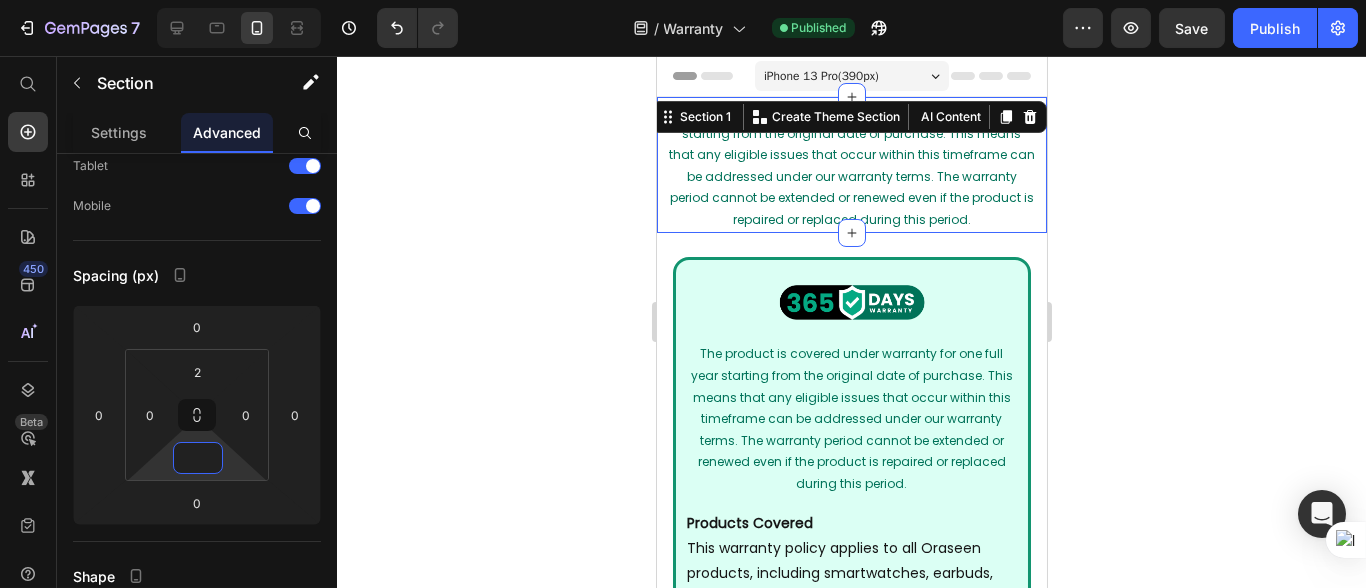 type on "32" 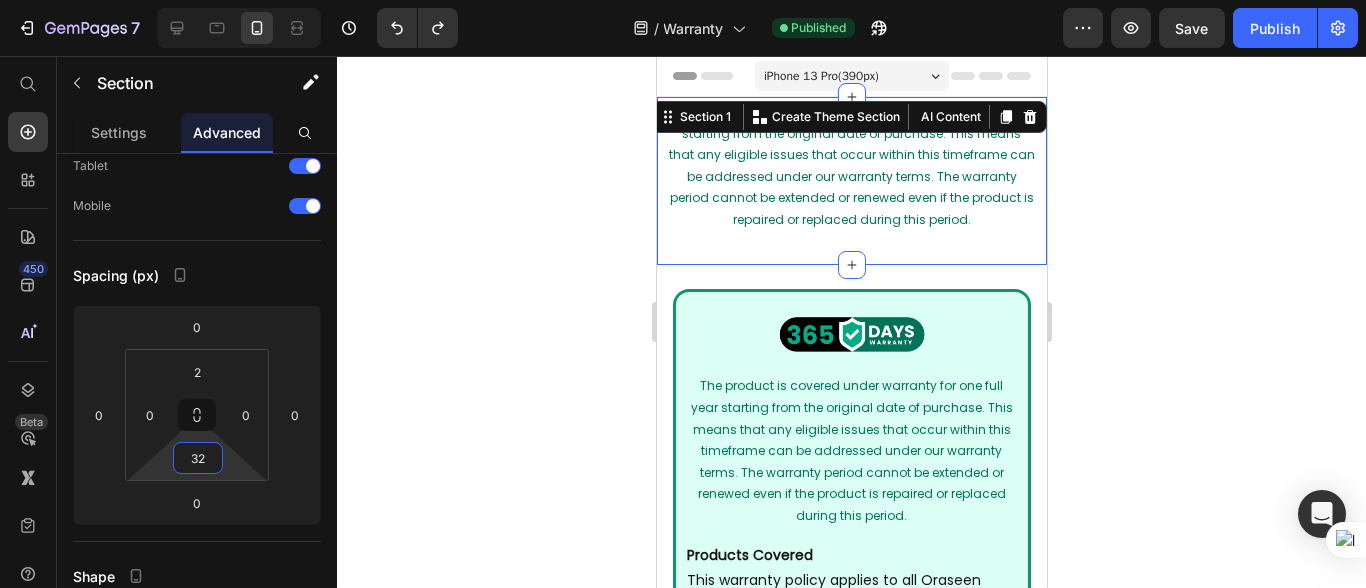 type on "32" 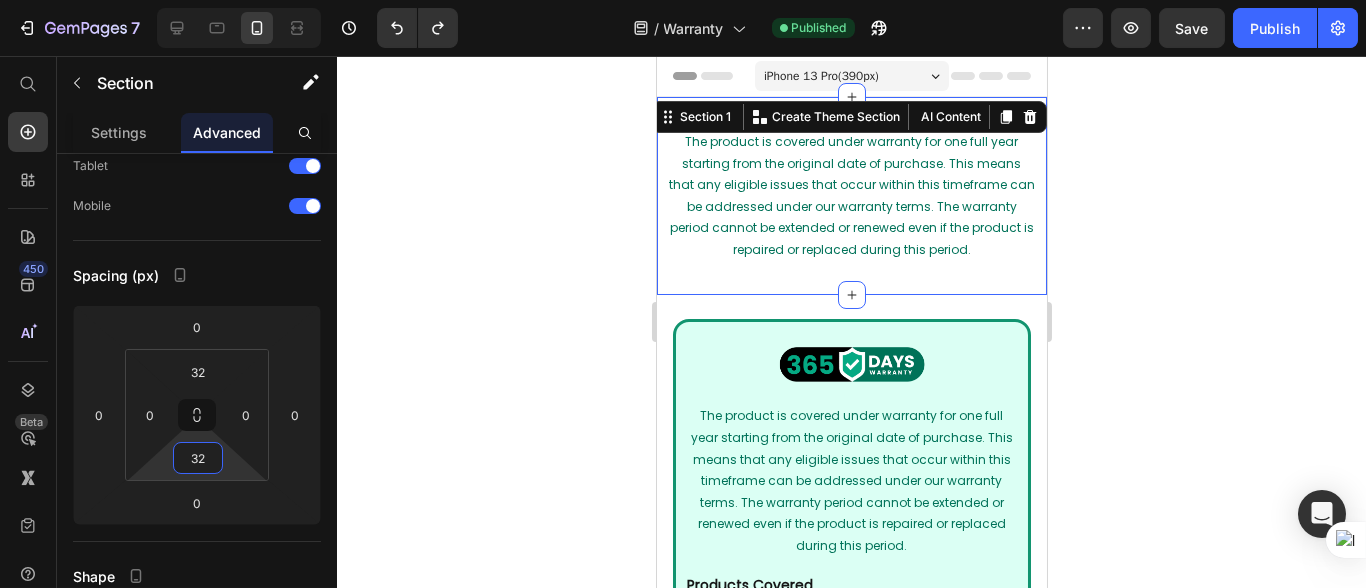 click 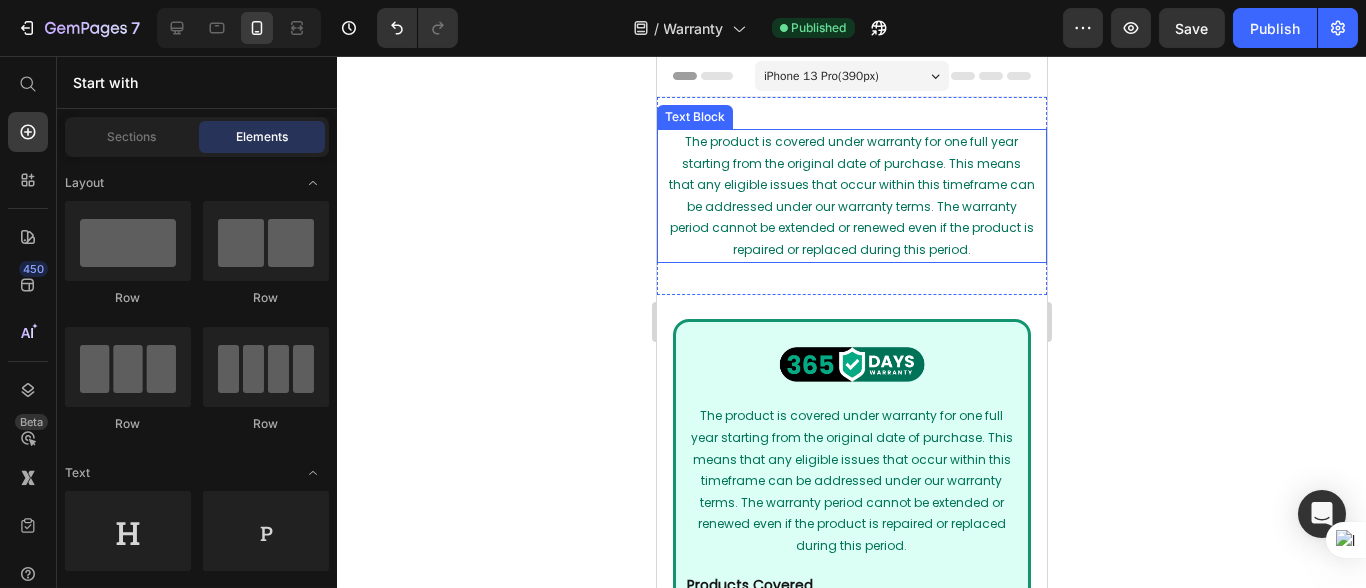 click on "The product is covered under warranty for one full year starting from the original date of purchase. This means that any eligible issues that occur within this timeframe can be addressed under our warranty terms. The warranty period cannot be extended or renewed even if the product is repaired or replaced during this period." at bounding box center [851, 196] 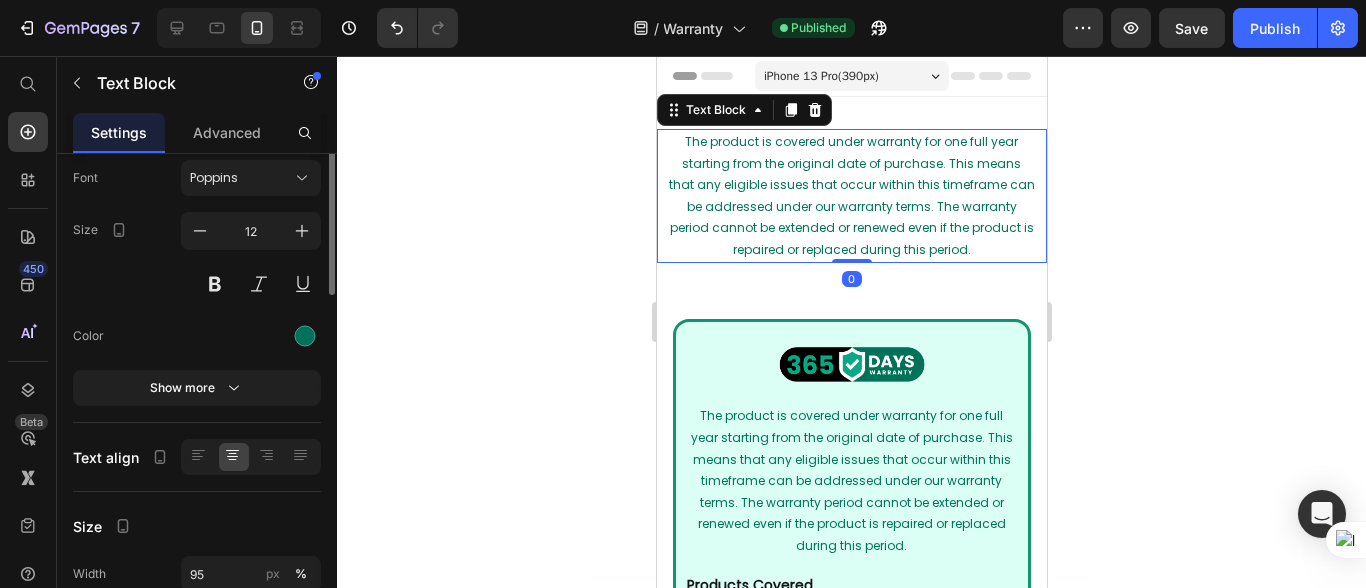 scroll, scrollTop: 0, scrollLeft: 0, axis: both 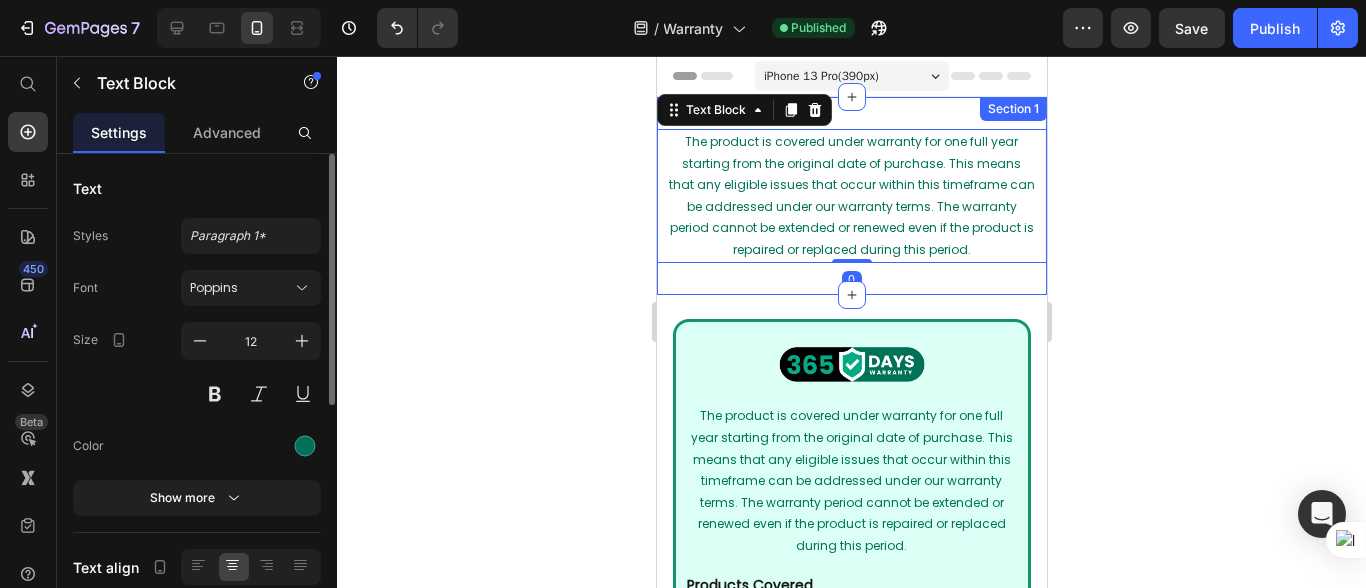 click on "The product is covered under warranty for one full year starting from the original date of purchase. This means that any eligible issues that occur within this timeframe can be addressed under our warranty terms. The warranty period cannot be extended or renewed even if the product is repaired or replaced during this period. Text Block   0 Section 1" at bounding box center [851, 196] 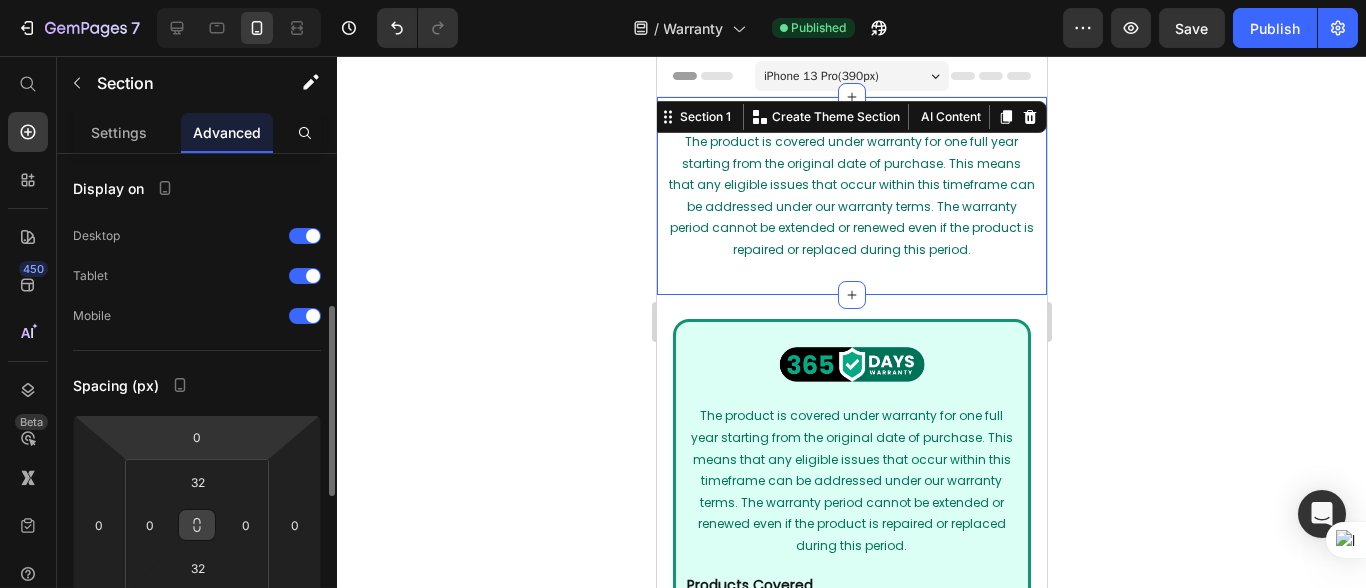 scroll, scrollTop: 110, scrollLeft: 0, axis: vertical 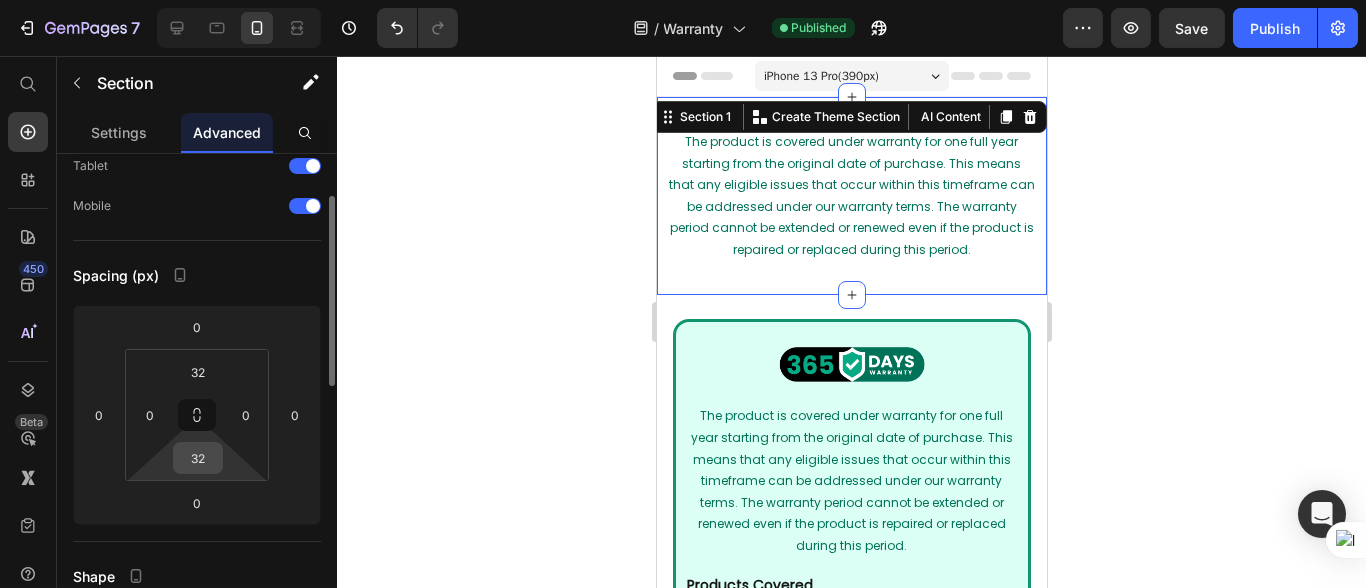 click on "32" at bounding box center (198, 458) 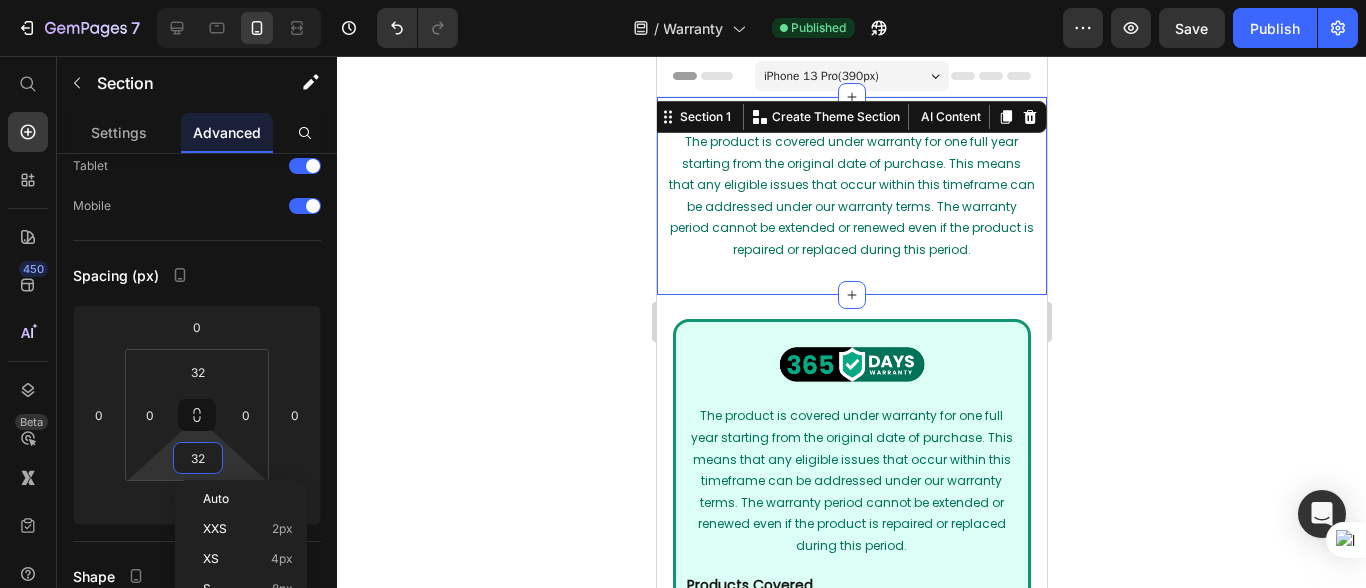 click 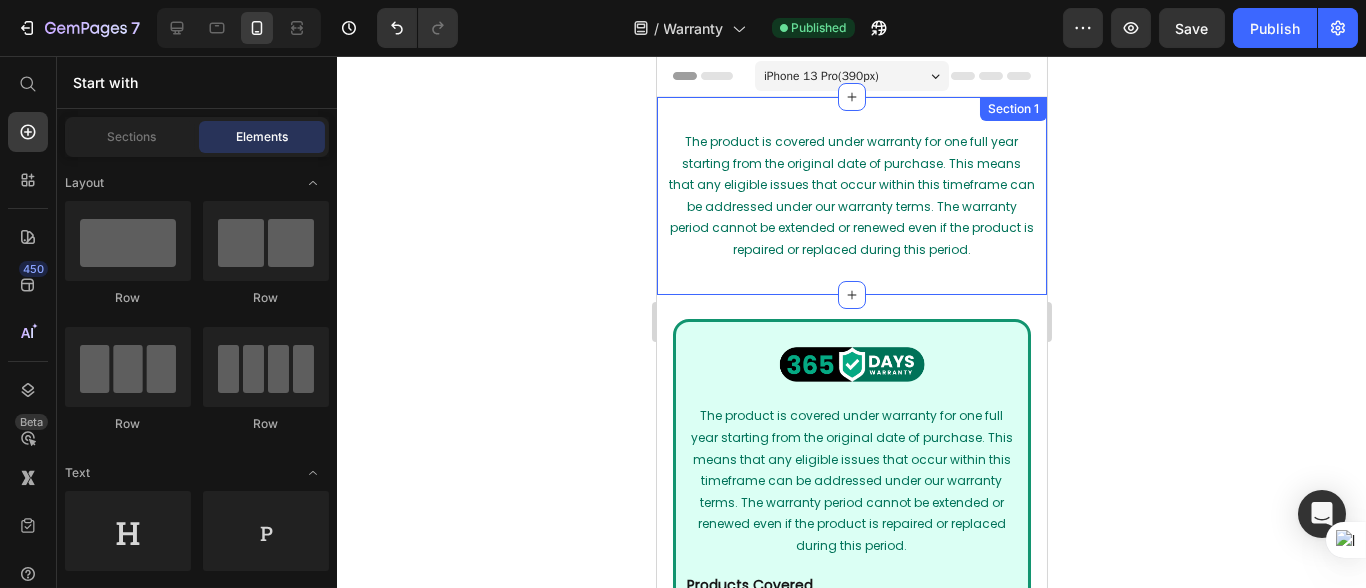 click on "The product is covered under warranty for one full year starting from the original date of purchase. This means that any eligible issues that occur within this timeframe can be addressed under our warranty terms. The warranty period cannot be extended or renewed even if the product is repaired or replaced during this period." at bounding box center (851, 195) 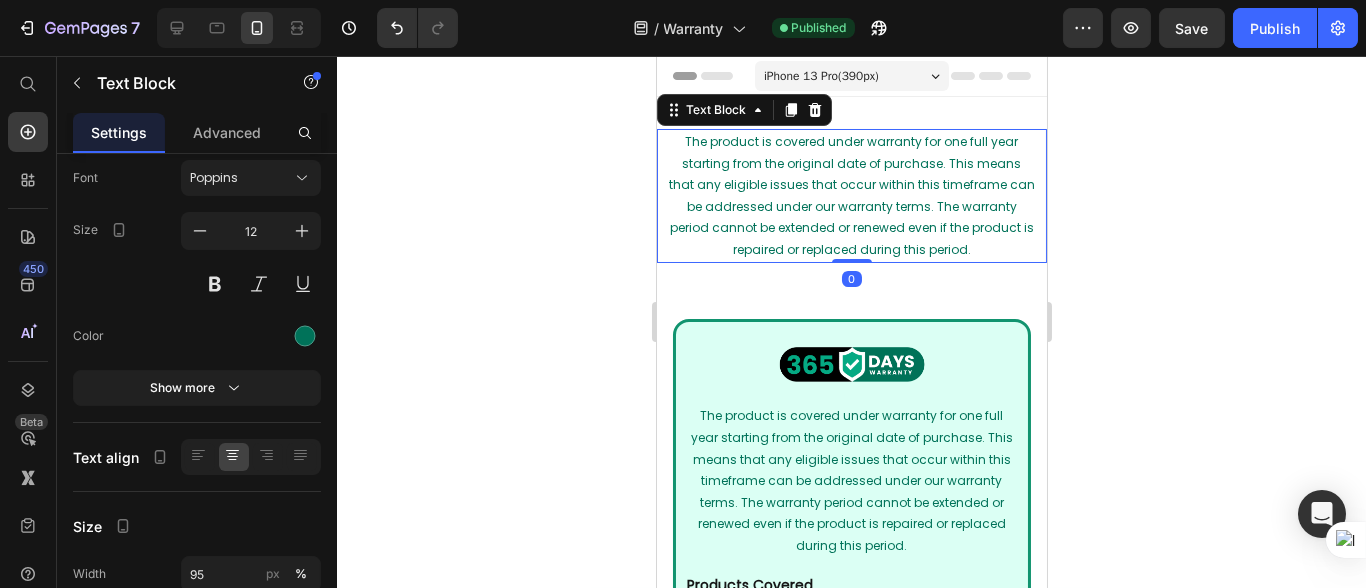scroll, scrollTop: 0, scrollLeft: 0, axis: both 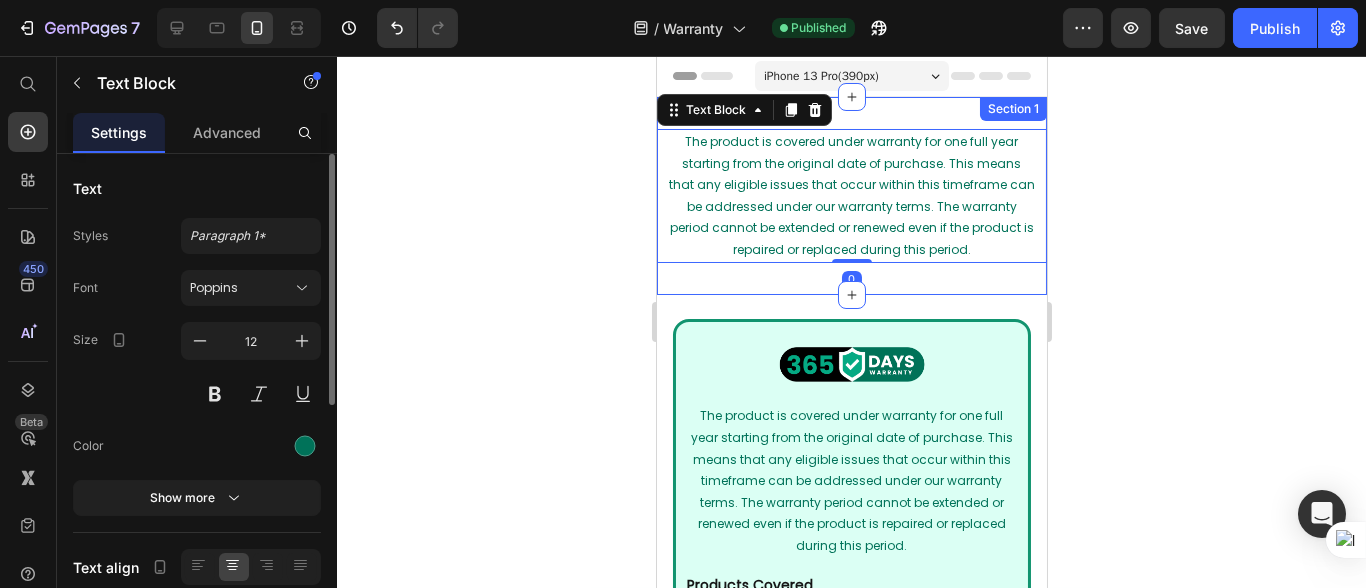 click on "The product is covered under warranty for one full year starting from the original date of purchase. This means that any eligible issues that occur within this timeframe can be addressed under our warranty terms. The warranty period cannot be extended or renewed even if the product is repaired or replaced during this period. Text Block   0 Section 1" at bounding box center [851, 196] 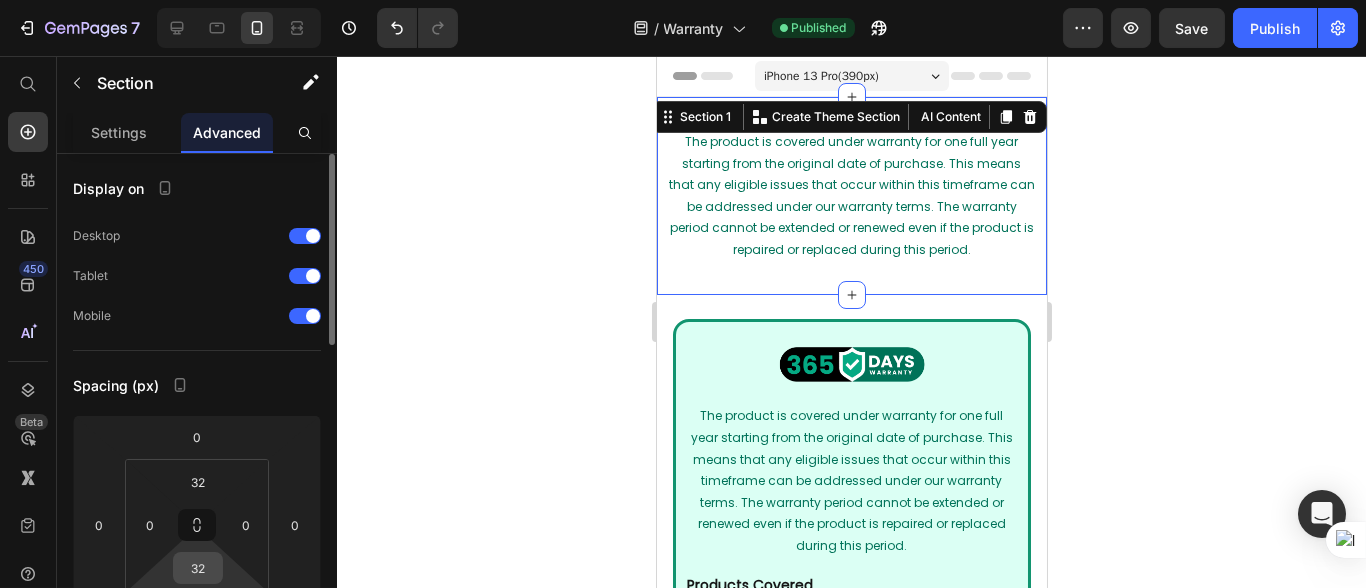 click on "32" at bounding box center (198, 568) 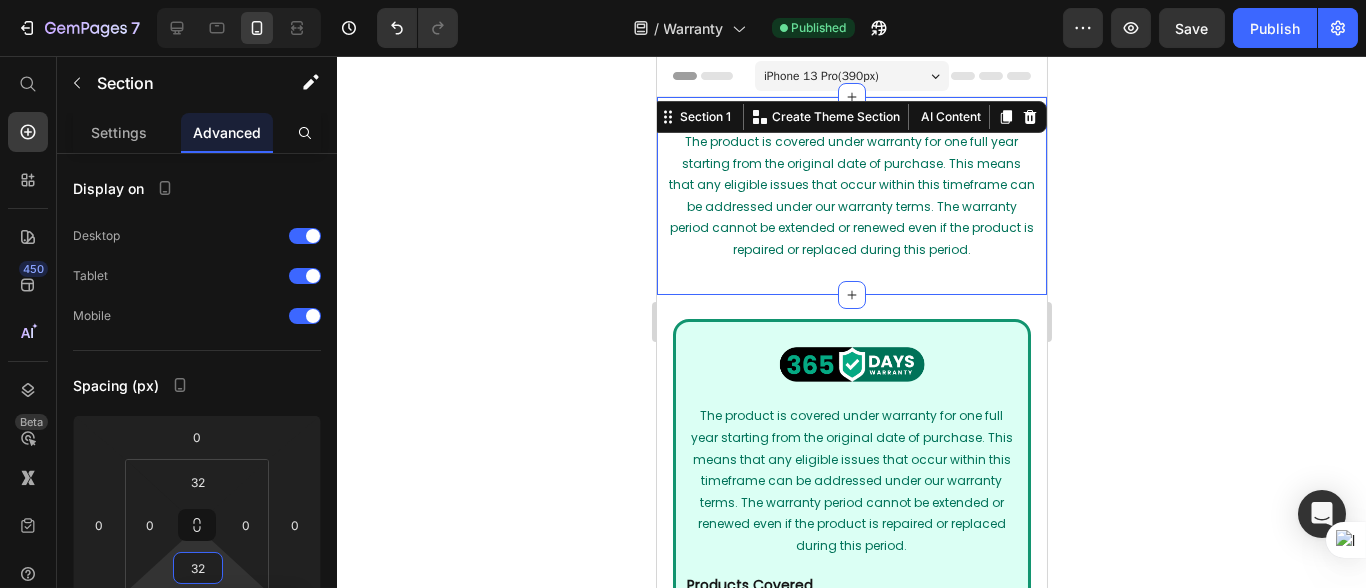 type 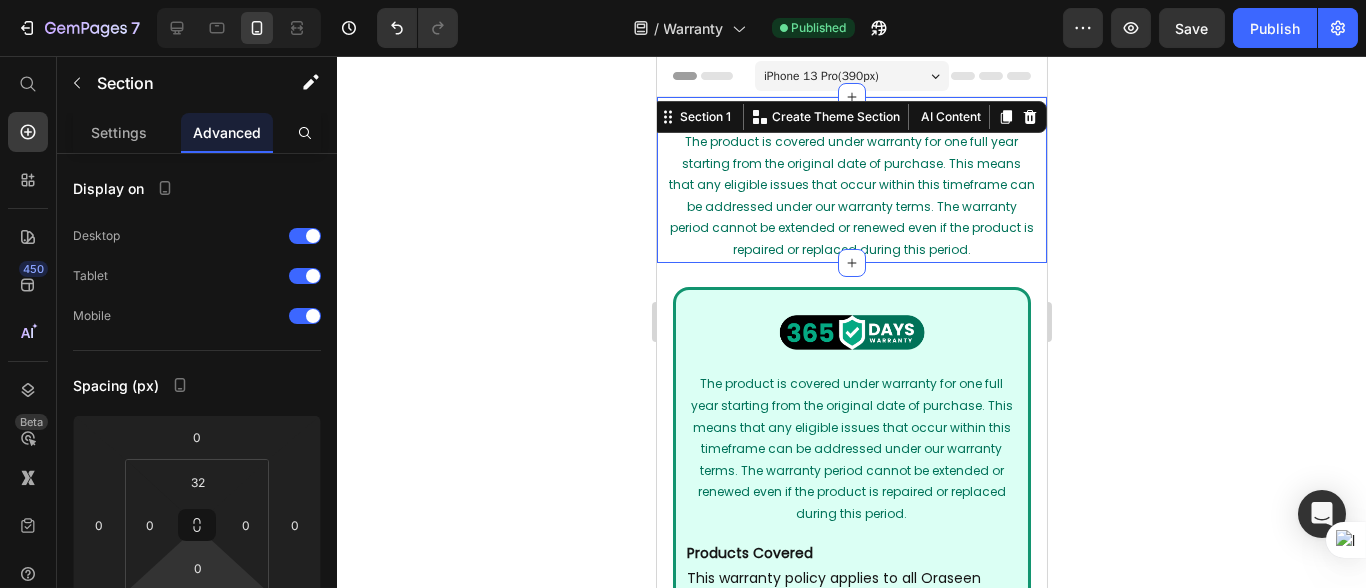 click 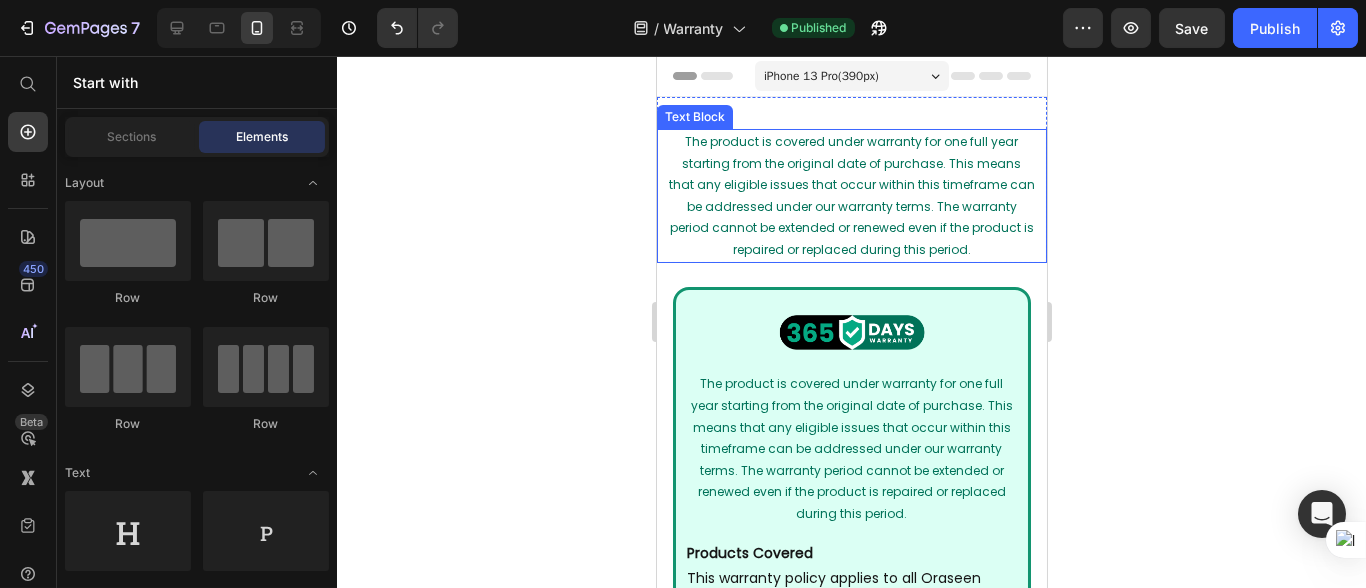 click 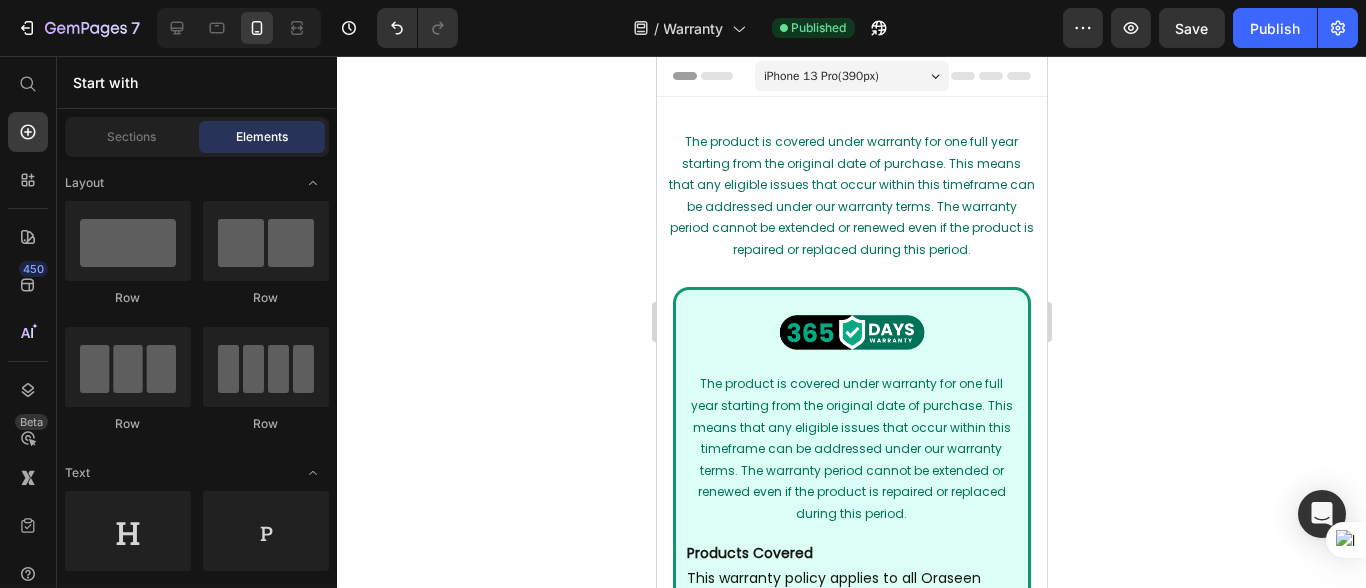 click on "The product is covered under warranty for one full year starting from the original date of purchase. This means that any eligible issues that occur within this timeframe can be addressed under our warranty terms. The warranty period cannot be extended or renewed even if the product is repaired or replaced during this period." at bounding box center [851, 195] 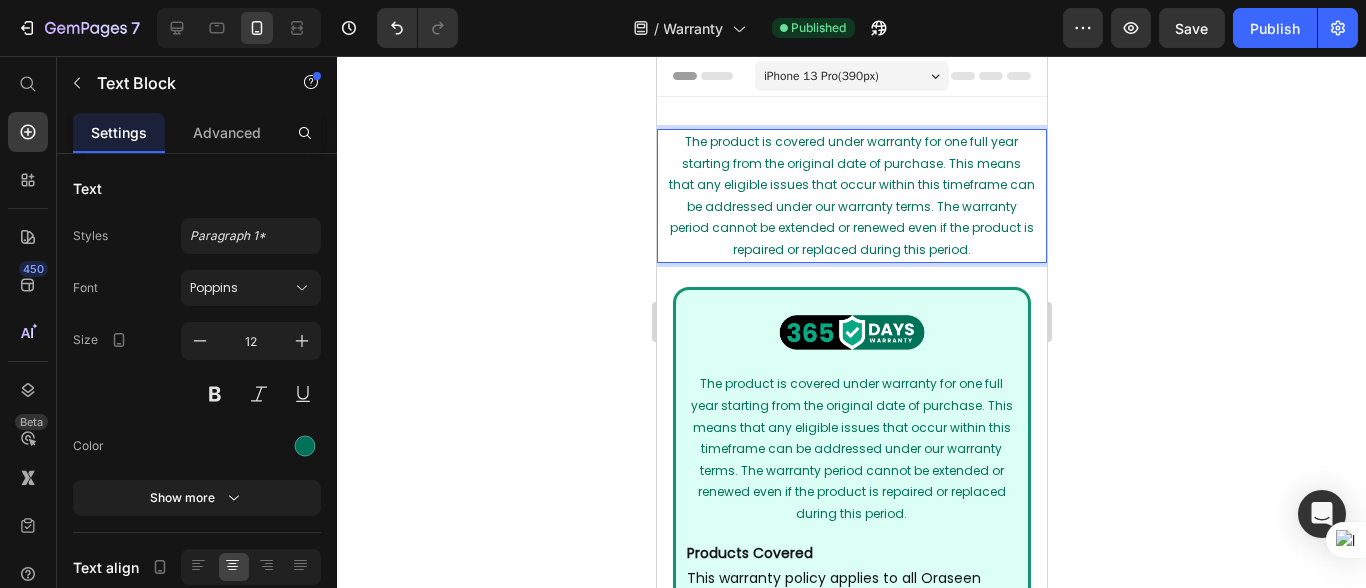 click on "The product is covered under warranty for one full year starting from the original date of purchase. This means that any eligible issues that occur within this timeframe can be addressed under our warranty terms. The warranty period cannot be extended or renewed even if the product is repaired or replaced during this period." at bounding box center (851, 195) 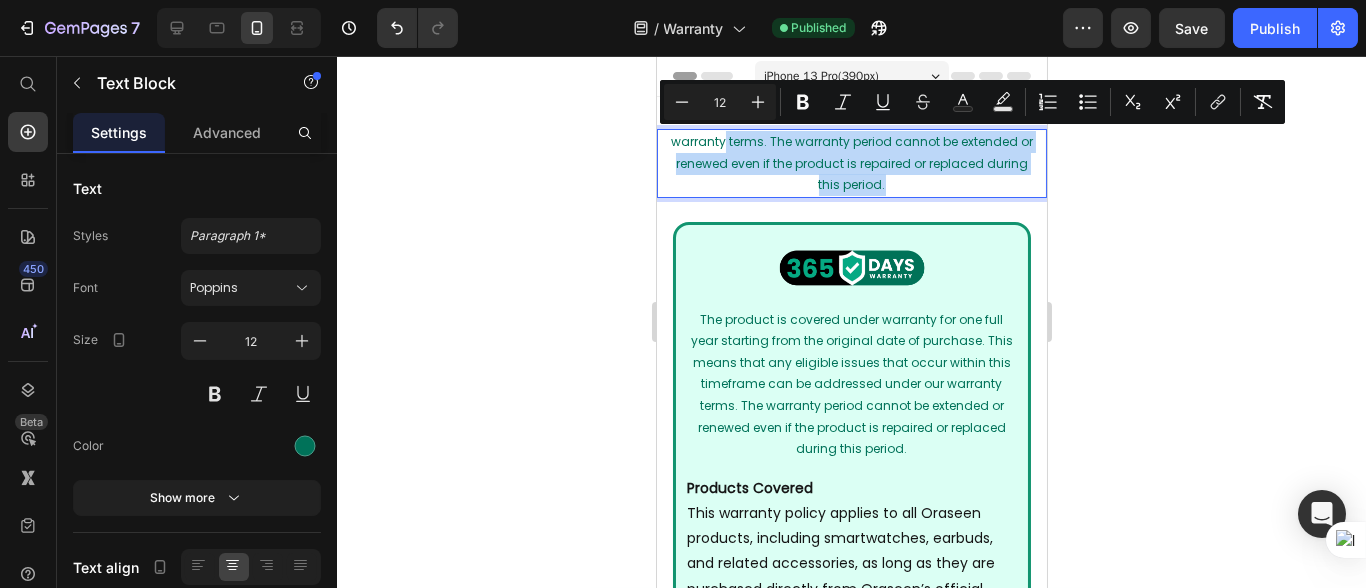 drag, startPoint x: 725, startPoint y: 140, endPoint x: 977, endPoint y: 211, distance: 261.811 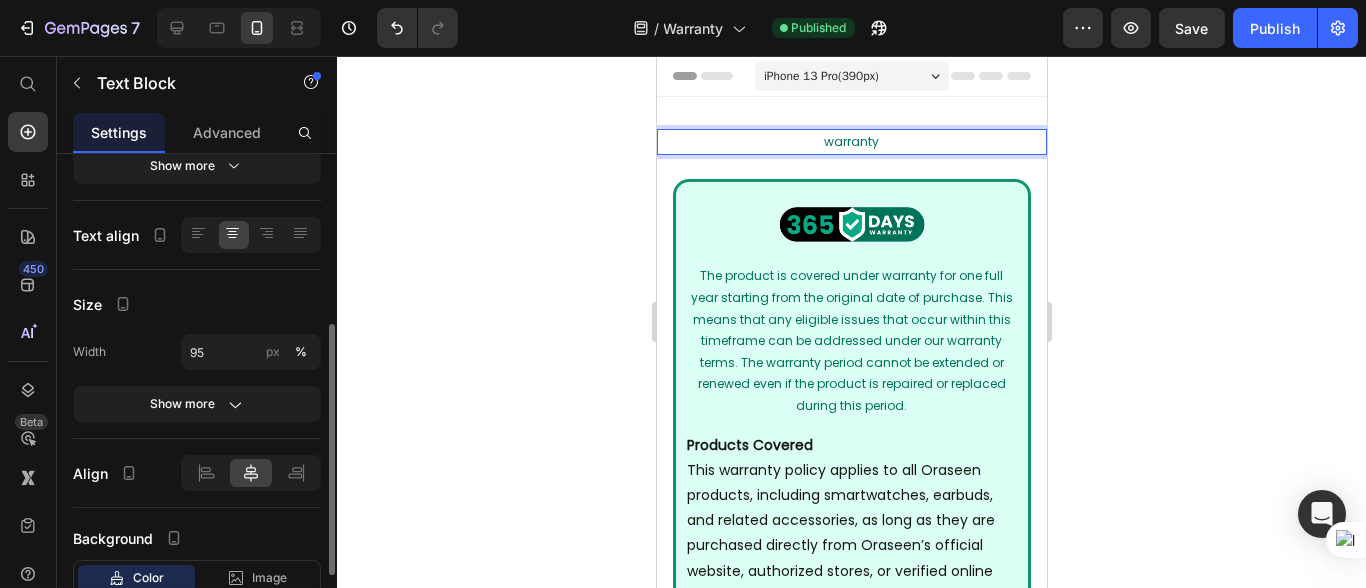 scroll, scrollTop: 0, scrollLeft: 0, axis: both 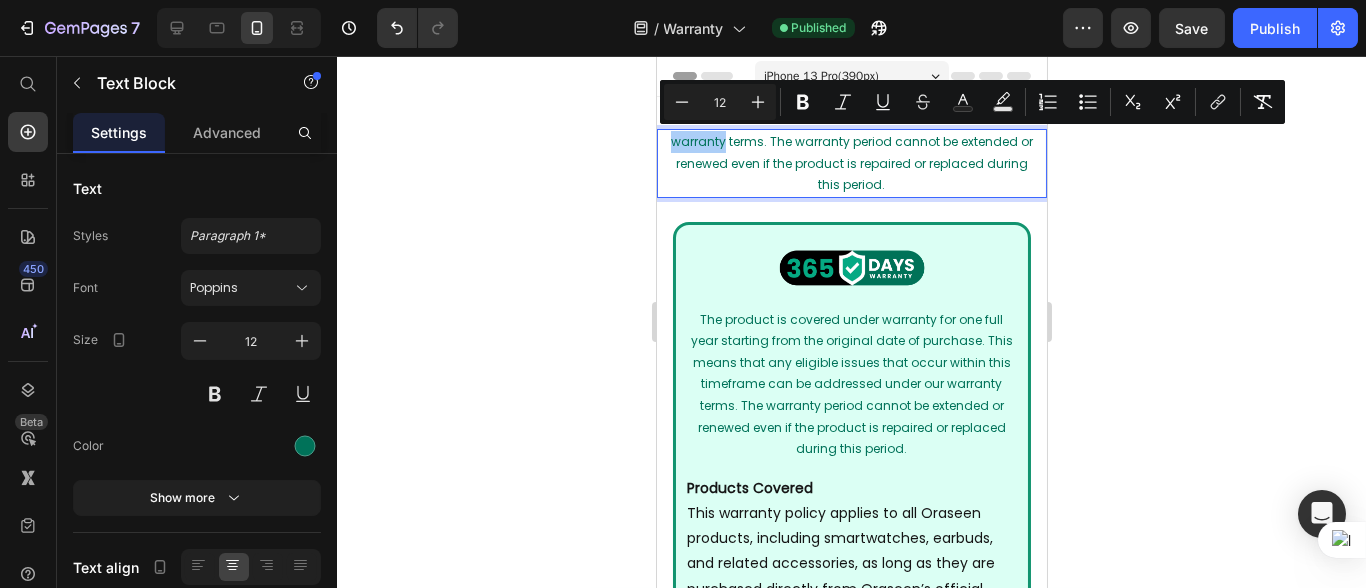 click 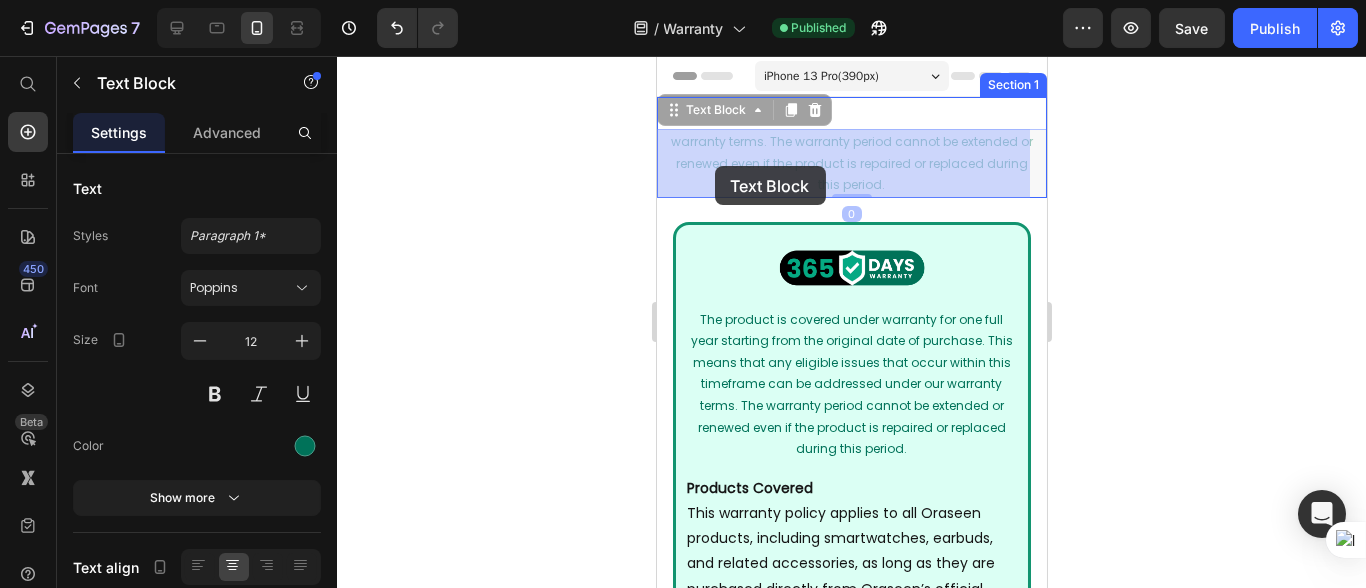 drag, startPoint x: 723, startPoint y: 140, endPoint x: 712, endPoint y: 165, distance: 27.313 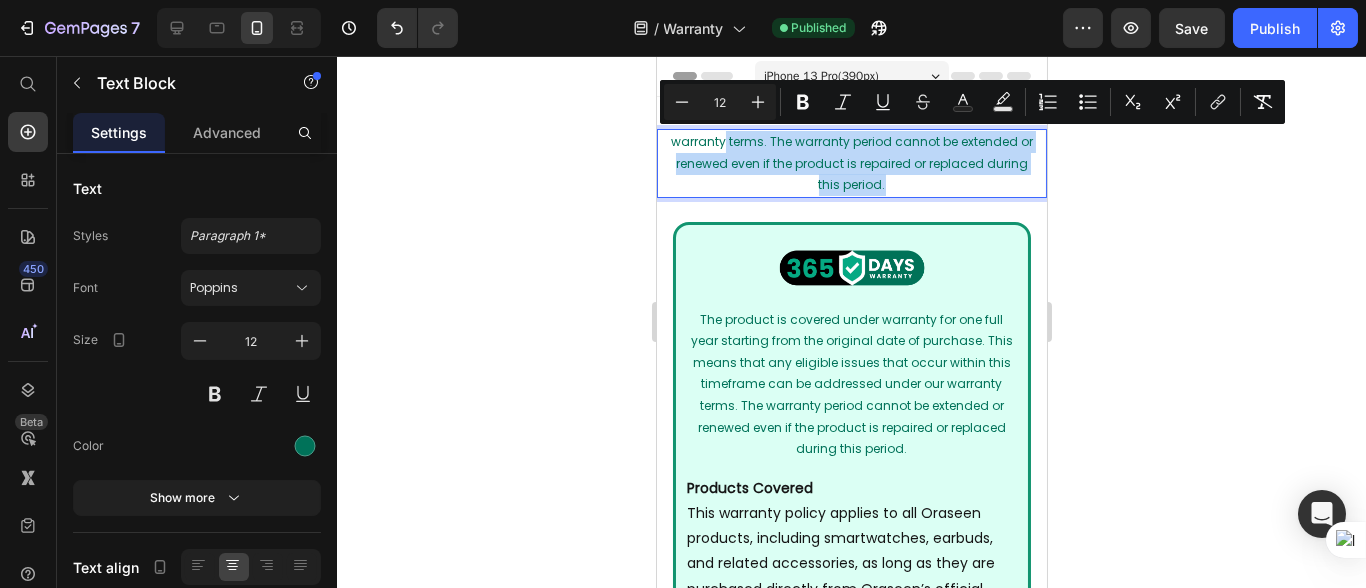 drag, startPoint x: 724, startPoint y: 144, endPoint x: 948, endPoint y: 202, distance: 231.38712 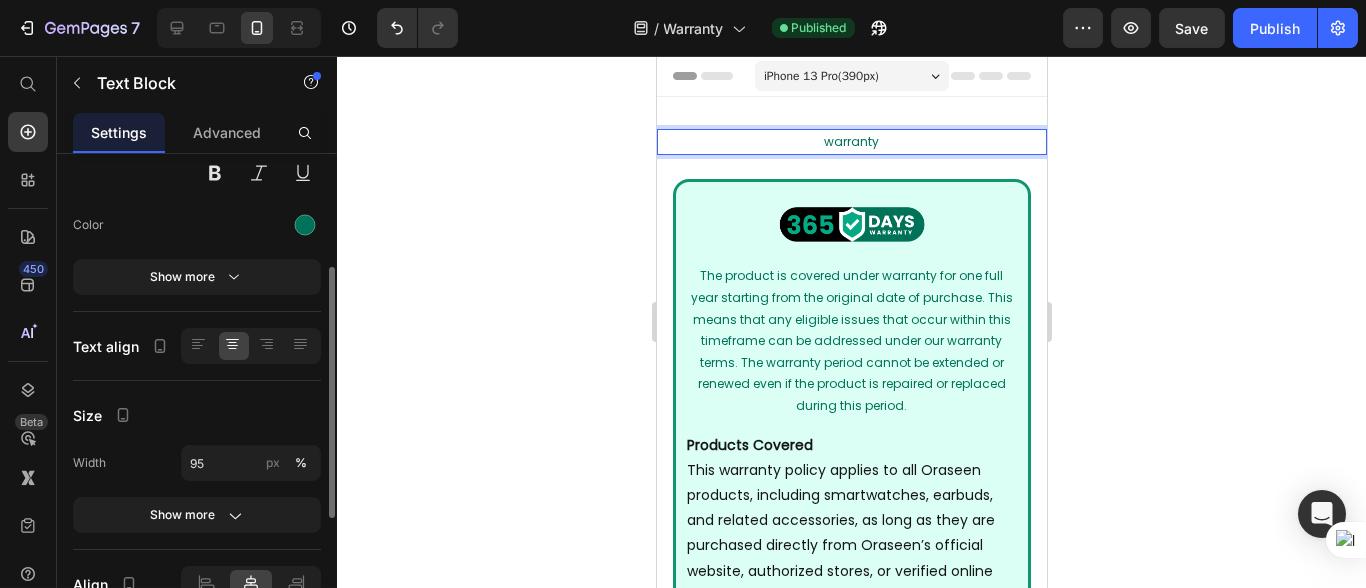 scroll, scrollTop: 332, scrollLeft: 0, axis: vertical 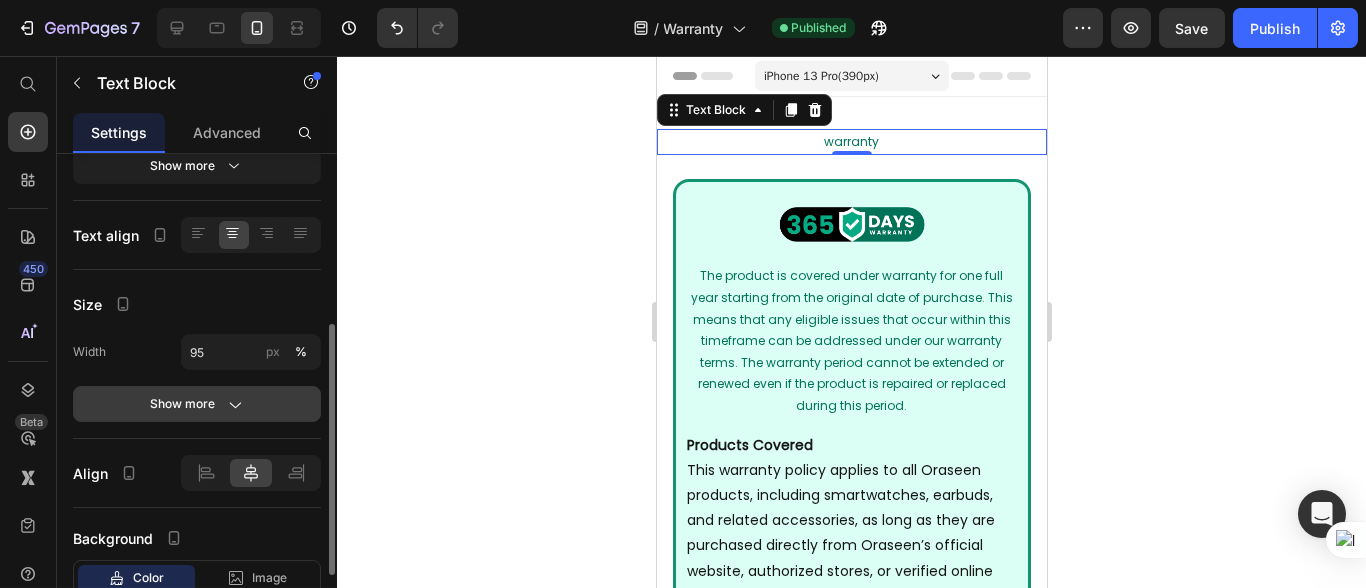 click on "Show more" 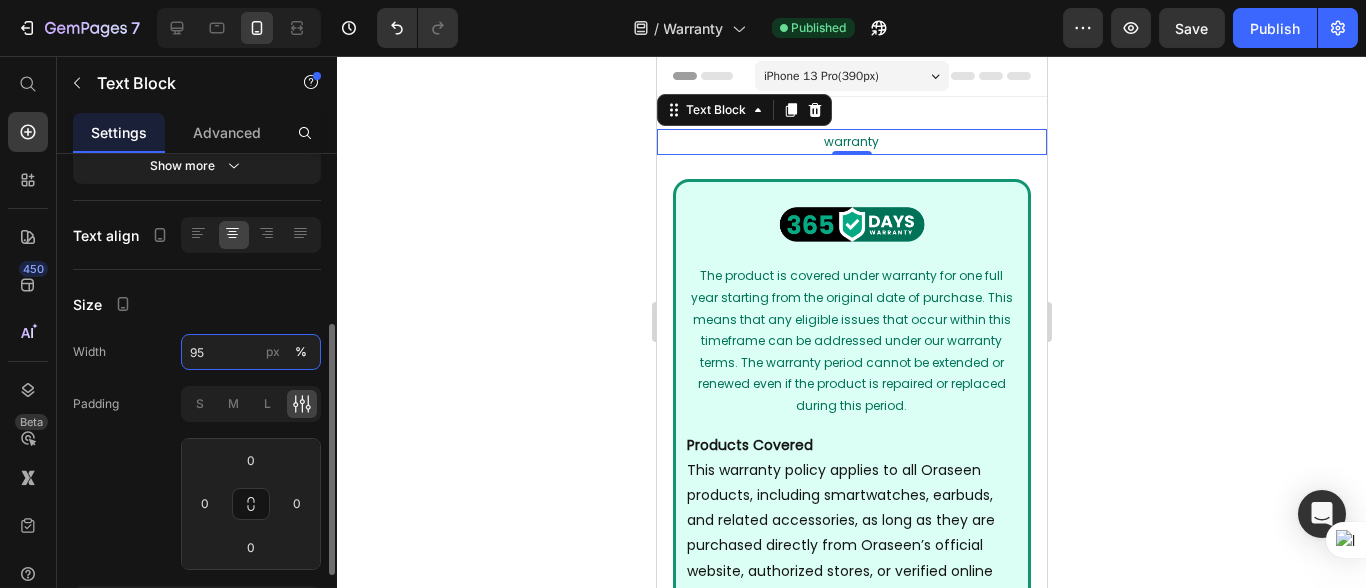 click on "95" at bounding box center [251, 352] 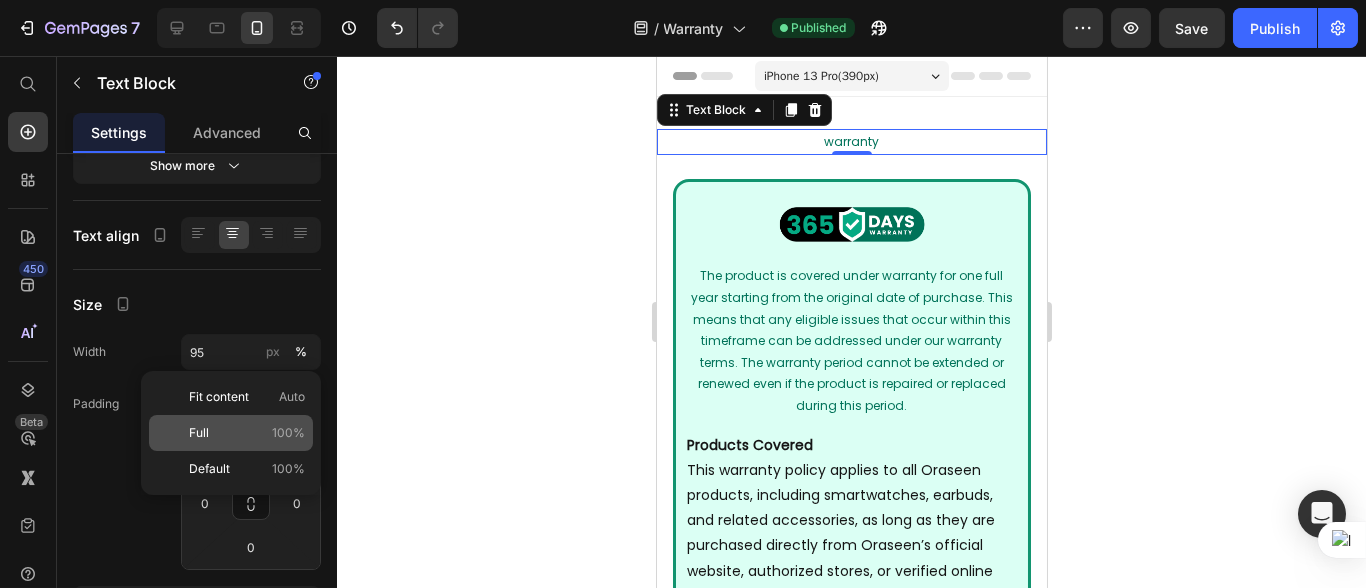 click on "Full 100%" at bounding box center (247, 433) 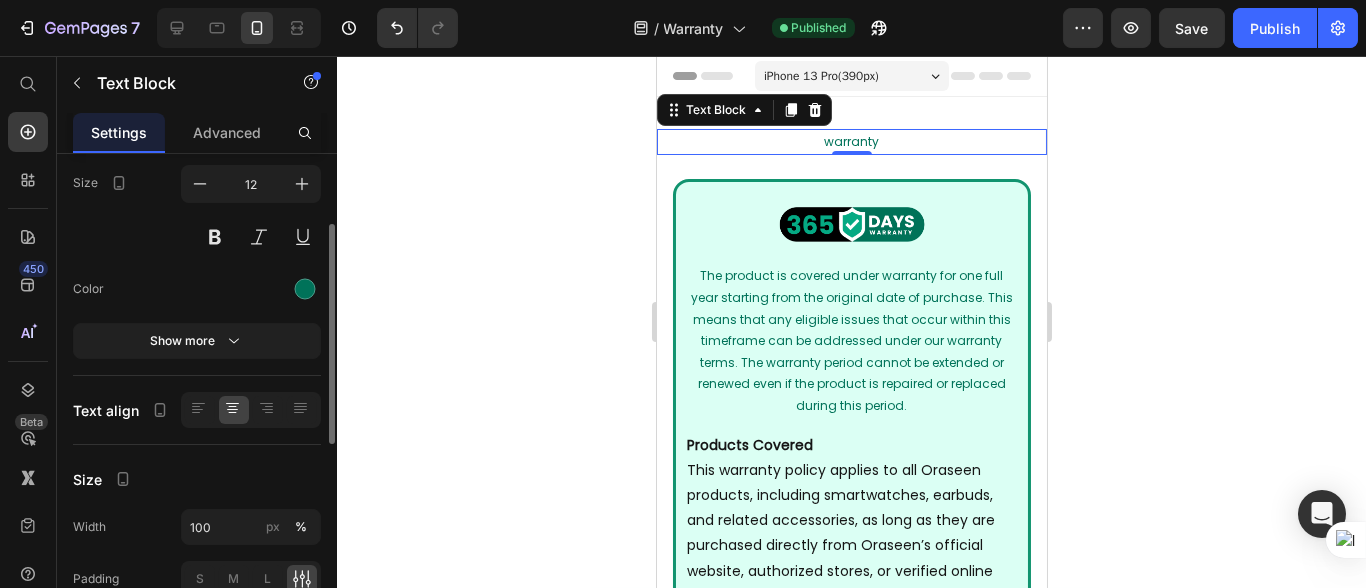scroll, scrollTop: 46, scrollLeft: 0, axis: vertical 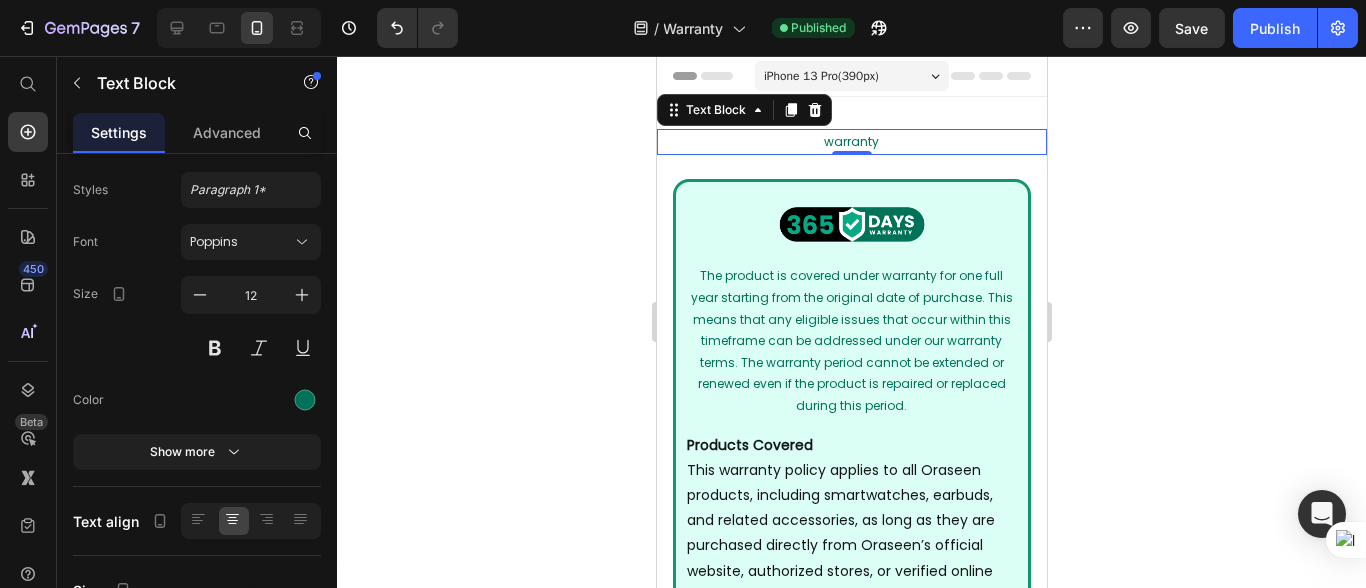 type on "95" 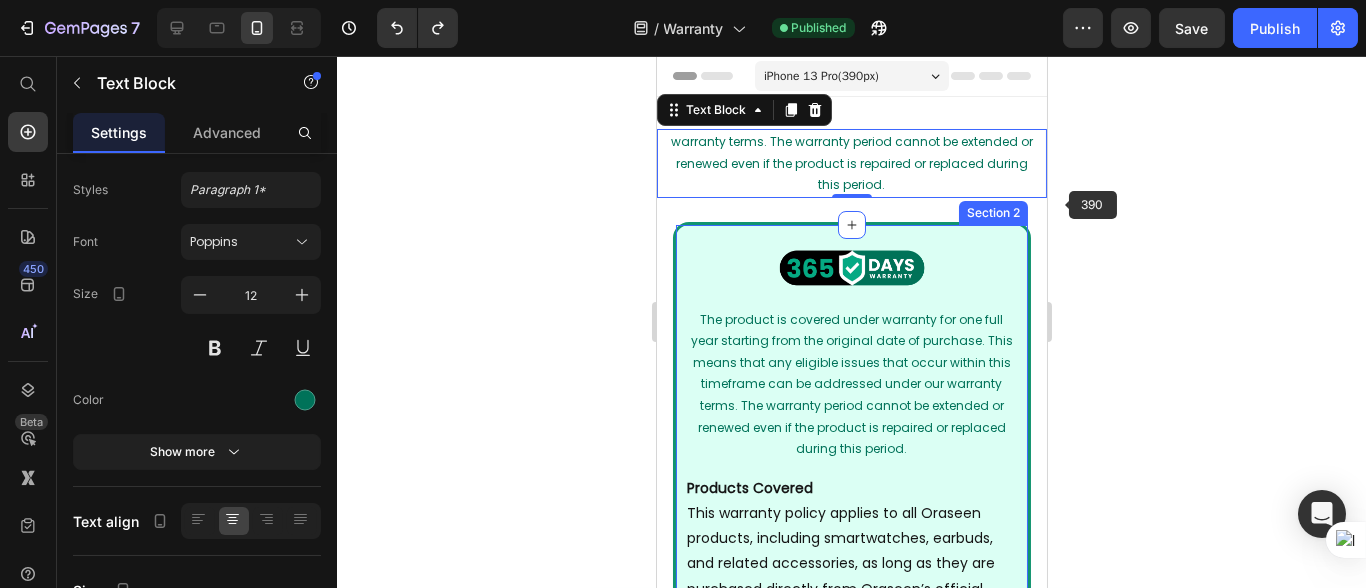 click 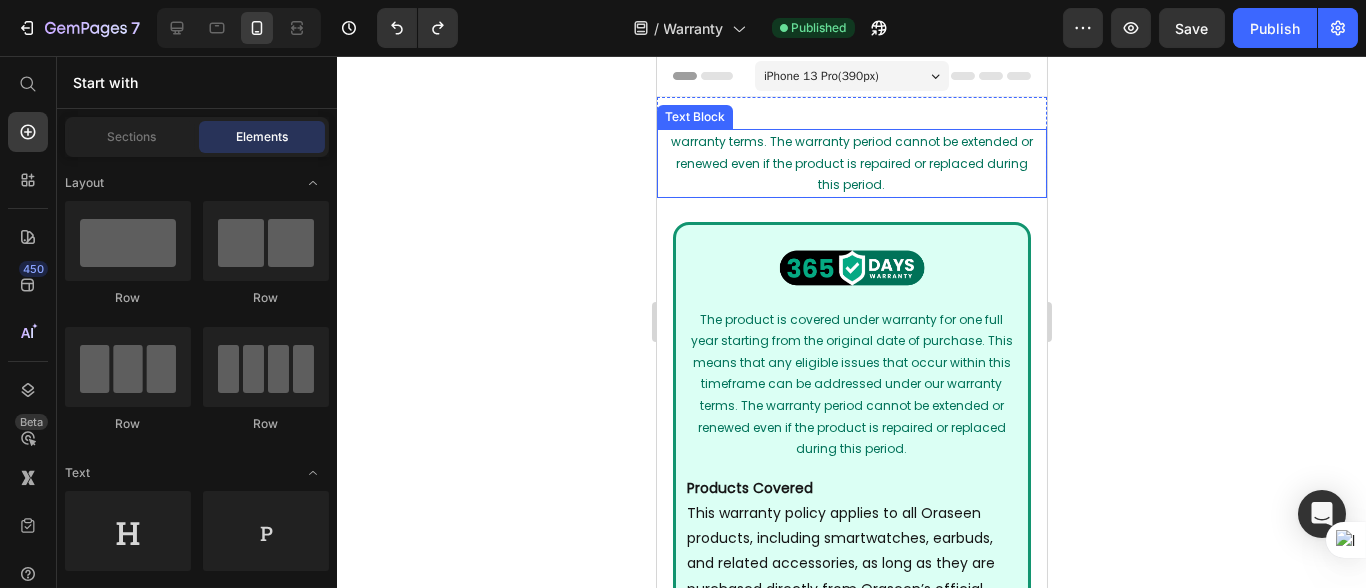click on "warranty terms. The warranty period cannot be extended or renewed even if the product is repaired or replaced during this period." at bounding box center [851, 163] 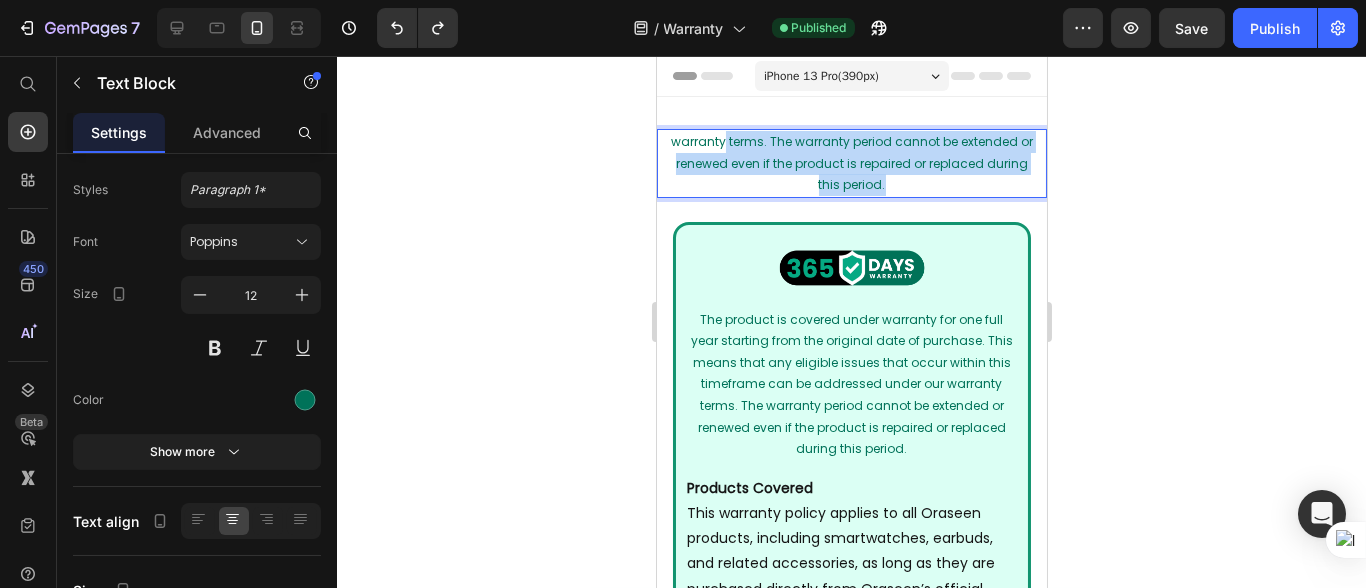 drag, startPoint x: 724, startPoint y: 140, endPoint x: 926, endPoint y: 204, distance: 211.8962 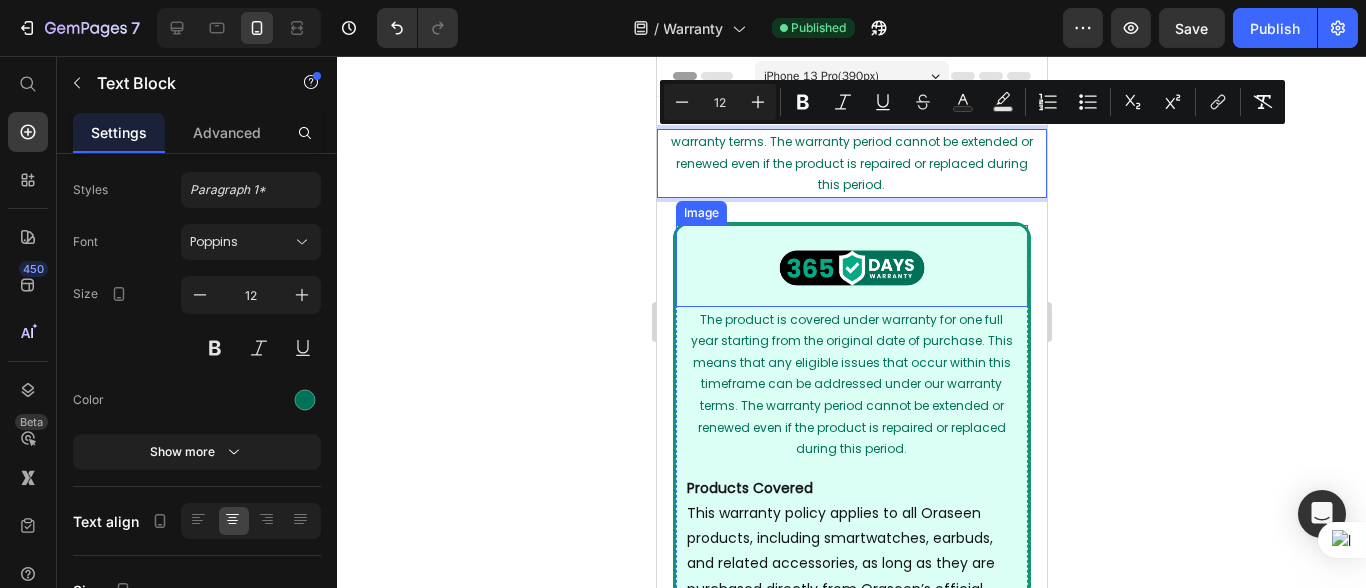 click 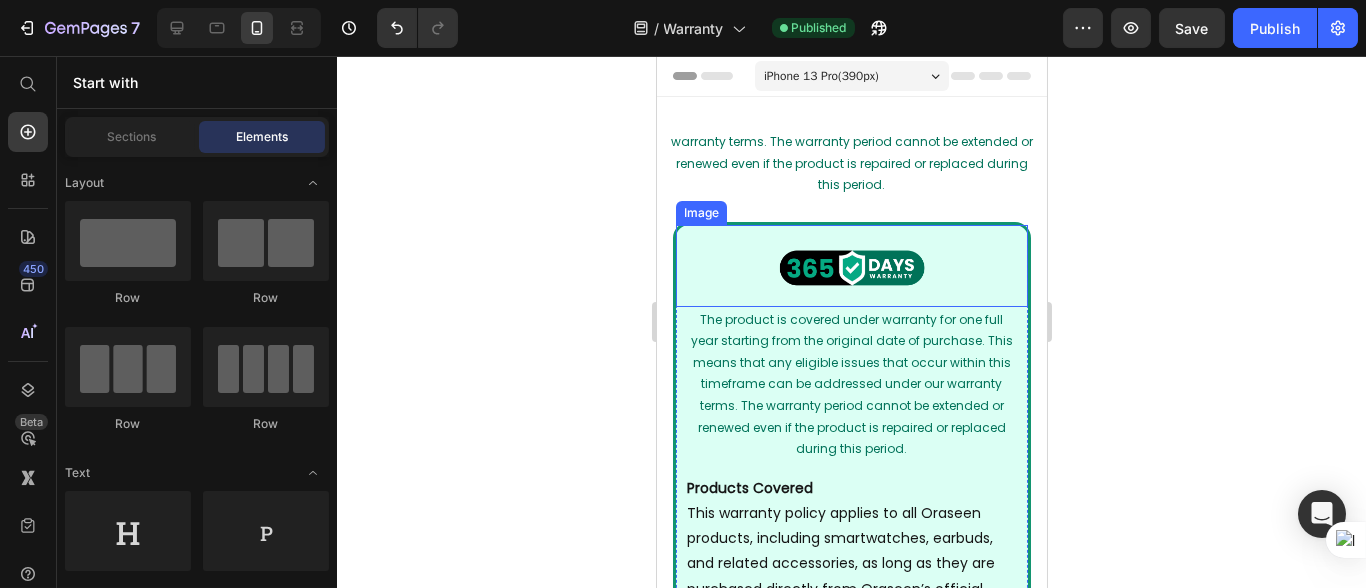 click 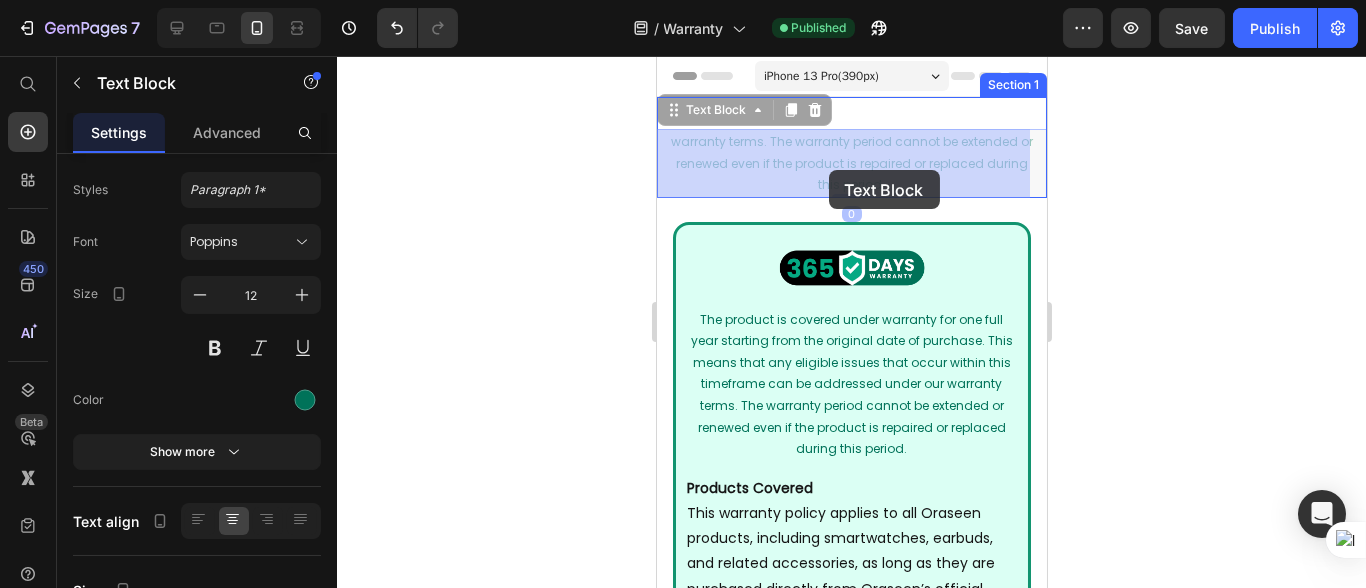 drag, startPoint x: 723, startPoint y: 138, endPoint x: 736, endPoint y: 170, distance: 34.539833 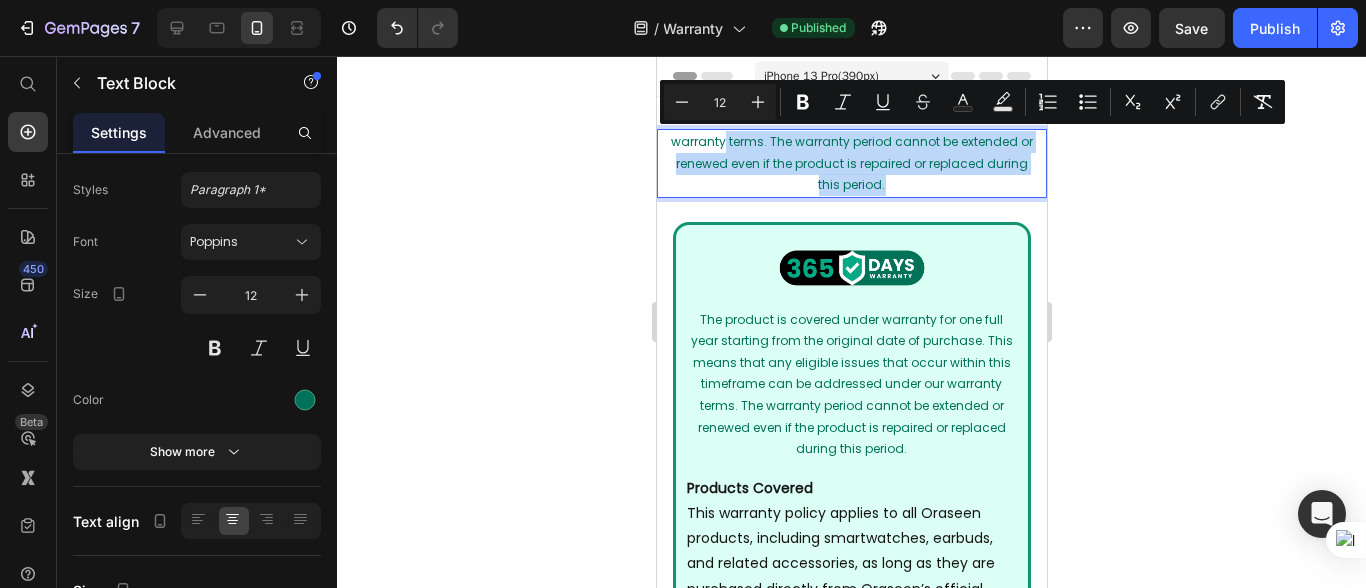 drag, startPoint x: 726, startPoint y: 140, endPoint x: 1056, endPoint y: 207, distance: 336.73282 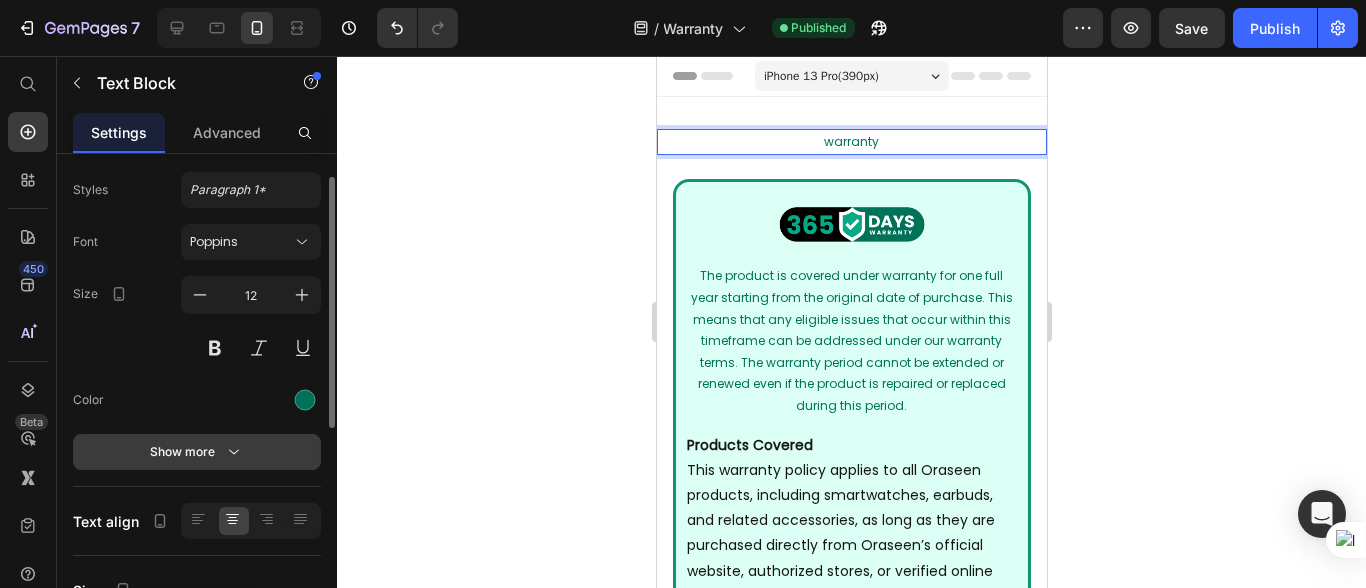 click on "Show more" at bounding box center (197, 452) 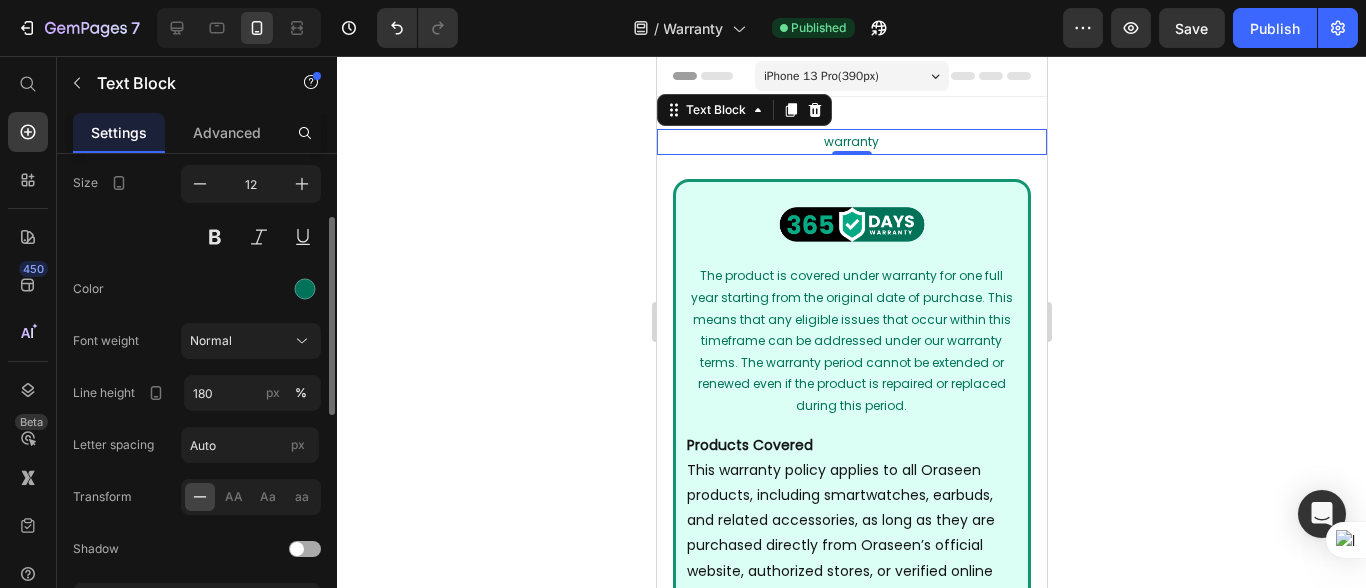 scroll, scrollTop: 268, scrollLeft: 0, axis: vertical 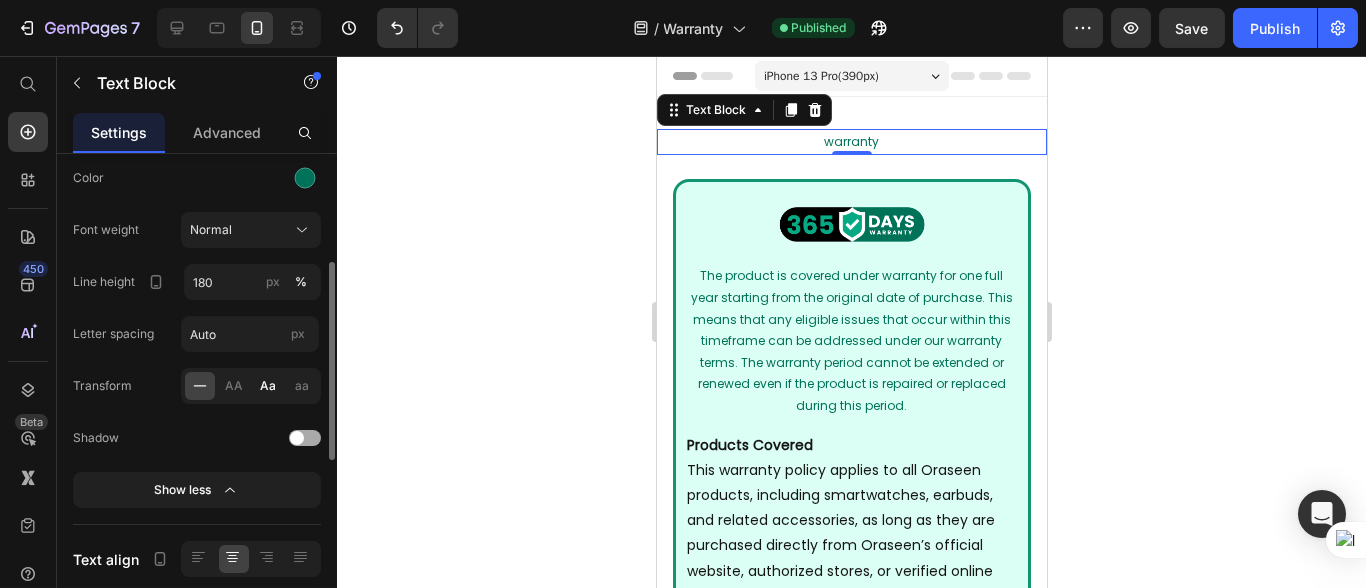 click on "Aa" 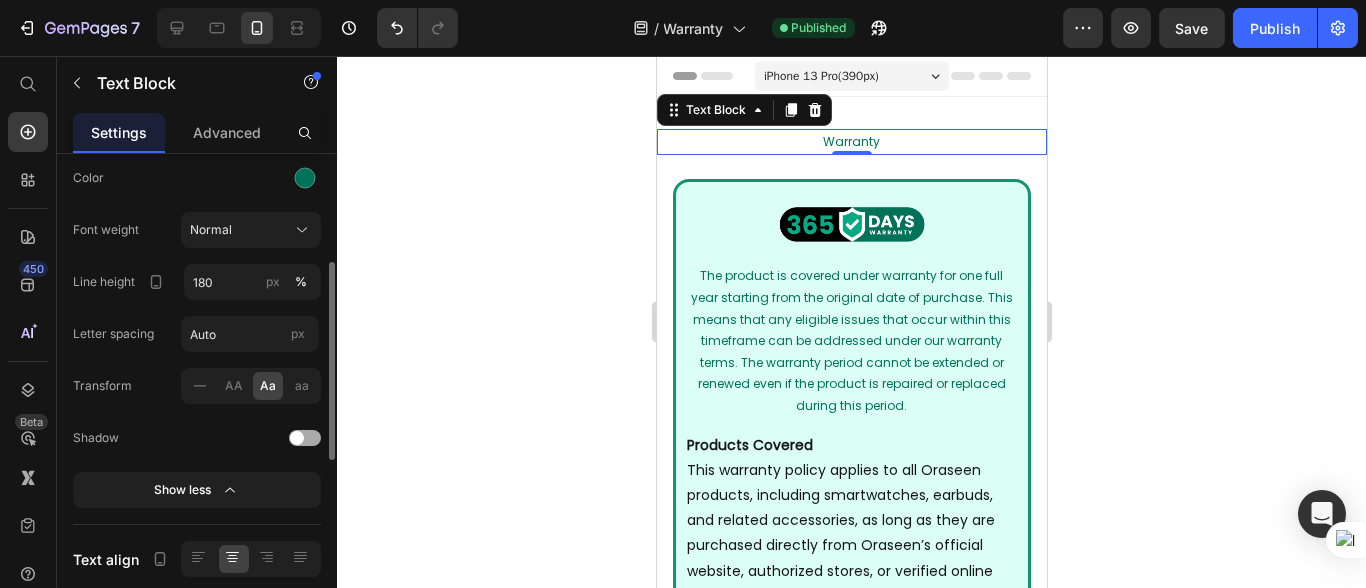 click on "Aa" 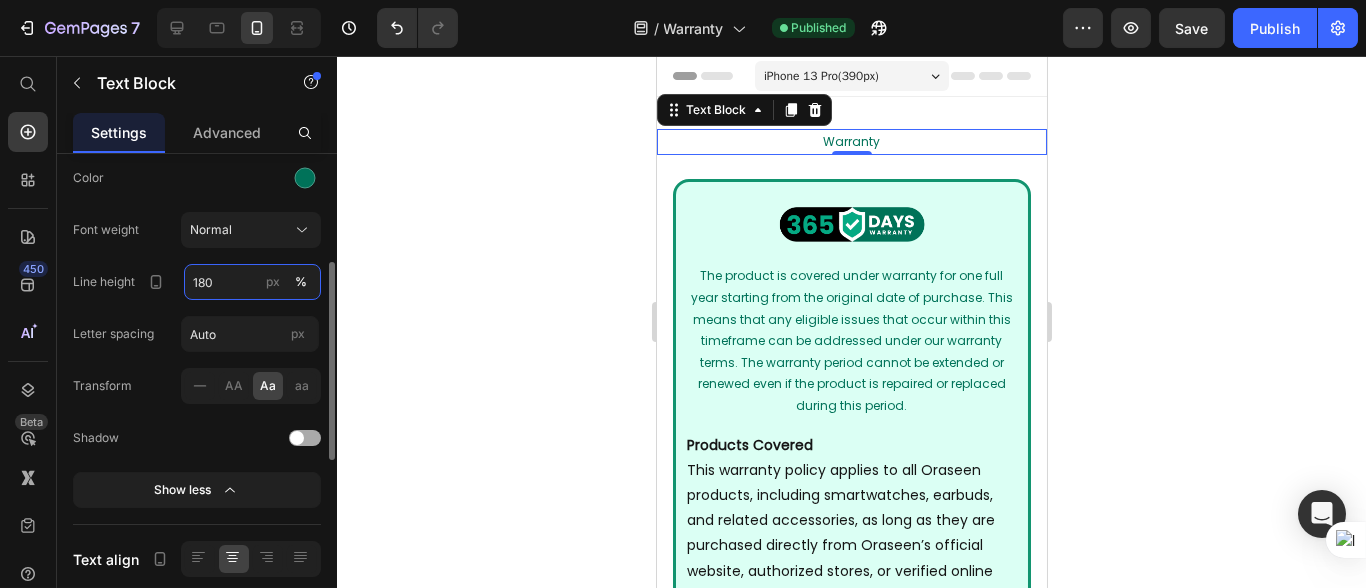 click on "180" at bounding box center [252, 282] 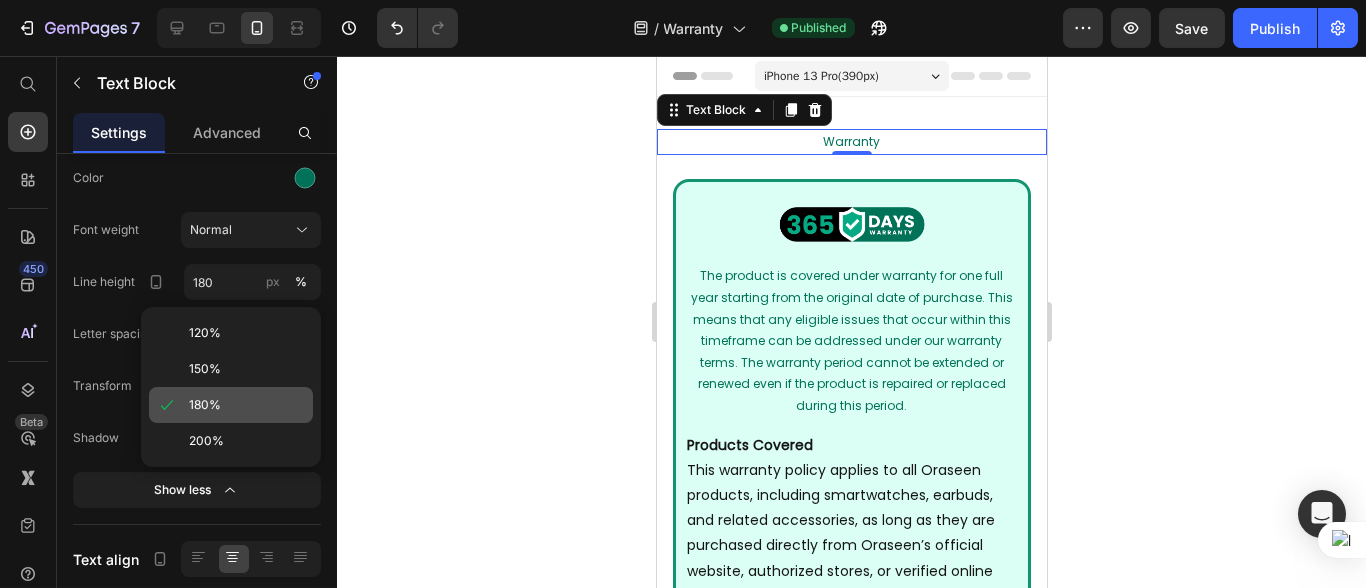 click on "180%" at bounding box center (205, 405) 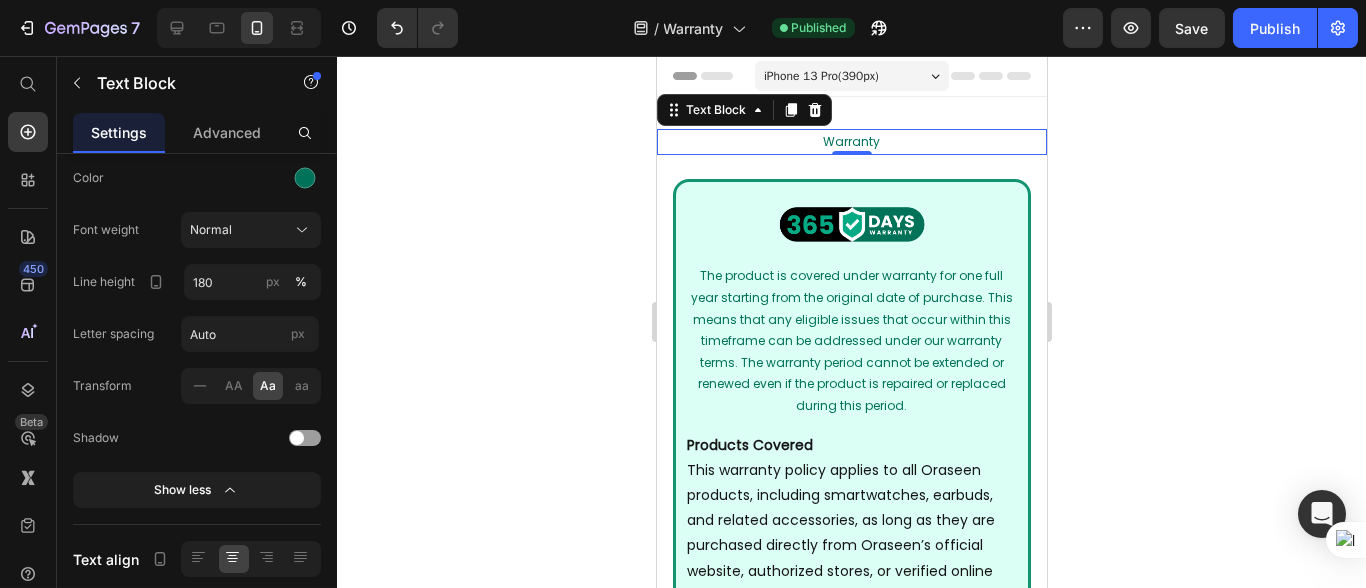 scroll, scrollTop: 0, scrollLeft: 0, axis: both 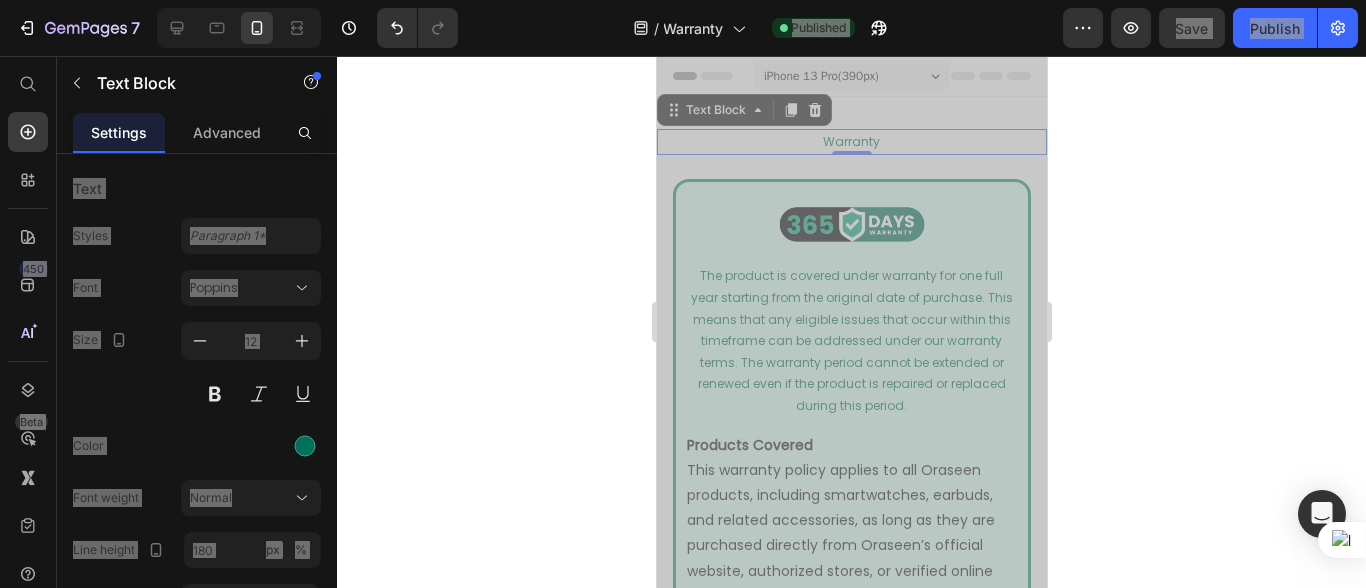 click on "warranty Text Block   0 Section 1 Image The product is covered under warranty for one full year starting from the original date of purchase. This means that any eligible issues that occur within this timeframe can be addressed under our warranty terms. The warranty period cannot be extended or renewed even if the product is repaired or replaced during this period. Text Block The product is covered under warranty for one full year starting from the original date of purchase. This means that any eligible issues that occur within this timeframe can be addressed under our warranty terms. The warranty period cannot be extended or renewed even if the product is repaired or replaced during this period. Text Block Text Block Products Covered   What’s Covered: We will provide free repair or replacement in the event of any manufacturing defects. This includes: •   Internal component failures not caused by the user •   Faulty screens •   Battery-related issues •     What’s Not Covered: •   •" at bounding box center (851, 1552) 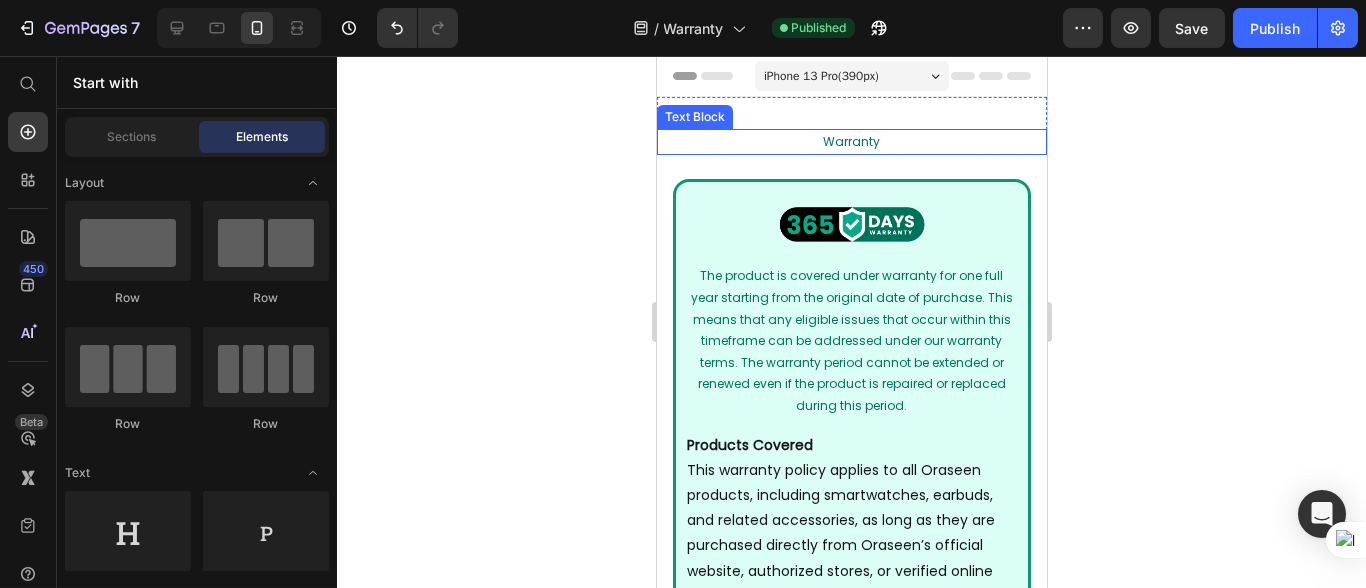 click on "warranty" at bounding box center (851, 141) 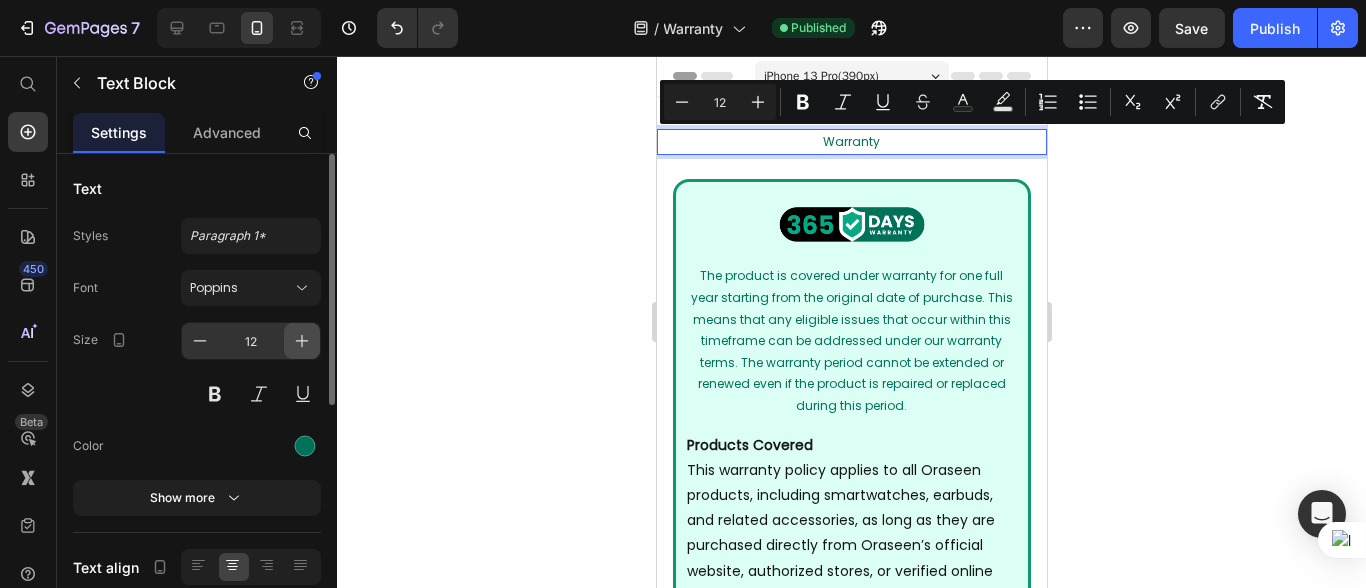 click 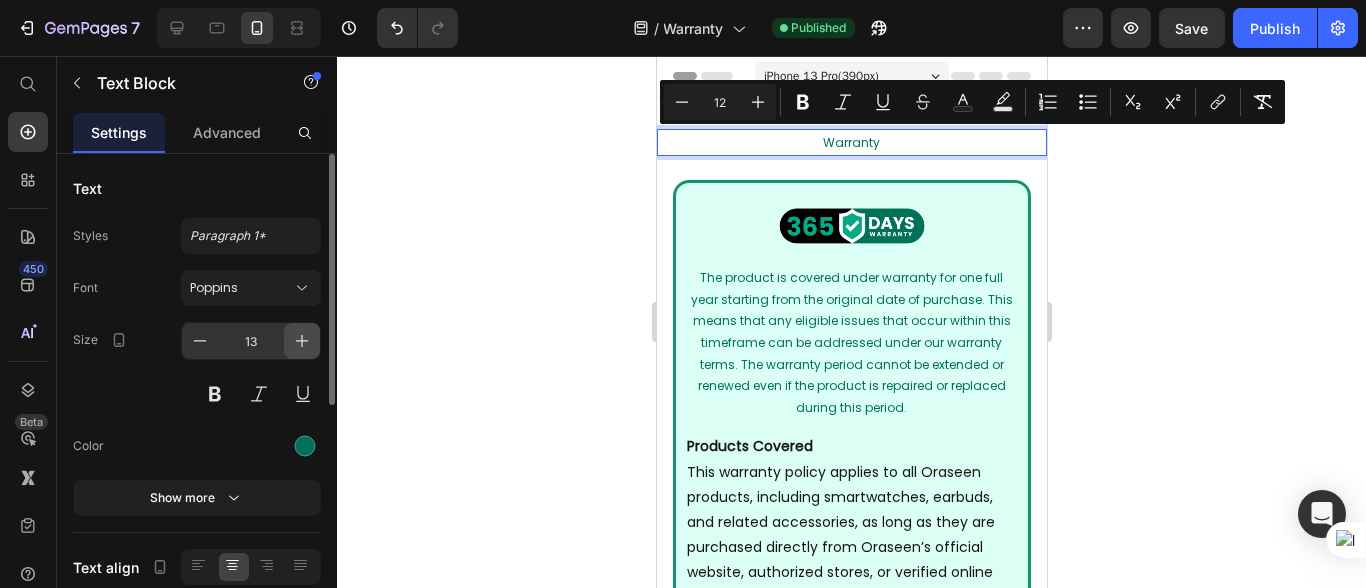 click 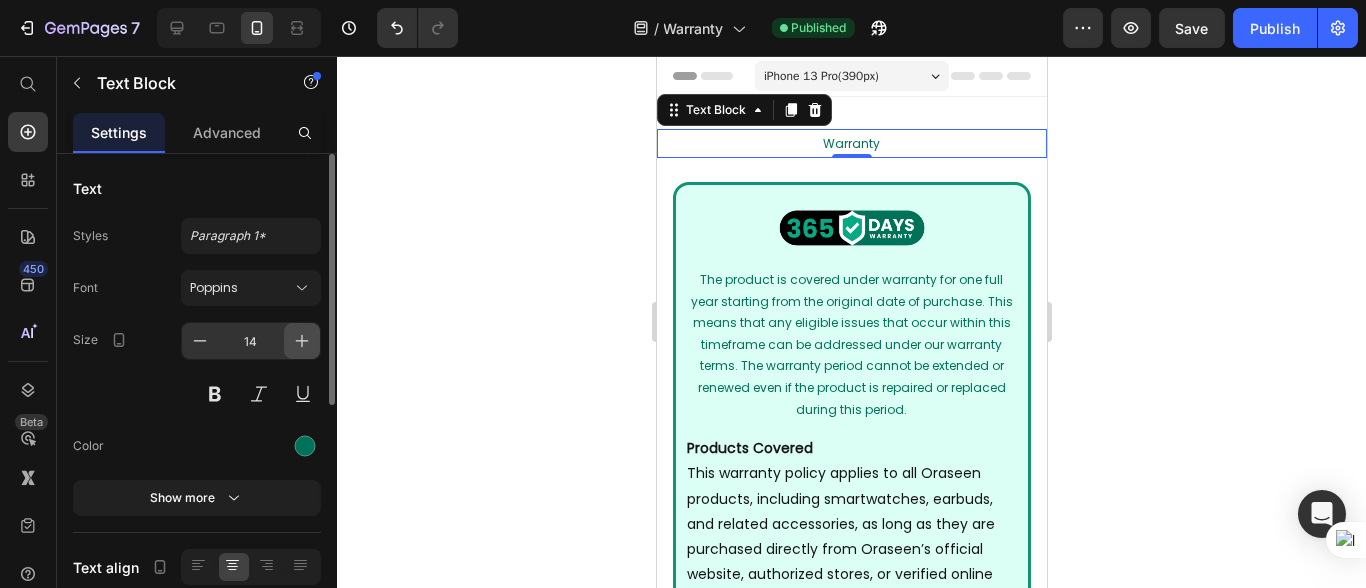 click 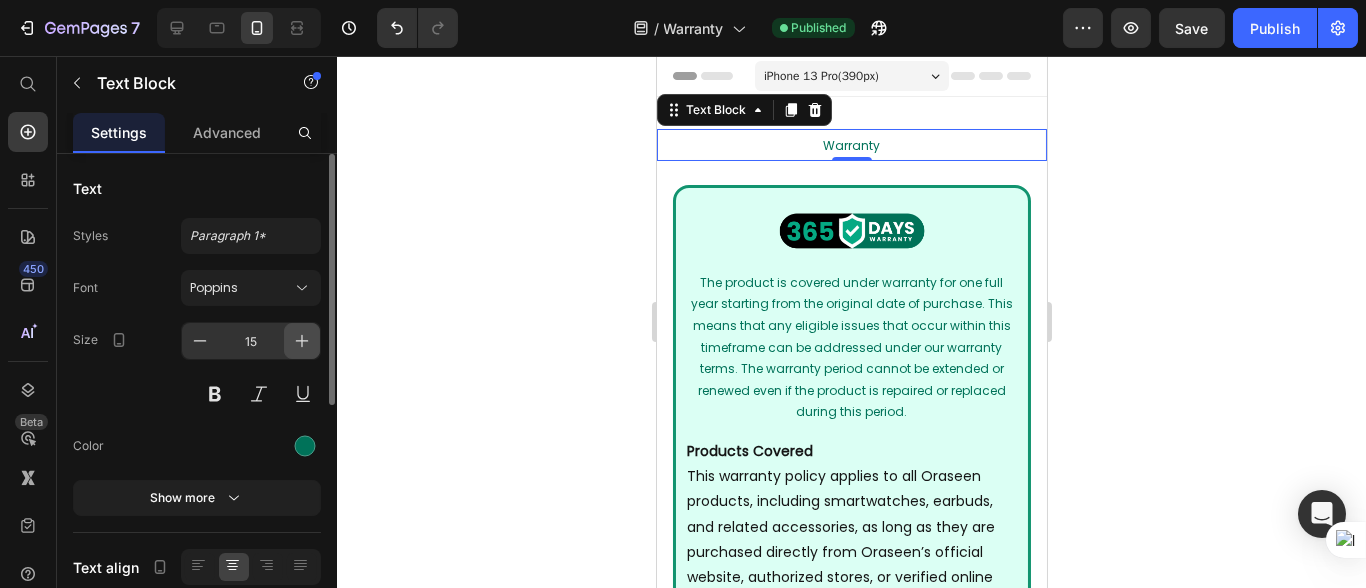 click 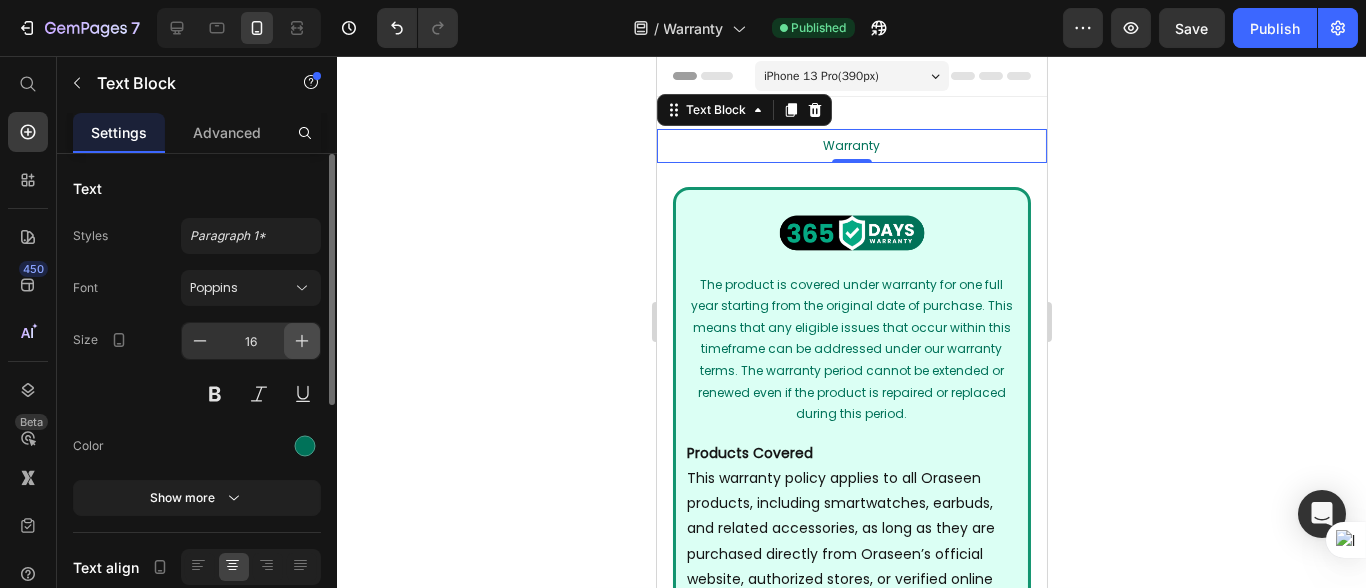 click 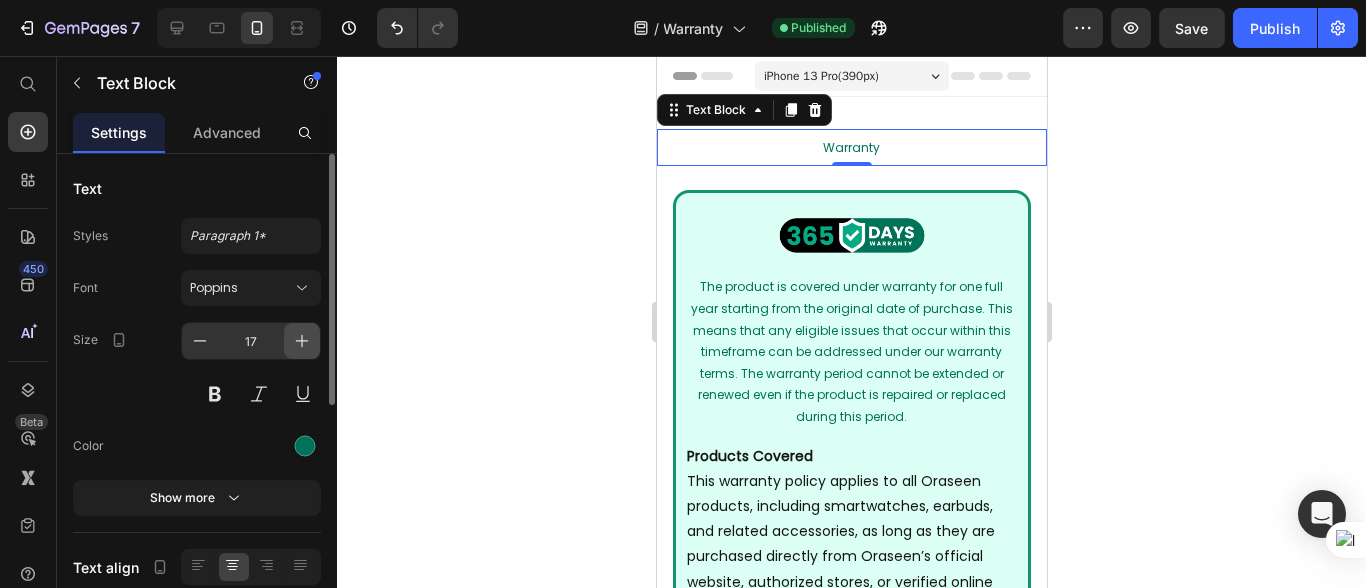 click 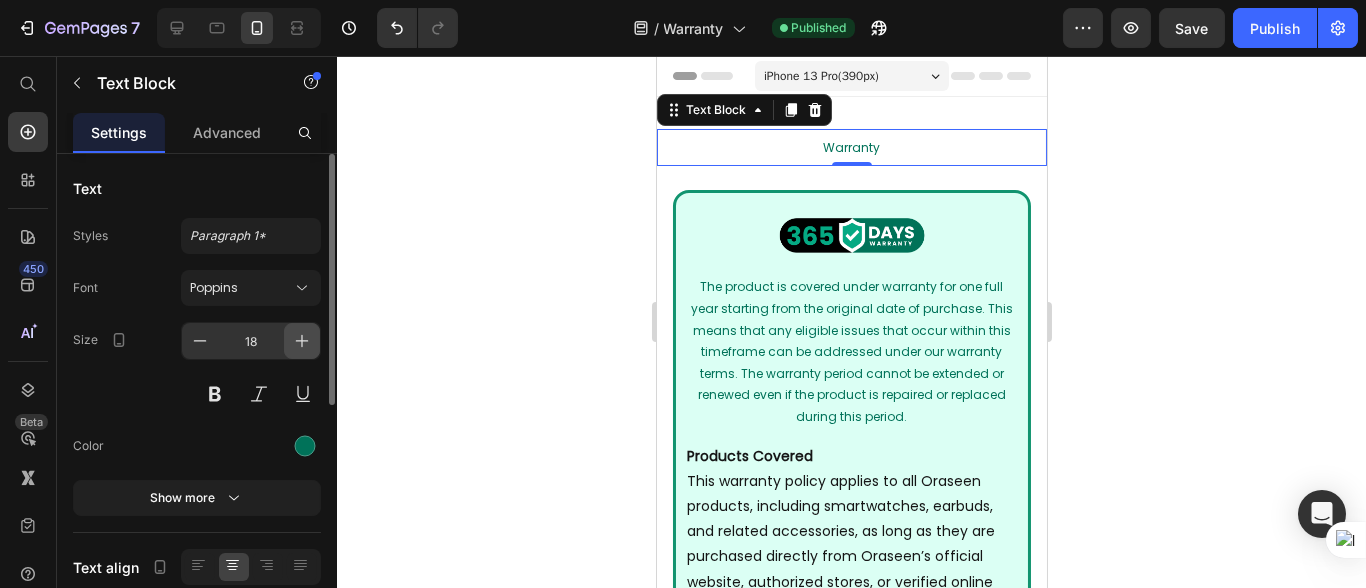 click 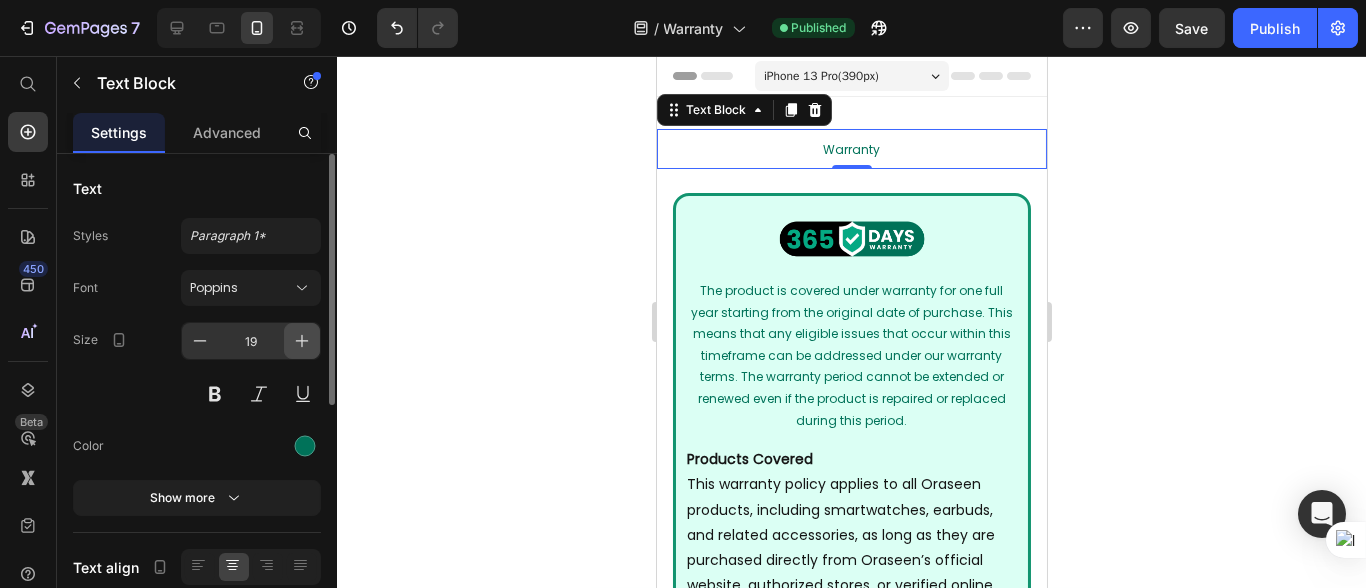 click 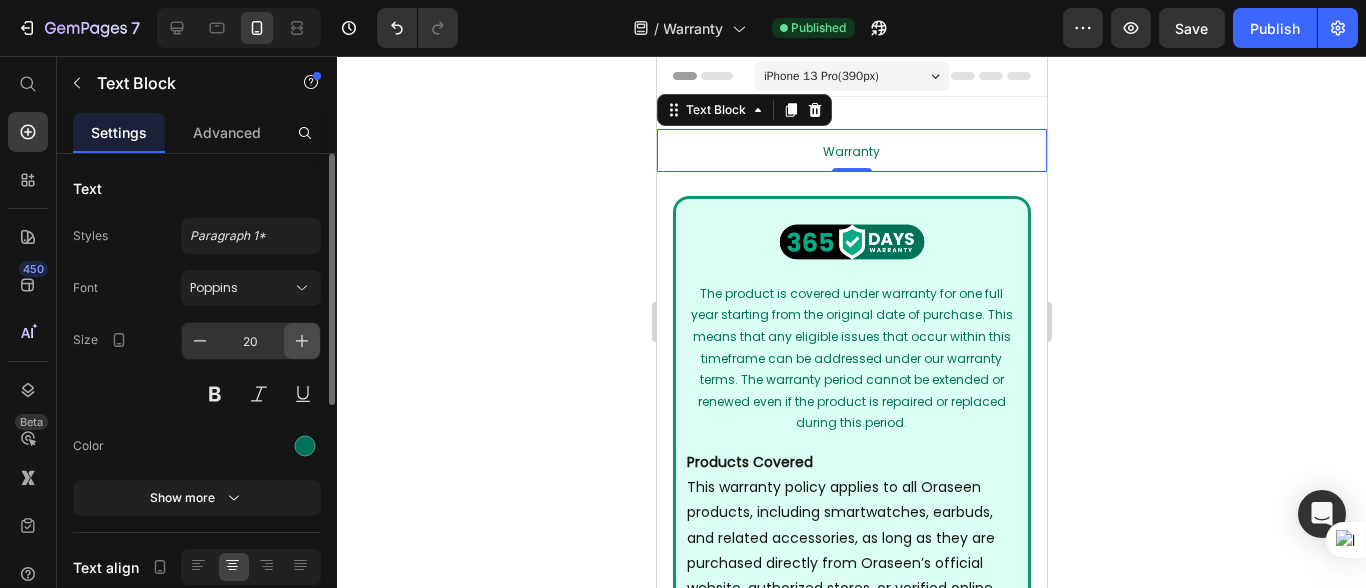click 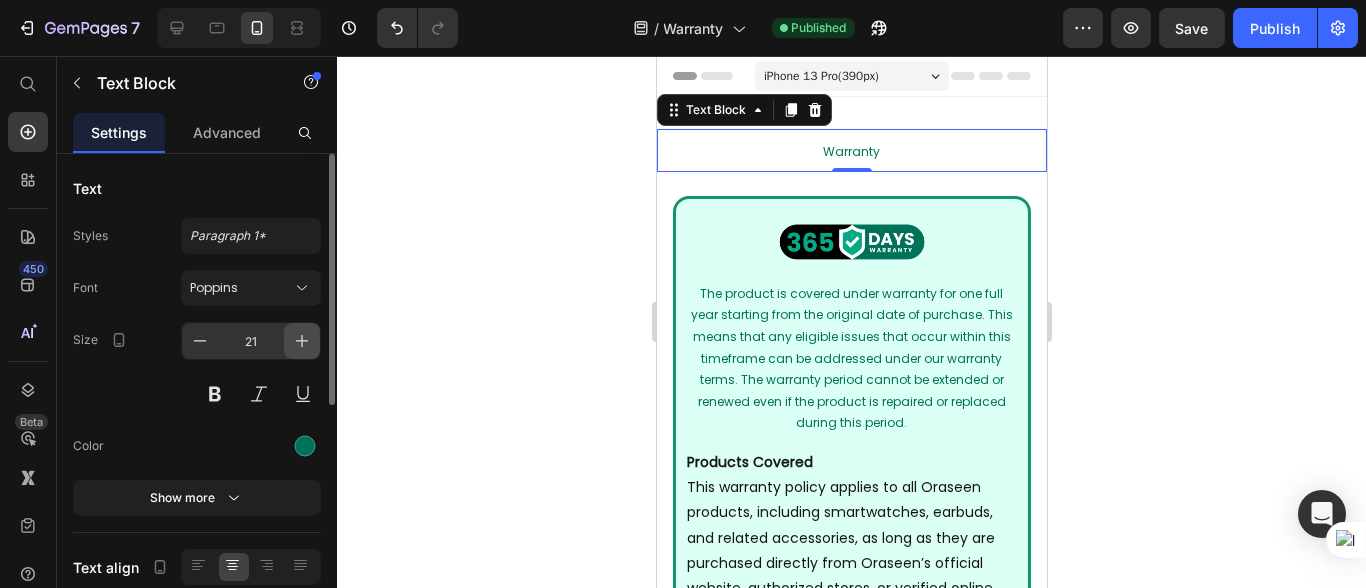 click 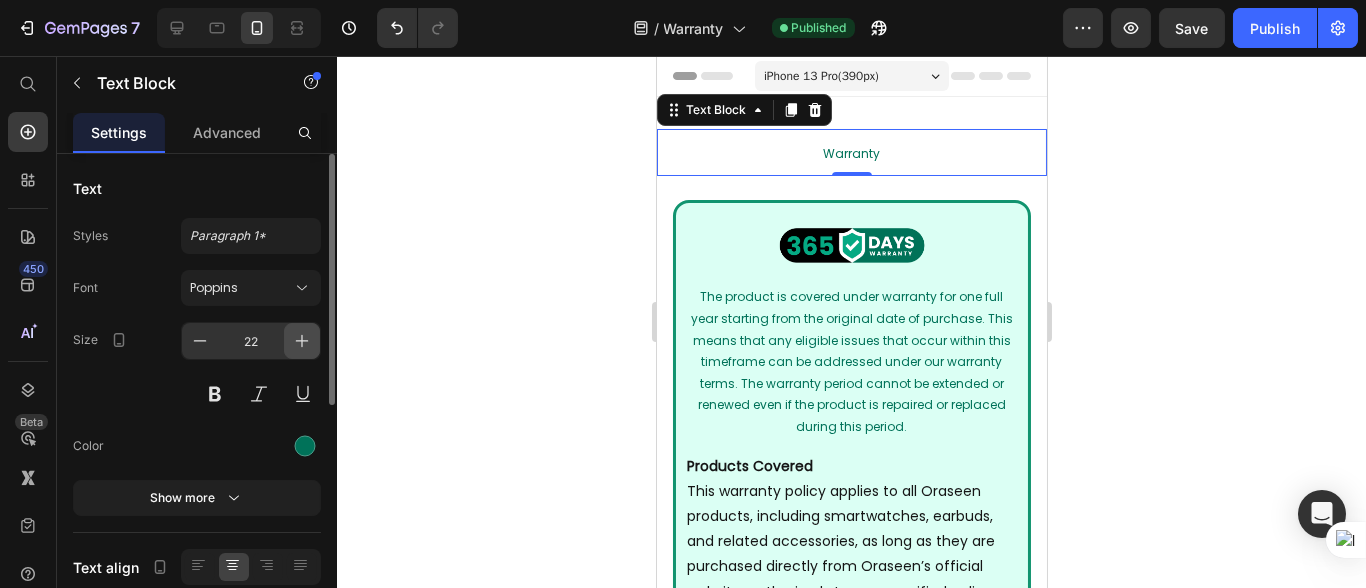 click 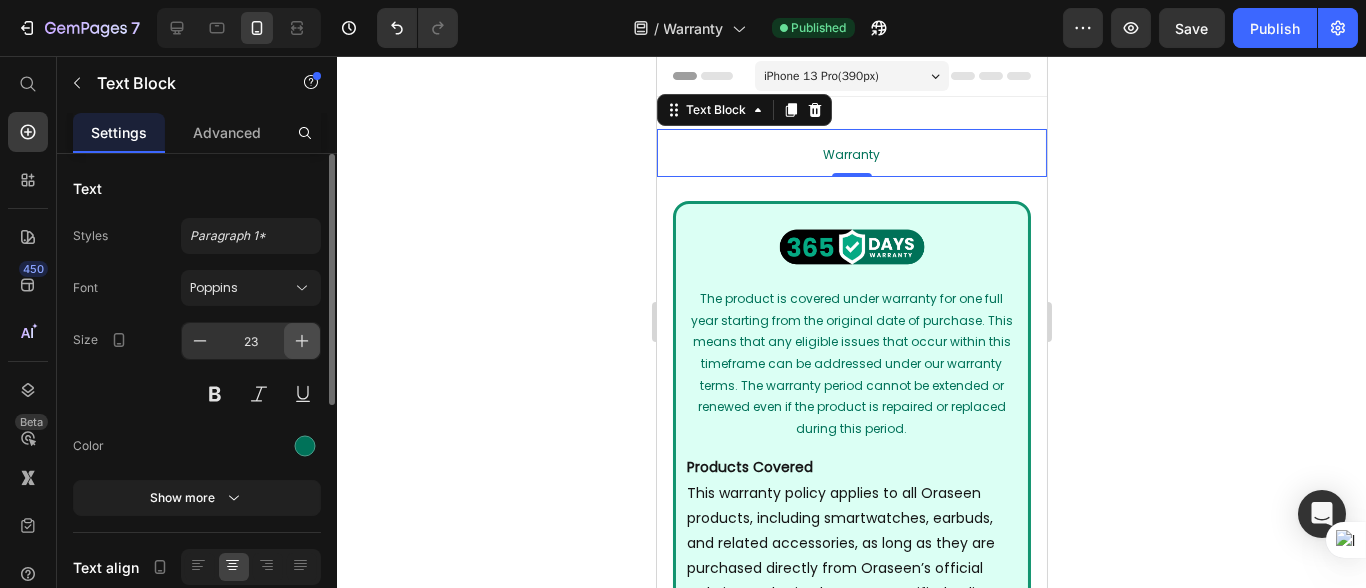 click 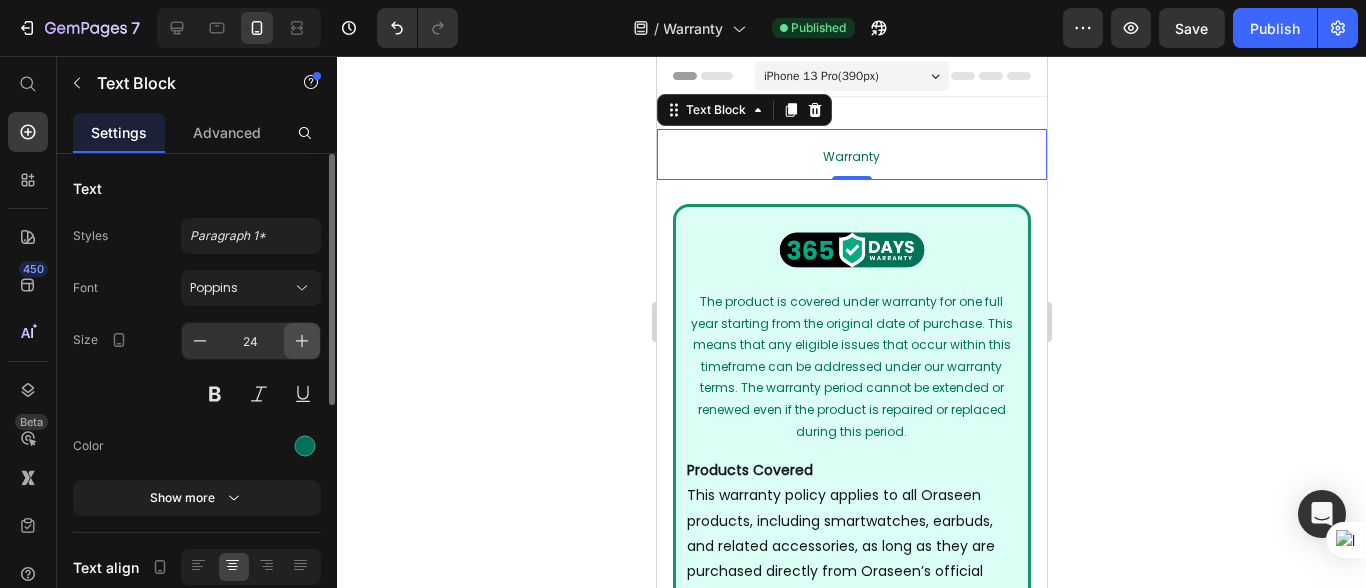 click 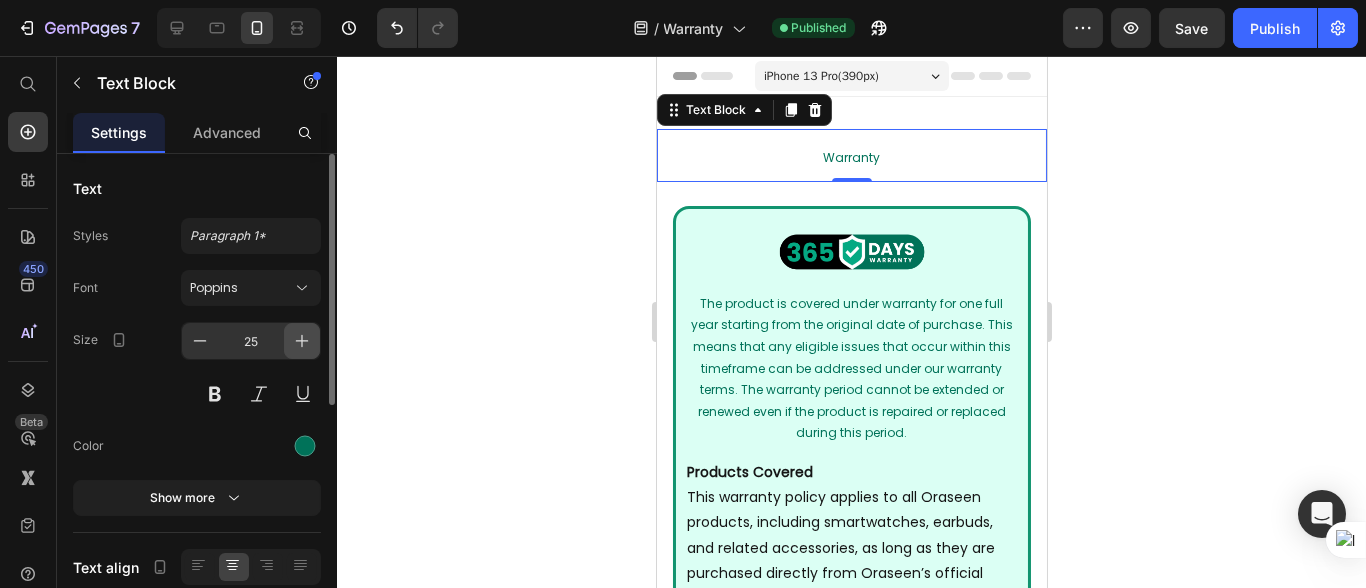 click 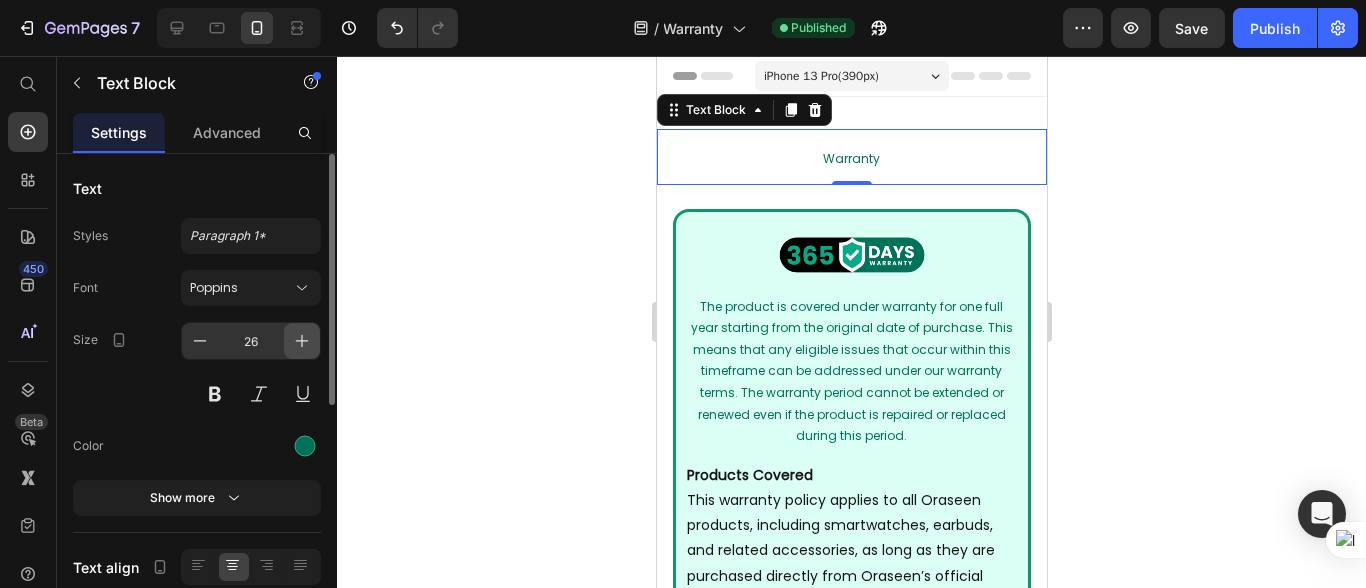 click 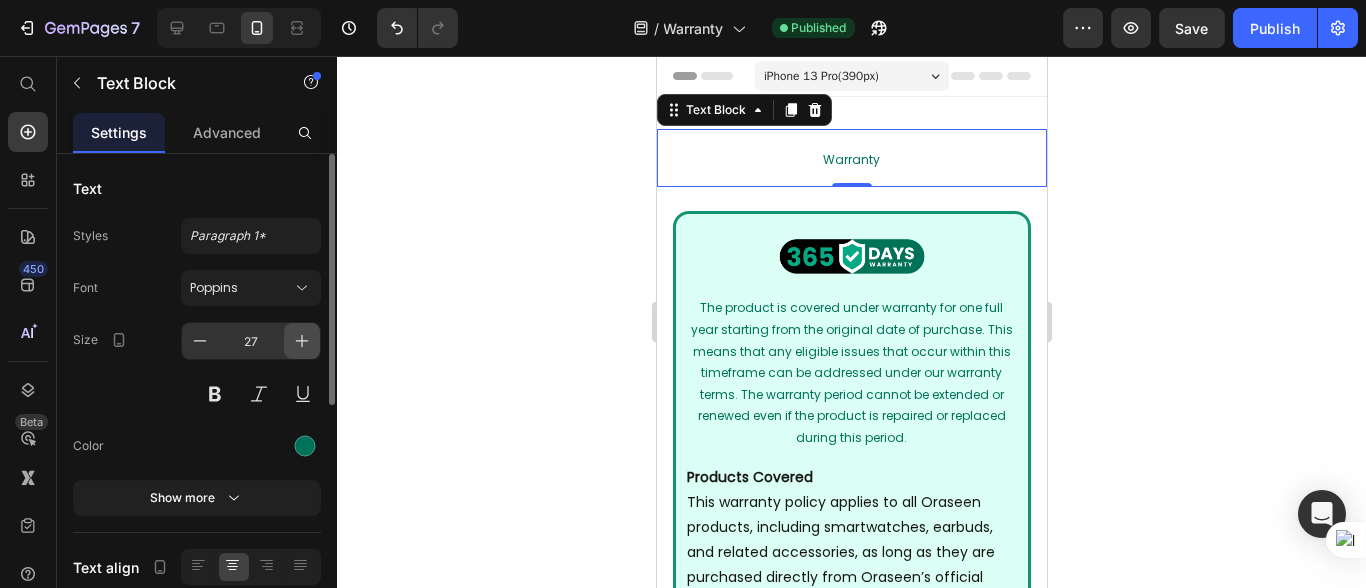click 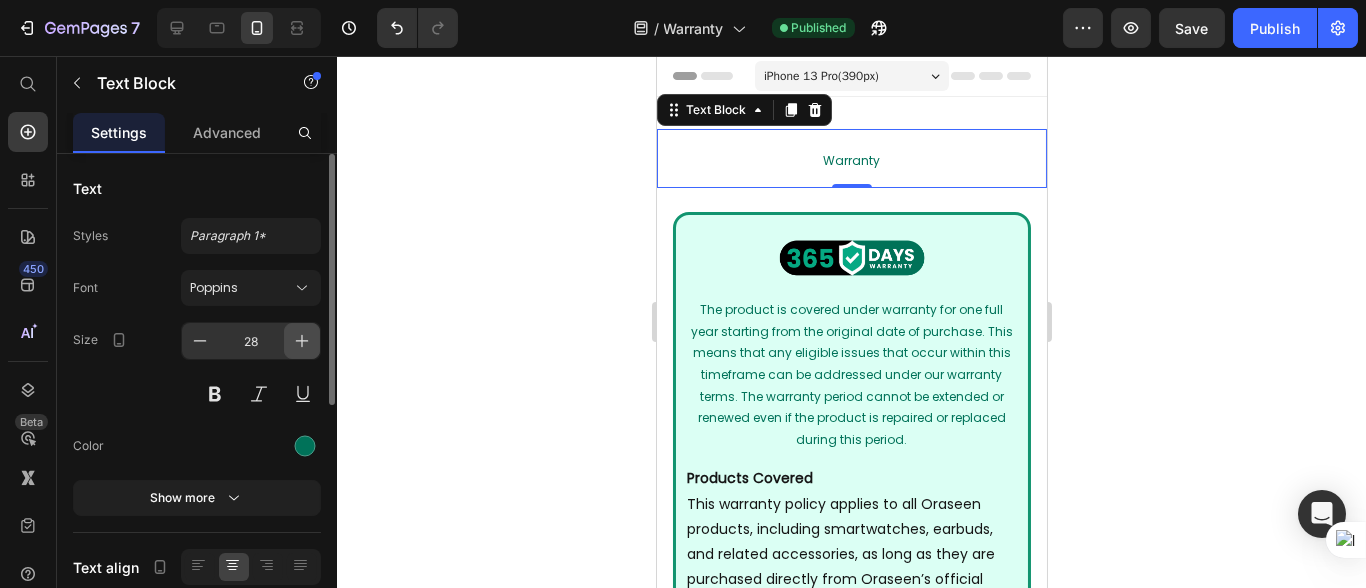 click 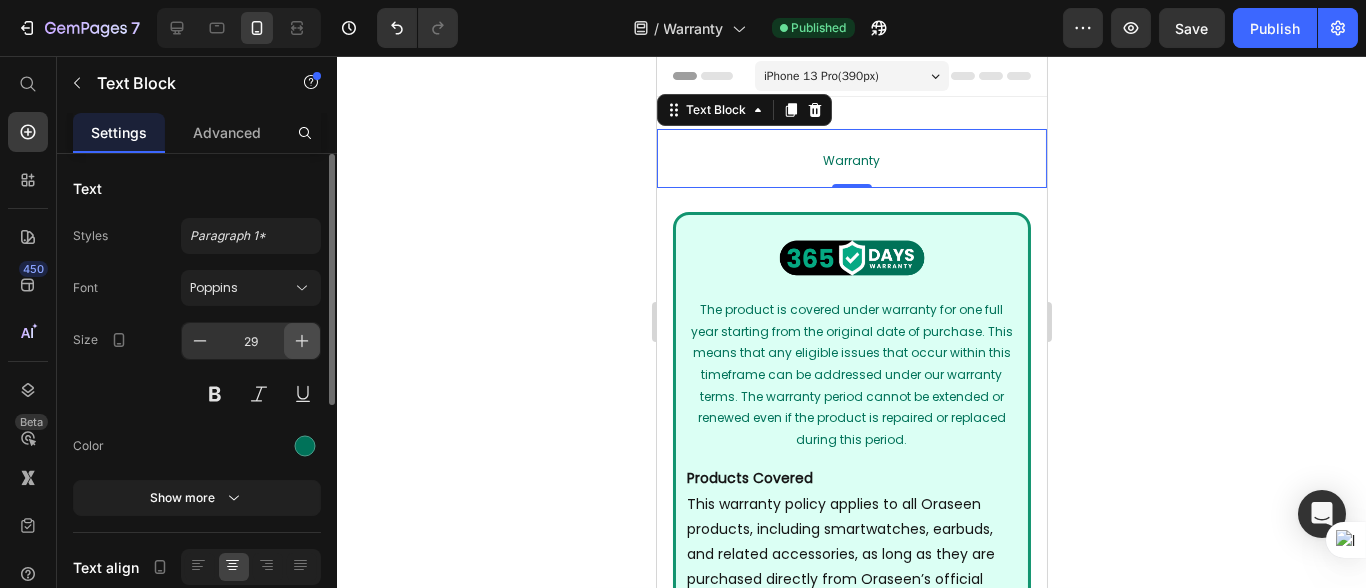 click 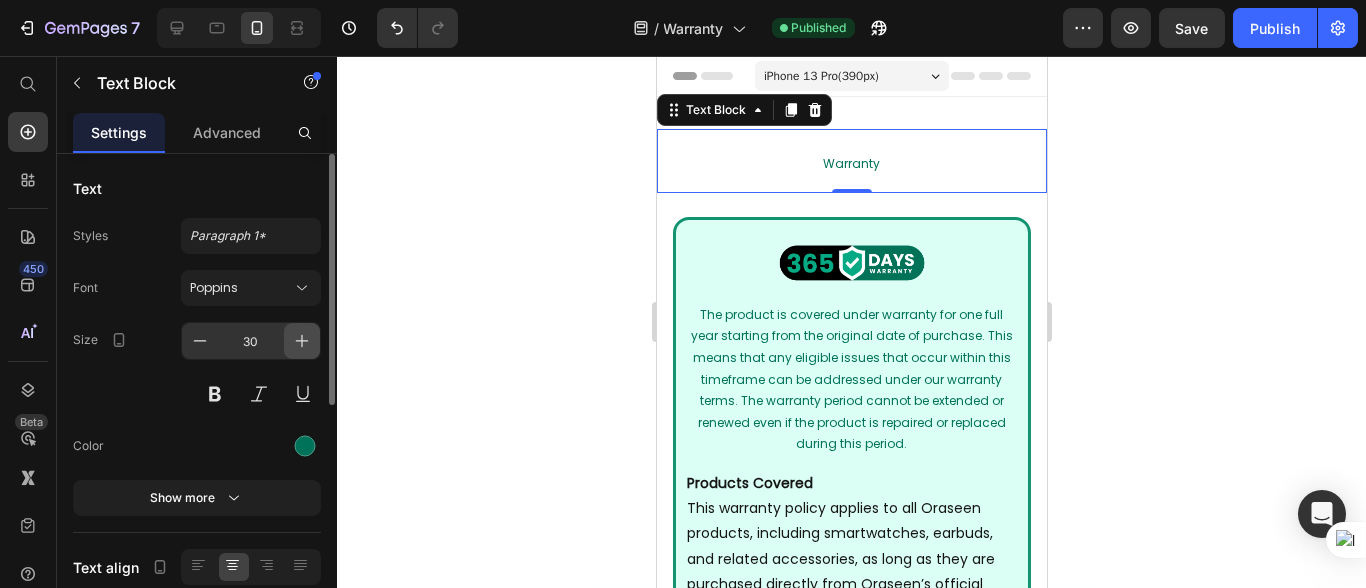 click 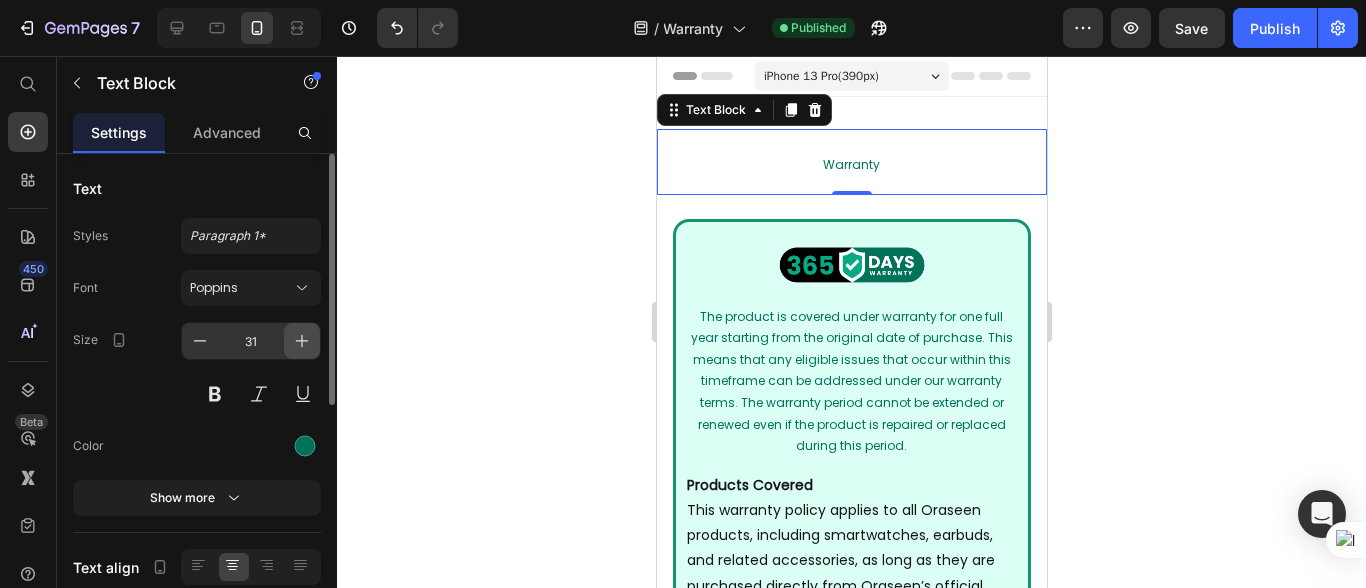 click 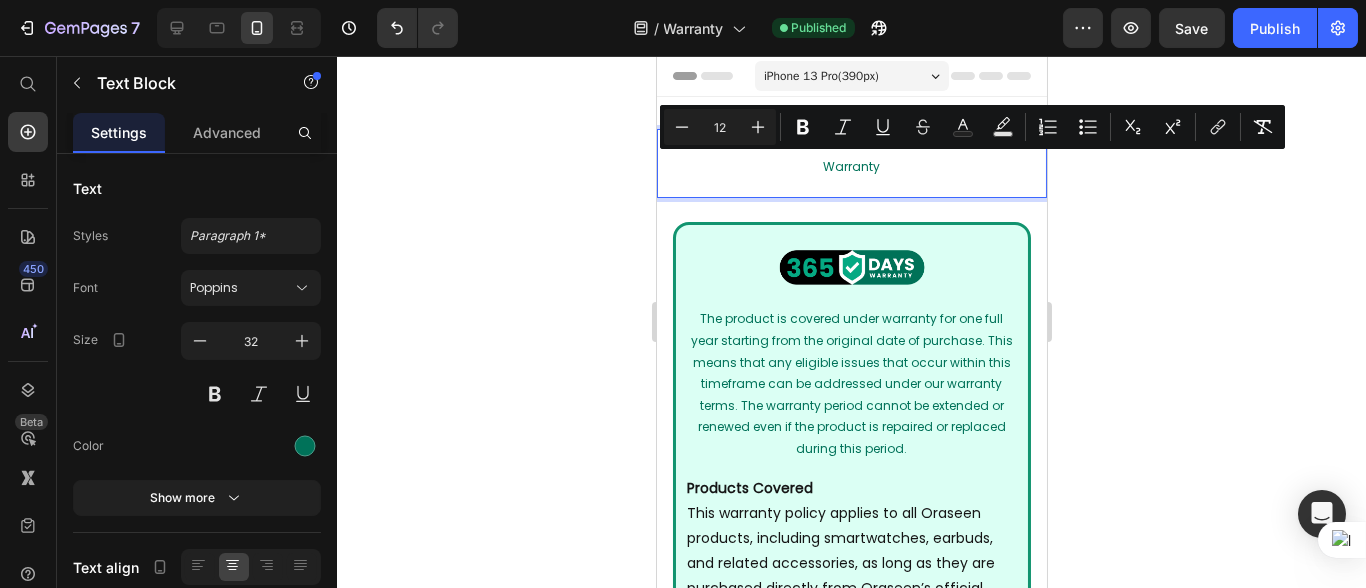 click on "12" at bounding box center (720, 127) 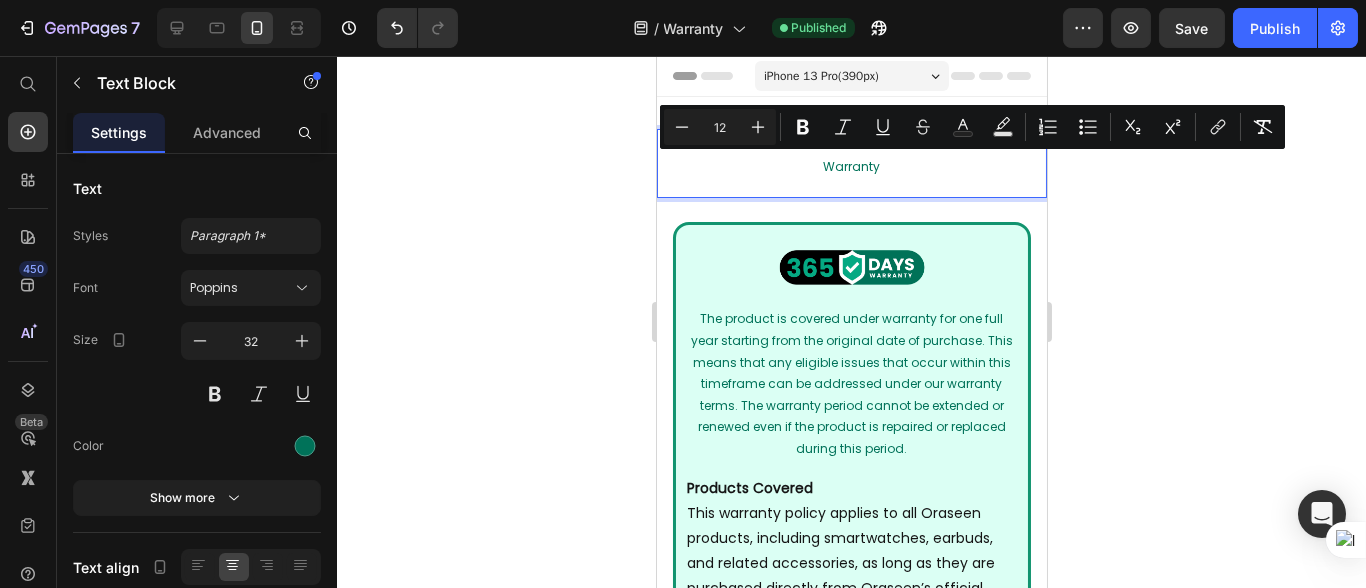 drag, startPoint x: 726, startPoint y: 128, endPoint x: 712, endPoint y: 125, distance: 14.3178215 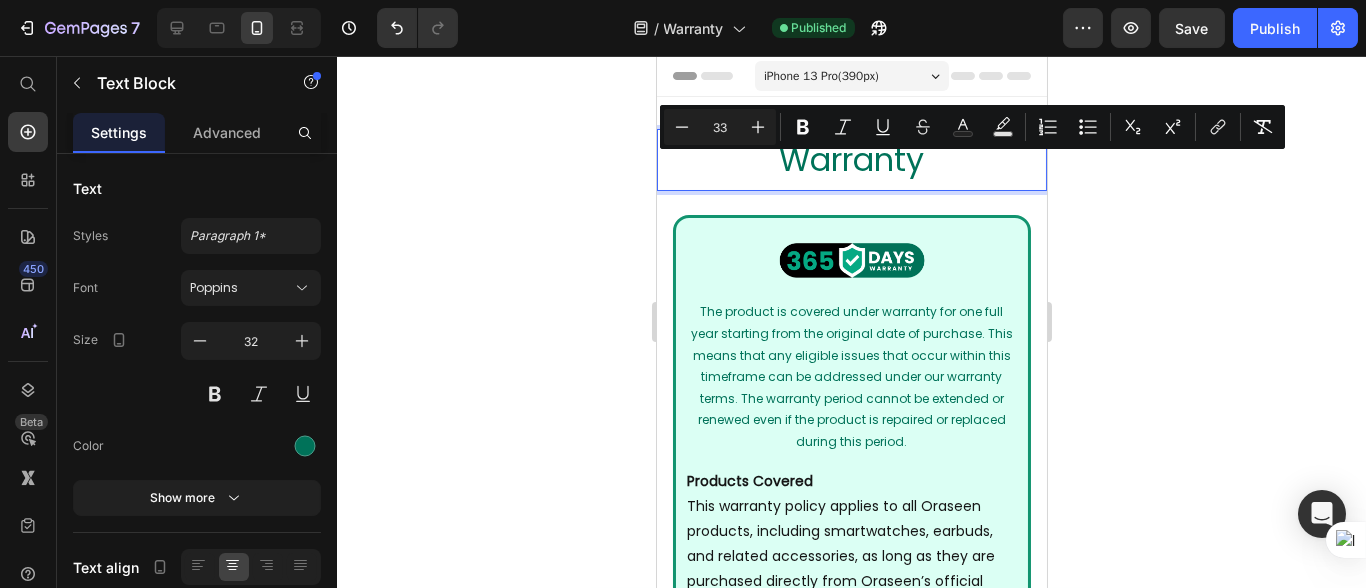 type on "3" 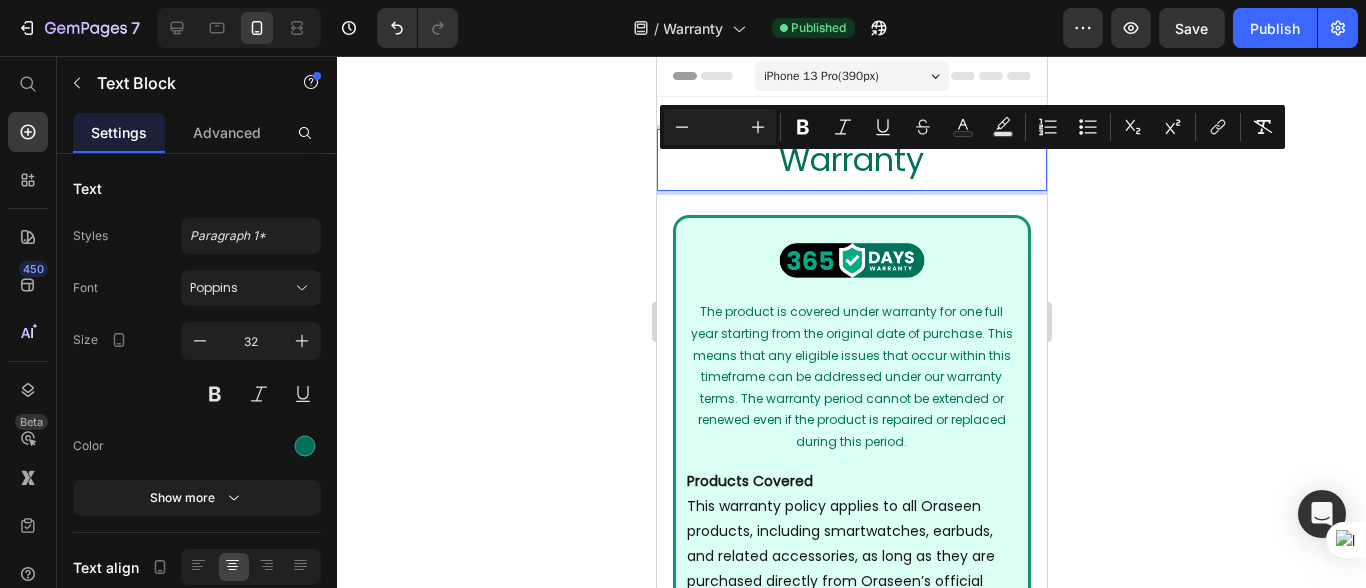 type on "2" 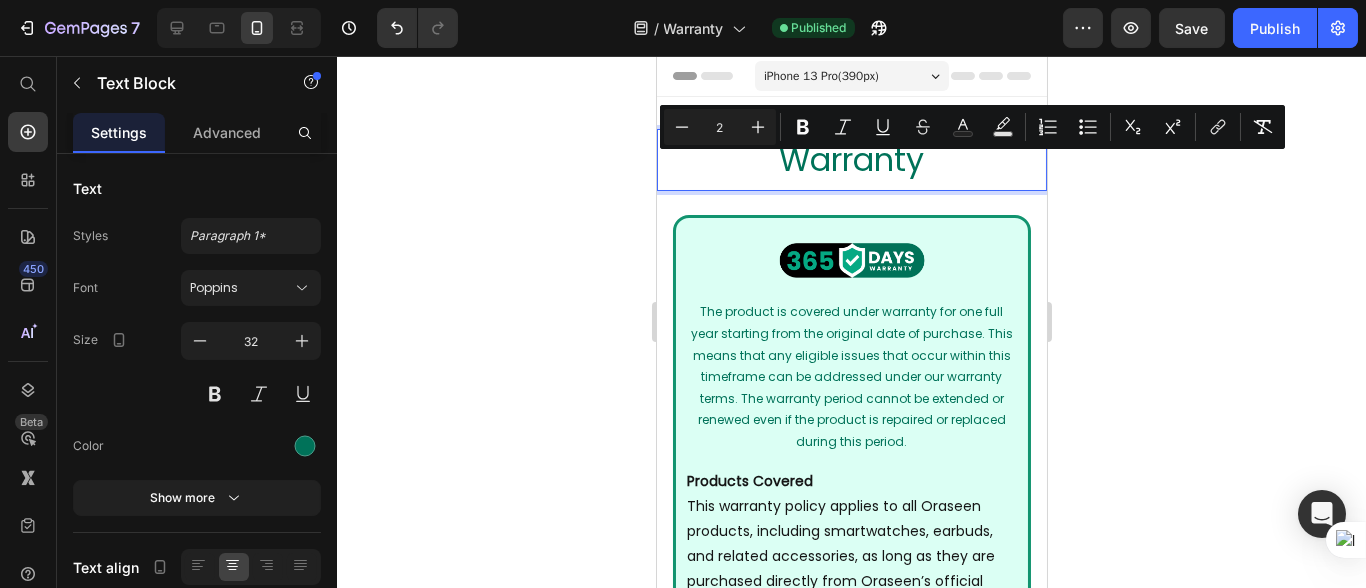 type 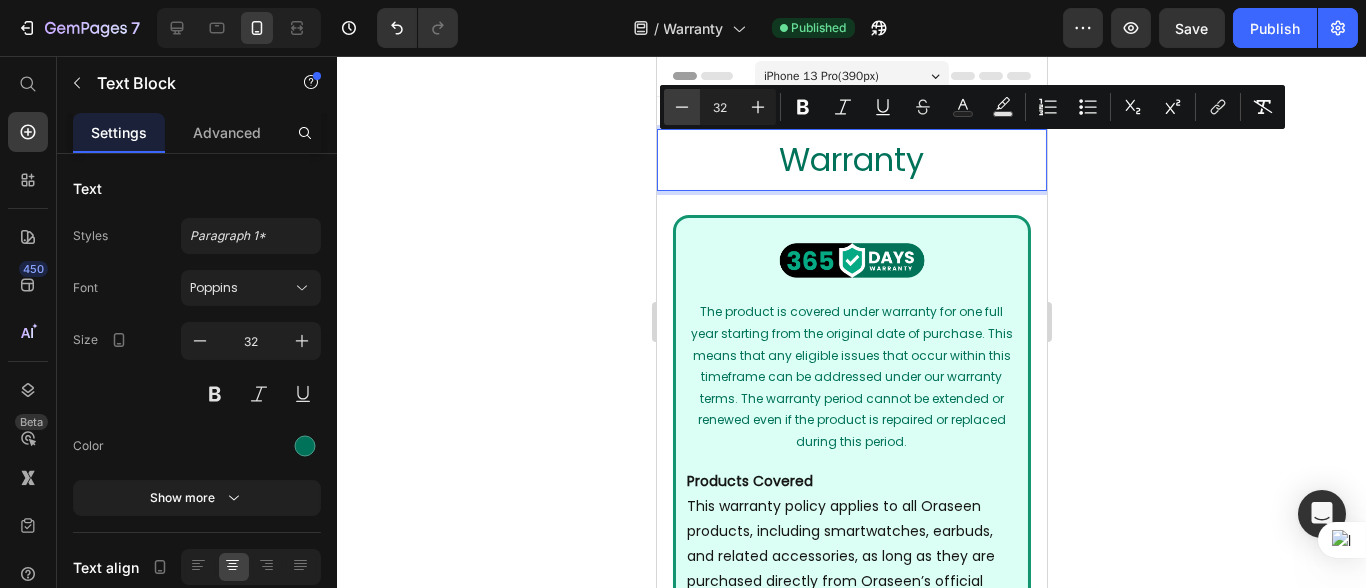drag, startPoint x: 734, startPoint y: 108, endPoint x: 676, endPoint y: 108, distance: 58 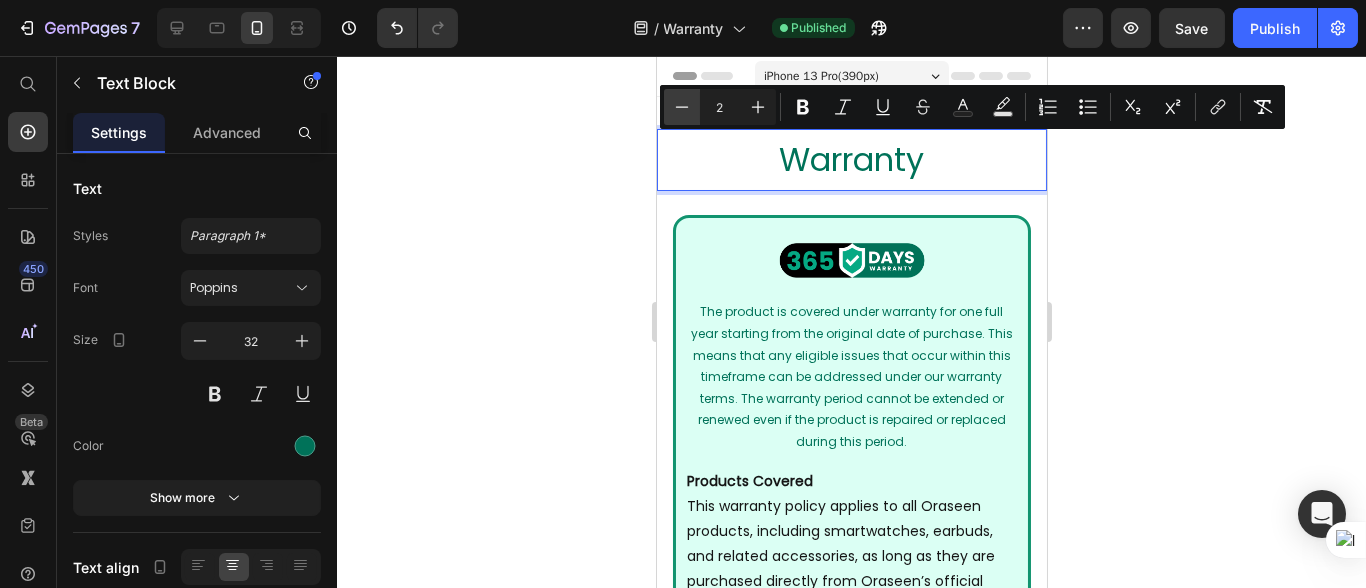 type on "2" 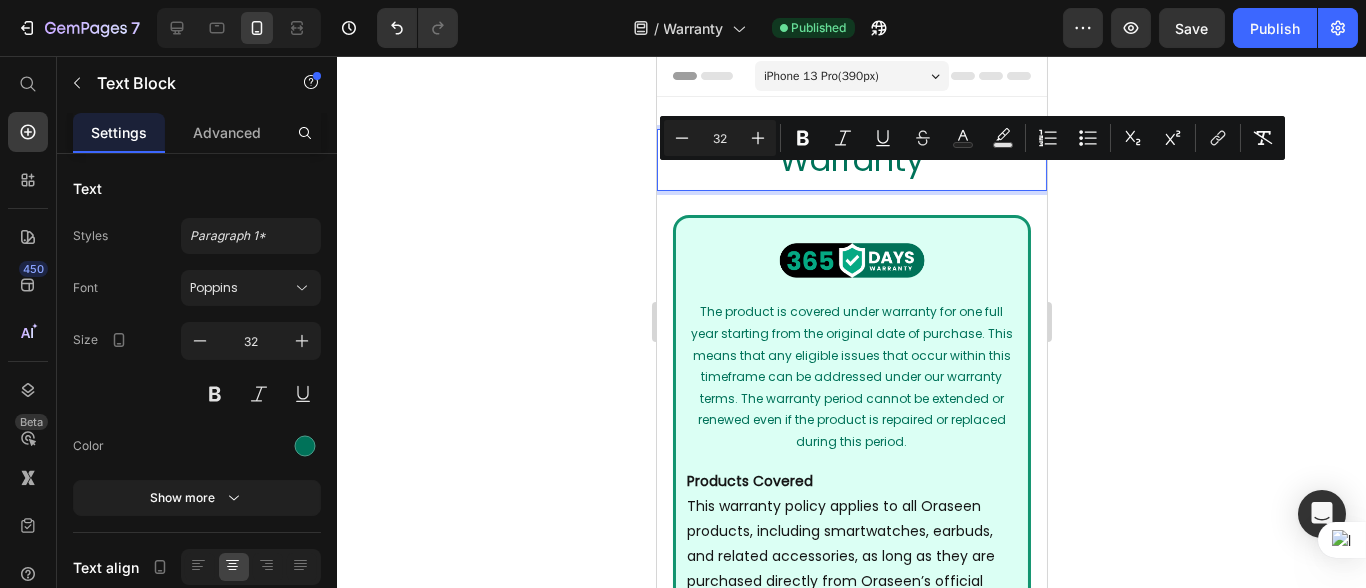 click on "32" at bounding box center [720, 138] 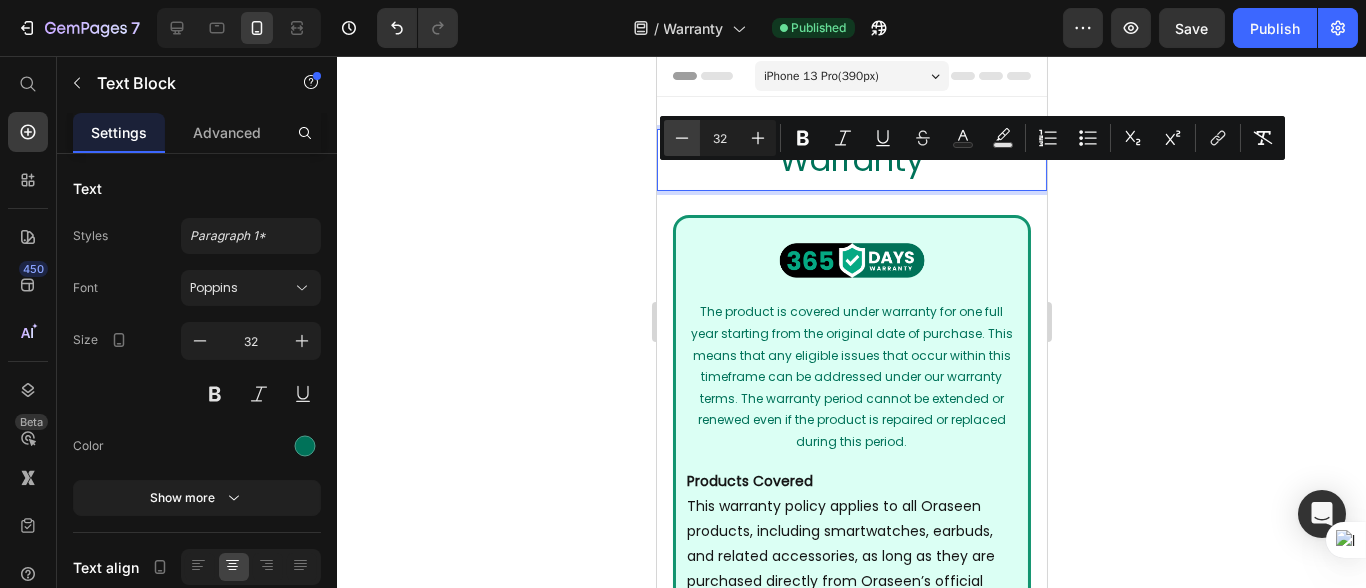 type on "3" 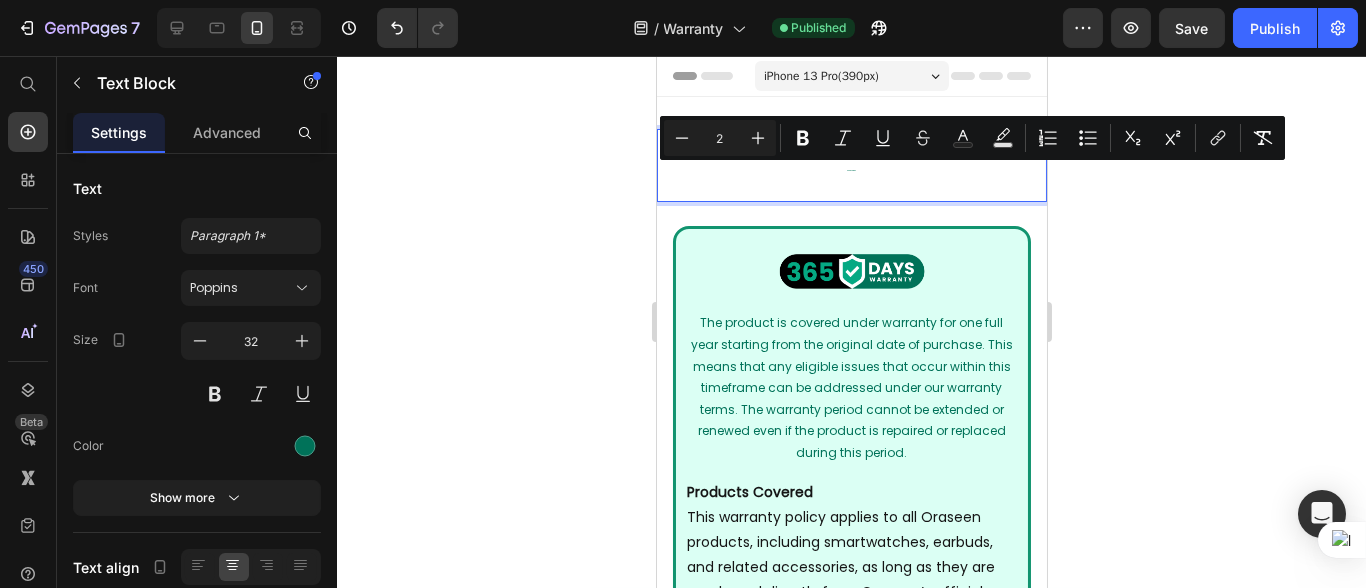 click on "2" at bounding box center [720, 138] 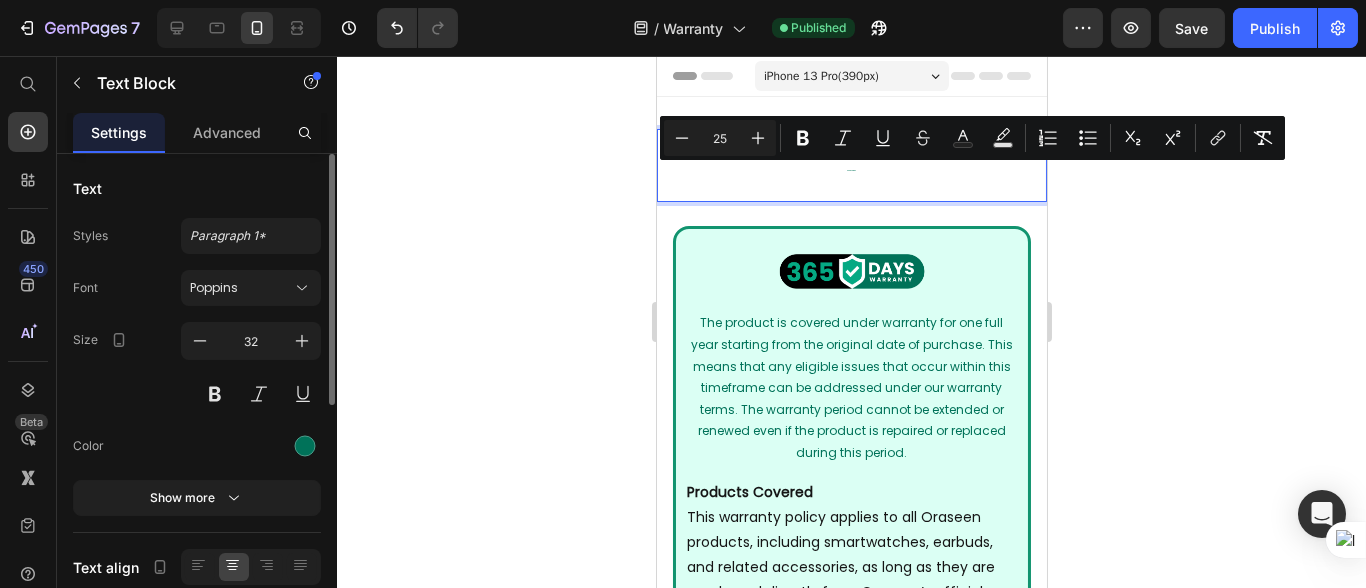 type on "25" 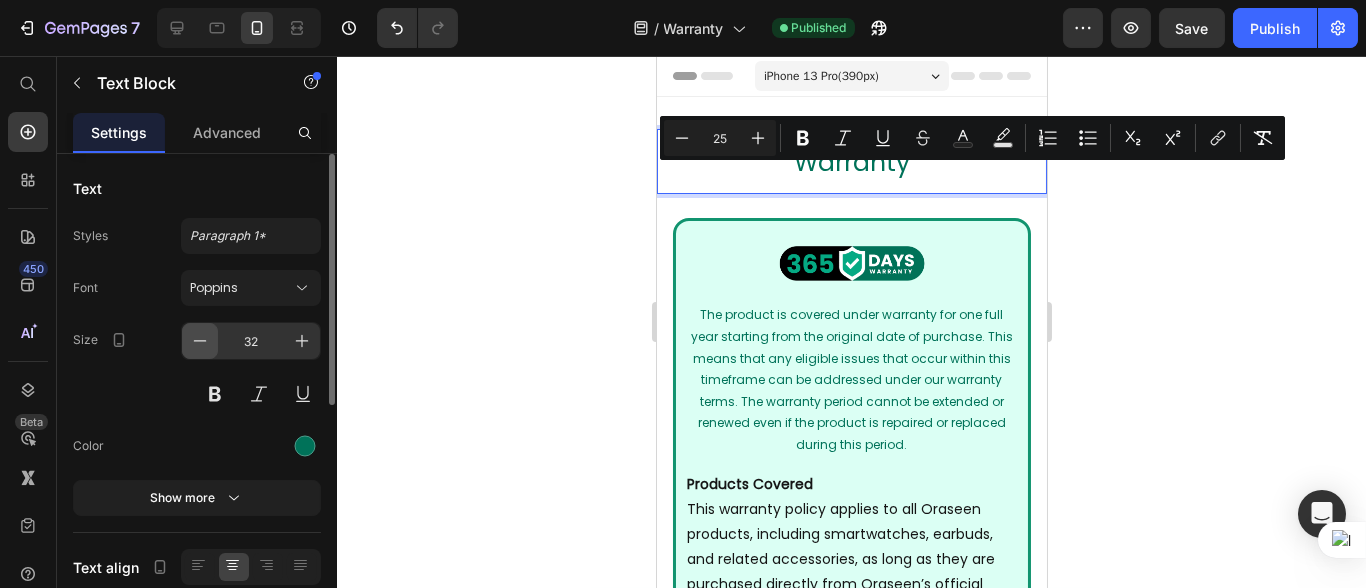 click 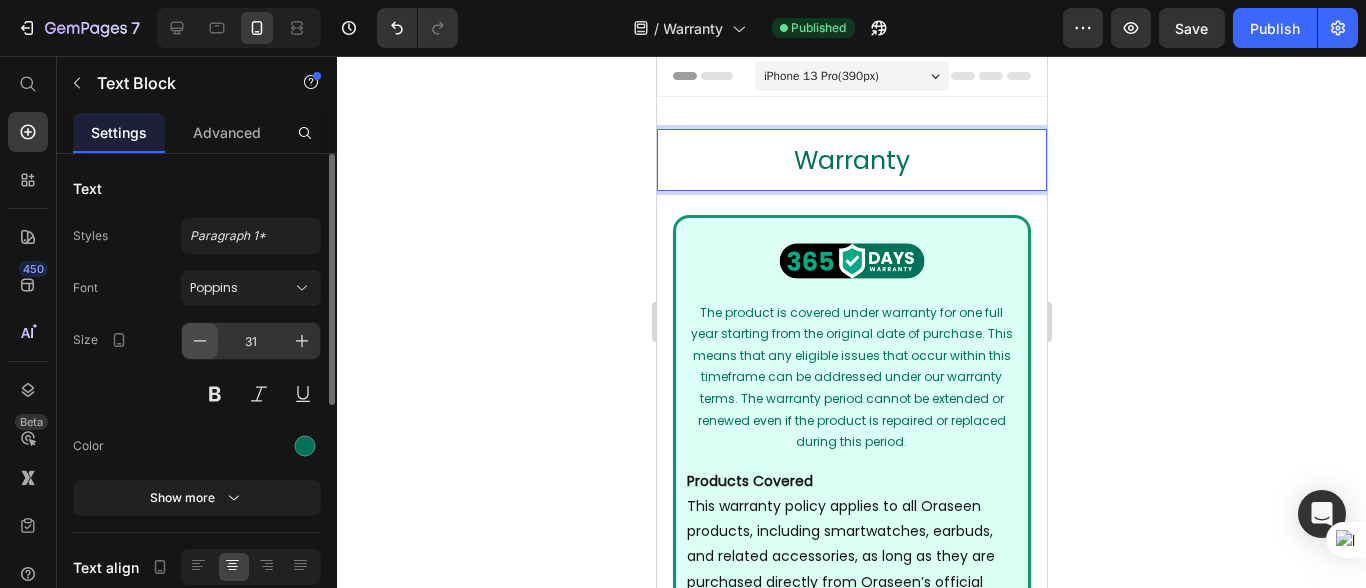 click 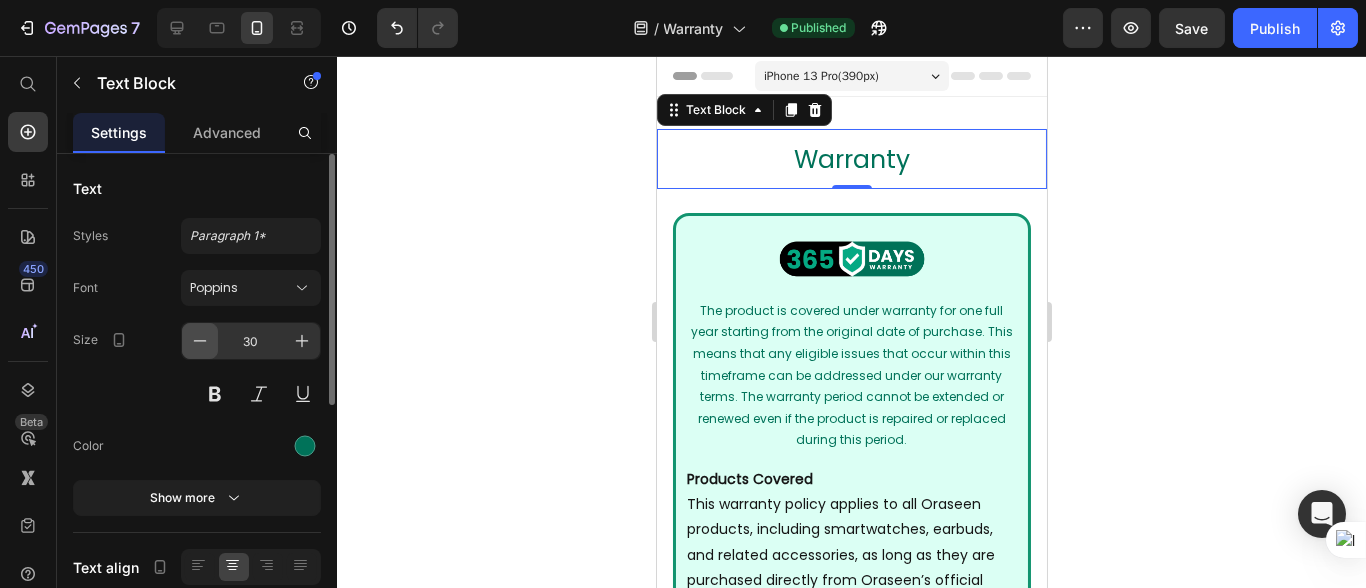 click 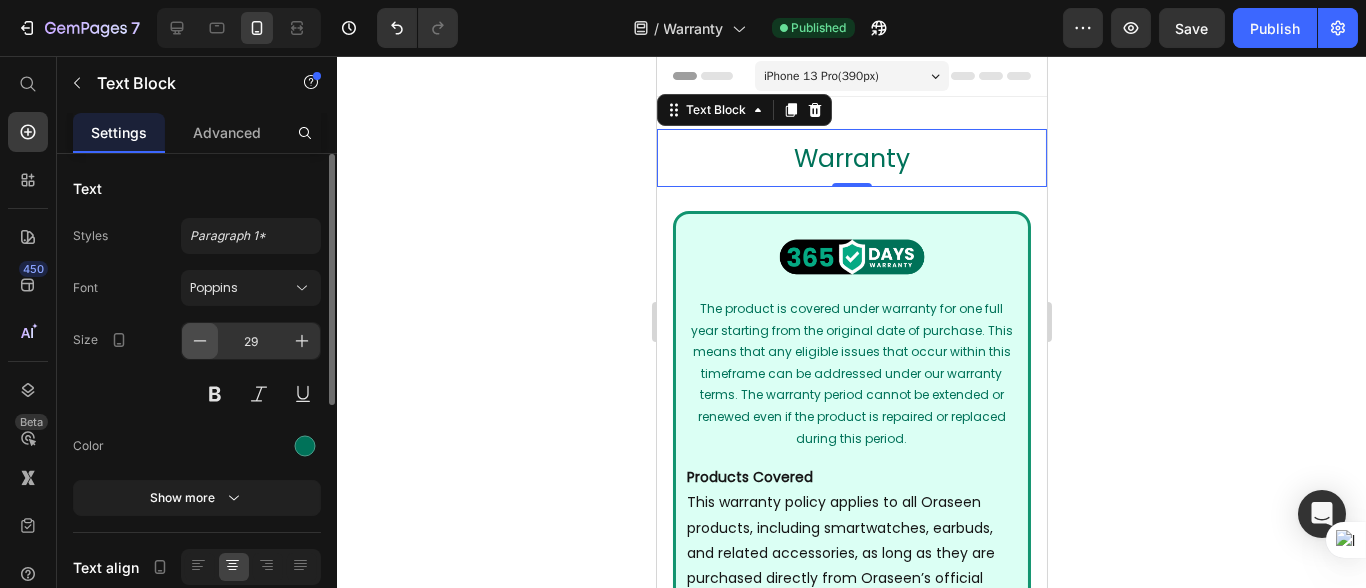 click 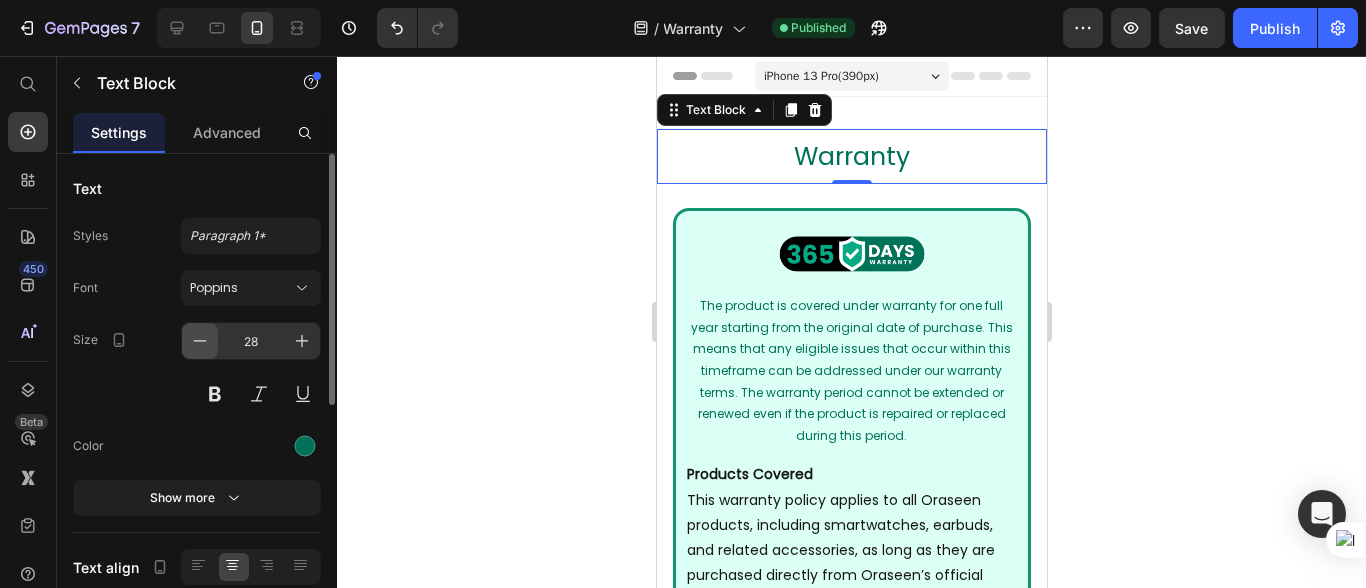 click 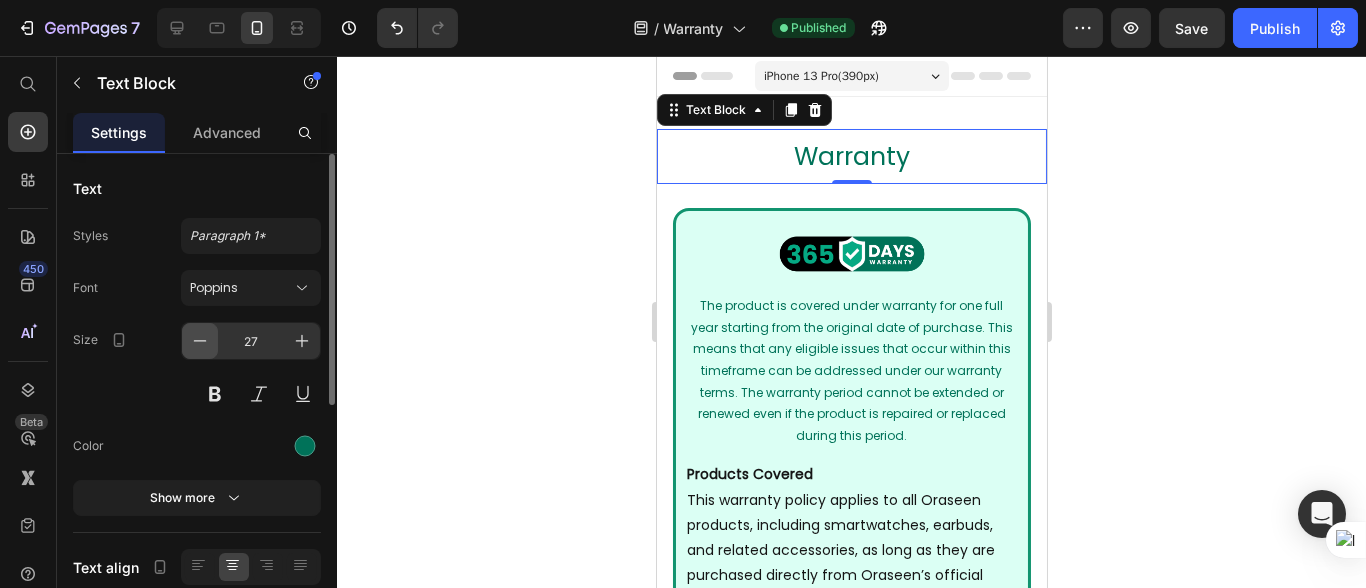 click 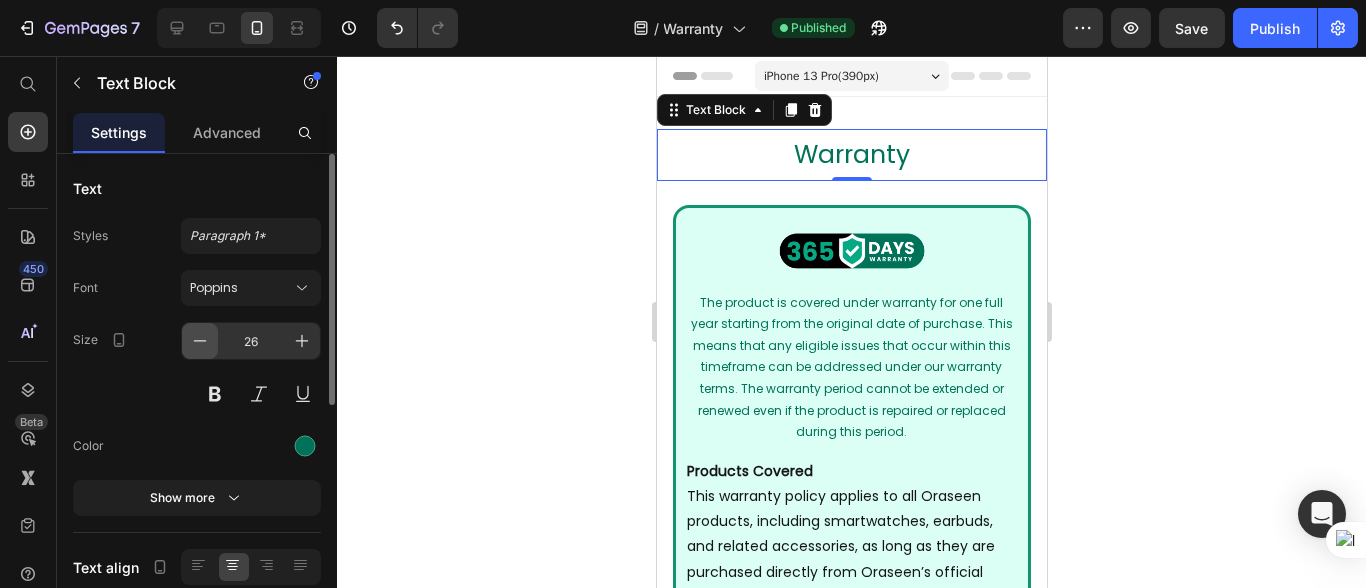 click 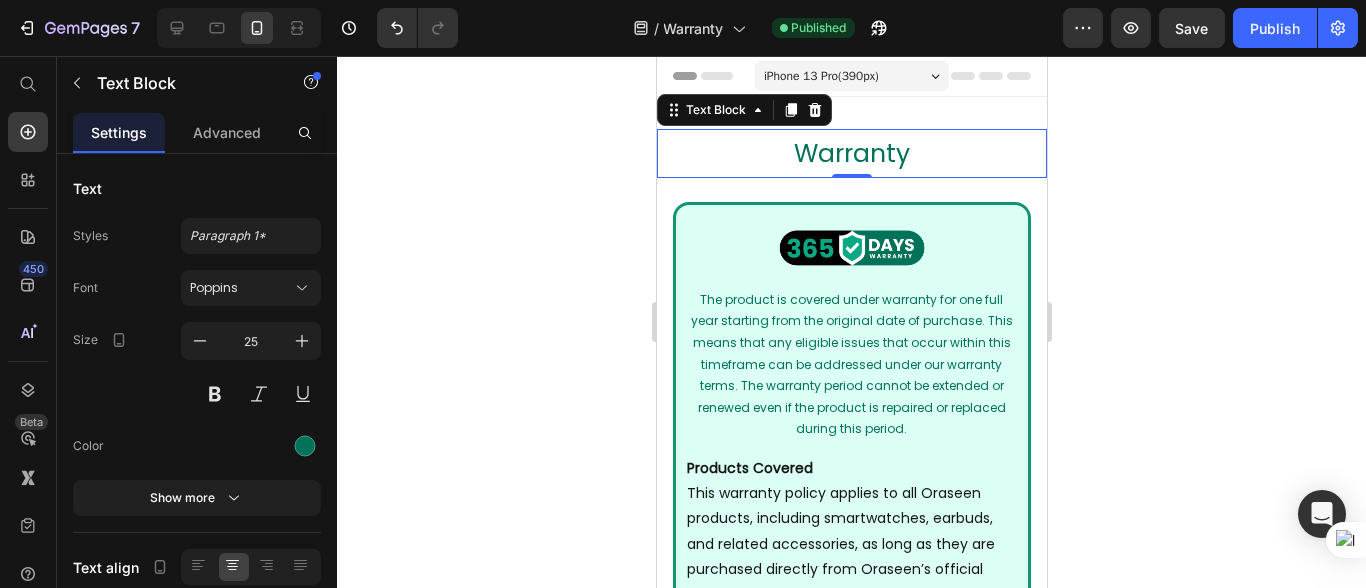 click 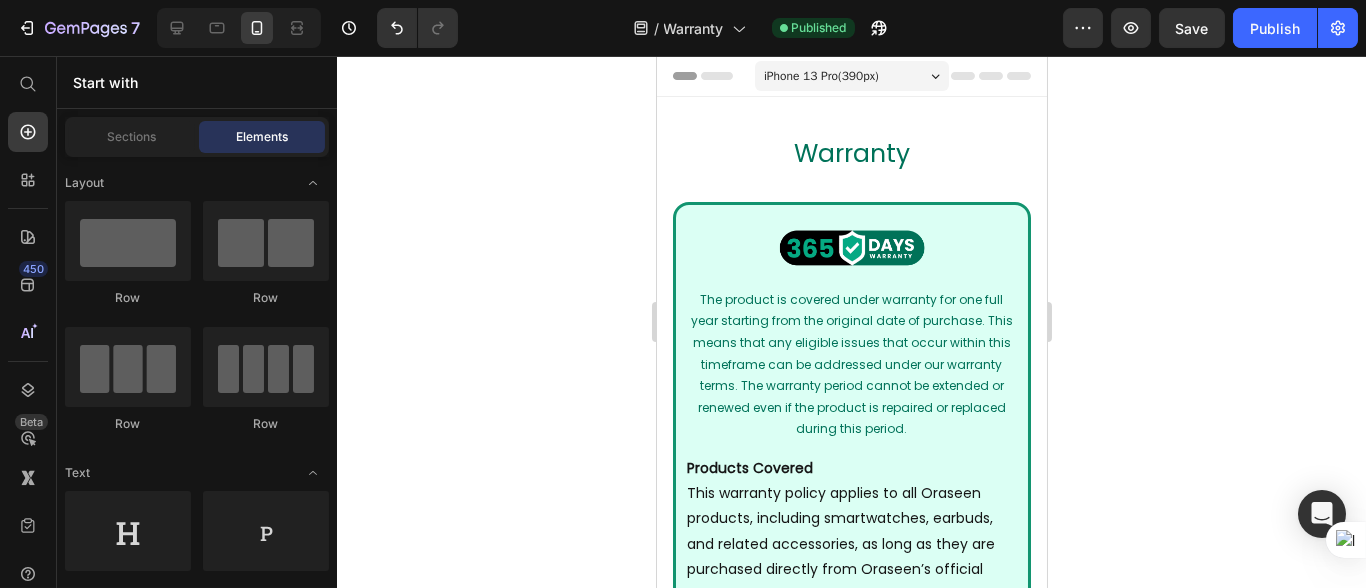 click 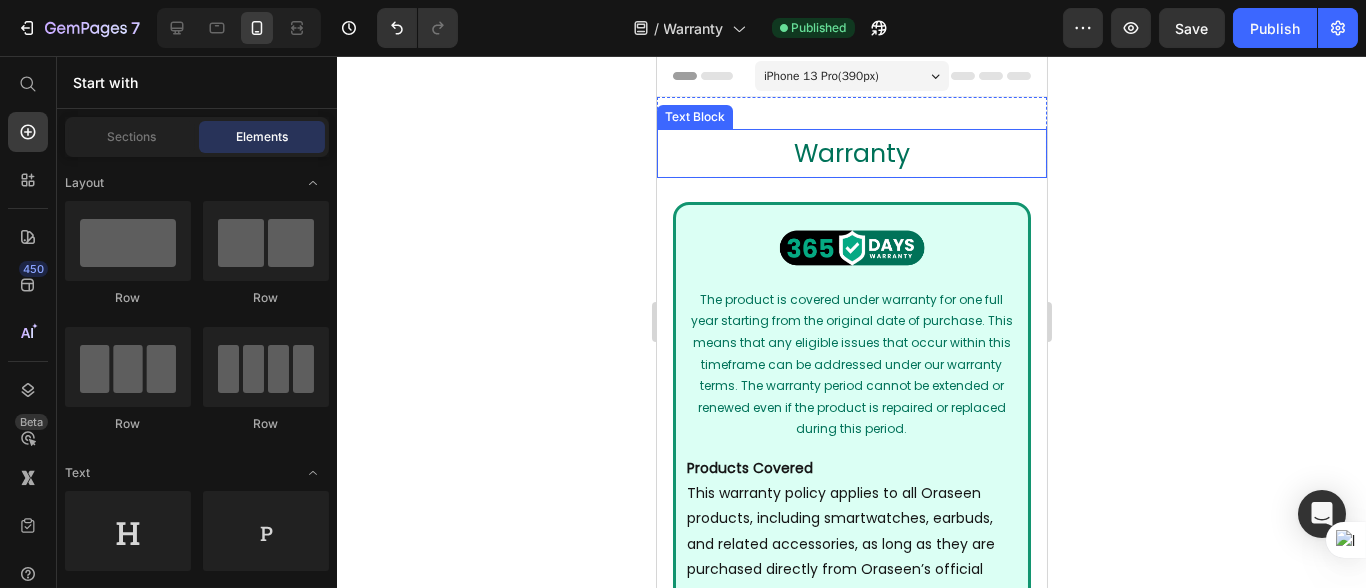 click on "warranty" at bounding box center [851, 153] 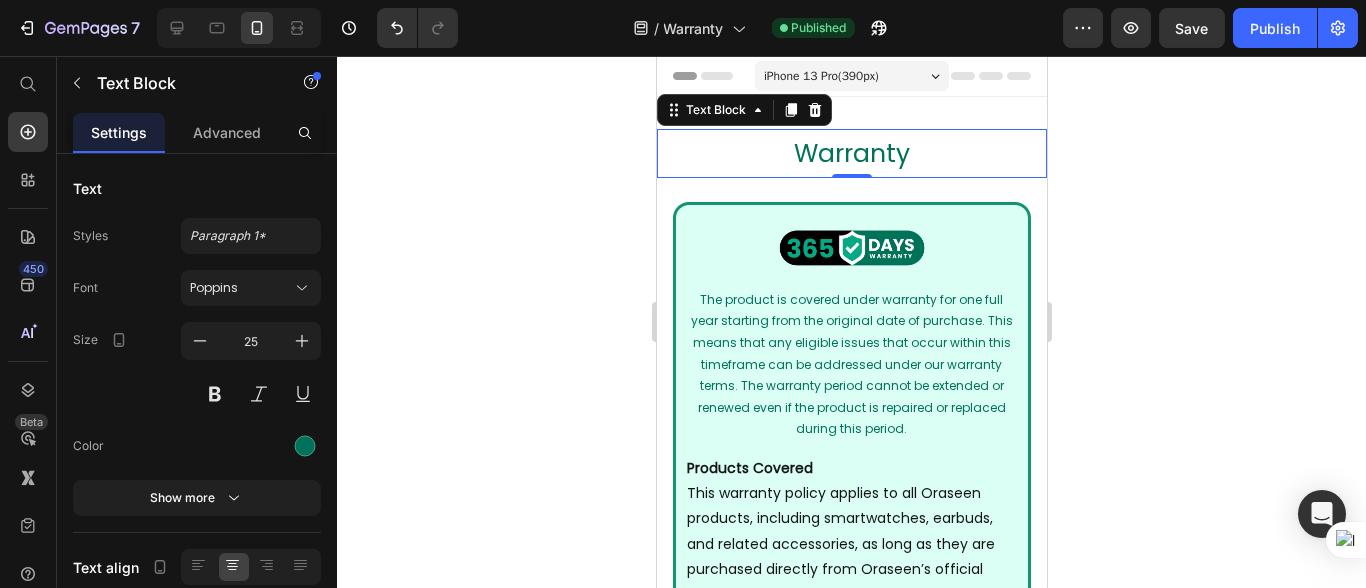 click 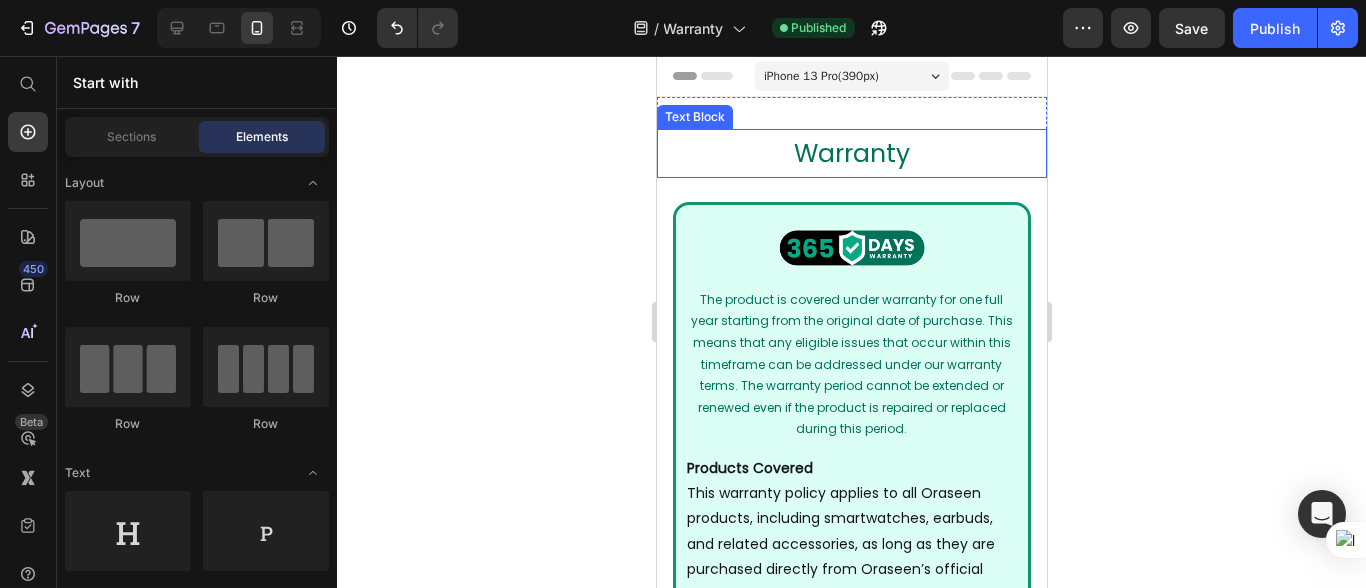 click on "warranty" at bounding box center [851, 153] 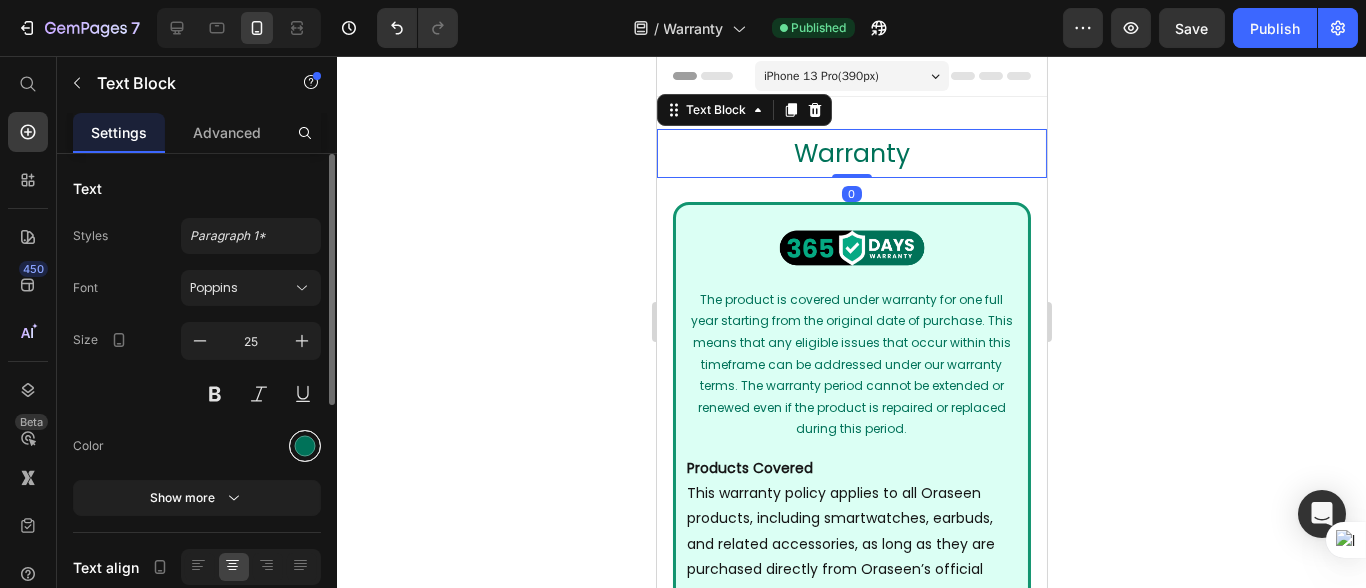click at bounding box center [305, 446] 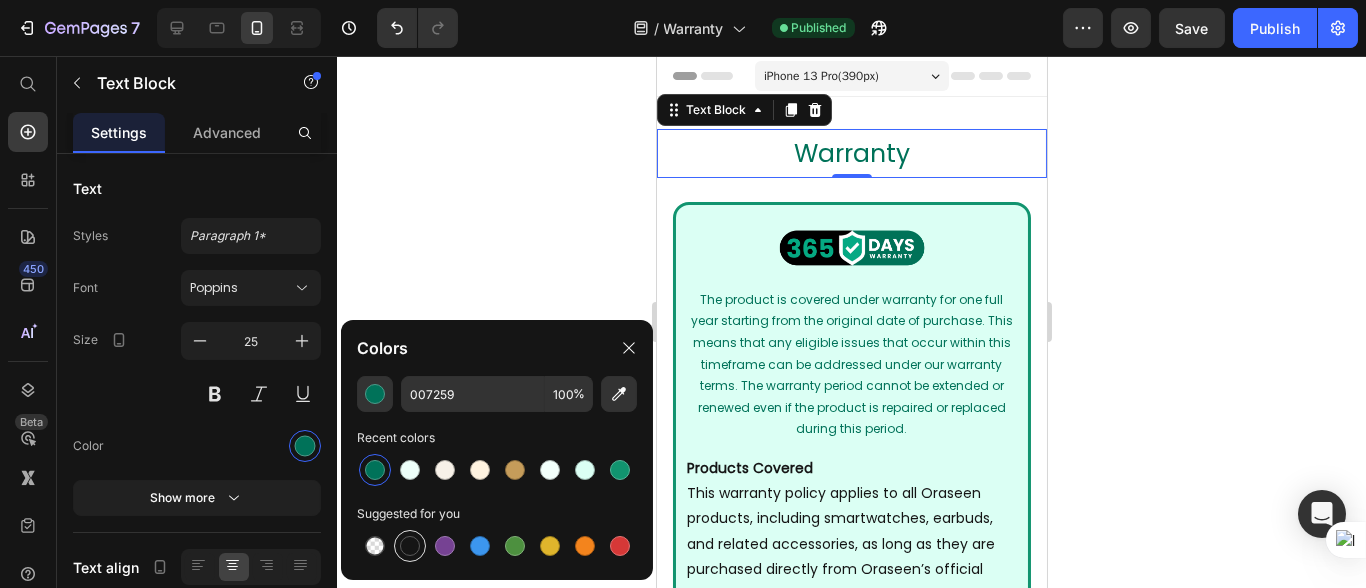 click at bounding box center (410, 546) 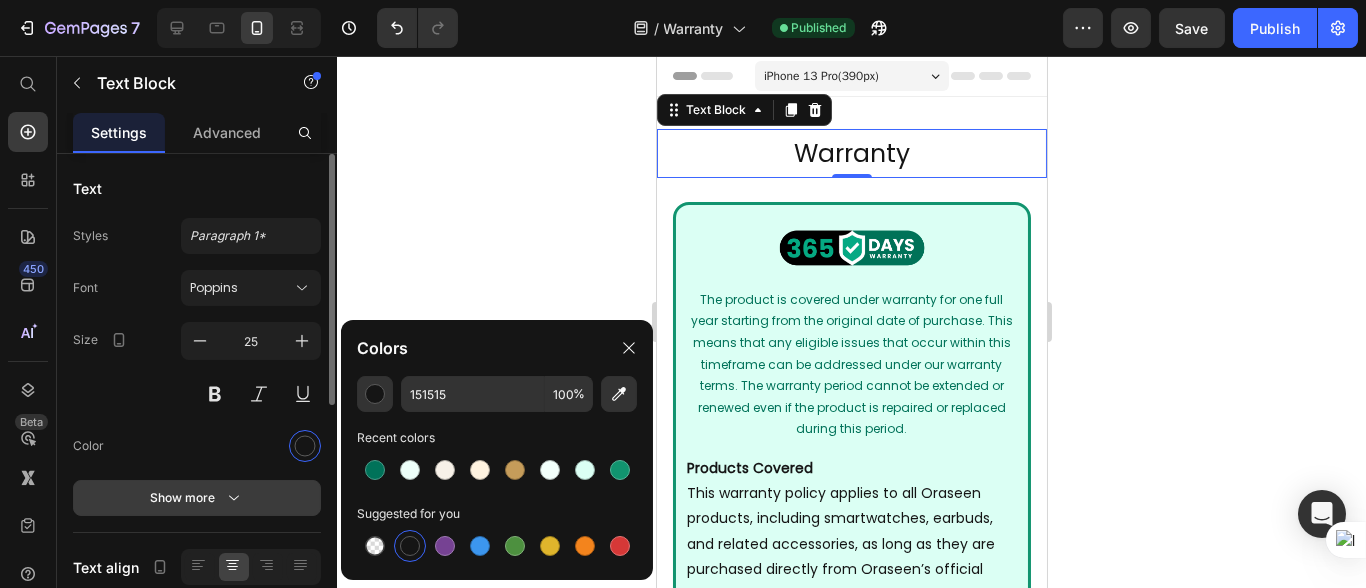click on "Show more" at bounding box center (197, 498) 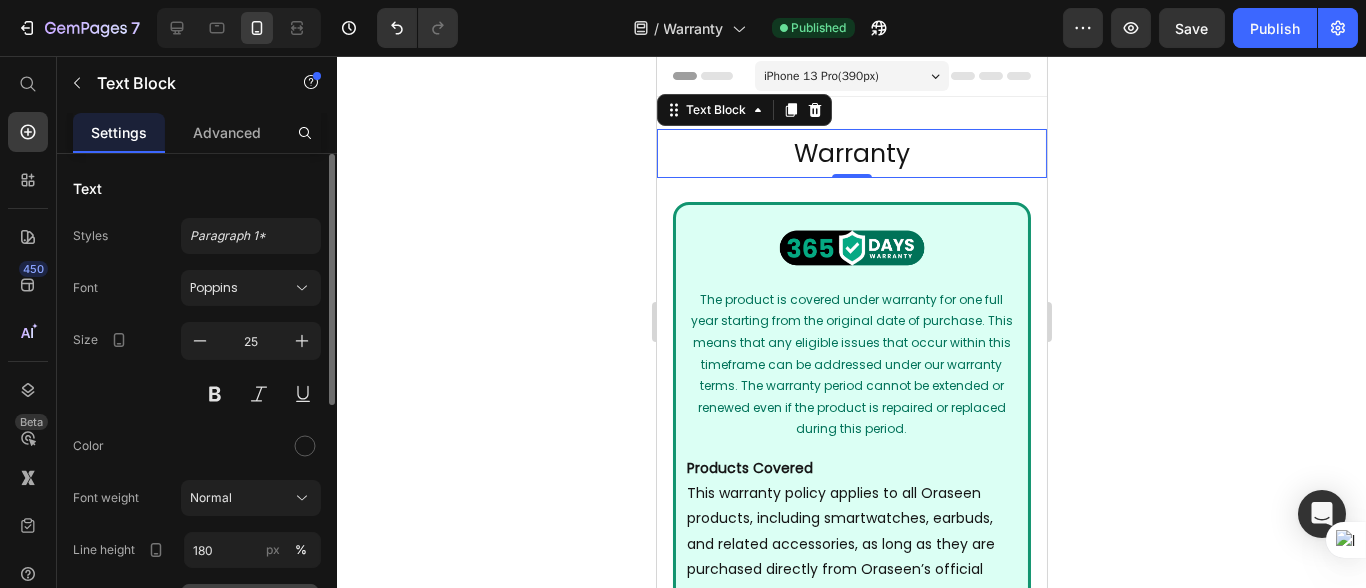 scroll, scrollTop: 221, scrollLeft: 0, axis: vertical 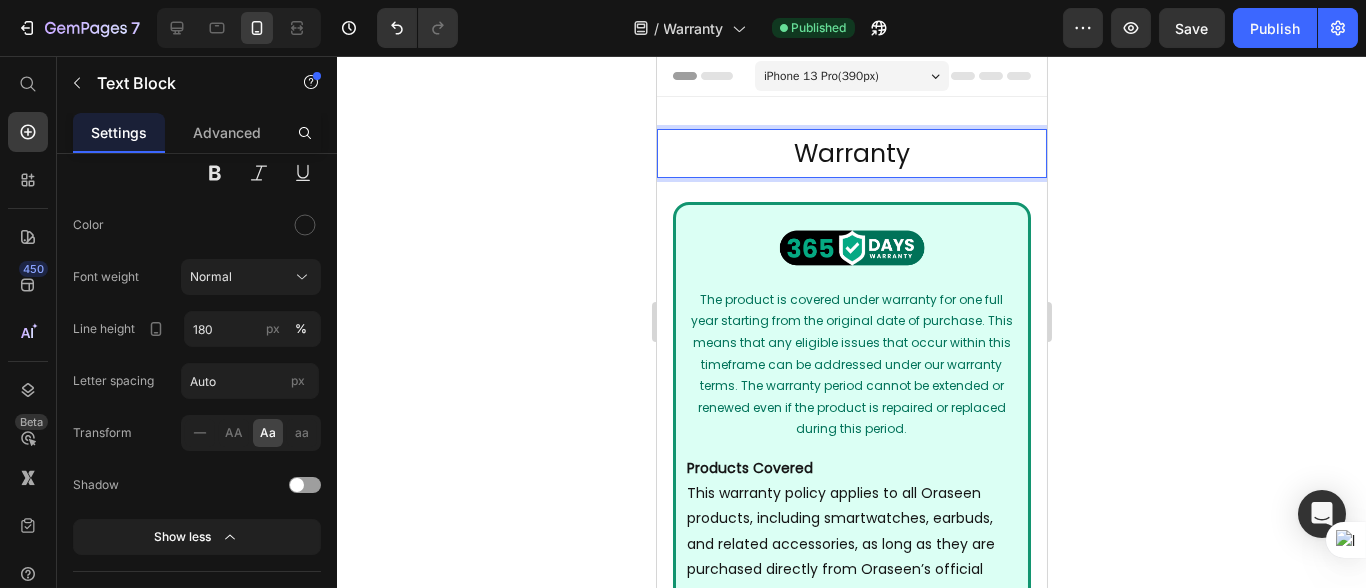 click on "warranty" at bounding box center (851, 153) 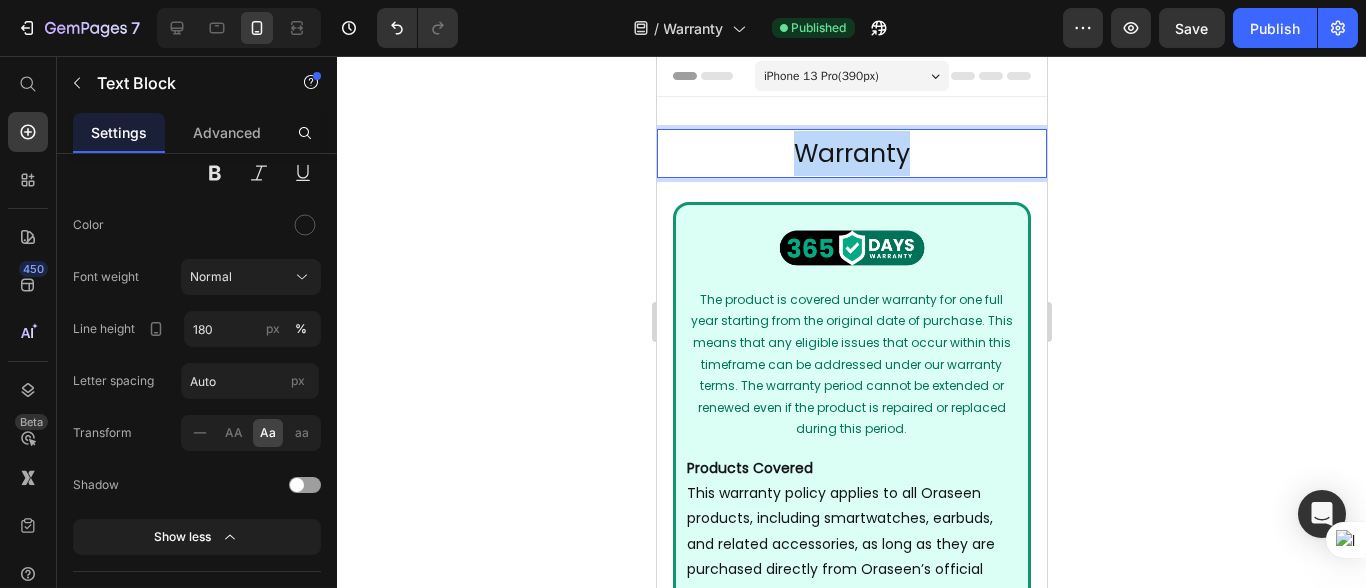 click on "warranty" at bounding box center [851, 153] 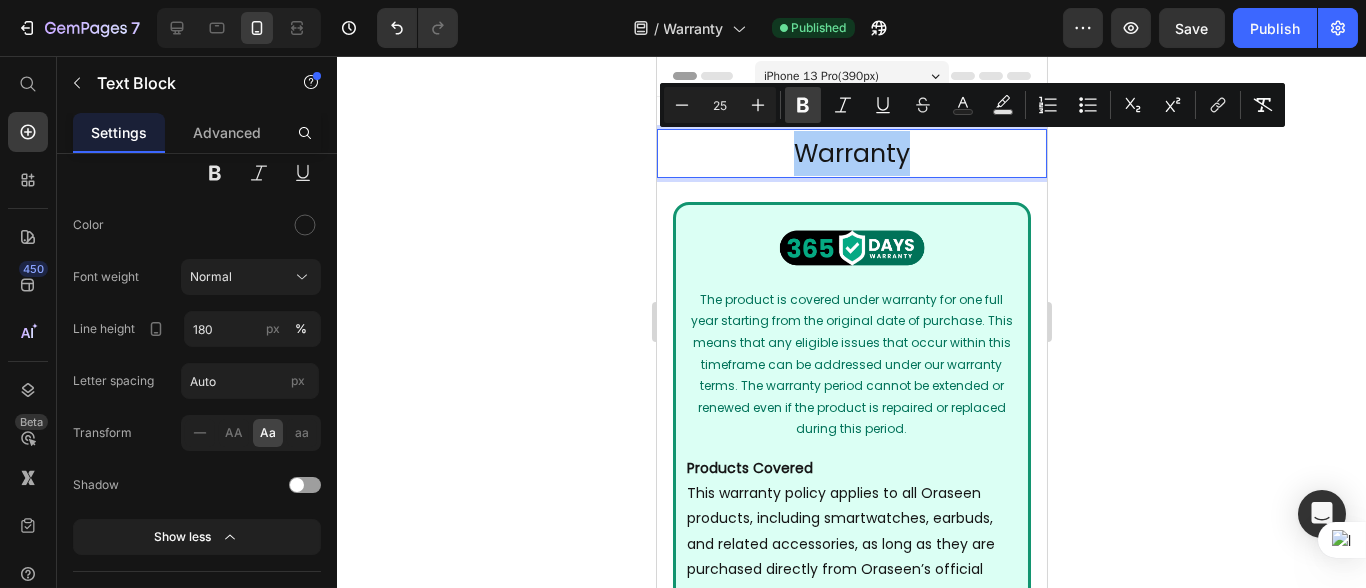click 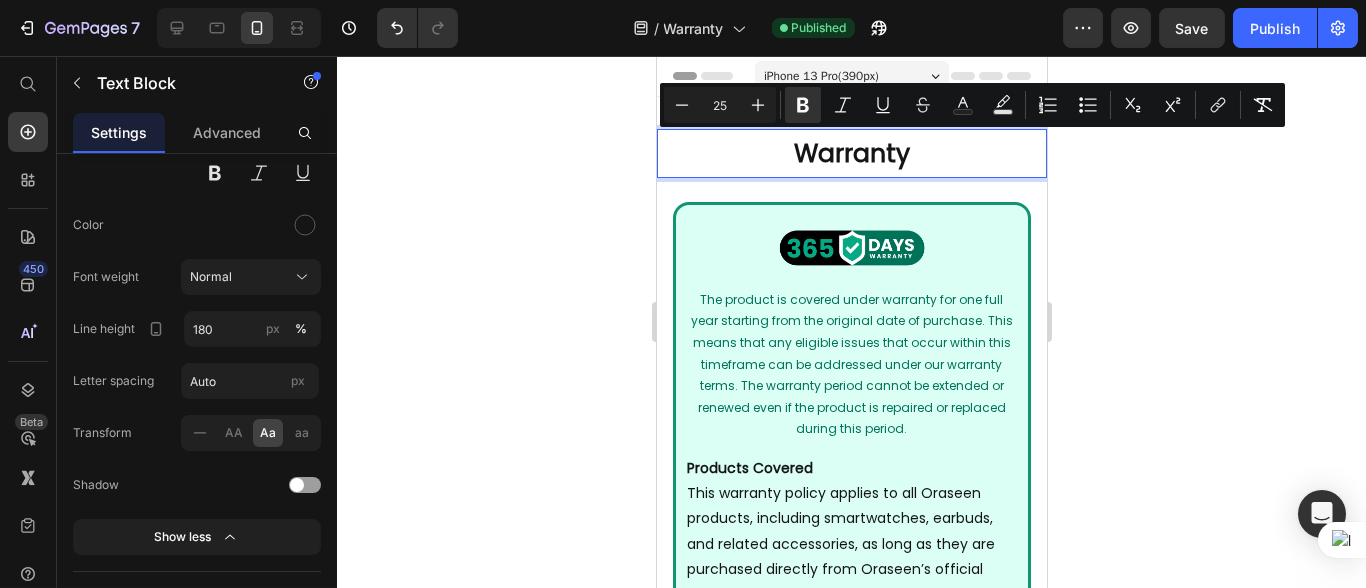 click 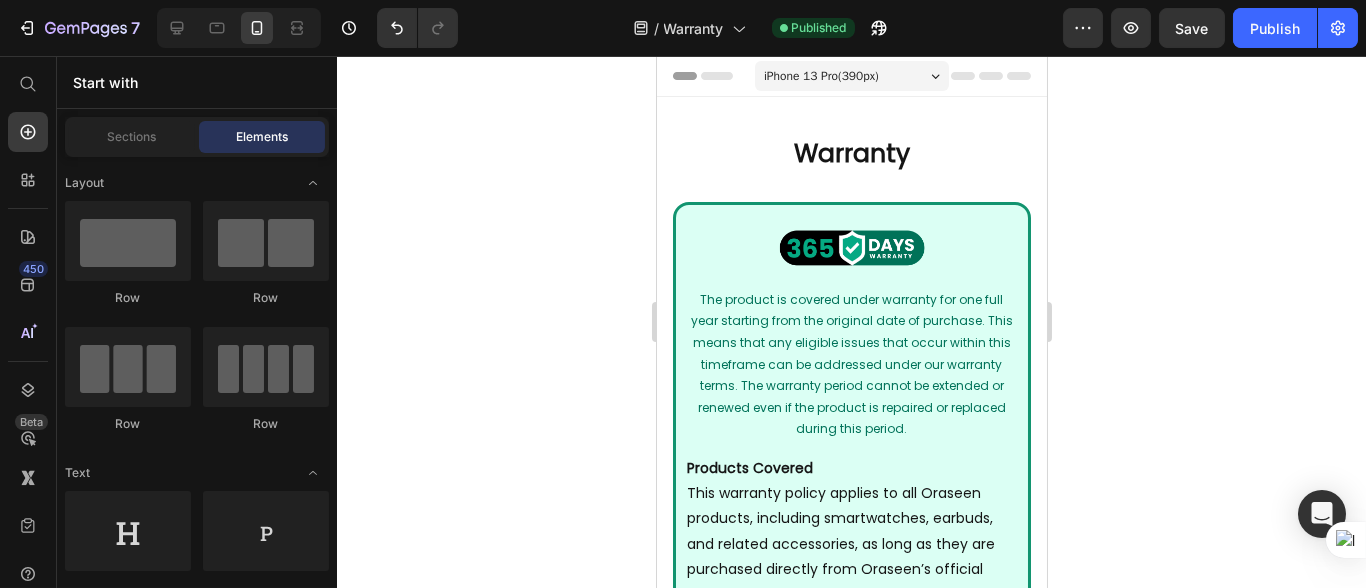 click 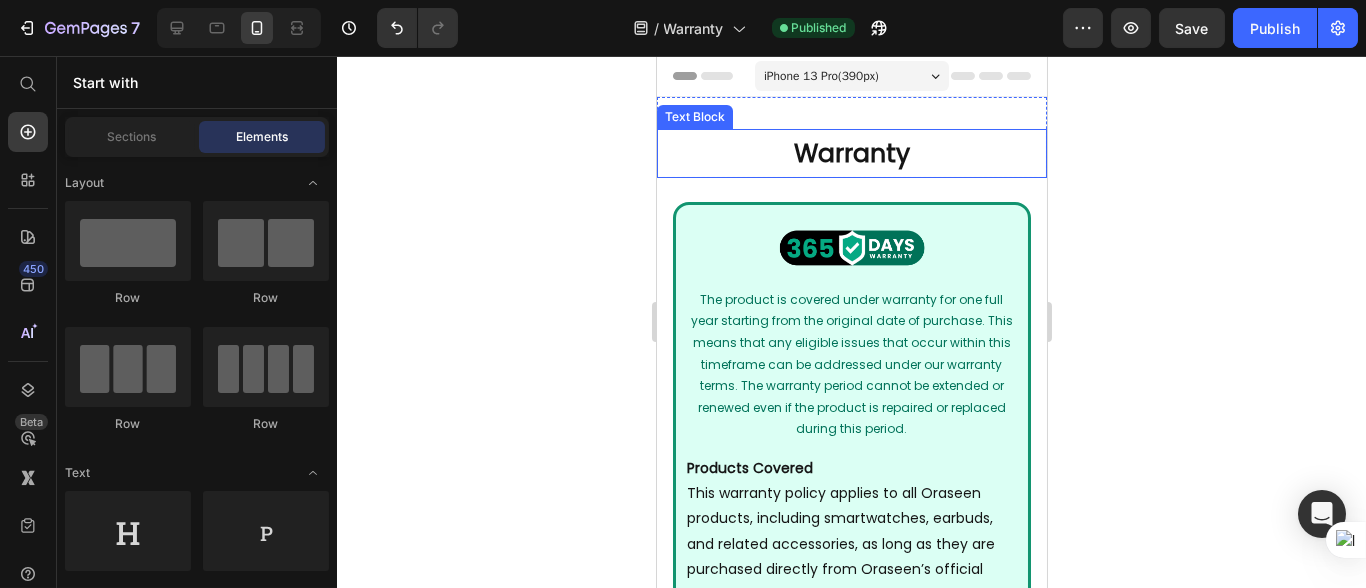 click on "warranty" at bounding box center (851, 153) 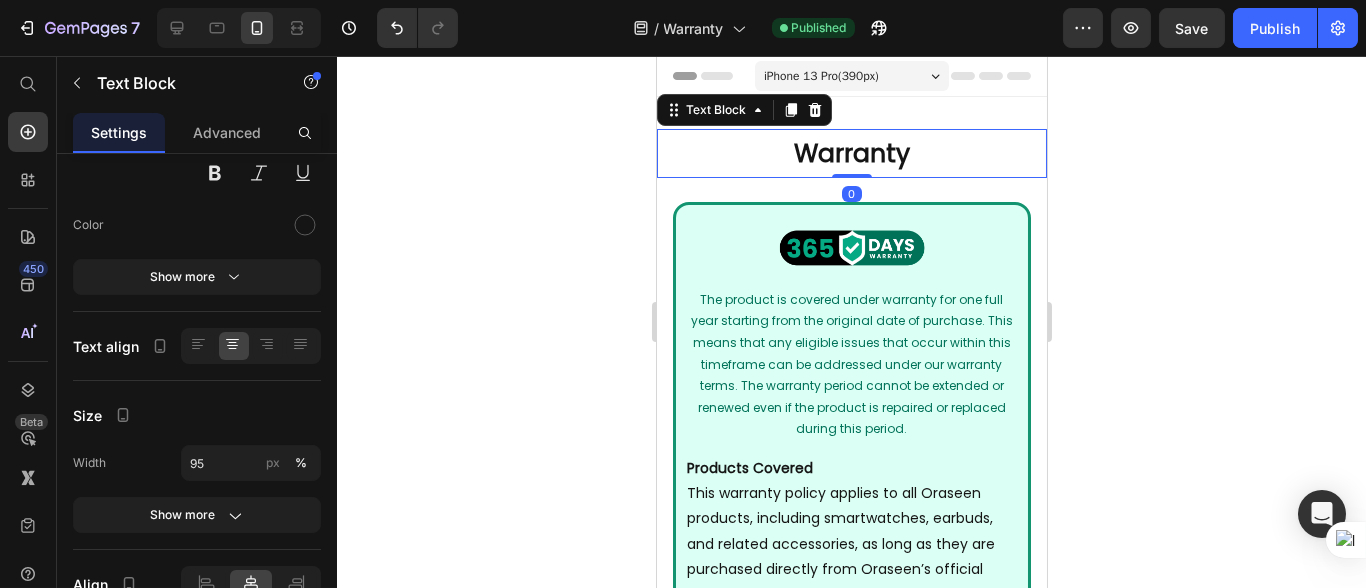 click 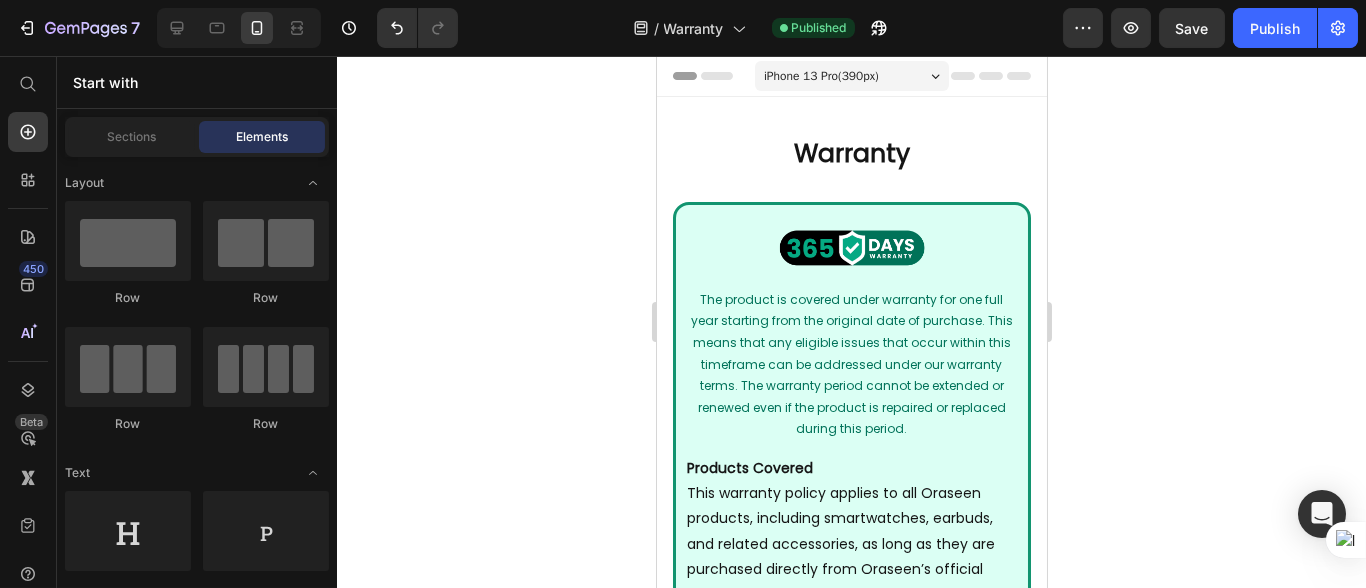click 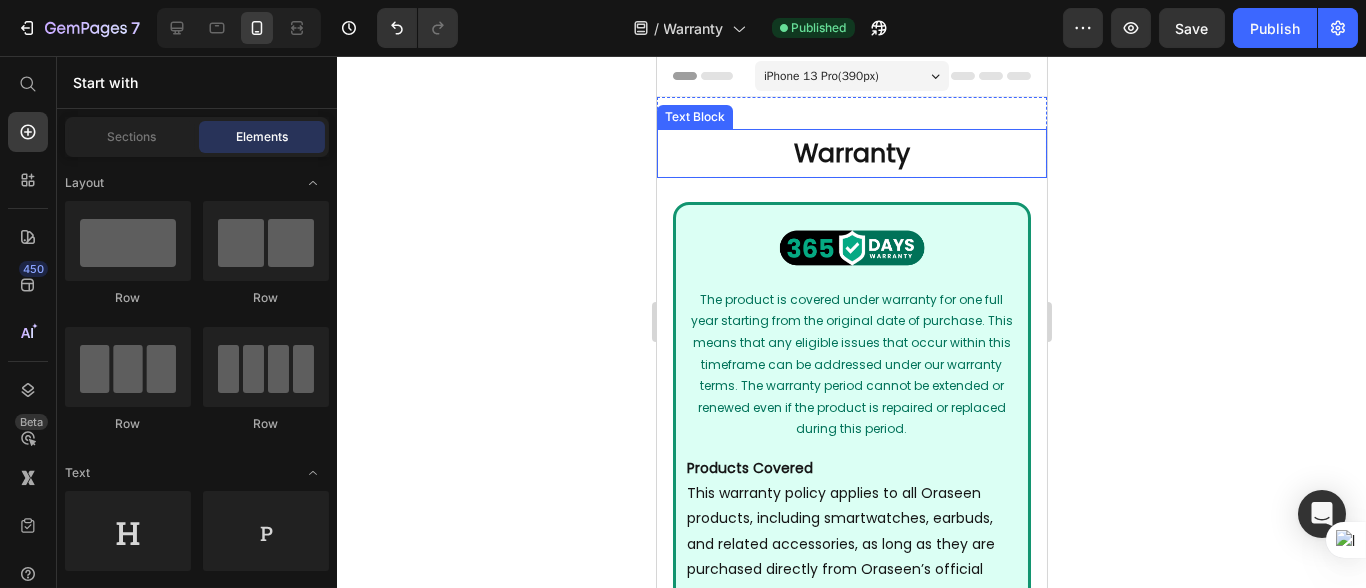 click on "warranty" at bounding box center (851, 153) 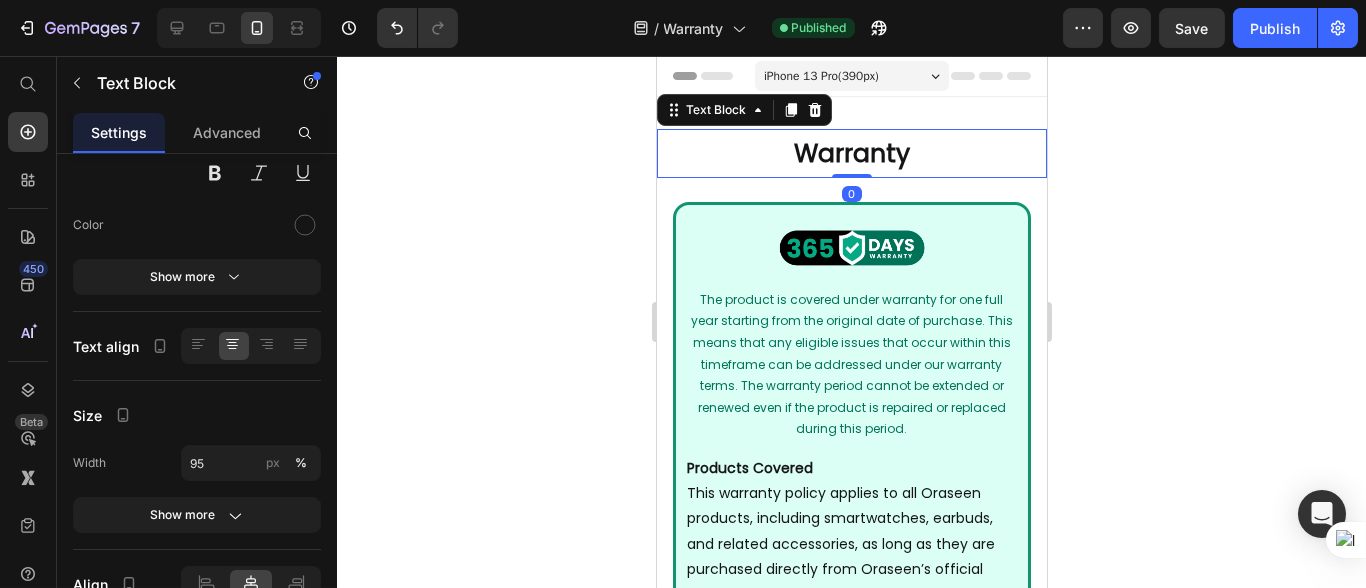 click 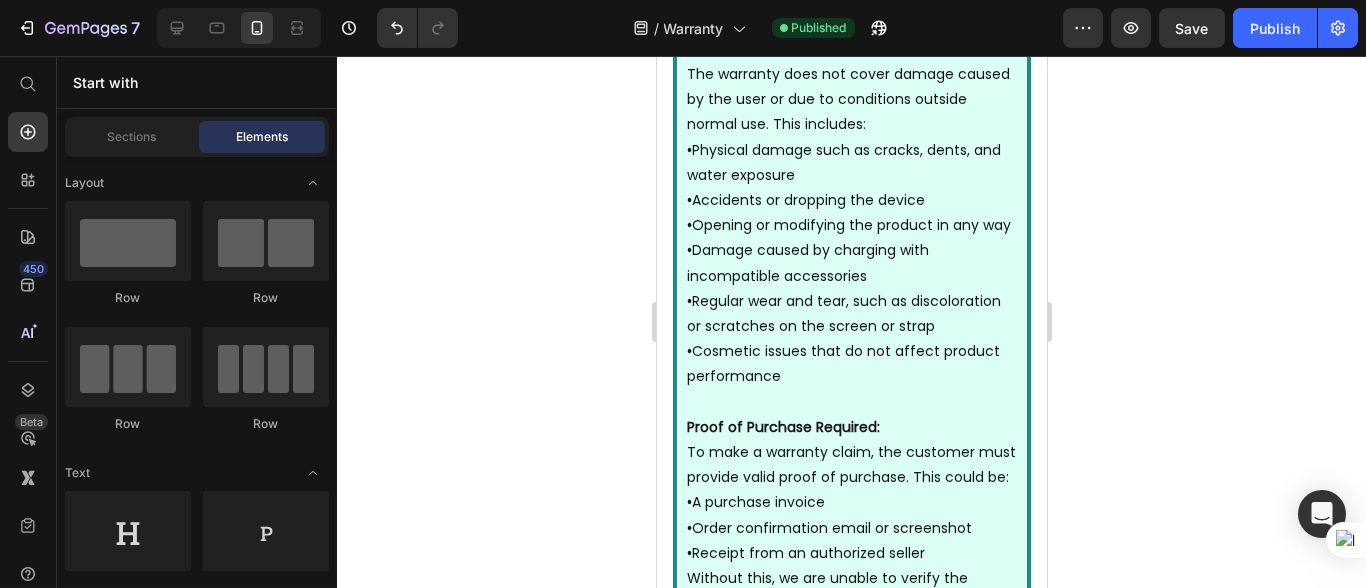 scroll, scrollTop: 0, scrollLeft: 0, axis: both 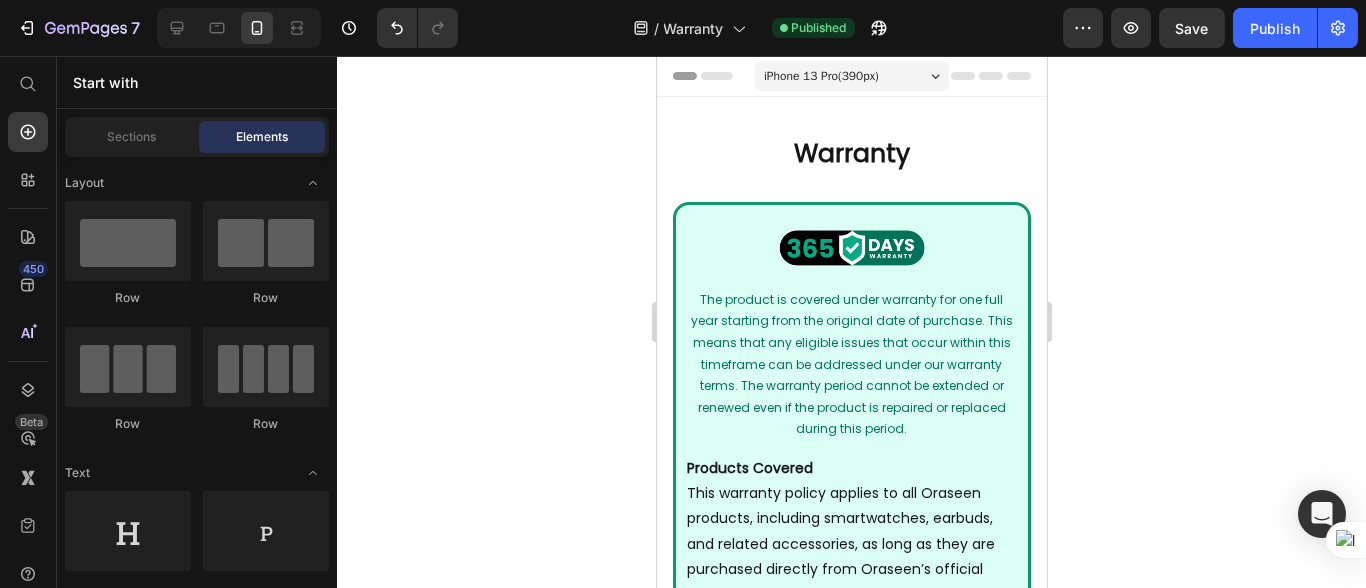 click 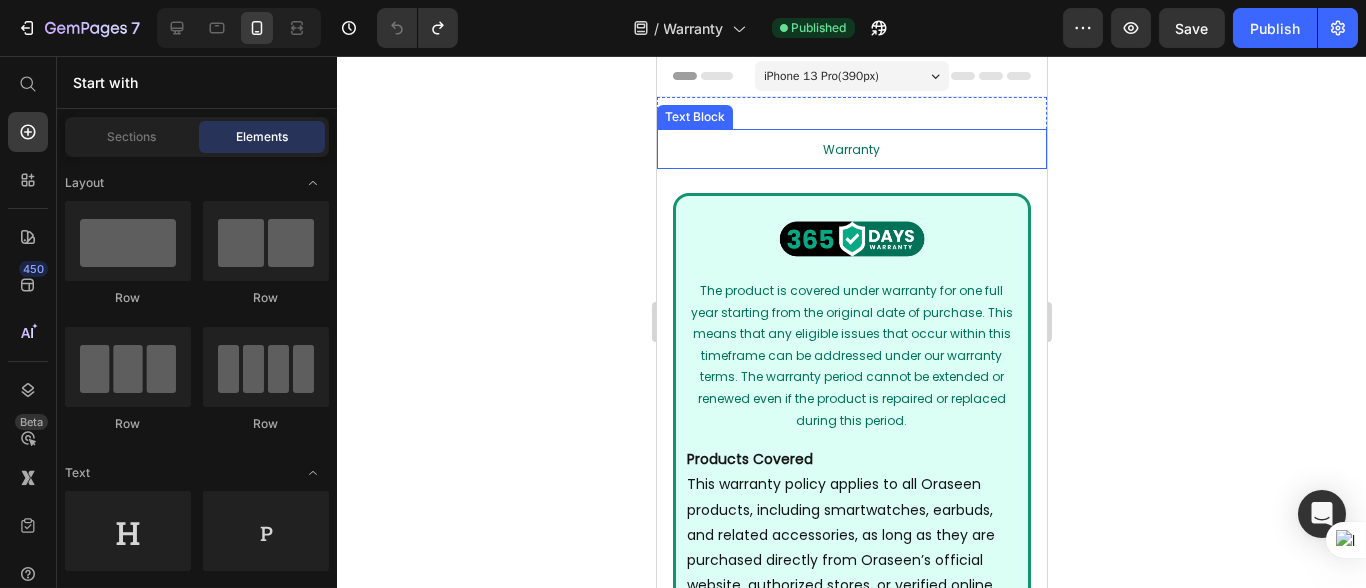 click on "warranty" at bounding box center (851, 149) 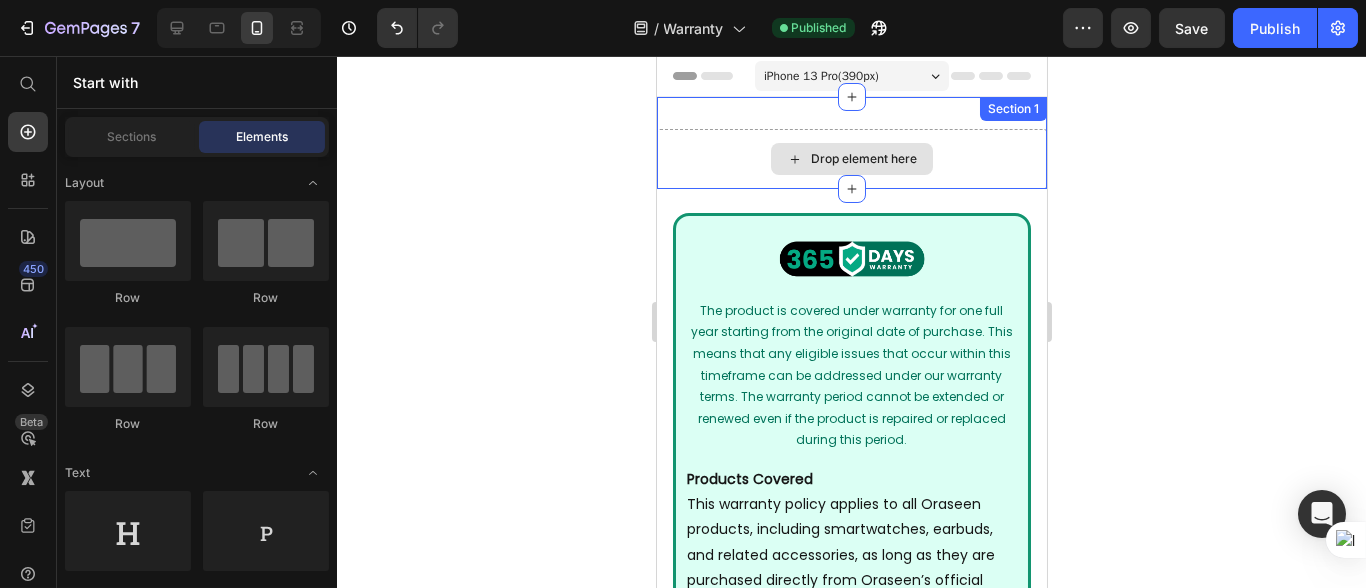 click on "Drop element here" at bounding box center [851, 159] 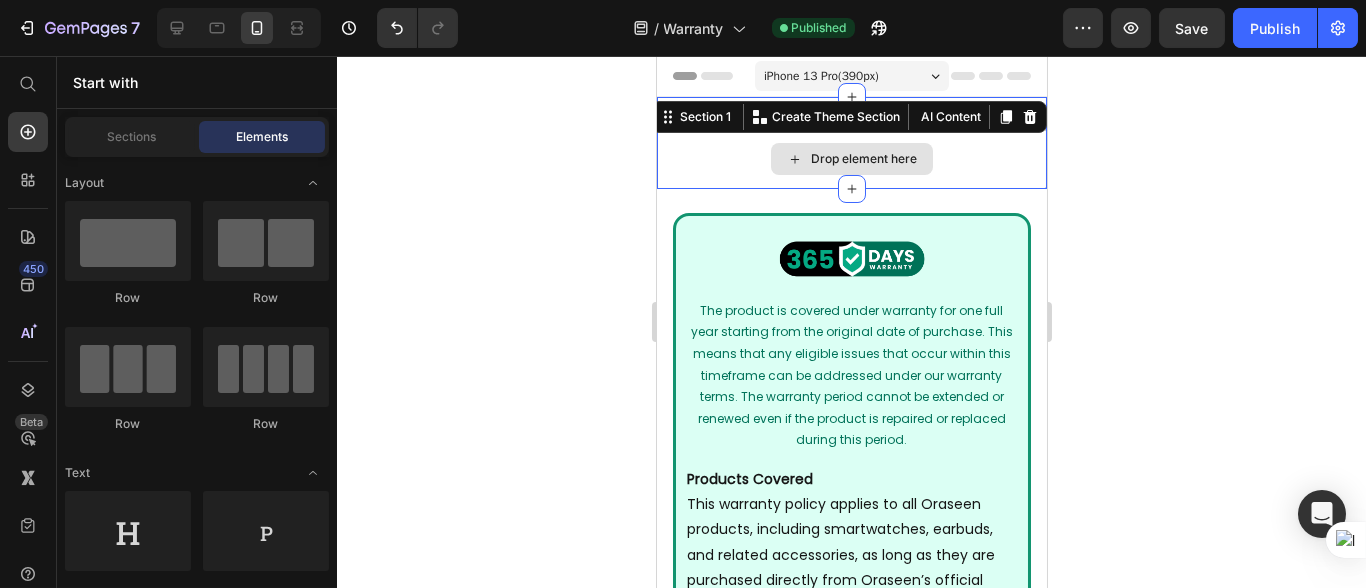 scroll, scrollTop: 0, scrollLeft: 0, axis: both 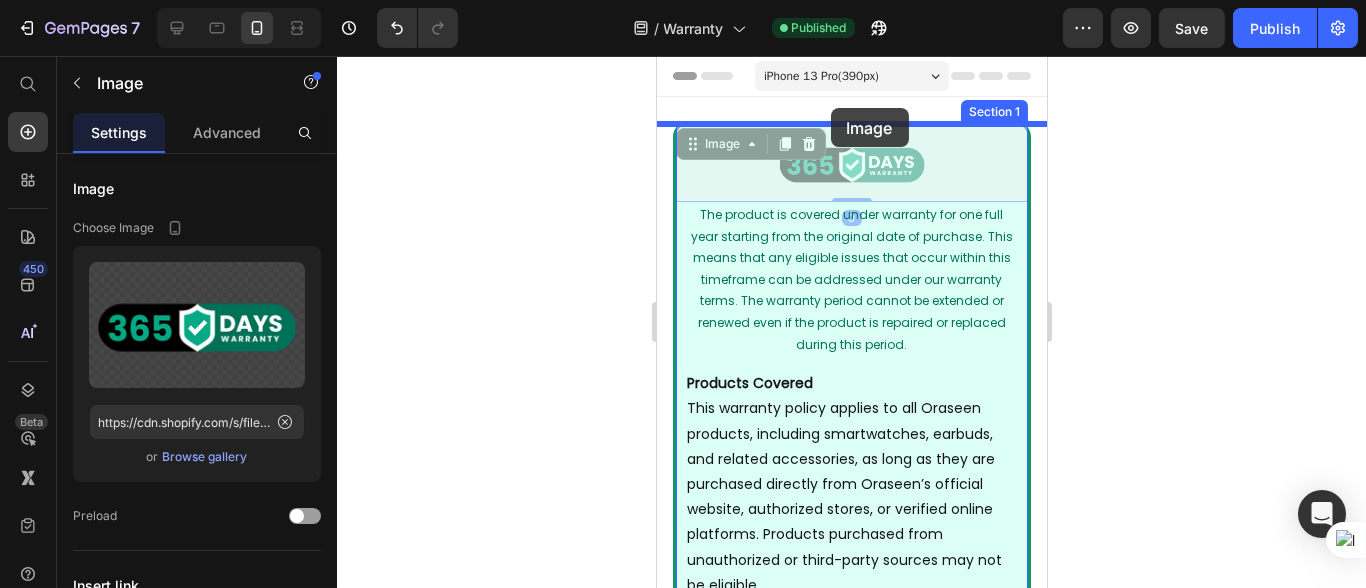drag, startPoint x: 838, startPoint y: 166, endPoint x: 830, endPoint y: 108, distance: 58.549126 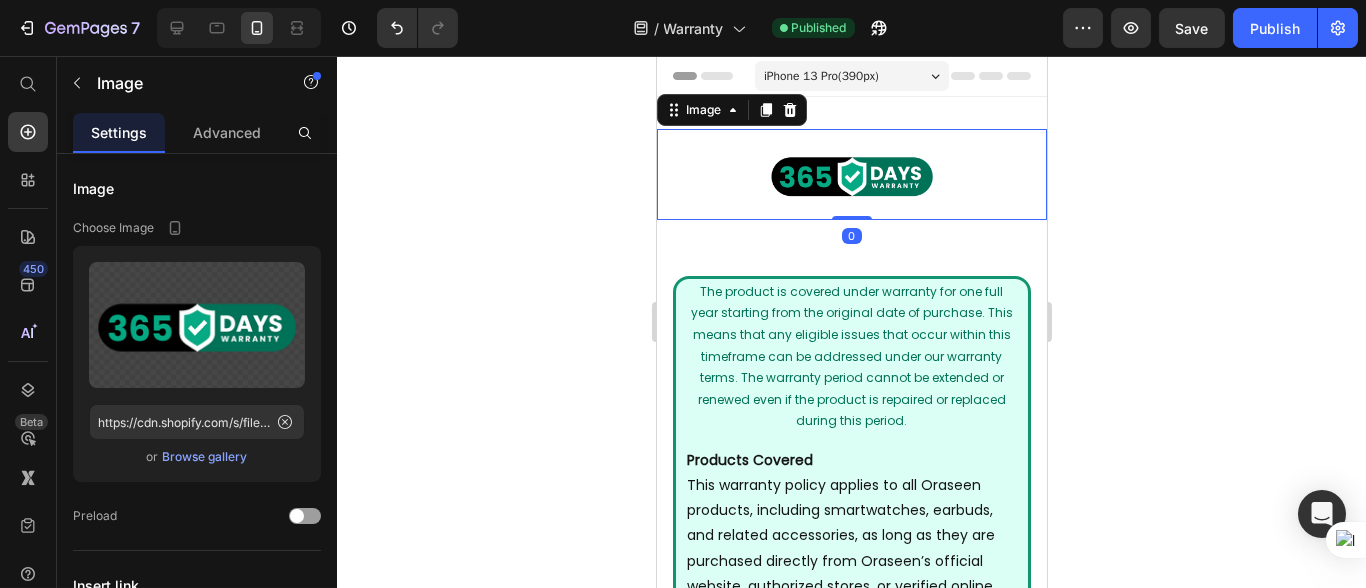 click 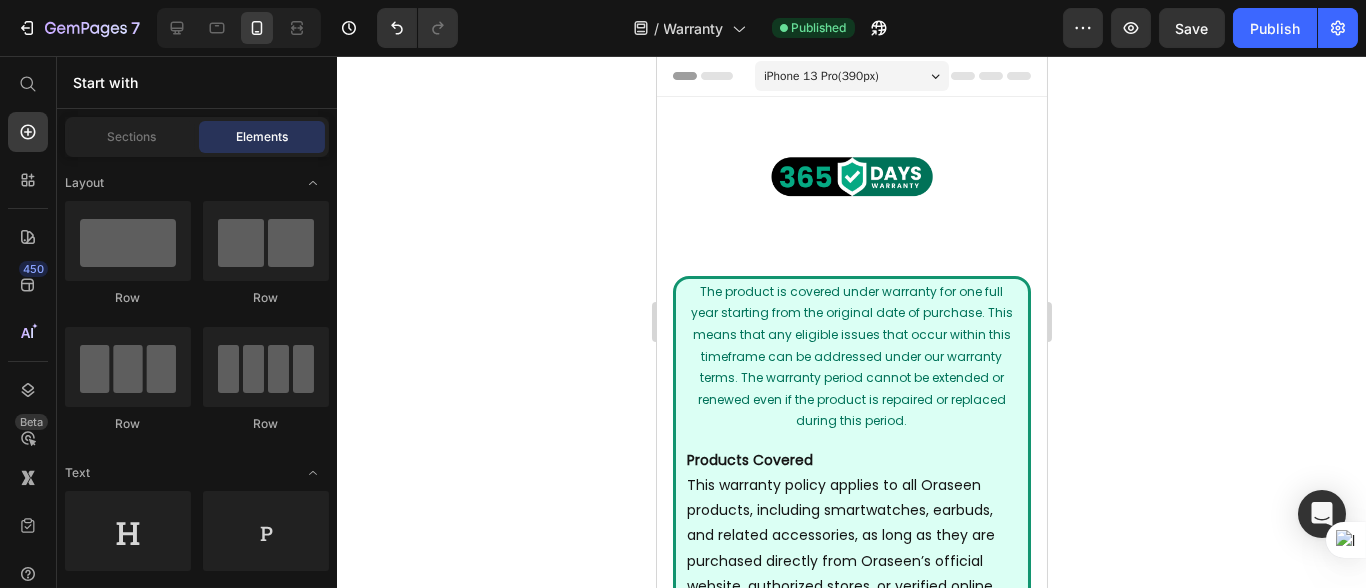 click 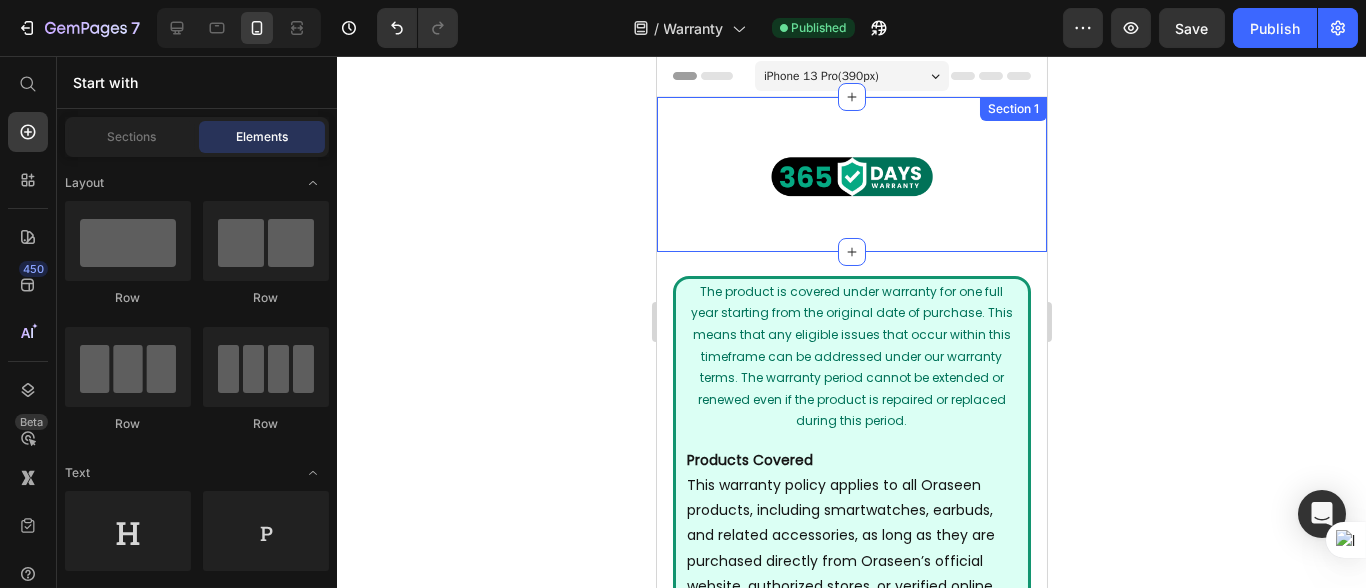 click on "Image Section 1" at bounding box center [851, 174] 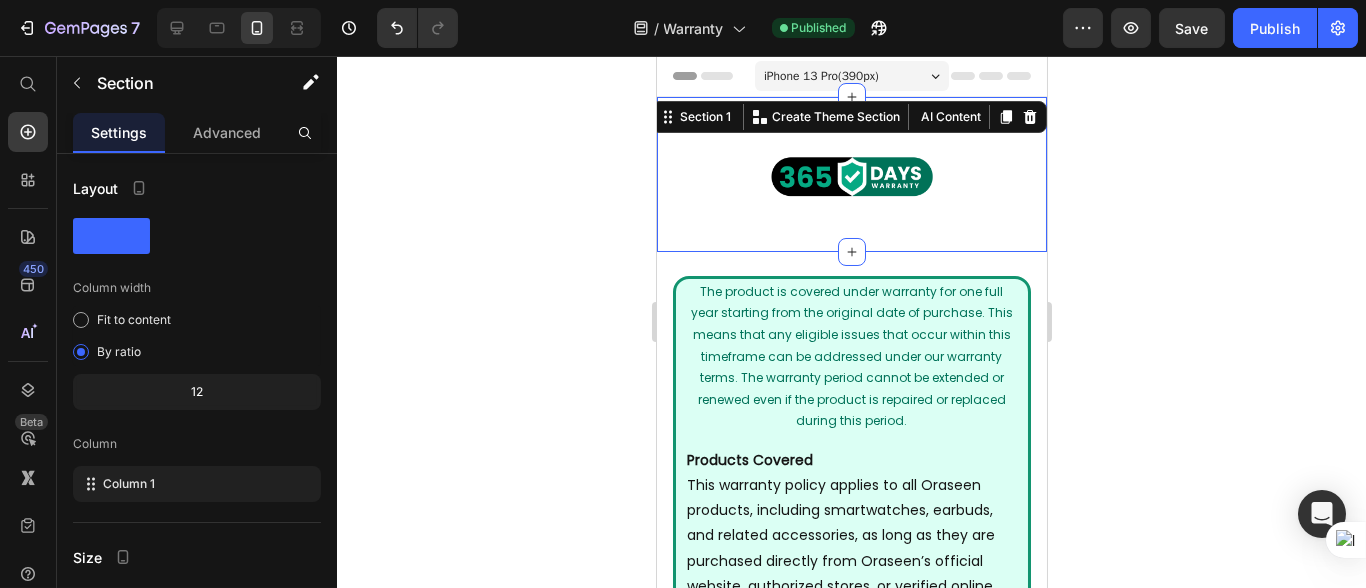 click on "Image Section 1   You can create reusable sections Create Theme Section AI Content Write with GemAI What would you like to describe here? Tone and Voice Persuasive Product Comet Smartwatch Show more Generate The product is covered under warranty for one full year starting from the original date of purchase. This means that any eligible issues that occur within this timeframe can be addressed under our warranty terms. The warranty period cannot be extended or renewed even if the product is repaired or replaced during this period. Text Block The product is covered under warranty for one full year starting from the original date of purchase. This means that any eligible issues that occur within this timeframe can be addressed under our warranty terms. The warranty period cannot be extended or renewed even if the product is repaired or replaced during this period. Text Block Text Block Products Covered   What’s Covered: •   Internal component failures not caused by the user •   Faulty screens •" at bounding box center (851, 1559) 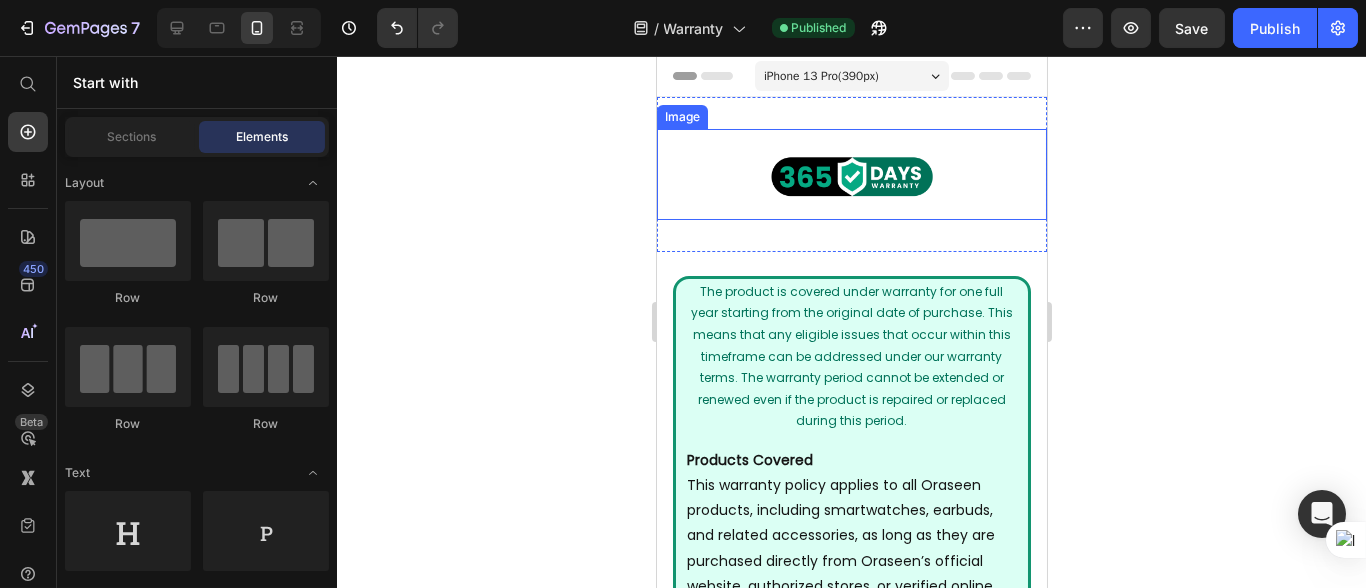 click at bounding box center (851, 174) 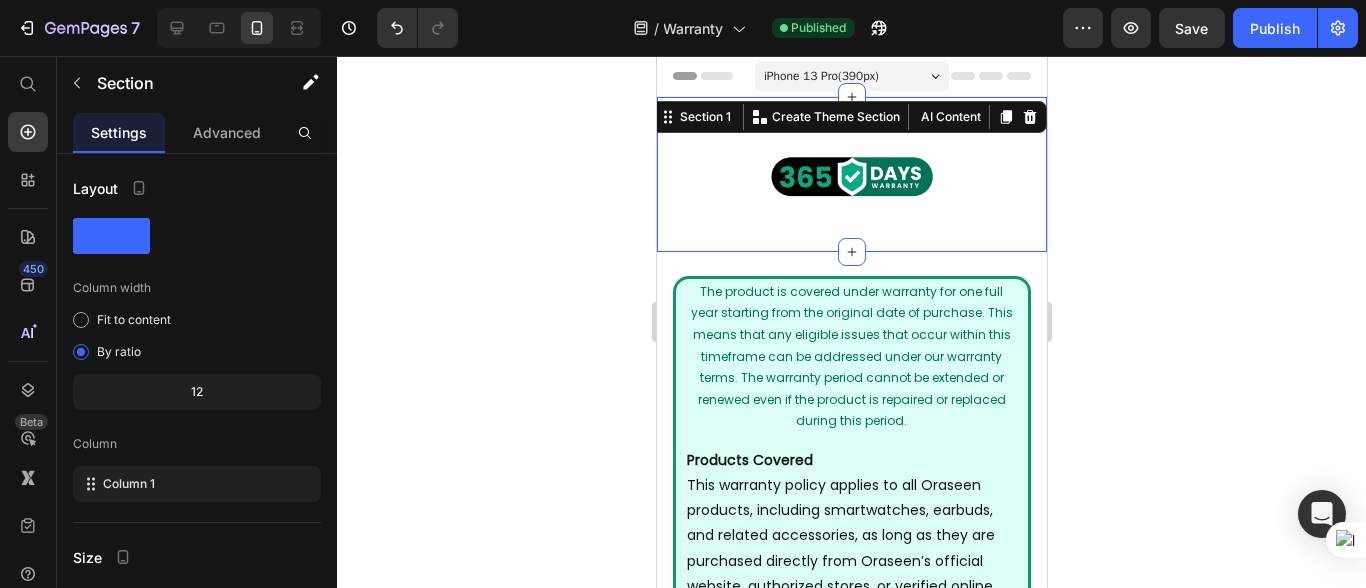 click on "Image Section 1   You can create reusable sections Create Theme Section AI Content Write with GemAI What would you like to describe here? Tone and Voice Persuasive Product Comet Smartwatch Show more Generate" at bounding box center [851, 174] 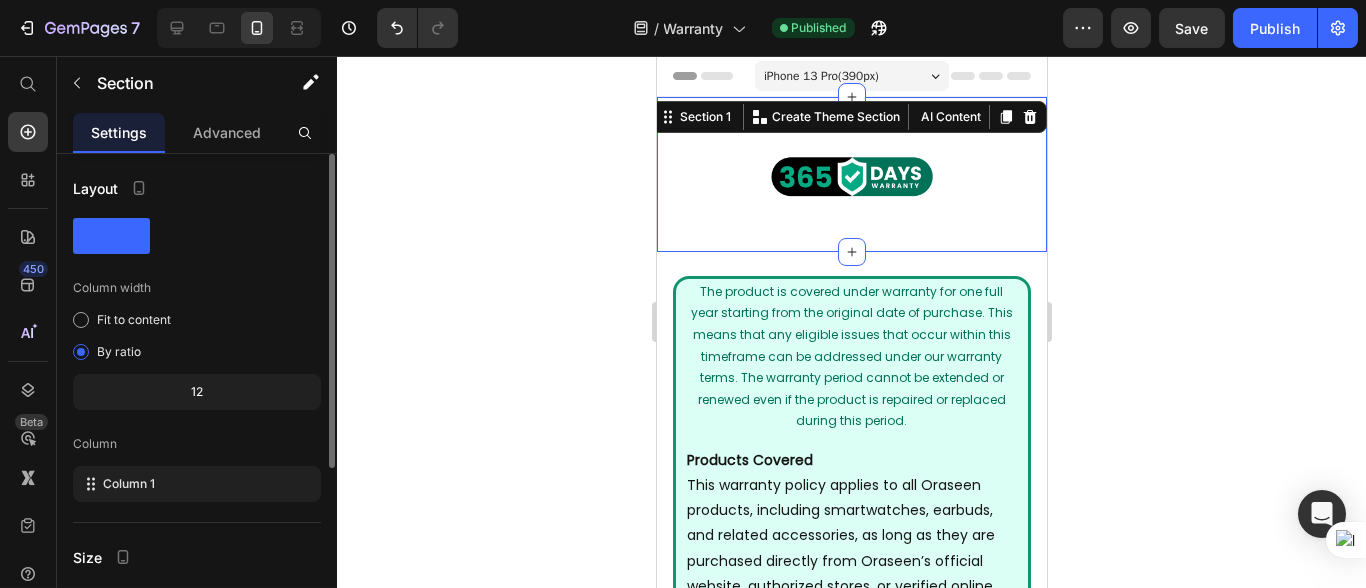 drag, startPoint x: 250, startPoint y: 130, endPoint x: 251, endPoint y: 159, distance: 29.017237 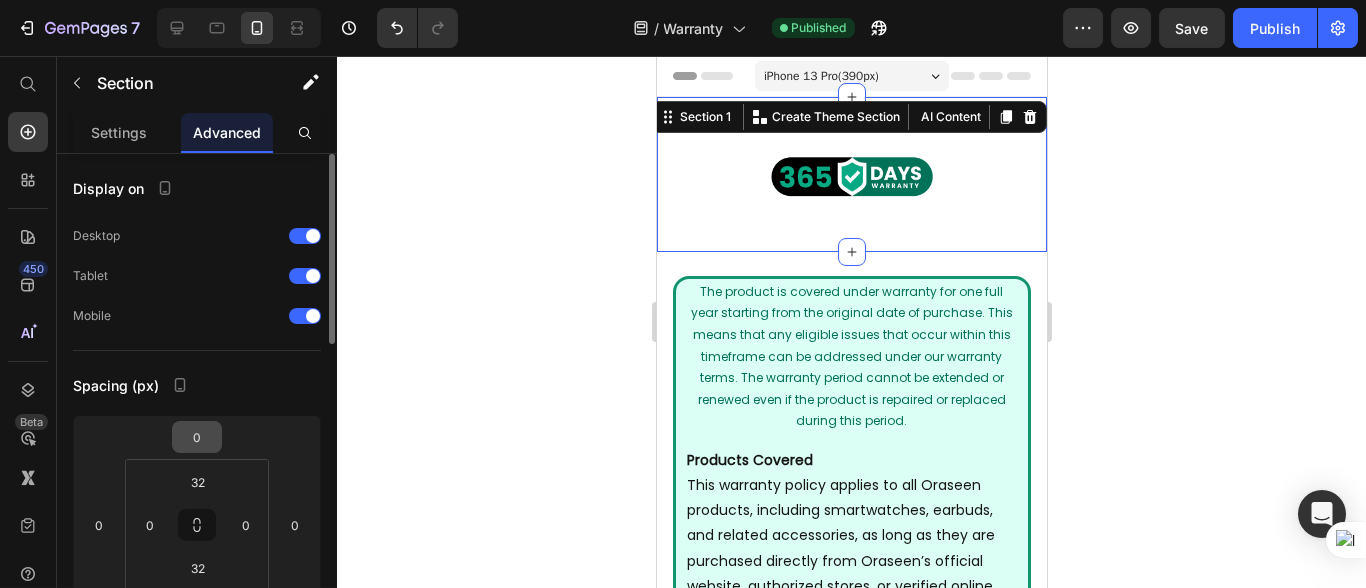 scroll, scrollTop: 110, scrollLeft: 0, axis: vertical 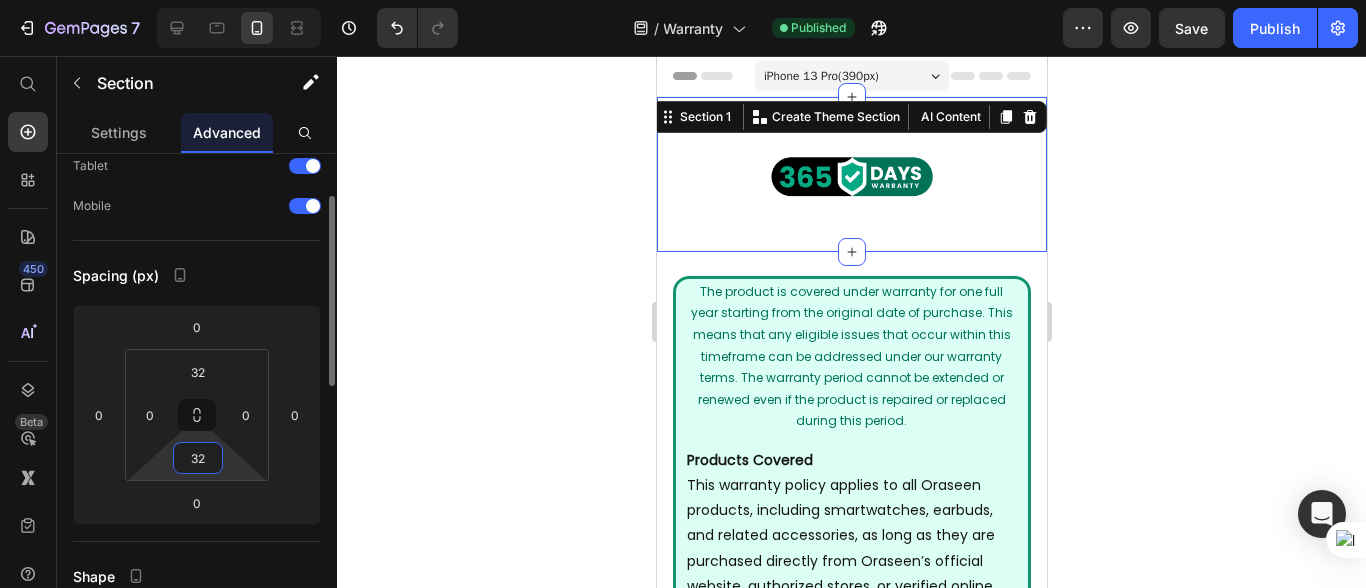click on "32" at bounding box center (198, 458) 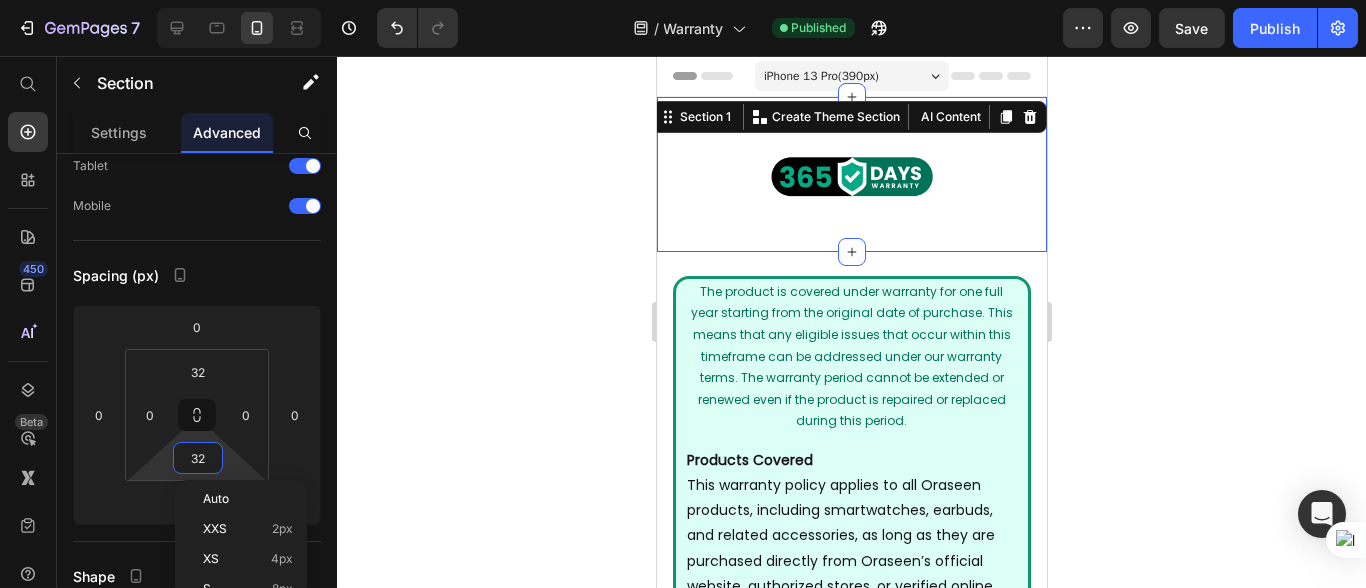 type 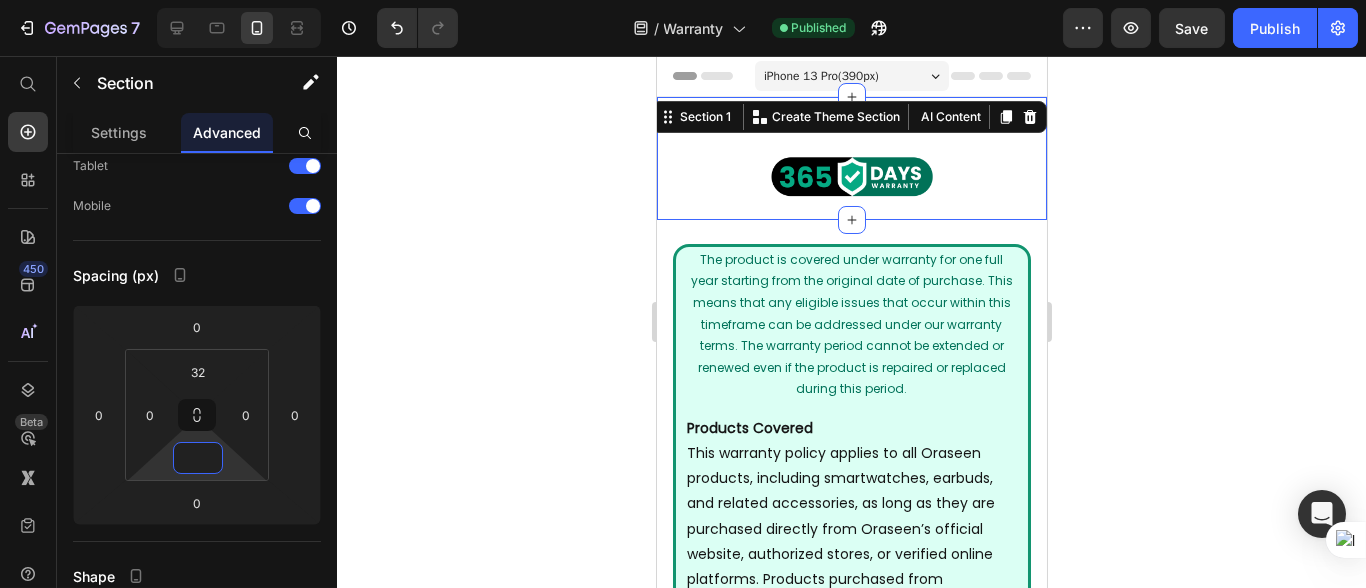 click on "Image Section 1   You can create reusable sections Create Theme Section AI Content Write with GemAI What would you like to describe here? Tone and Voice Persuasive Product Comet Smartwatch Show more Generate The product is covered under warranty for one full year starting from the original date of purchase. This means that any eligible issues that occur within this timeframe can be addressed under our warranty terms. The warranty period cannot be extended or renewed even if the product is repaired or replaced during this period. Text Block The product is covered under warranty for one full year starting from the original date of purchase. This means that any eligible issues that occur within this timeframe can be addressed under our warranty terms. The warranty period cannot be extended or renewed even if the product is repaired or replaced during this period. Text Block Text Block Products Covered   What’s Covered: •   Internal component failures not caused by the user •   Faulty screens •" at bounding box center (851, 1543) 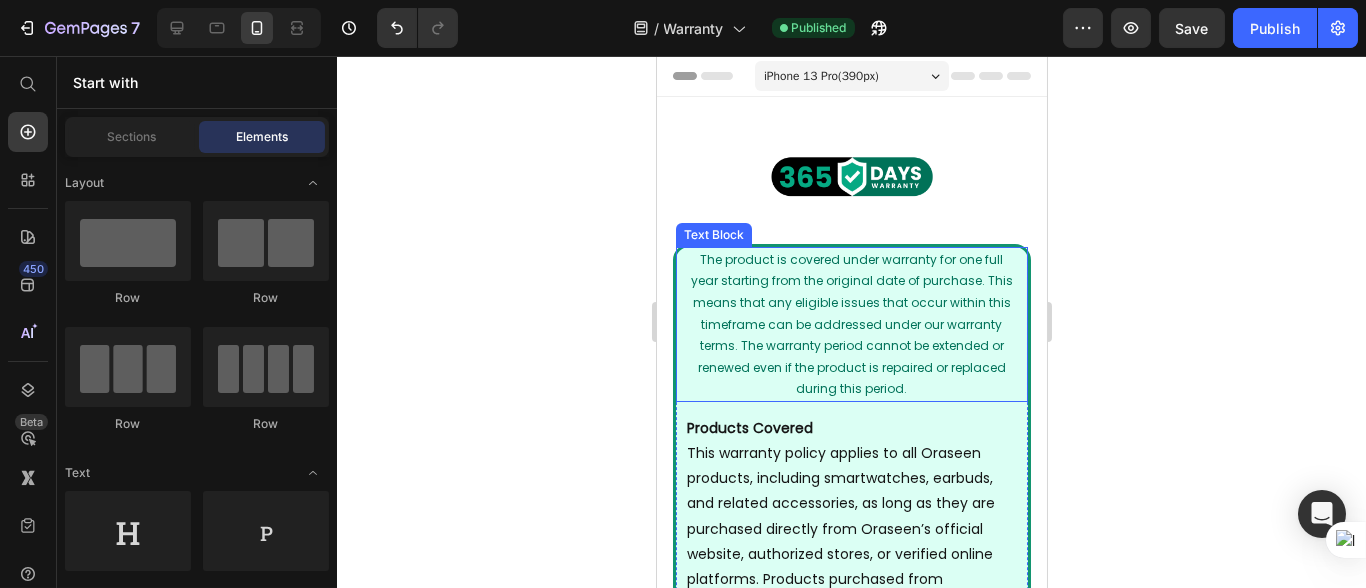 click on "The product is covered under warranty for one full year starting from the original date of purchase. This means that any eligible issues that occur within this timeframe can be addressed under our warranty terms. The warranty period cannot be extended or renewed even if the product is repaired or replaced during this period." at bounding box center [851, 324] 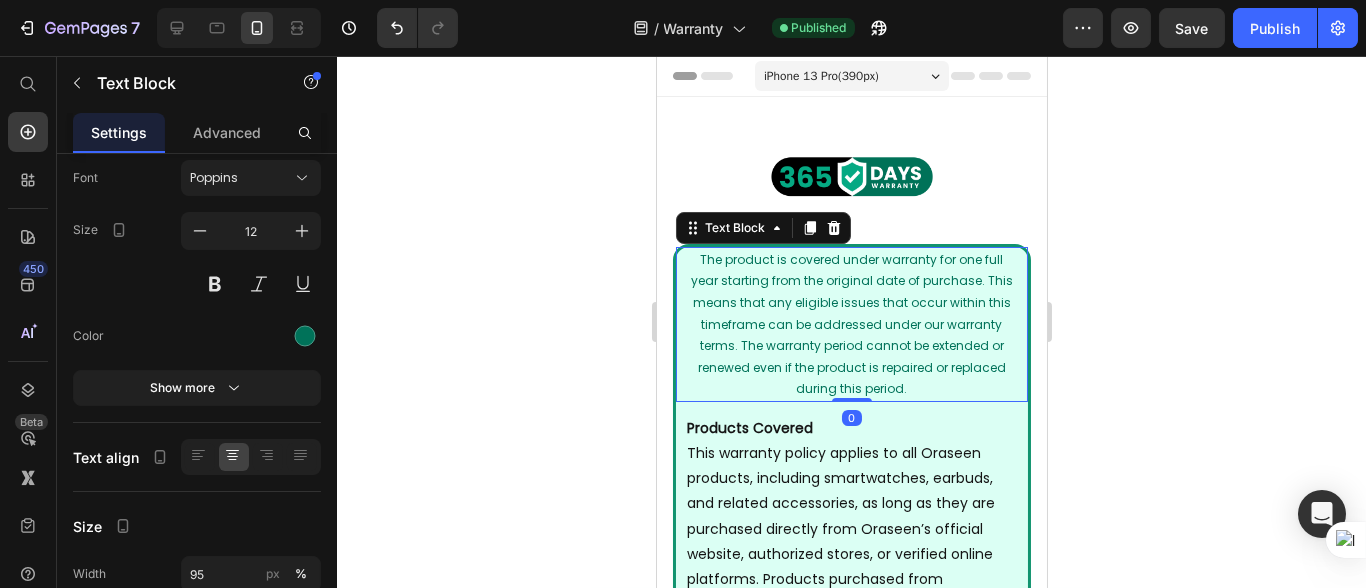 scroll, scrollTop: 0, scrollLeft: 0, axis: both 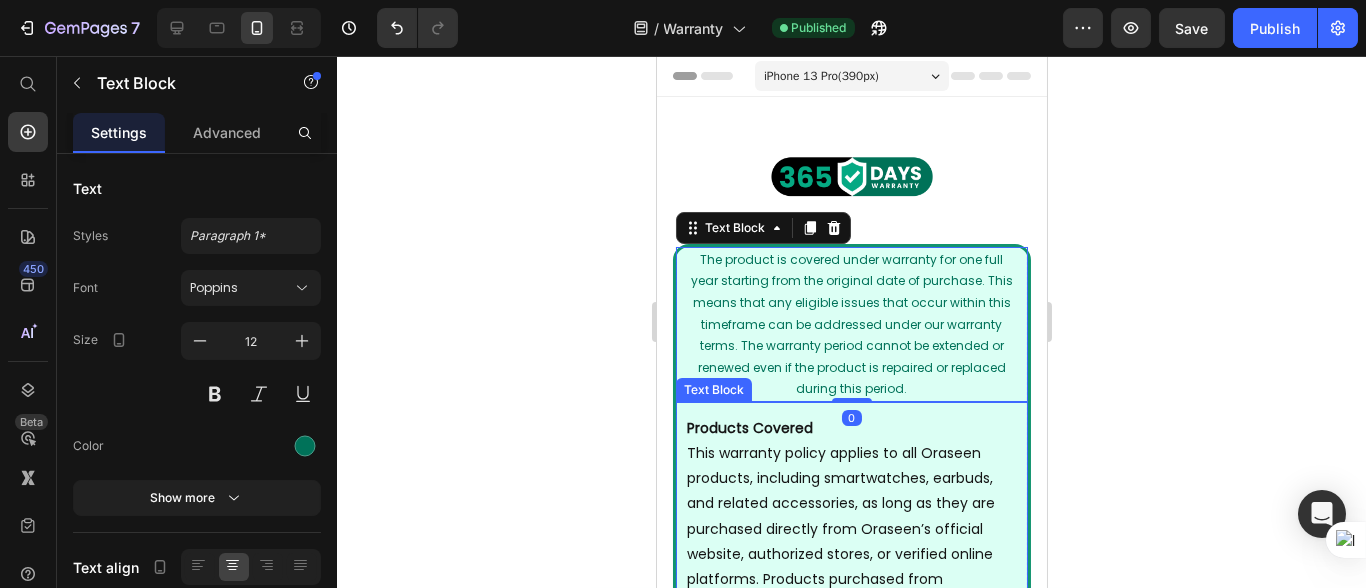 click on "Products Covered This warranty policy applies to all Oraseen products, including smartwatches, earbuds, and related accessories, as long as they are purchased directly from Oraseen’s official website, authorized stores, or verified online platforms. Products purchased from unauthorized or third-party sources may not be eligible.   What’s Covered: We will provide free repair or replacement in the event of any manufacturing defects. This includes: •   Internal component failures not caused by the user •   Faulty screens •   Battery-related issues •   Sensor or software issues affecting core functionality The defect must be verified by our service team.   What’s Not Covered: The warranty does not cover damage caused by the user or due to conditions outside normal use. This includes: •   Physical damage such as cracks, dents, and water exposure •   Accidents or dropping the device •   Opening or modifying the product in any way •   •   •     Proof of Purchase Required:" at bounding box center [851, 1689] 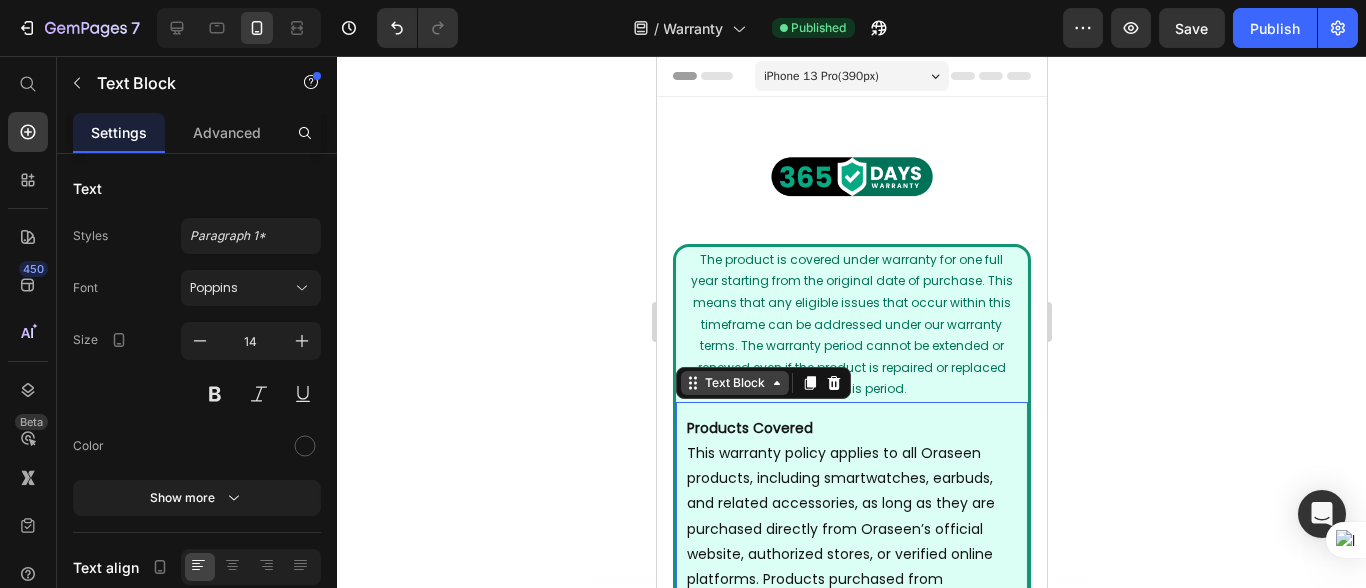 click on "Text Block" at bounding box center (734, 383) 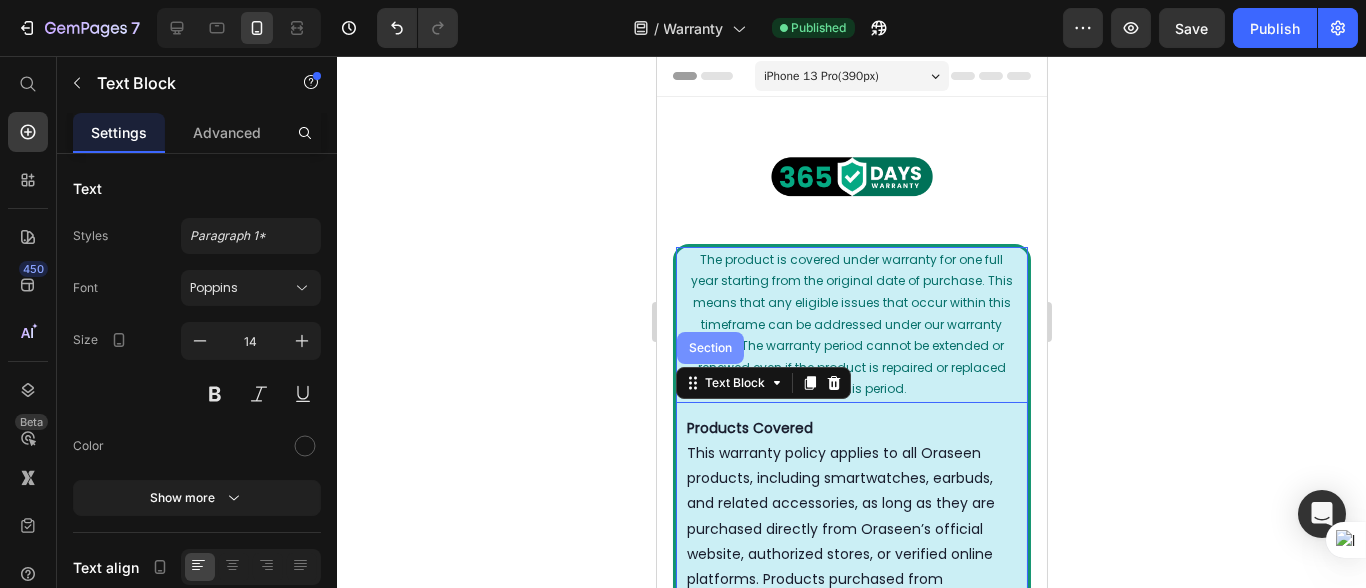 click on "Section" at bounding box center (709, 348) 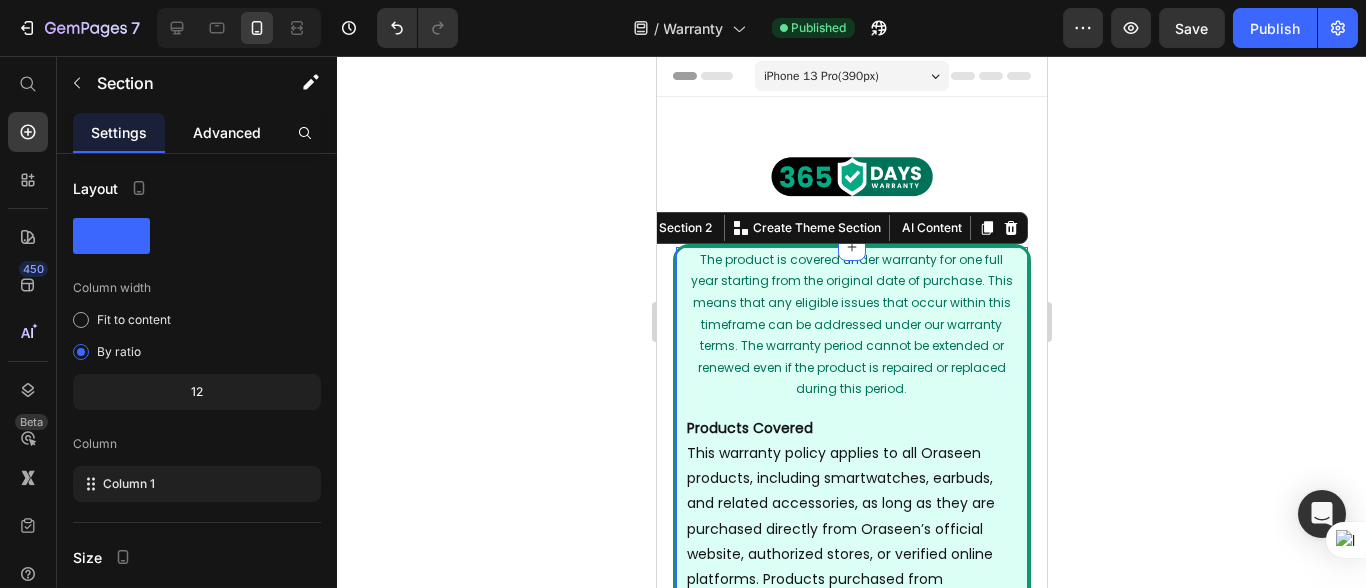click on "Advanced" 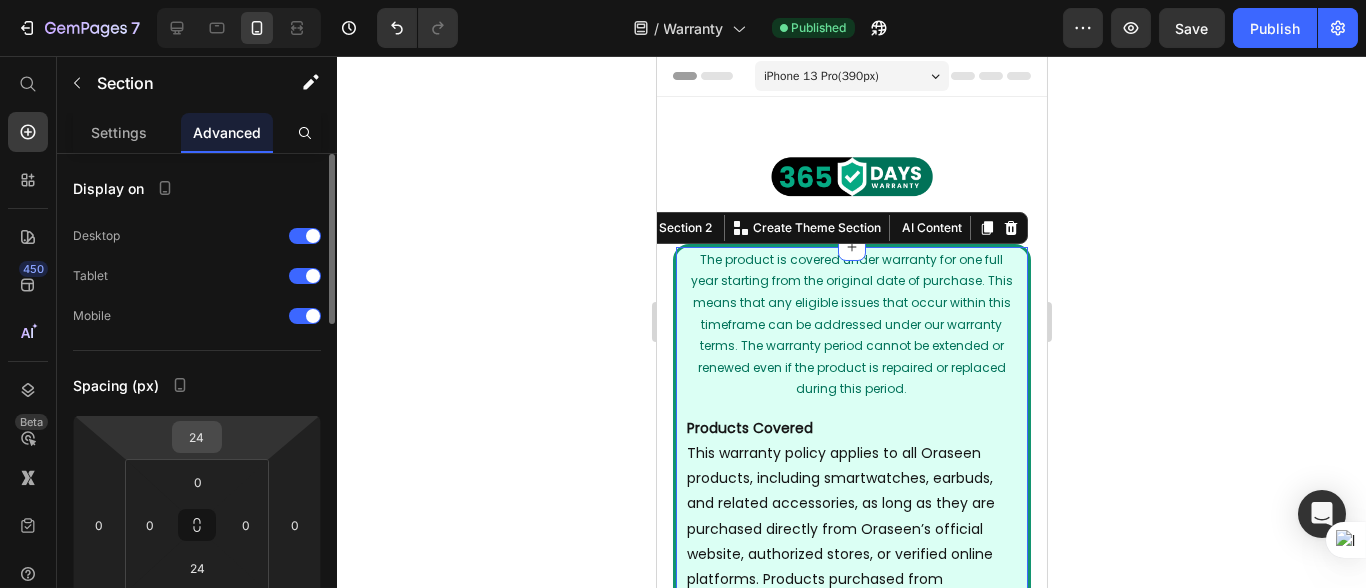 click on "24" at bounding box center [197, 437] 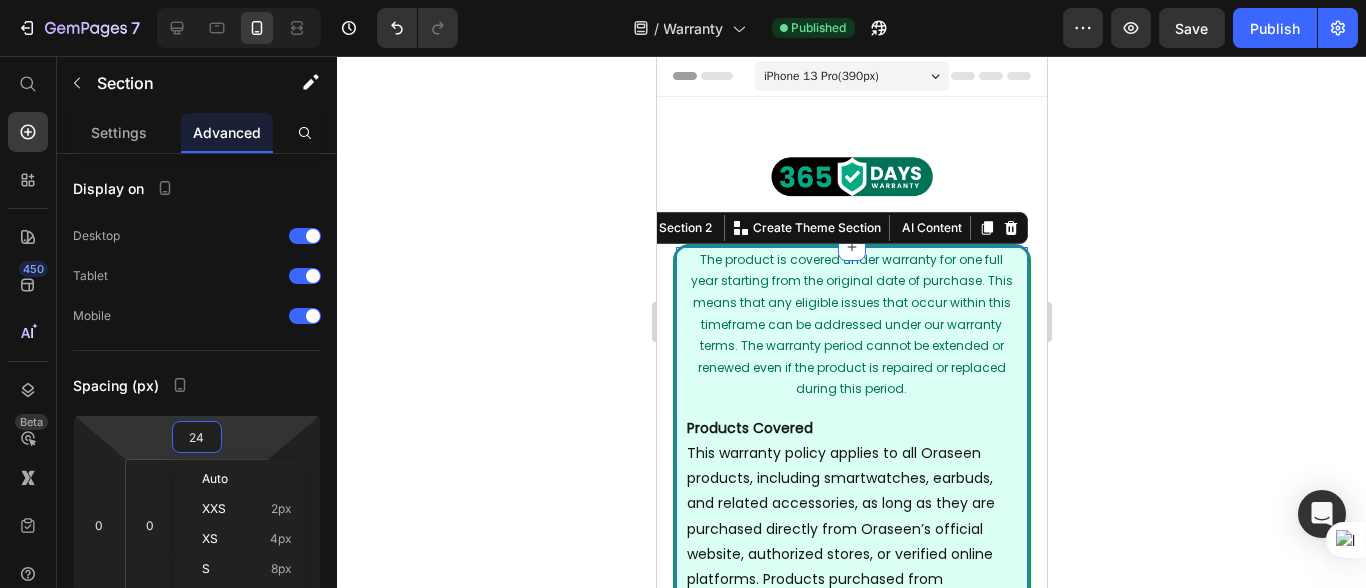 type on "4" 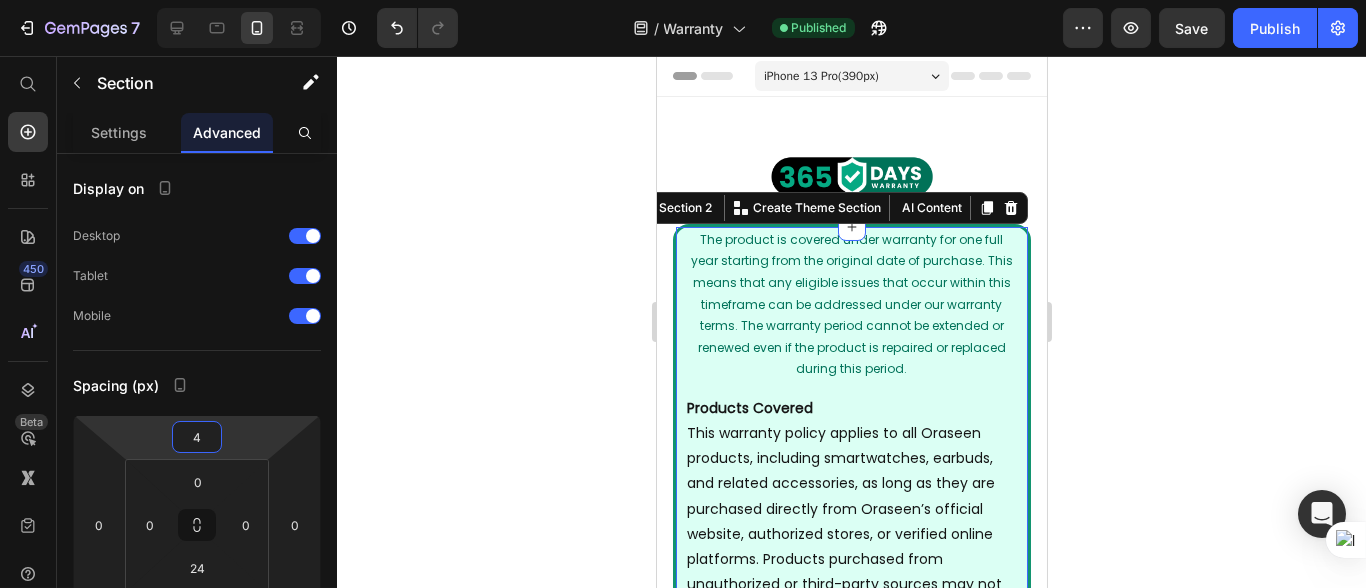 click 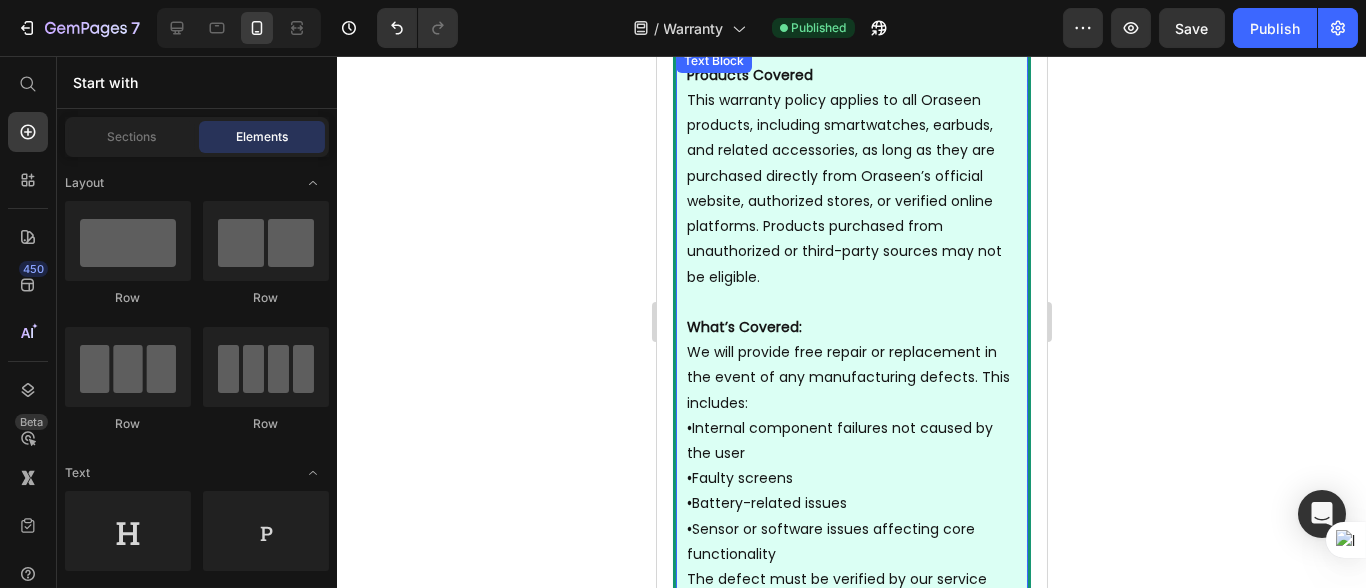 scroll, scrollTop: 0, scrollLeft: 0, axis: both 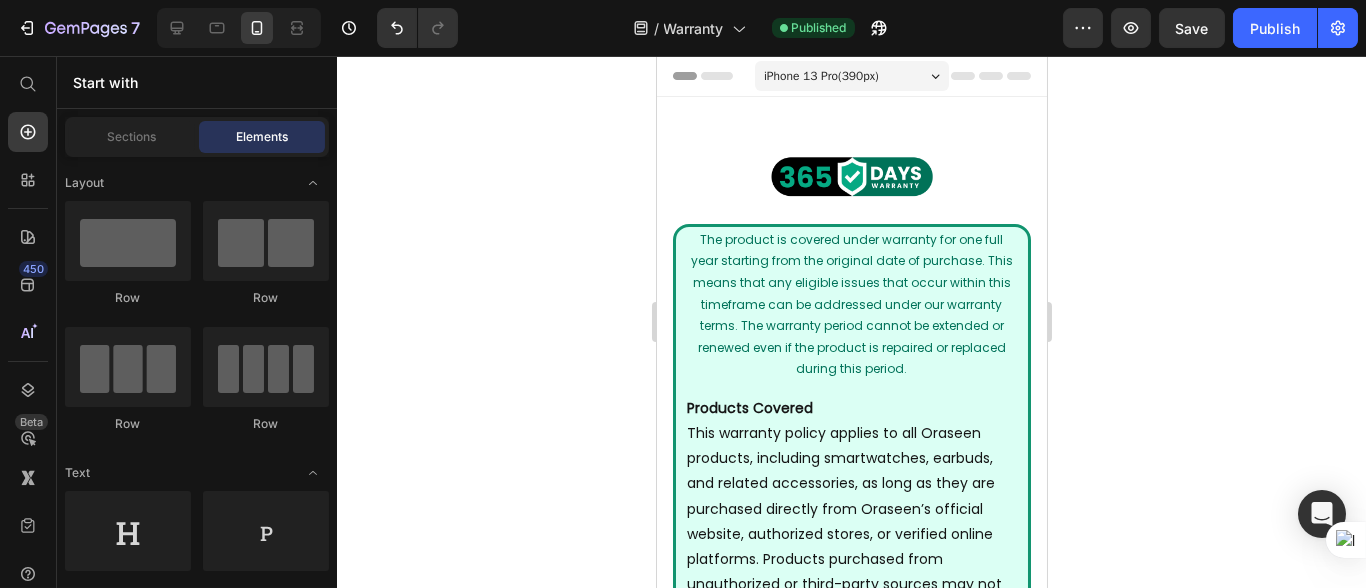 click 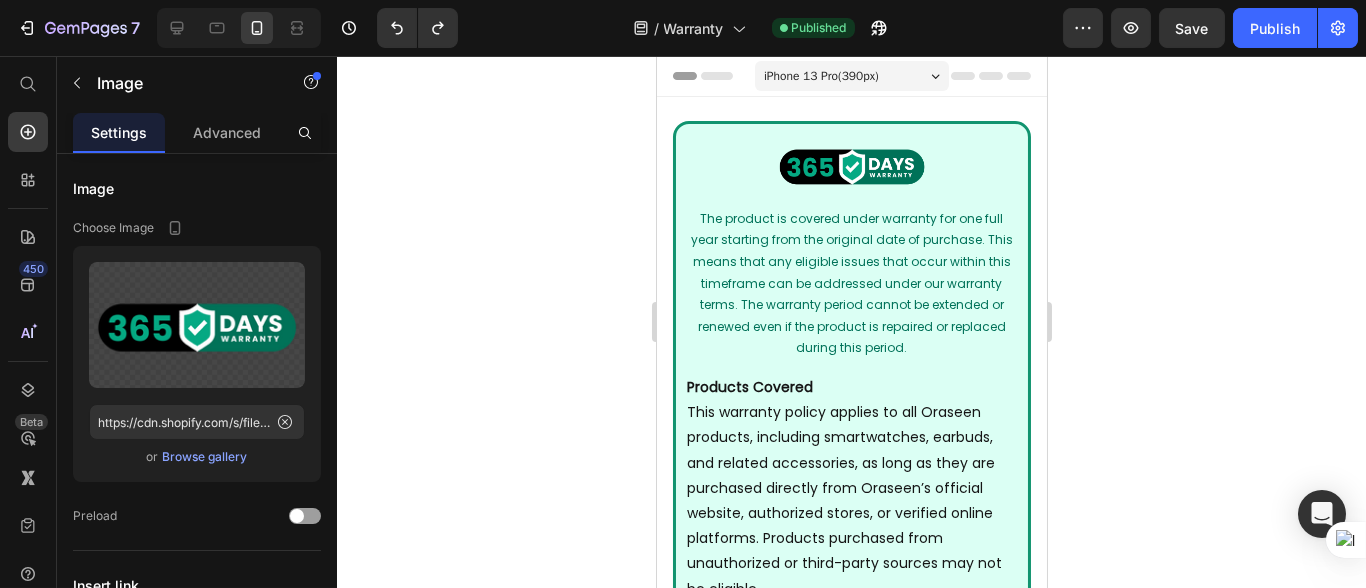 click 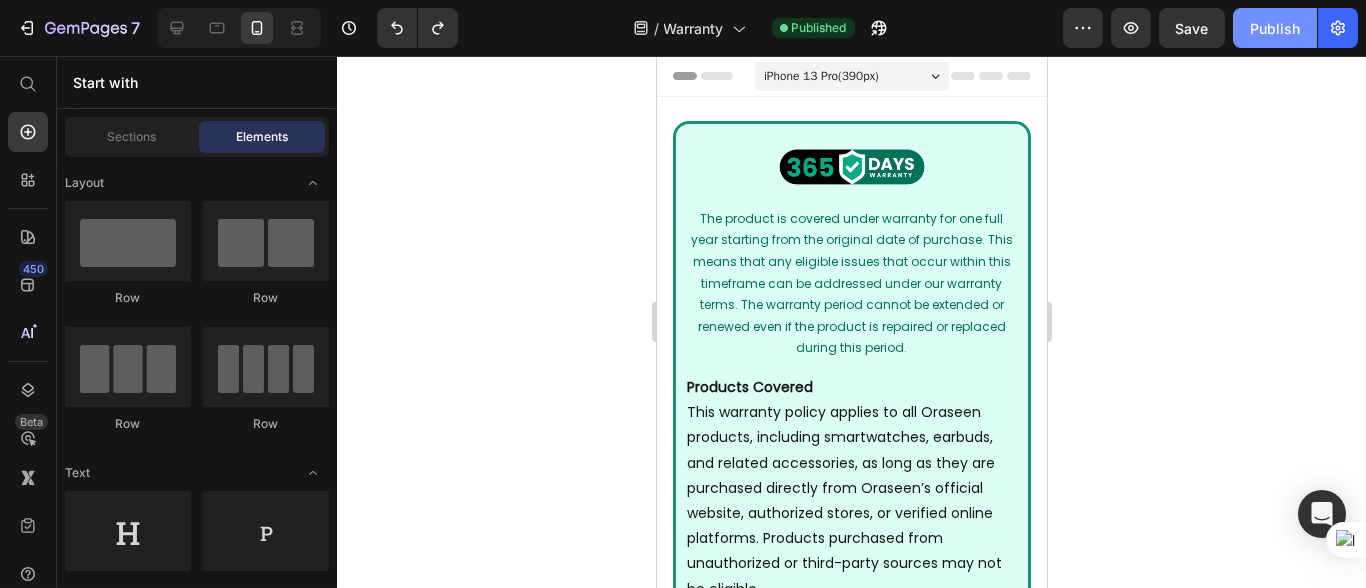 click on "Publish" at bounding box center [1275, 28] 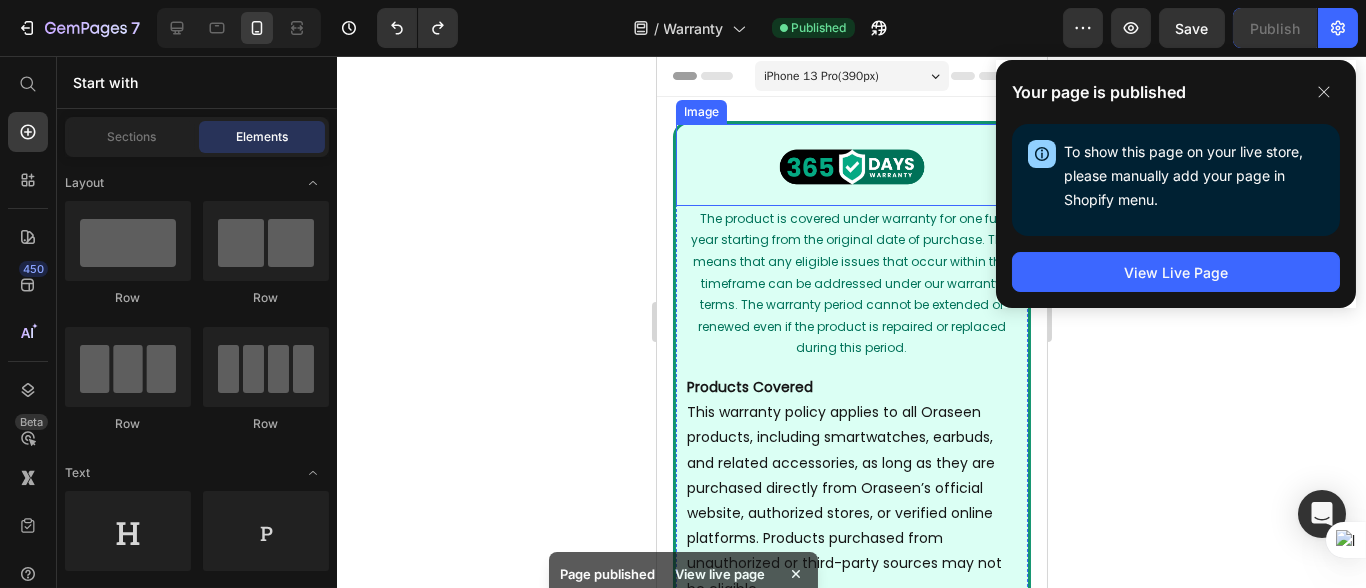click at bounding box center [851, 165] 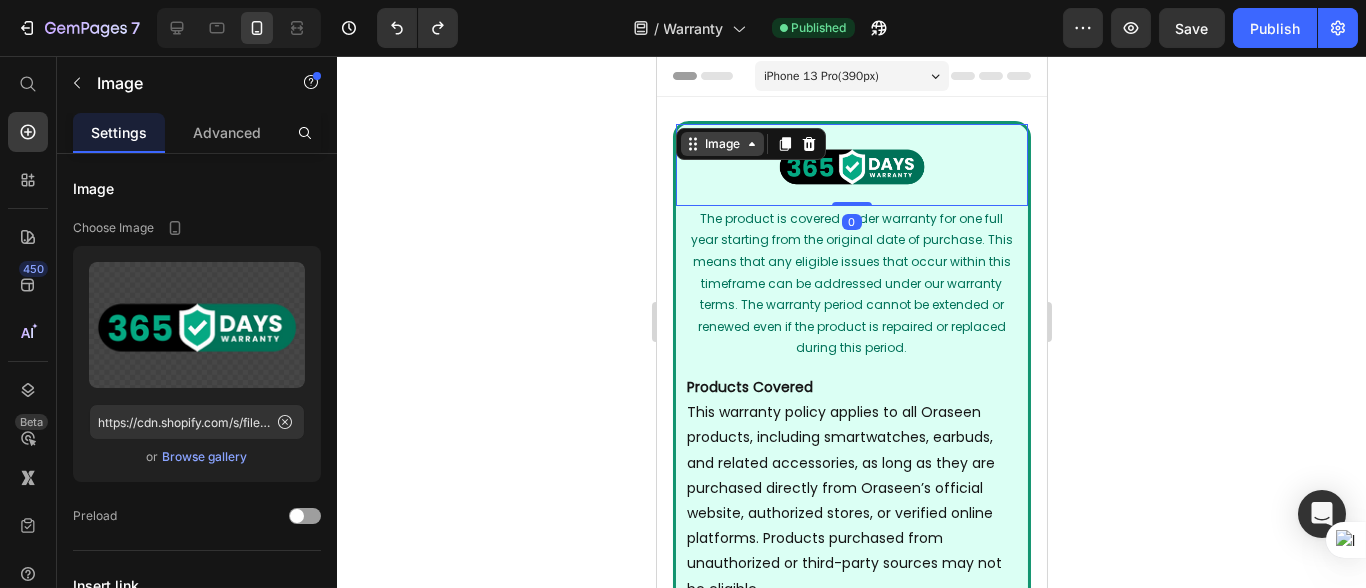 click on "Image" at bounding box center (721, 144) 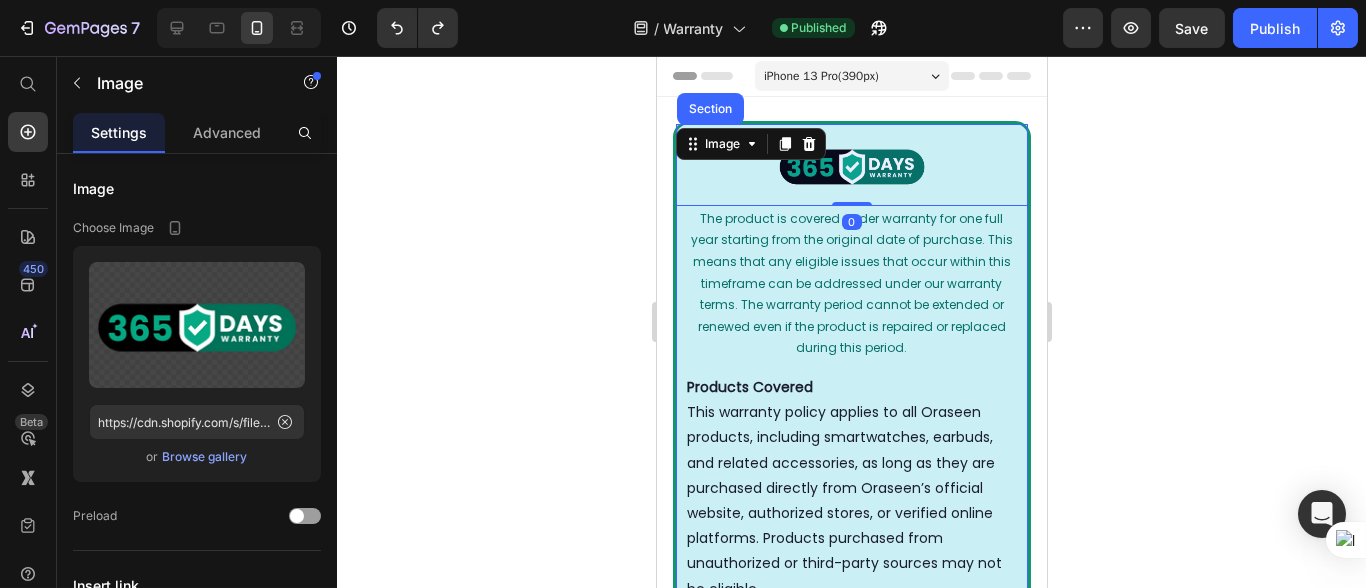 drag, startPoint x: 705, startPoint y: 113, endPoint x: 680, endPoint y: 113, distance: 25 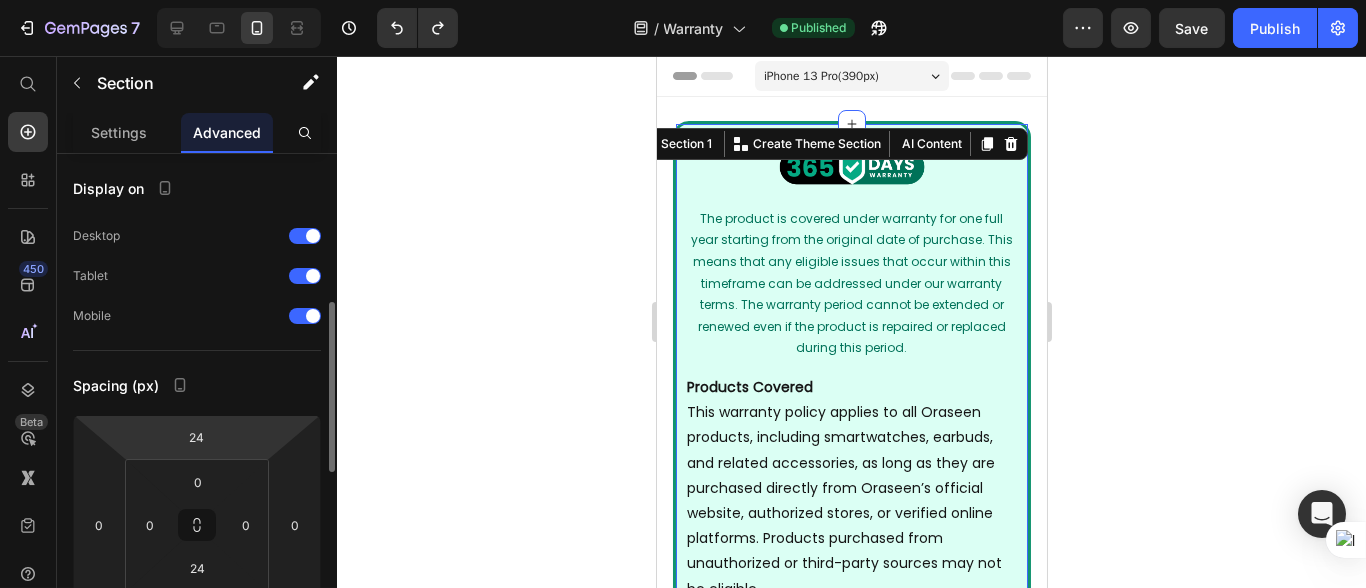 scroll, scrollTop: 110, scrollLeft: 0, axis: vertical 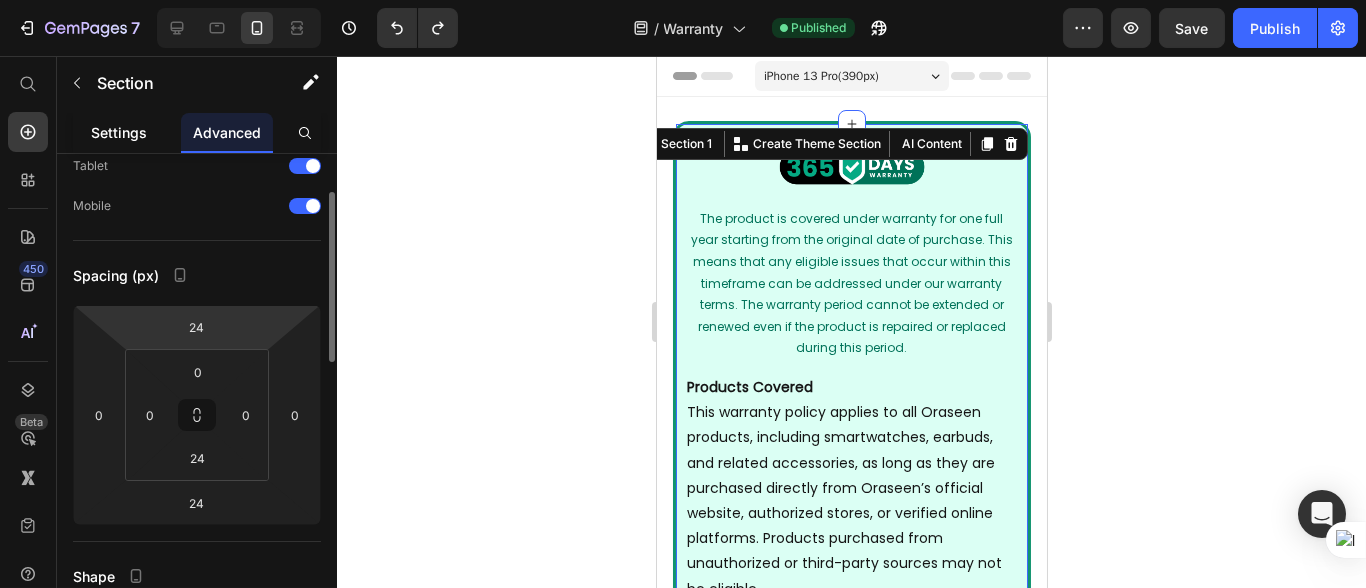 click on "Settings" at bounding box center (119, 132) 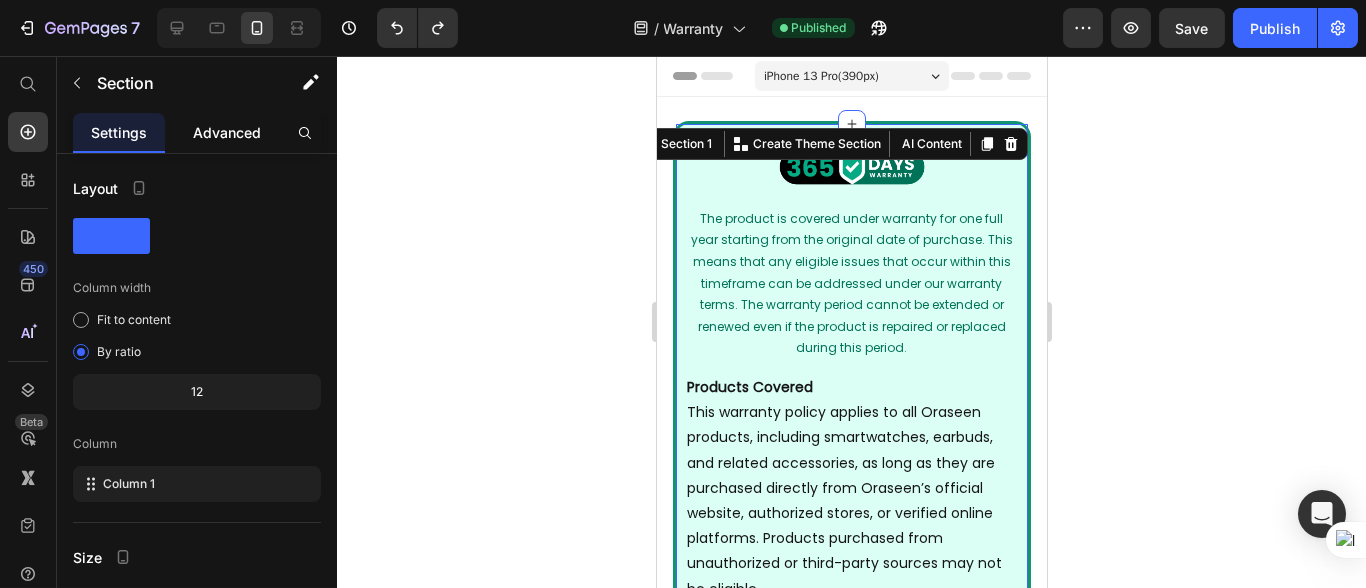 scroll, scrollTop: 110, scrollLeft: 0, axis: vertical 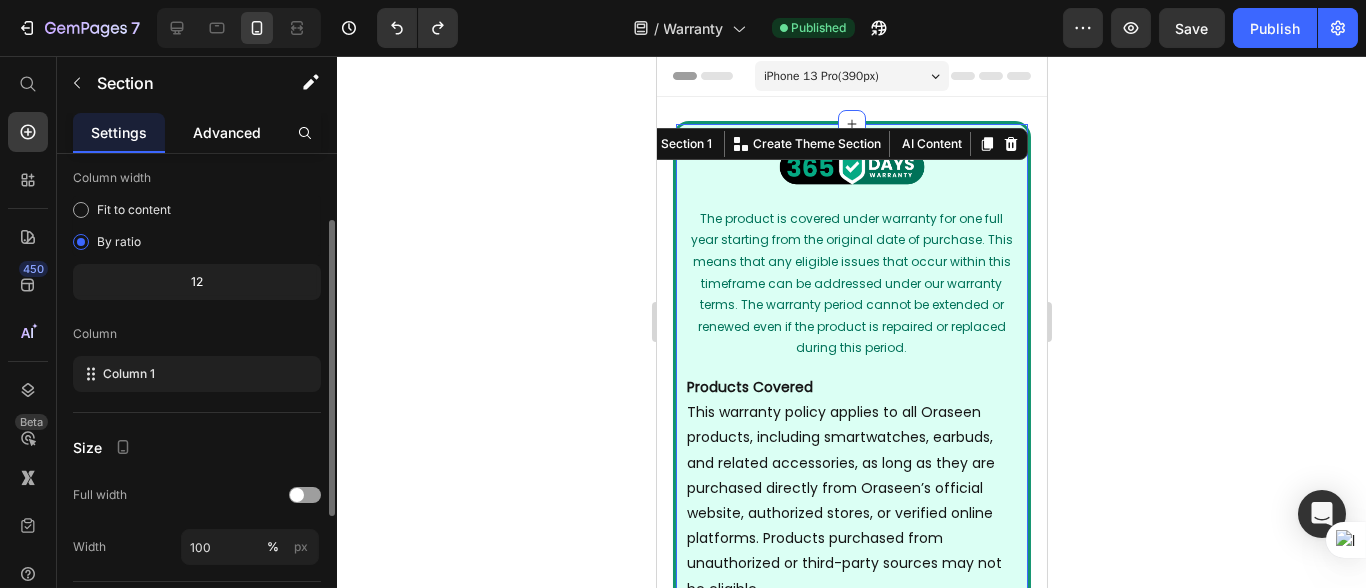 click on "Advanced" at bounding box center (227, 132) 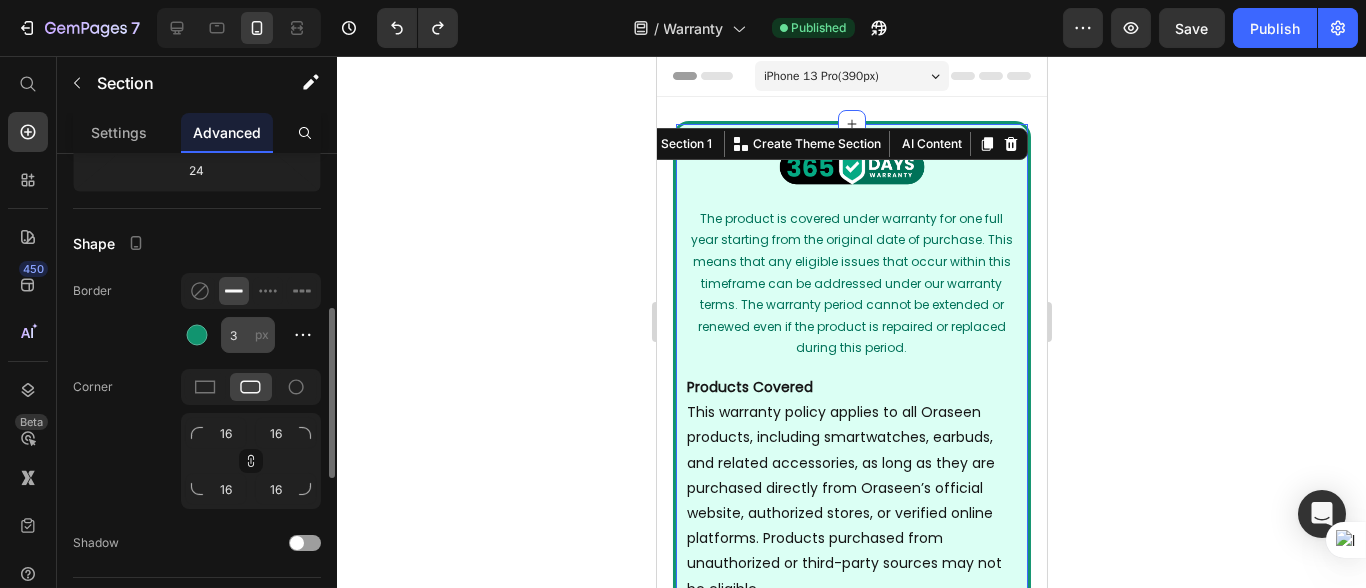 scroll, scrollTop: 554, scrollLeft: 0, axis: vertical 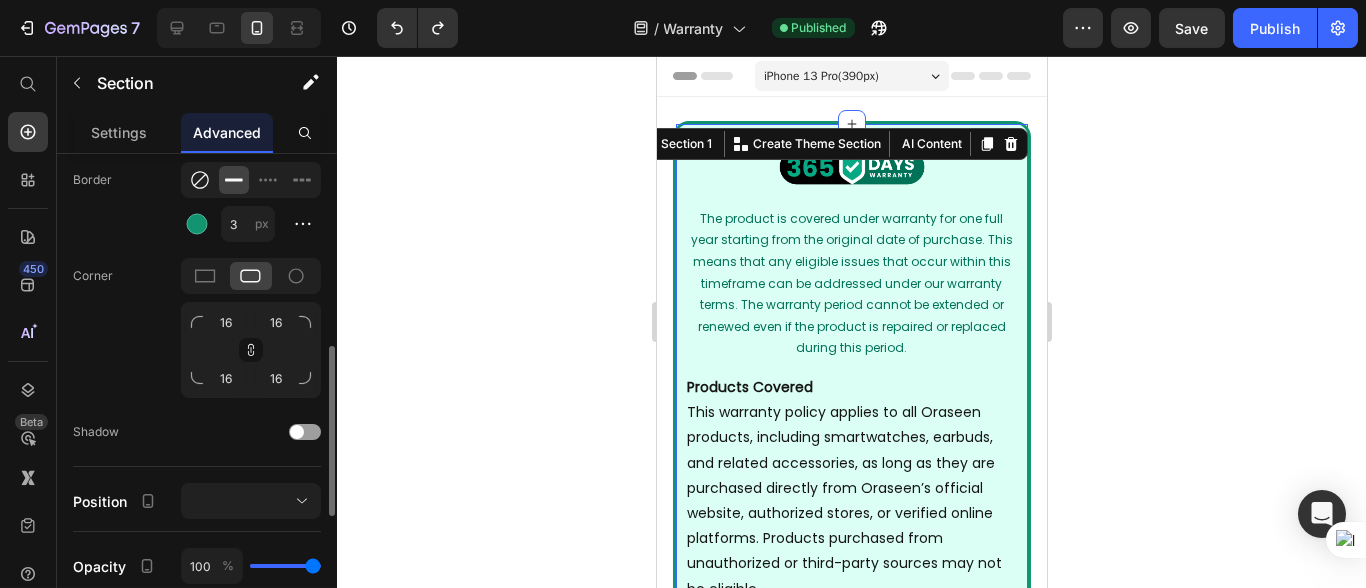 click 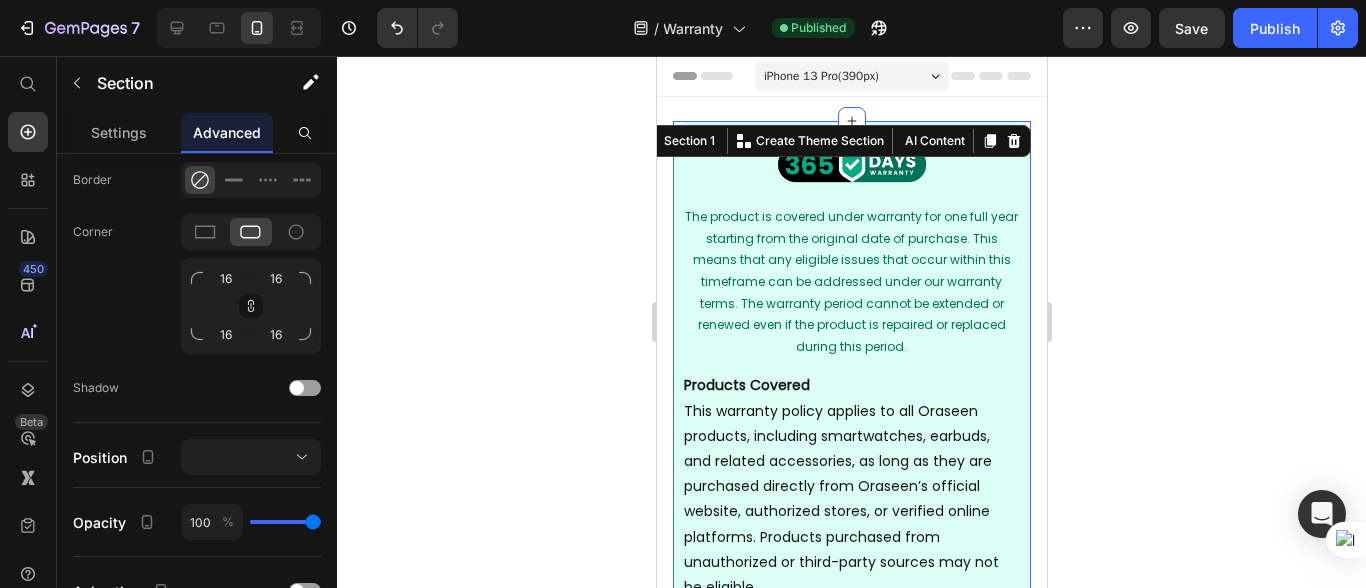 drag, startPoint x: 571, startPoint y: 270, endPoint x: 637, endPoint y: 260, distance: 66.75328 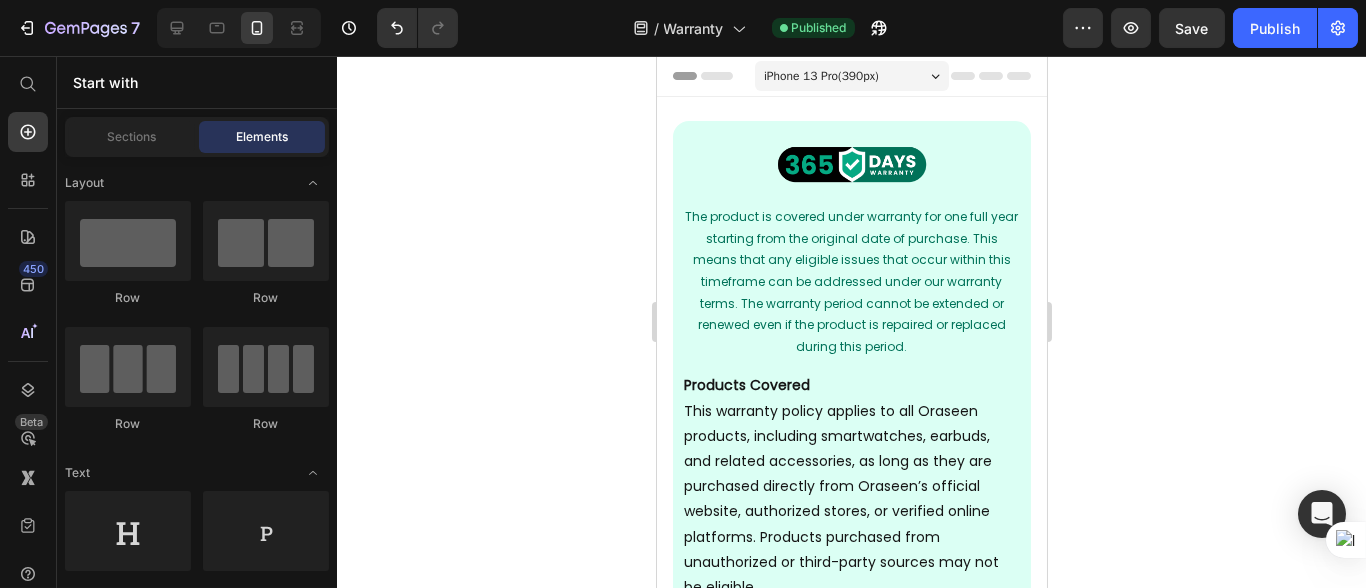 click 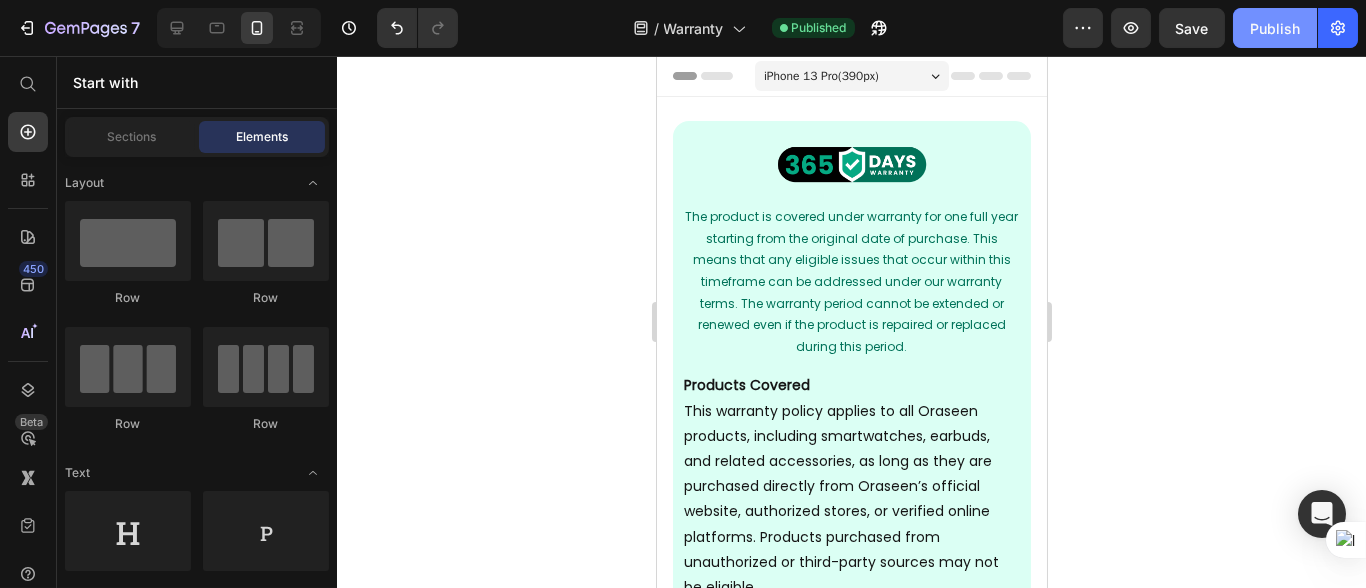 click on "Publish" at bounding box center (1275, 28) 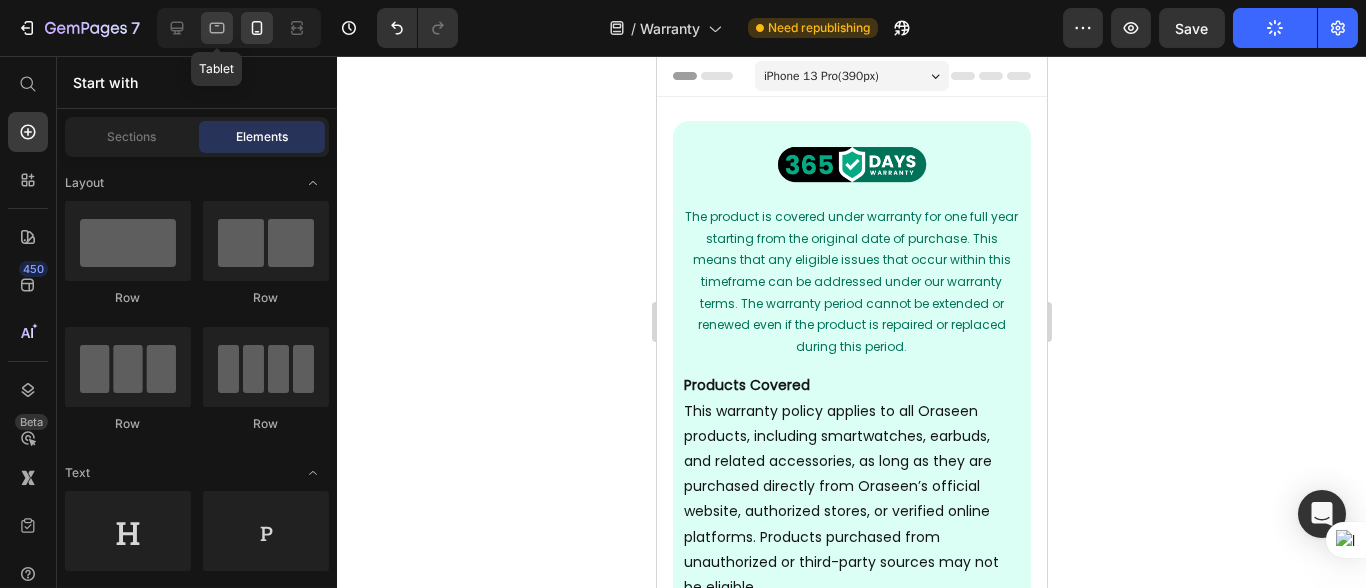 click 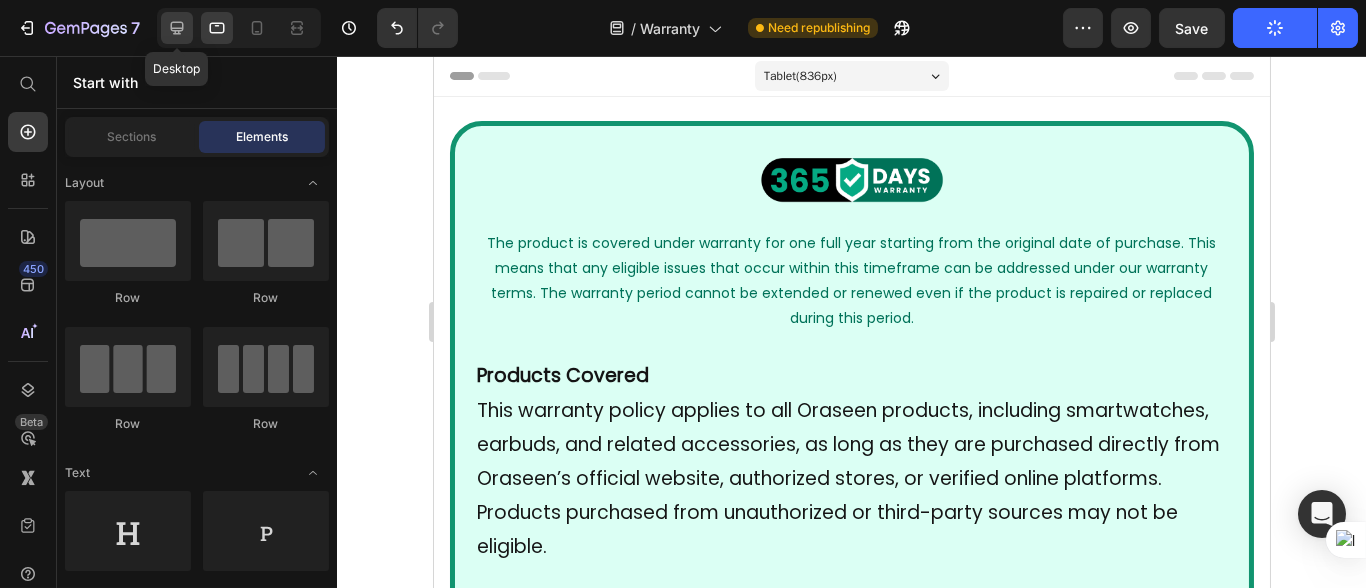 click 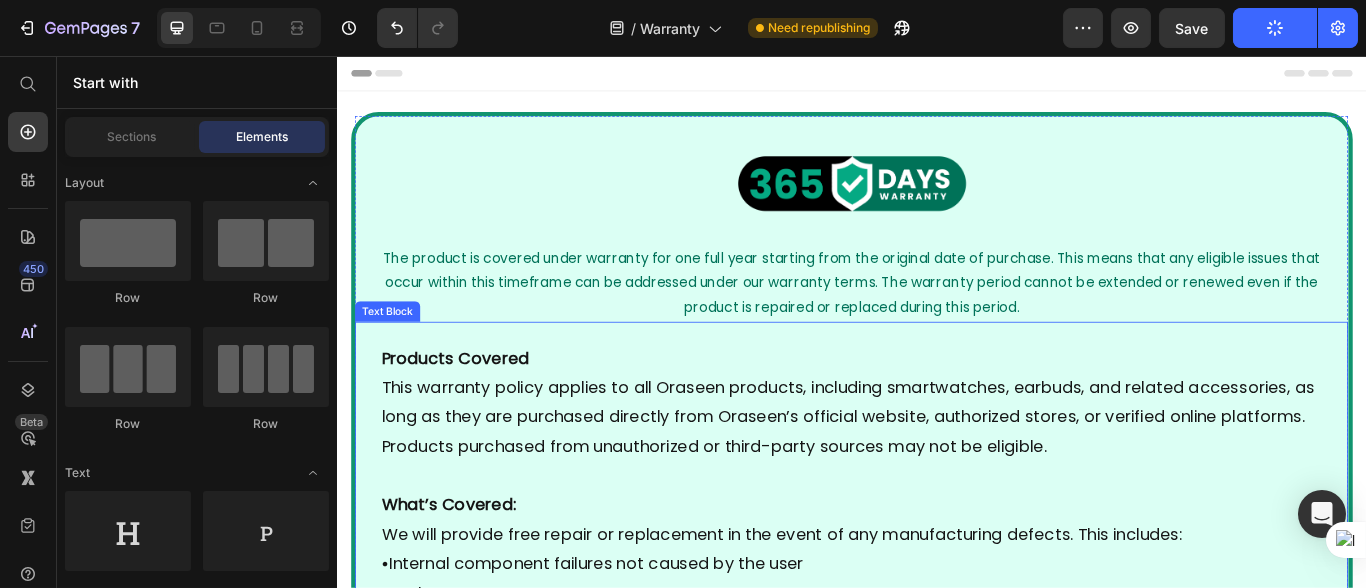 click on "Products Covered This warranty policy applies to all Oraseen products, including smartwatches, earbuds, and related accessories, as long as they are purchased directly from Oraseen’s official website, authorized stores, or verified online platforms. Products purchased from unauthorized or third-party sources may not be eligible.   What’s Covered: We will provide free repair or replacement in the event of any manufacturing defects. This includes: •   Internal component failures not caused by the user •   Faulty screens •   Battery-related issues •   Sensor or software issues affecting core functionality The defect must be verified by our service team.   What’s Not Covered: The warranty does not cover damage caused by the user or due to conditions outside normal use. This includes: •   Physical damage such as cracks, dents, and water exposure •   Accidents or dropping the device •   Opening or modifying the product in any way •   •   •     Proof of Purchase Required:" at bounding box center (936, 1389) 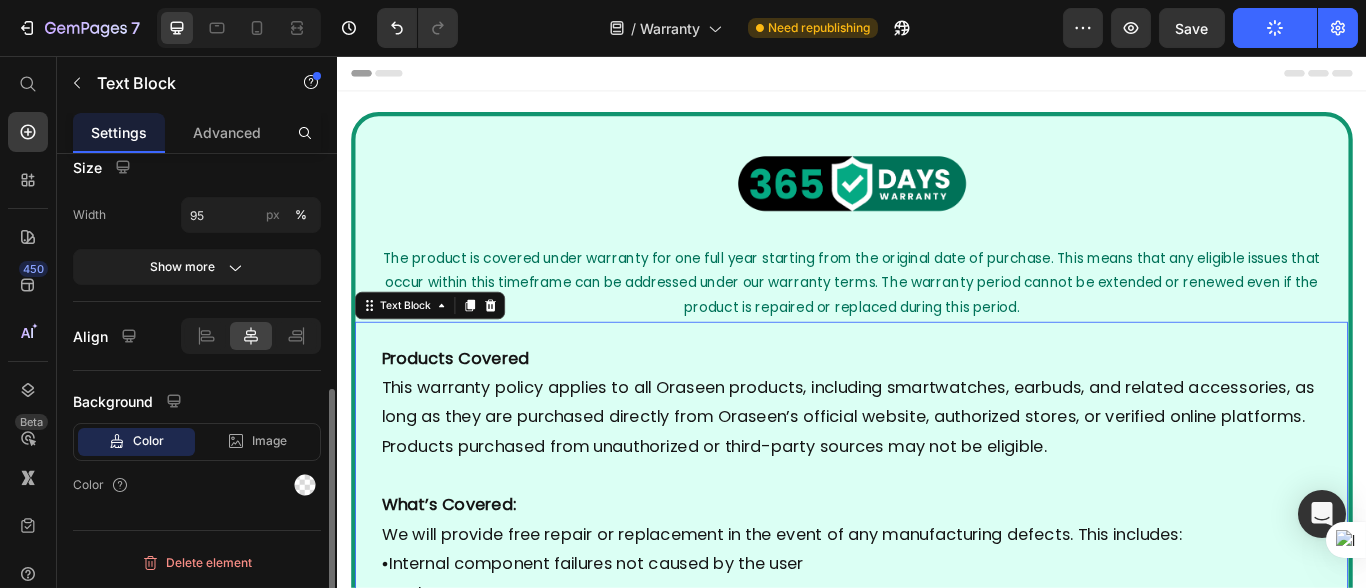 scroll, scrollTop: 0, scrollLeft: 0, axis: both 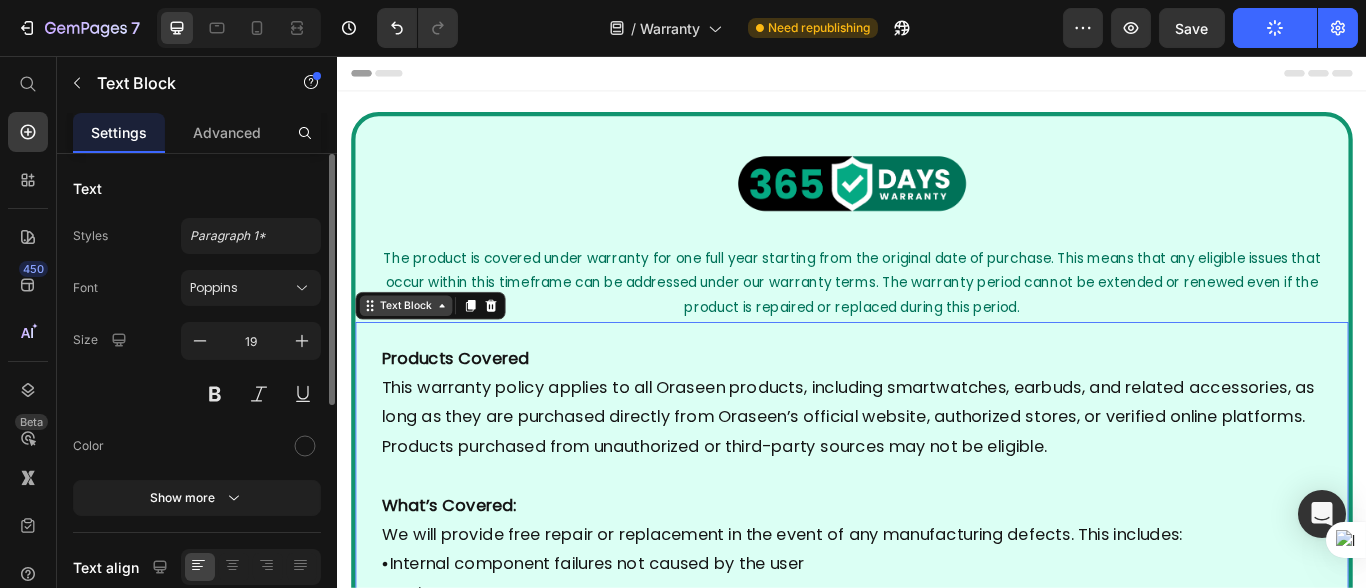 click on "Text Block" at bounding box center [416, 347] 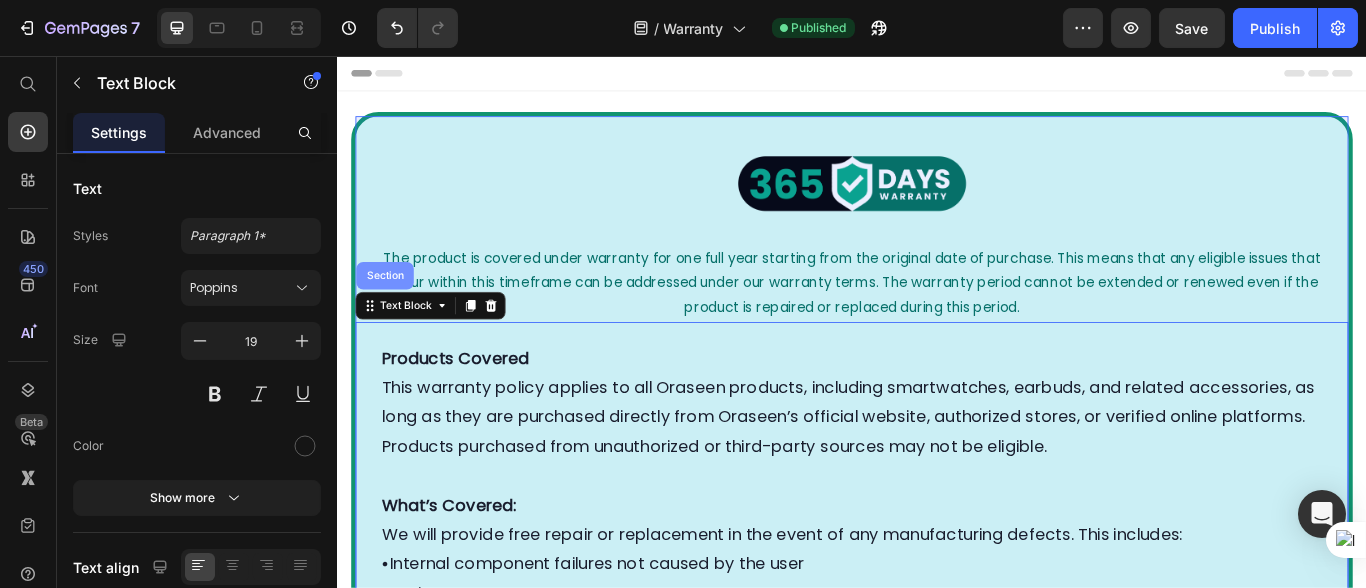 click on "Section" at bounding box center [391, 312] 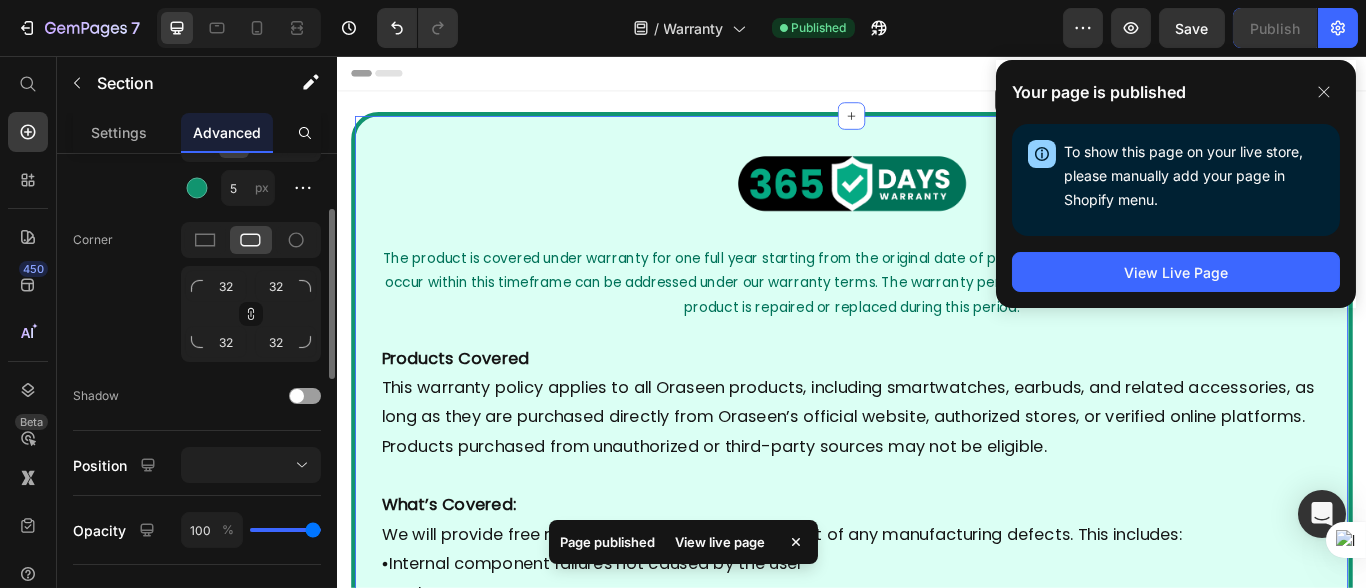 scroll, scrollTop: 479, scrollLeft: 0, axis: vertical 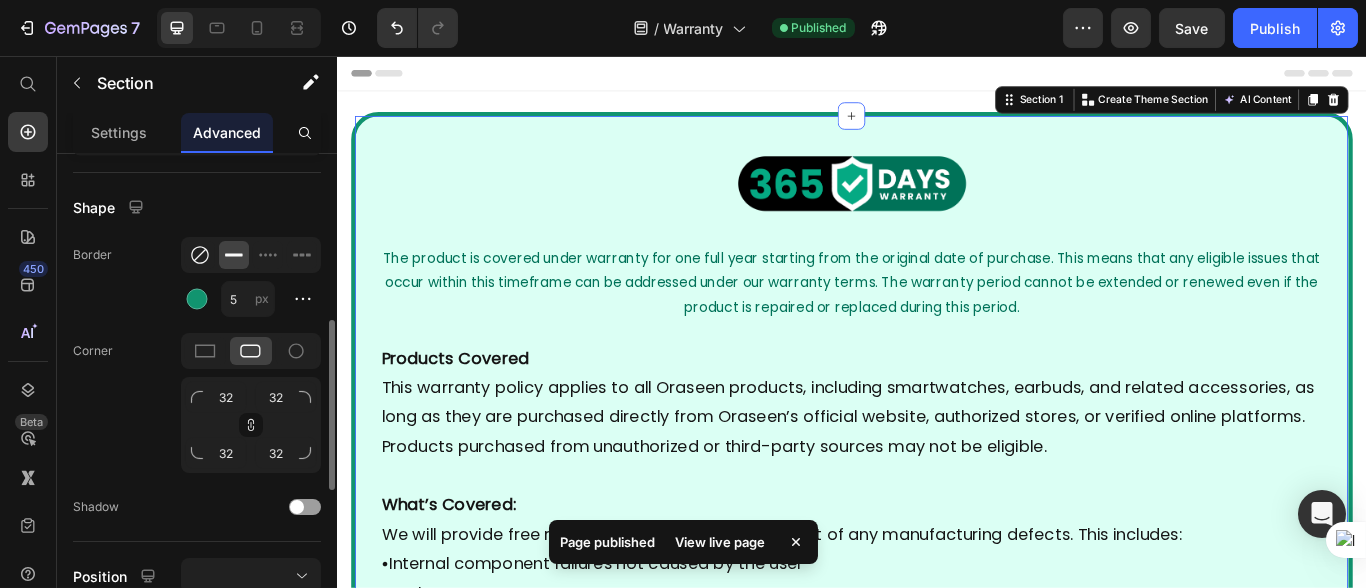 click 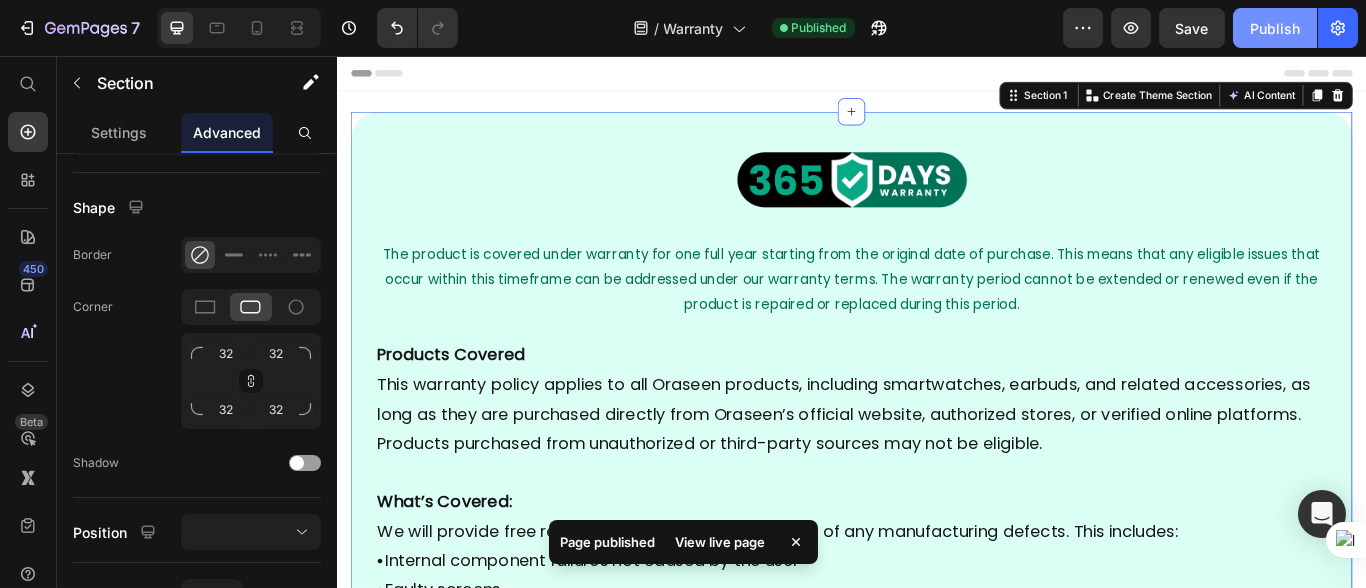 click on "Publish" at bounding box center [1275, 28] 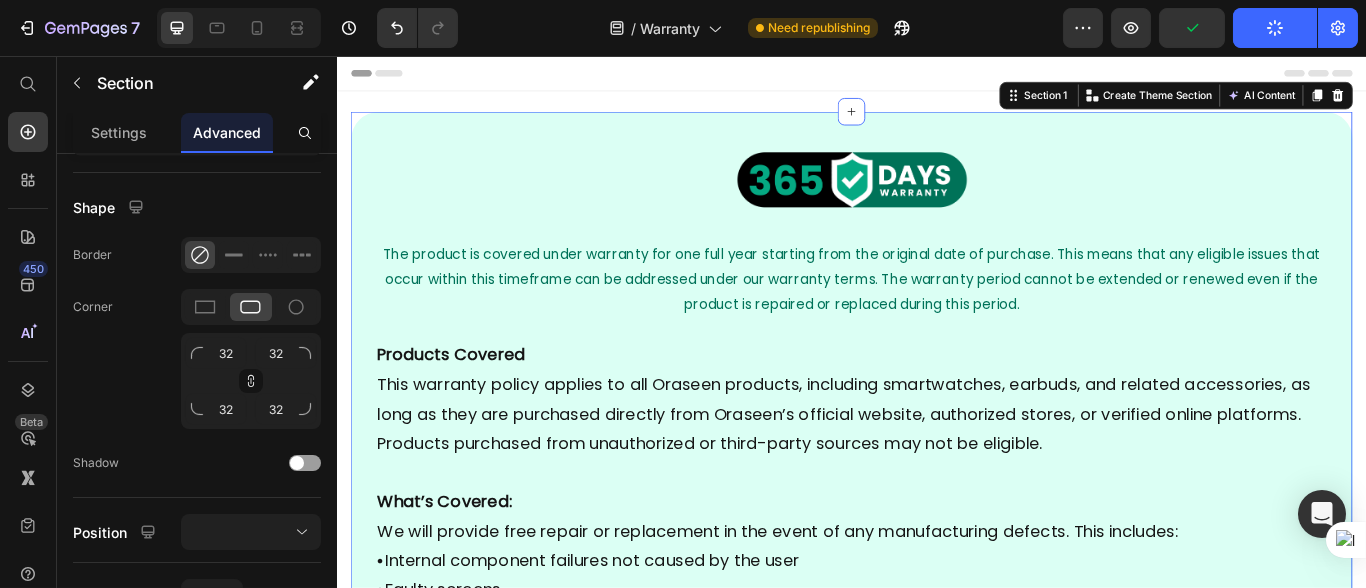 click on "Header Image The product is covered under warranty for one full year starting from the original date of purchase. This means that any eligible issues that occur within this timeframe can be addressed under our warranty terms. The warranty period cannot be extended or renewed even if the product is repaired or replaced during this period. Text Block The product is covered under warranty for one full year starting from the original date of purchase. This means that any eligible issues that occur within this timeframe can be addressed under our warranty terms. The warranty period cannot be extended or renewed even if the product is repaired or replaced during this period. Text Block The product is covered under warranty for one full year starting from the original date of purchase. This means that any eligible issues that occur within this timeframe can be addressed under our warranty terms. The warranty period cannot be extended or renewed even if the product is repaired or replaced during this period." at bounding box center (936, 1408) 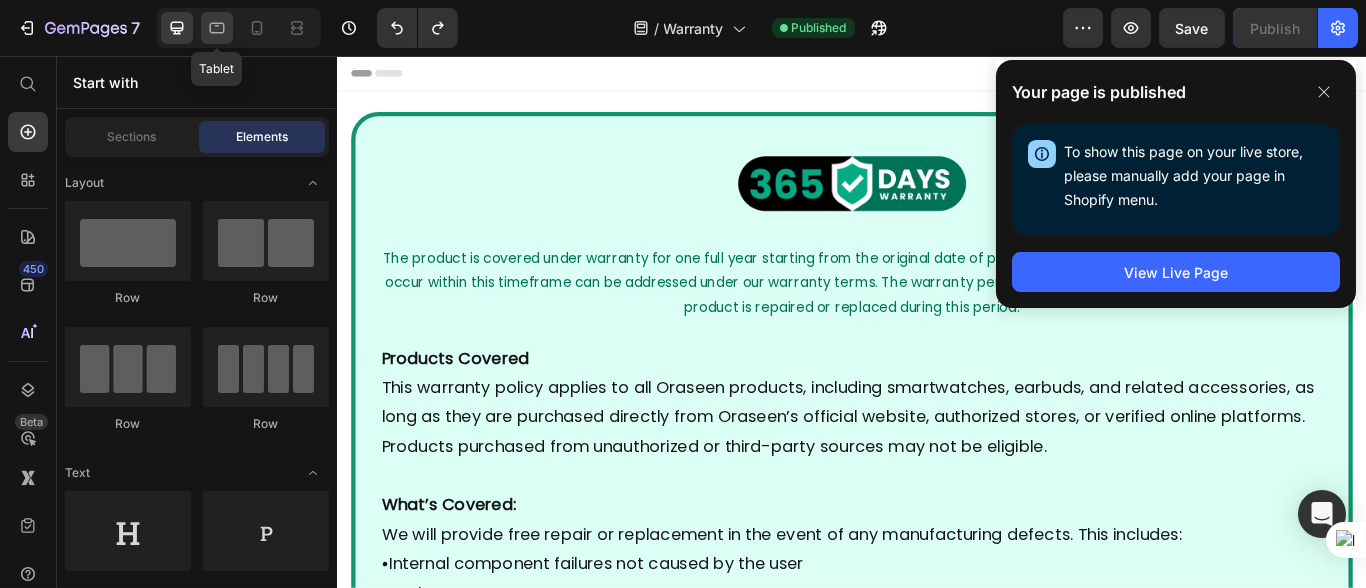 click 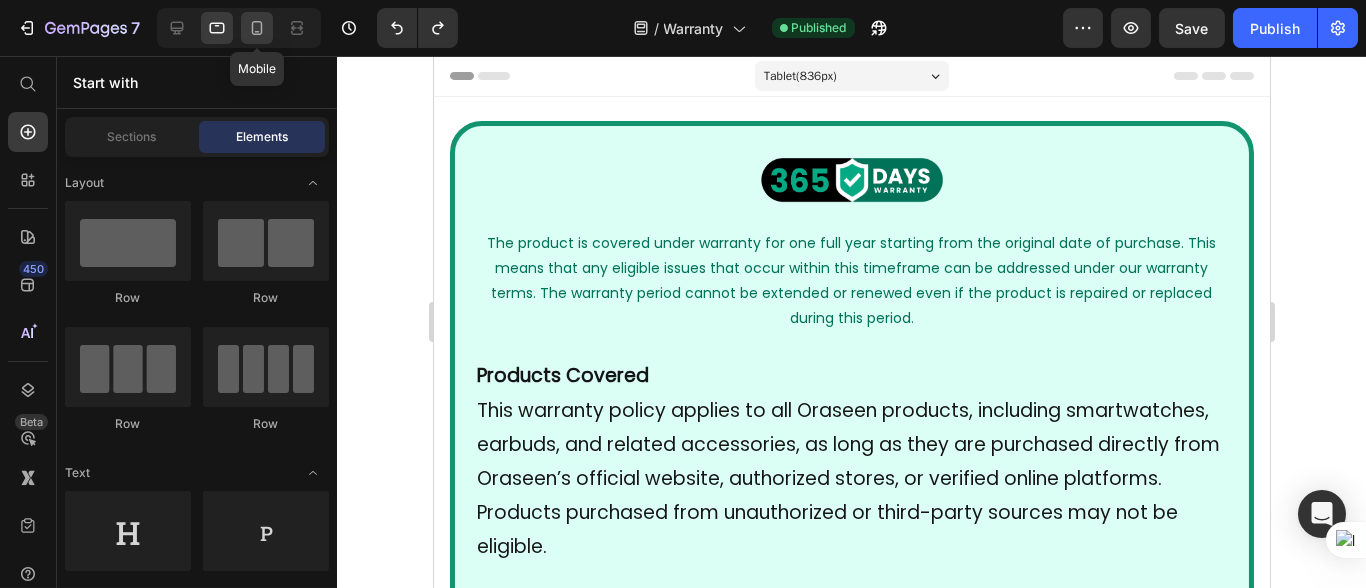 click 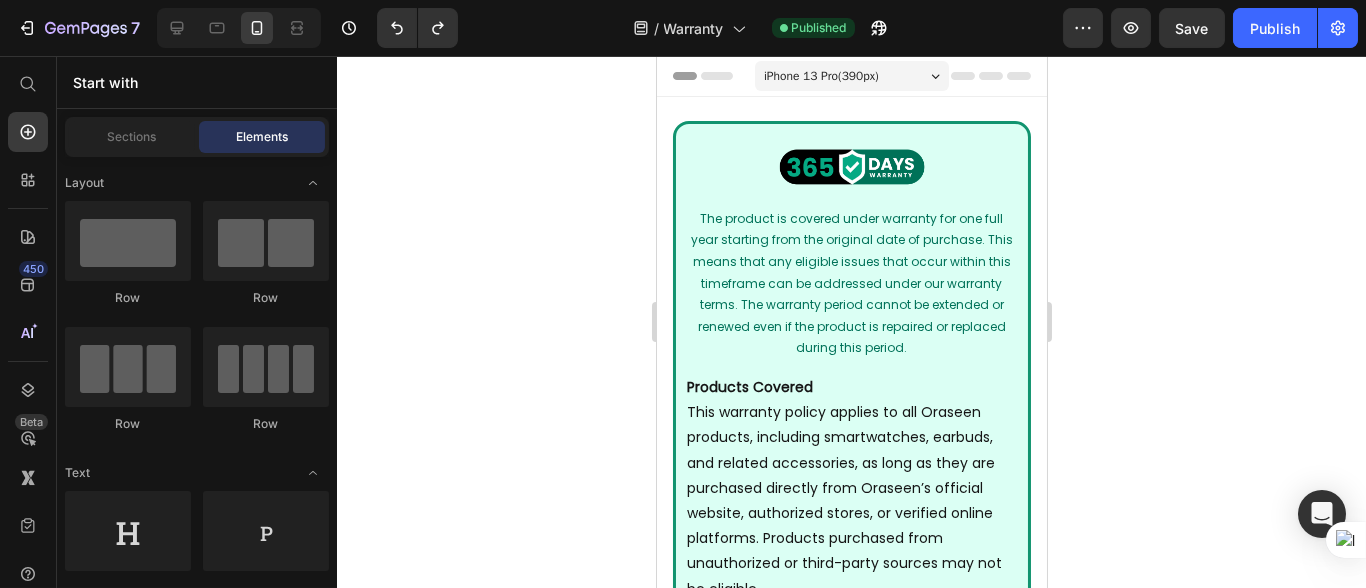 click 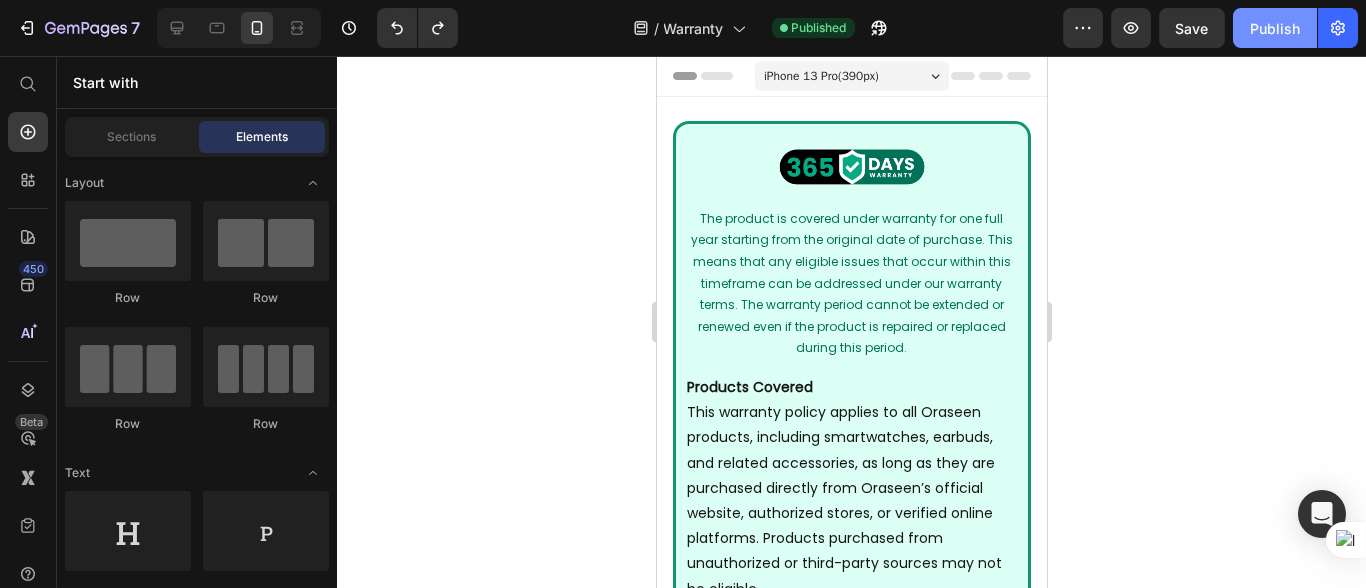 click on "Publish" at bounding box center (1275, 28) 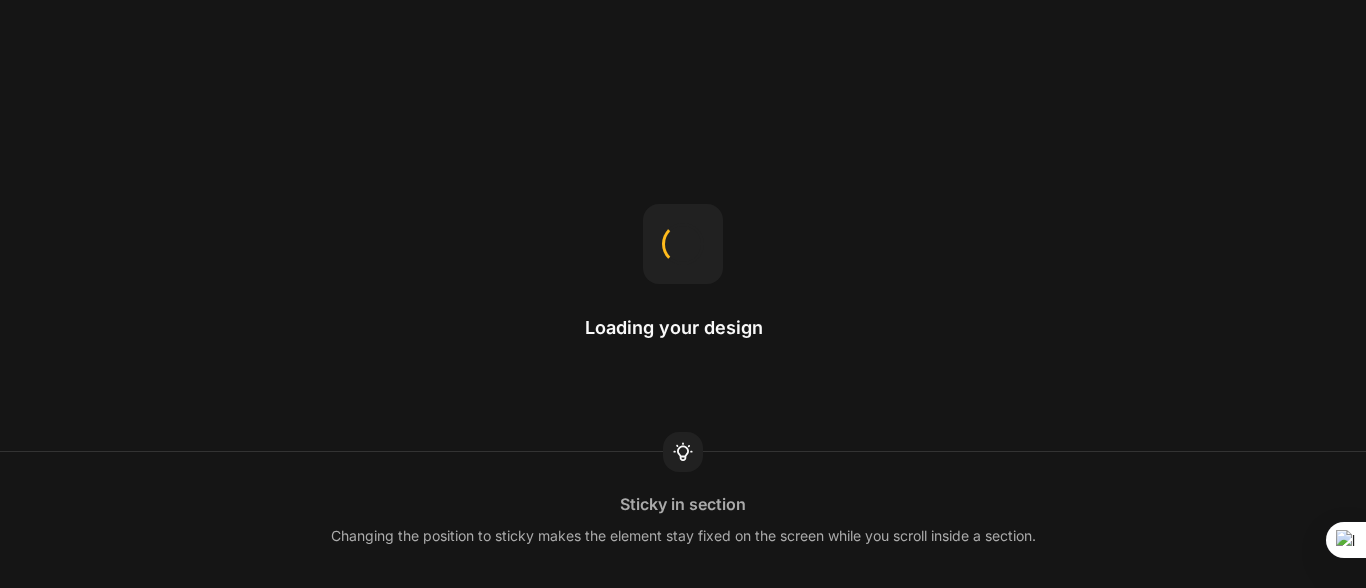 scroll, scrollTop: 0, scrollLeft: 0, axis: both 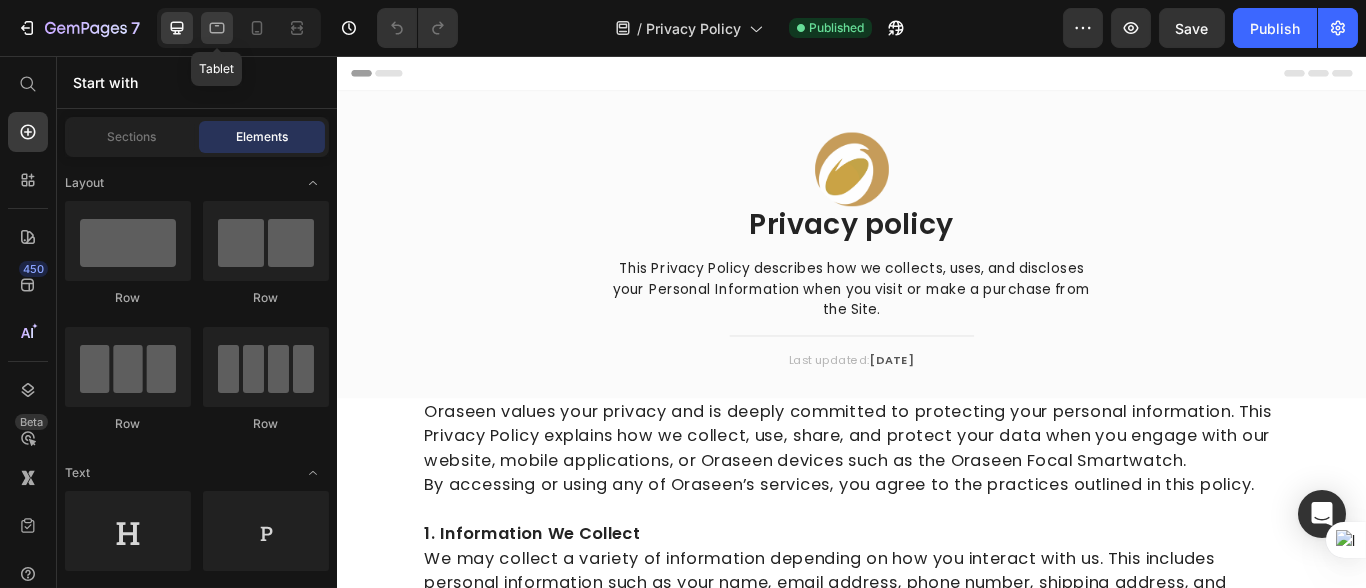 click 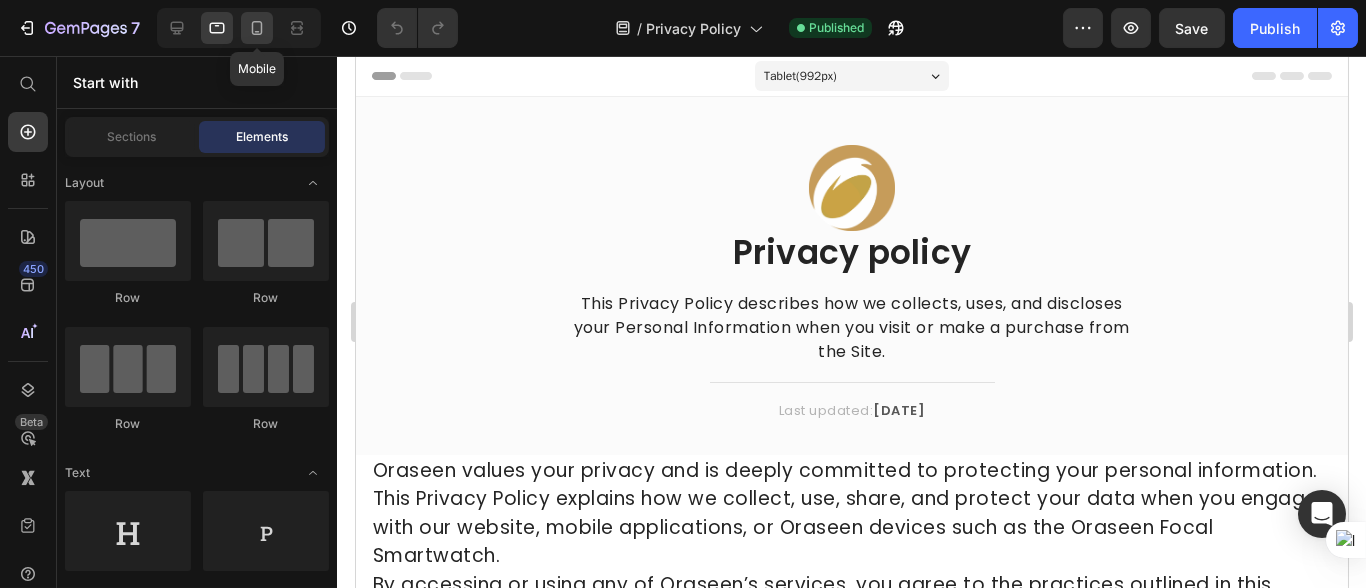 click 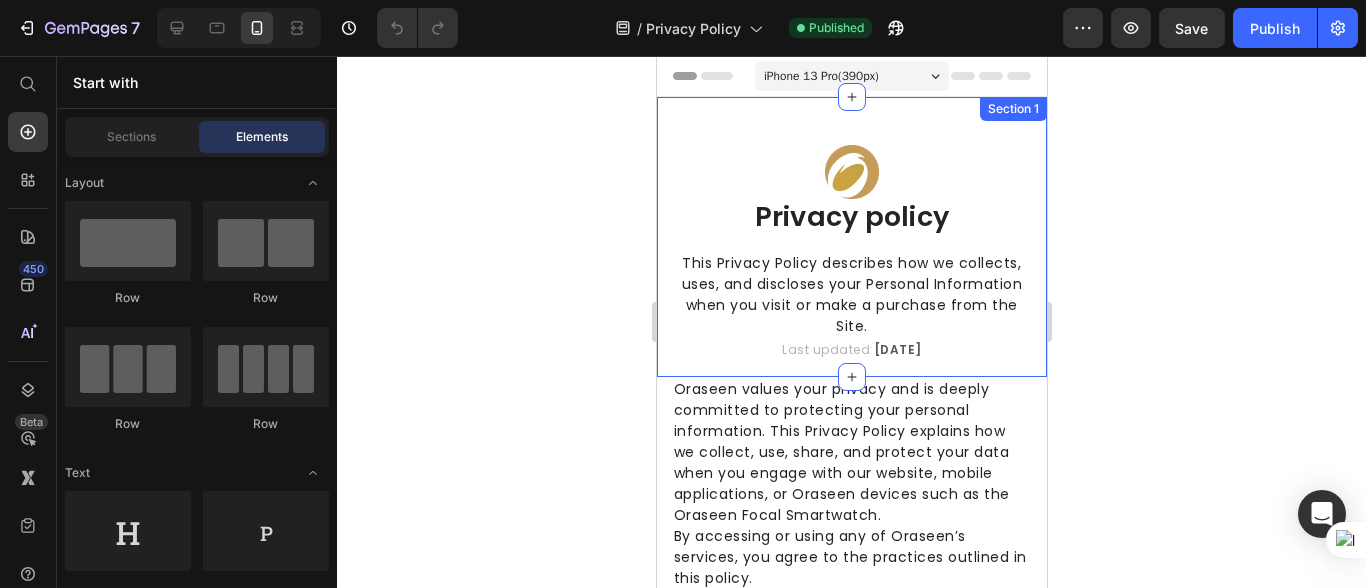 click 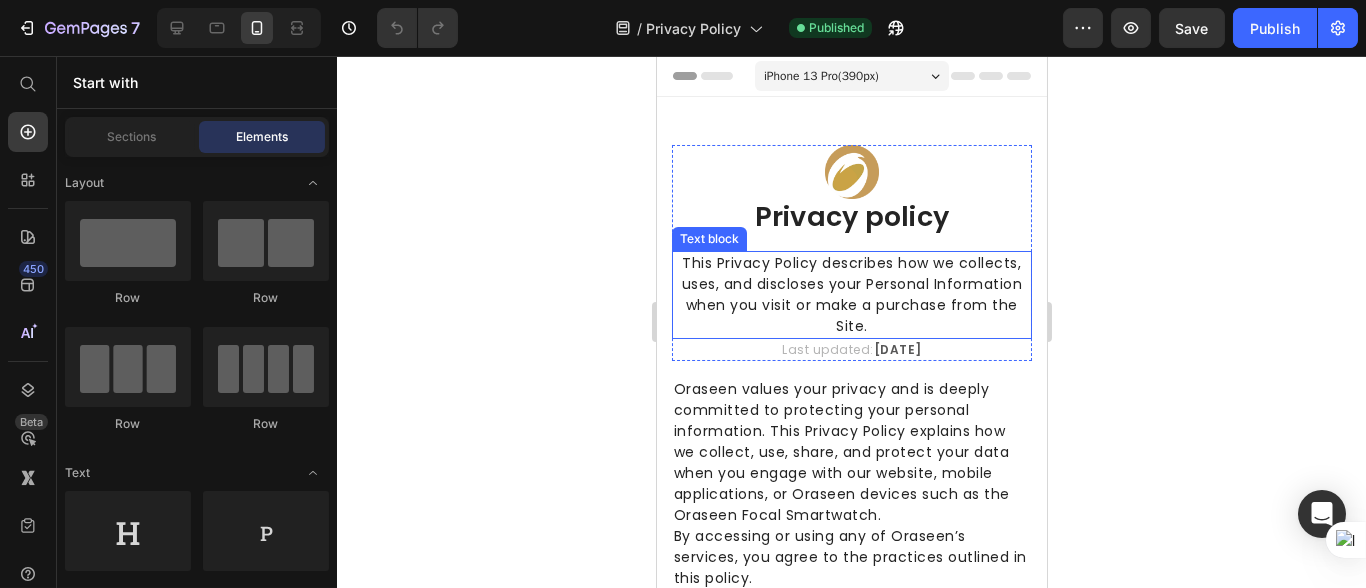 click on "This Privacy Policy describes how we collects, uses, and discloses your Personal Information when you visit or make a purchase from the Site." at bounding box center [851, 295] 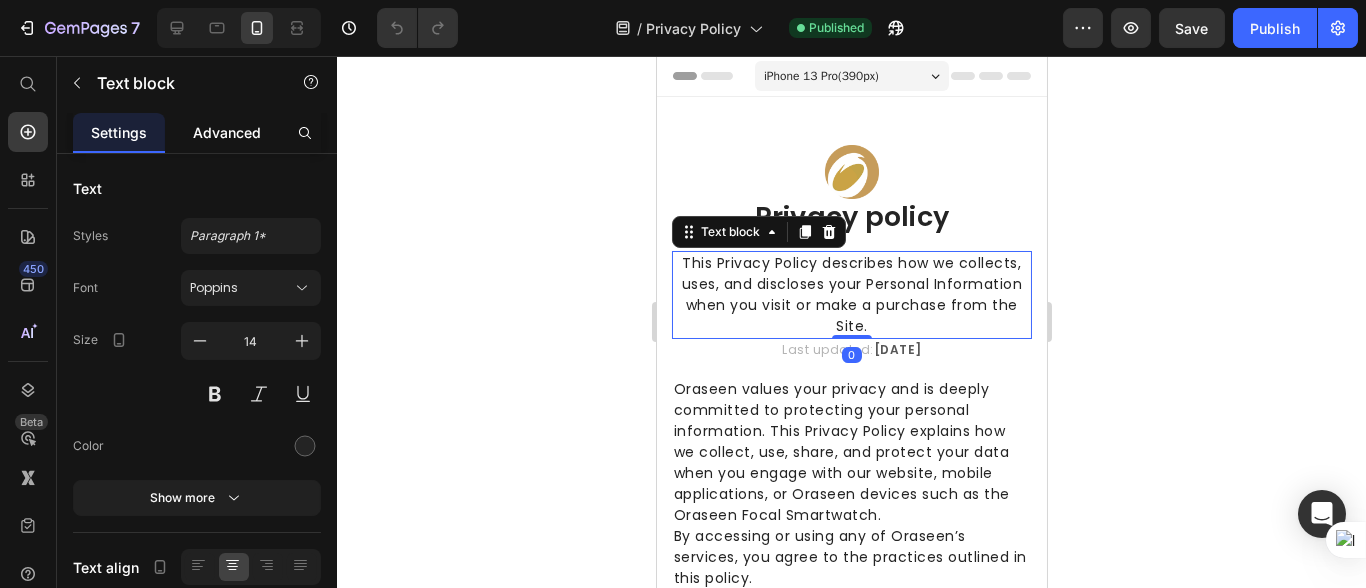 click on "Advanced" at bounding box center [227, 132] 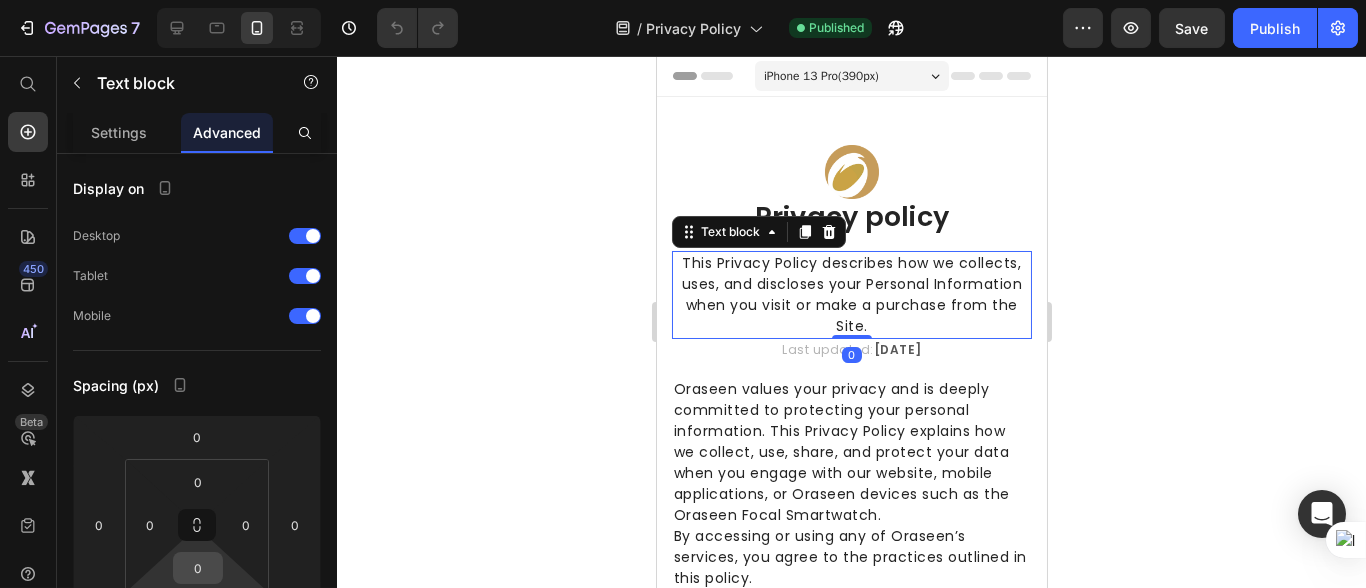 scroll, scrollTop: 332, scrollLeft: 0, axis: vertical 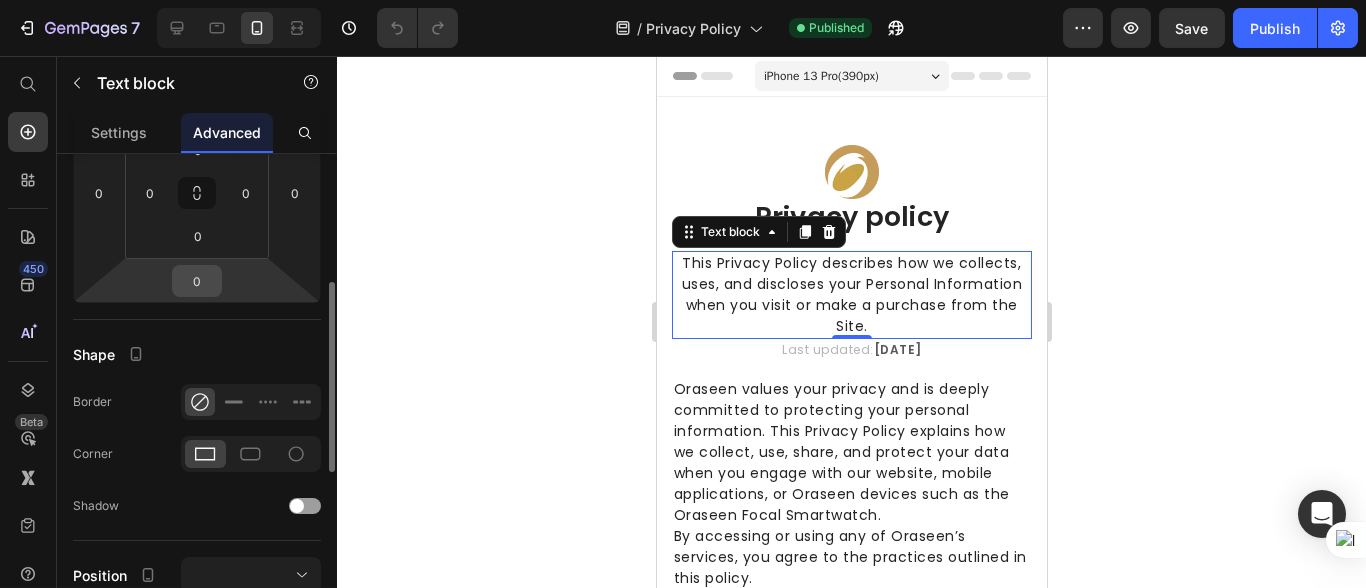 click on "0" at bounding box center (197, 281) 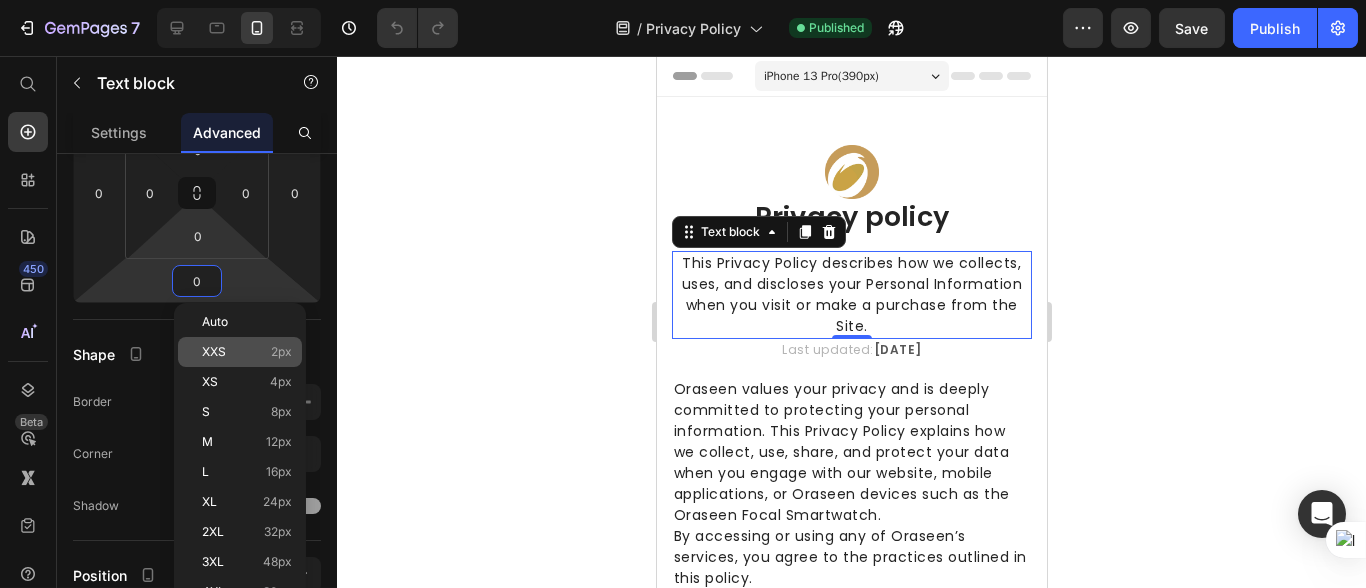 scroll, scrollTop: 443, scrollLeft: 0, axis: vertical 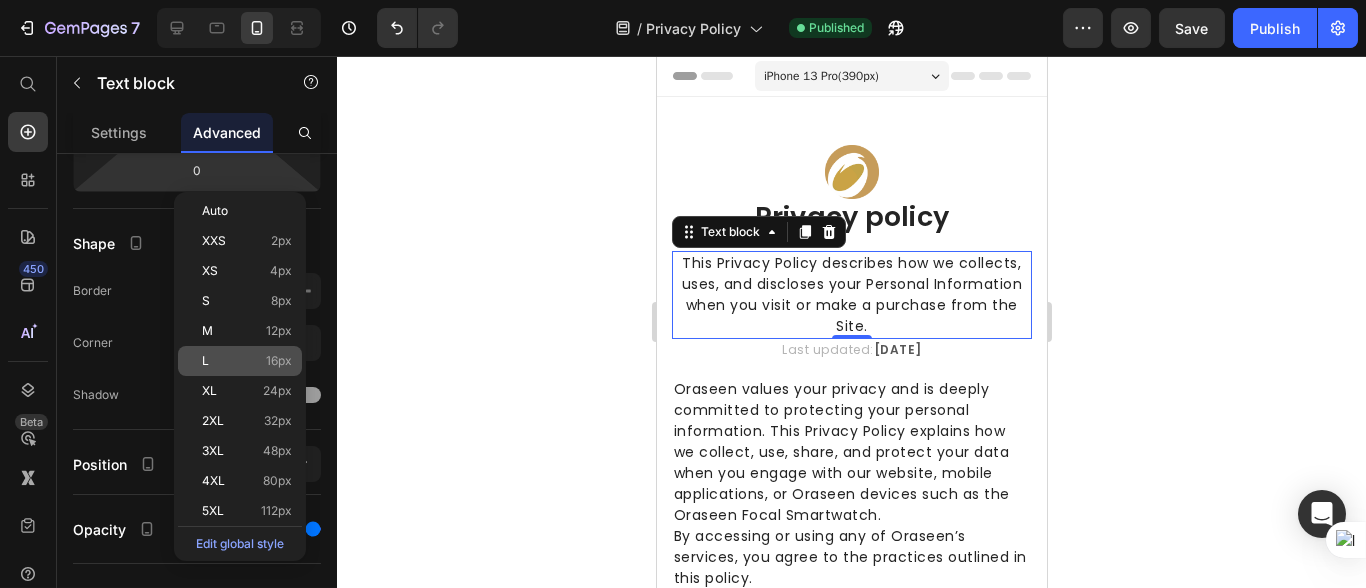 click on "L 16px" 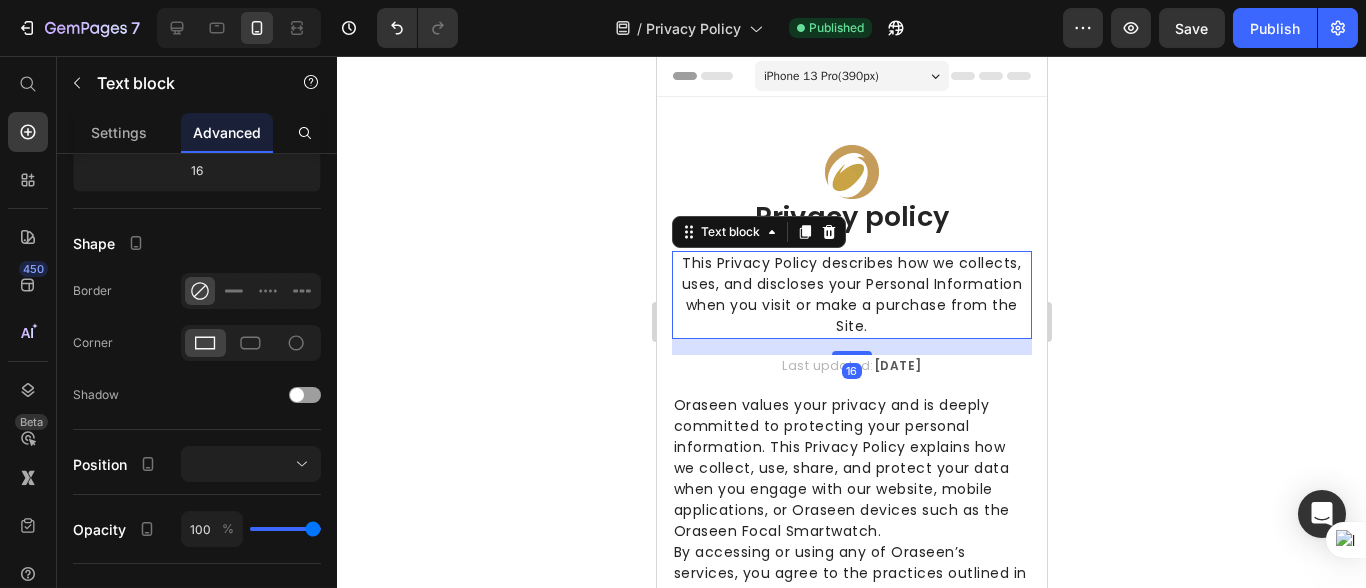 click 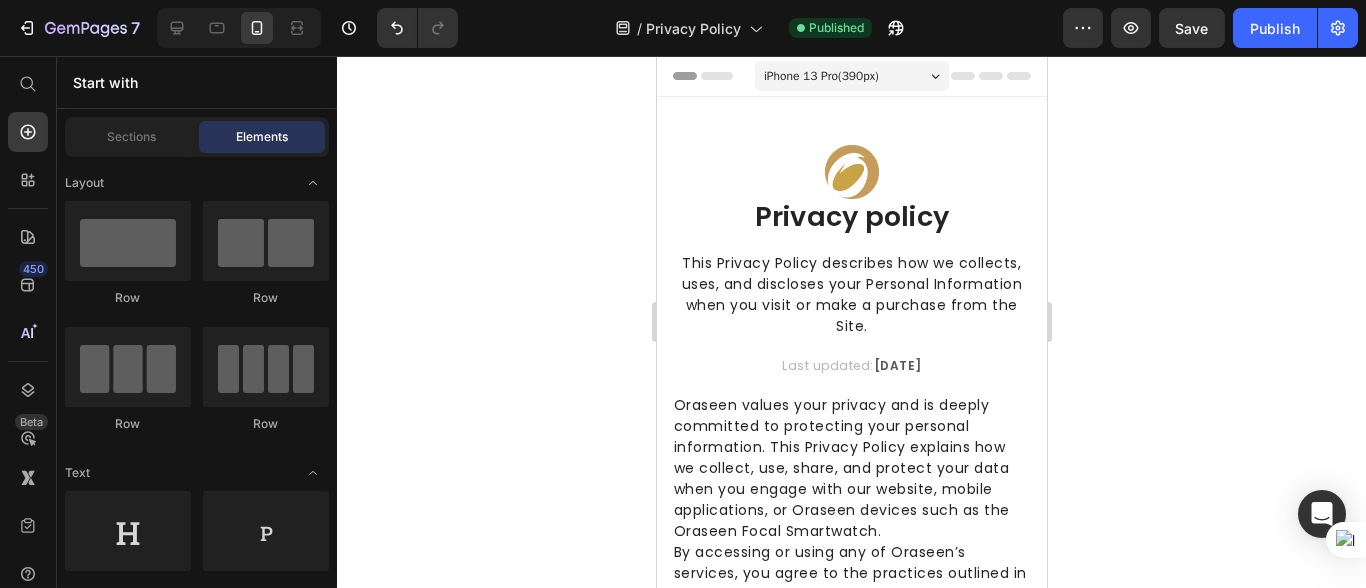click 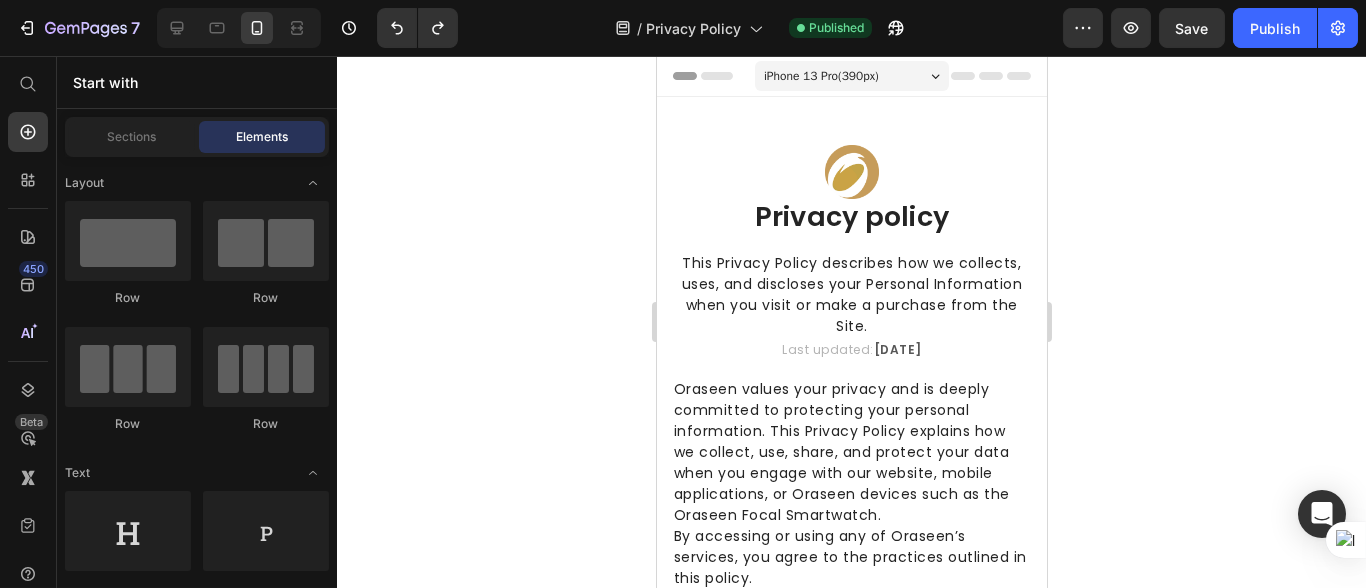 scroll, scrollTop: 0, scrollLeft: 0, axis: both 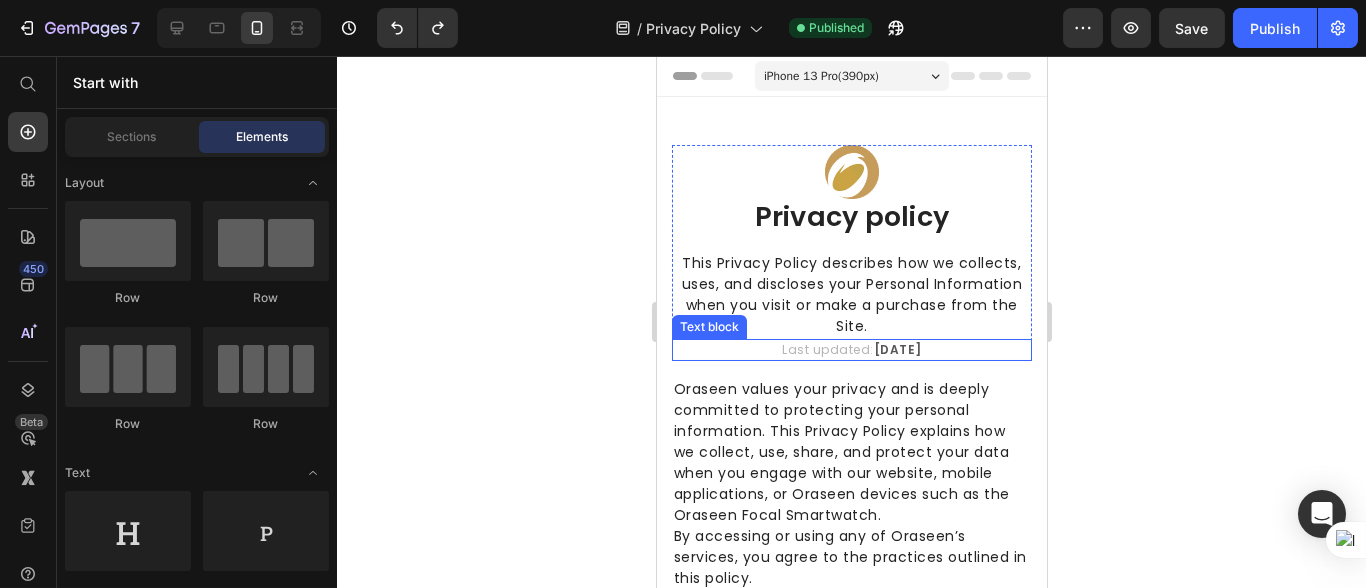click on "April 2025" at bounding box center (897, 349) 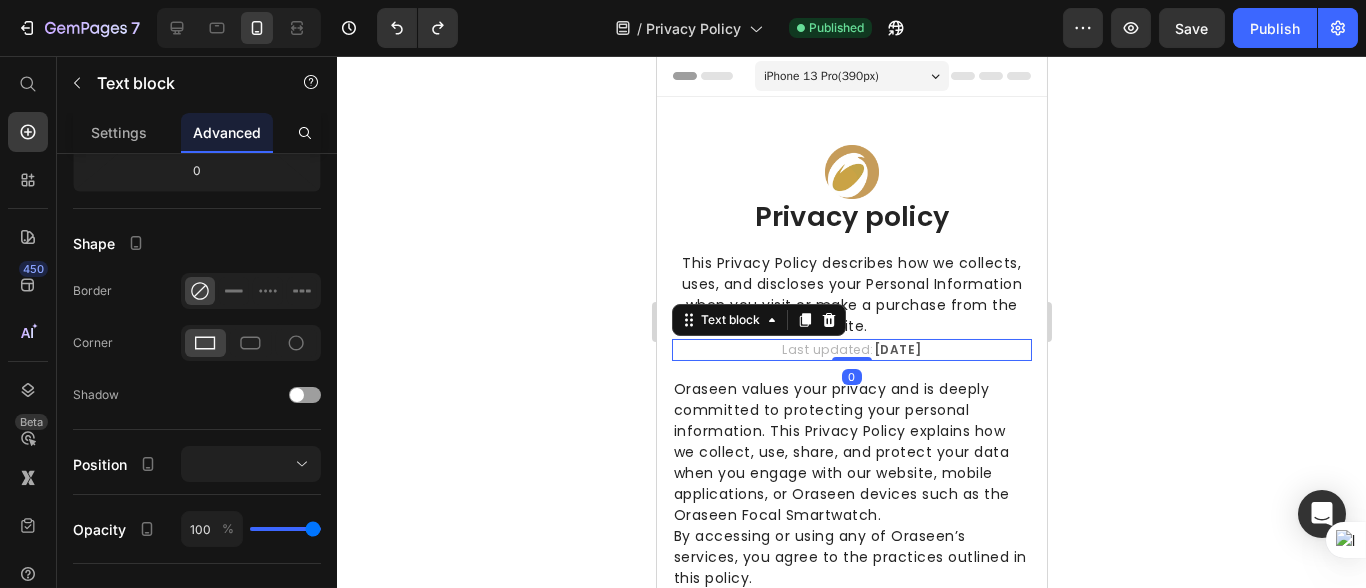 scroll, scrollTop: 0, scrollLeft: 0, axis: both 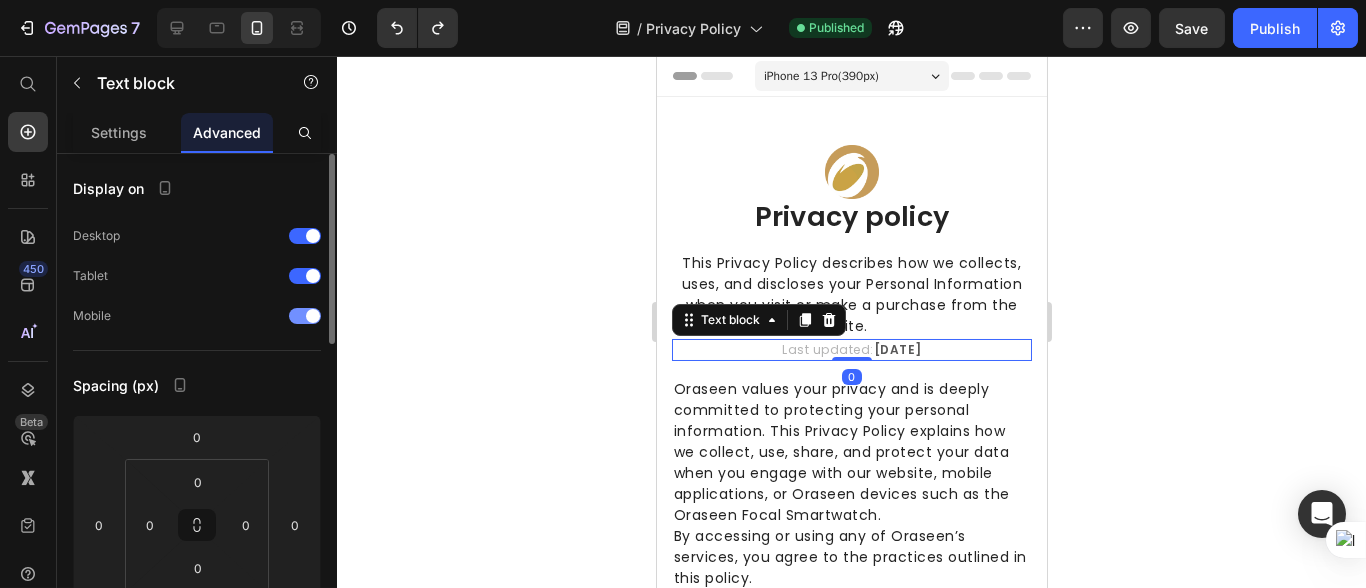 click at bounding box center [313, 316] 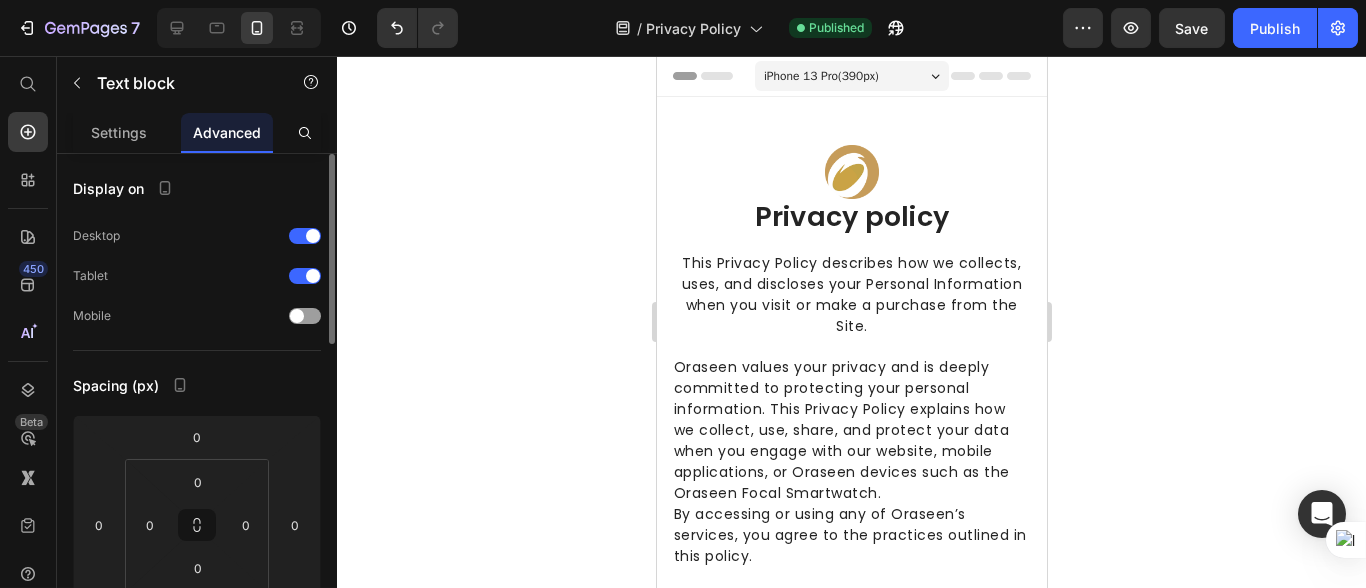 click 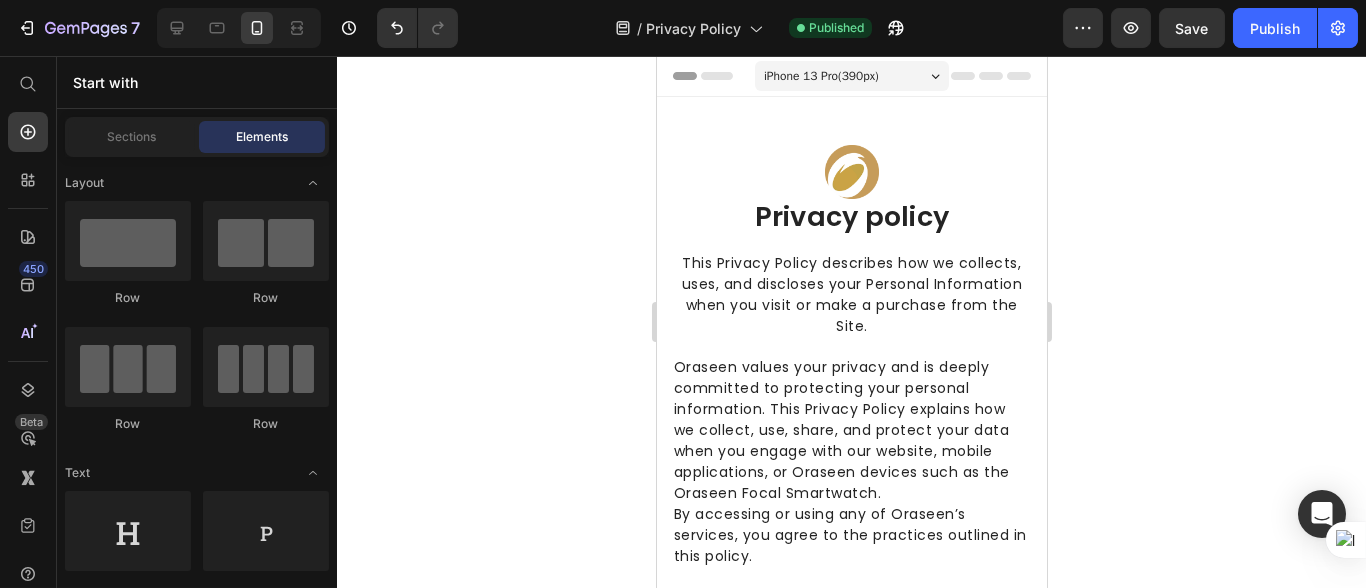 click 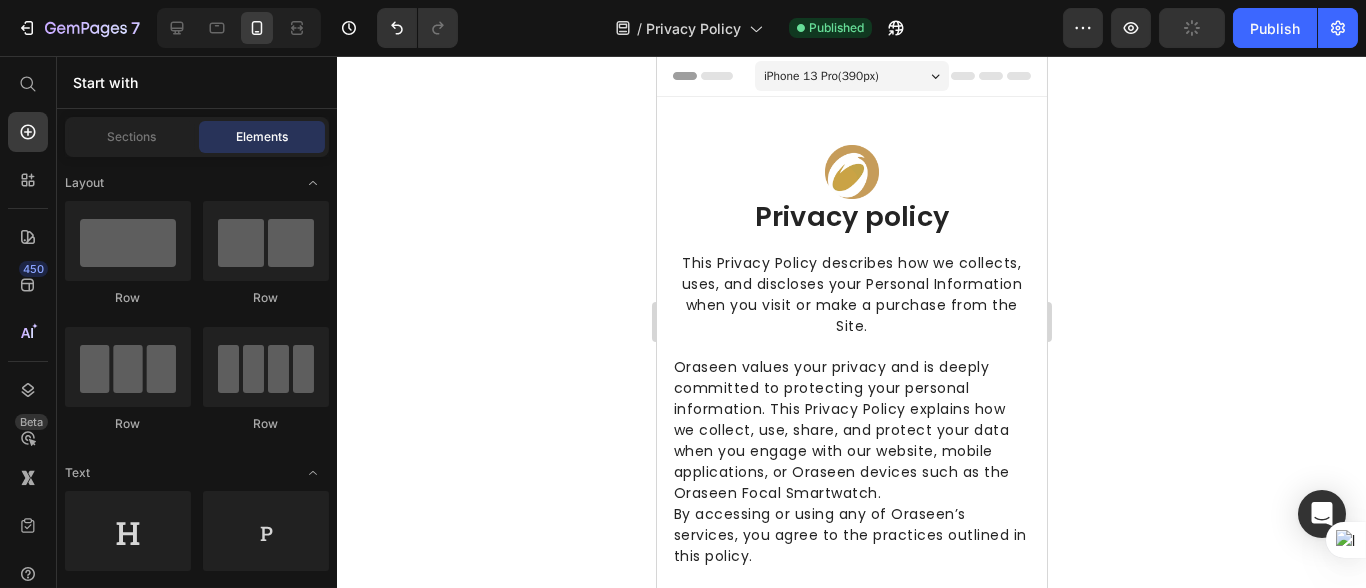 click on "This Privacy Policy describes how we collects, uses, and discloses your Personal Information when you visit or make a purchase from the Site." at bounding box center [851, 295] 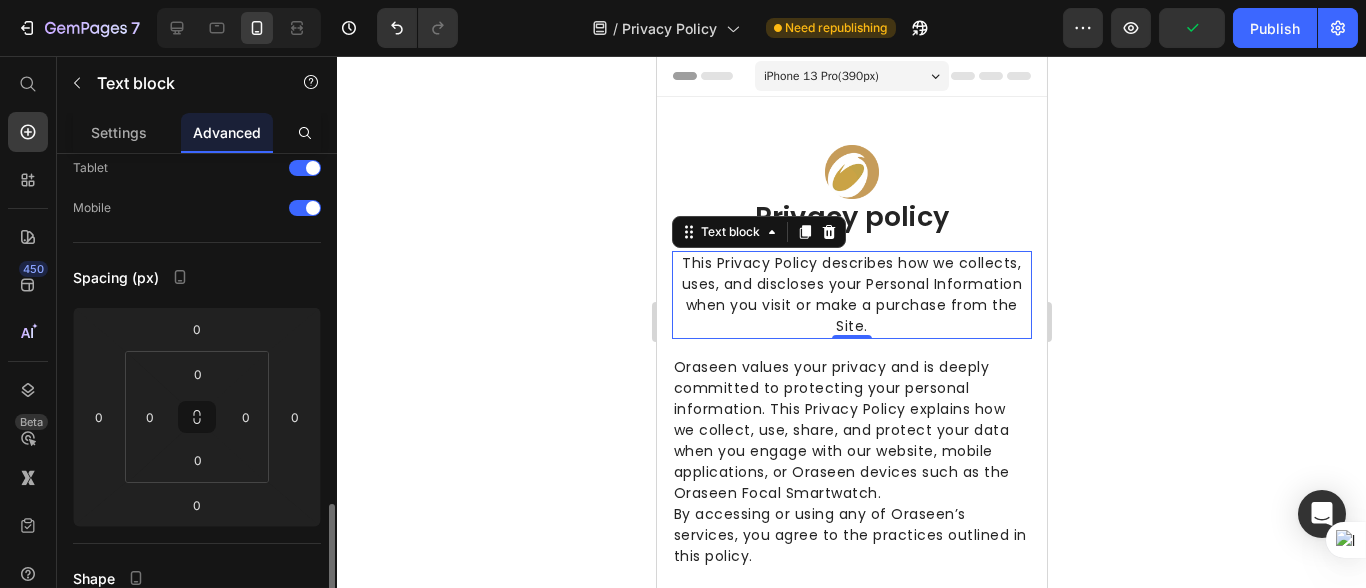 scroll, scrollTop: 0, scrollLeft: 0, axis: both 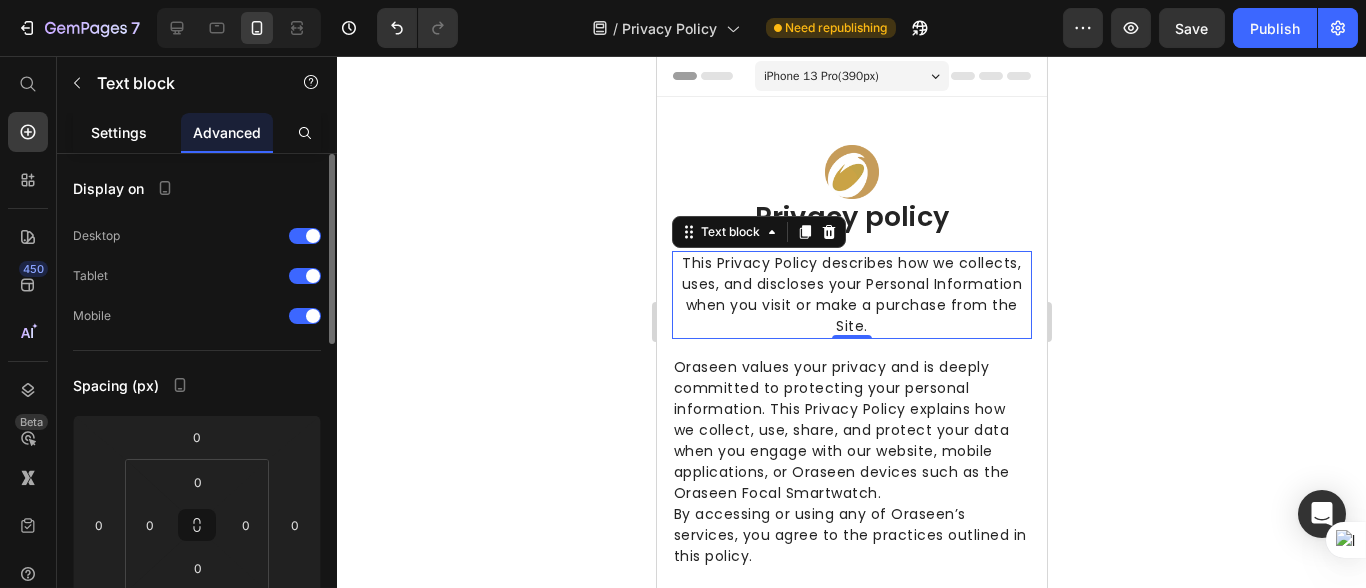click on "Settings" at bounding box center [119, 132] 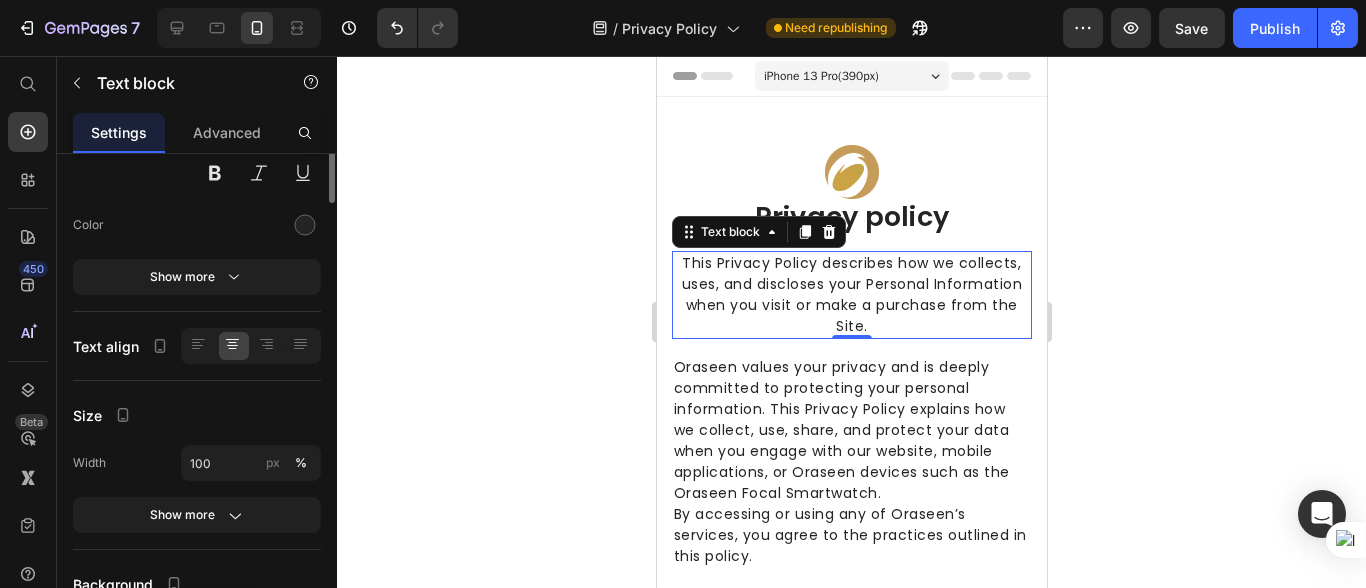 scroll, scrollTop: 0, scrollLeft: 0, axis: both 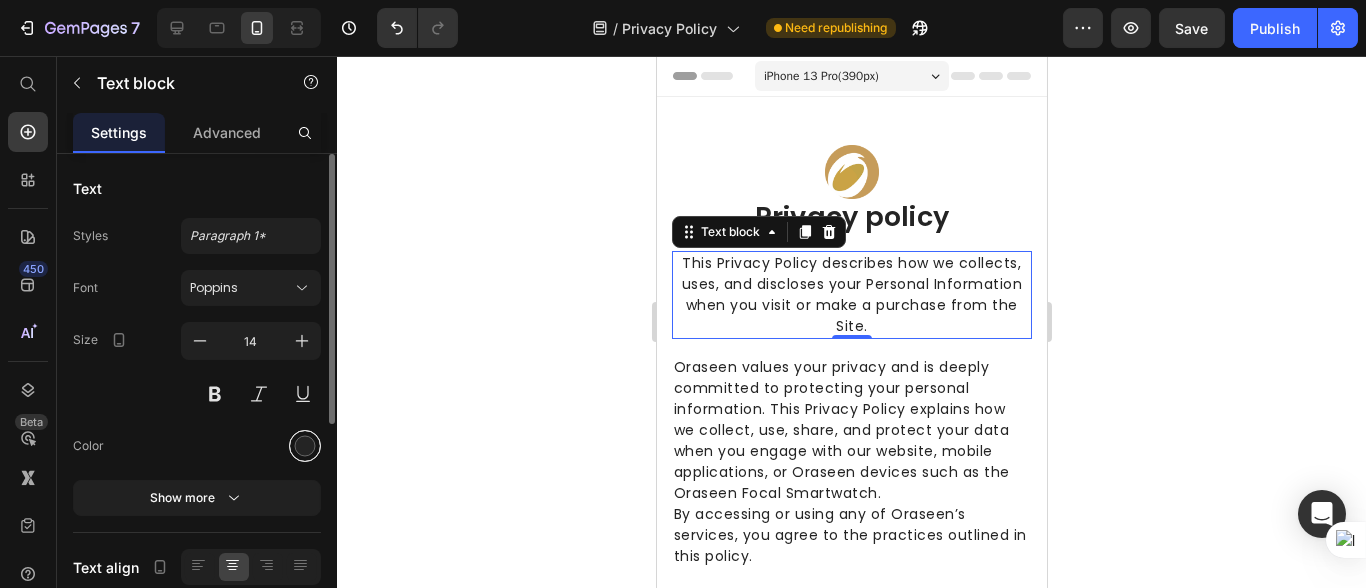 click at bounding box center [305, 446] 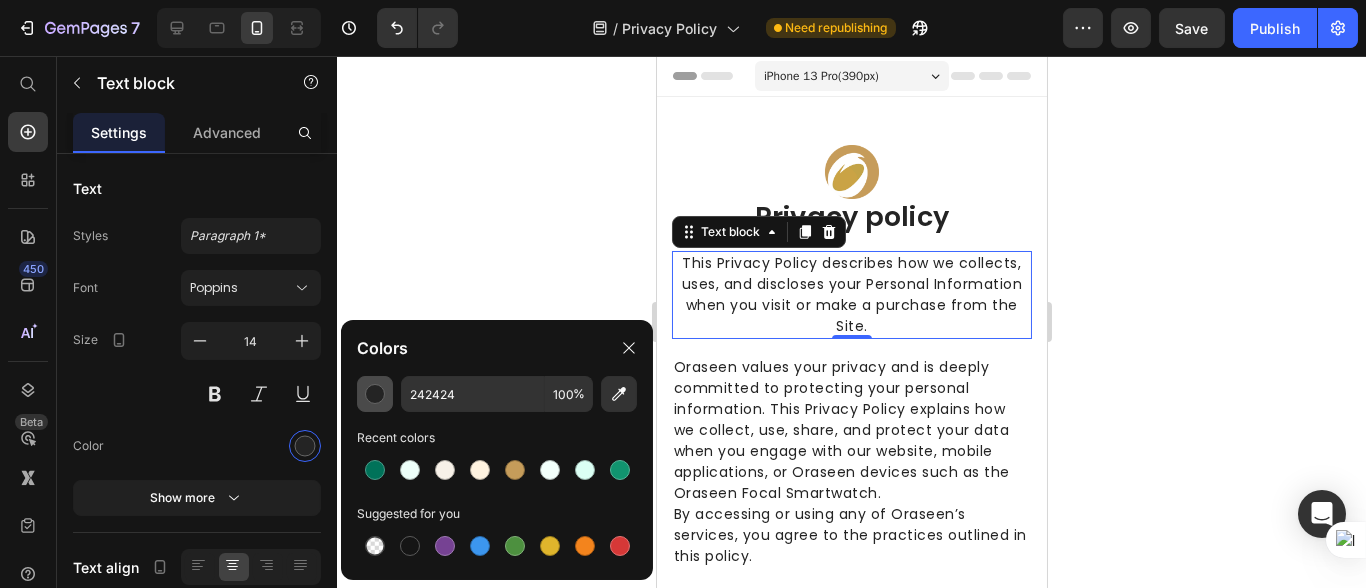 click at bounding box center (375, 394) 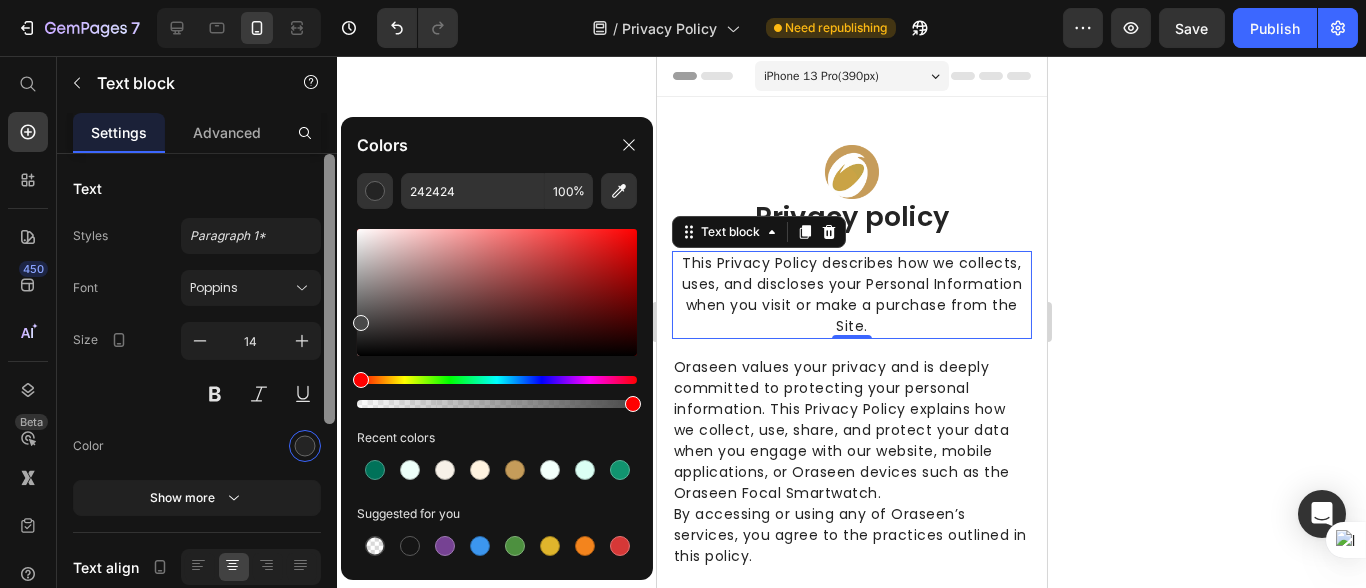 type on "494949" 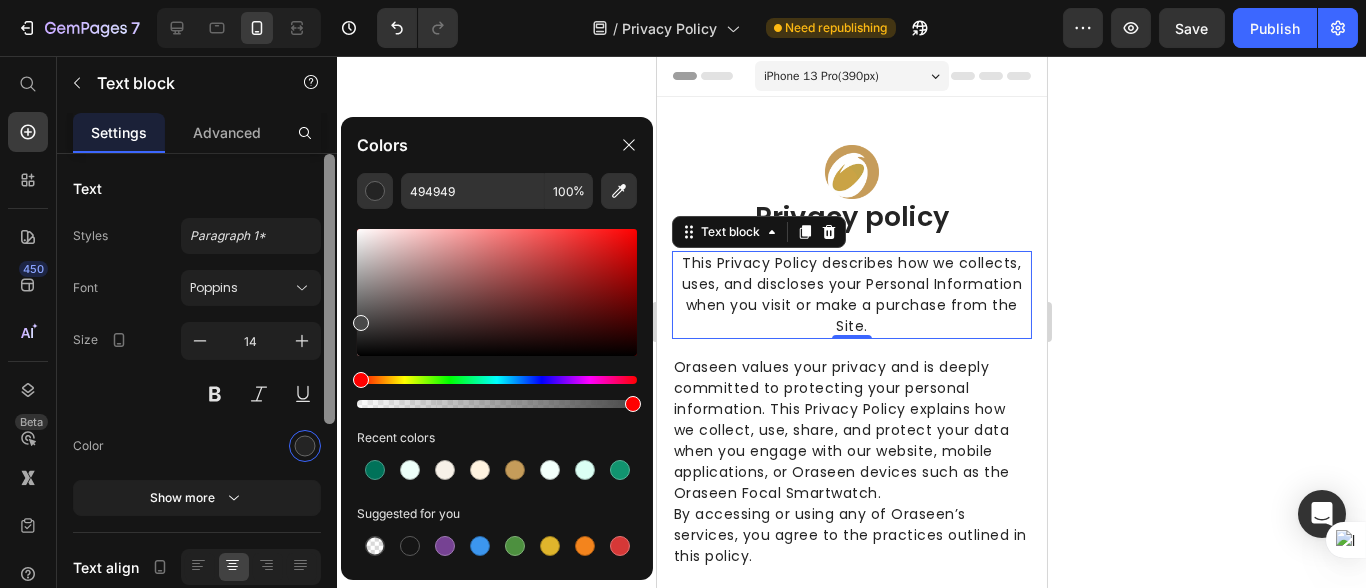 drag, startPoint x: 433, startPoint y: 300, endPoint x: 336, endPoint y: 319, distance: 98.84331 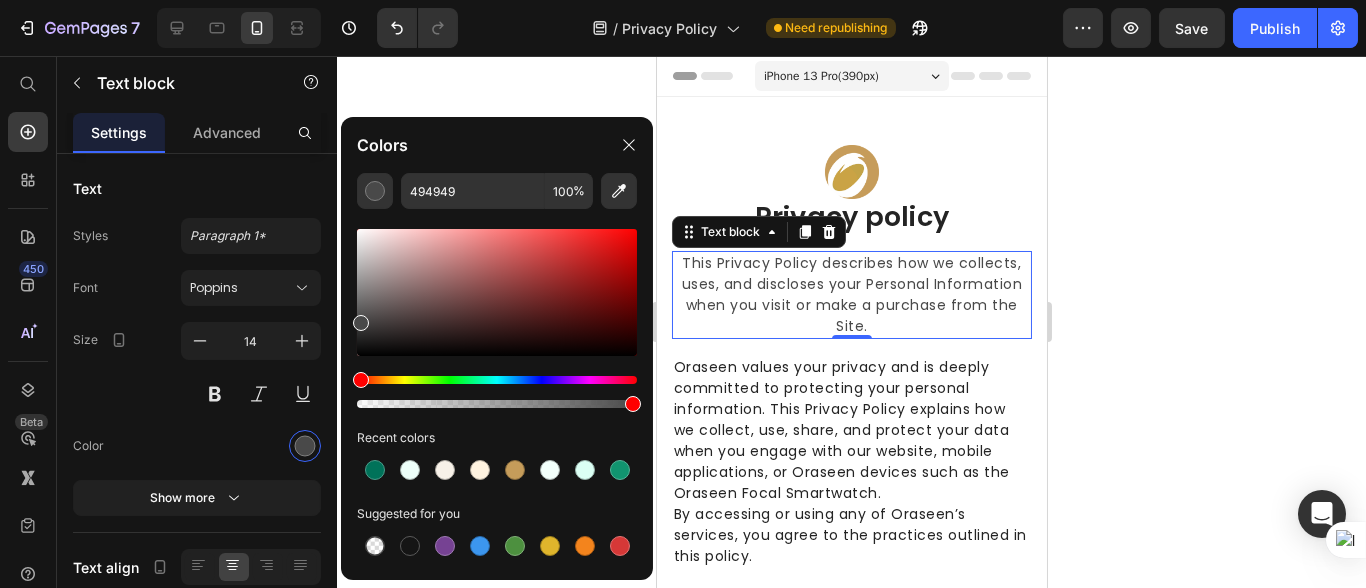 click 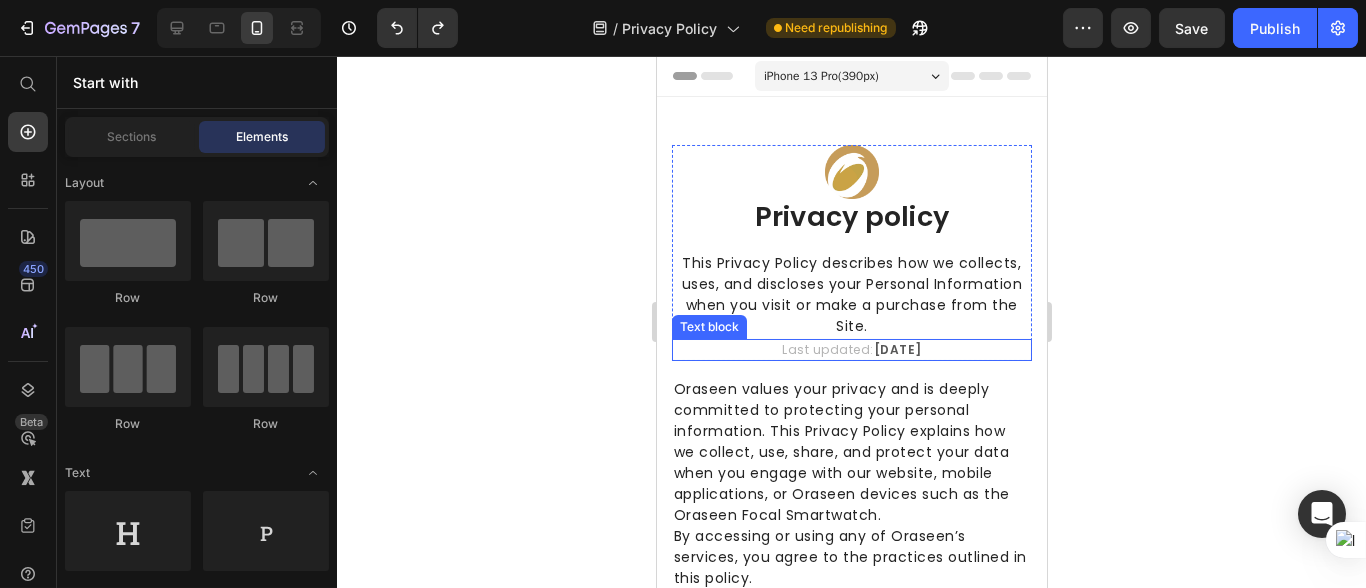 click on "April 2025" at bounding box center (897, 349) 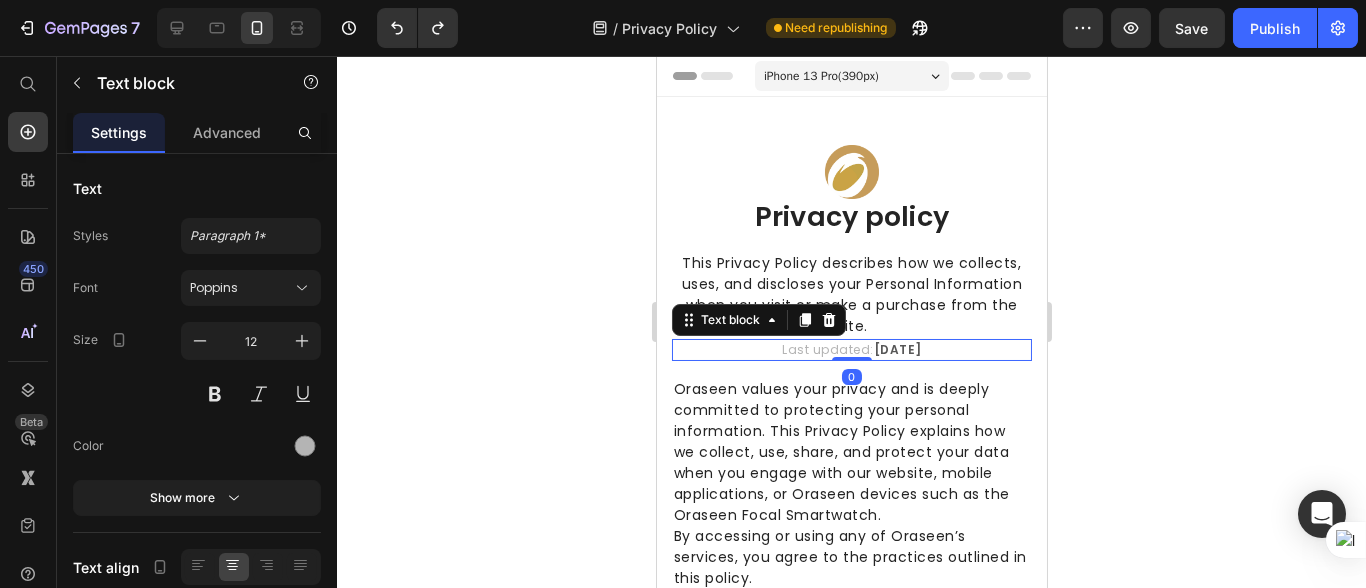 click on "April 2025" at bounding box center [897, 349] 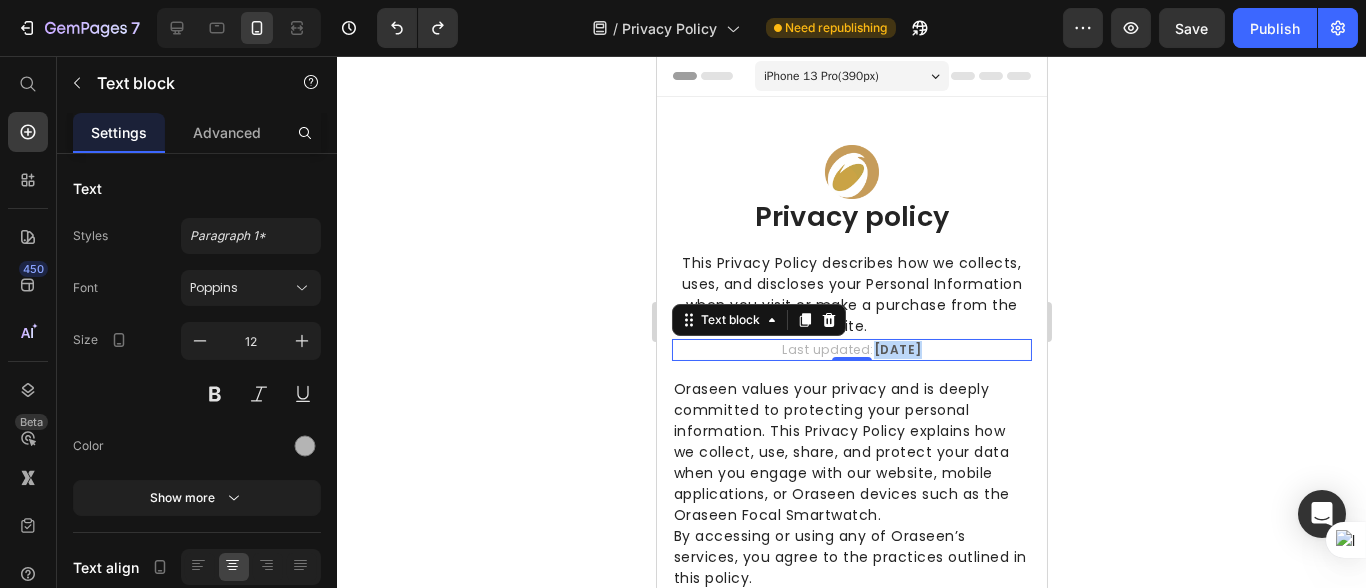 click on "April 2025" at bounding box center (897, 349) 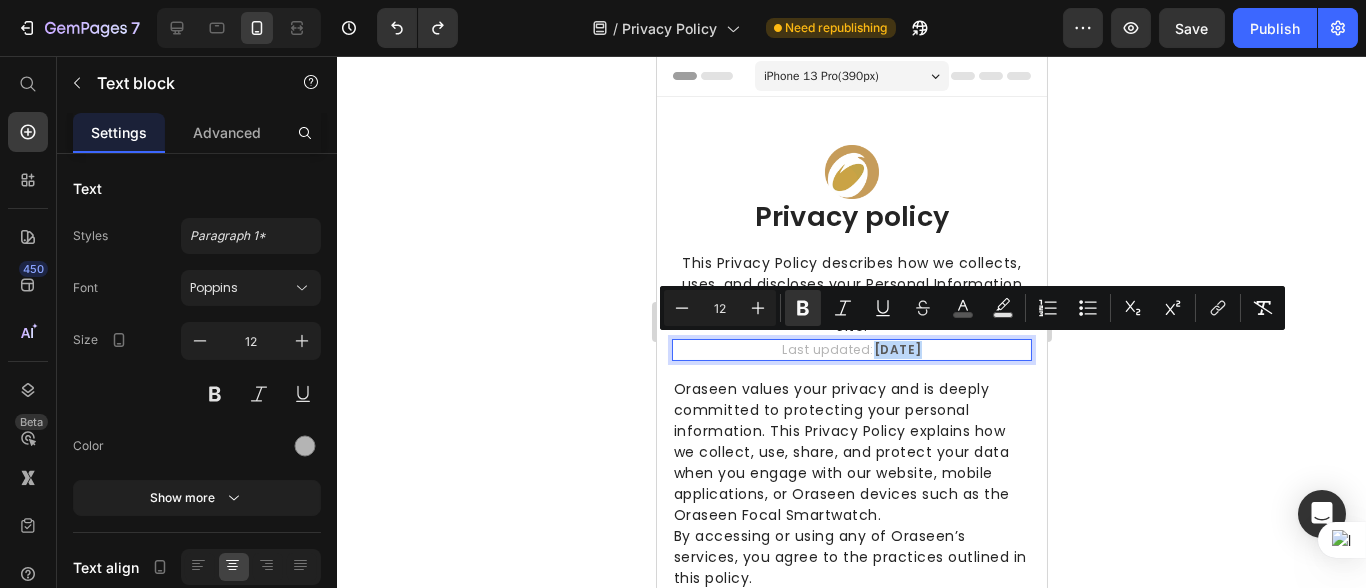 click on "April 2025" at bounding box center [897, 349] 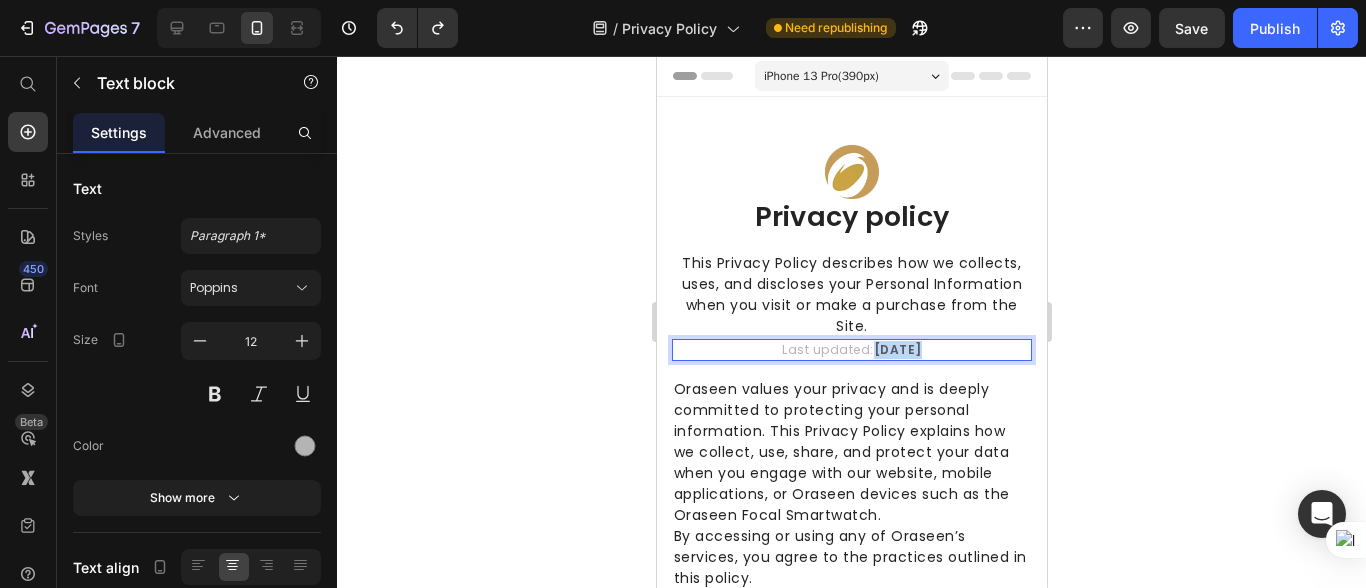click on "April 2025" at bounding box center (897, 349) 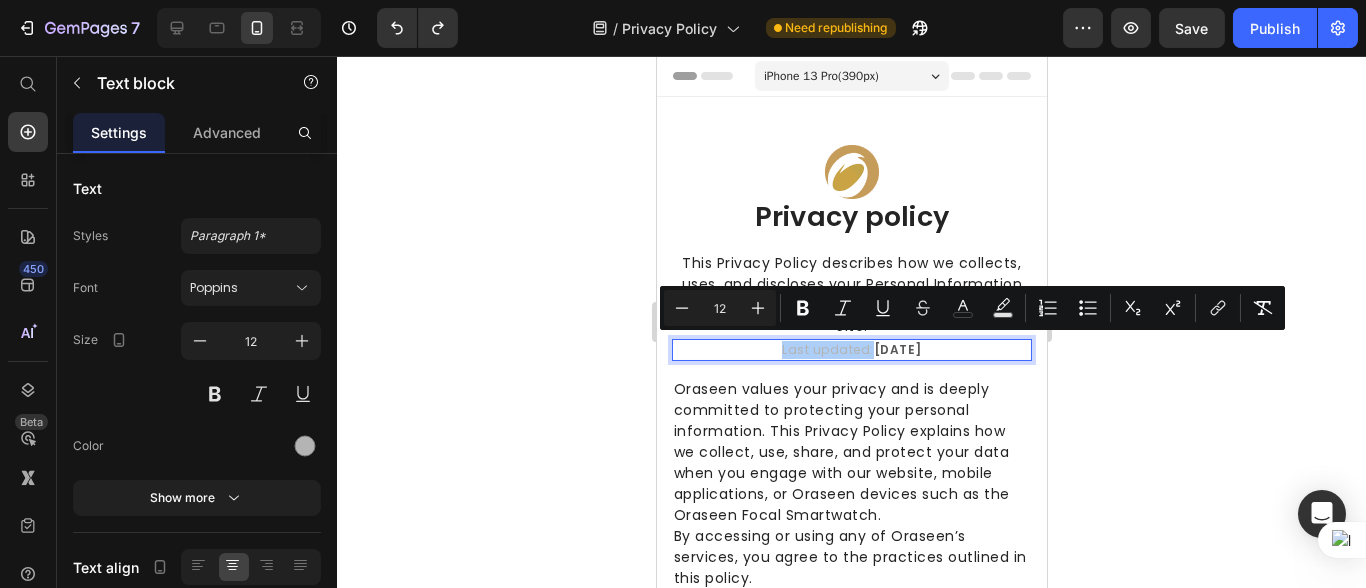 click 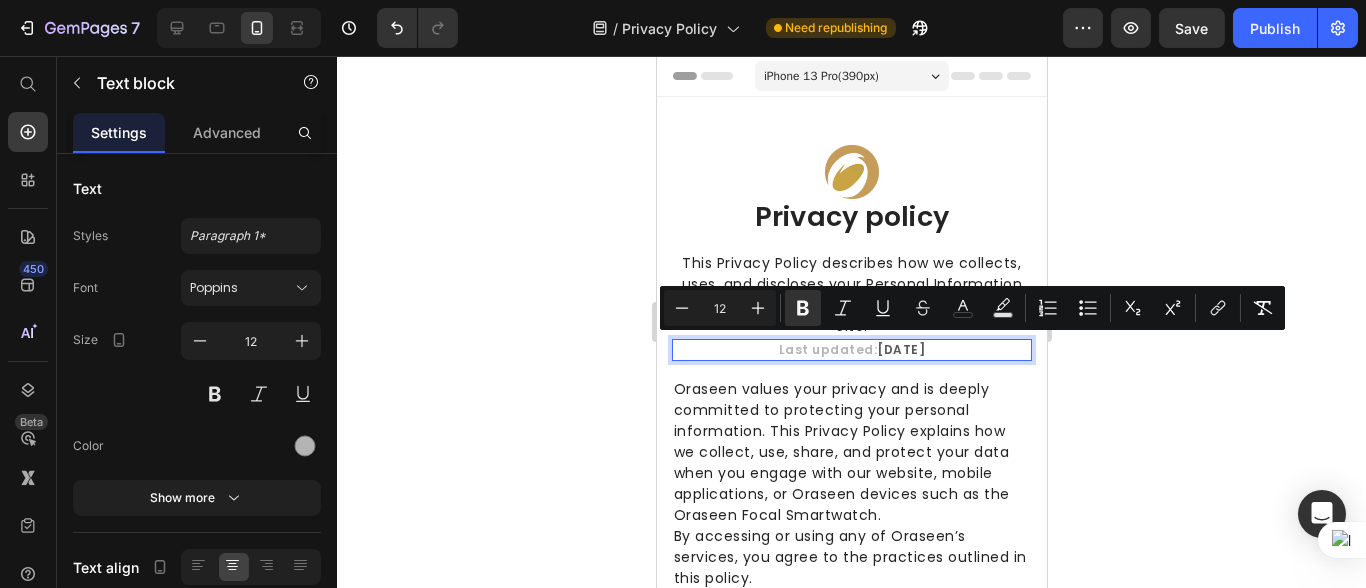 click 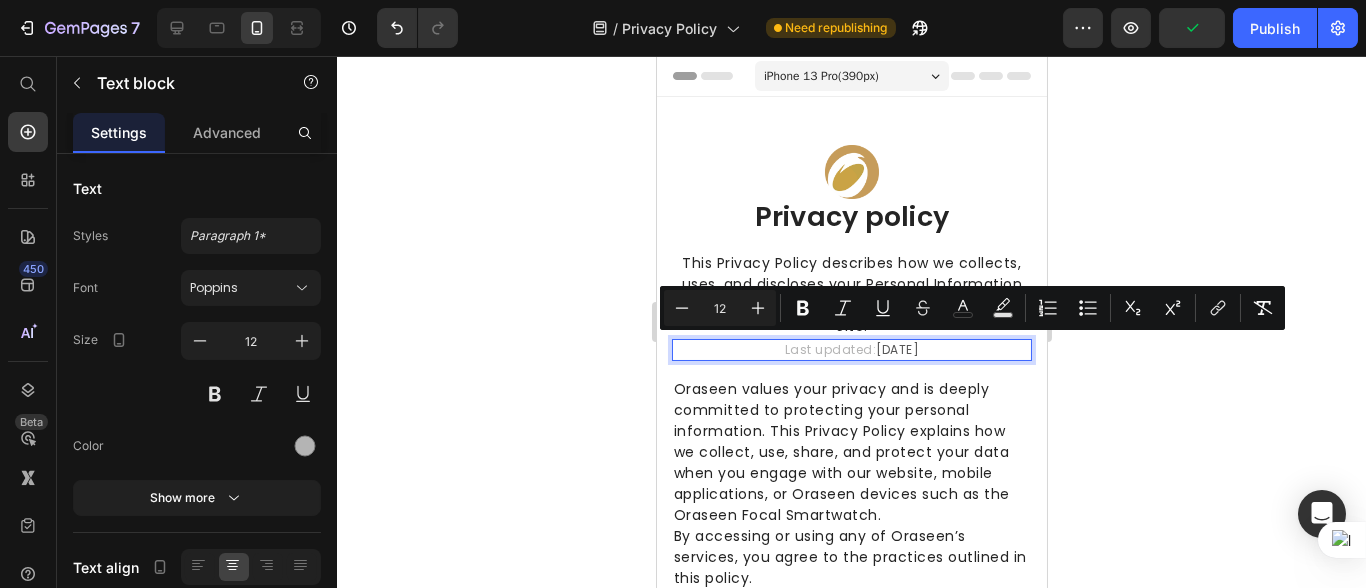click 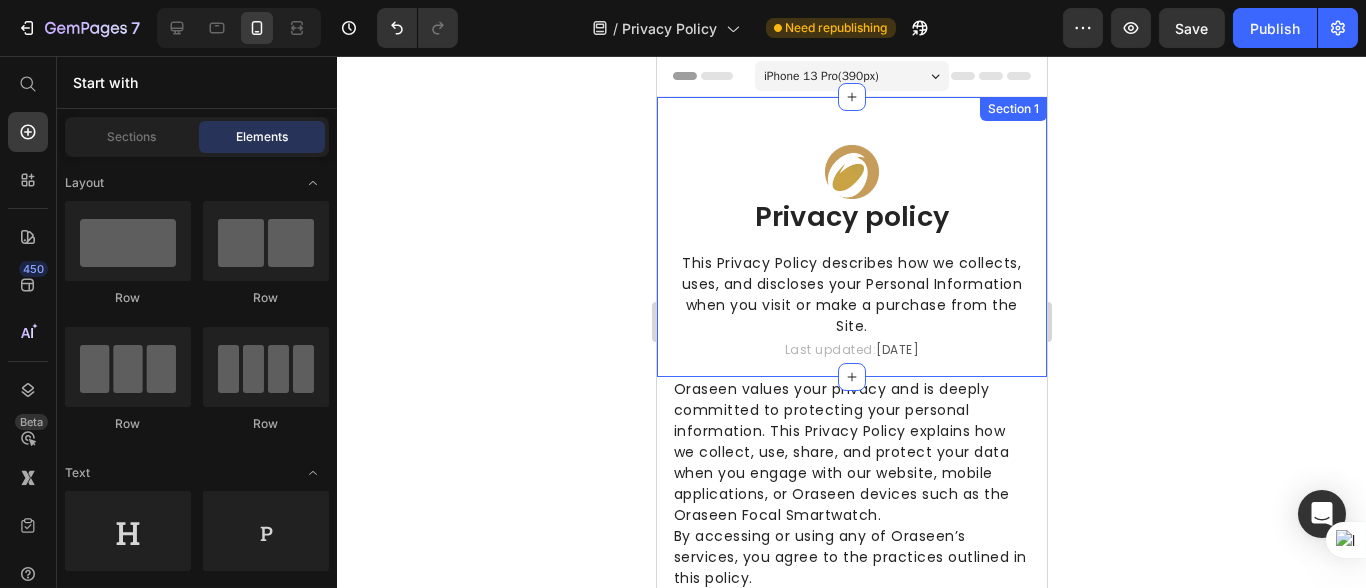 click on "April 2025" at bounding box center (896, 349) 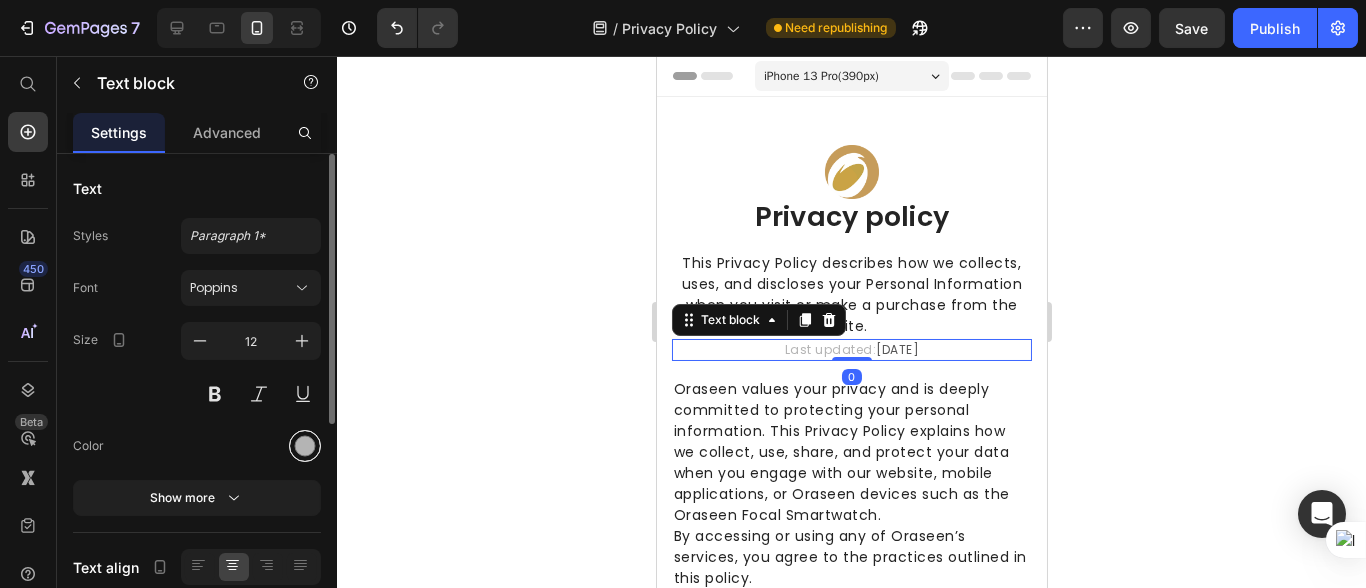 click at bounding box center (305, 446) 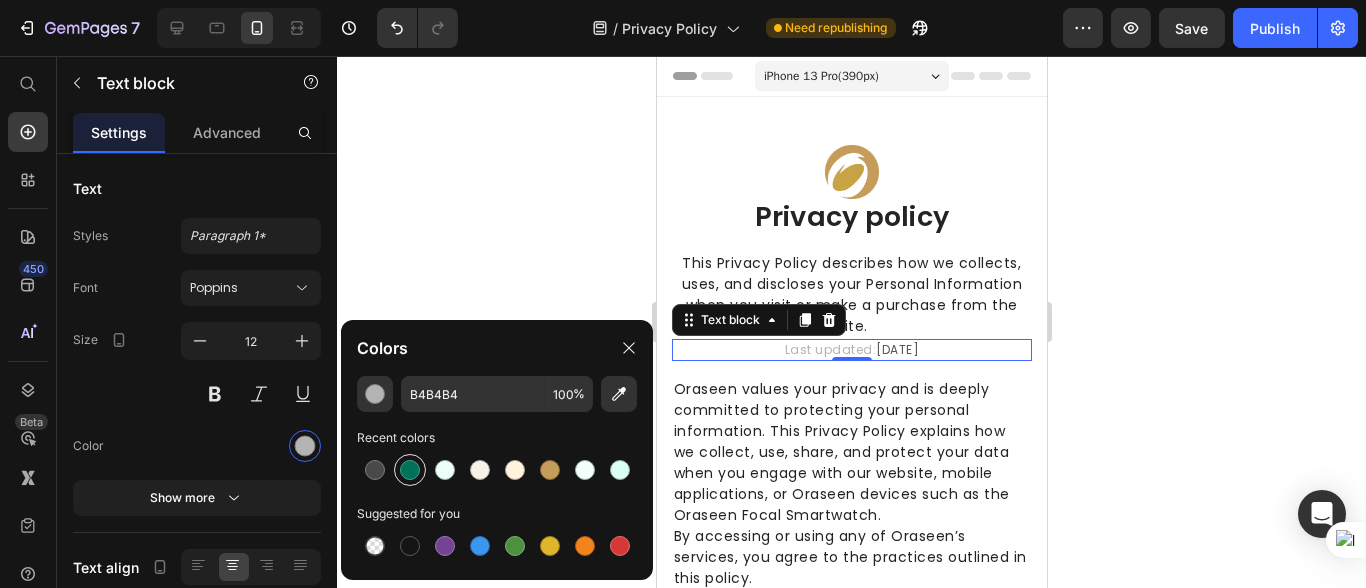 click at bounding box center [410, 470] 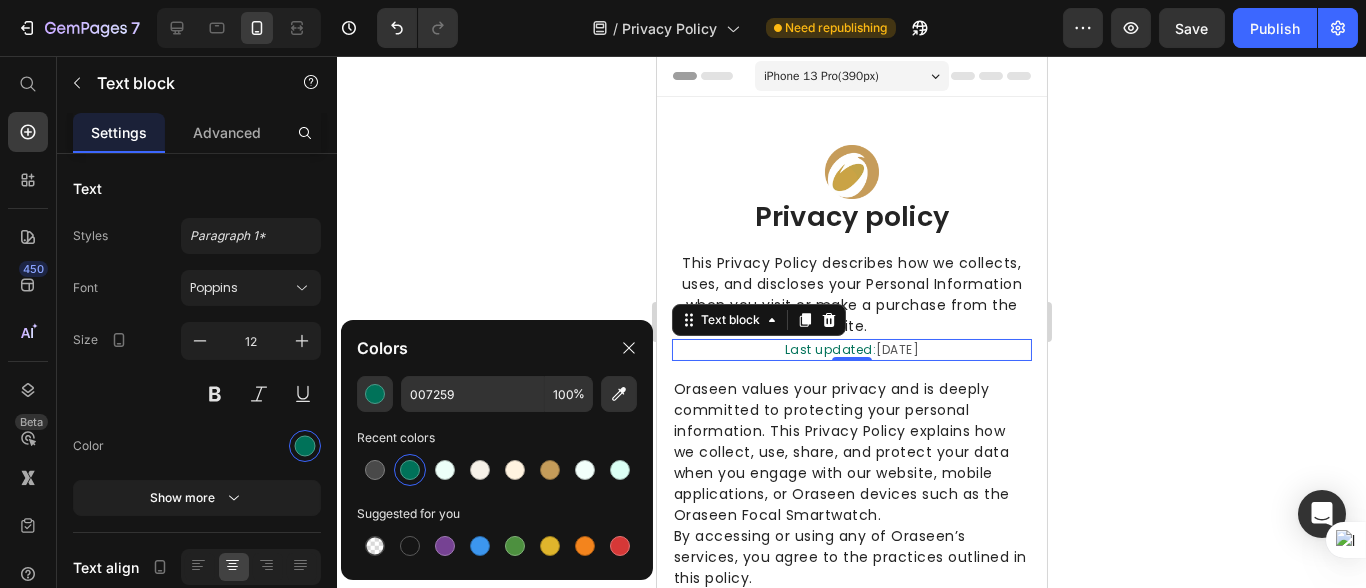 click at bounding box center [410, 470] 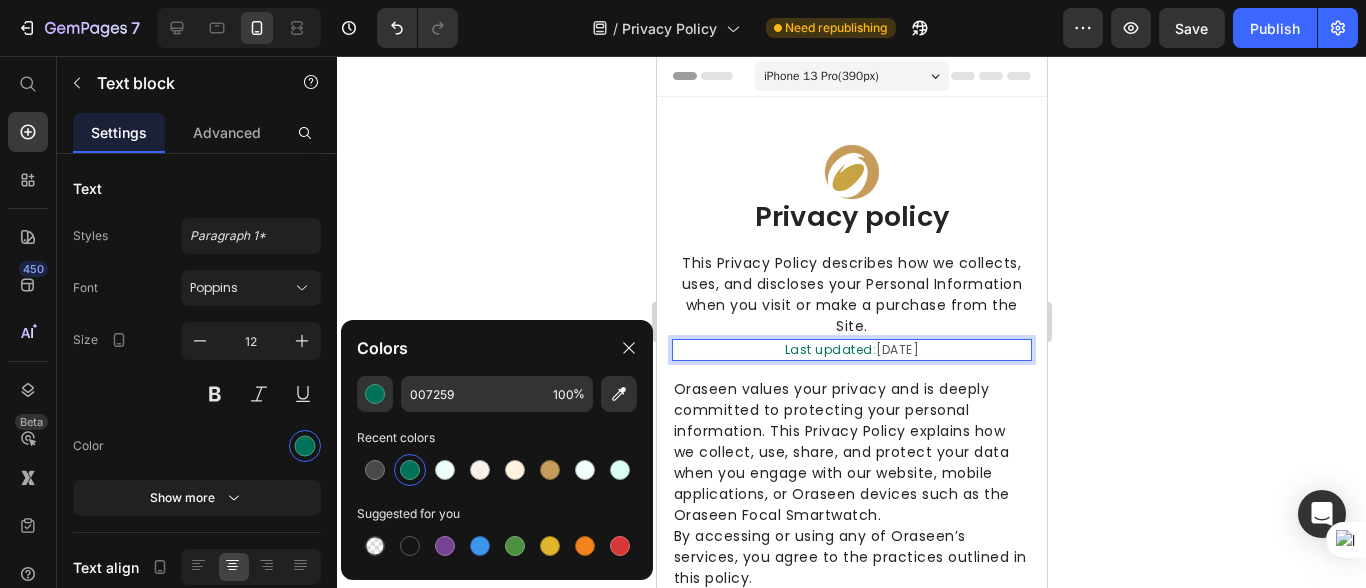 click on "April 2025" at bounding box center (896, 349) 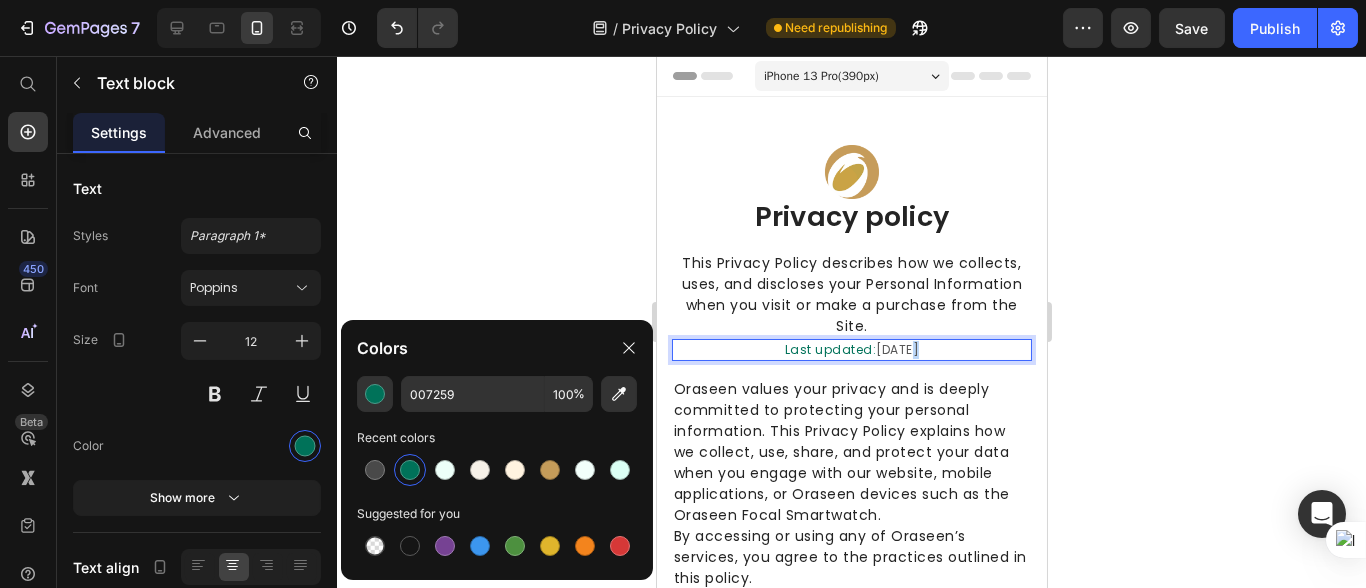 click on "April 2025" at bounding box center [896, 349] 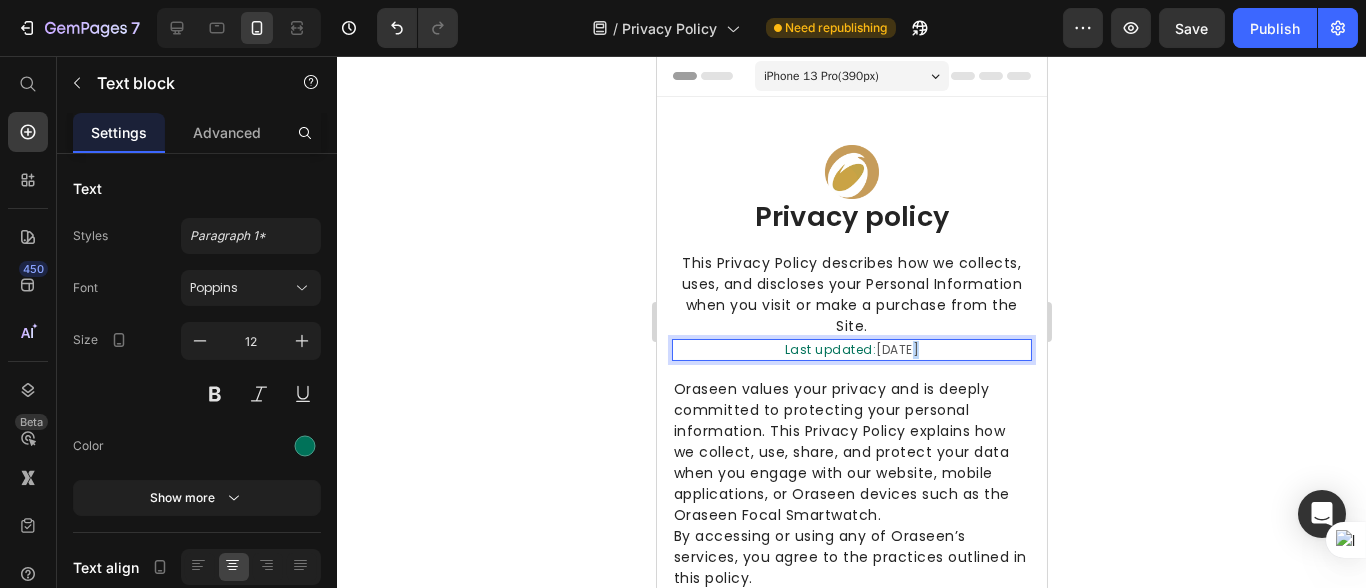 click on "April 2025" at bounding box center (896, 349) 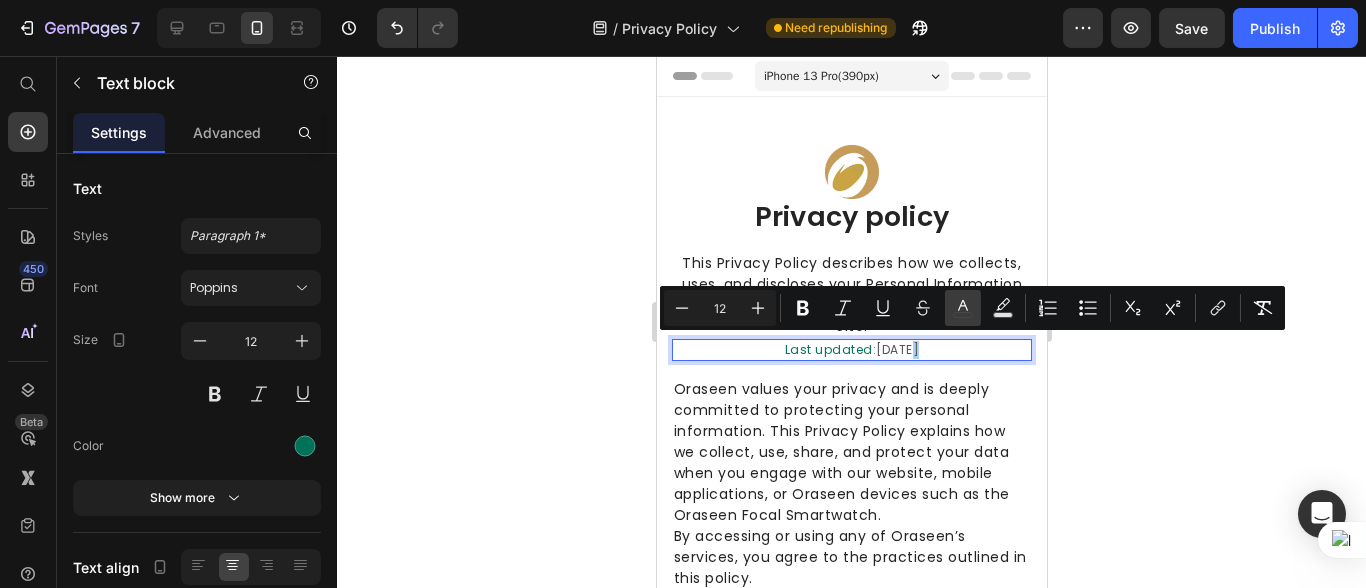 click 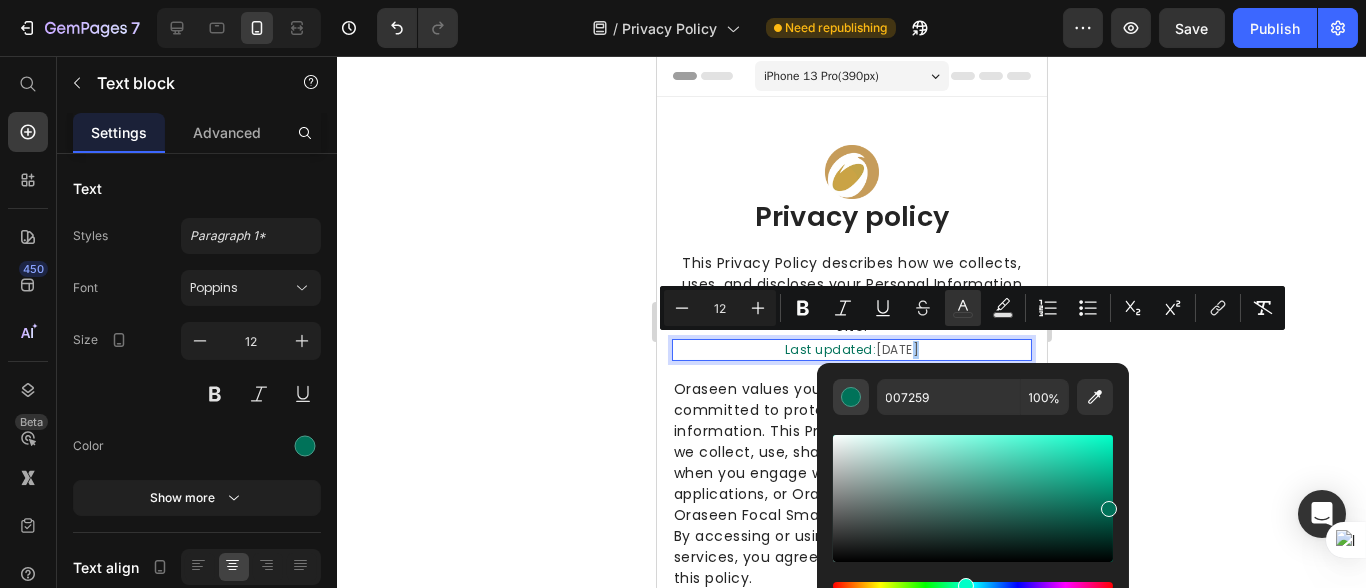 click at bounding box center (851, 397) 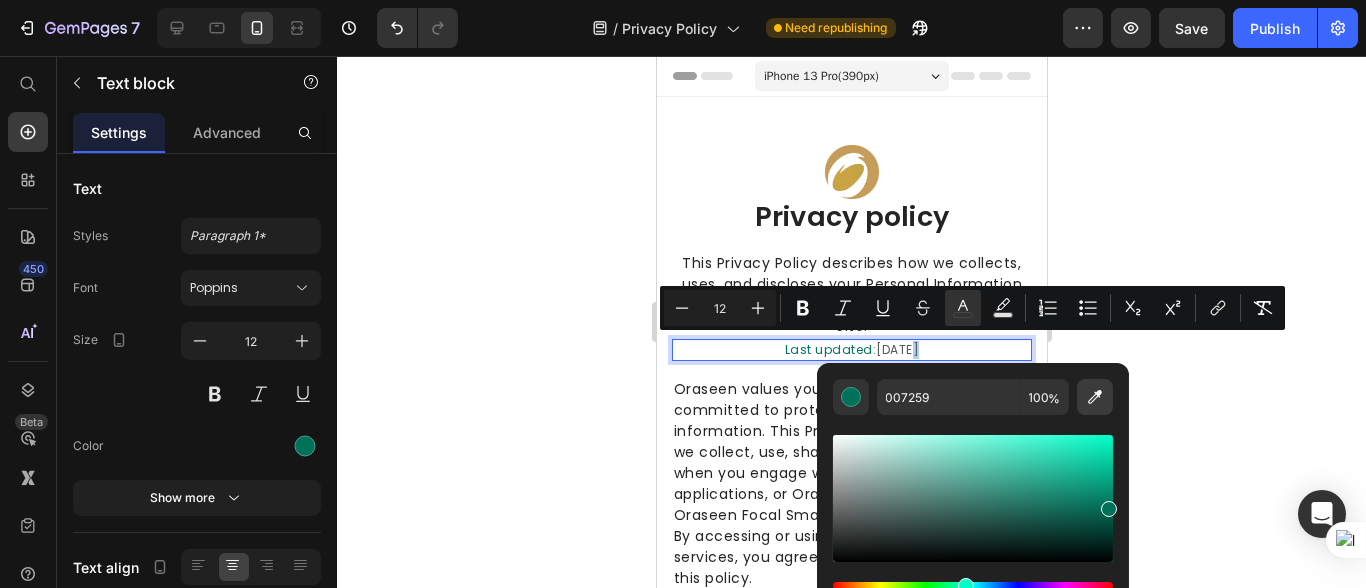 click 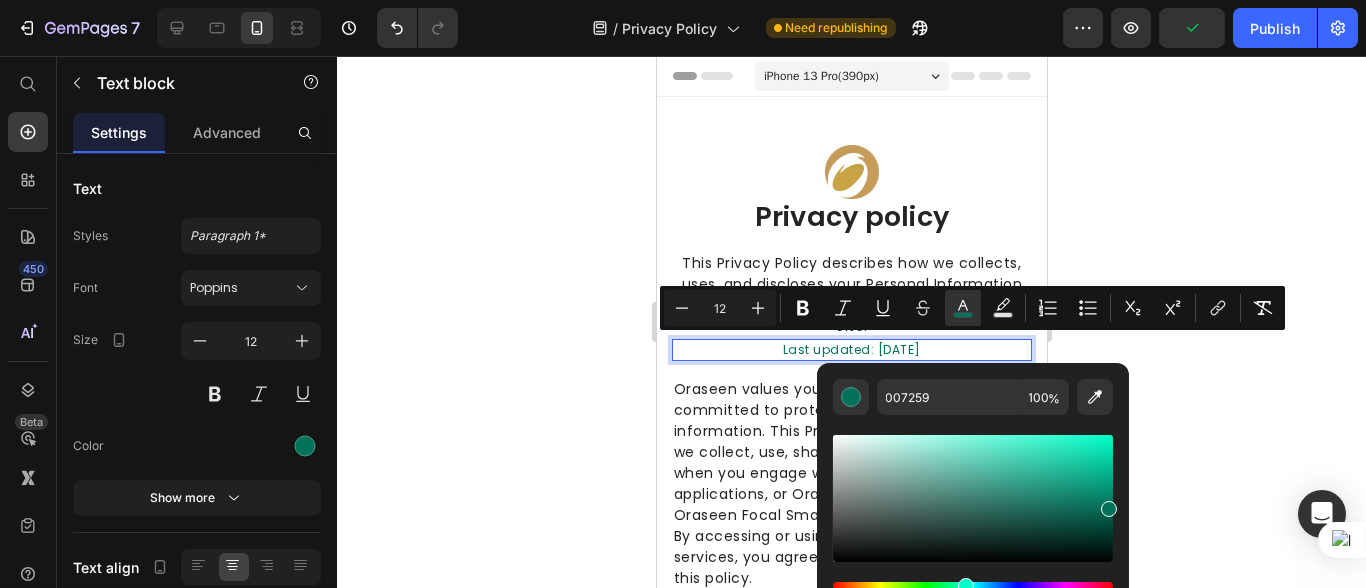 click 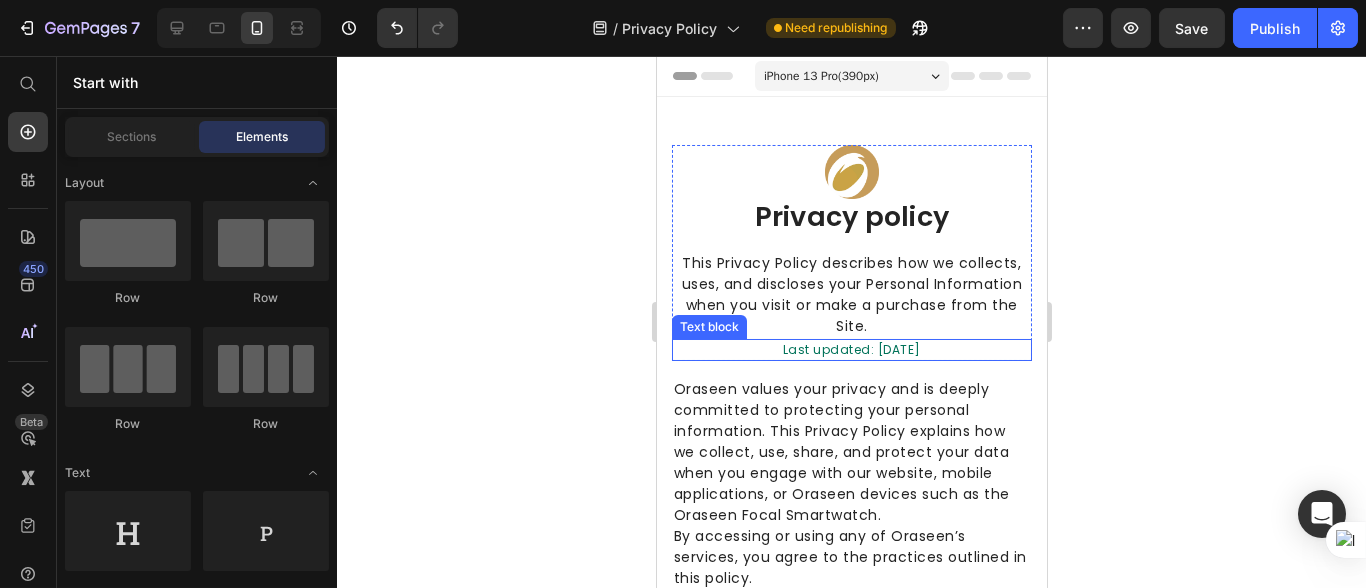 click on "Last updated: April 2025" at bounding box center (851, 349) 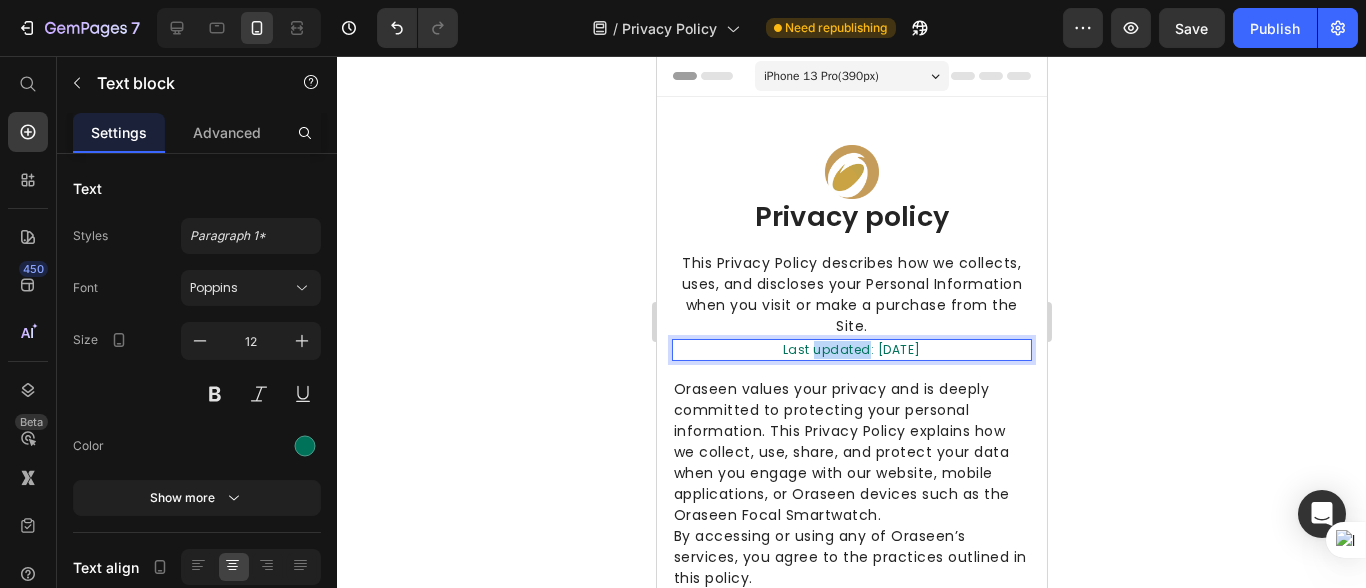 click on "Last updated: April 2025" at bounding box center (851, 349) 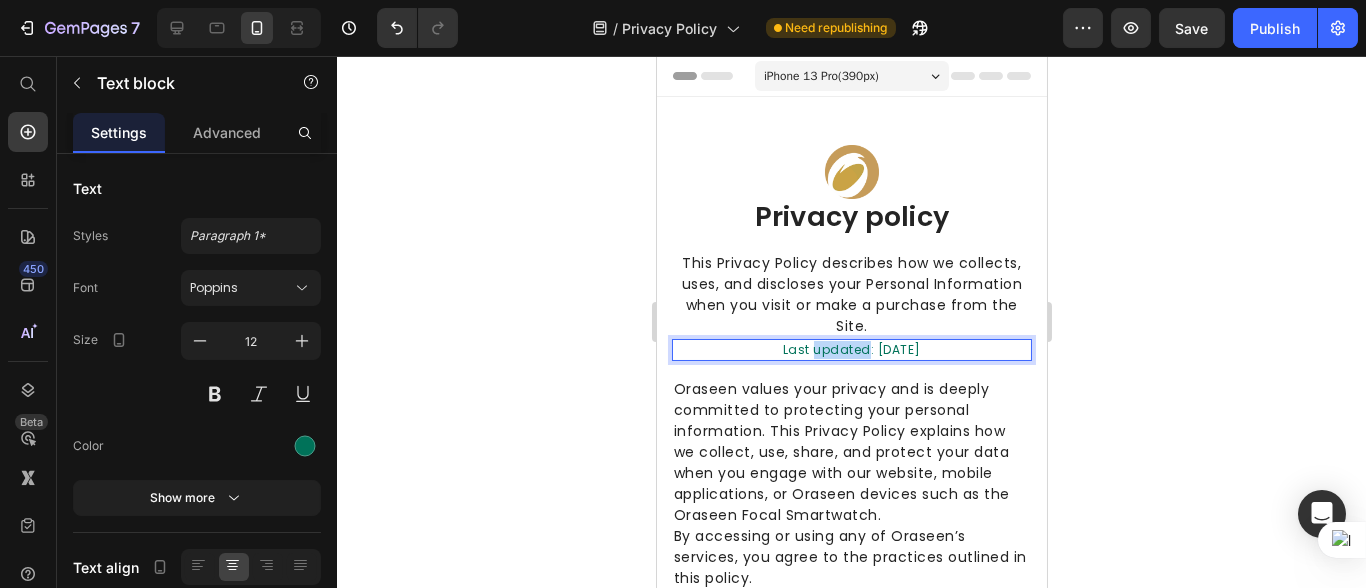 click on "Last updated: April 2025" at bounding box center (851, 349) 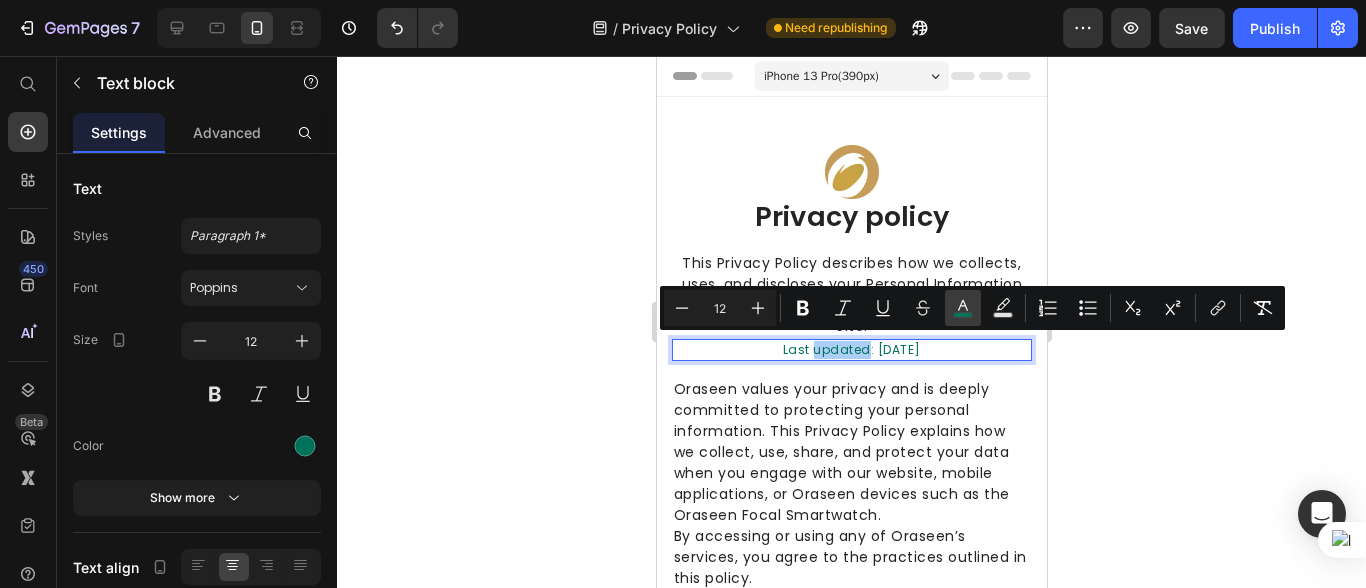 click 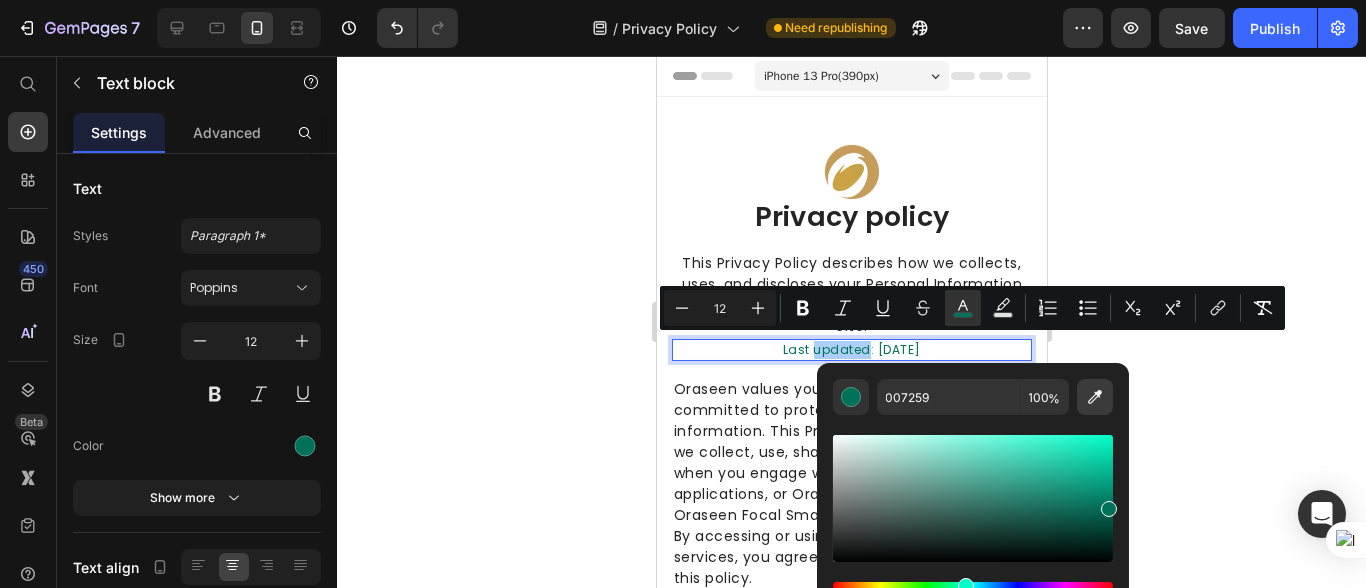 click at bounding box center (1095, 397) 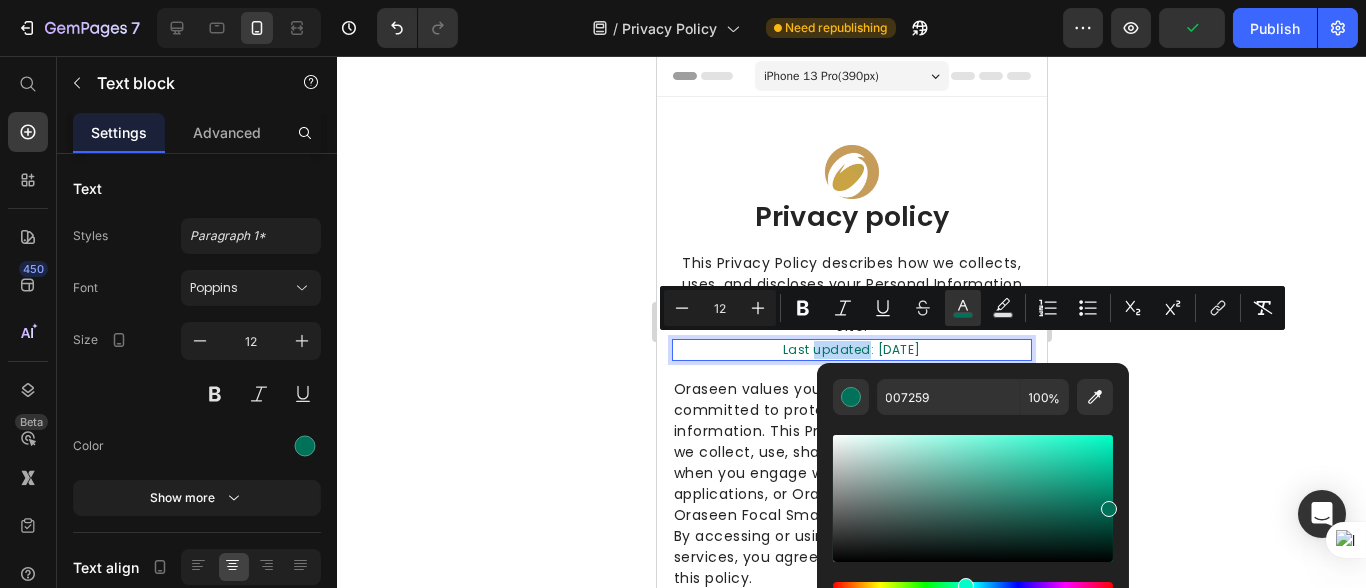 type on "CAA345" 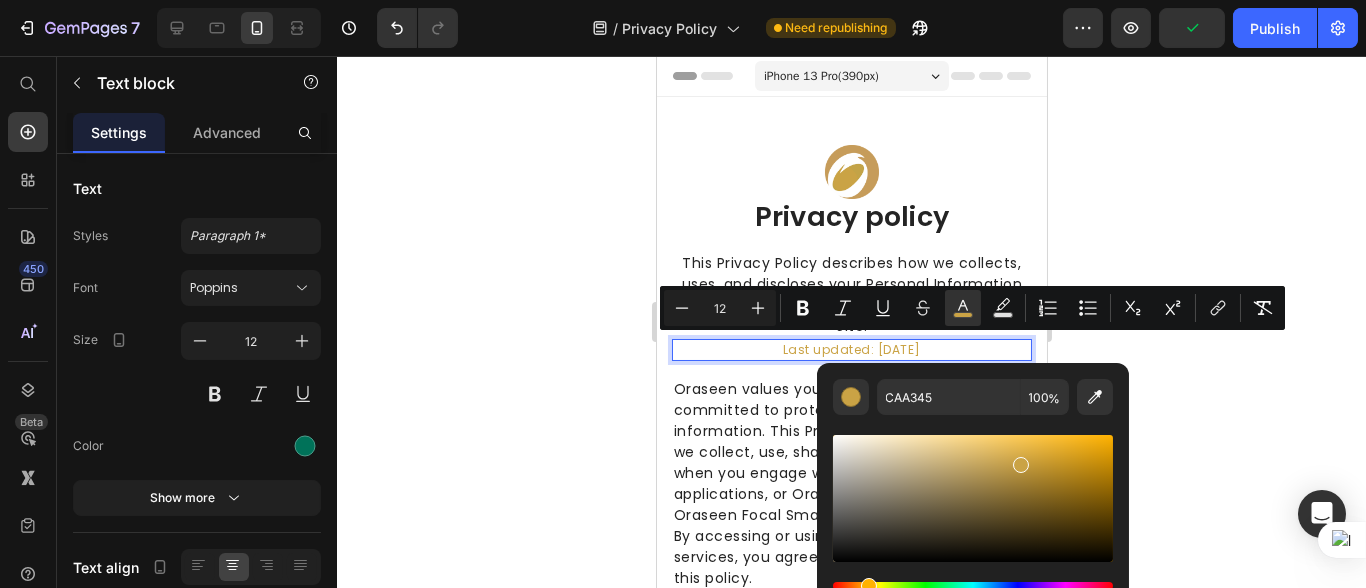 click 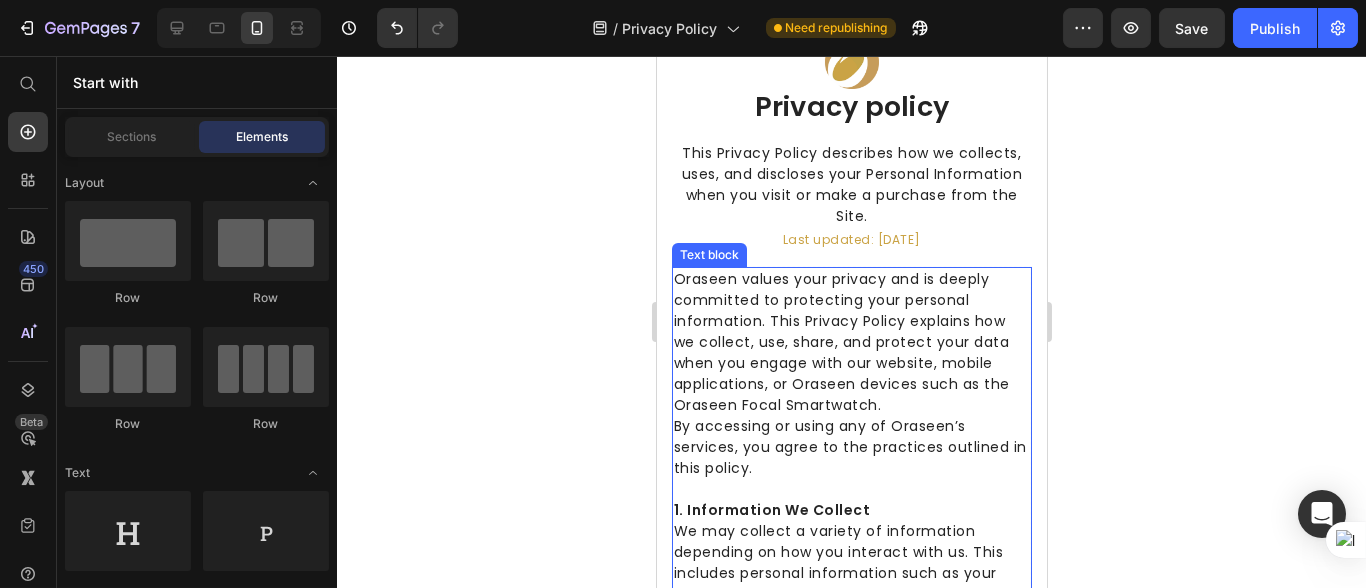 scroll, scrollTop: 0, scrollLeft: 0, axis: both 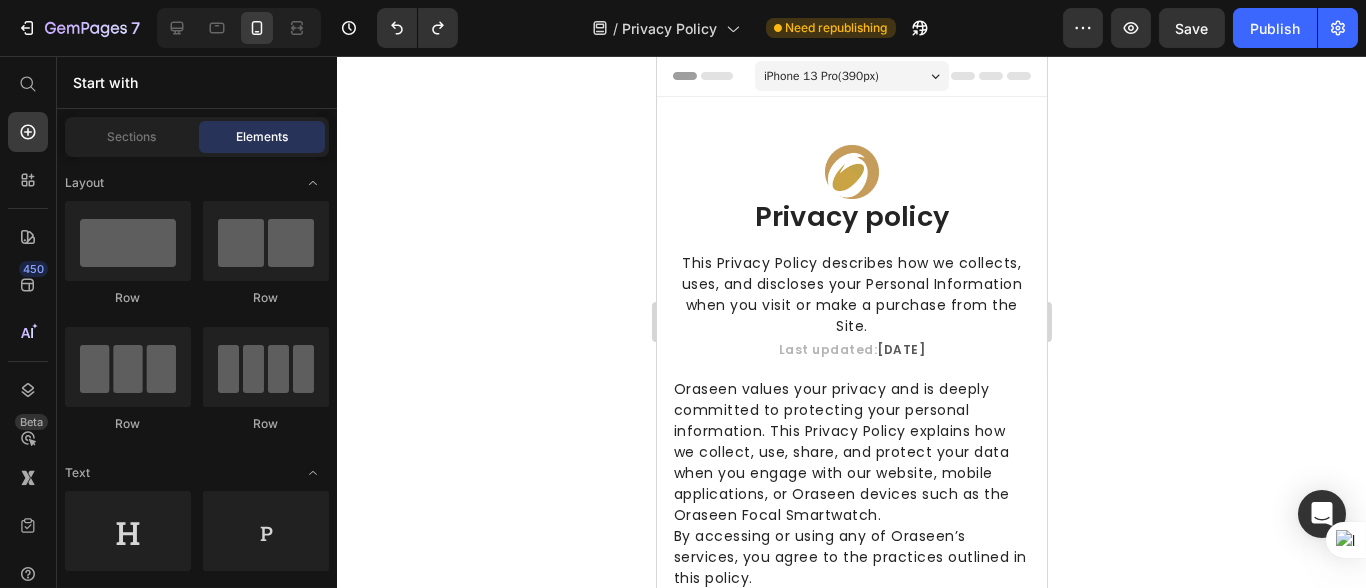 click 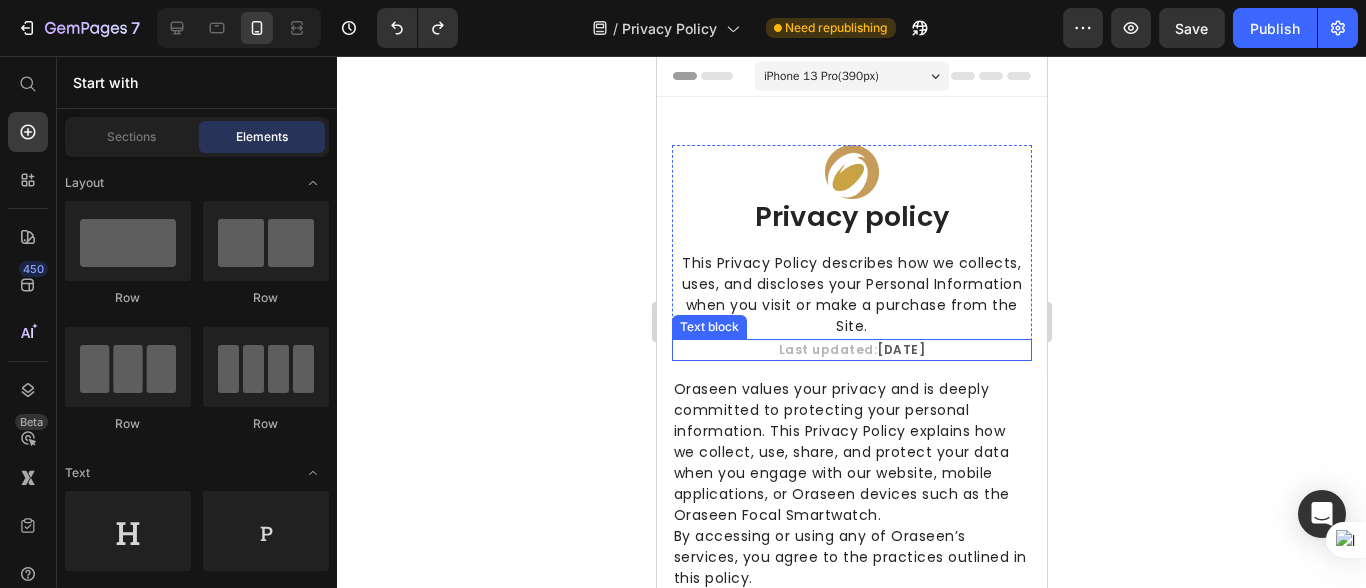 click on "April 2025" at bounding box center (900, 349) 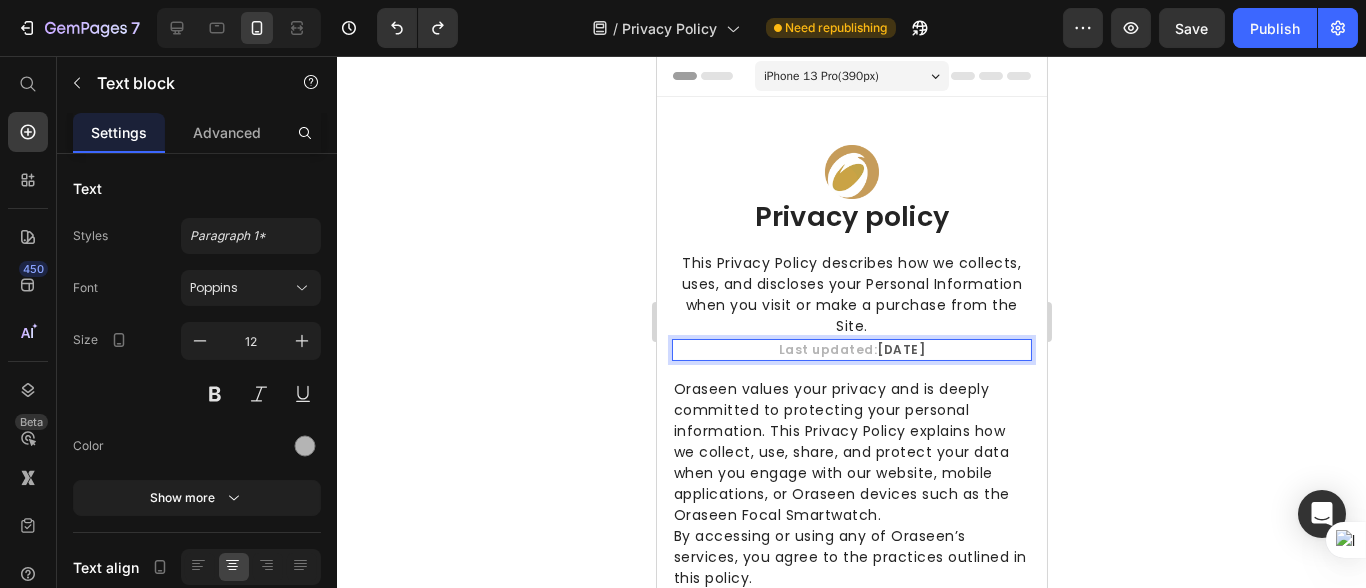 click on "April 2025" at bounding box center [900, 349] 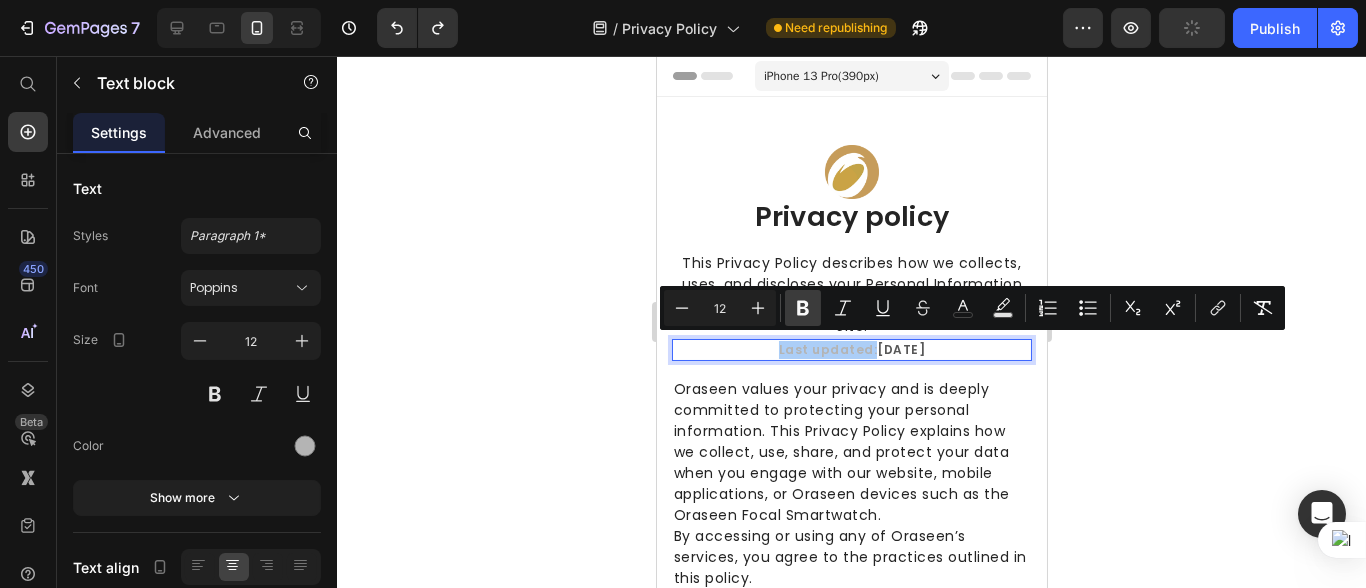 click on "Bold" at bounding box center [803, 308] 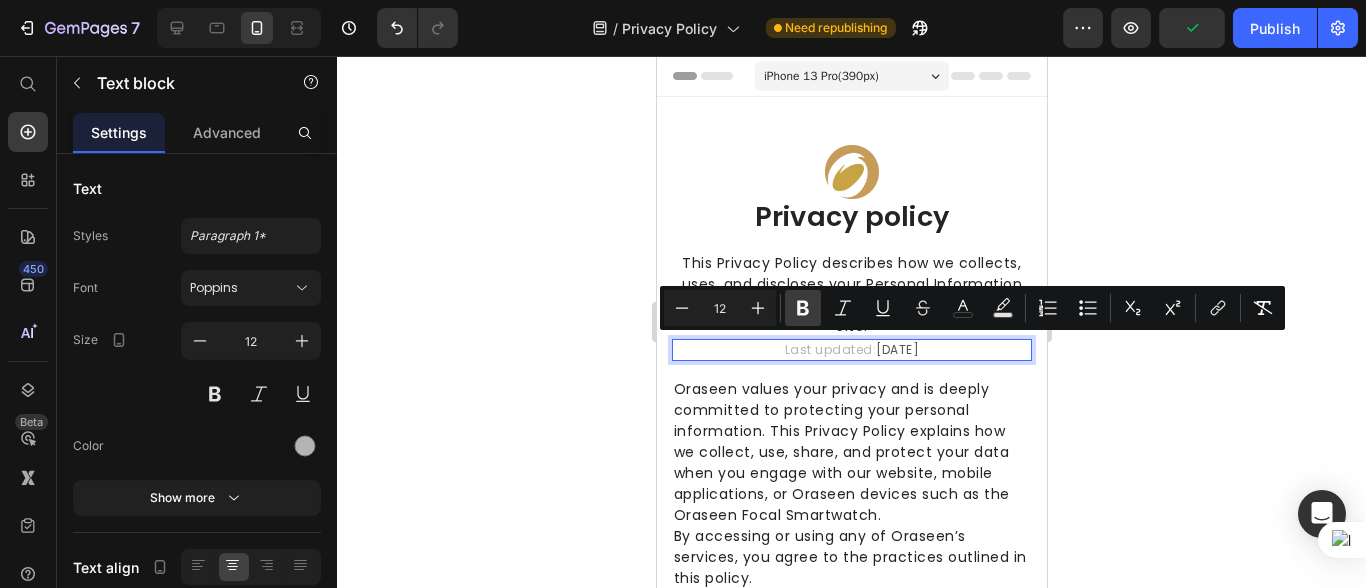 click 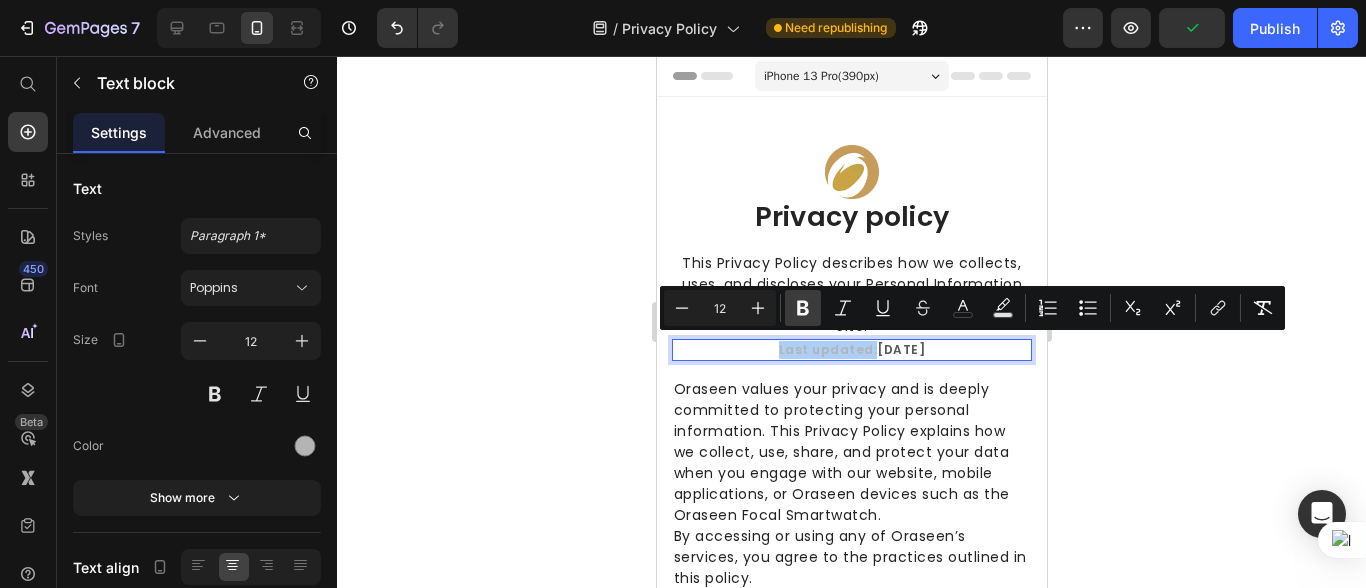 click 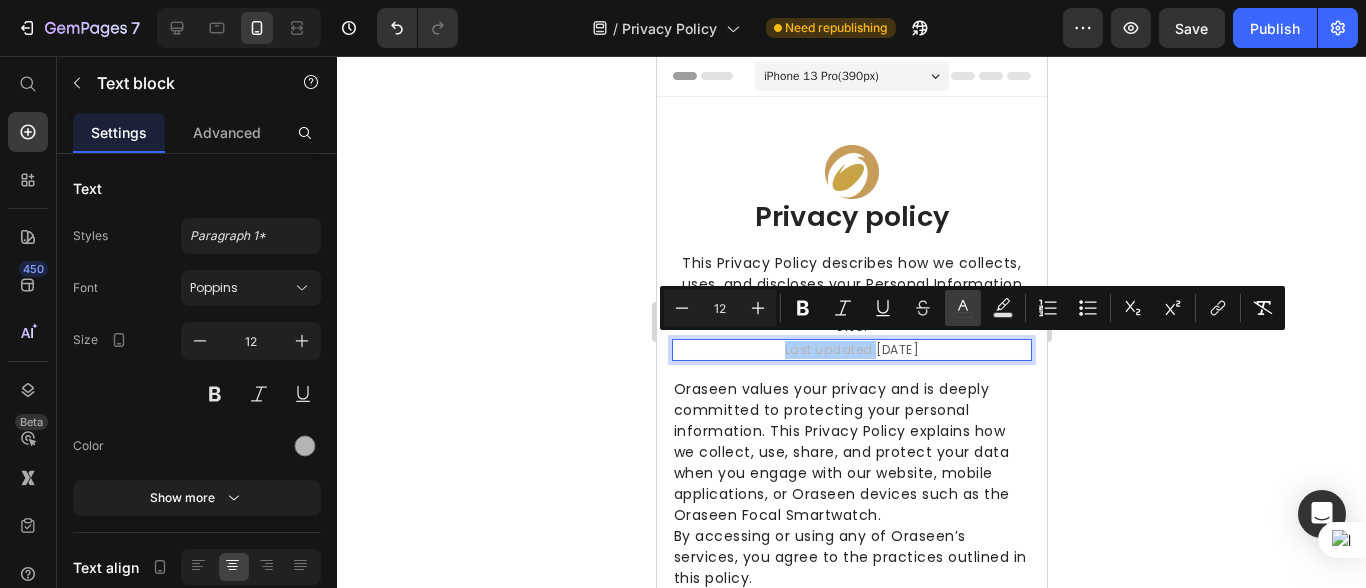 click 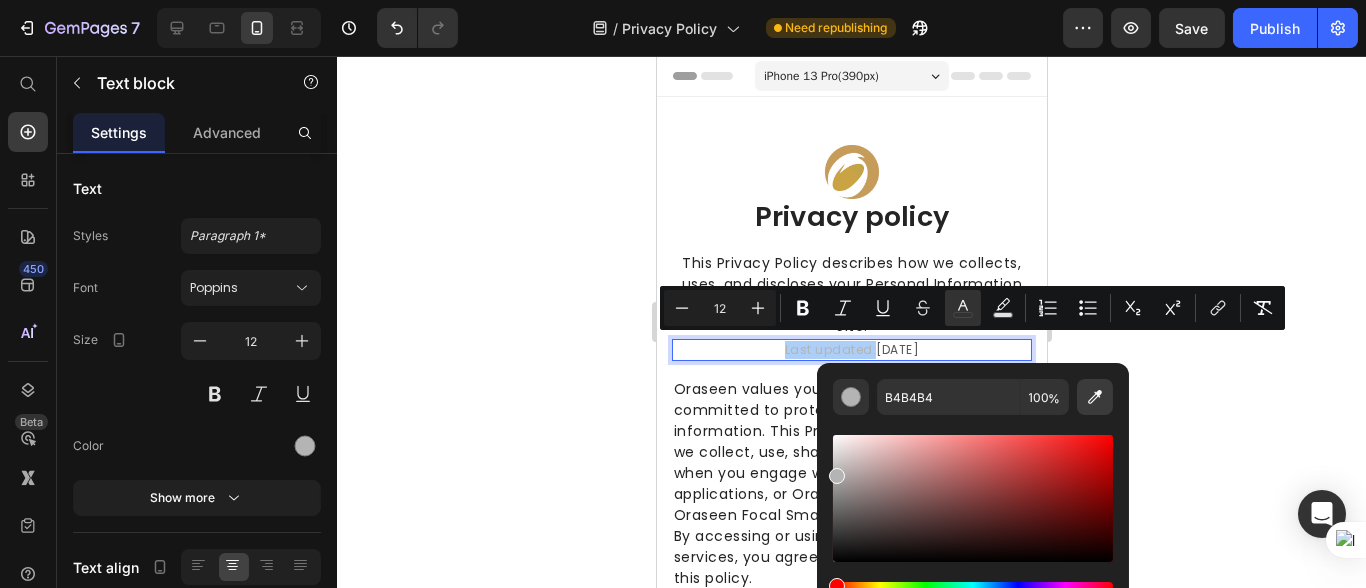 click 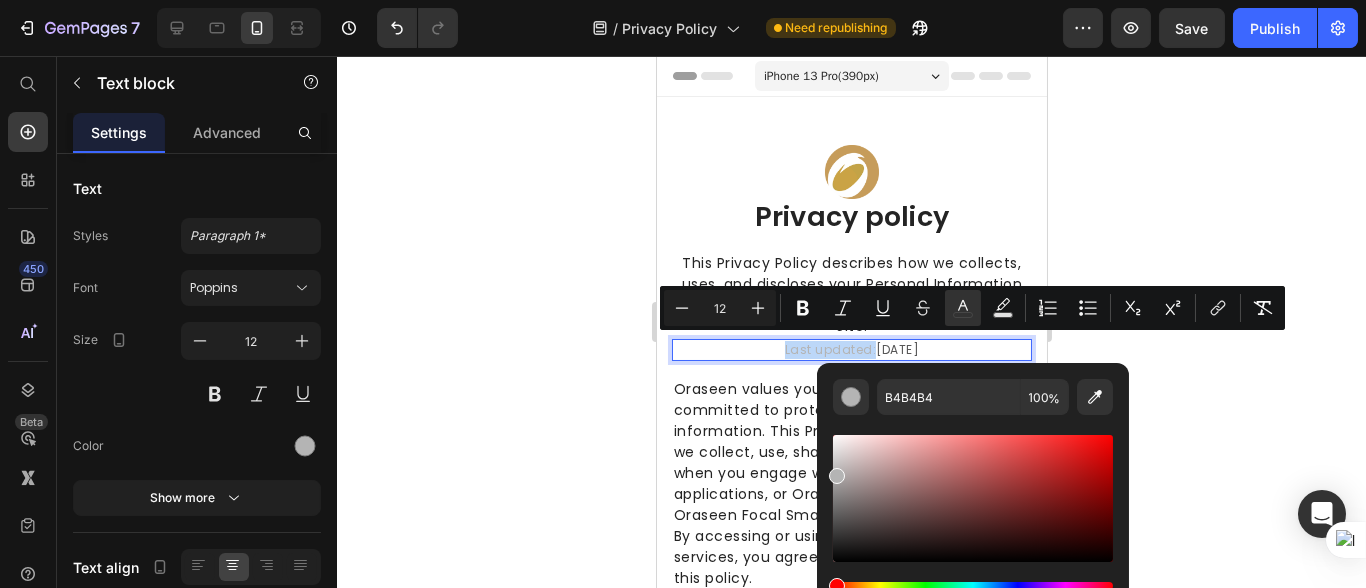 type on "CAA345" 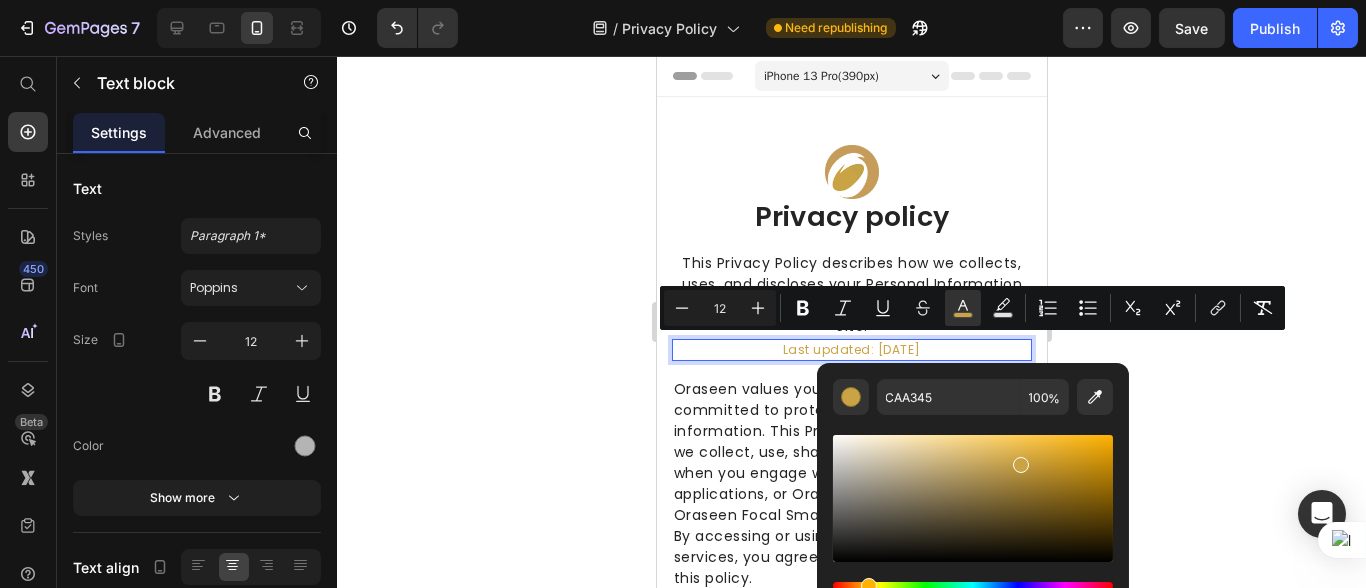 click 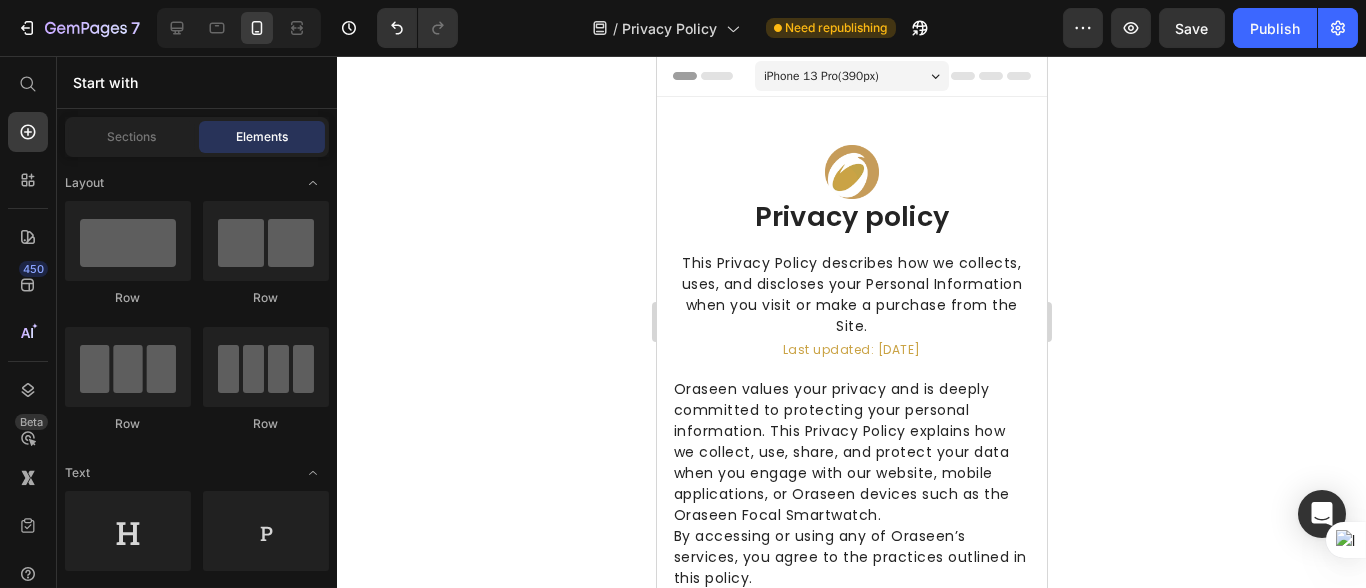click 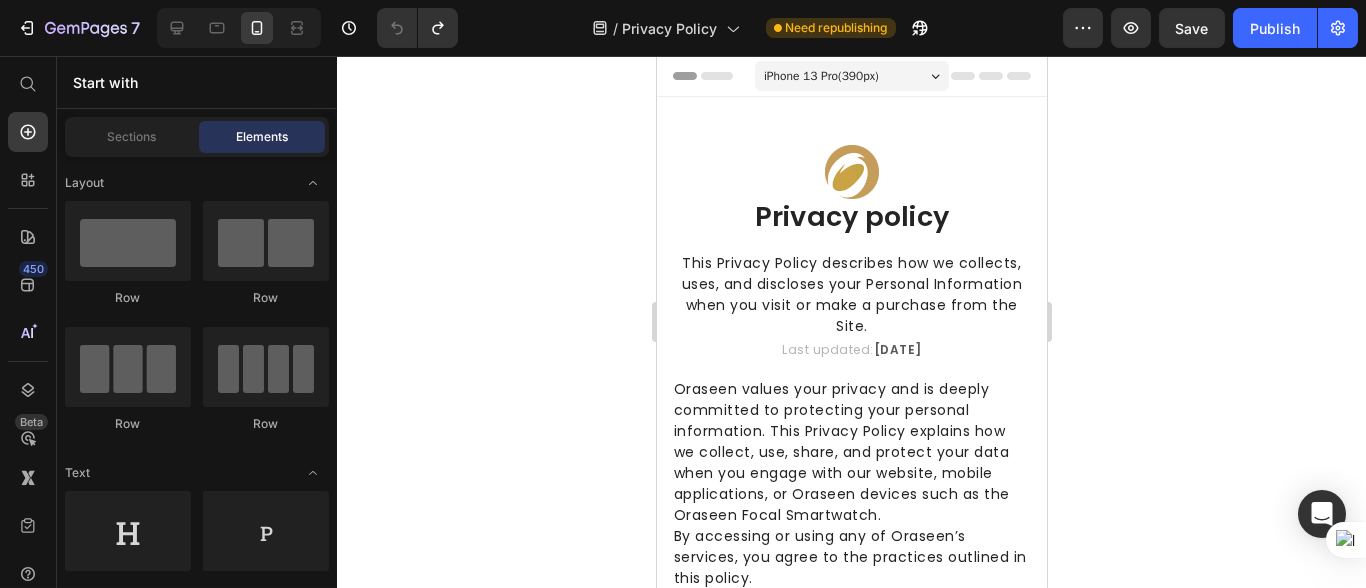 click 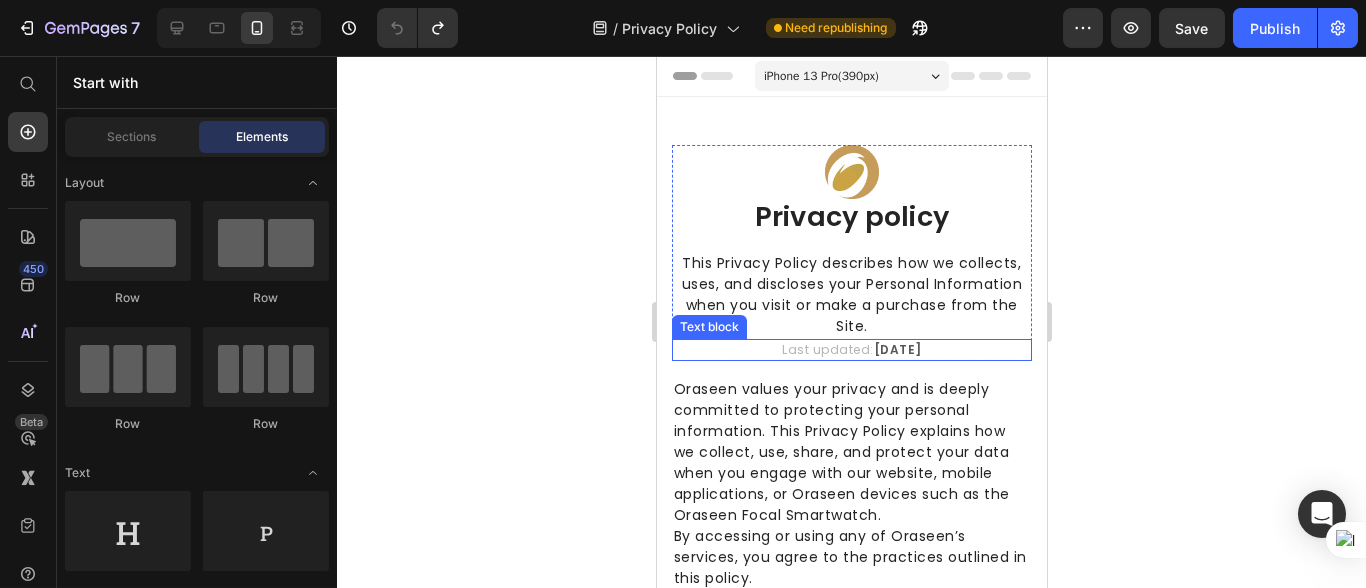 click on "Last updated:  April 2025" at bounding box center [851, 350] 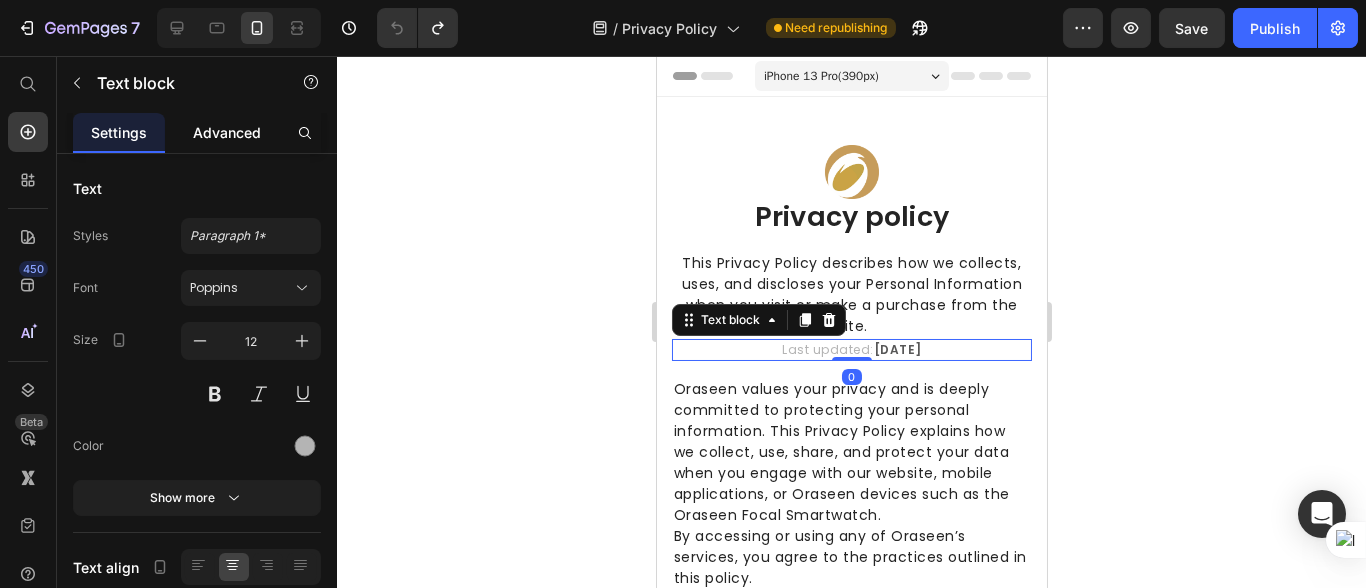 click on "Advanced" at bounding box center [227, 132] 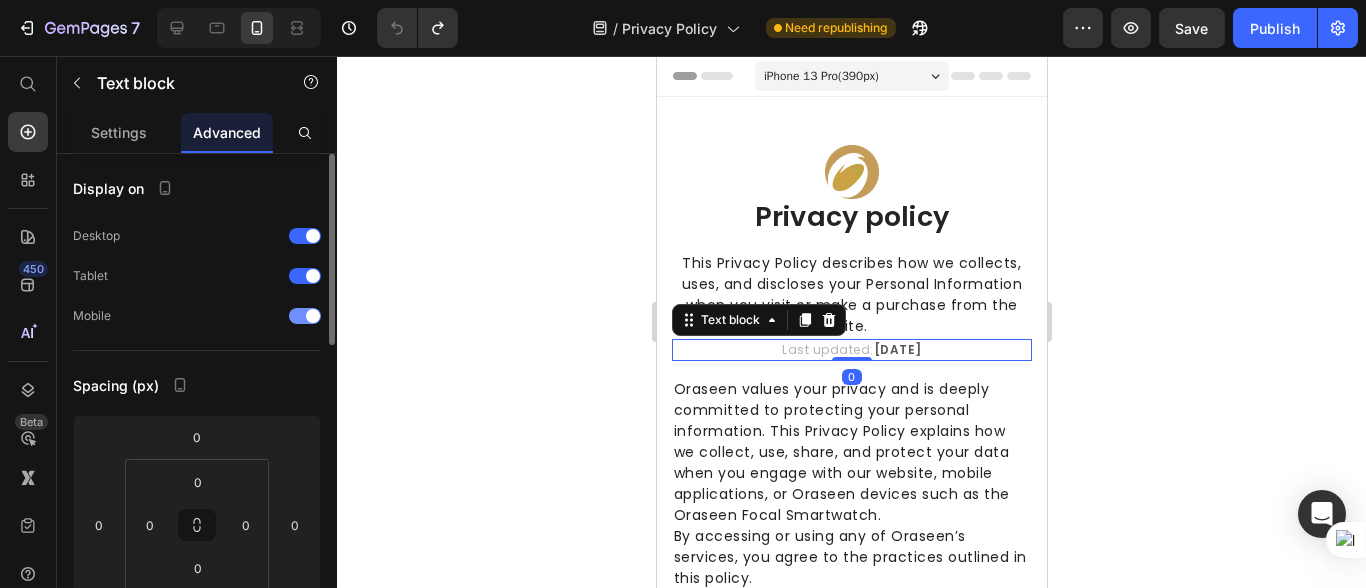 click at bounding box center [305, 316] 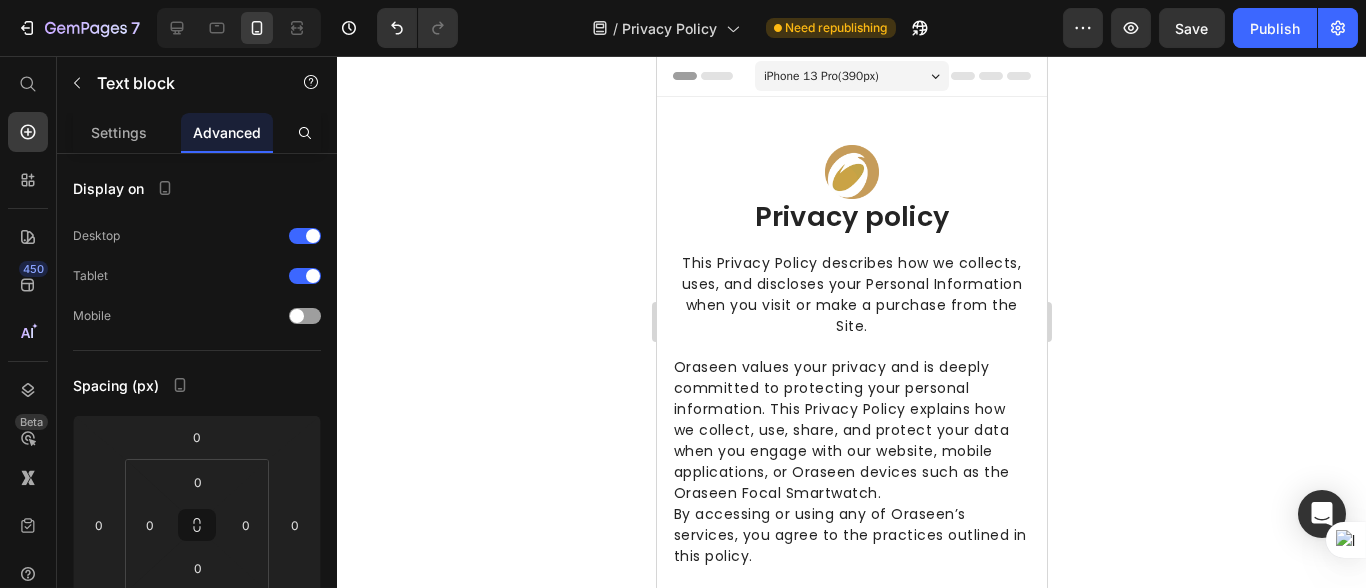 click 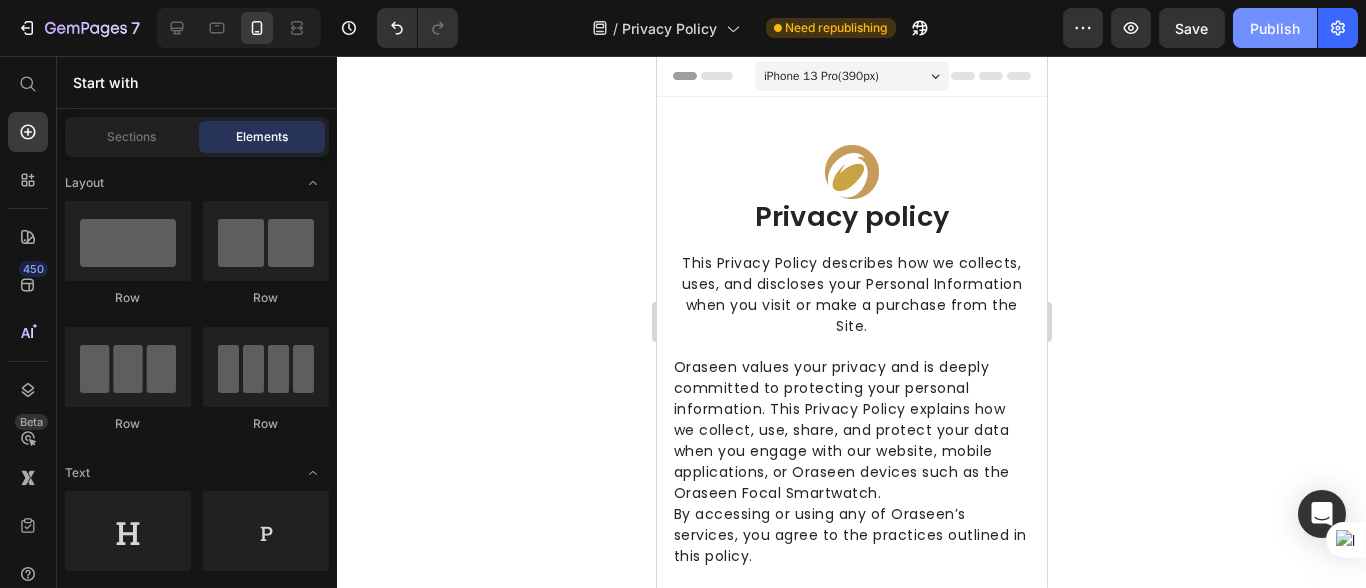 click on "Publish" 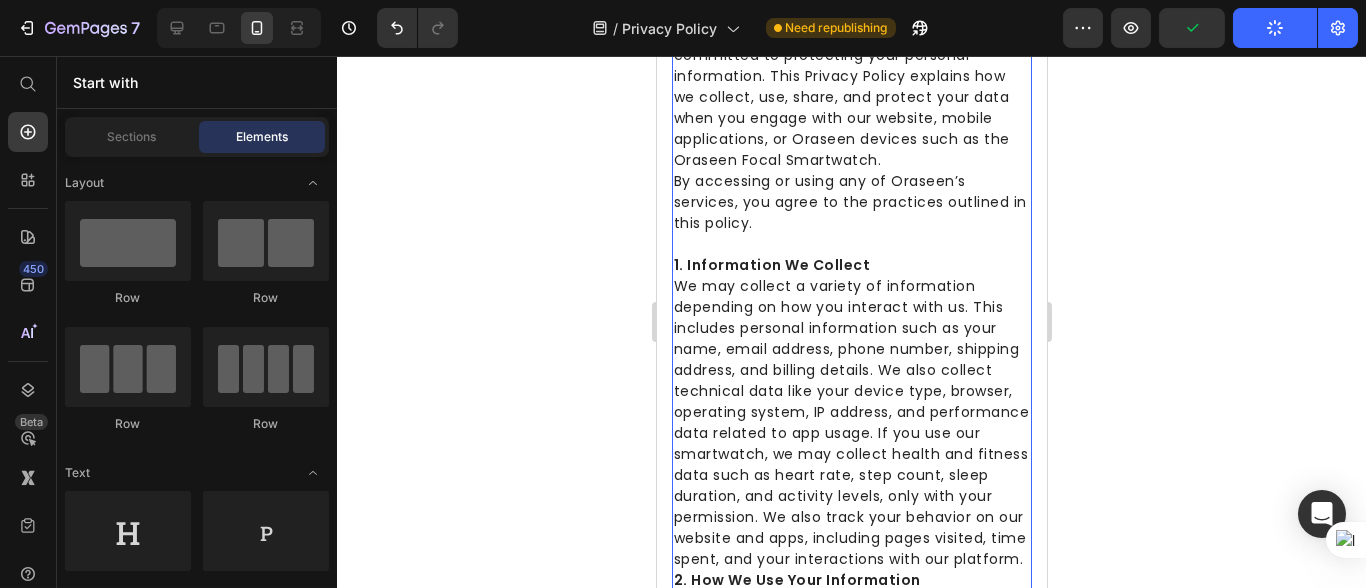 scroll, scrollTop: 0, scrollLeft: 0, axis: both 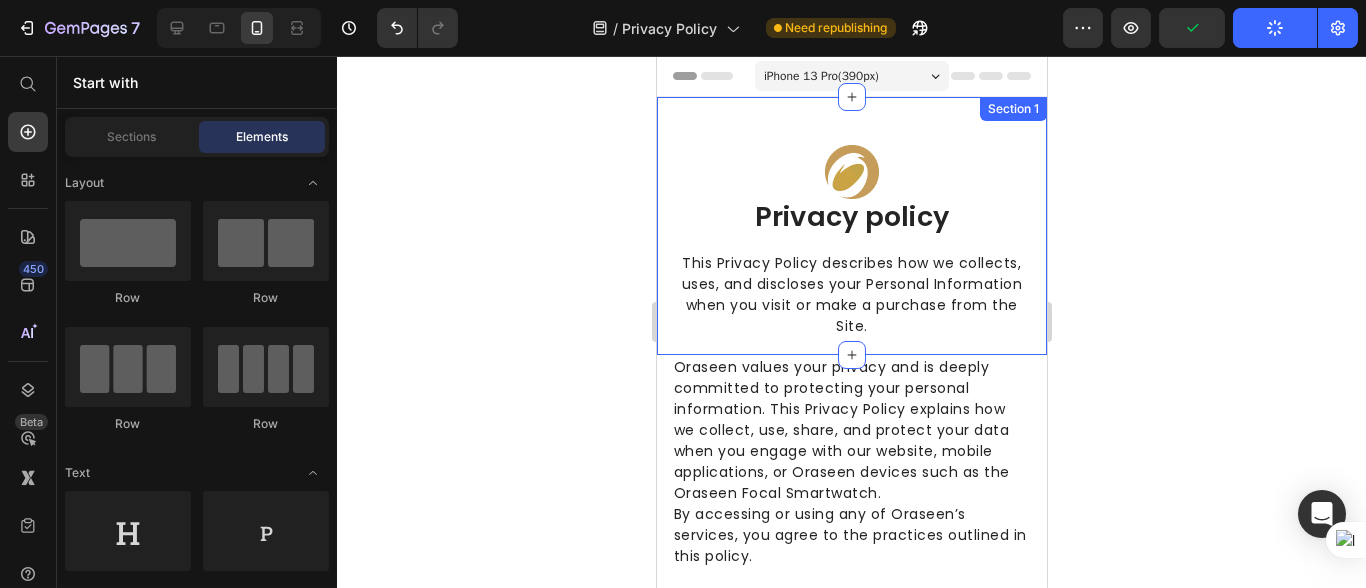 click 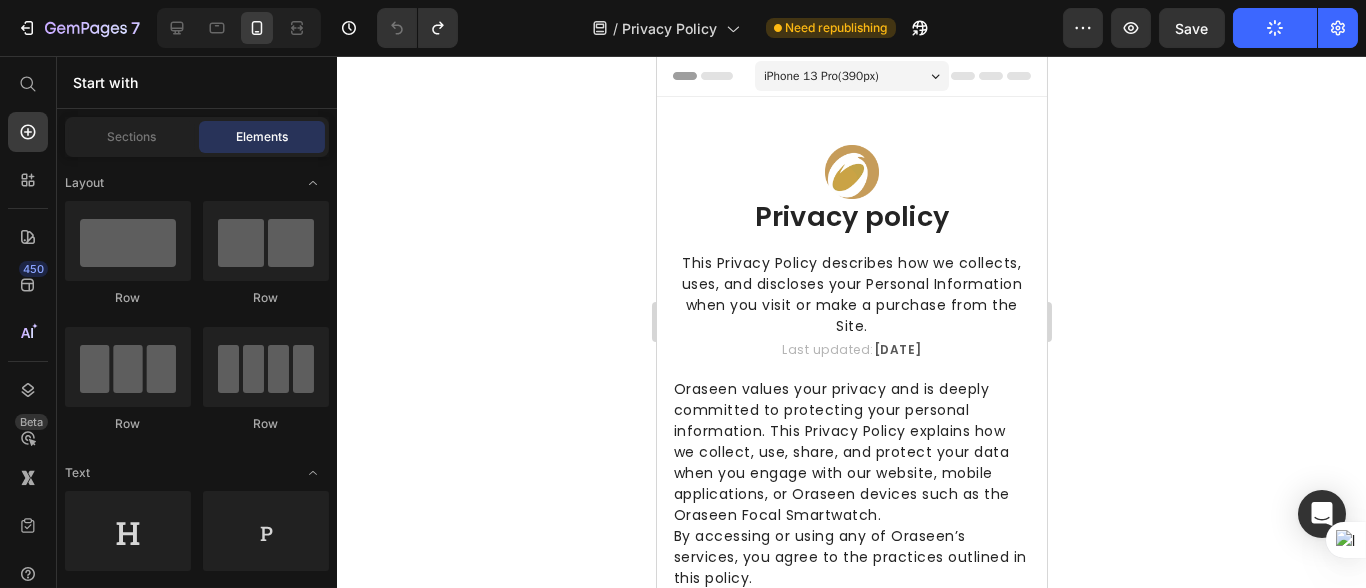 click 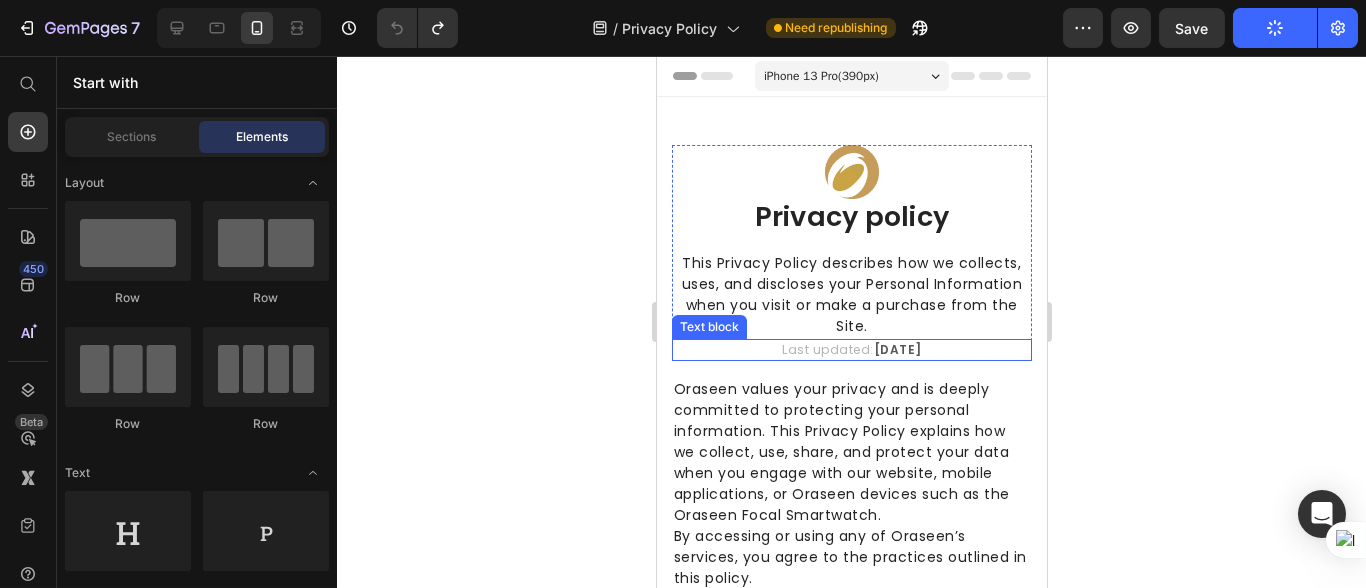 click on "April 2025" at bounding box center (897, 349) 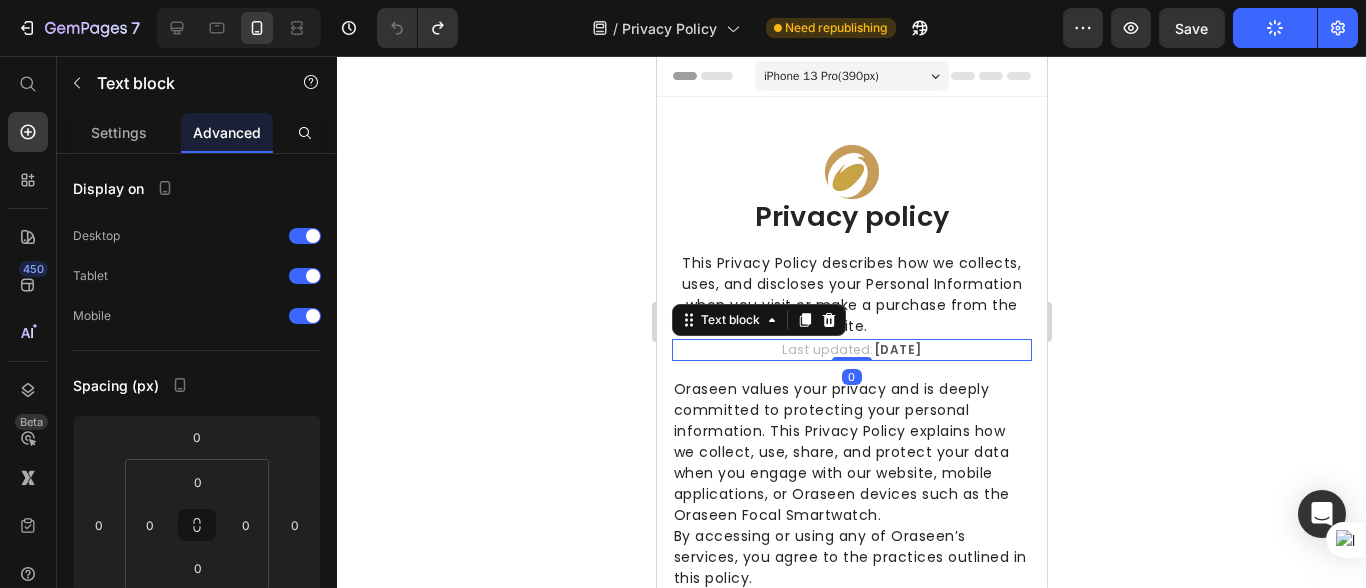 click 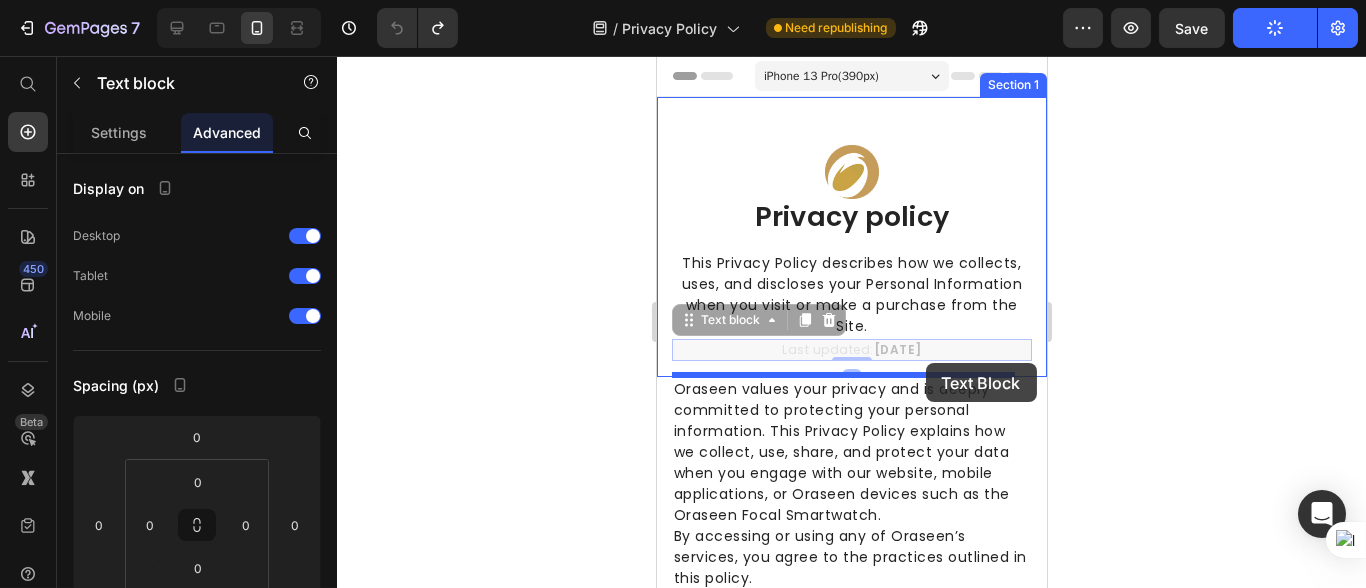 drag, startPoint x: 923, startPoint y: 342, endPoint x: 925, endPoint y: 363, distance: 21.095022 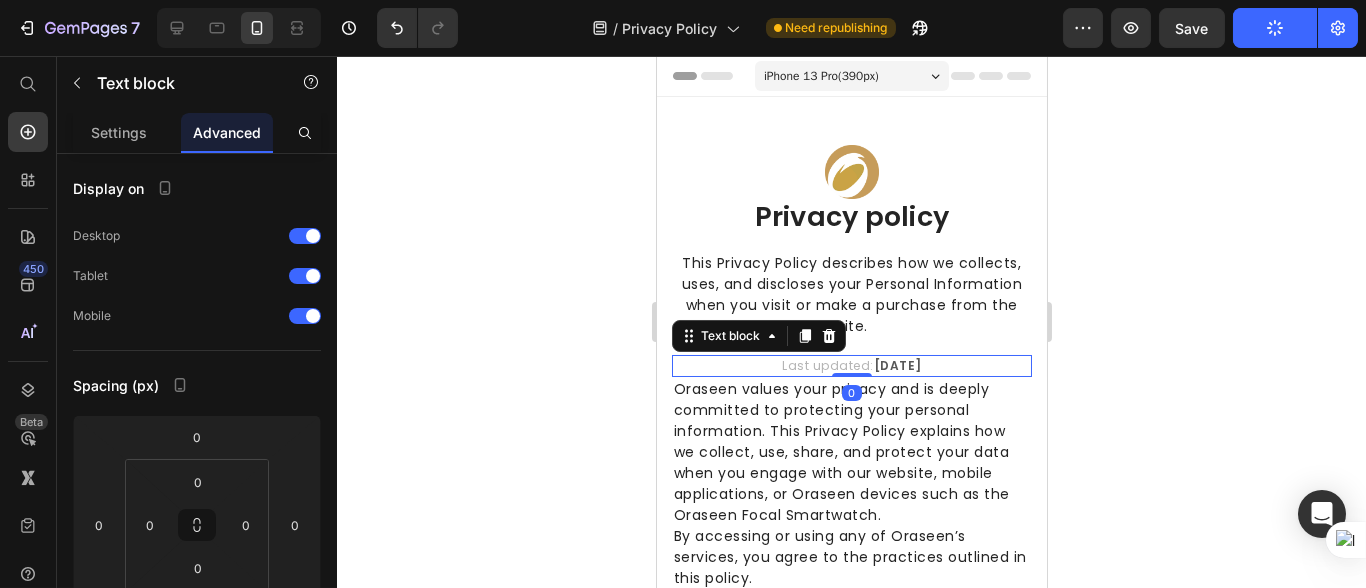 click 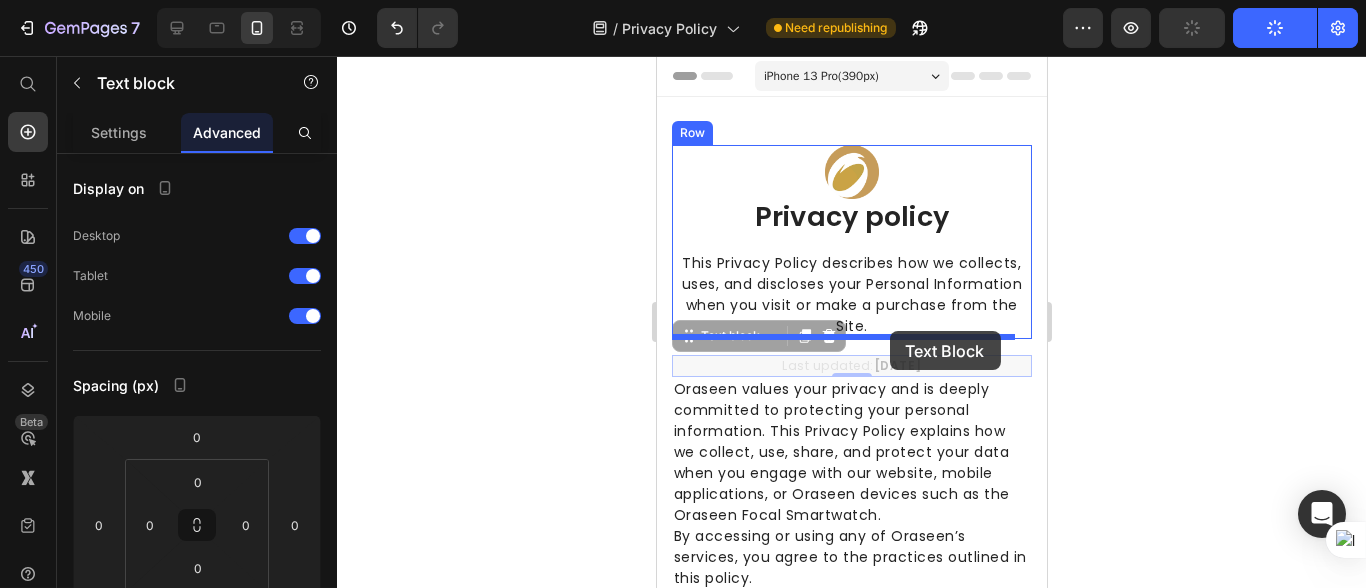 drag, startPoint x: 888, startPoint y: 367, endPoint x: 889, endPoint y: 330, distance: 37.01351 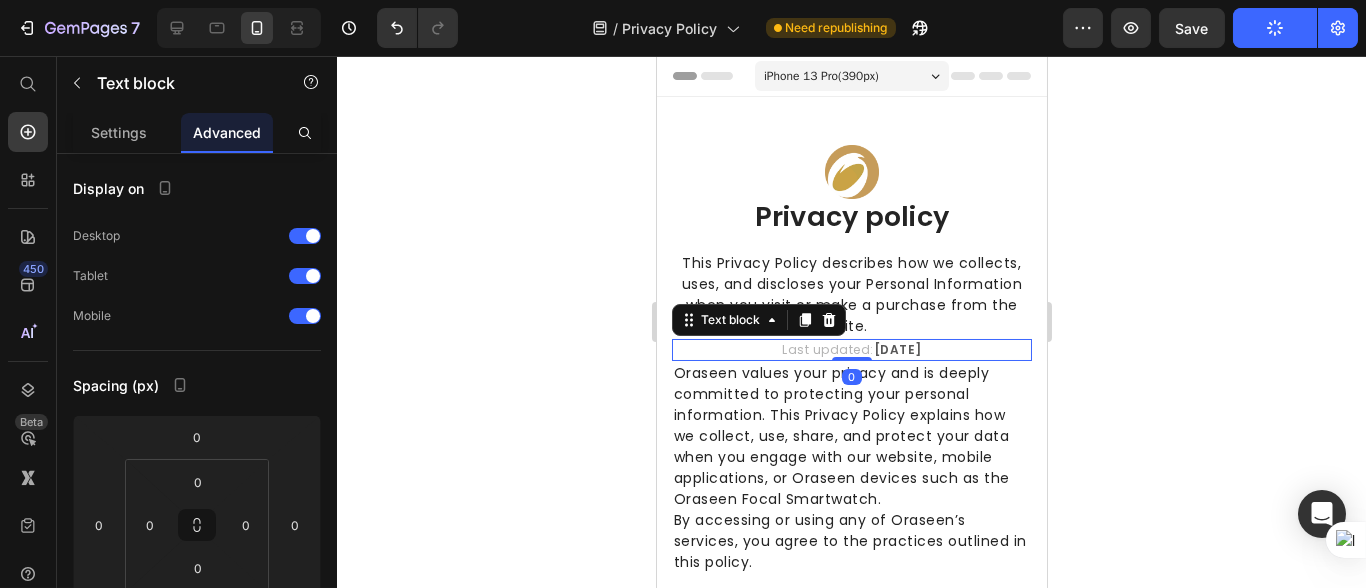 click 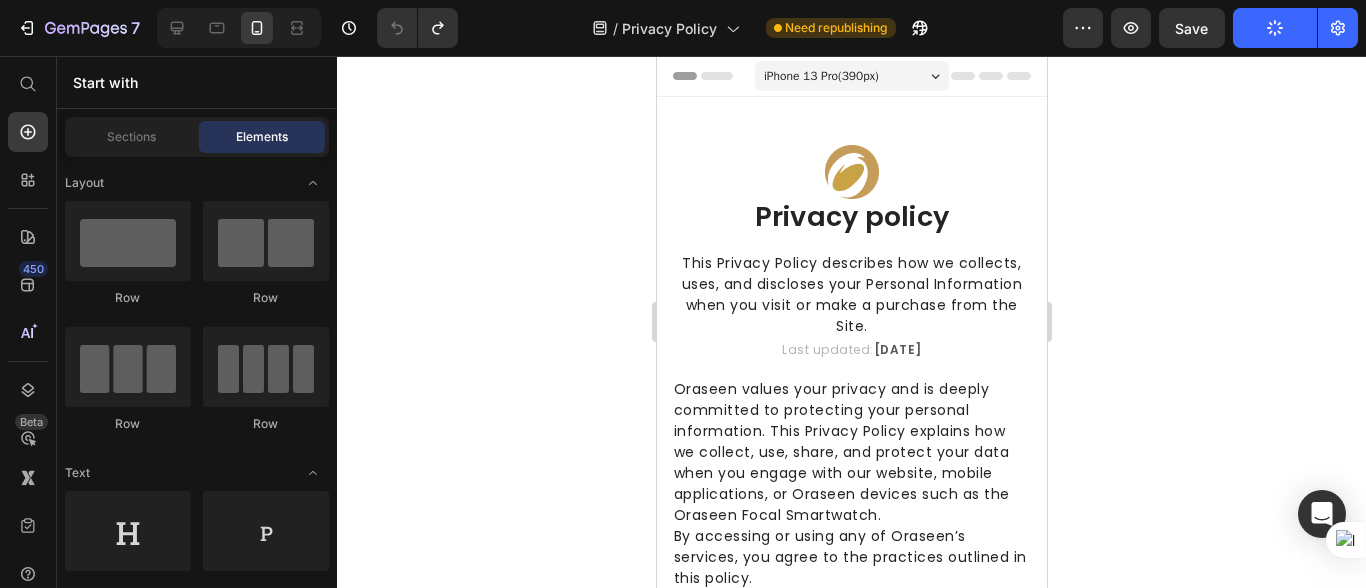 click 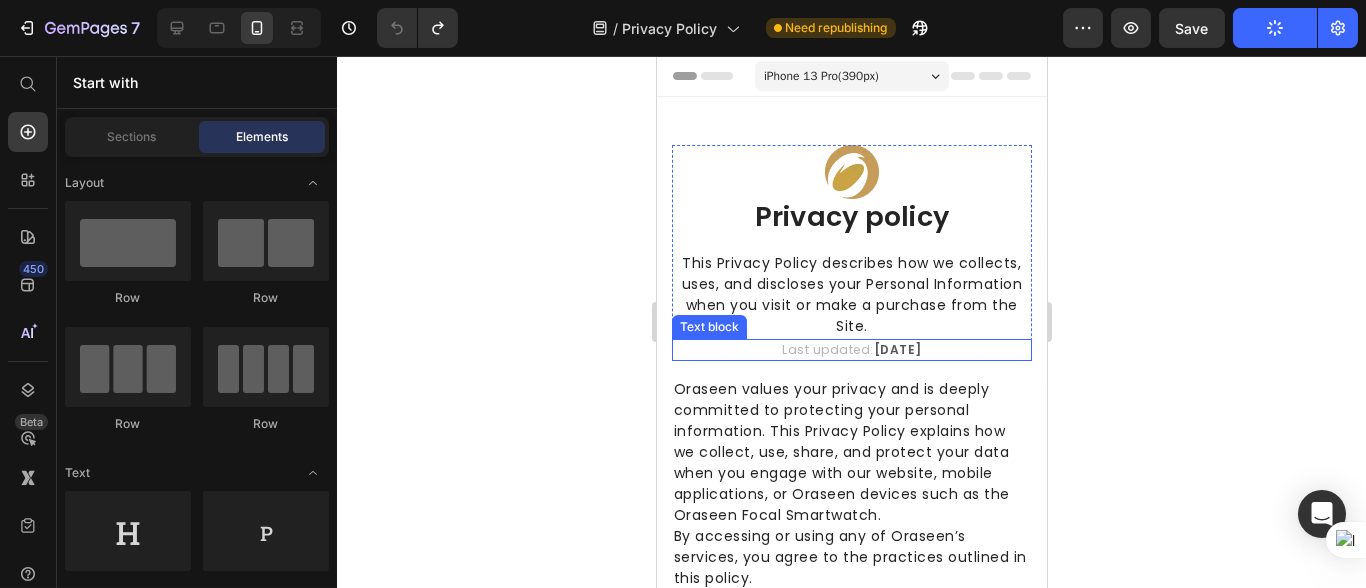 click on "April 2025" at bounding box center (897, 349) 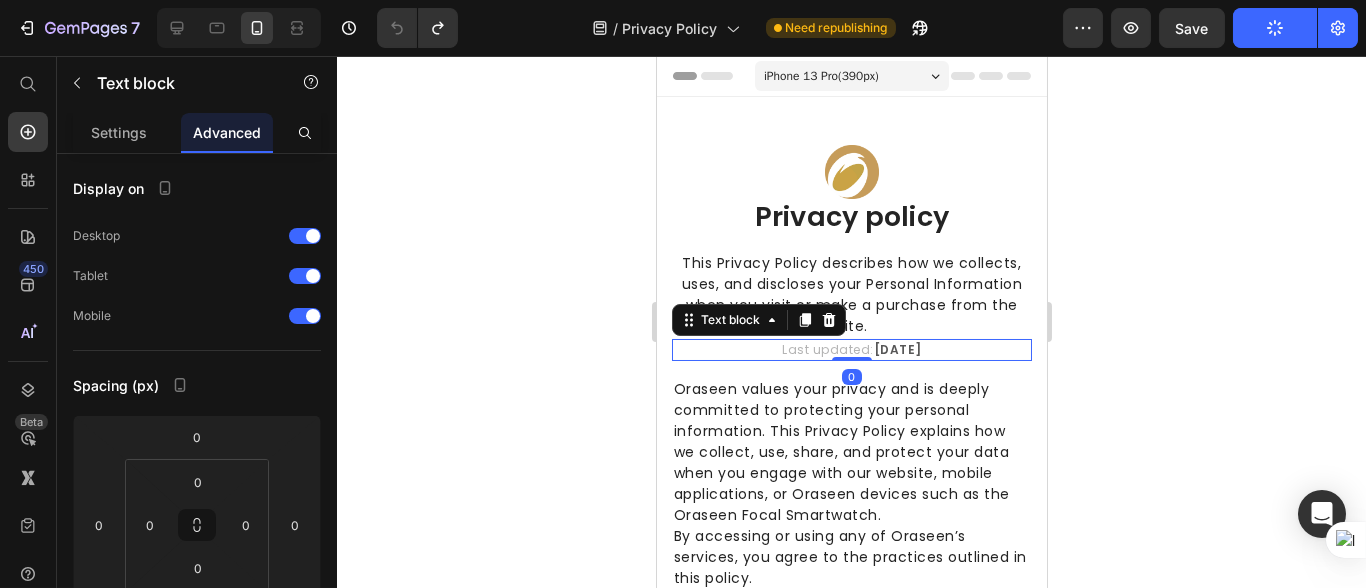 click 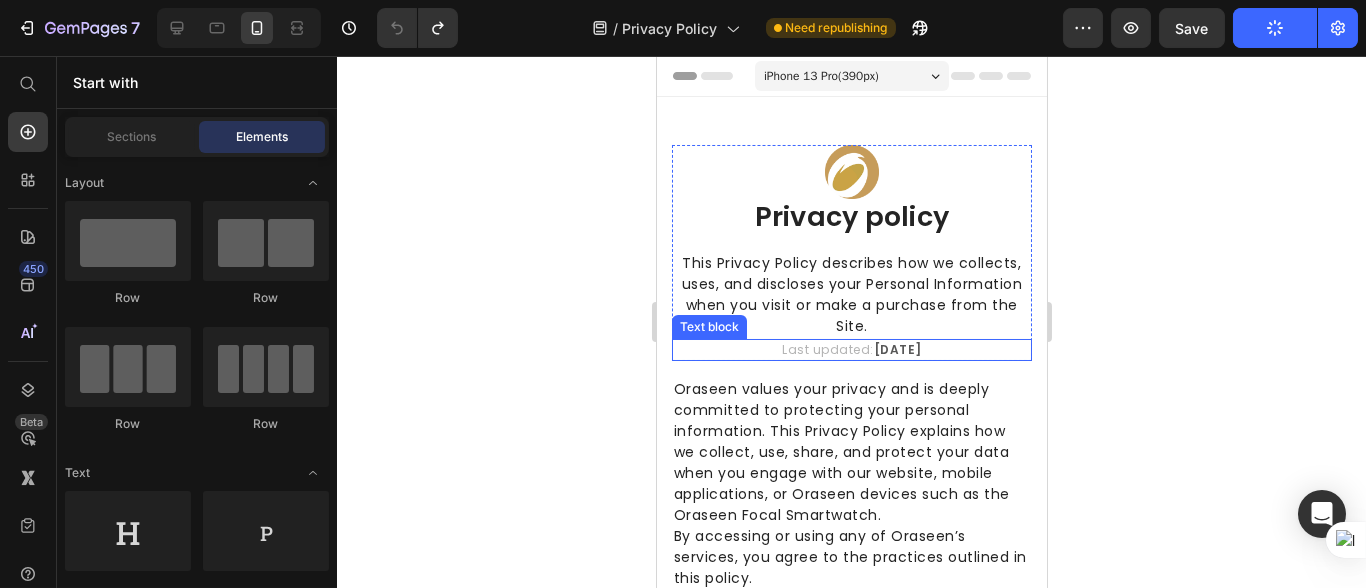 click on "April 2025" at bounding box center [897, 349] 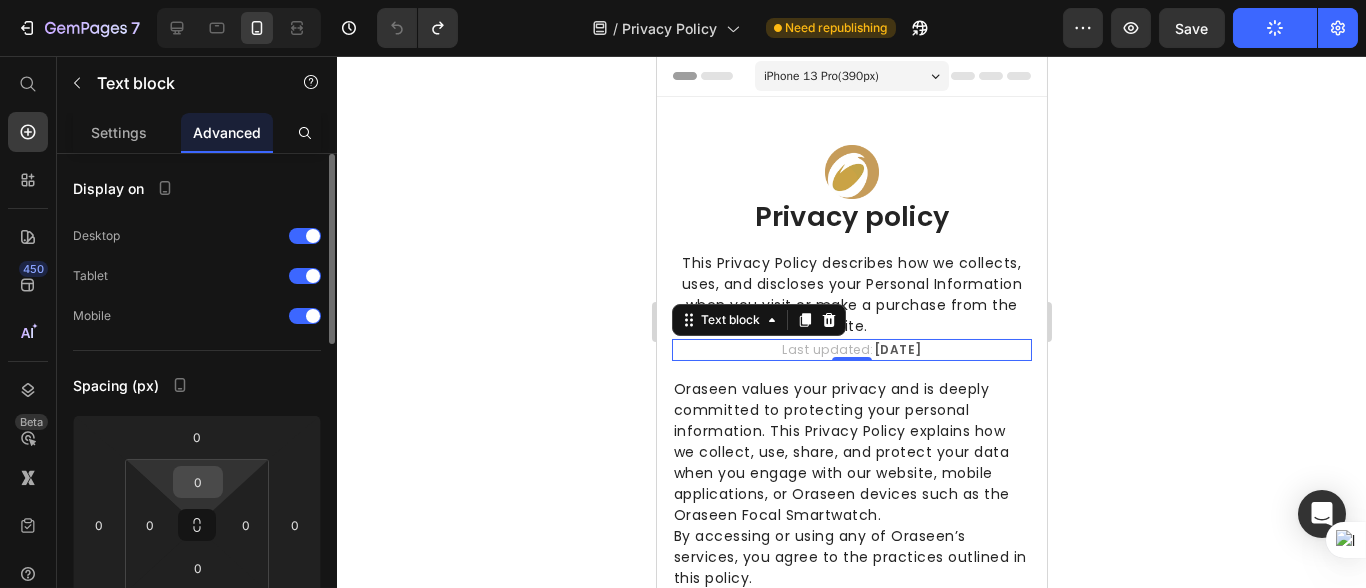 click on "0" at bounding box center [198, 482] 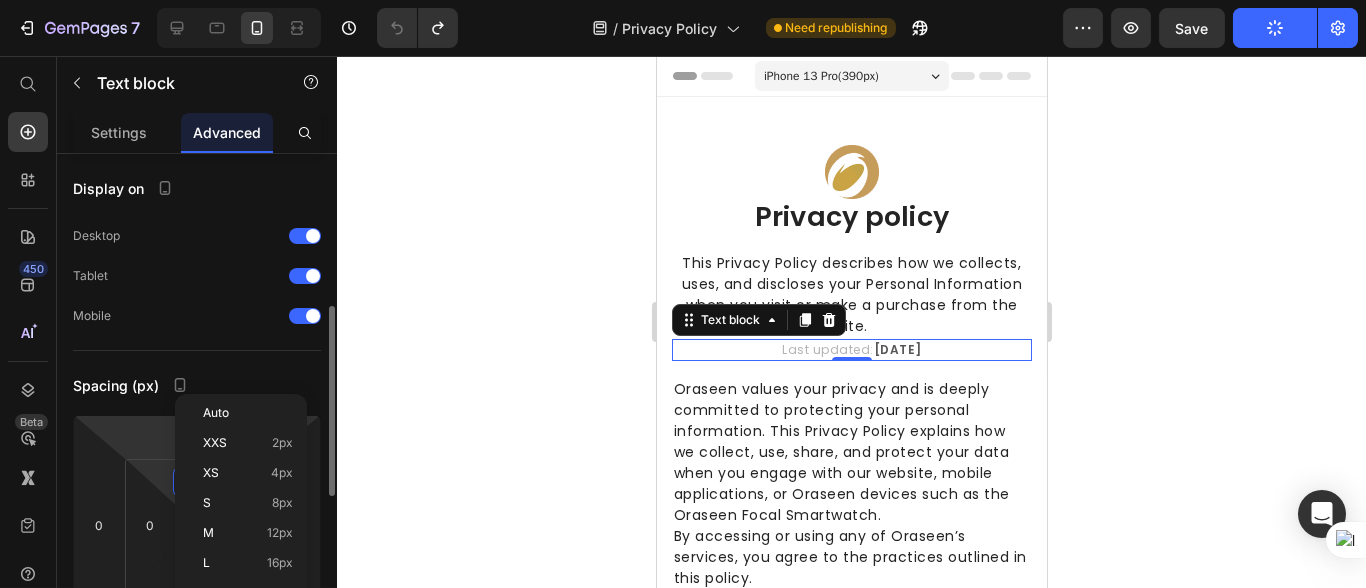 scroll, scrollTop: 110, scrollLeft: 0, axis: vertical 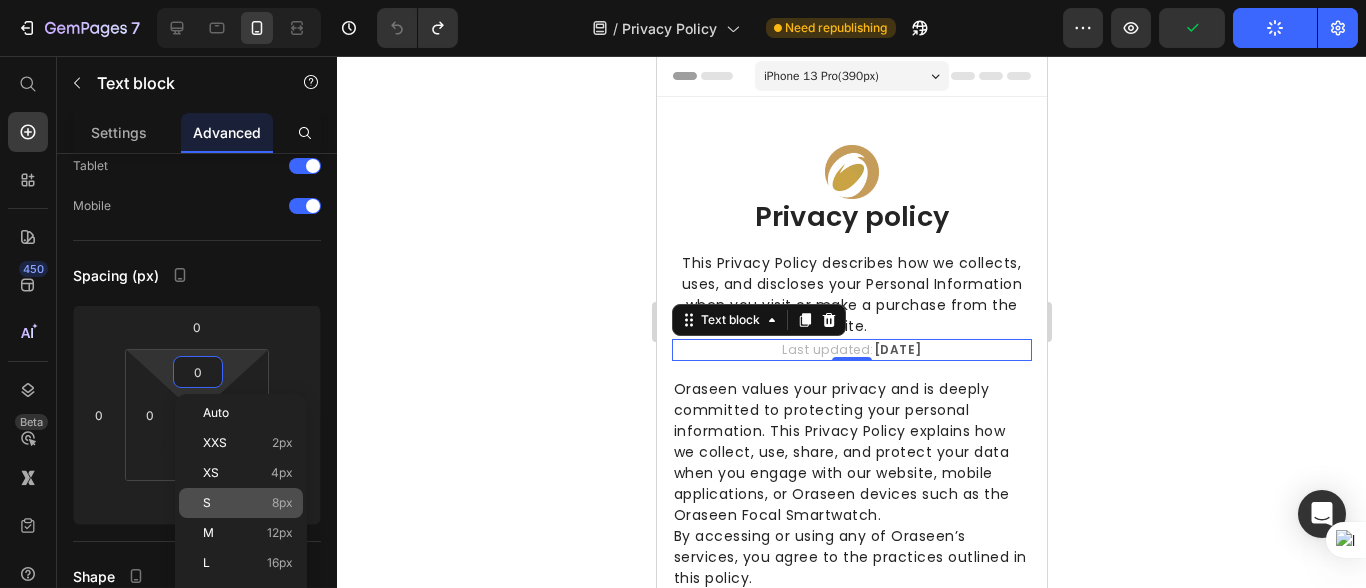 click on "S 8px" at bounding box center [248, 503] 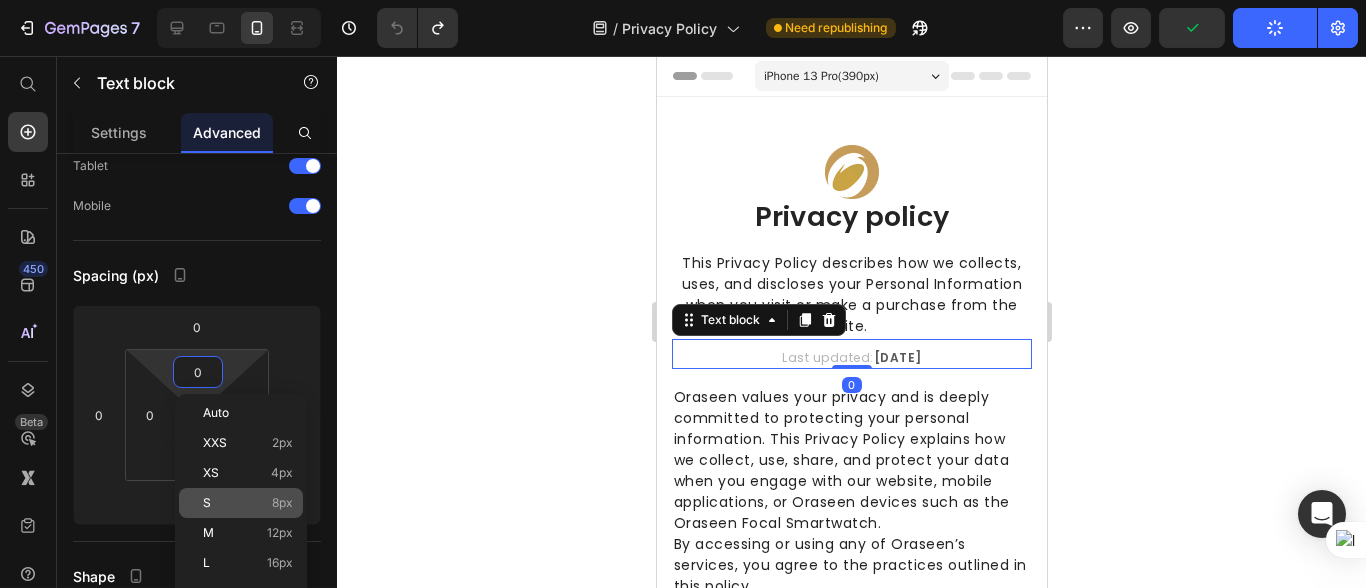 type on "8" 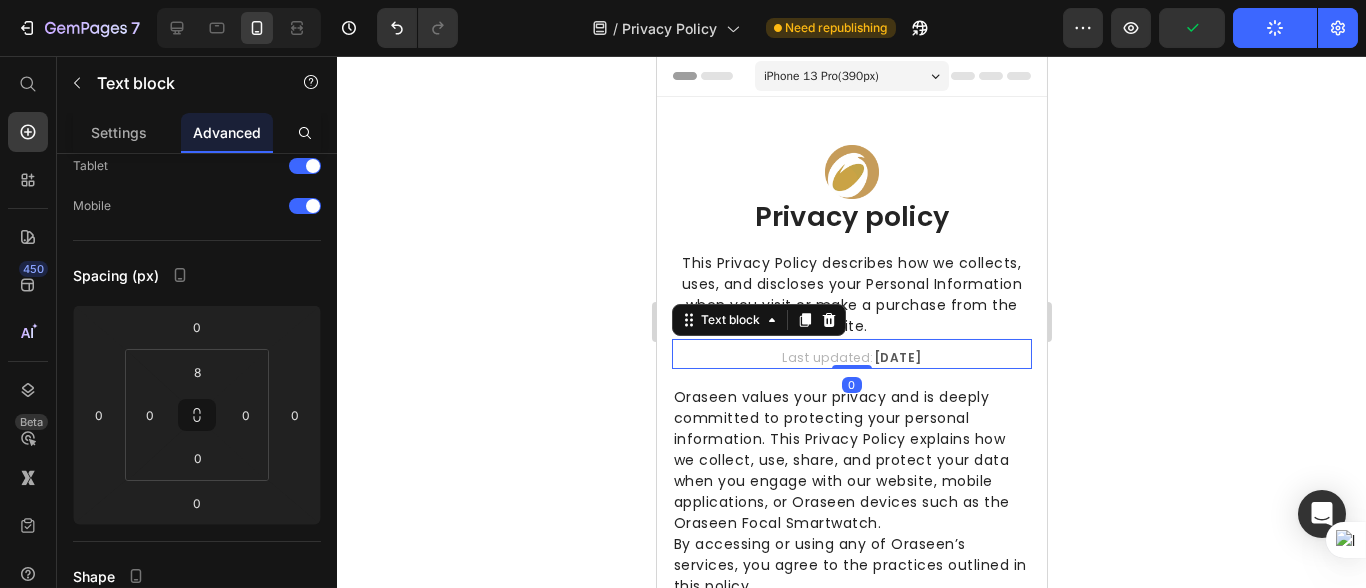 click 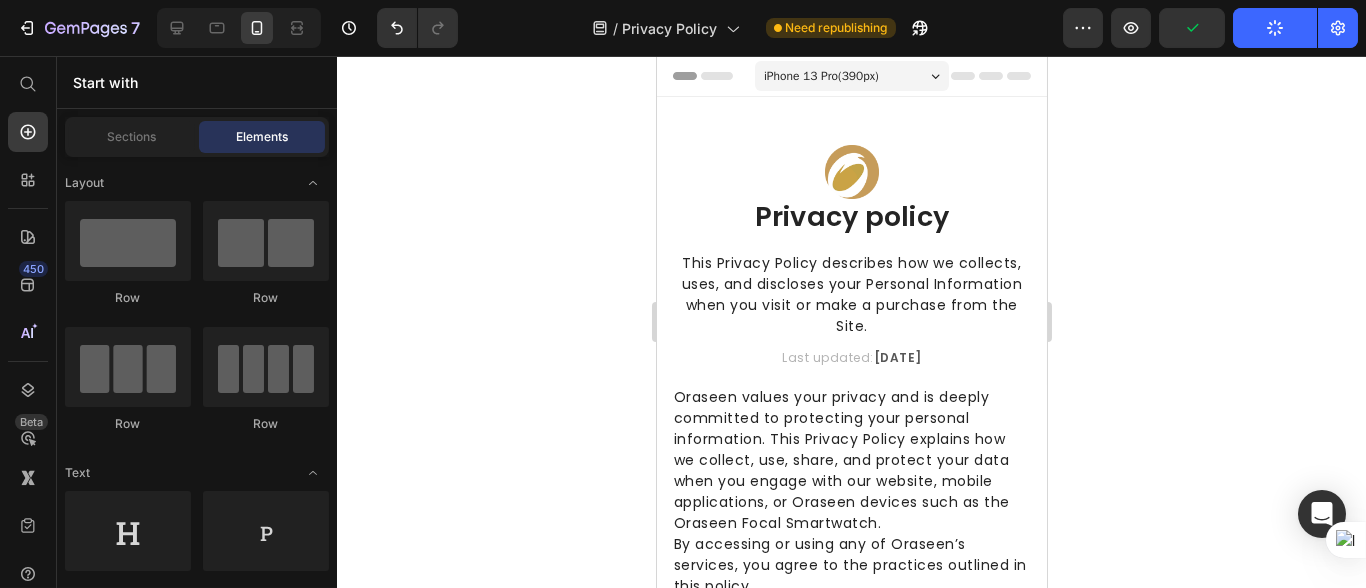 click 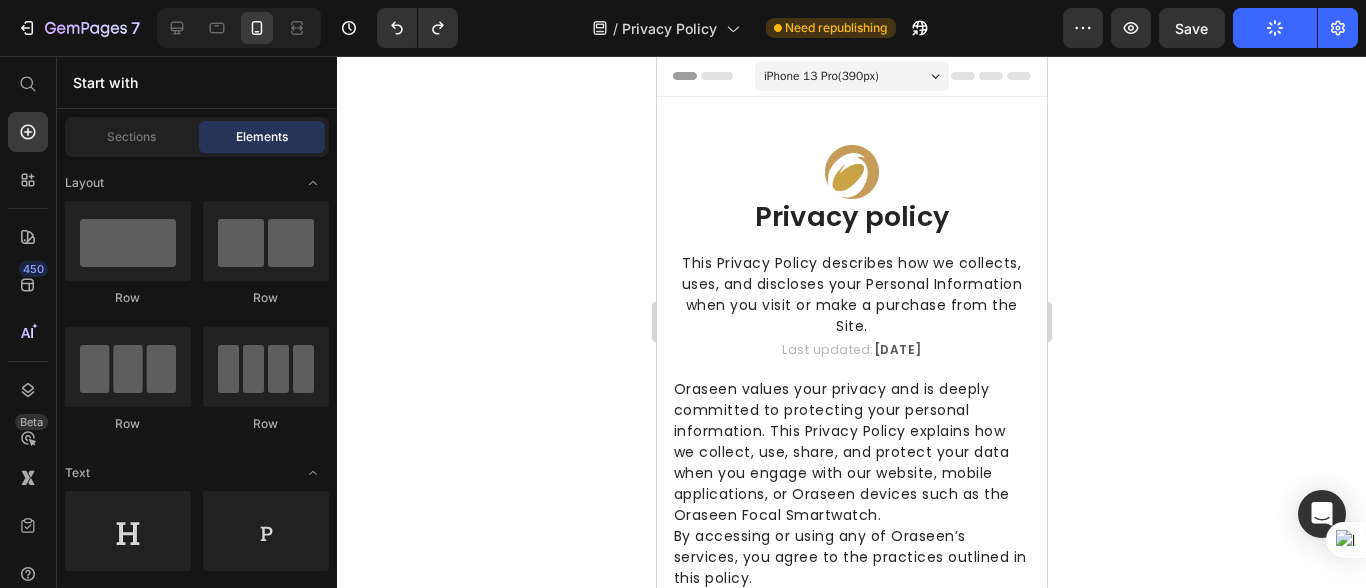 click 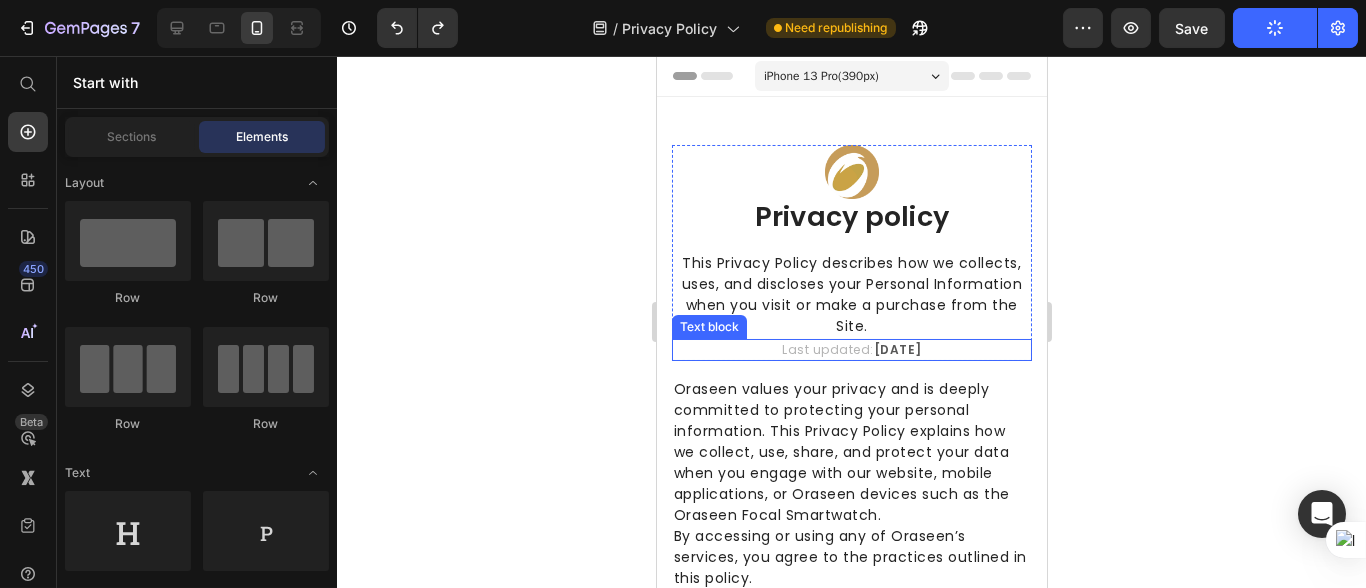 click on "April 2025" at bounding box center [897, 349] 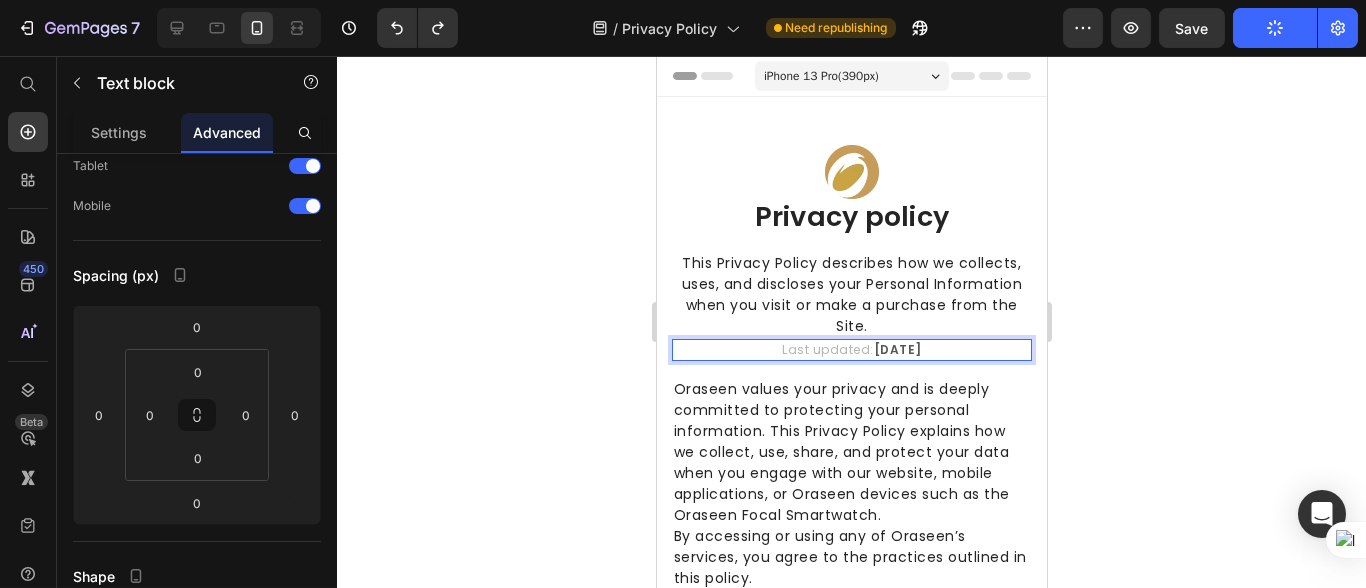 click on "April 2025" at bounding box center (897, 349) 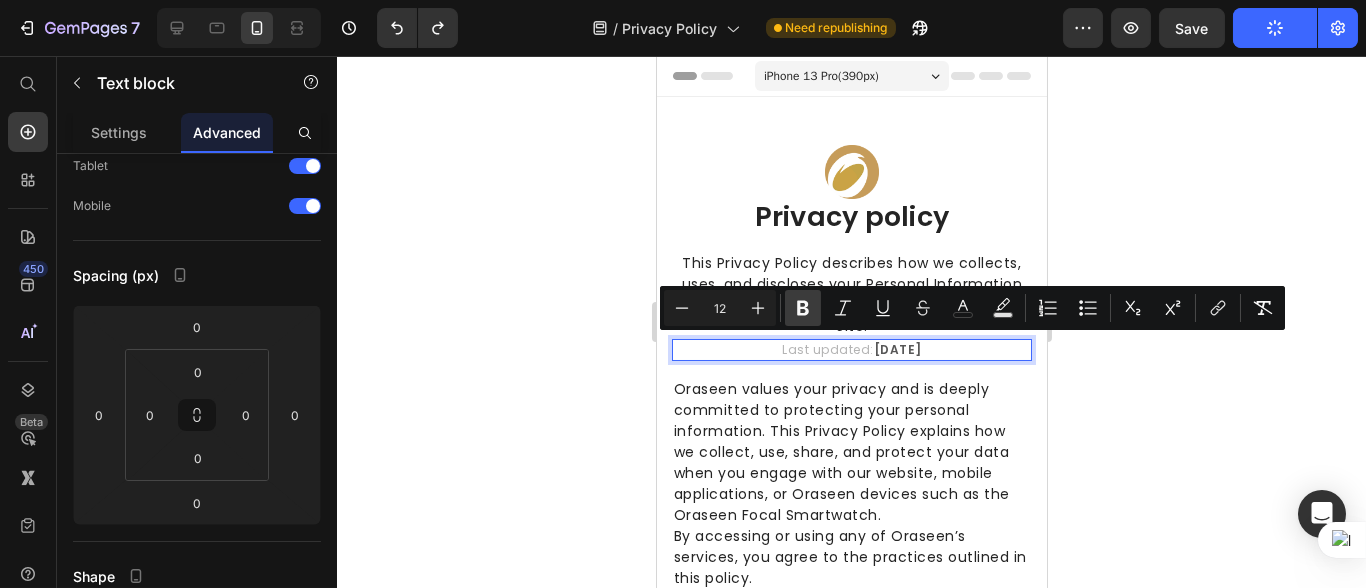 click 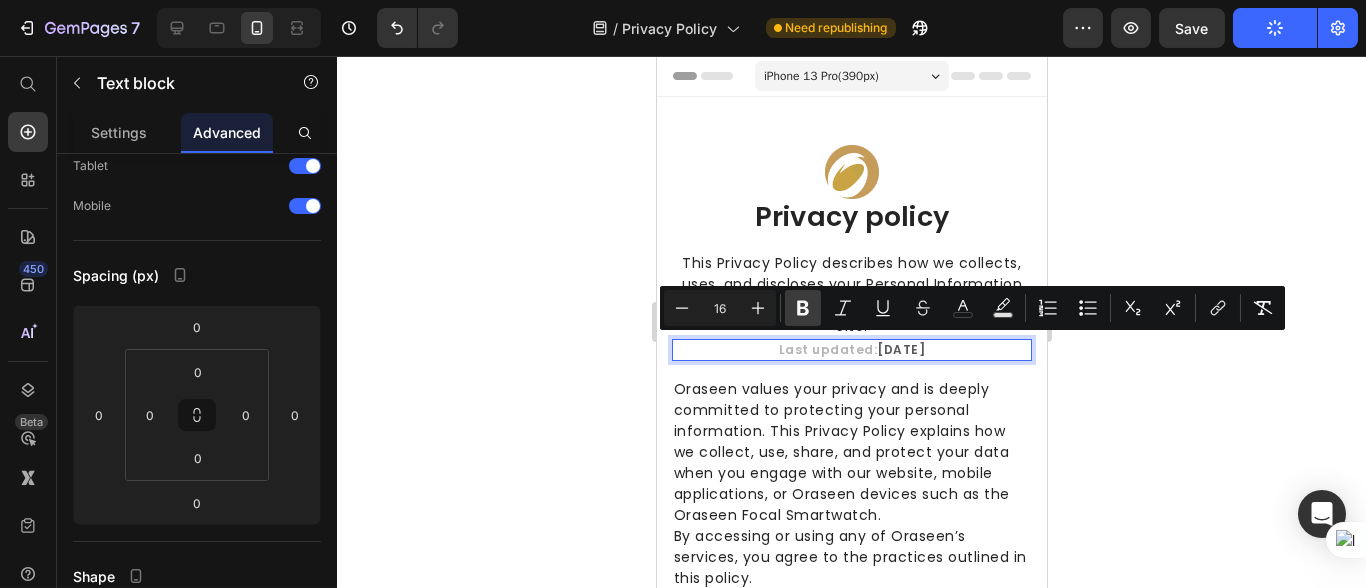 click 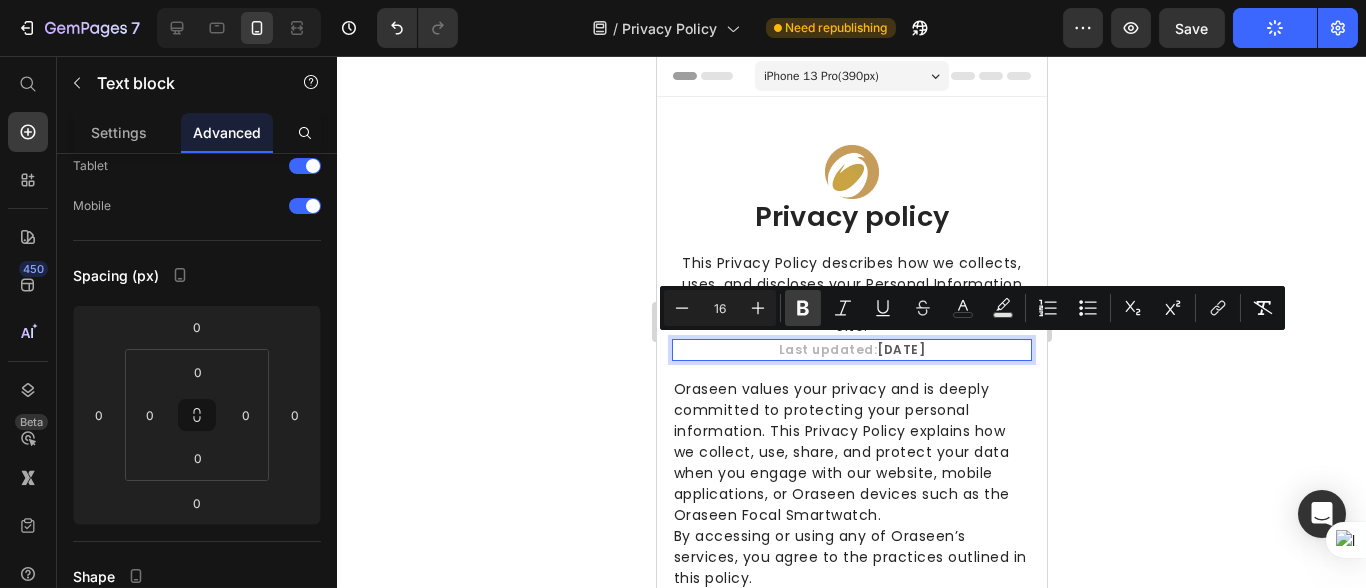 type on "12" 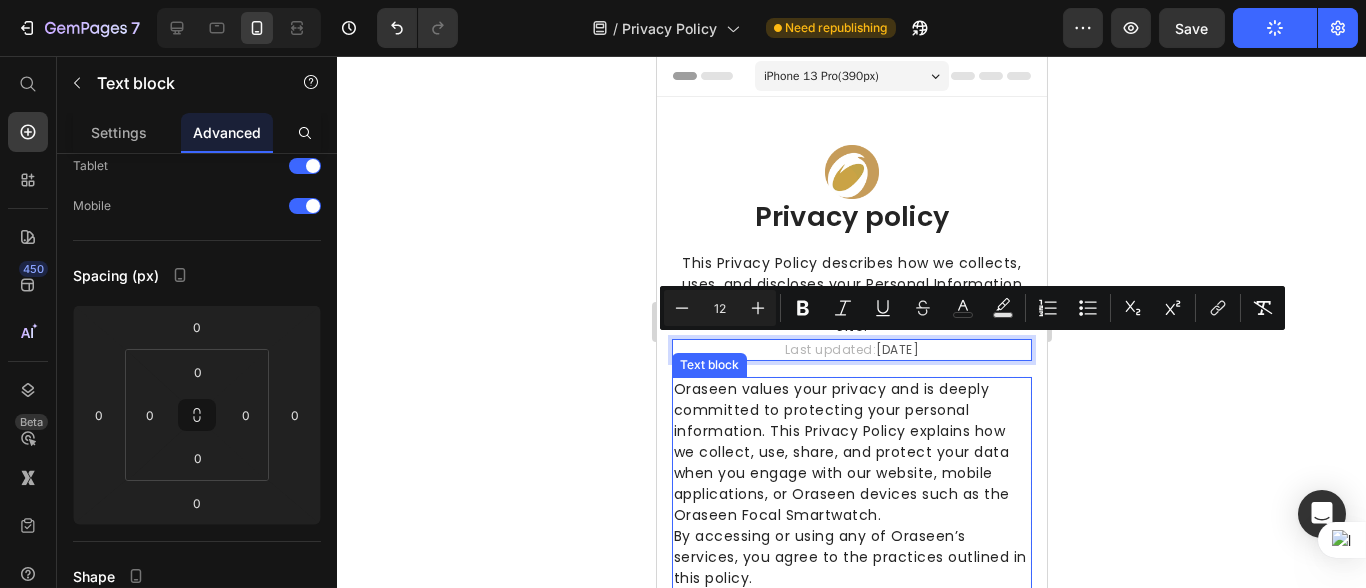 click 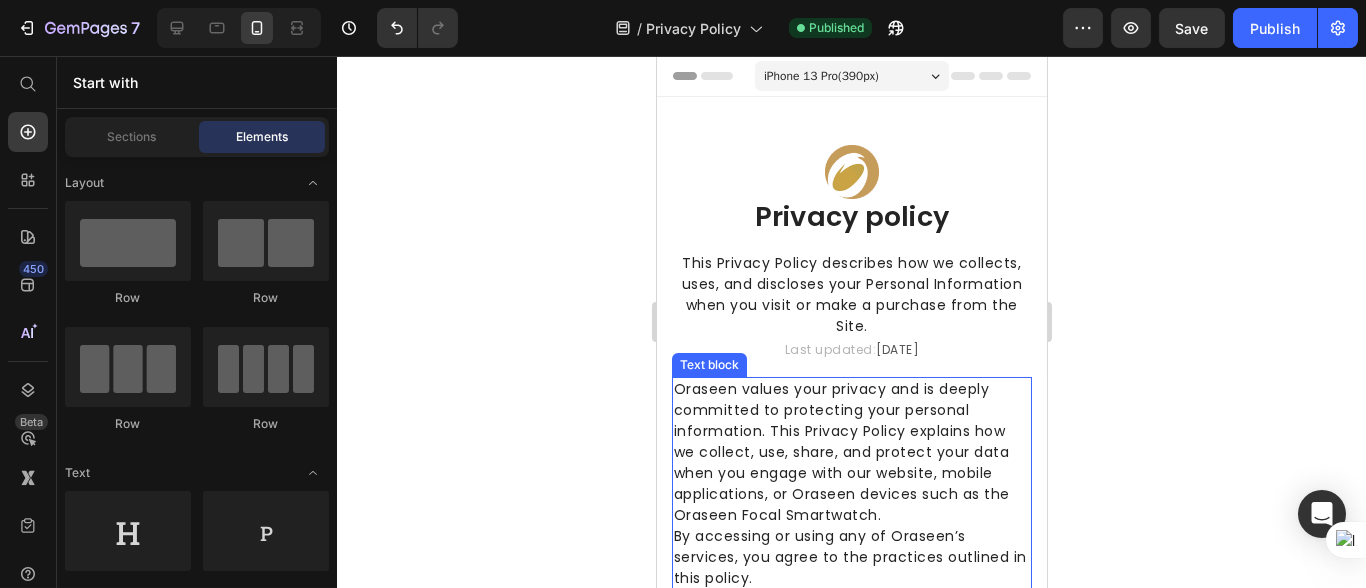 click 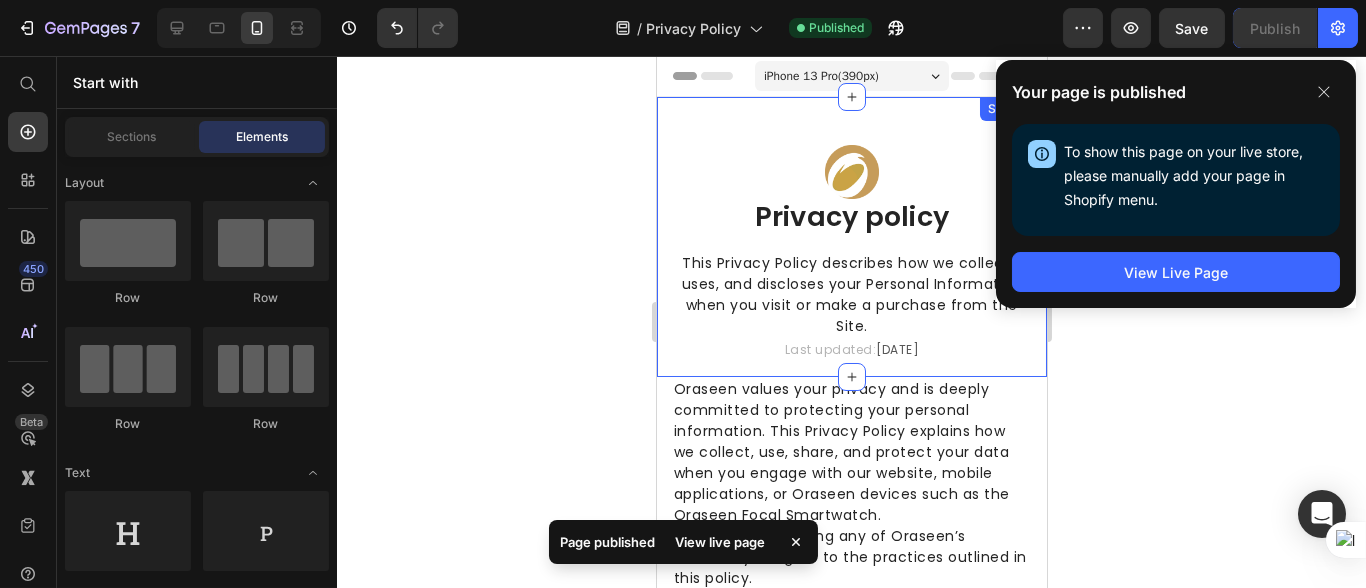 click 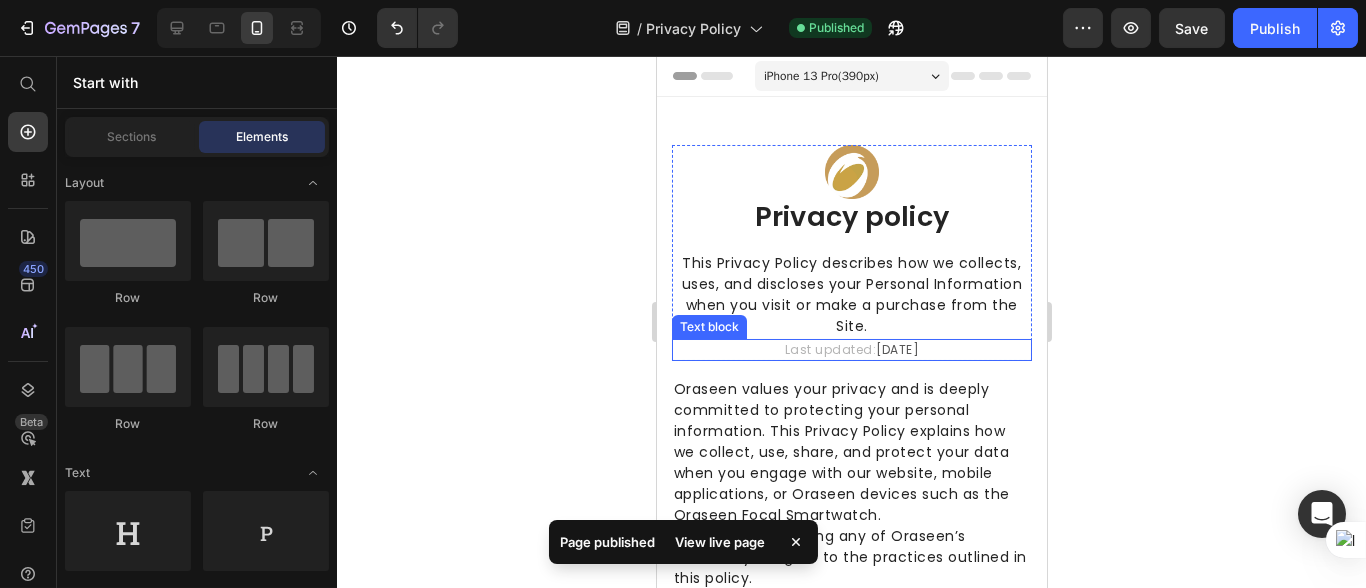 click on "Last updated:  April 2025" at bounding box center [851, 350] 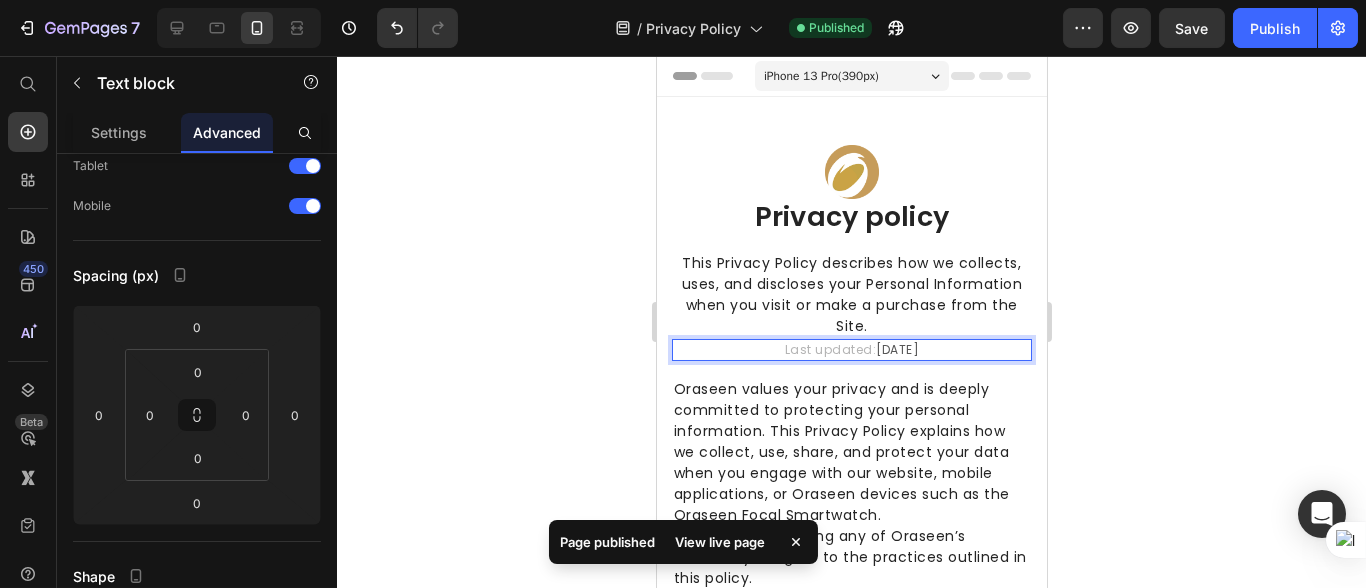 click on "Last updated:  April 2025" at bounding box center [851, 350] 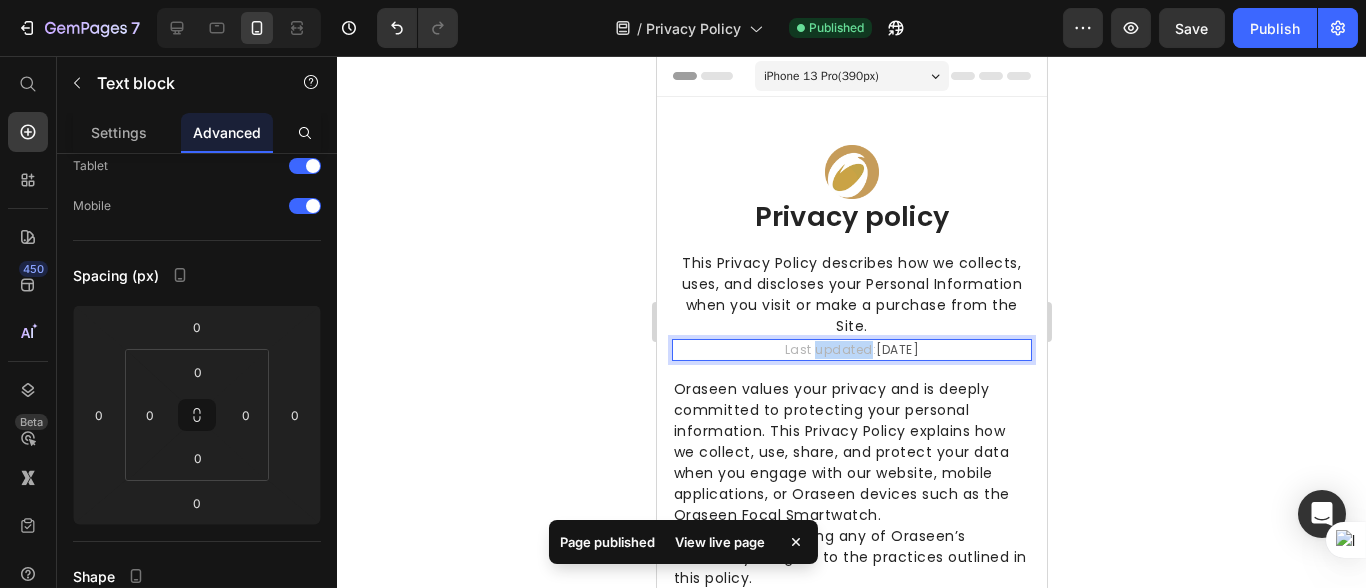click on "Last updated:  April 2025" at bounding box center [851, 350] 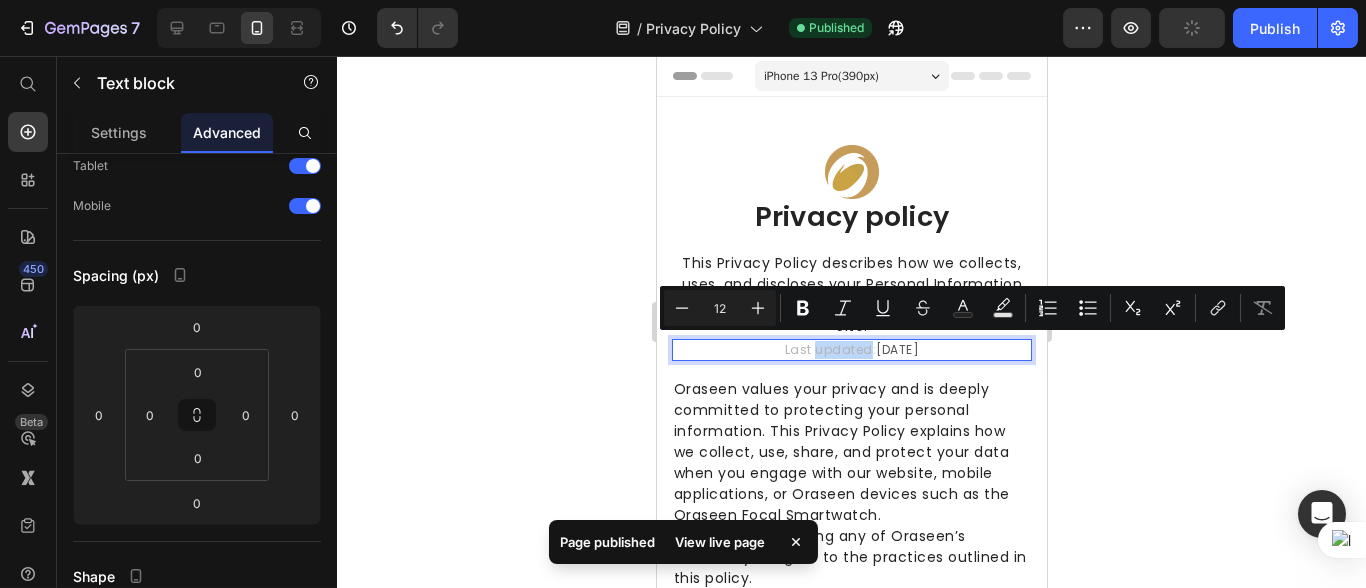 click on "Last updated:  April 2025" at bounding box center (851, 350) 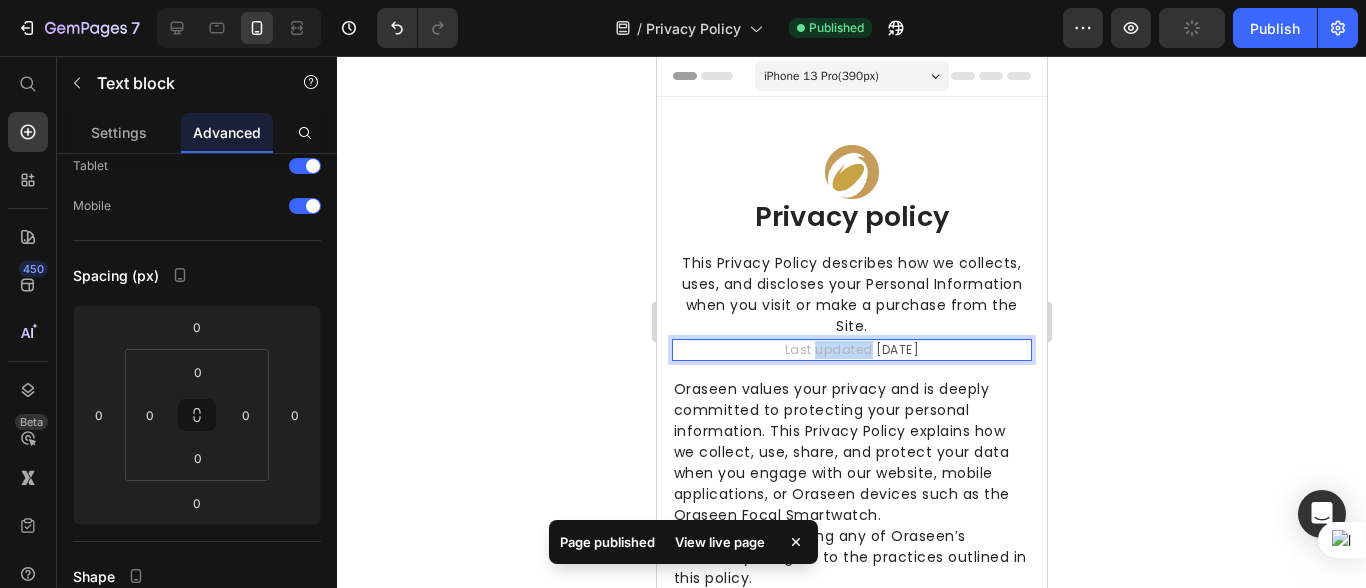 click on "Last updated:  April 2025" at bounding box center [851, 350] 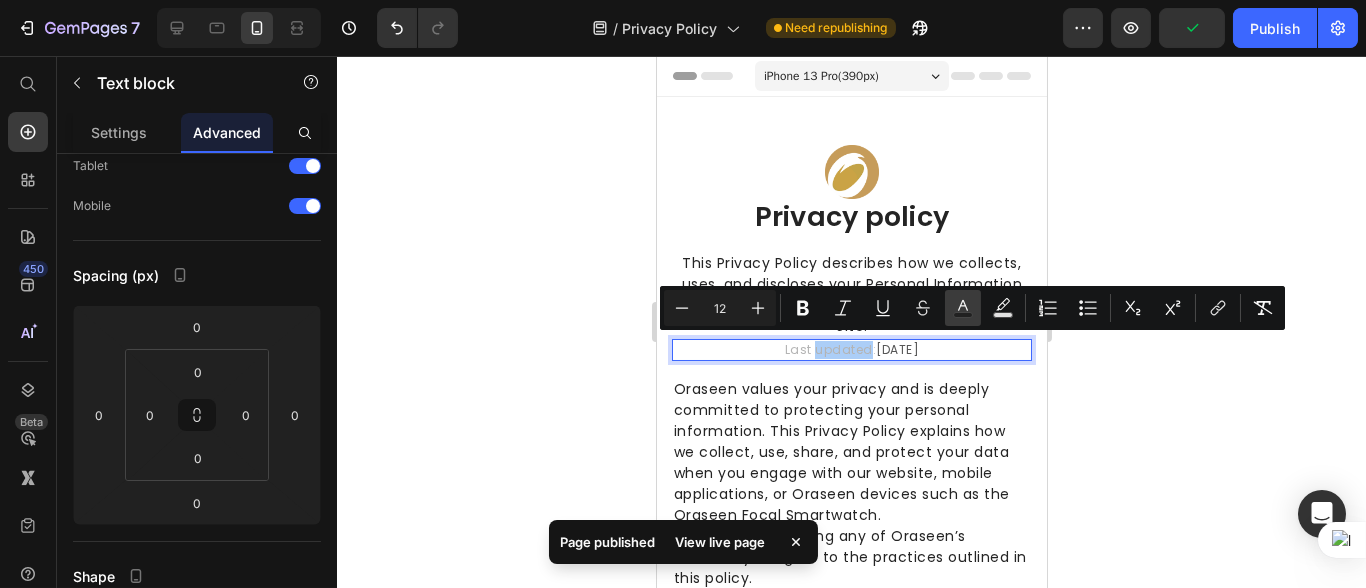 click 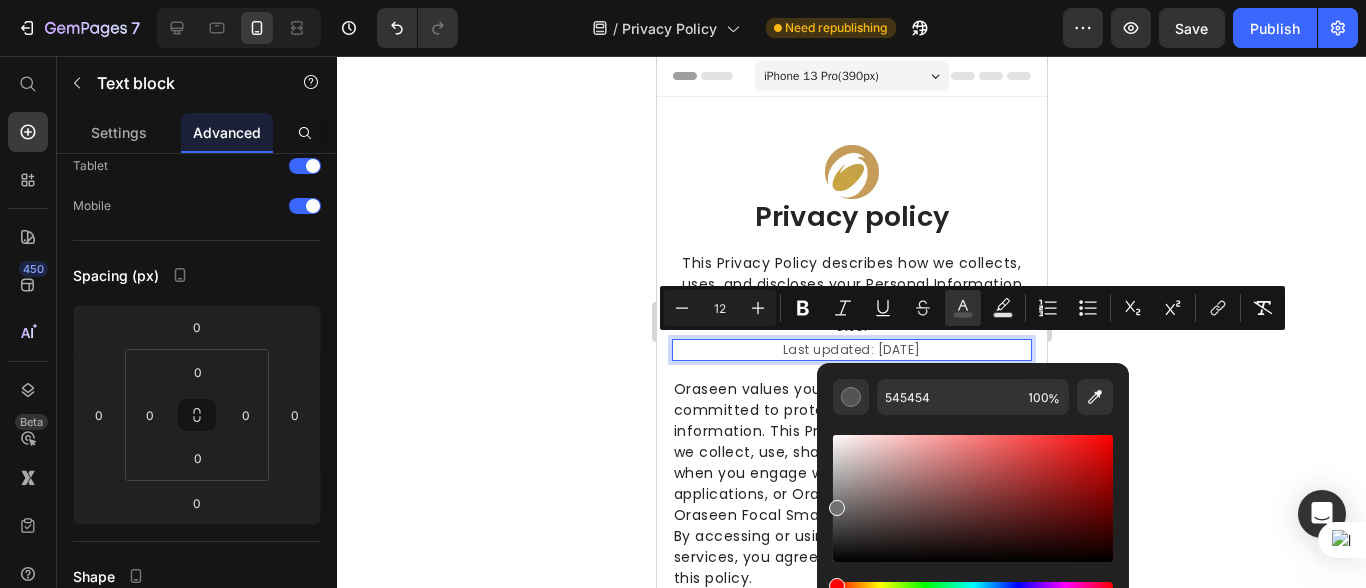 drag, startPoint x: 864, startPoint y: 516, endPoint x: 830, endPoint y: 504, distance: 36.05551 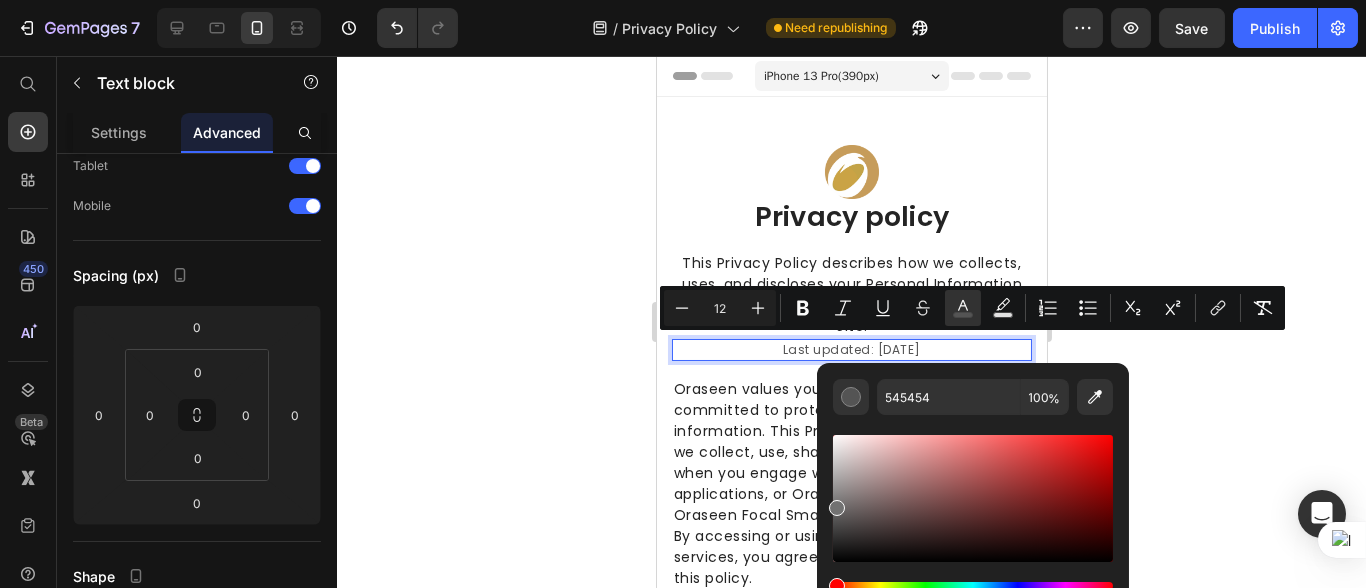 click at bounding box center (973, 498) 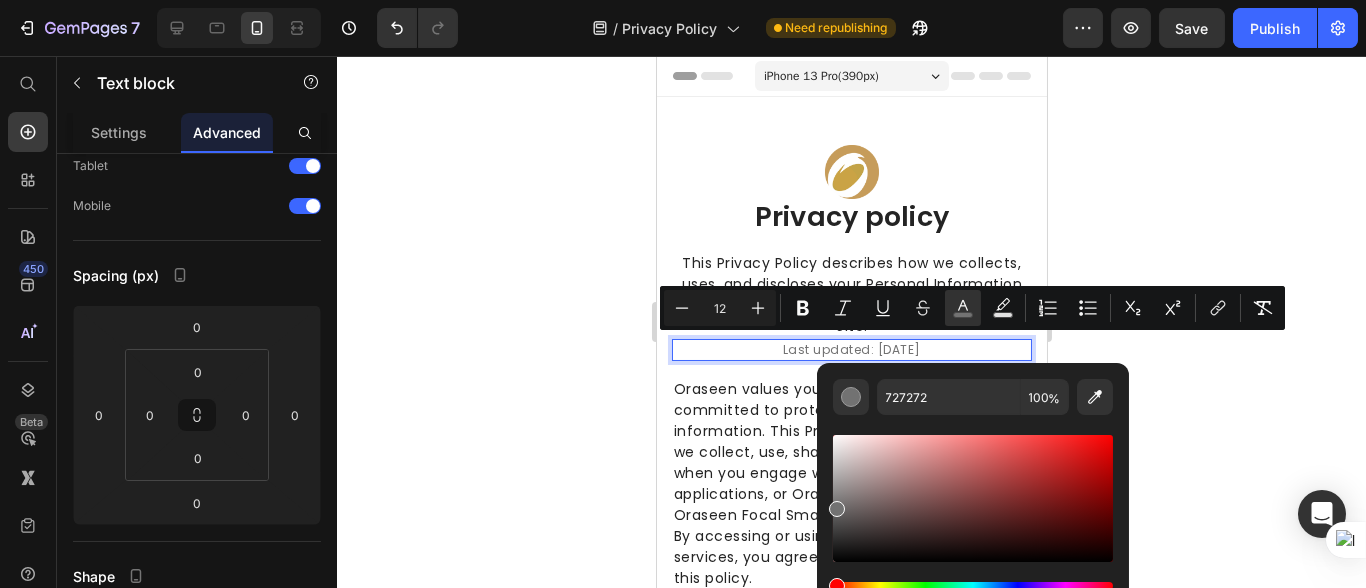 click 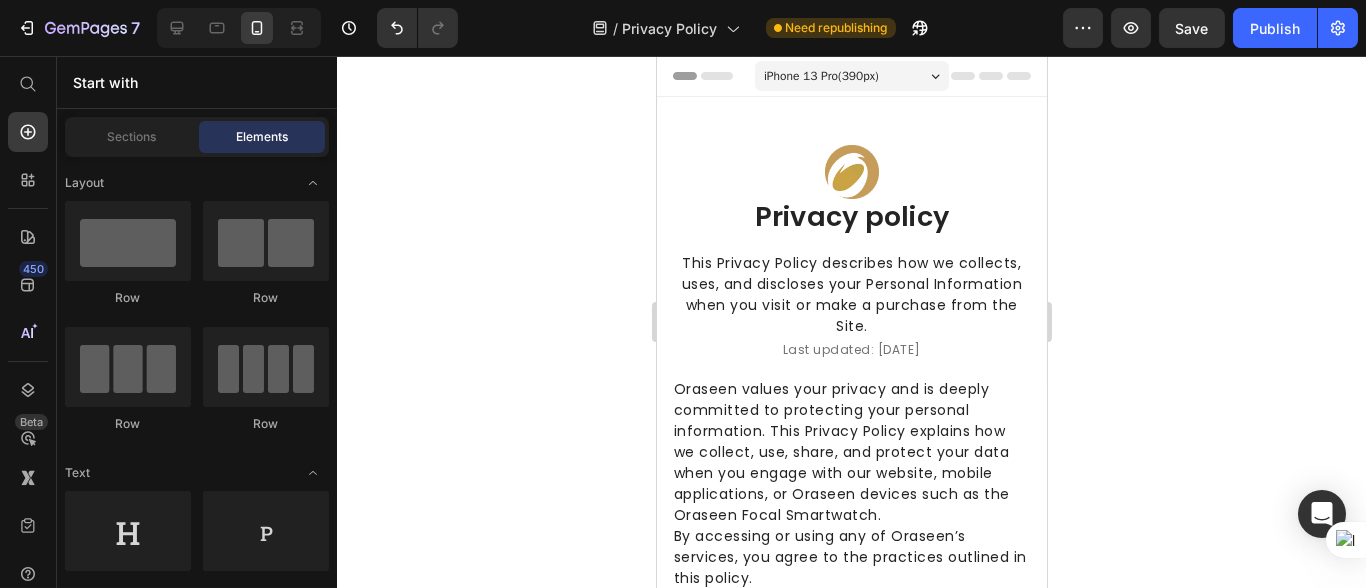 click 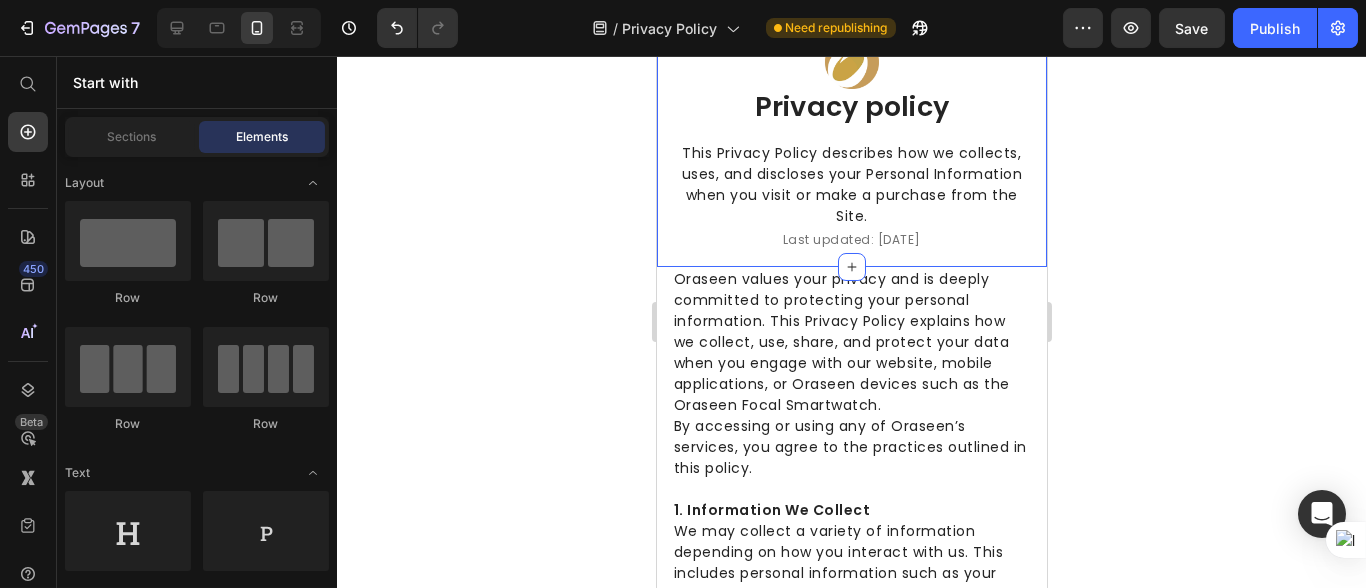 scroll, scrollTop: 0, scrollLeft: 0, axis: both 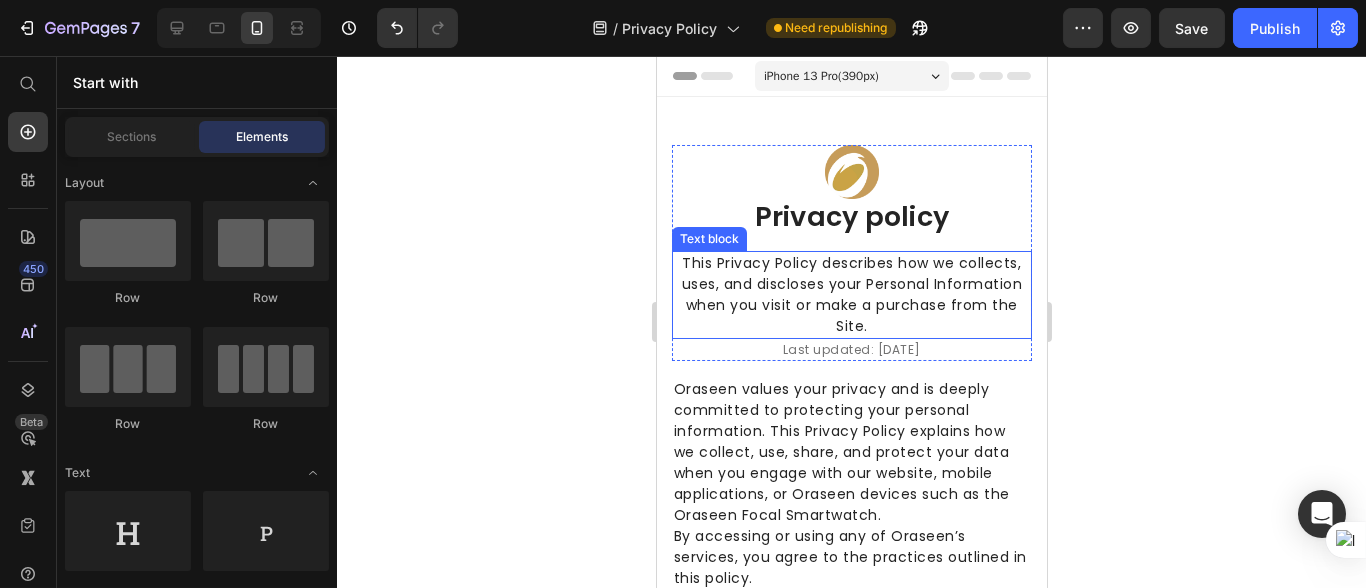 click 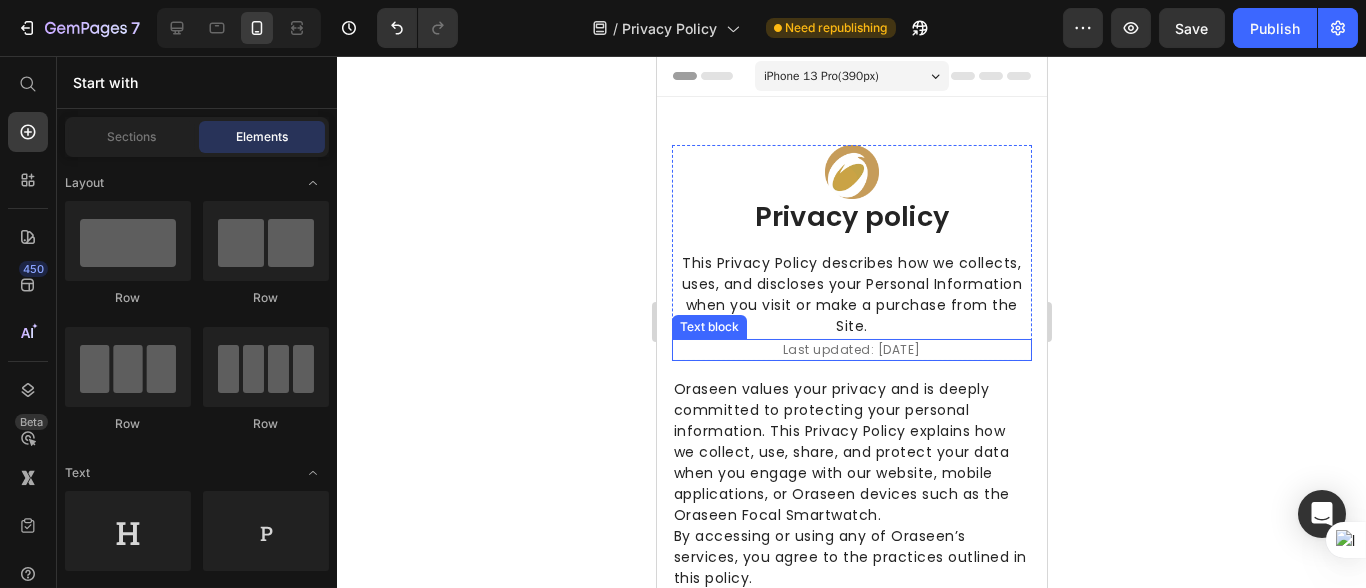 click on "Last updated: April 2025" at bounding box center [851, 350] 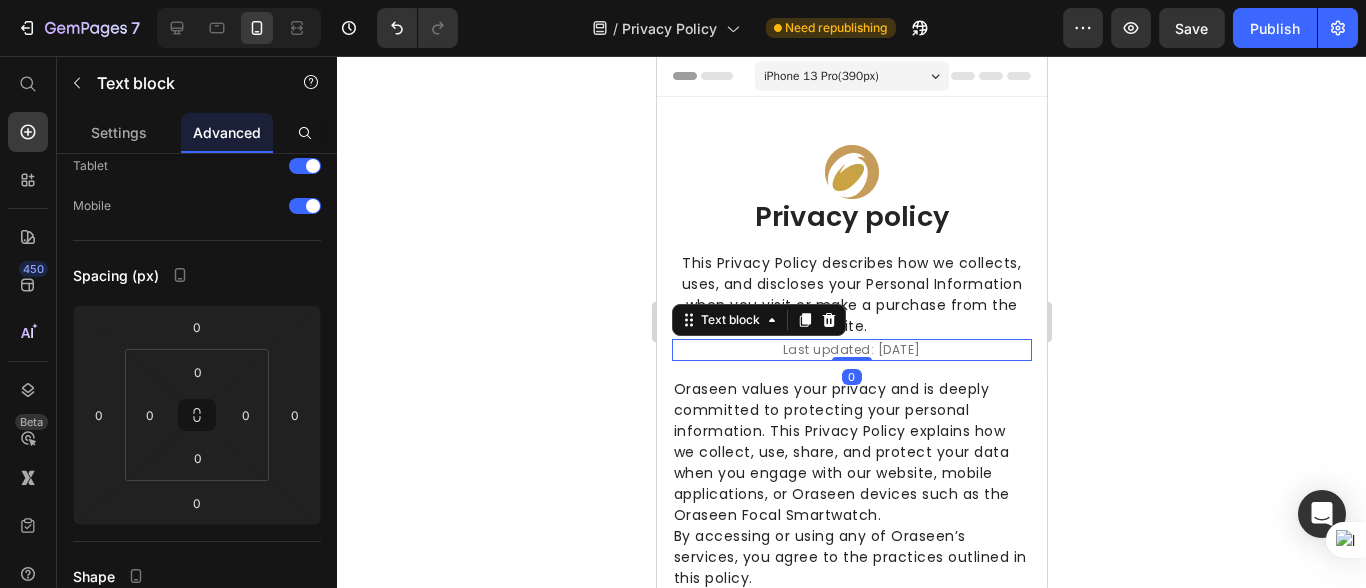 click on "Last updated: April 2025" at bounding box center (851, 350) 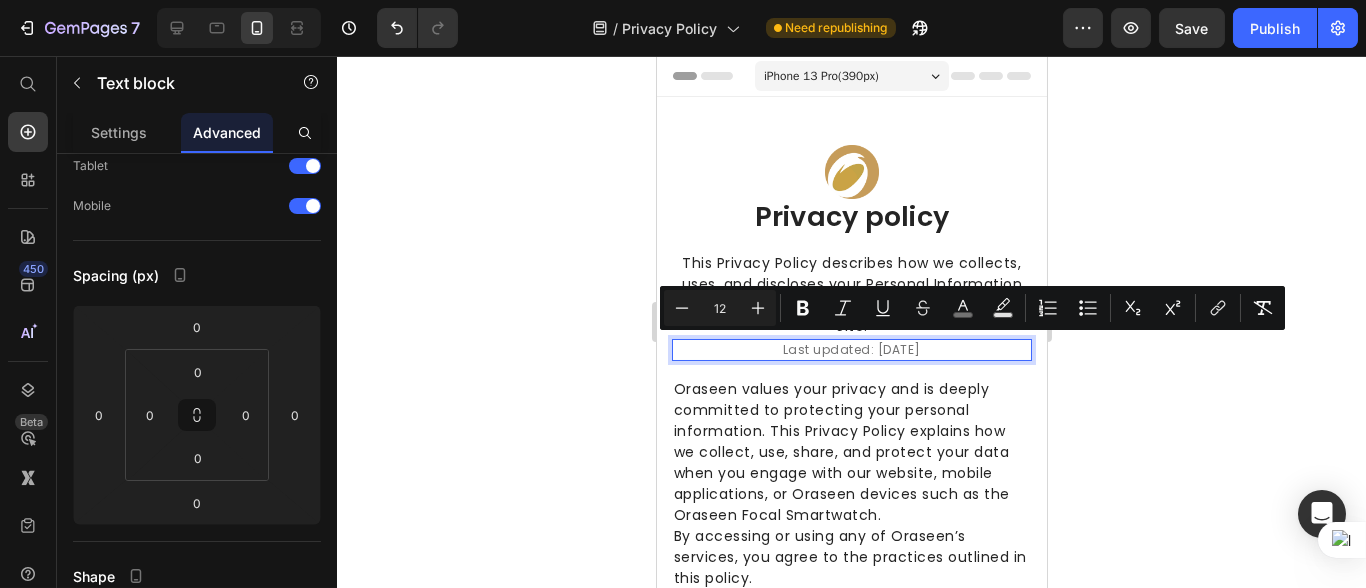 click 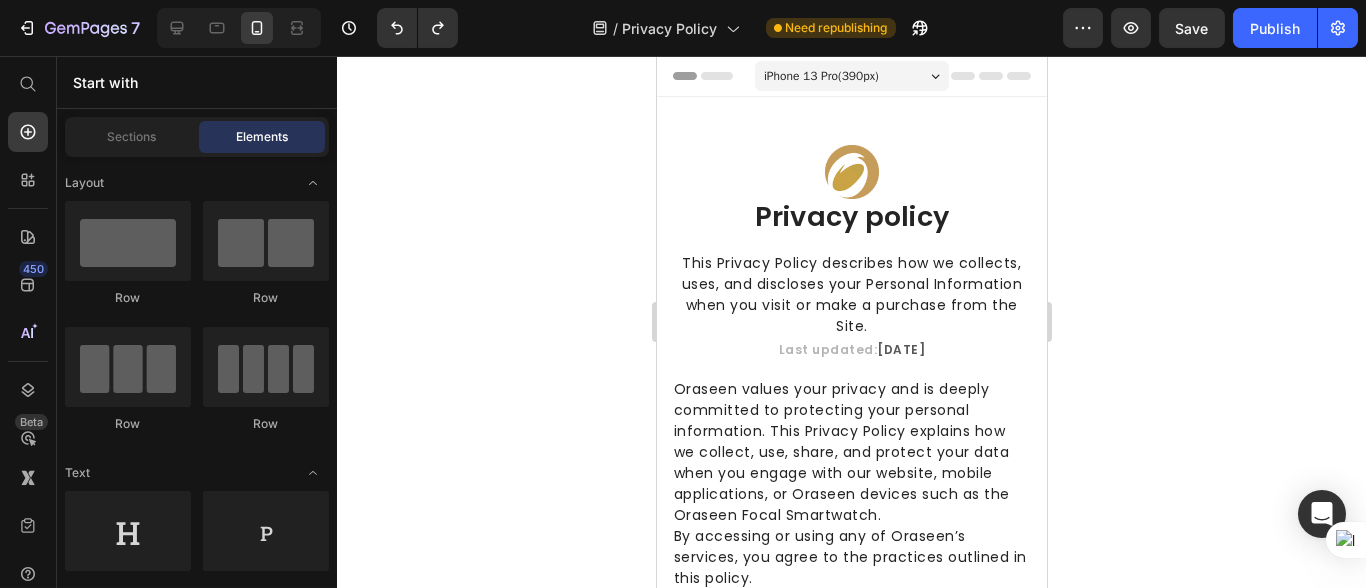 click 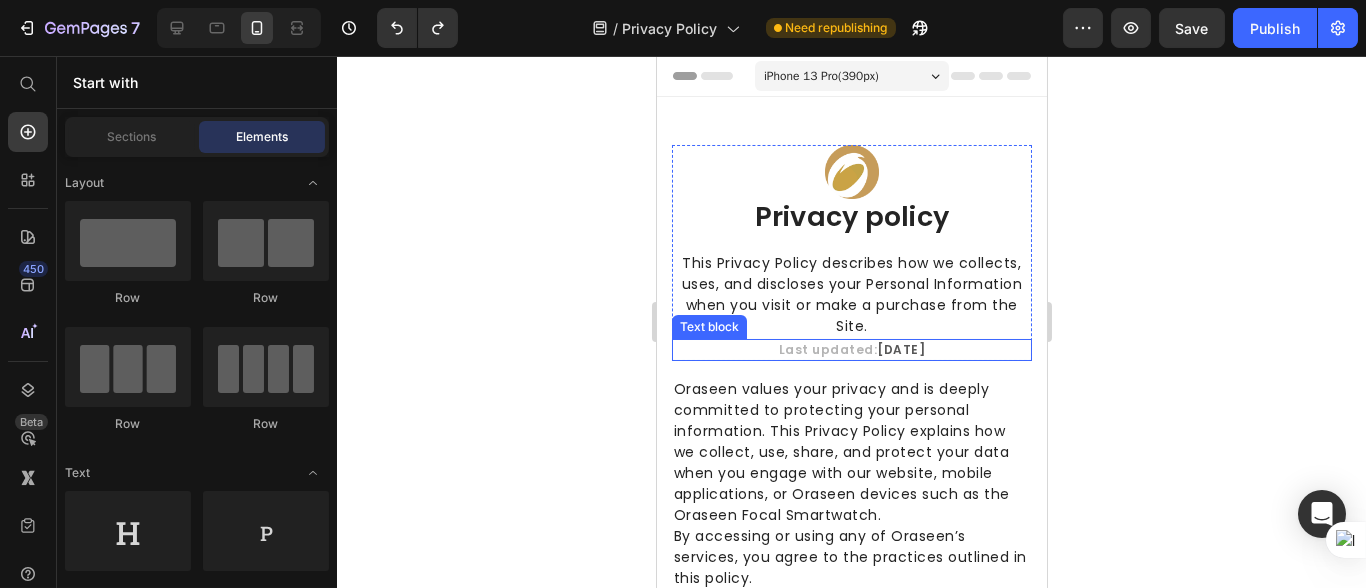 click on "Last updated:  April 2025" at bounding box center (851, 350) 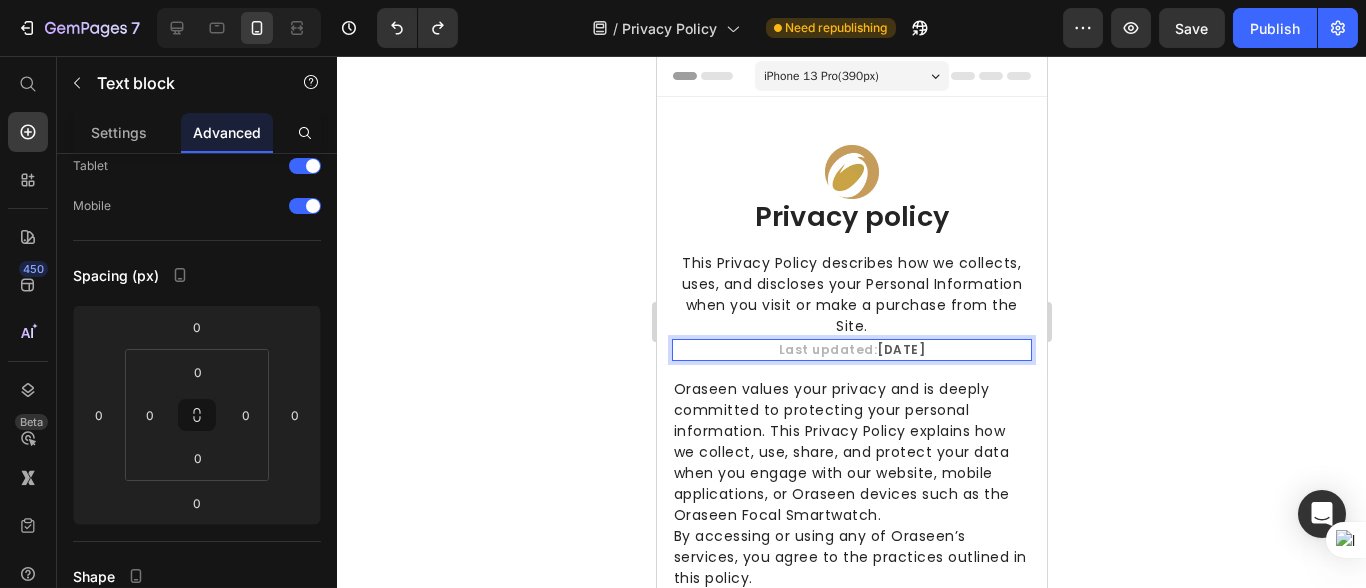 click on "Last updated:  April 2025" at bounding box center [851, 350] 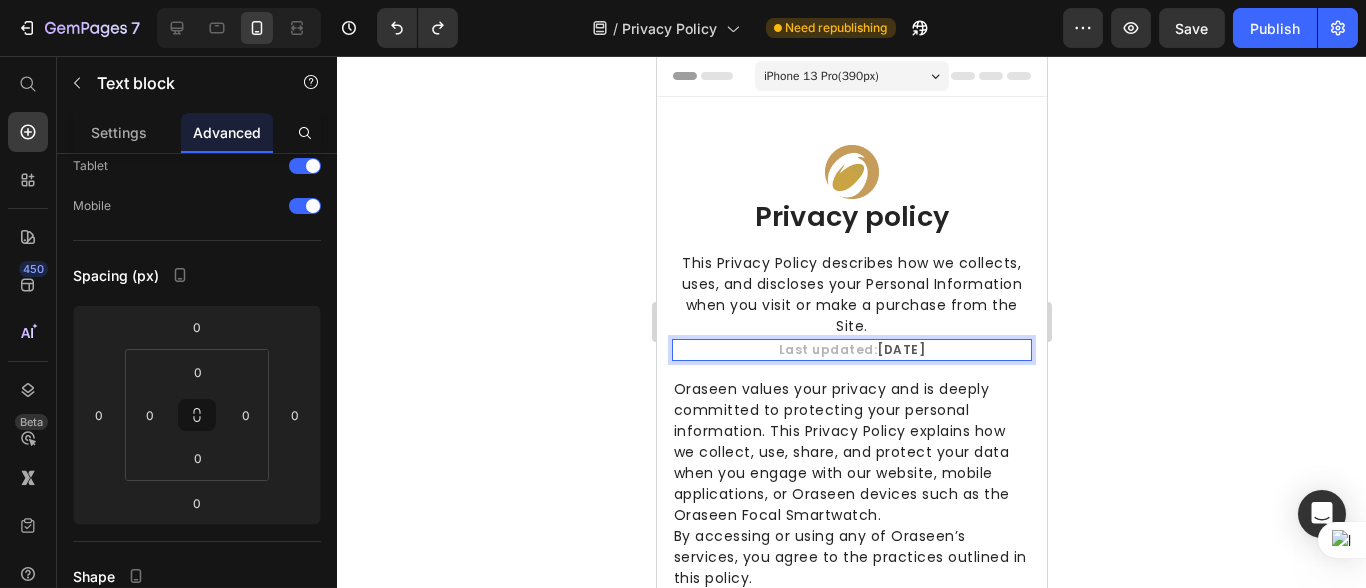 click on "Last updated:  April 2025" at bounding box center [851, 350] 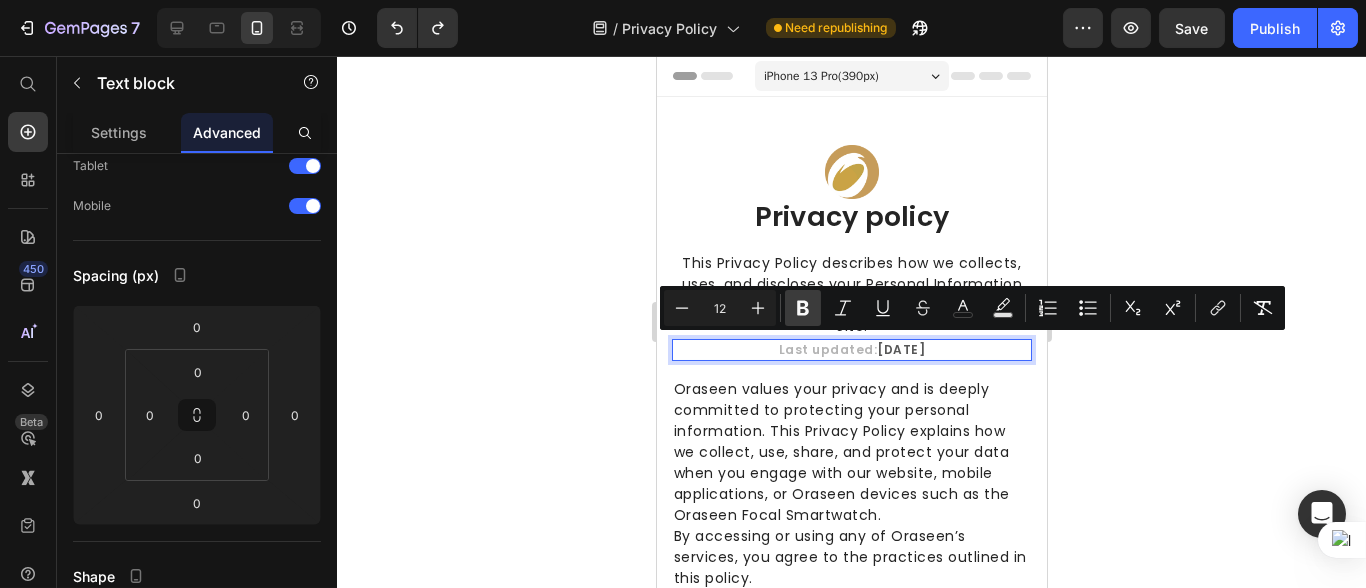 click on "Bold" at bounding box center (803, 308) 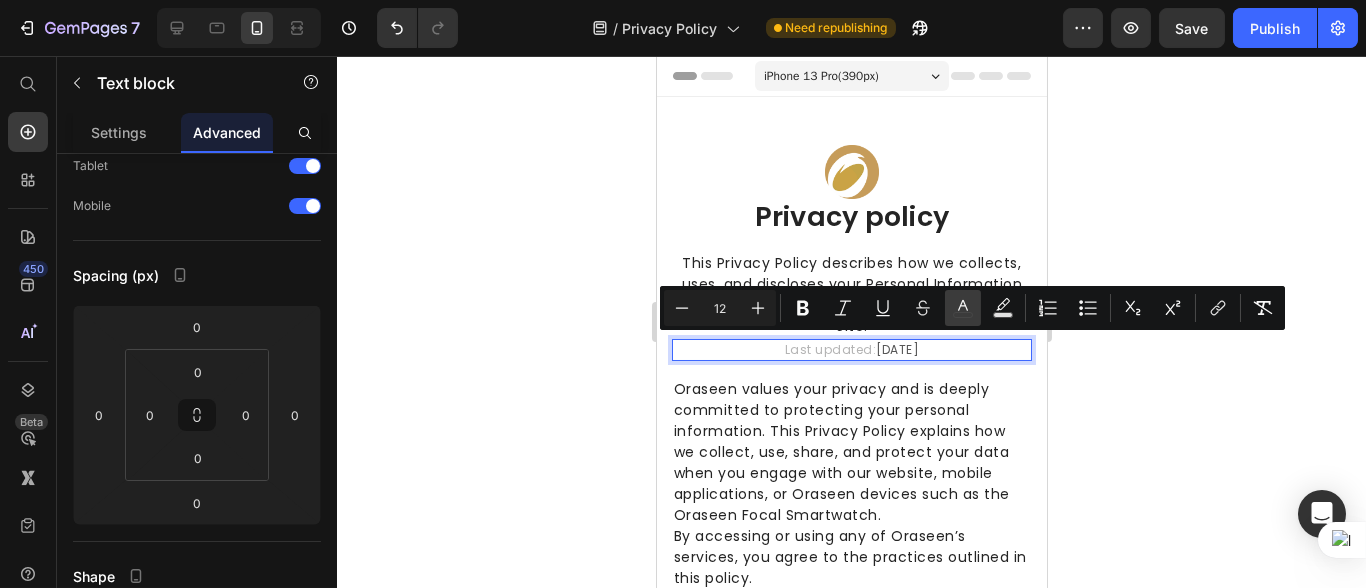 click 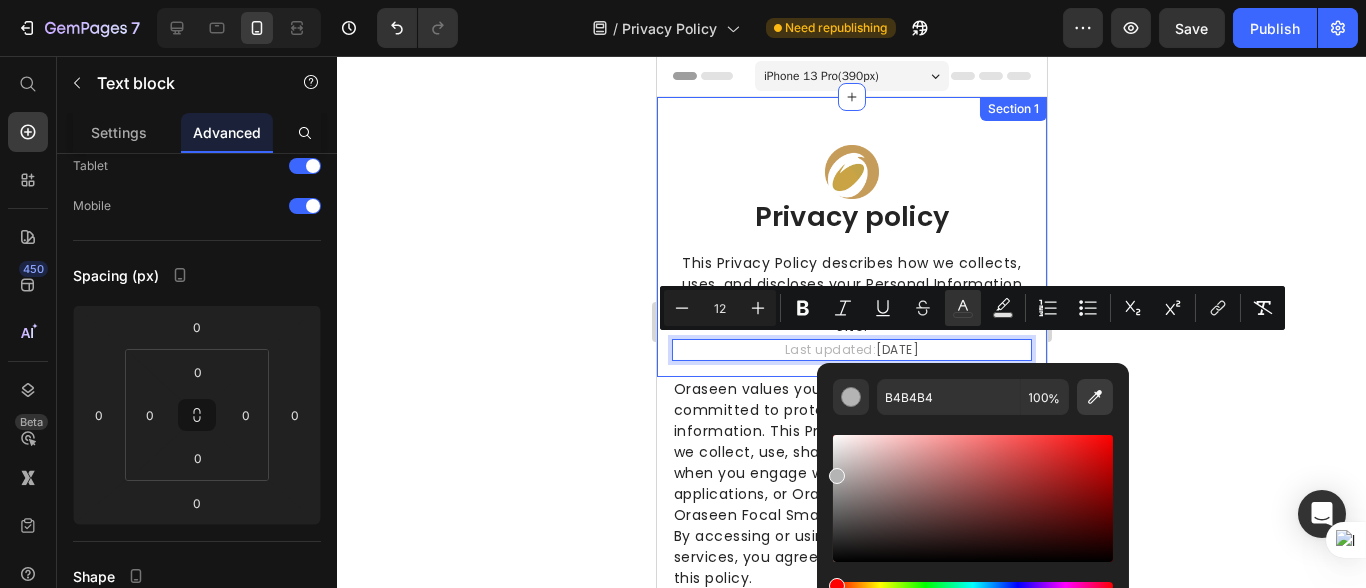 click 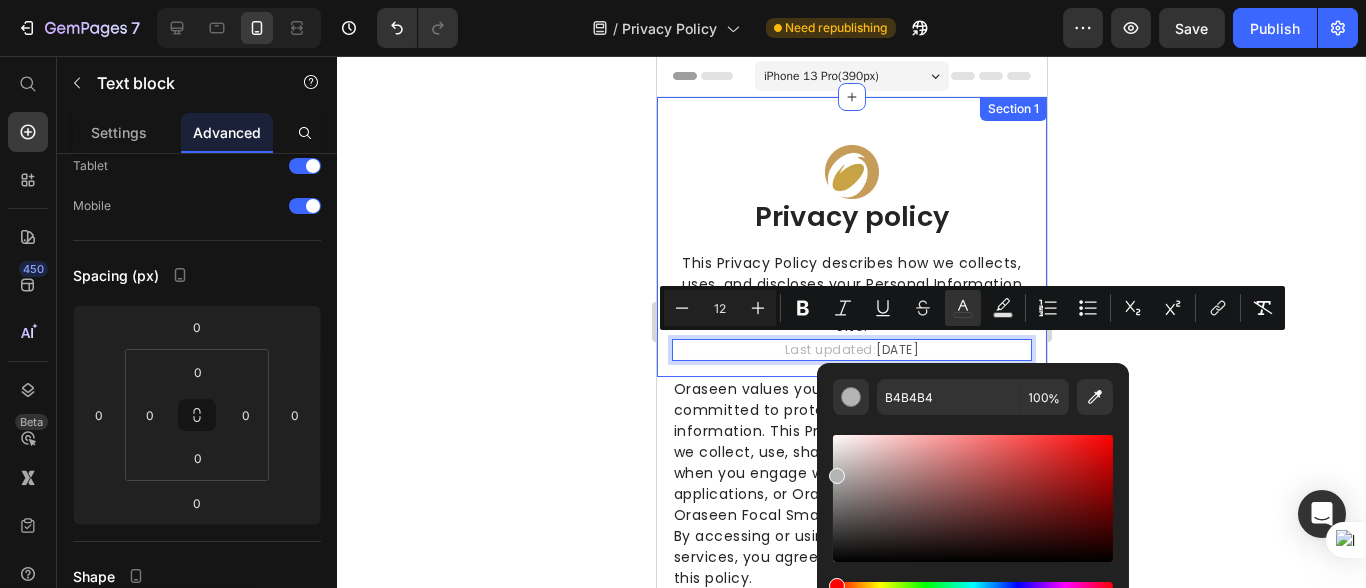 type on "C59C5A" 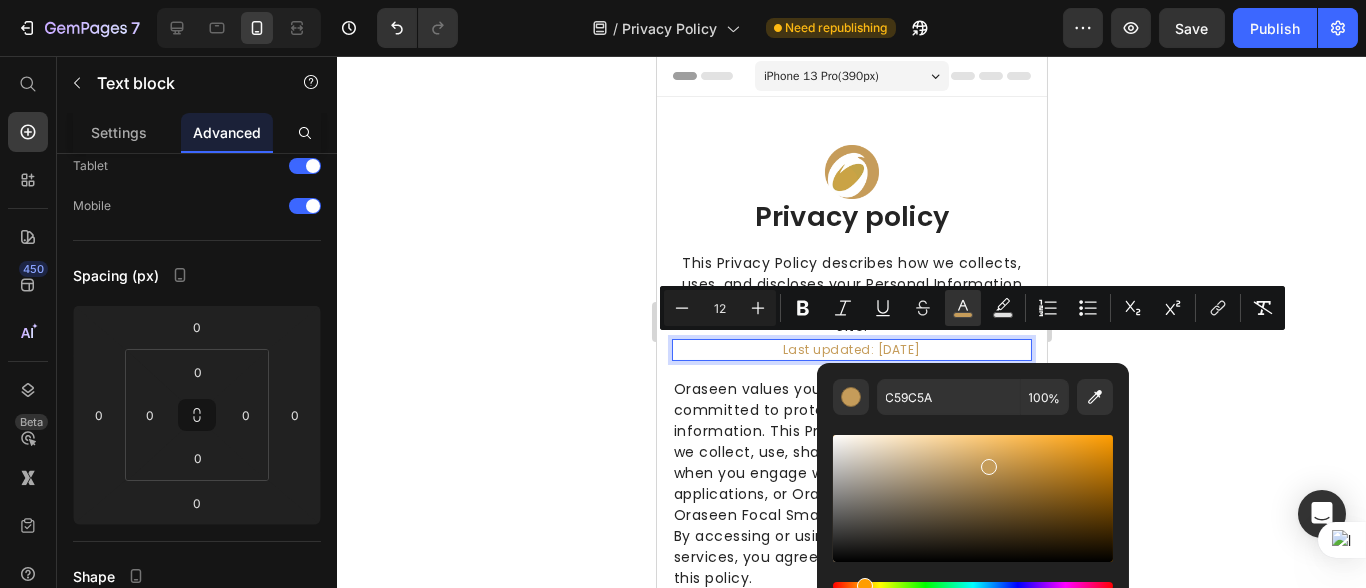 click 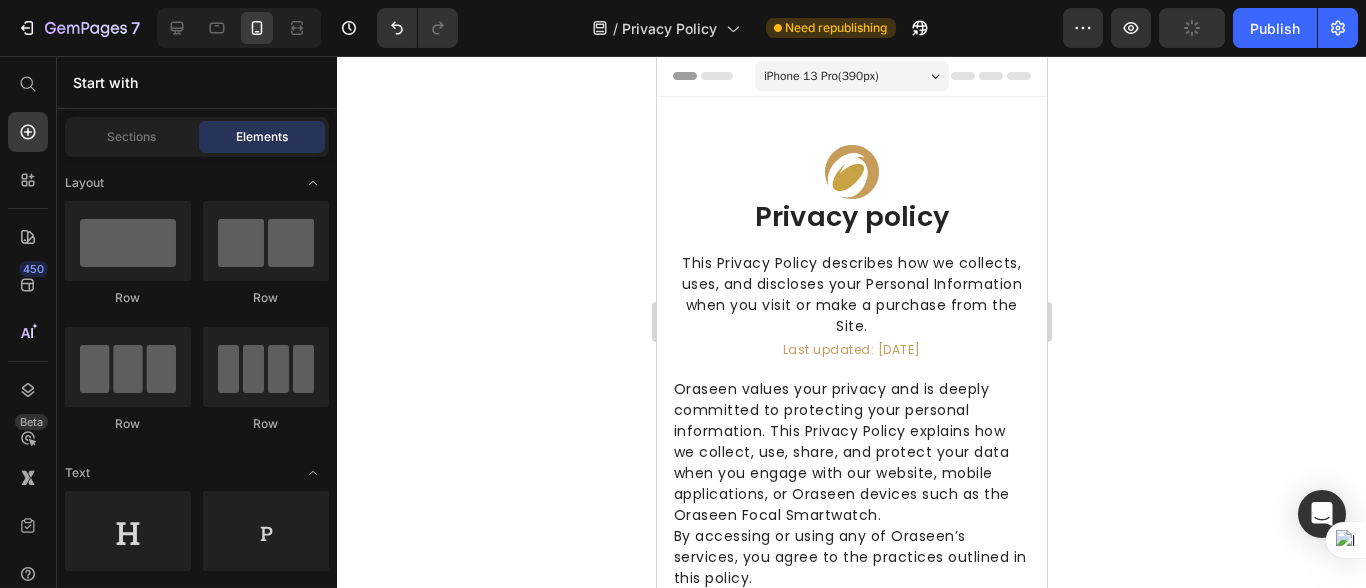 click 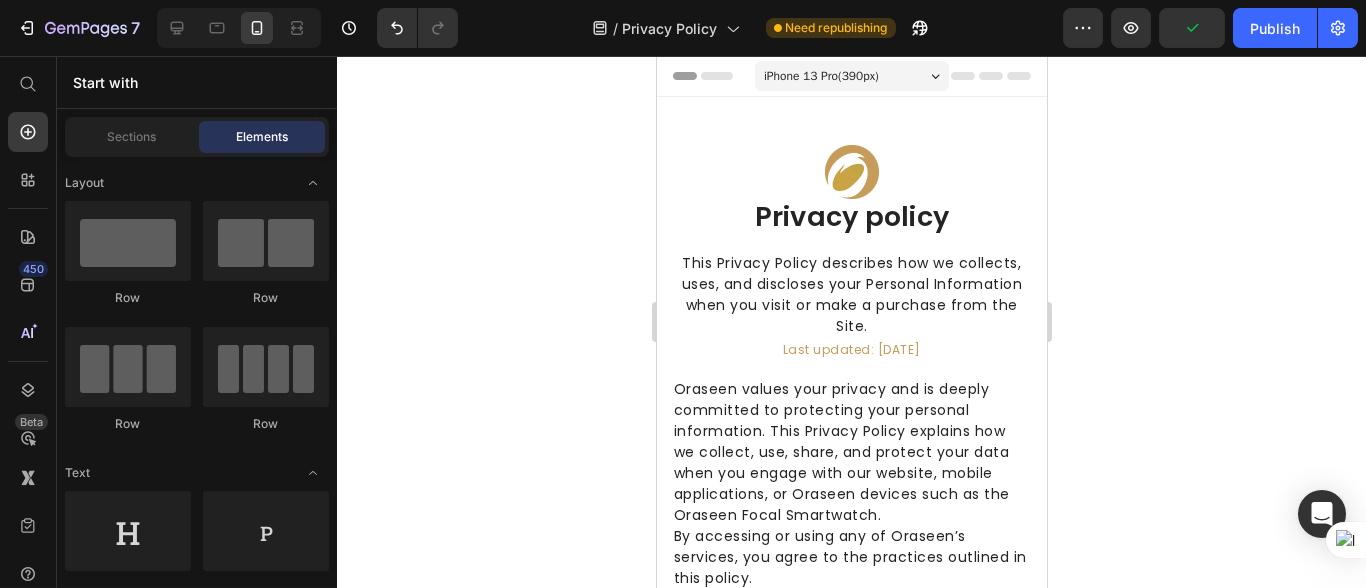 click 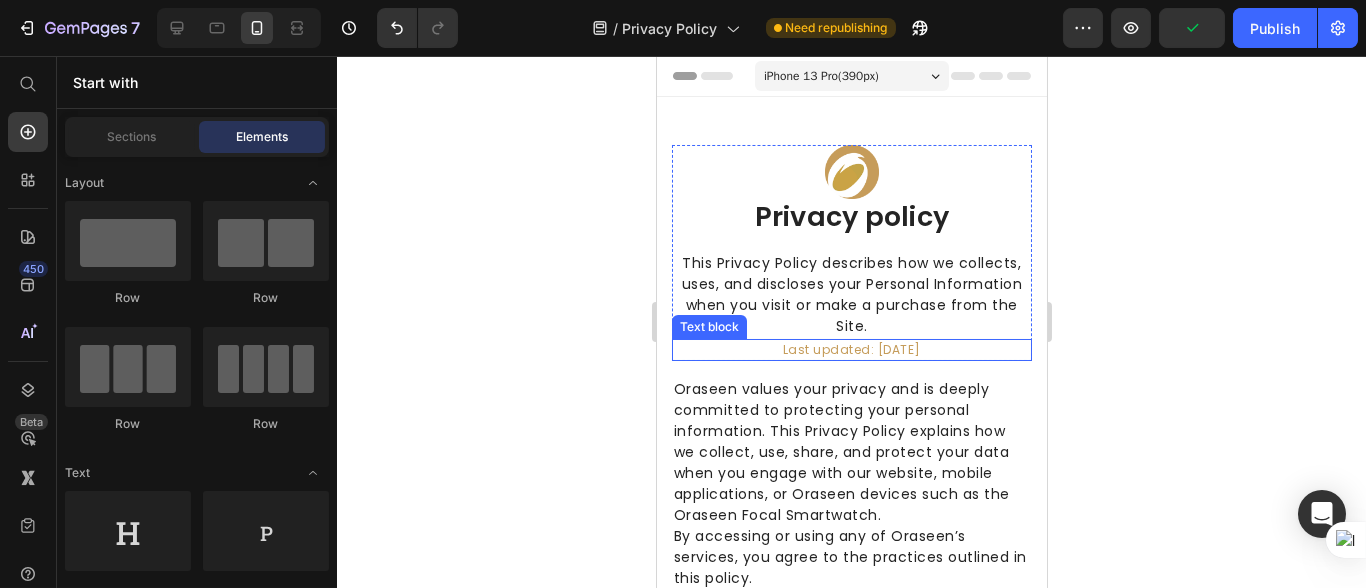 click on "Last updated: April 2025" at bounding box center (851, 349) 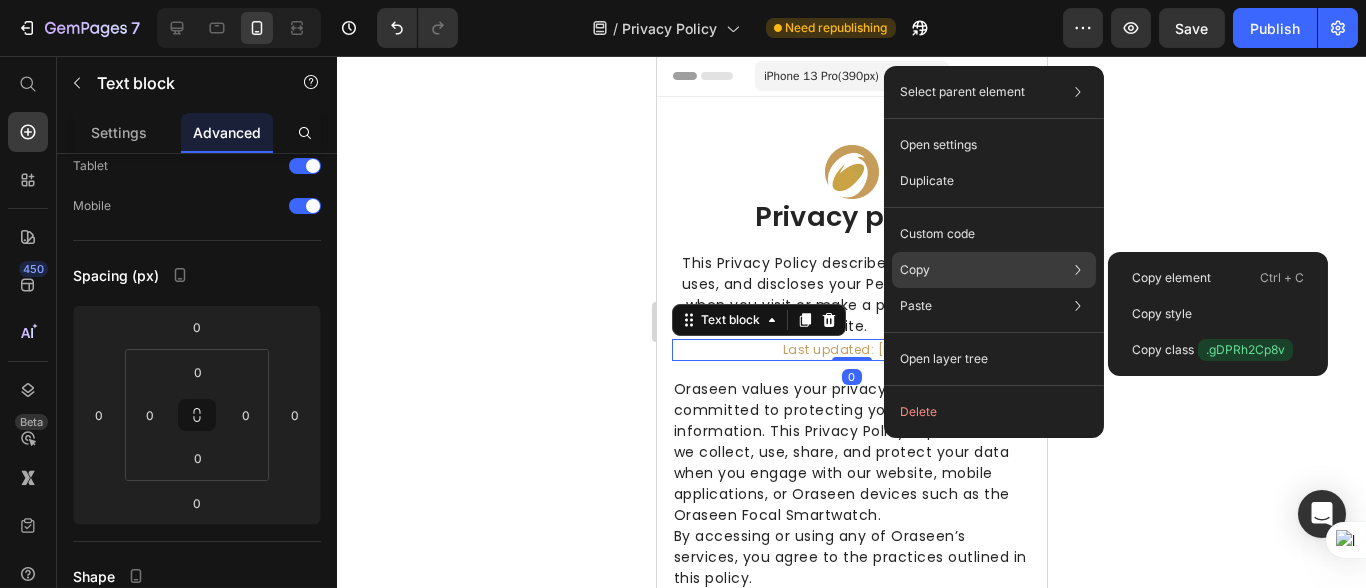 click on "Copy Copy element  Ctrl + C Copy style  Copy class  .gDPRh2Cp8v" 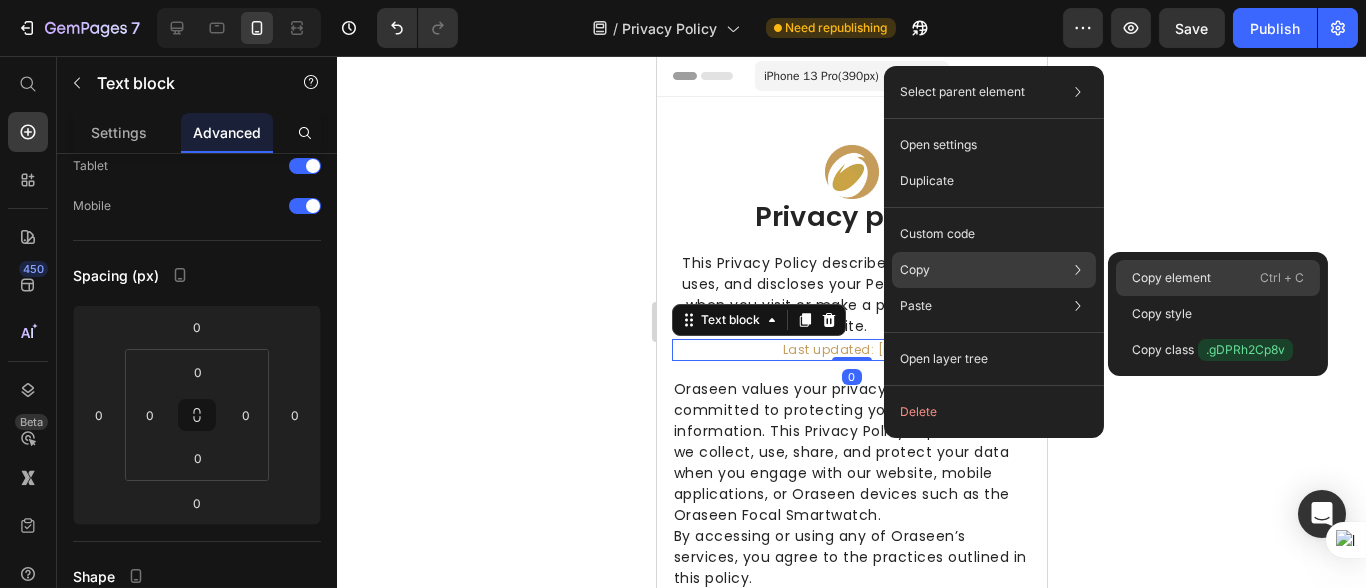 click on "Copy element" at bounding box center [1171, 278] 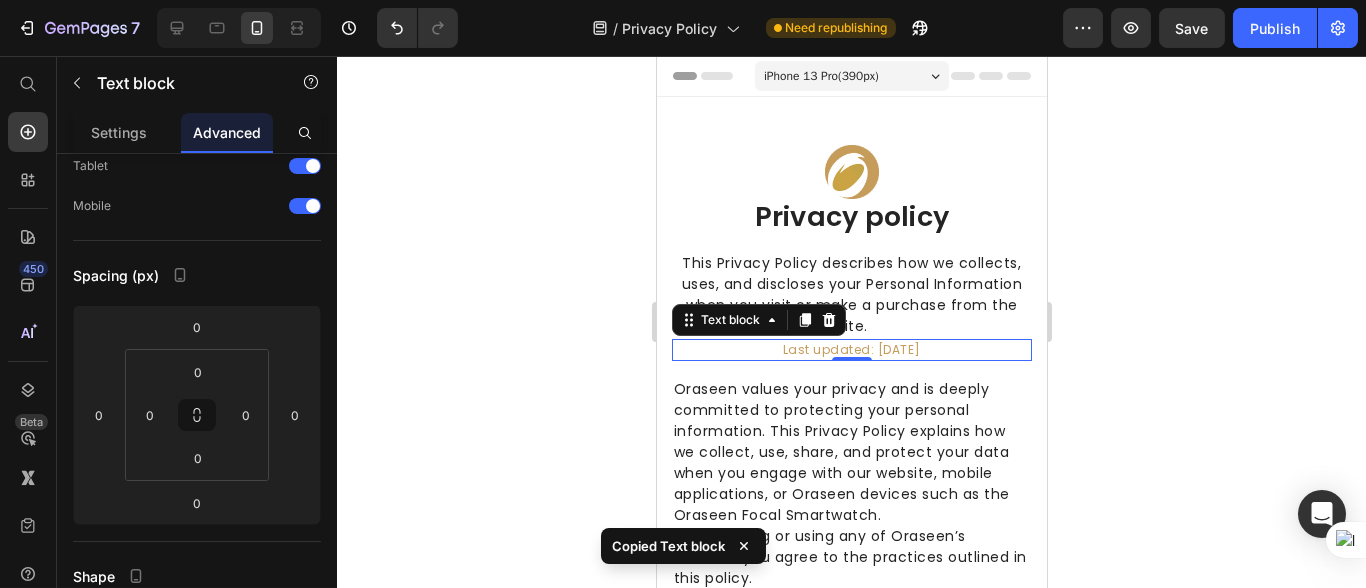 click 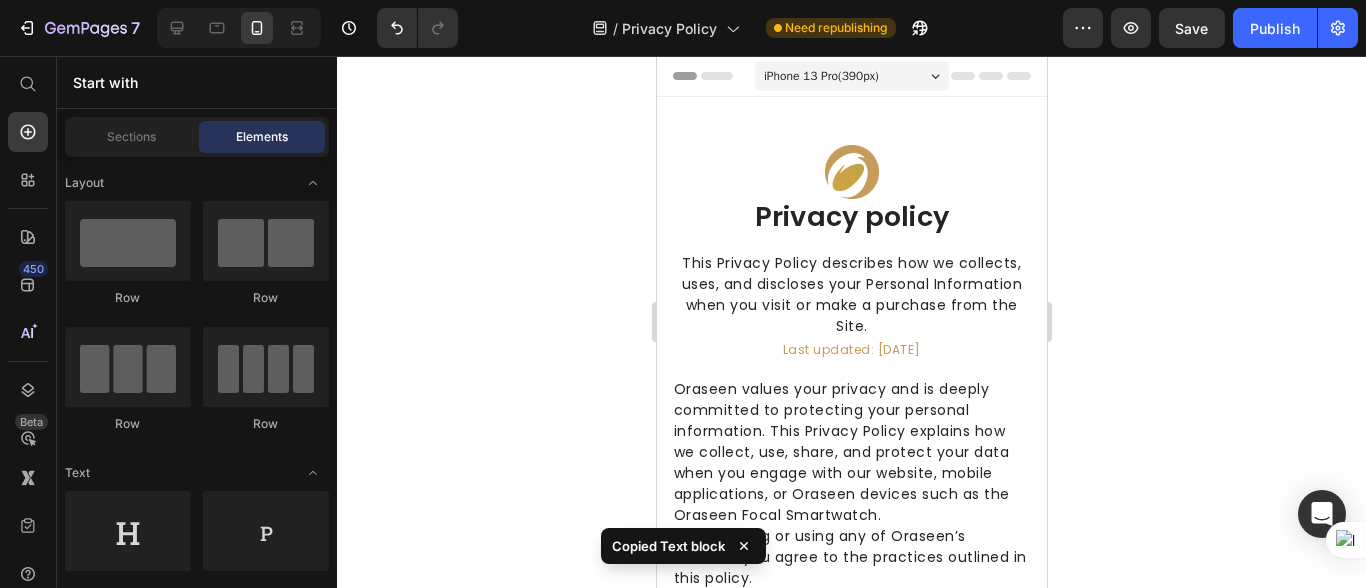 drag, startPoint x: 1261, startPoint y: 191, endPoint x: 1284, endPoint y: 69, distance: 124.1491 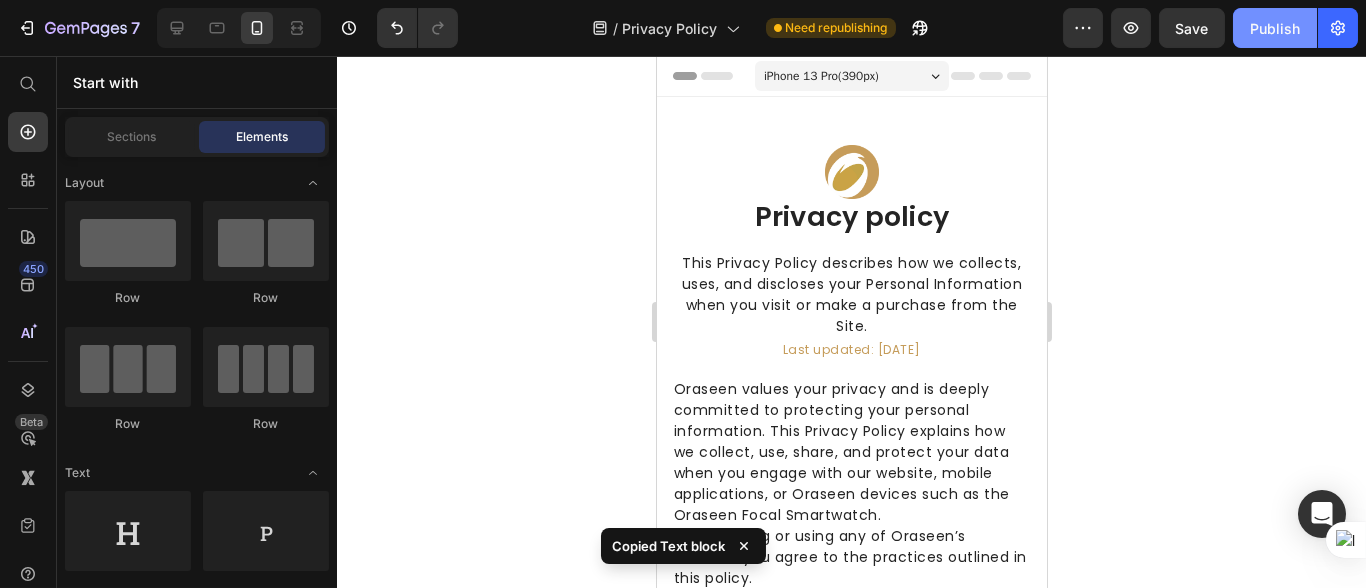 click on "Publish" at bounding box center [1275, 28] 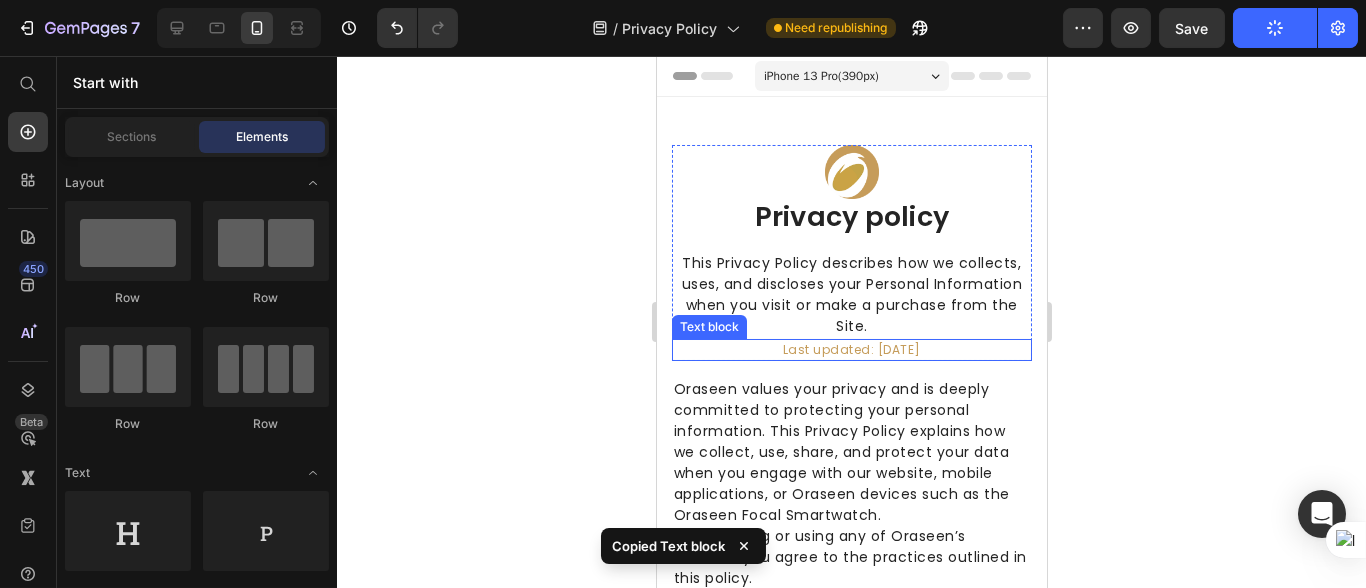 click on "Last updated: April 2025" at bounding box center (851, 349) 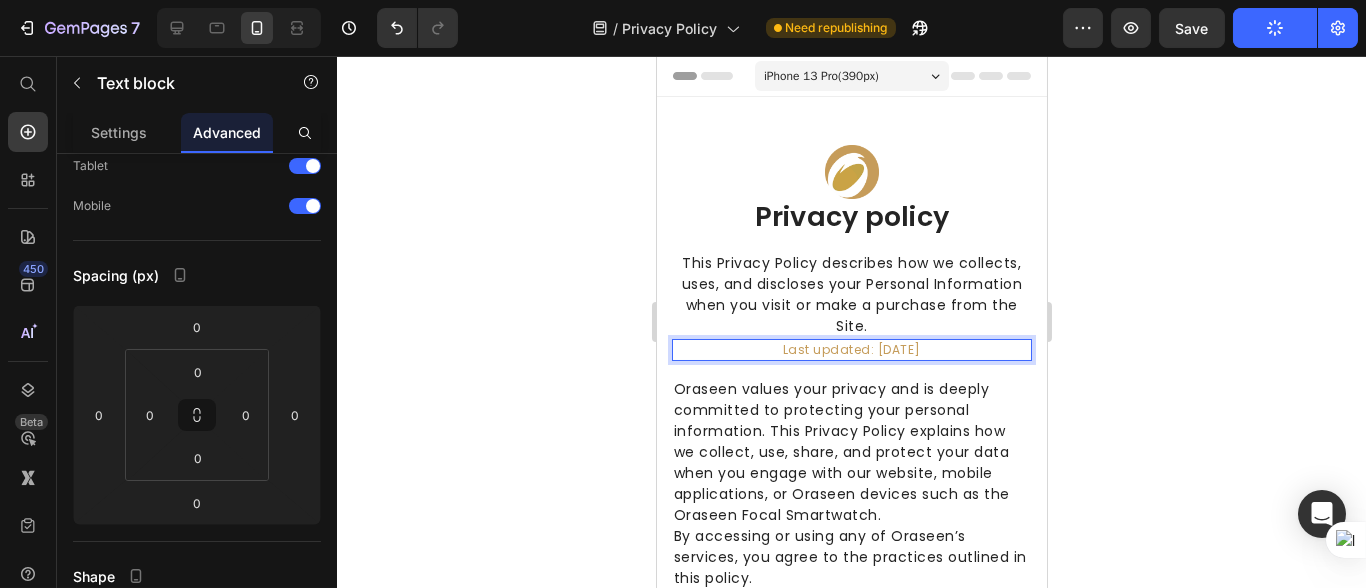 click on "Last updated: April 2025" at bounding box center [851, 349] 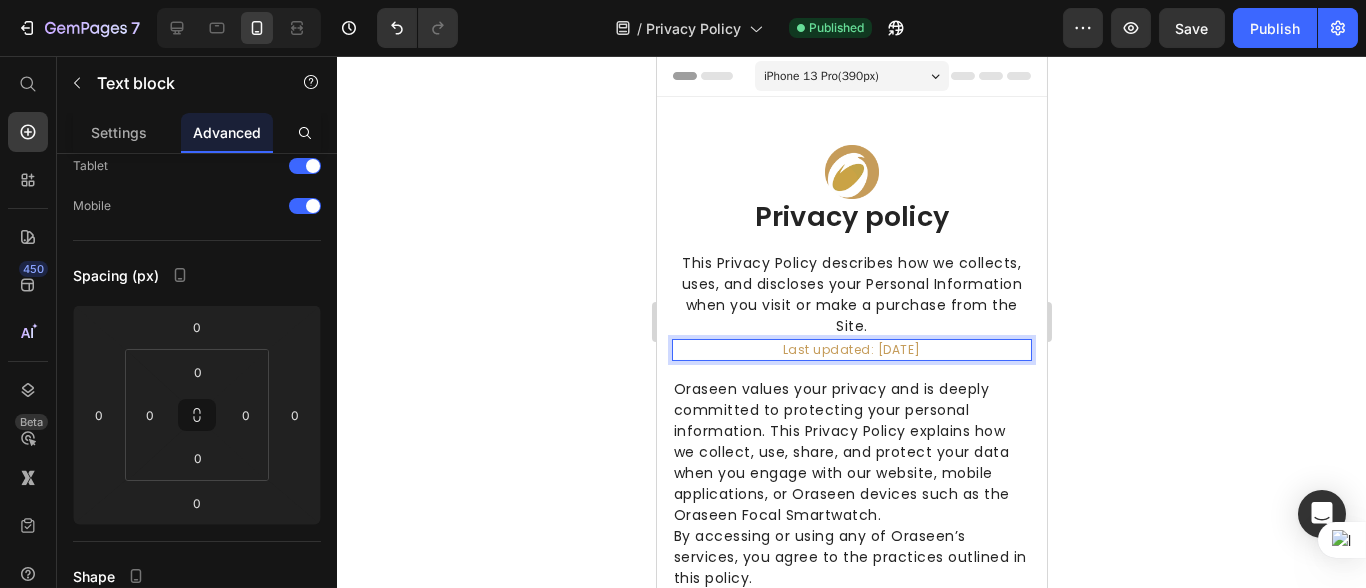 click on "Last updated: April 2025" at bounding box center [851, 349] 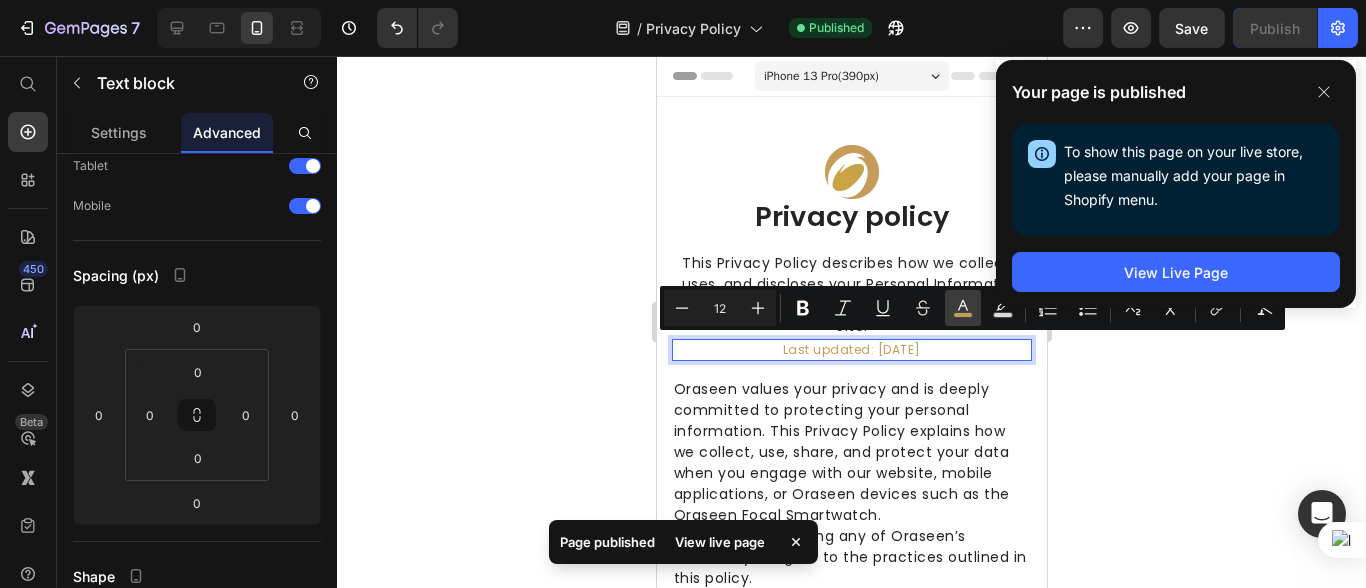 click 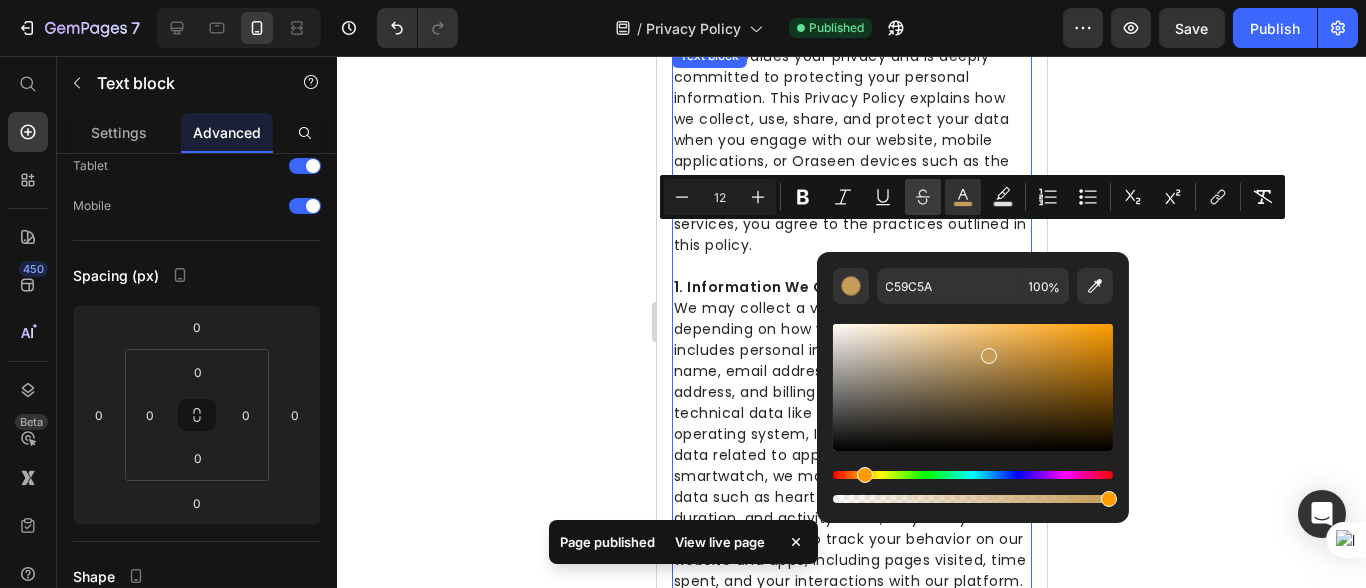 scroll, scrollTop: 0, scrollLeft: 0, axis: both 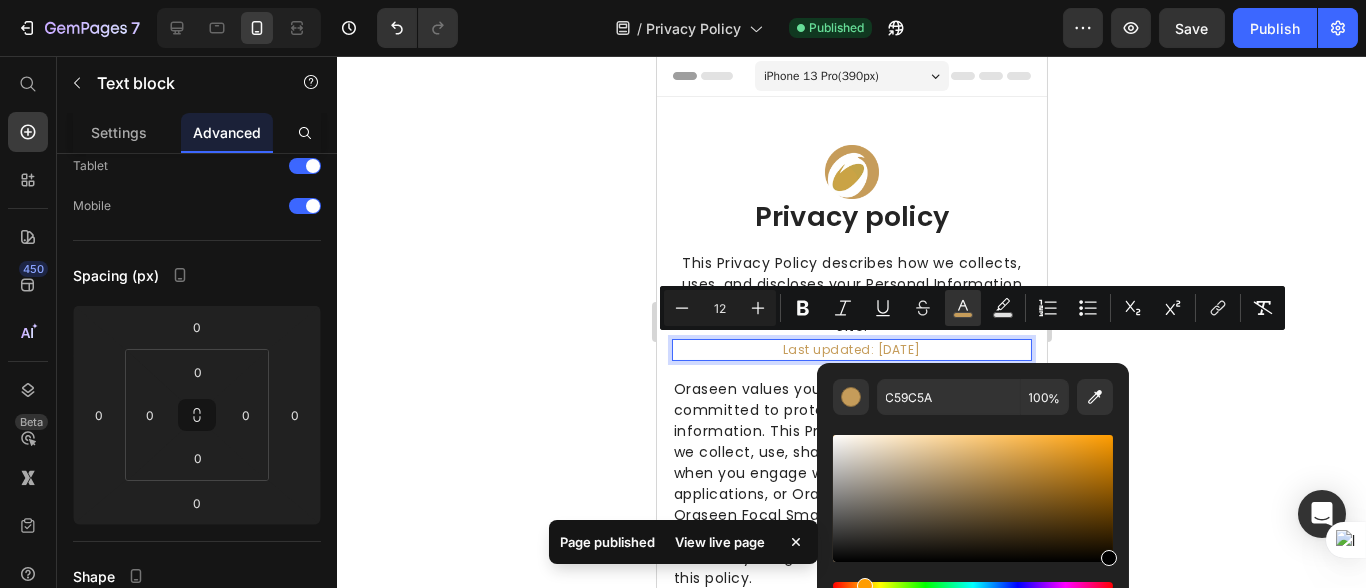 drag, startPoint x: 1036, startPoint y: 517, endPoint x: 1119, endPoint y: 565, distance: 95.880135 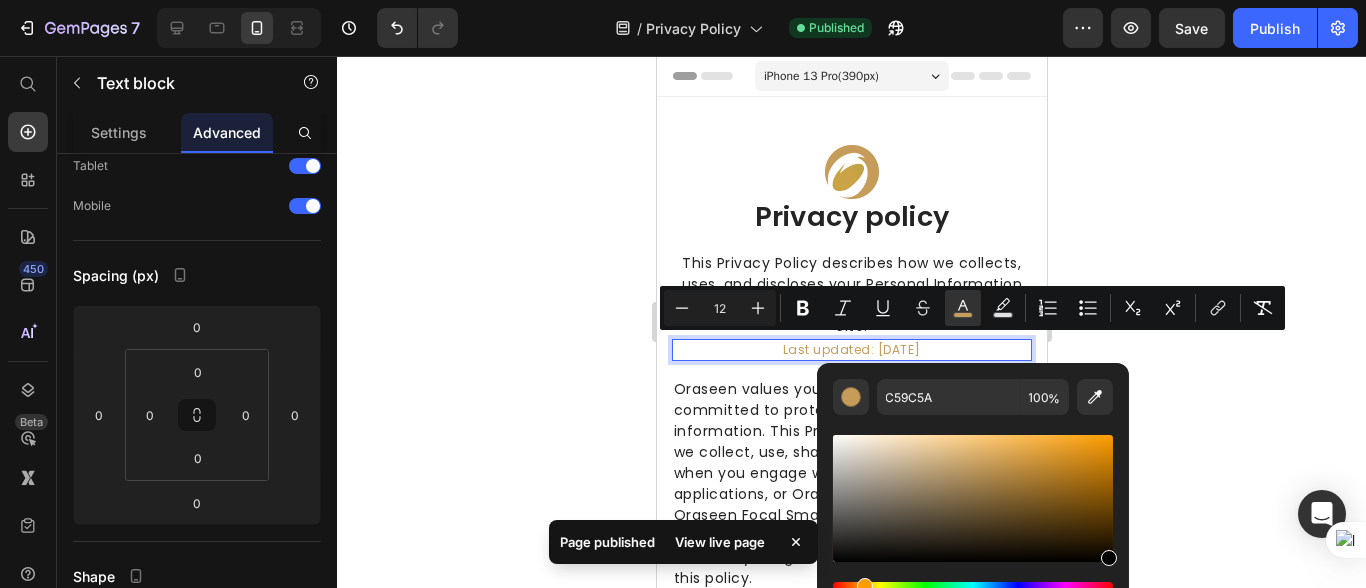 click on "C59C5A 100 %" at bounding box center [973, 490] 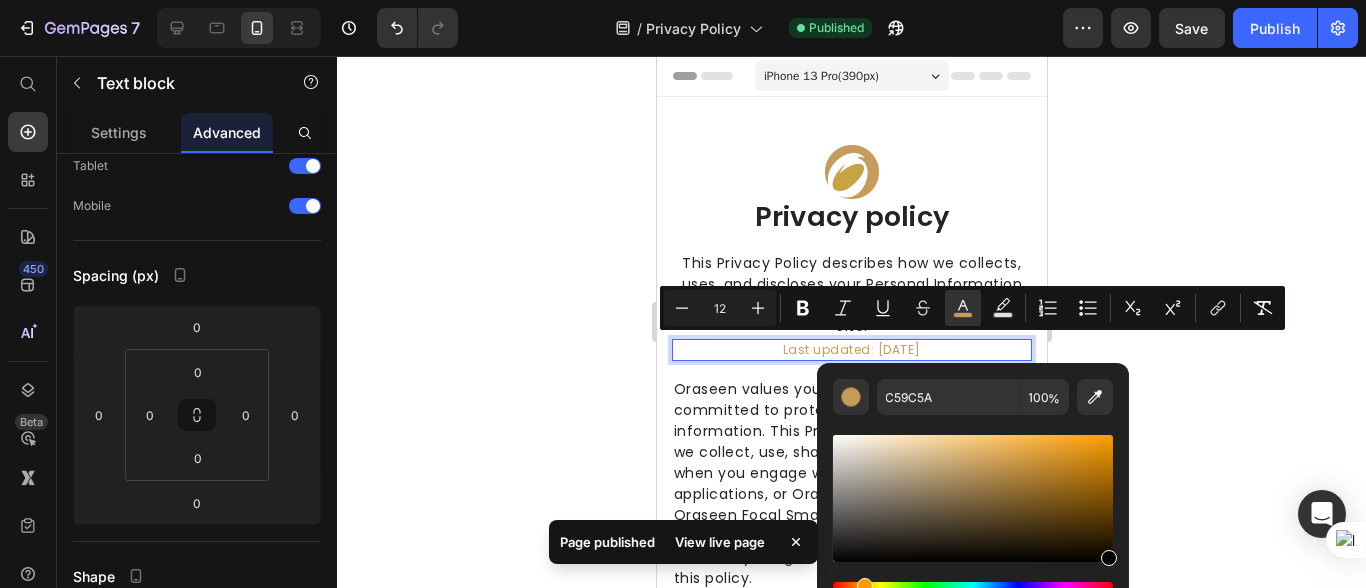 type on "000000" 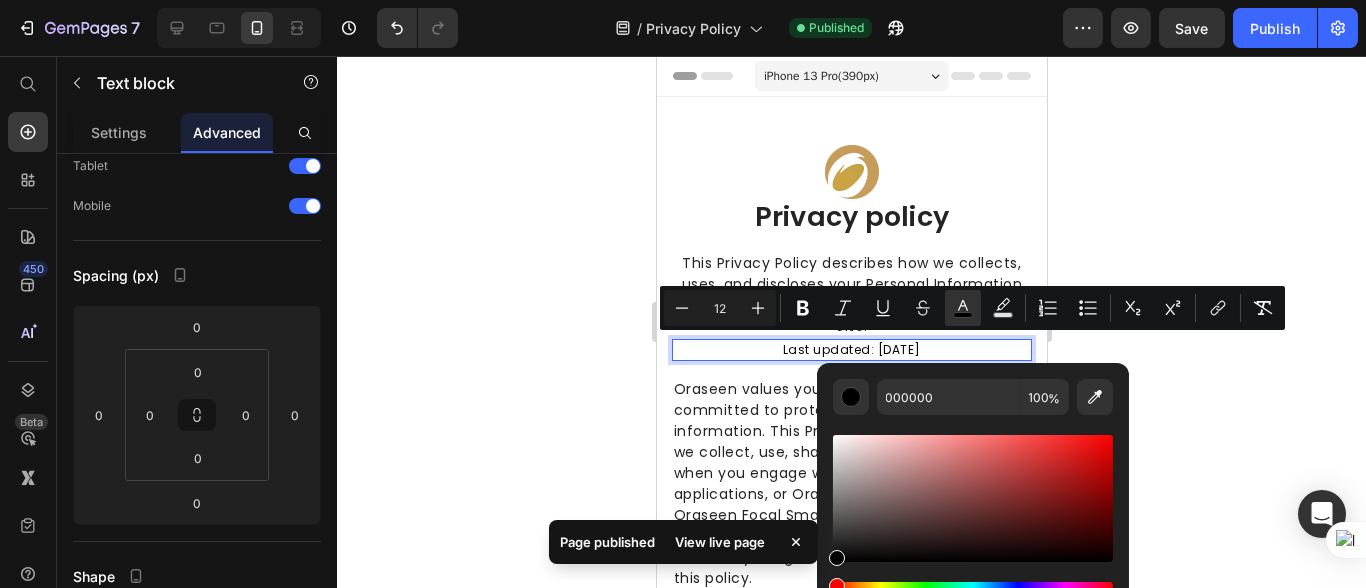 click on "000000 100 %" at bounding box center (973, 490) 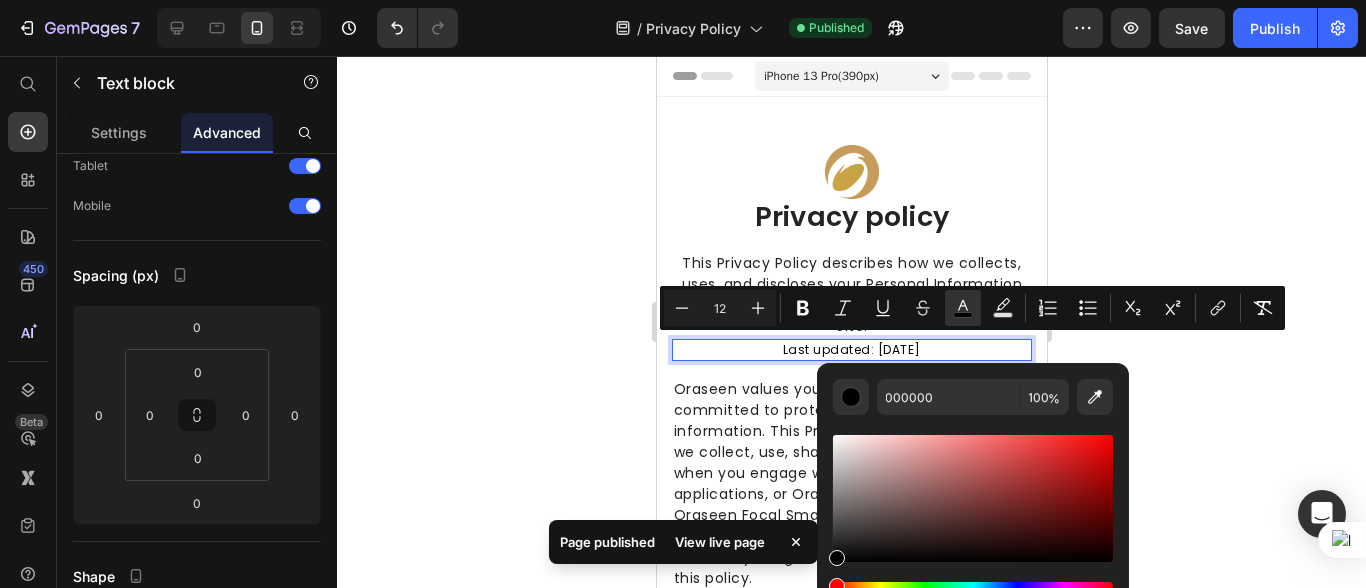 click 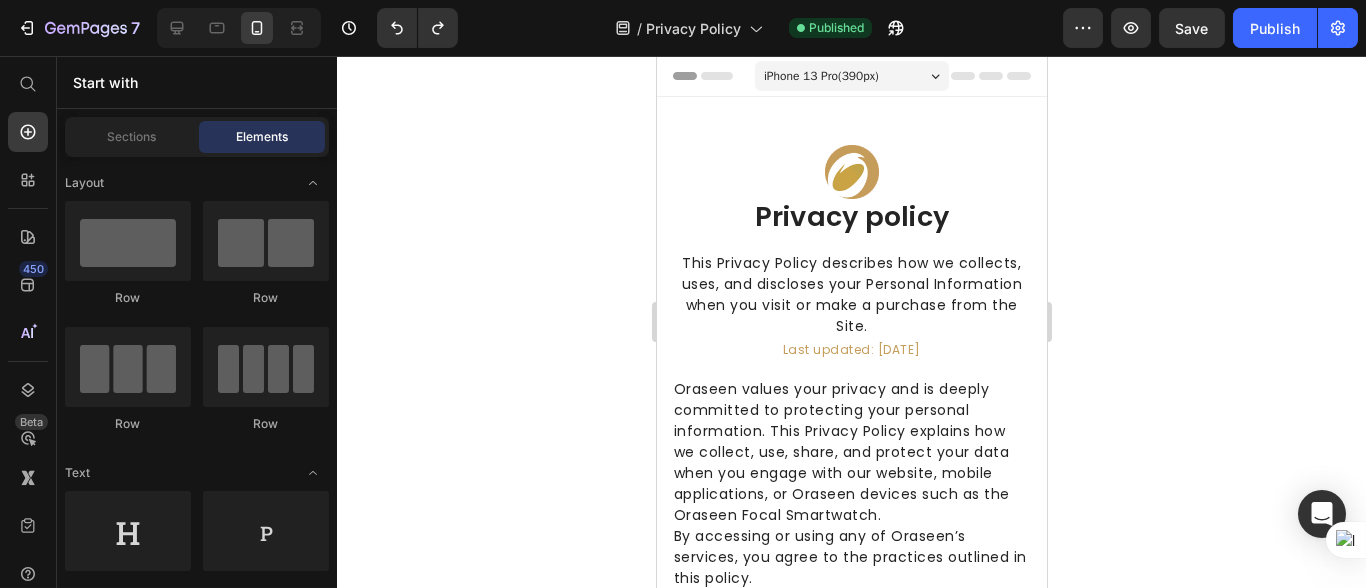 click 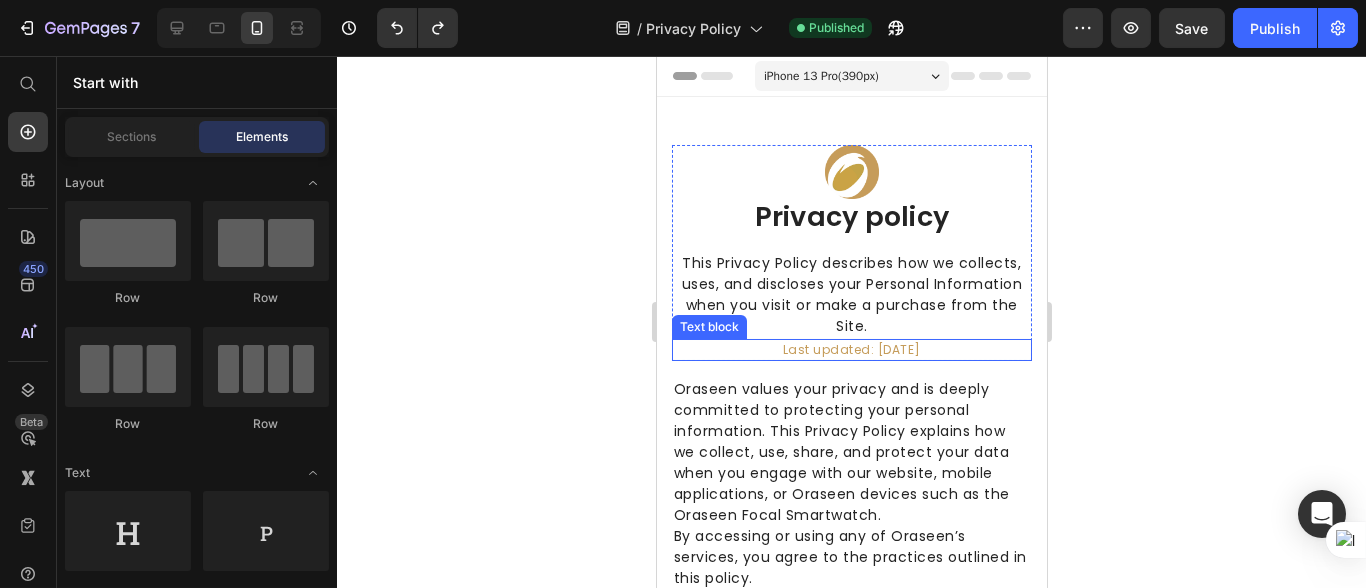 click on "Last updated: April 2025" at bounding box center (851, 350) 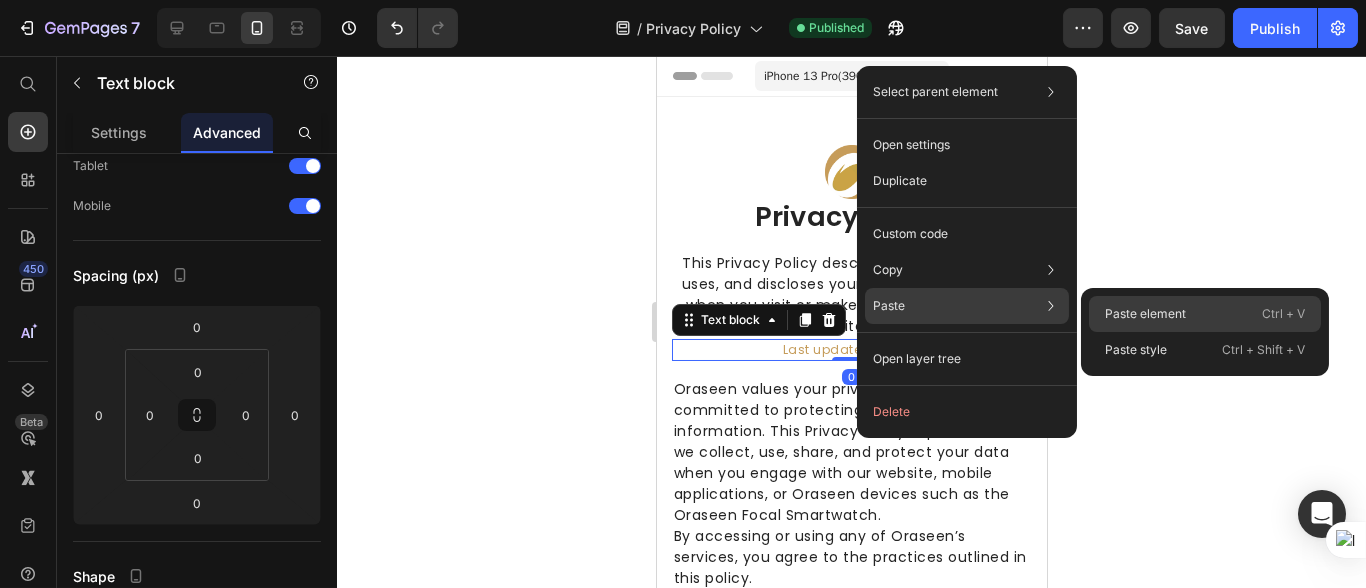 click on "Paste element" at bounding box center [1145, 314] 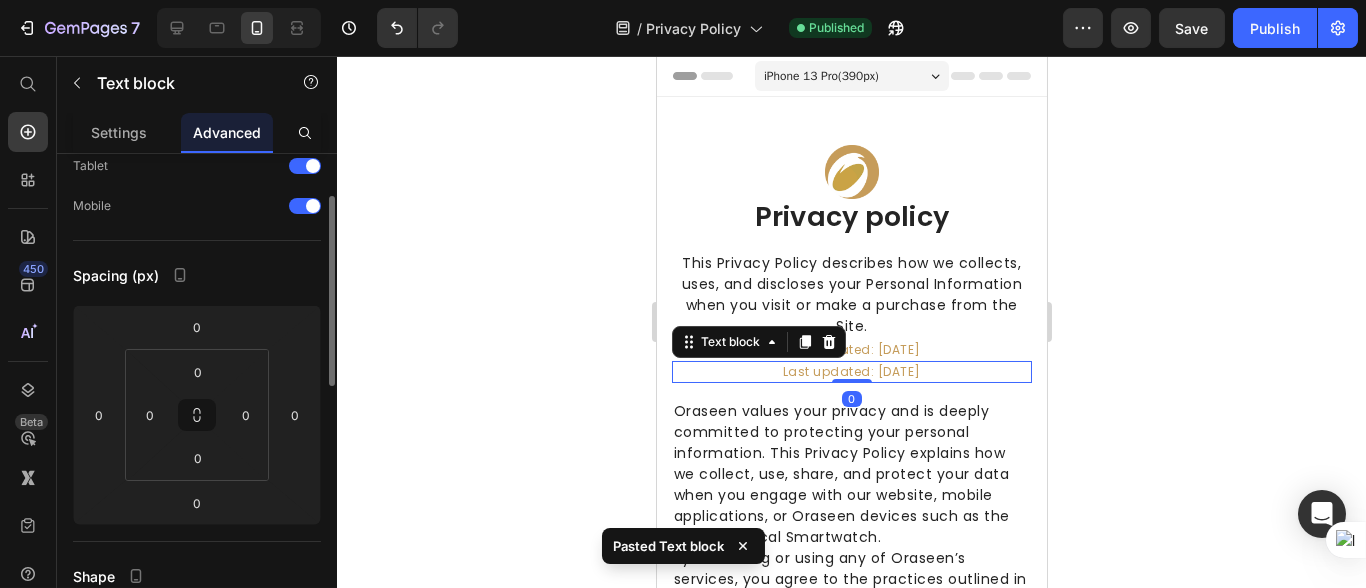 scroll, scrollTop: 110, scrollLeft: 0, axis: vertical 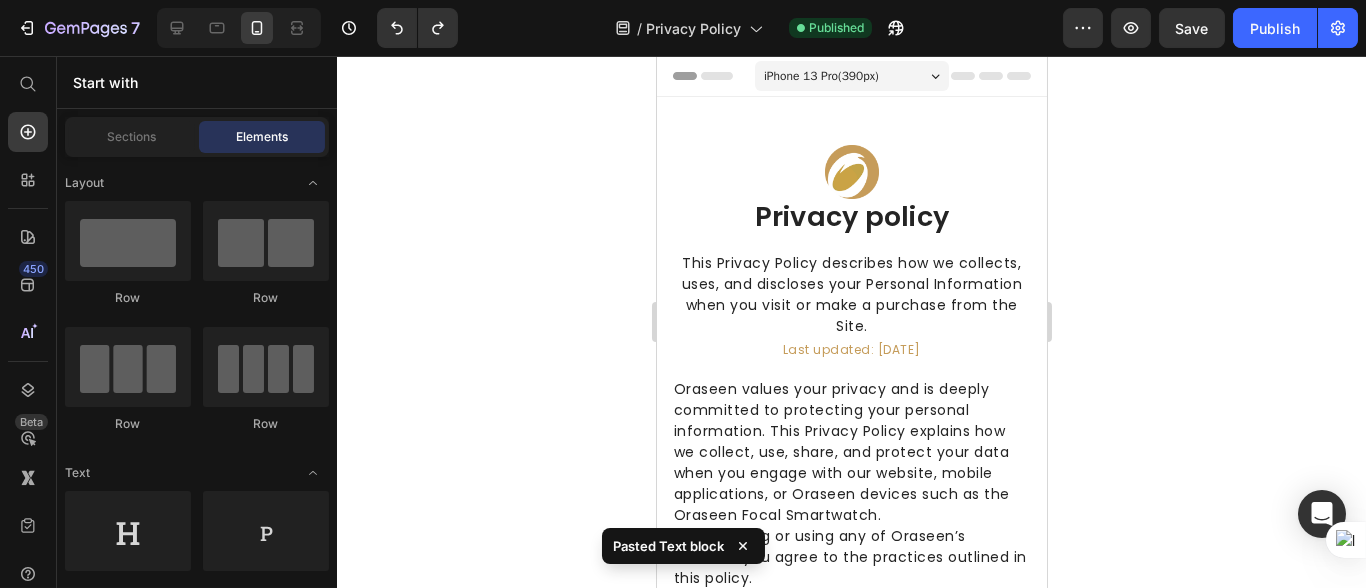 drag, startPoint x: 1170, startPoint y: 308, endPoint x: 1112, endPoint y: 307, distance: 58.00862 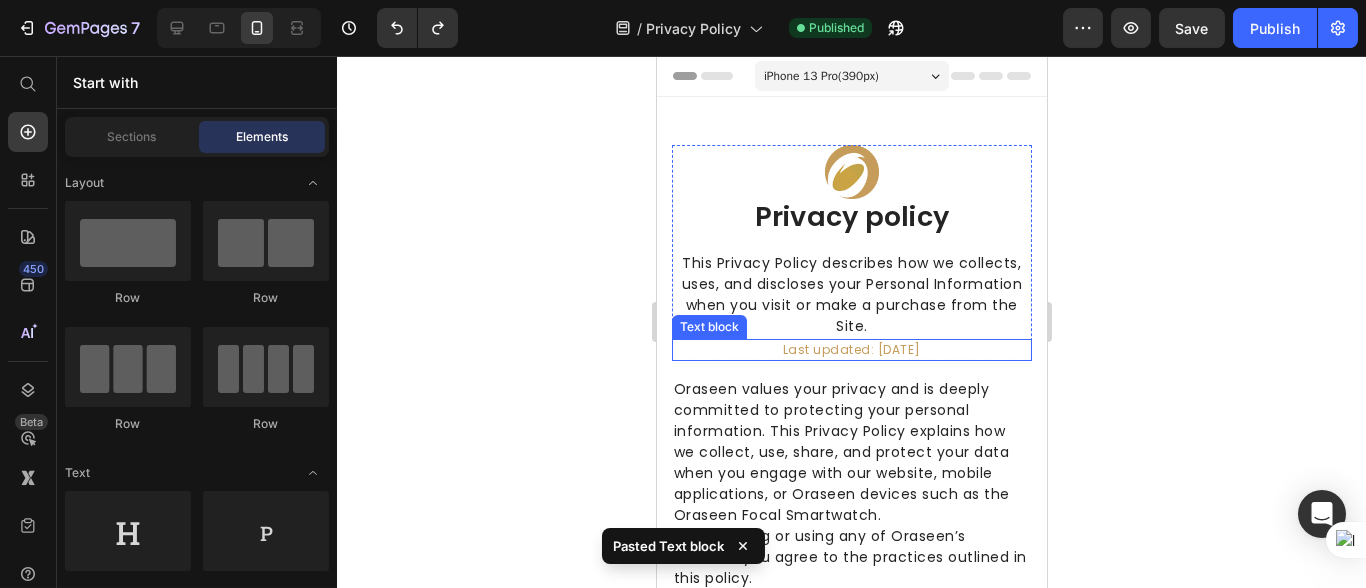 click on "Last updated: April 2025" at bounding box center [851, 350] 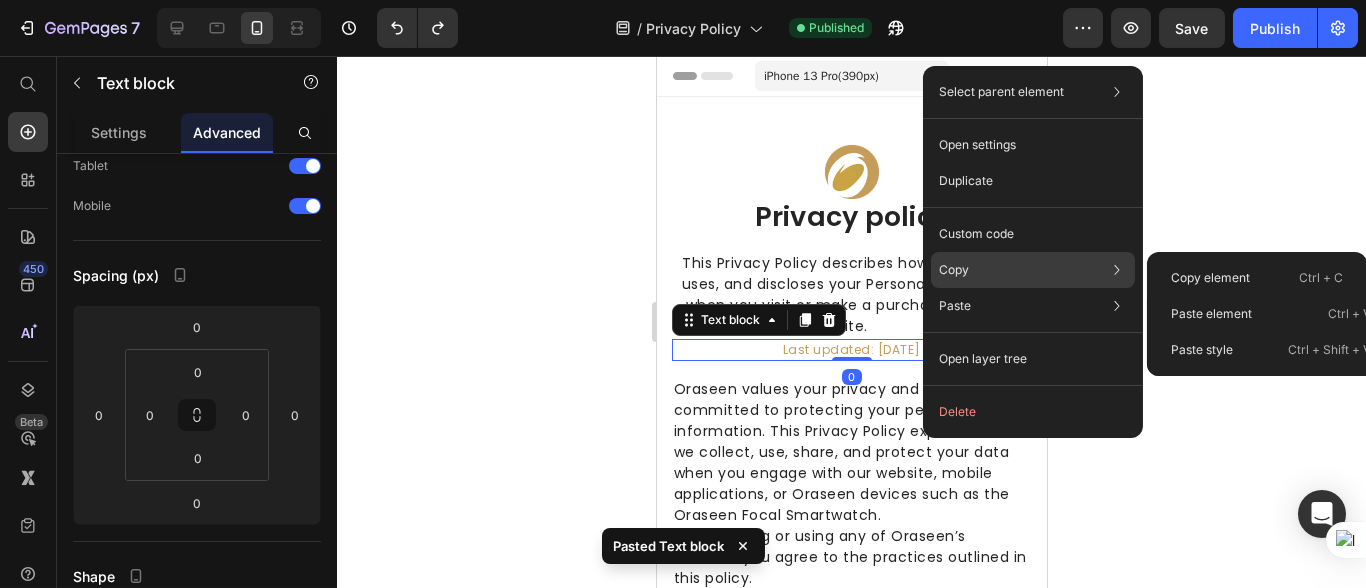click on "Copy Copy element  Ctrl + C Copy style  Copy class  .gDPRh2Cp8v" 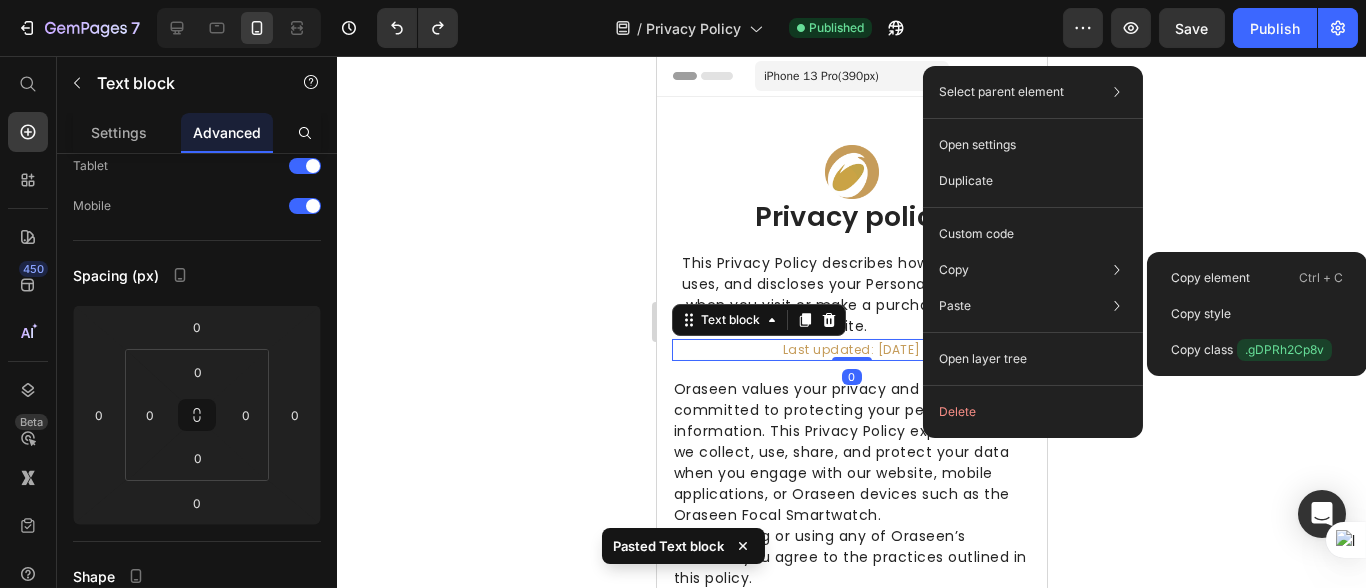 click 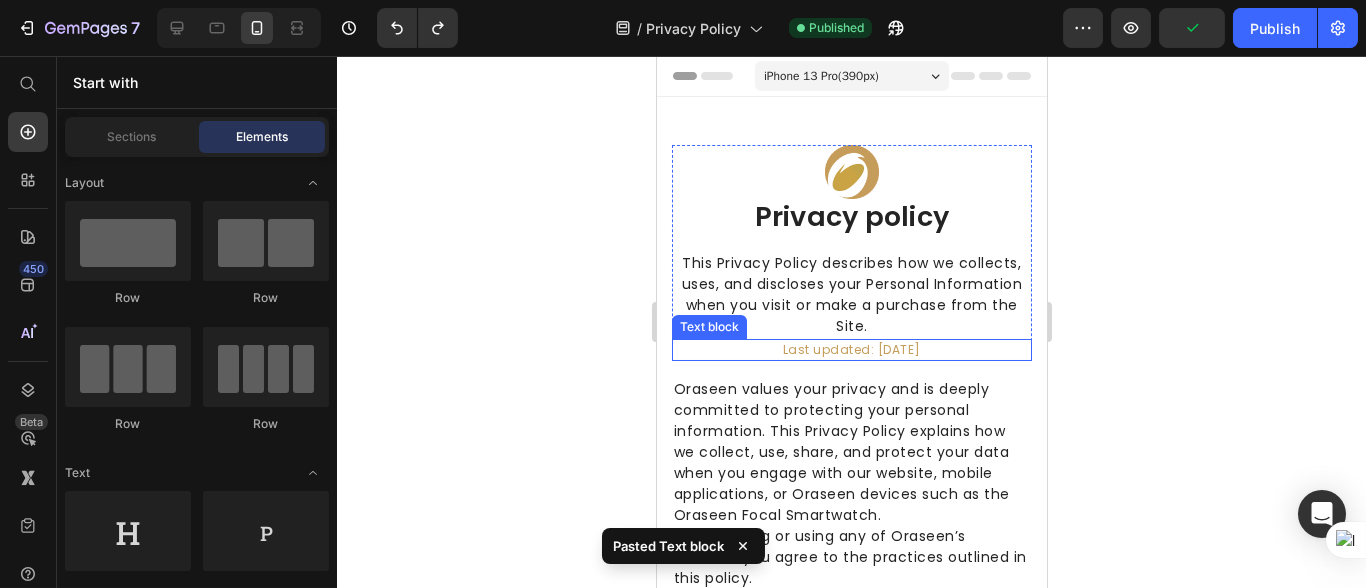 click on "Last updated: April 2025" at bounding box center (851, 349) 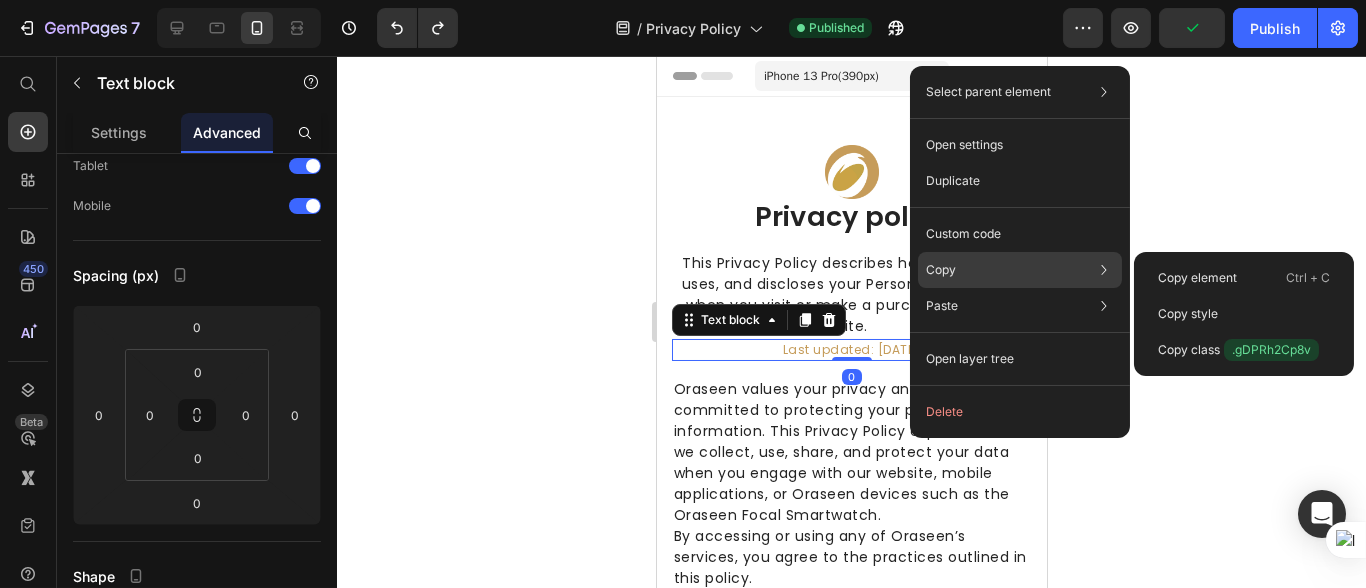 click on "Copy Copy element  Ctrl + C Copy style  Copy class  .gDPRh2Cp8v" 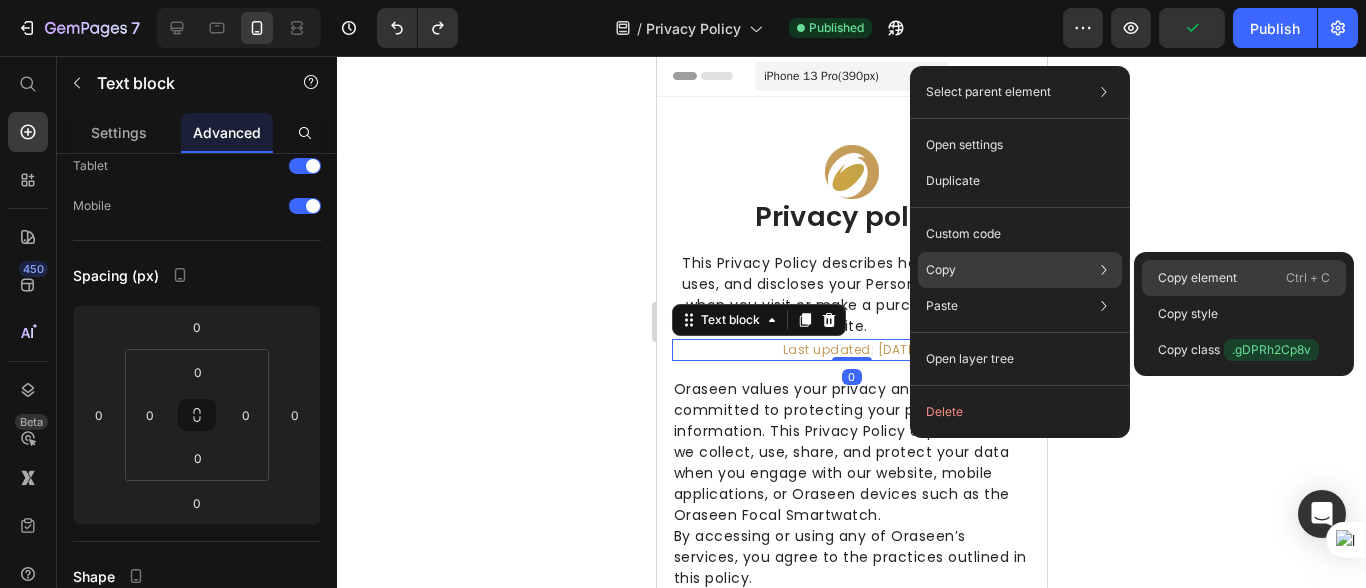 click on "Copy element" at bounding box center (1197, 278) 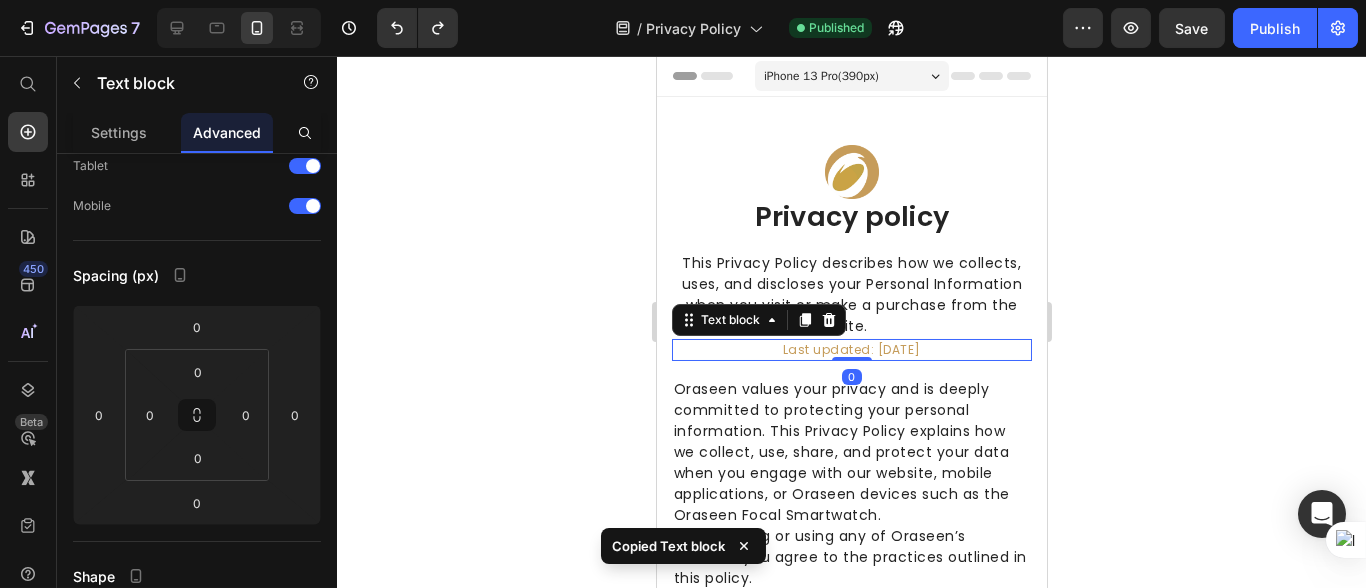 click 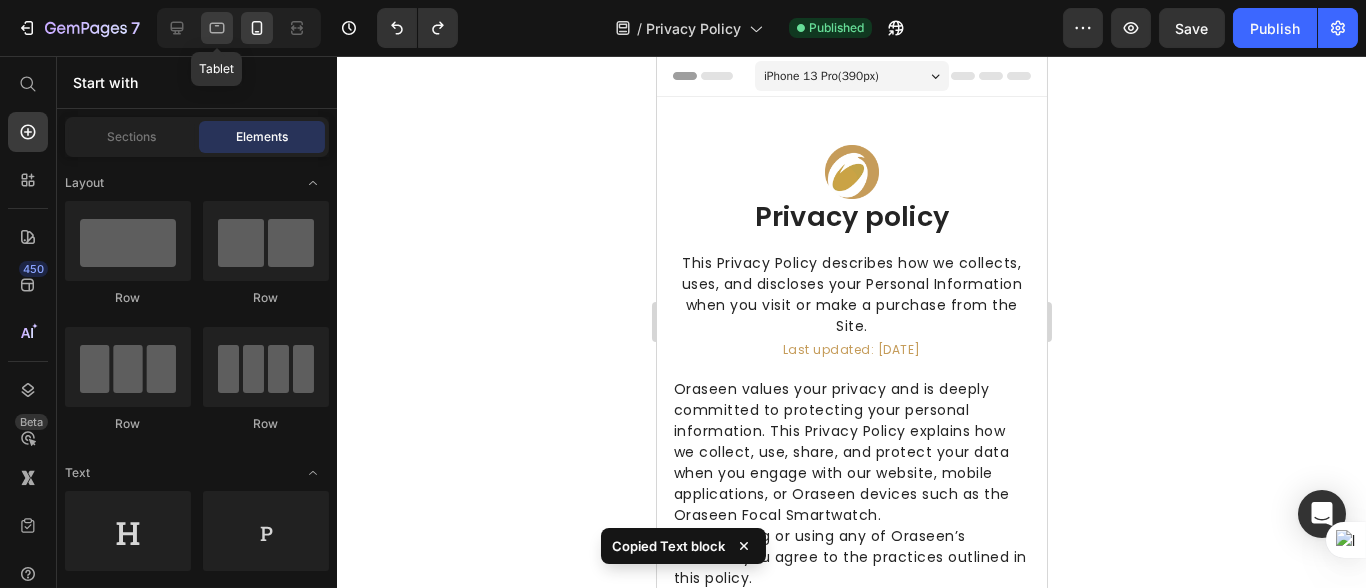 click 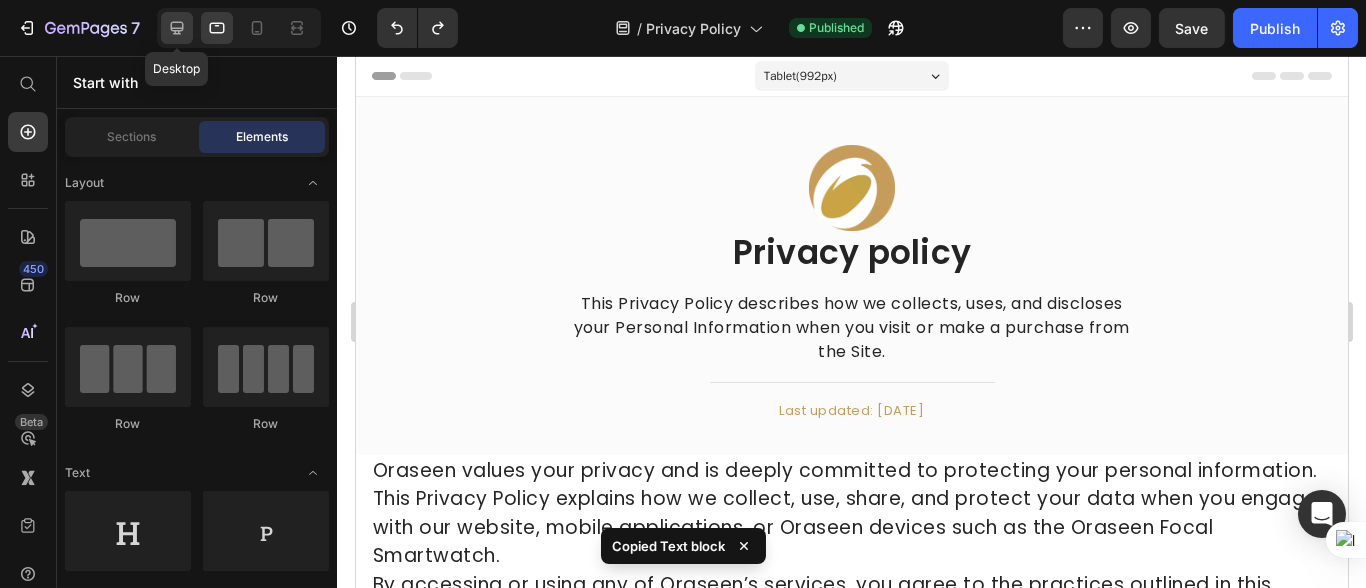 click 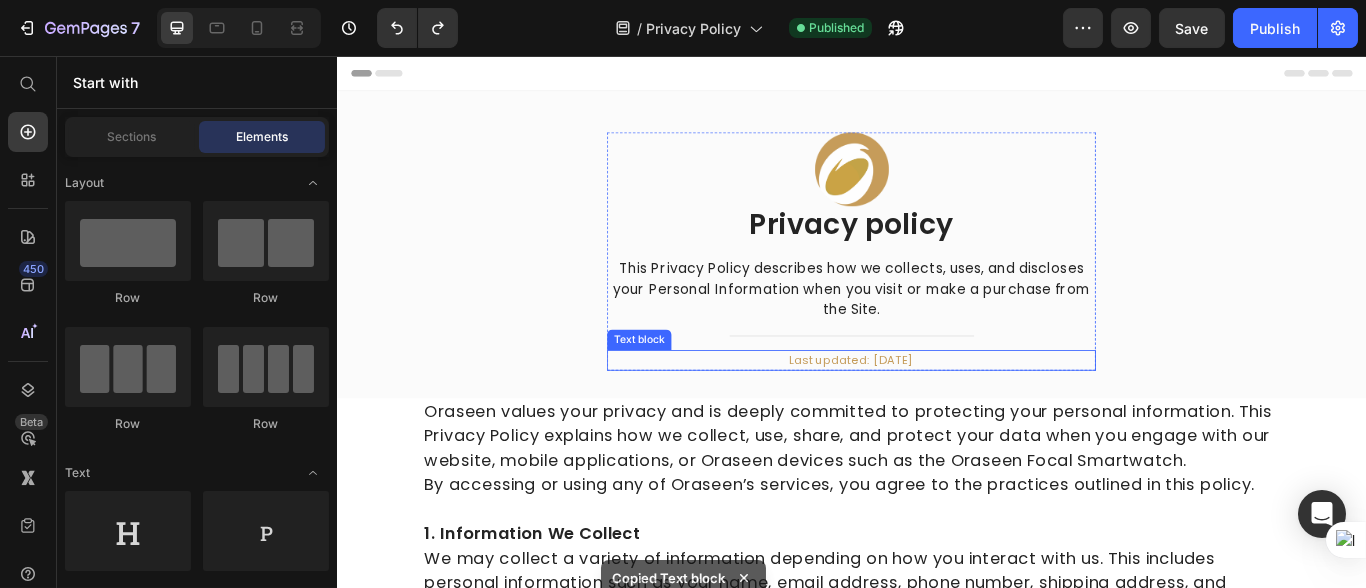 scroll, scrollTop: 110, scrollLeft: 0, axis: vertical 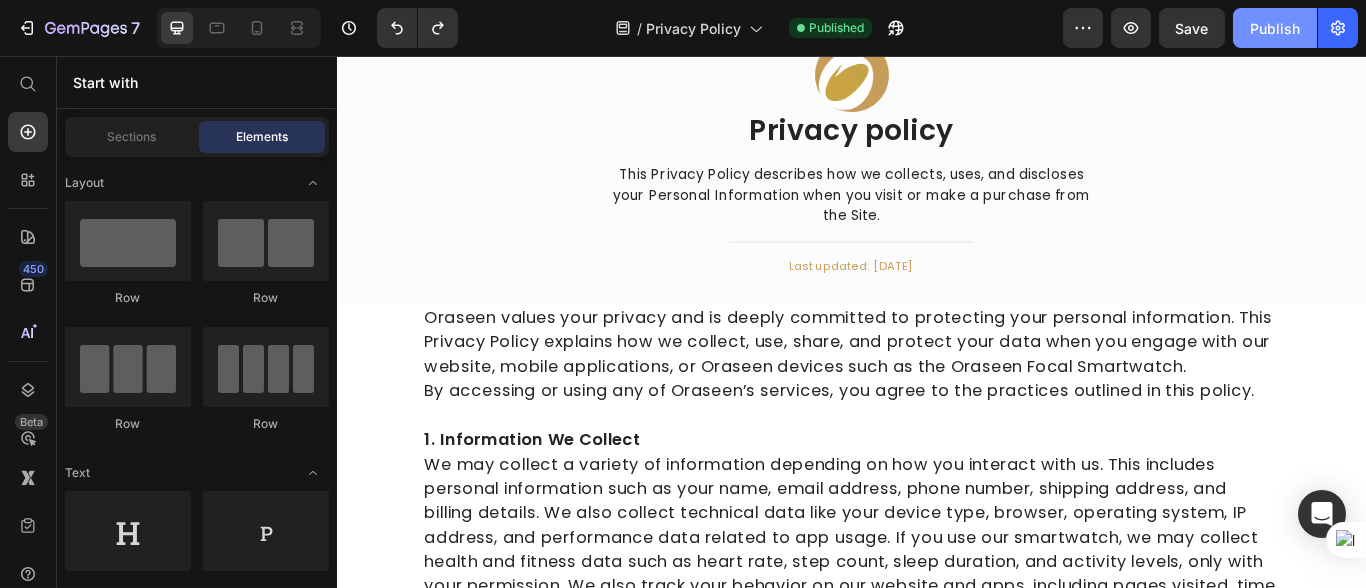 click on "Publish" at bounding box center (1275, 28) 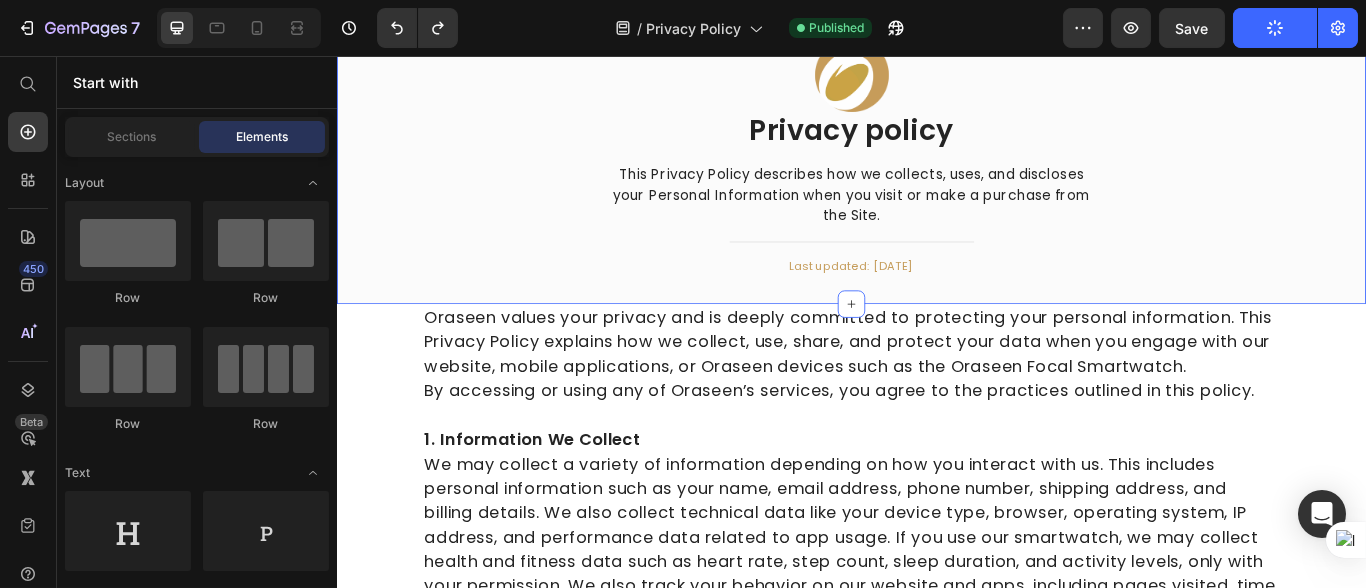 scroll, scrollTop: 0, scrollLeft: 0, axis: both 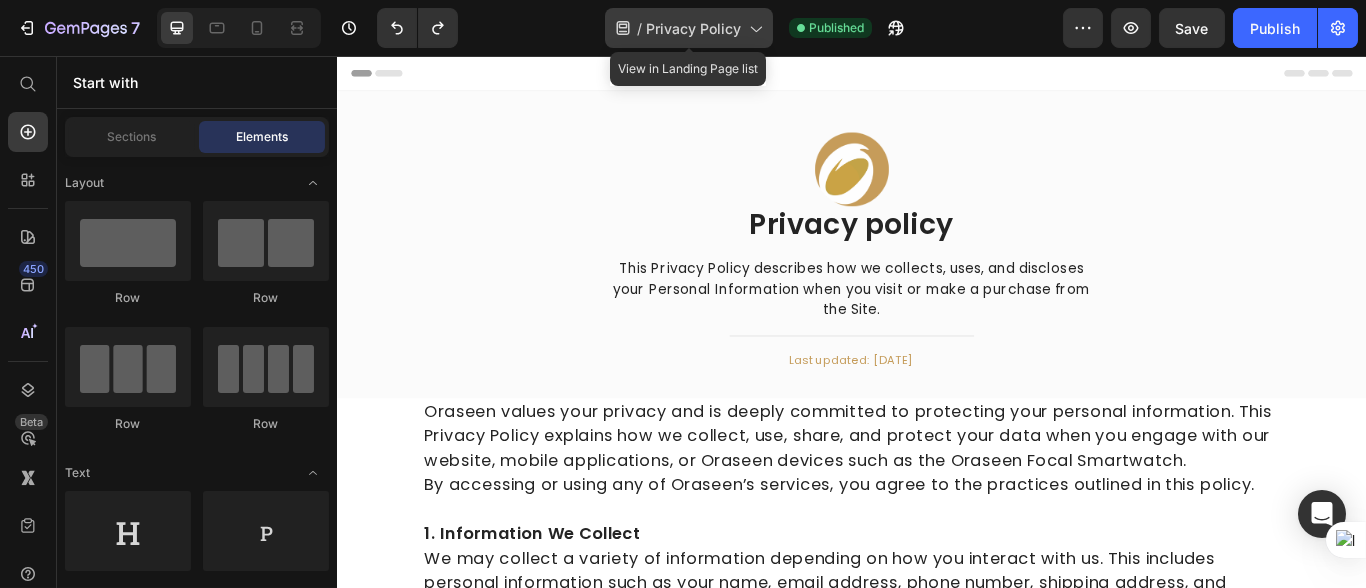 click on "/  Privacy Policy" 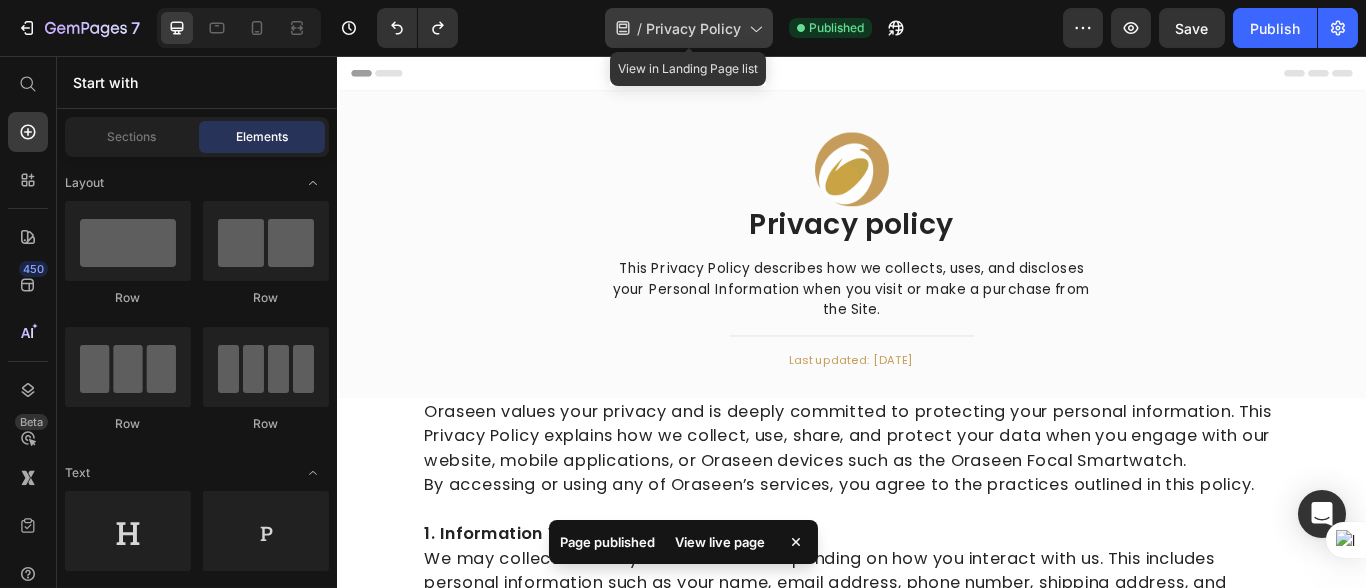 click on "Privacy Policy" at bounding box center (693, 28) 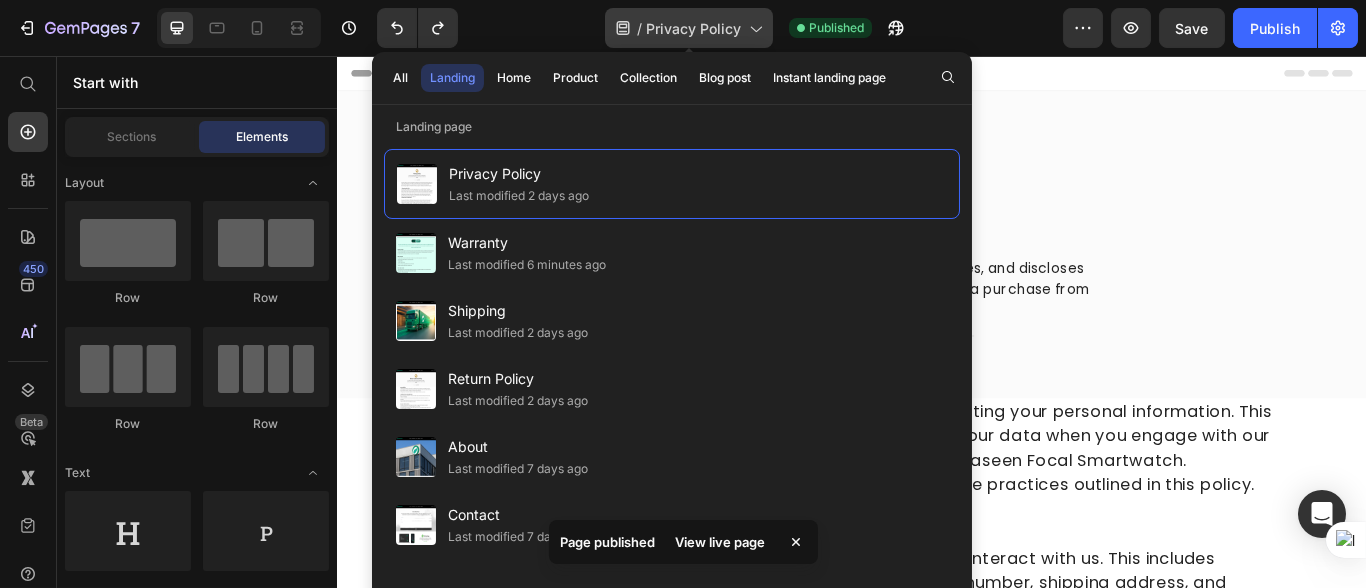 click on "Privacy Policy" at bounding box center (693, 28) 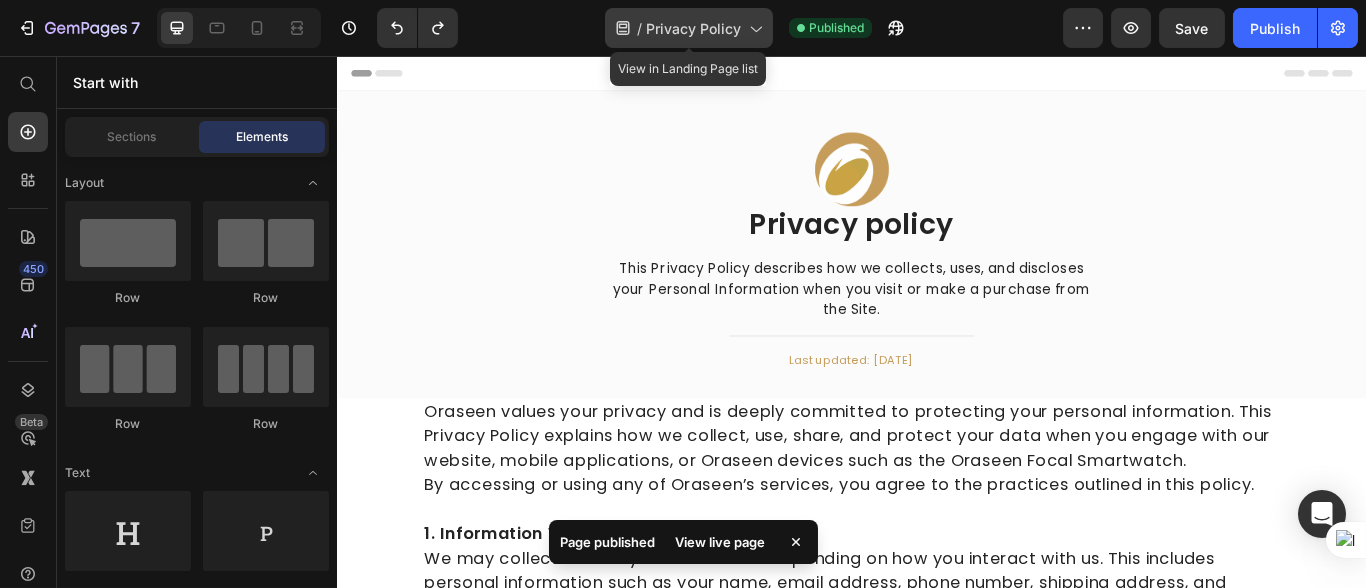 click on "Privacy Policy" at bounding box center [693, 28] 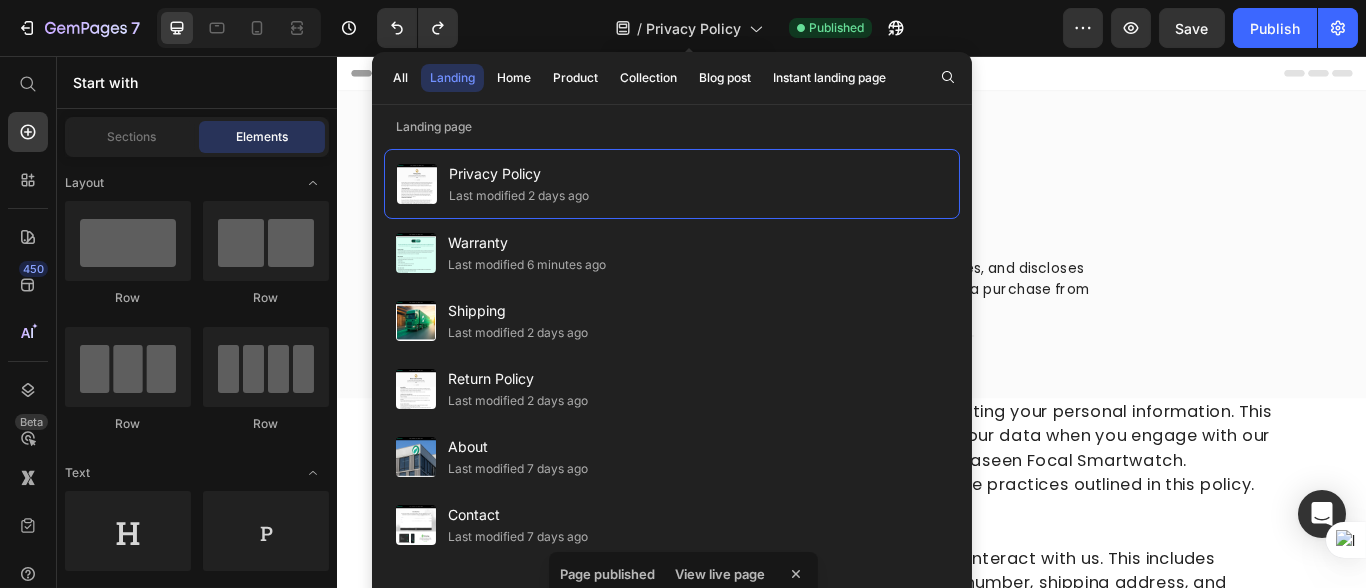 click on "/  Privacy Policy" 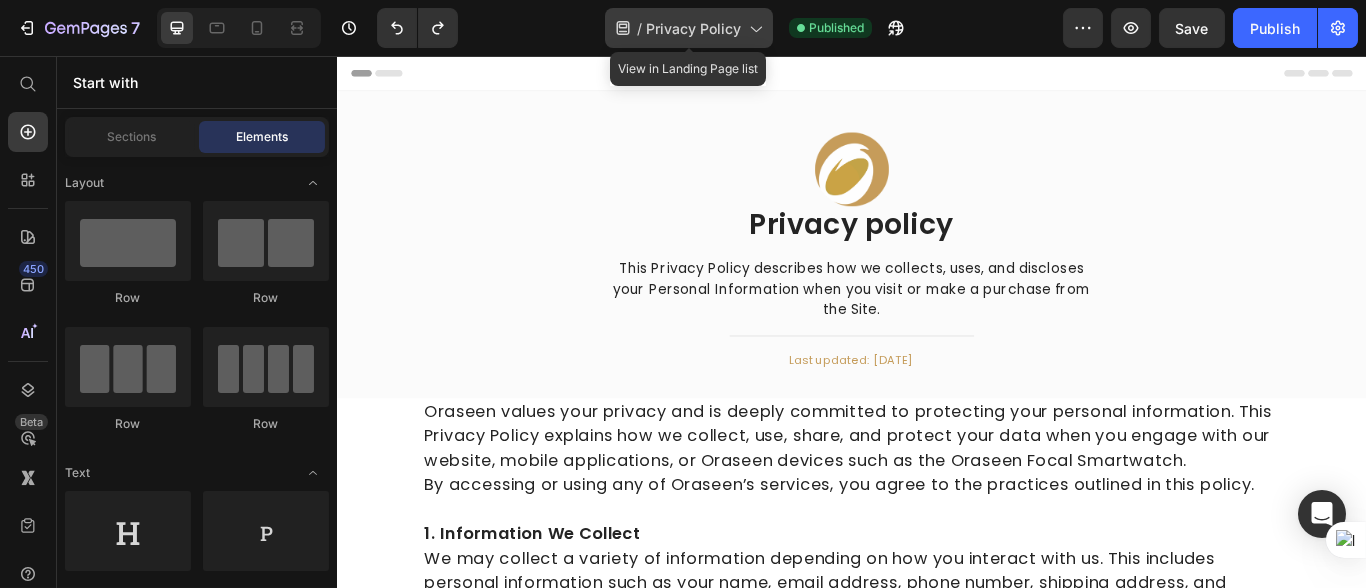 click on "Privacy Policy" at bounding box center [693, 28] 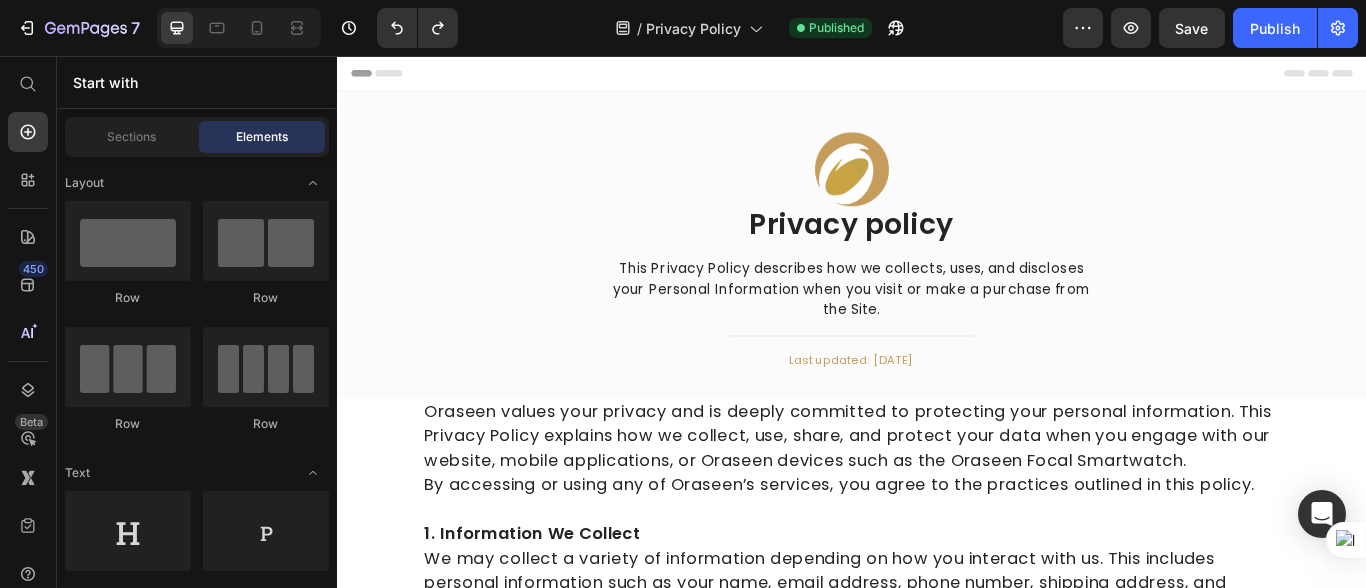 click on "/  Privacy Policy Published" 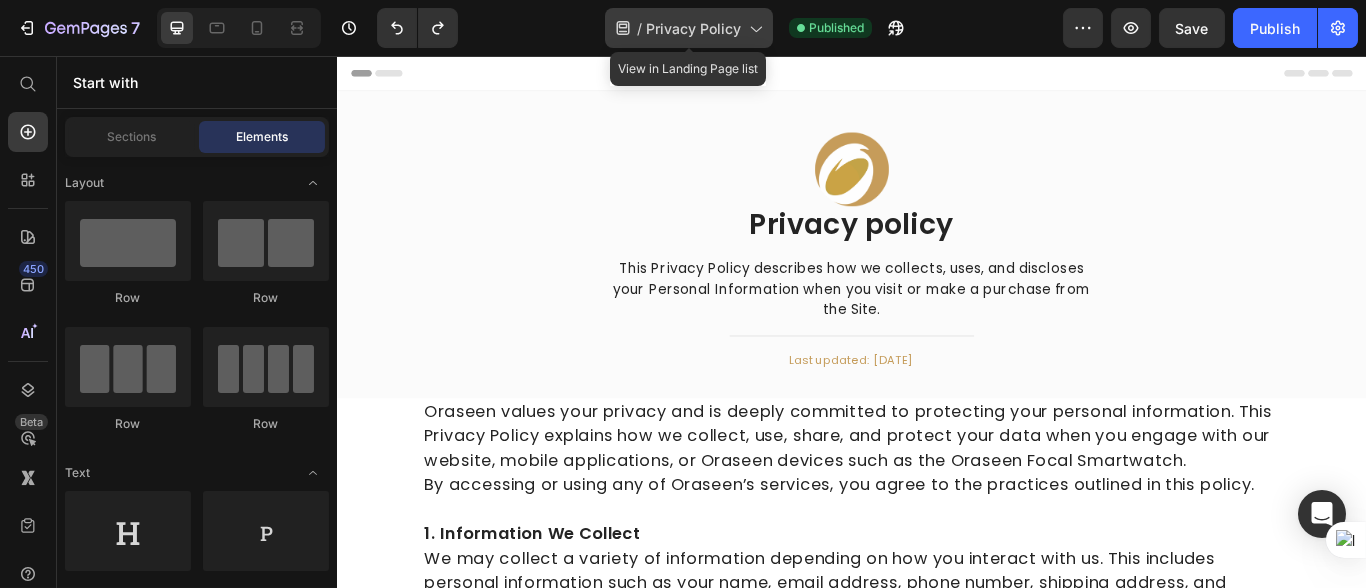 click on "Privacy Policy" at bounding box center (693, 28) 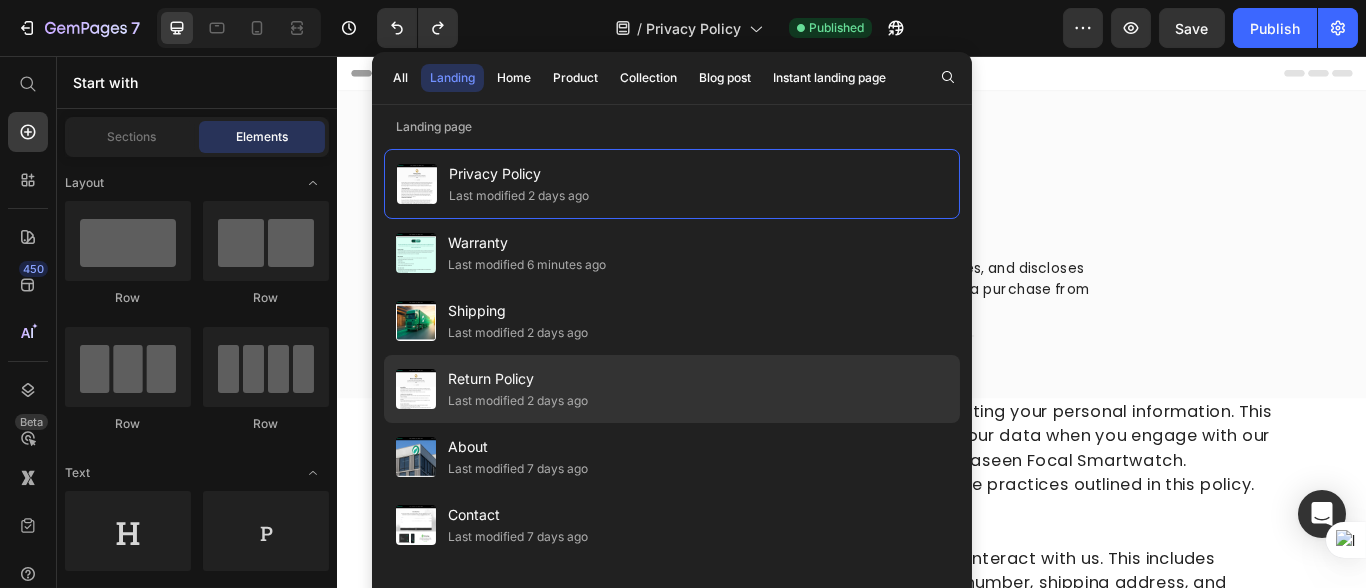 click on "Return Policy" at bounding box center (518, 379) 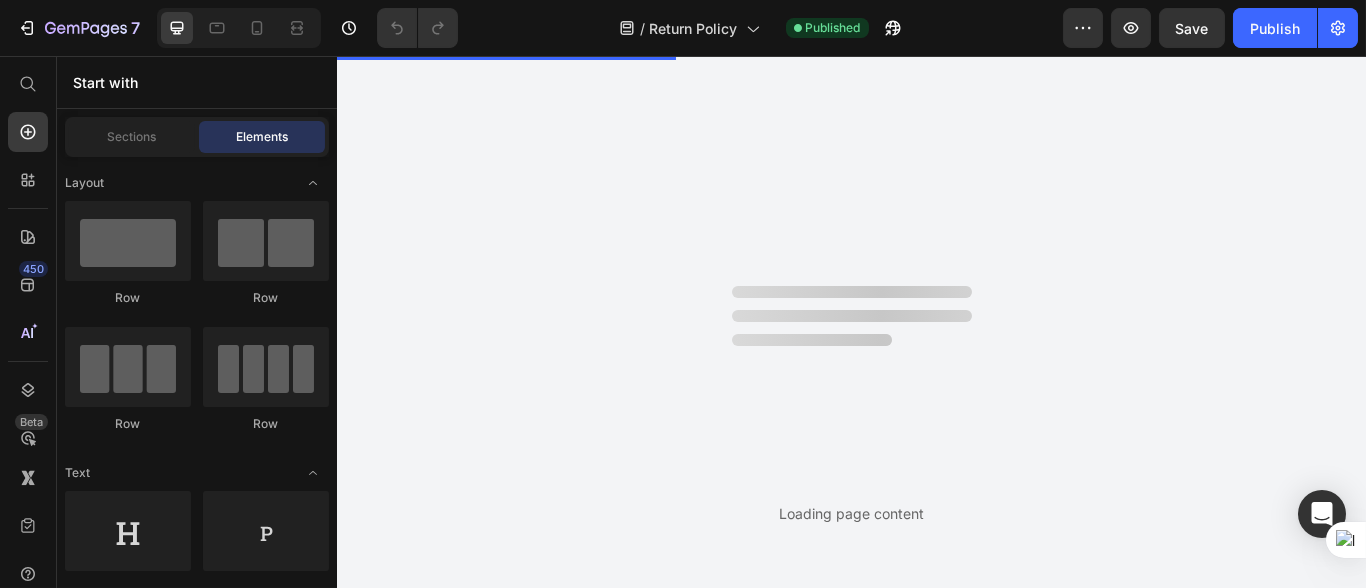 scroll, scrollTop: 0, scrollLeft: 0, axis: both 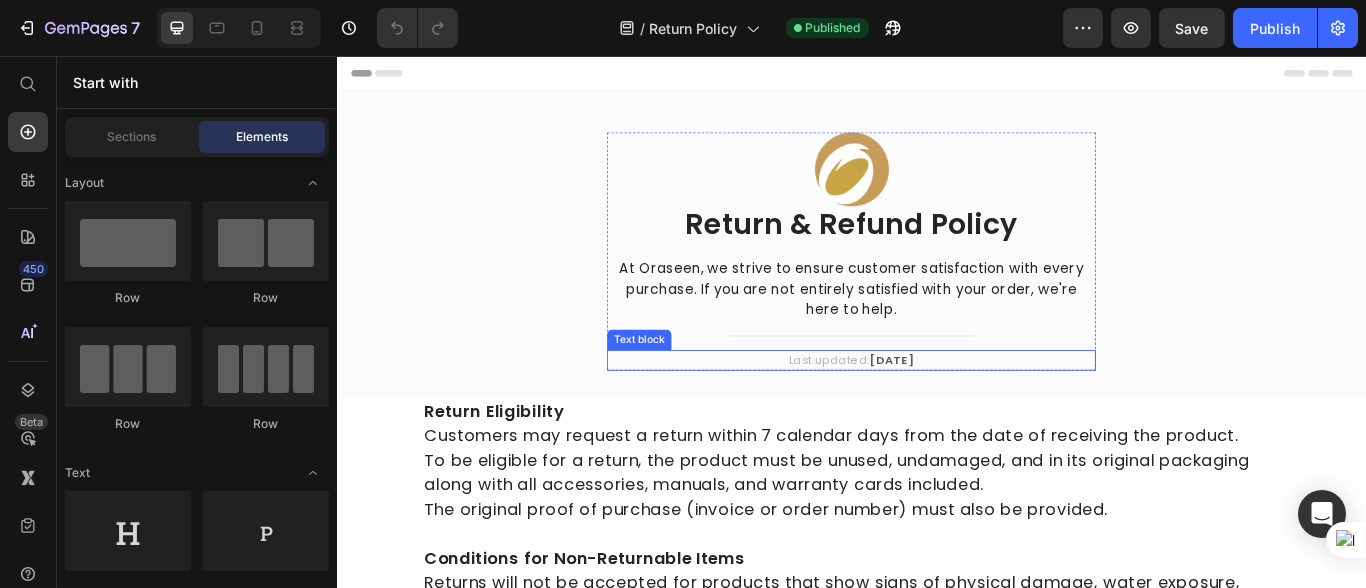 click on "April 2025" at bounding box center [983, 410] 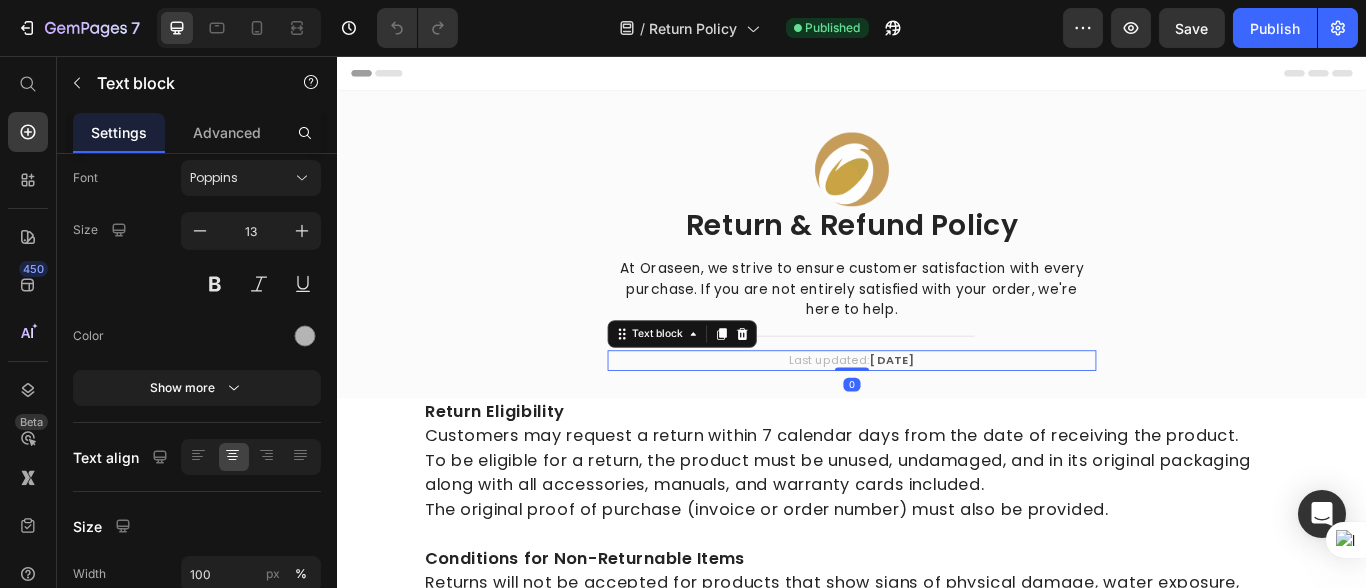 scroll, scrollTop: 0, scrollLeft: 0, axis: both 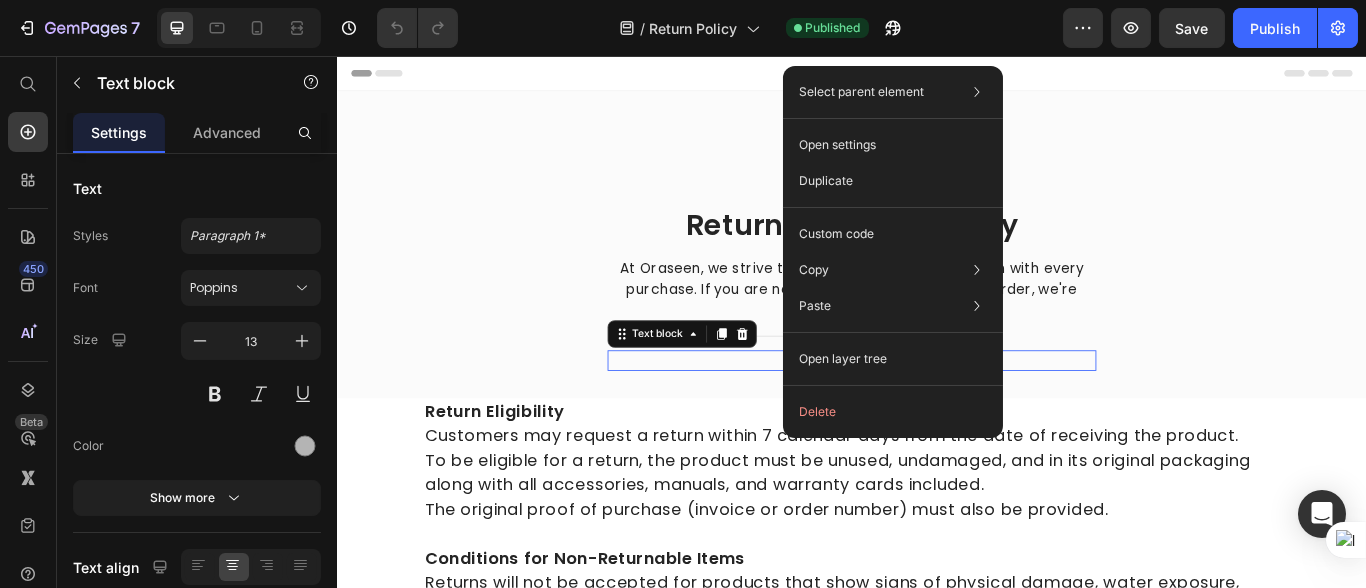 click on "Image Return & Refund Policy Heading At Oraseen, we strive to ensure customer satisfaction with every purchase. If you are not entirely satisfied with your order, we're here to help. Text block                Title Line Last updated:  April 2025 Text block   0 Row" at bounding box center [936, 292] 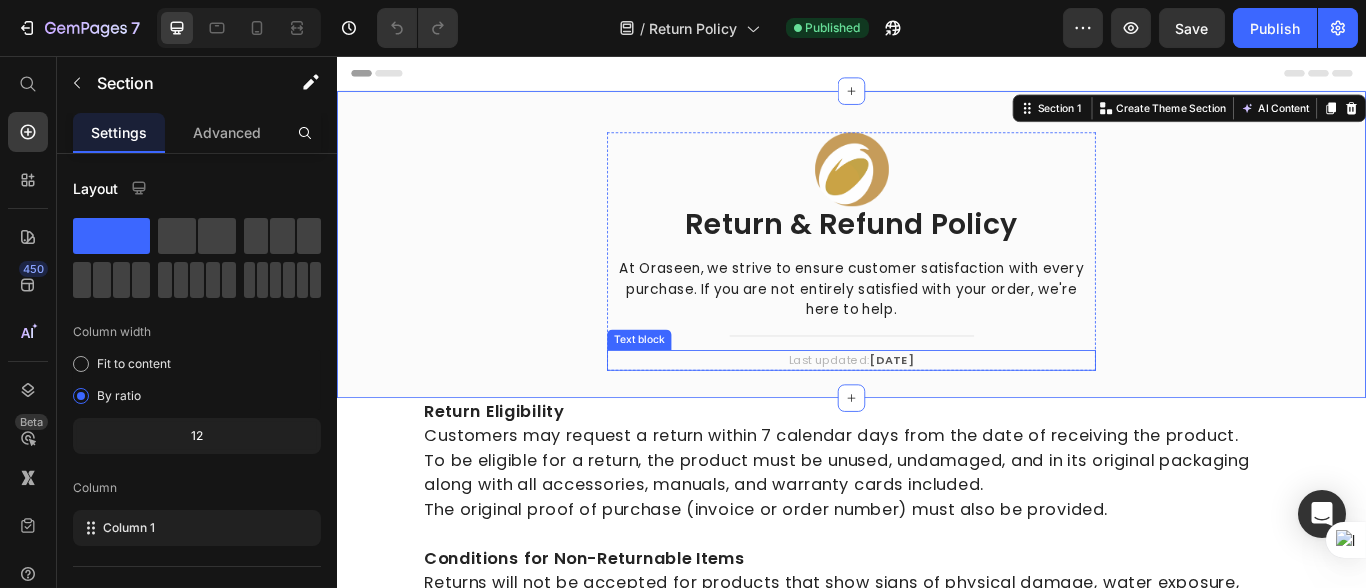 click on "April 2025" at bounding box center (983, 410) 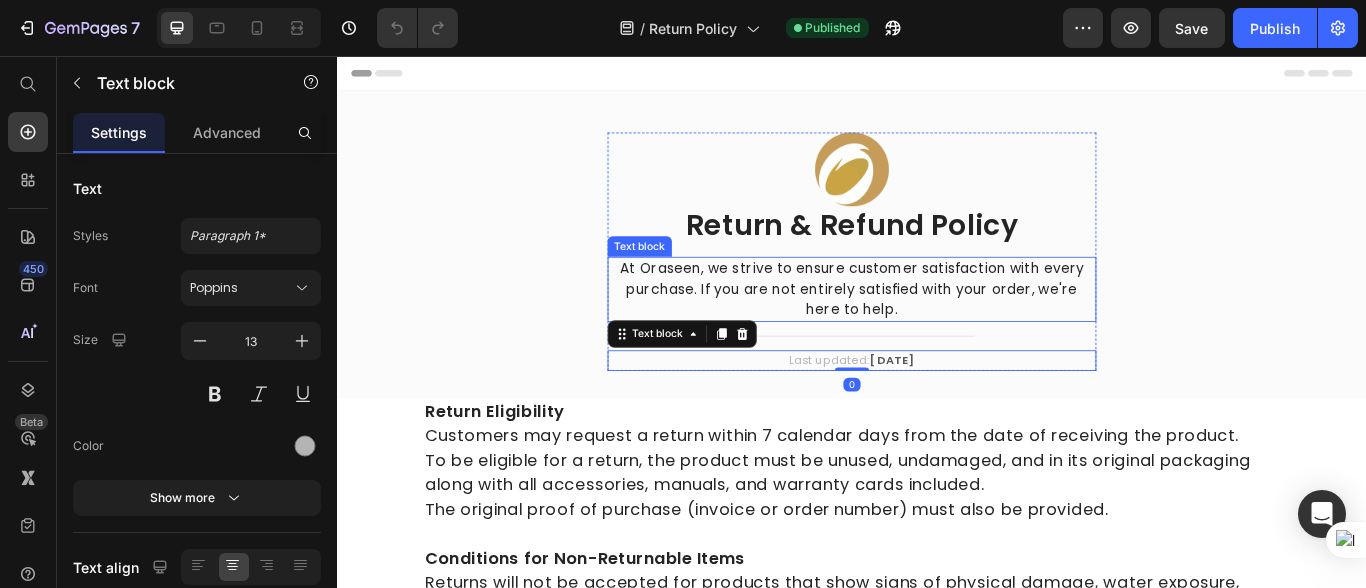 click on "At Oraseen, we strive to ensure customer satisfaction with every purchase. If you are not entirely satisfied with your order, we're here to help." at bounding box center (936, 328) 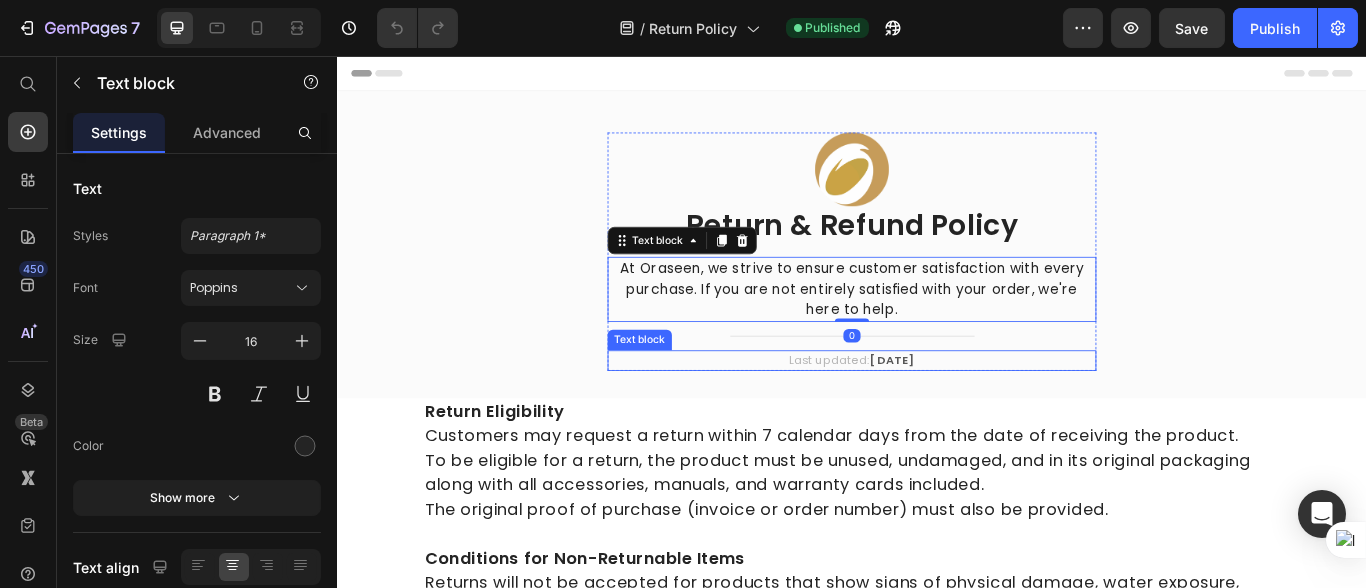 click on "April 2025" at bounding box center [983, 410] 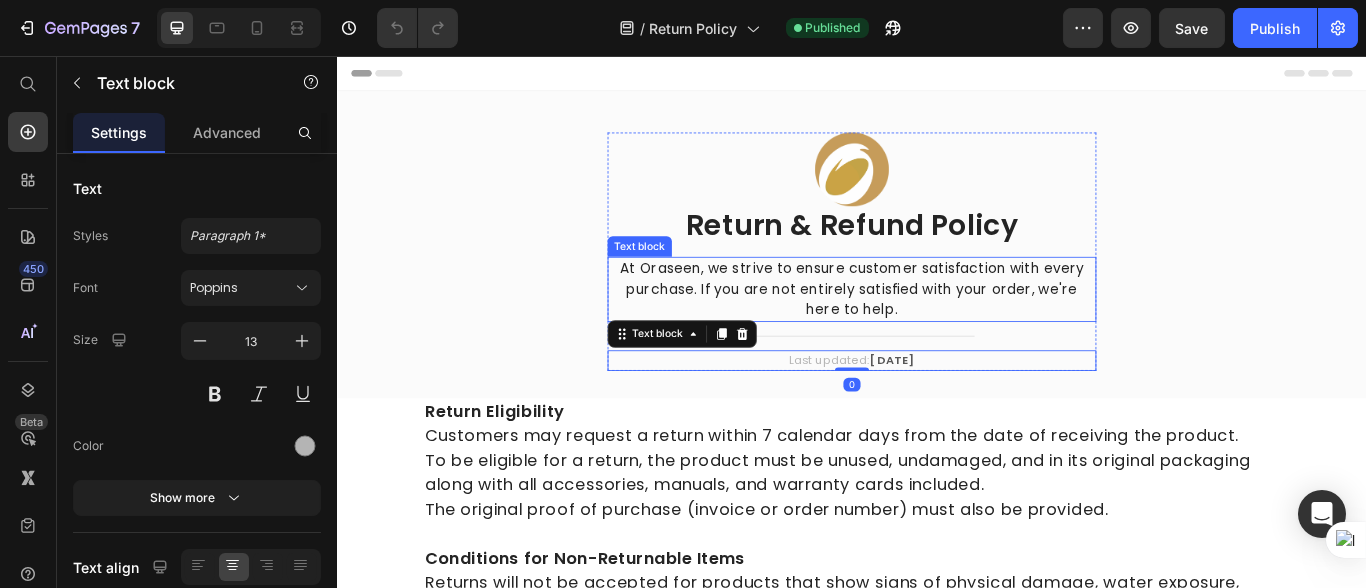 click on "At Oraseen, we strive to ensure customer satisfaction with every purchase. If you are not entirely satisfied with your order, we're here to help." at bounding box center (936, 328) 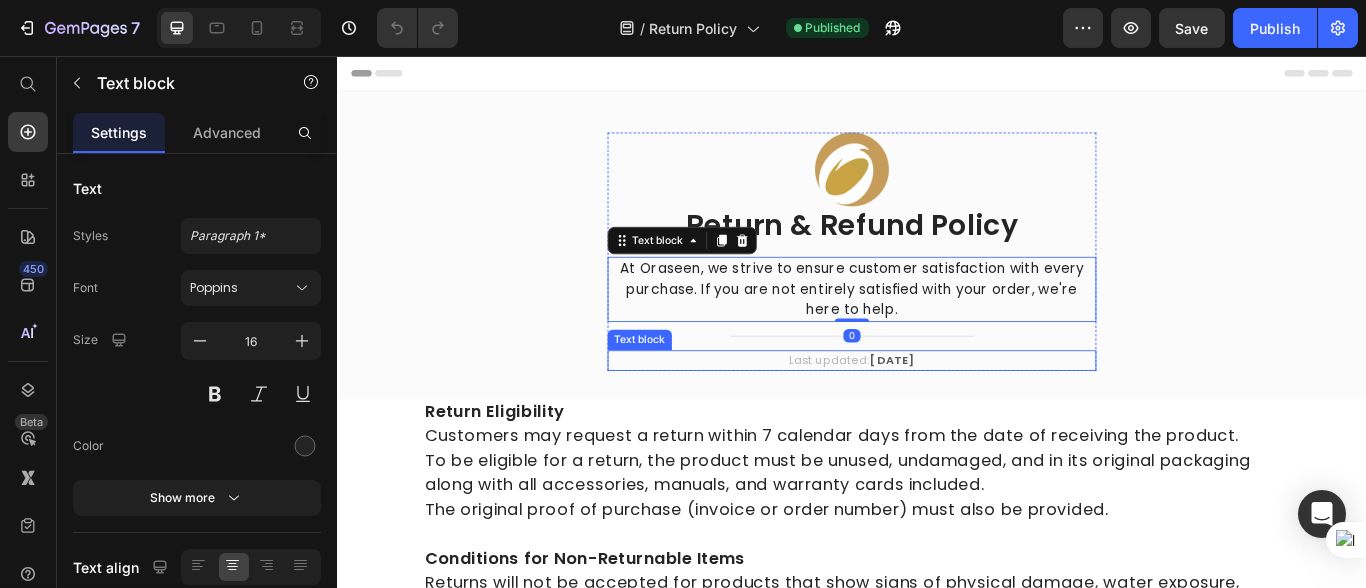 click on "April 2025" at bounding box center (983, 410) 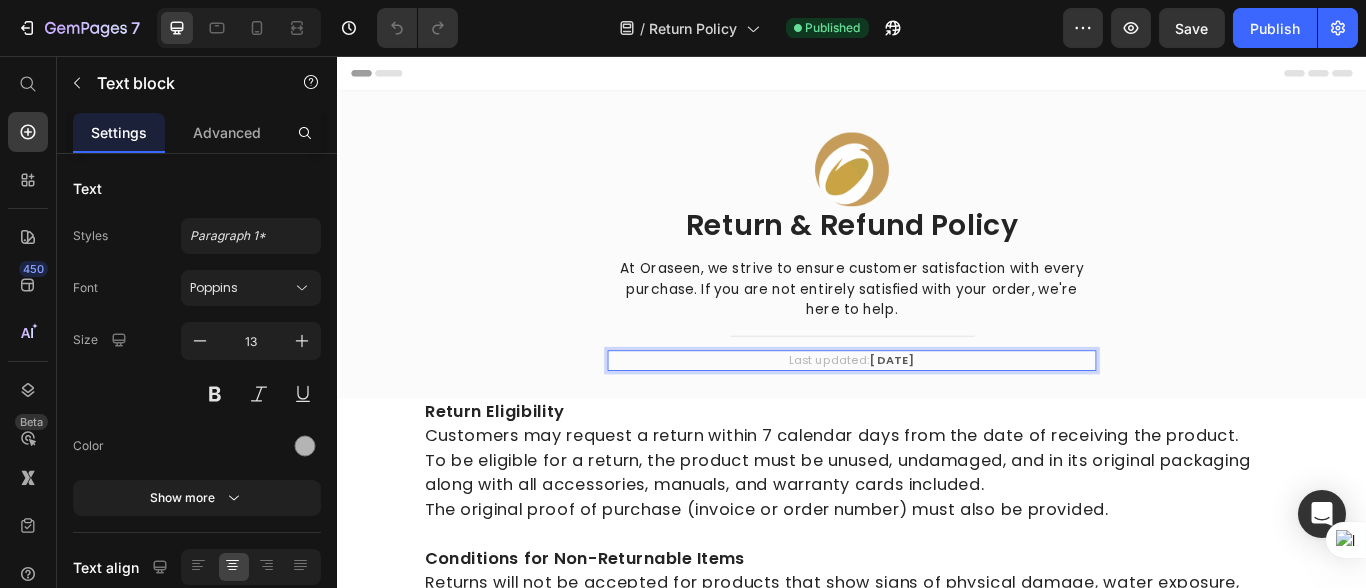 click on "April 2025" at bounding box center [983, 410] 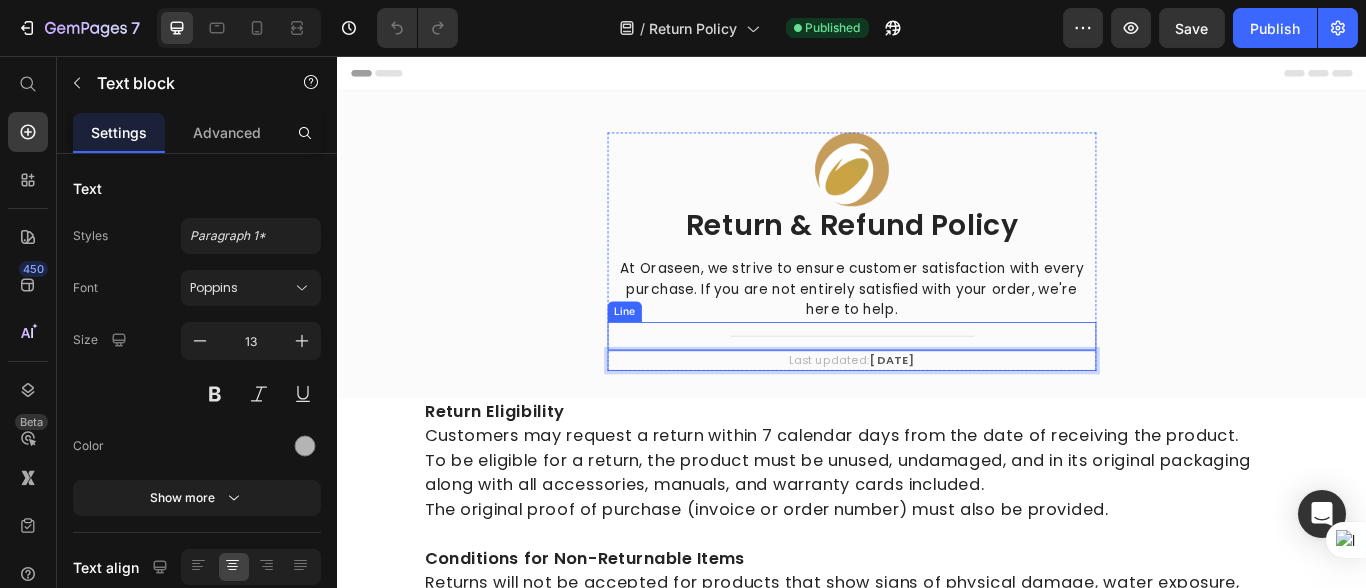 click on "At Oraseen, we strive to ensure customer satisfaction with every purchase. If you are not entirely satisfied with your order, we're here to help." at bounding box center [936, 328] 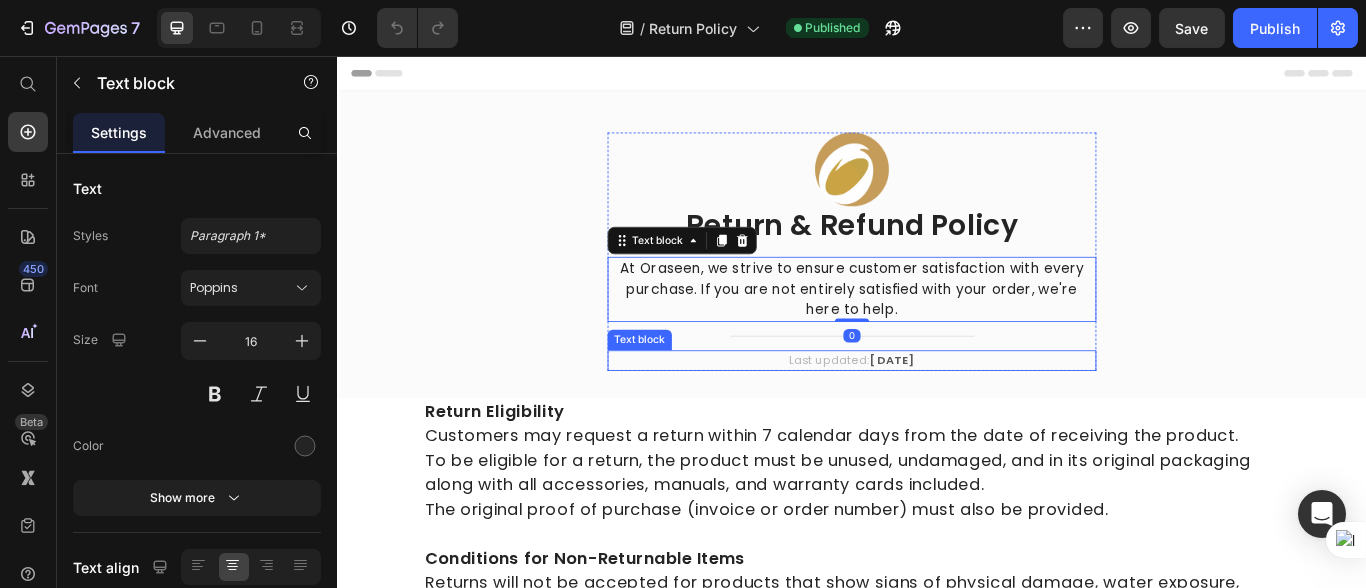 click on "Last updated:  April 2025" at bounding box center (936, 411) 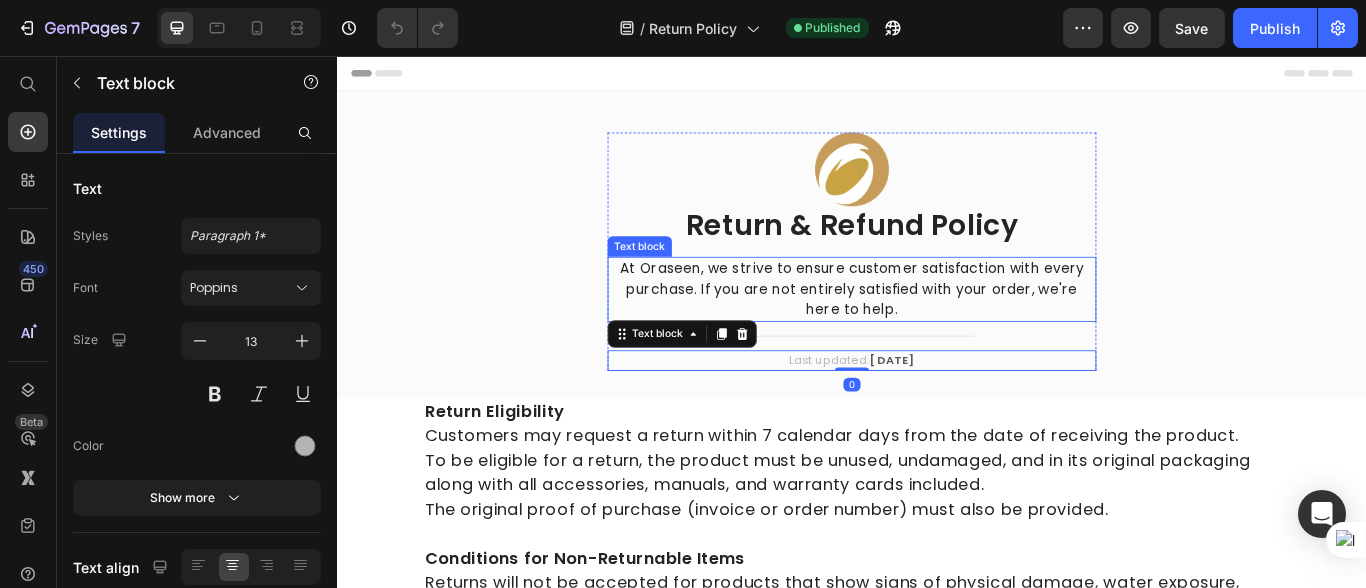 click on "At Oraseen, we strive to ensure customer satisfaction with every purchase. If you are not entirely satisfied with your order, we're here to help." at bounding box center (936, 328) 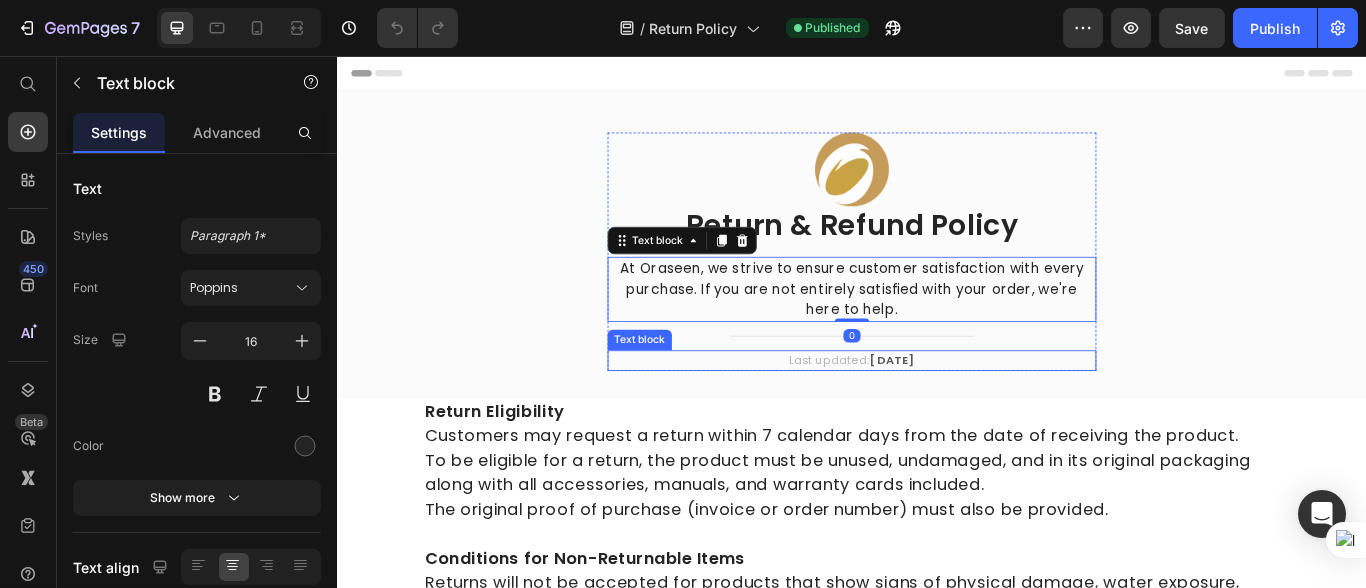 click on "April 2025" at bounding box center [983, 410] 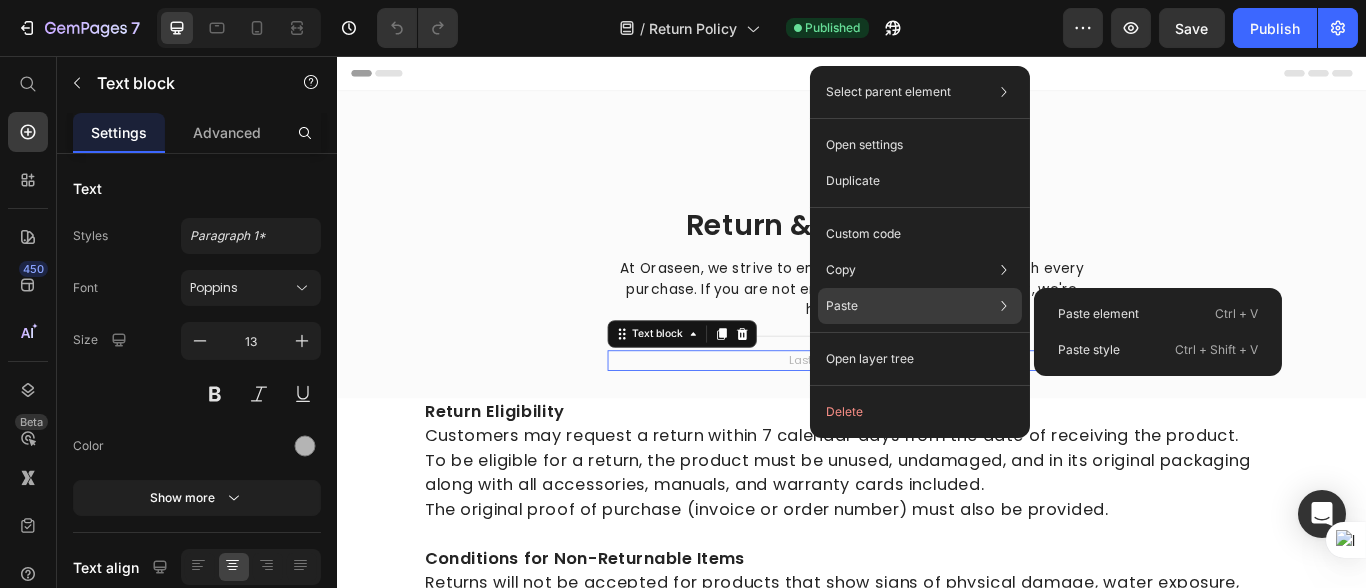 click on "Paste Paste element  Ctrl + V Paste style  Ctrl + Shift + V" 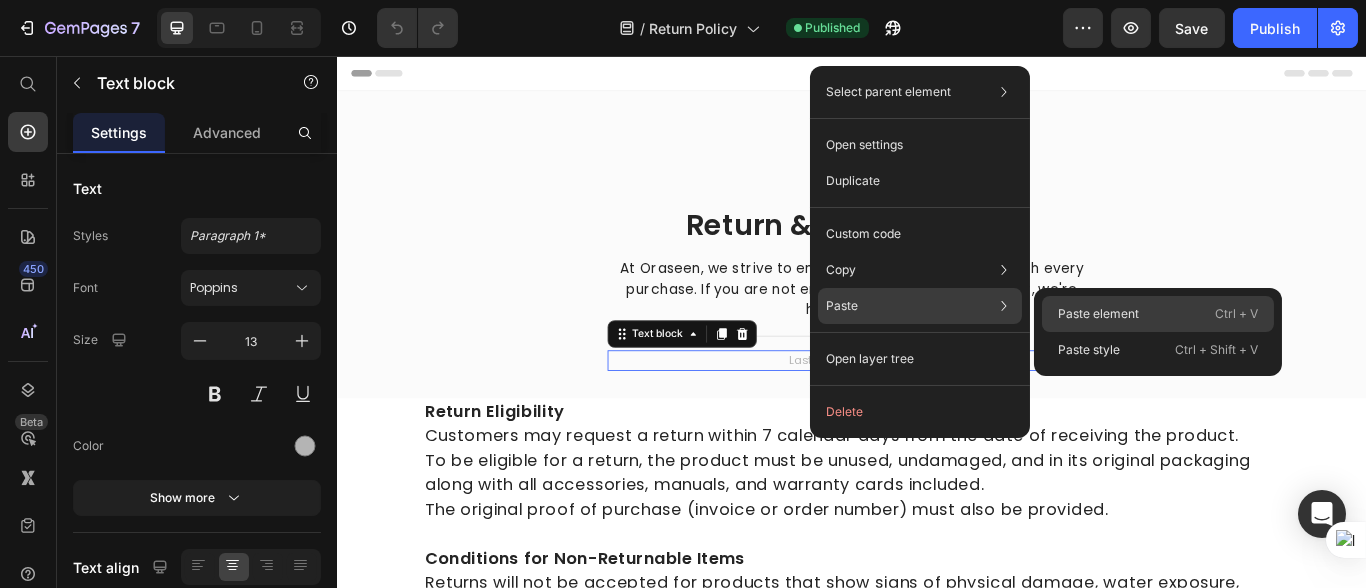 click on "Paste element" at bounding box center [1098, 314] 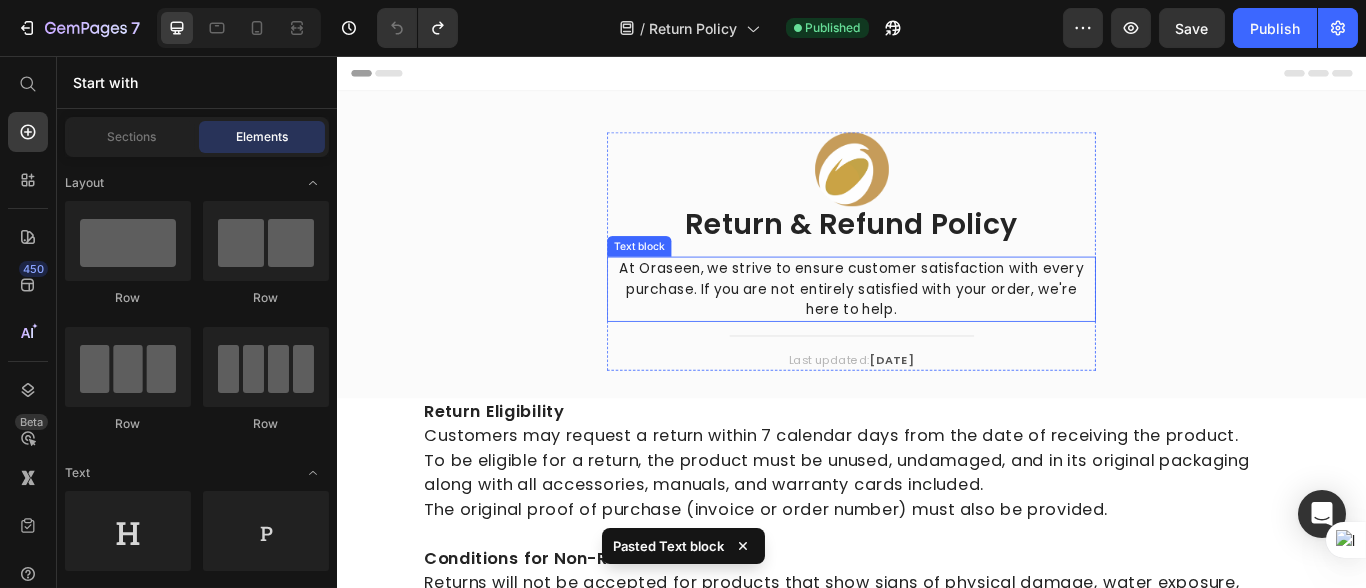 click on "At Oraseen, we strive to ensure customer satisfaction with every purchase. If you are not entirely satisfied with your order, we're here to help." at bounding box center [936, 328] 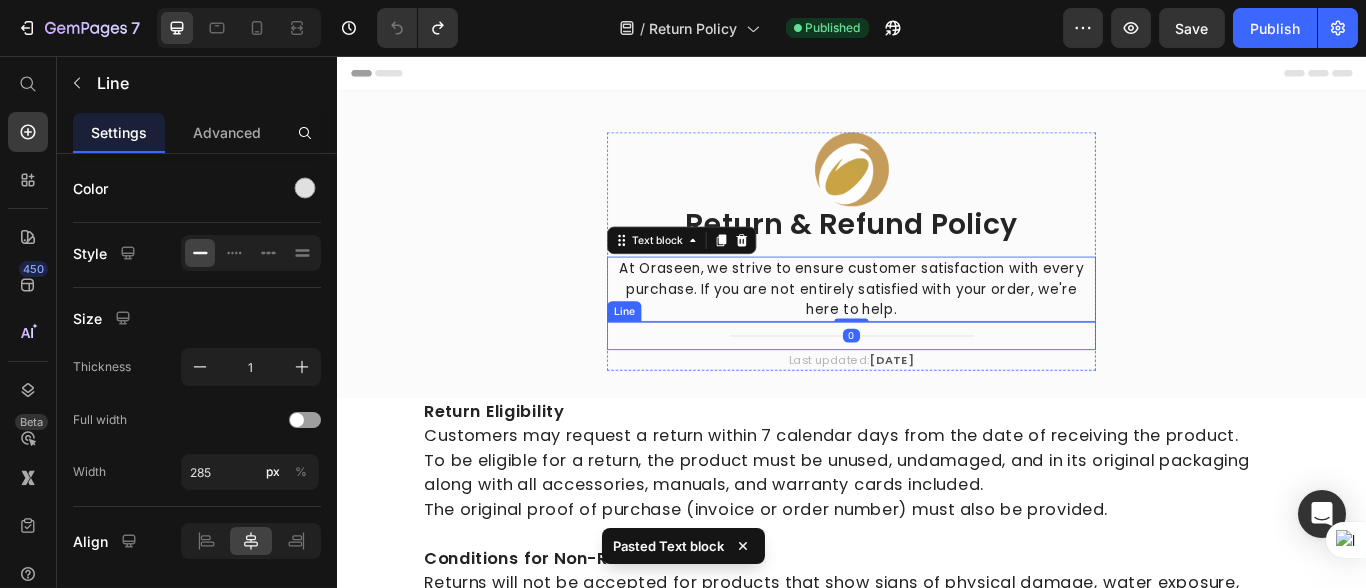 click on "Title Line" at bounding box center [936, 382] 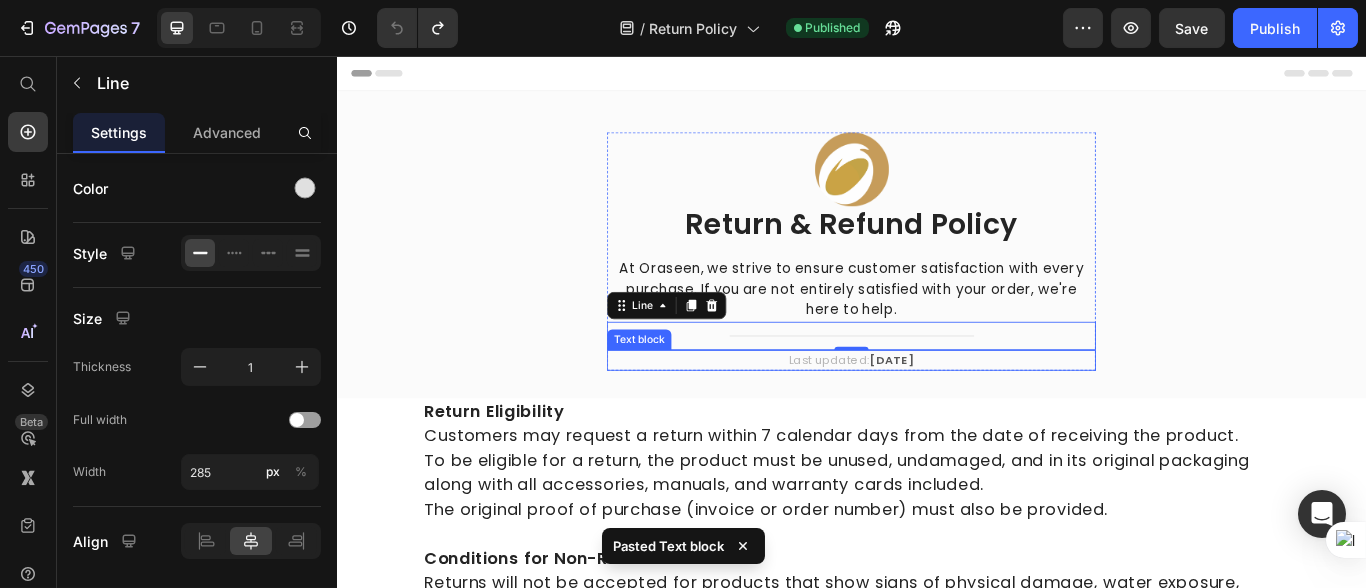 click on "April 2025" at bounding box center (983, 410) 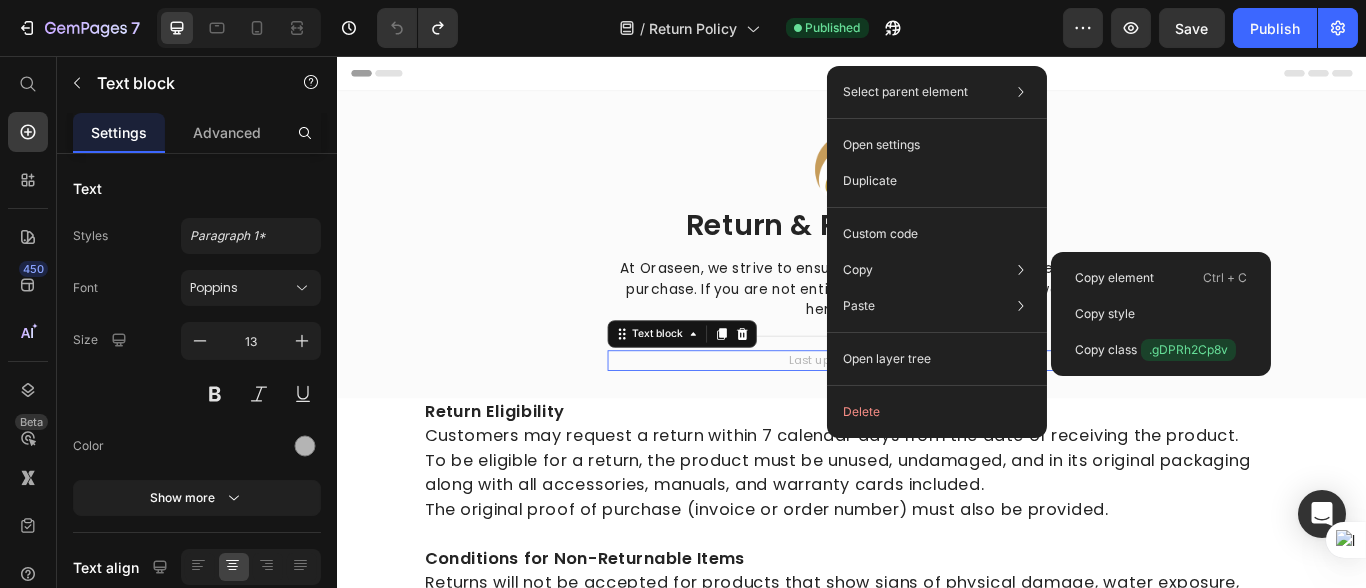 click on "Image Return & Refund Policy Heading At Oraseen, we strive to ensure customer satisfaction with every purchase. If you are not entirely satisfied with your order, we're here to help. Text block                Title Line Last updated:  April 2025 Text block   0 Row" at bounding box center [936, 292] 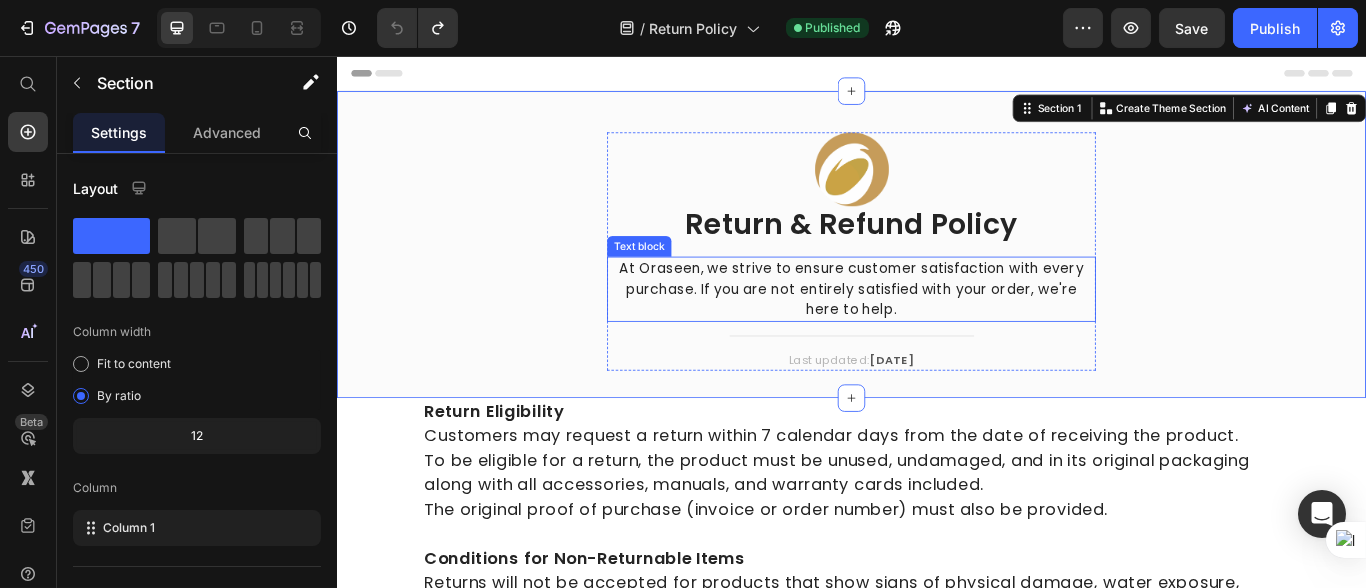 click on "At Oraseen, we strive to ensure customer satisfaction with every purchase. If you are not entirely satisfied with your order, we're here to help." at bounding box center (936, 328) 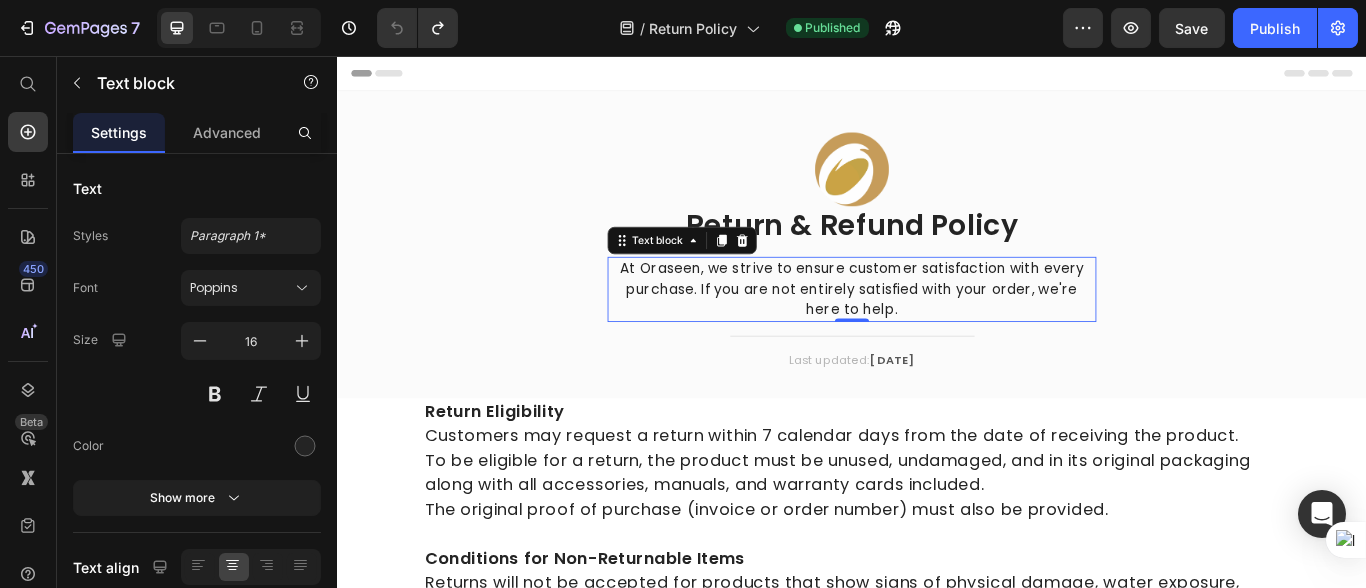 click on "At Oraseen, we strive to ensure customer satisfaction with every purchase. If you are not entirely satisfied with your order, we're here to help." at bounding box center [936, 328] 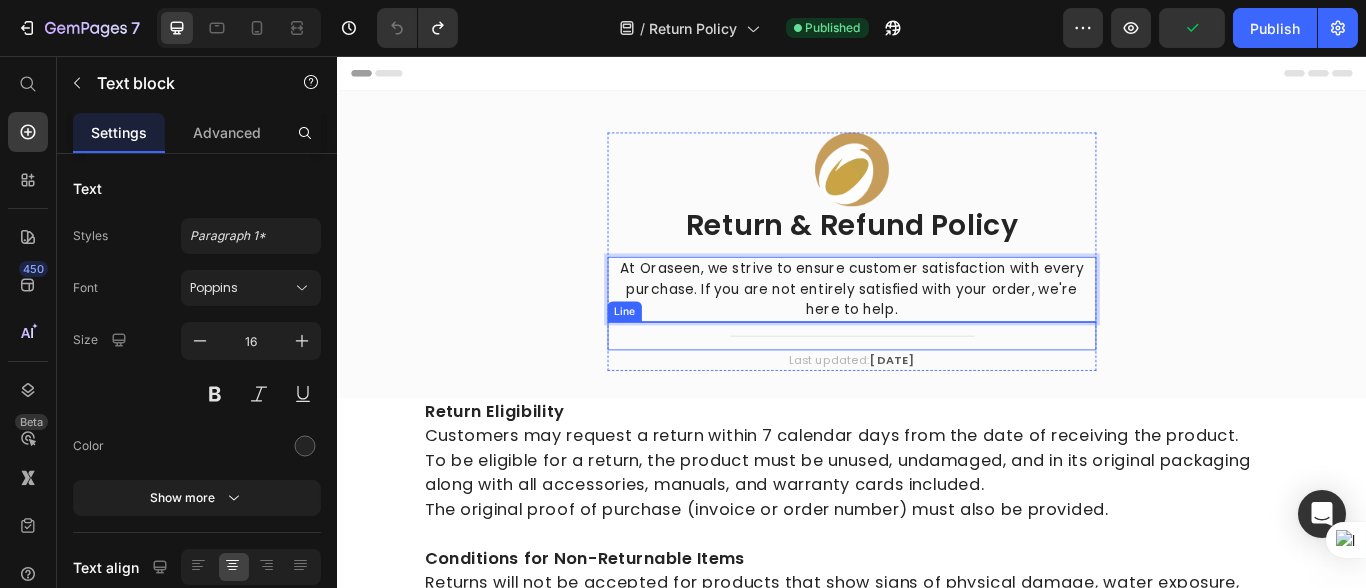 click on "Title Line" at bounding box center [936, 382] 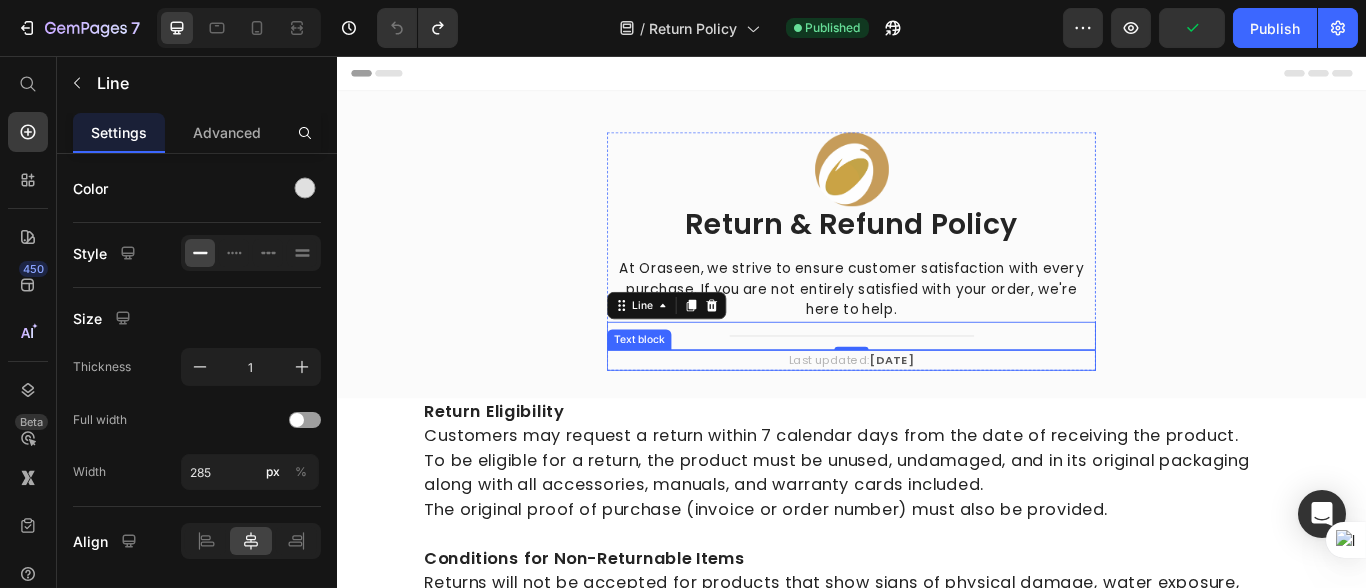 click on "April 2025" at bounding box center [983, 410] 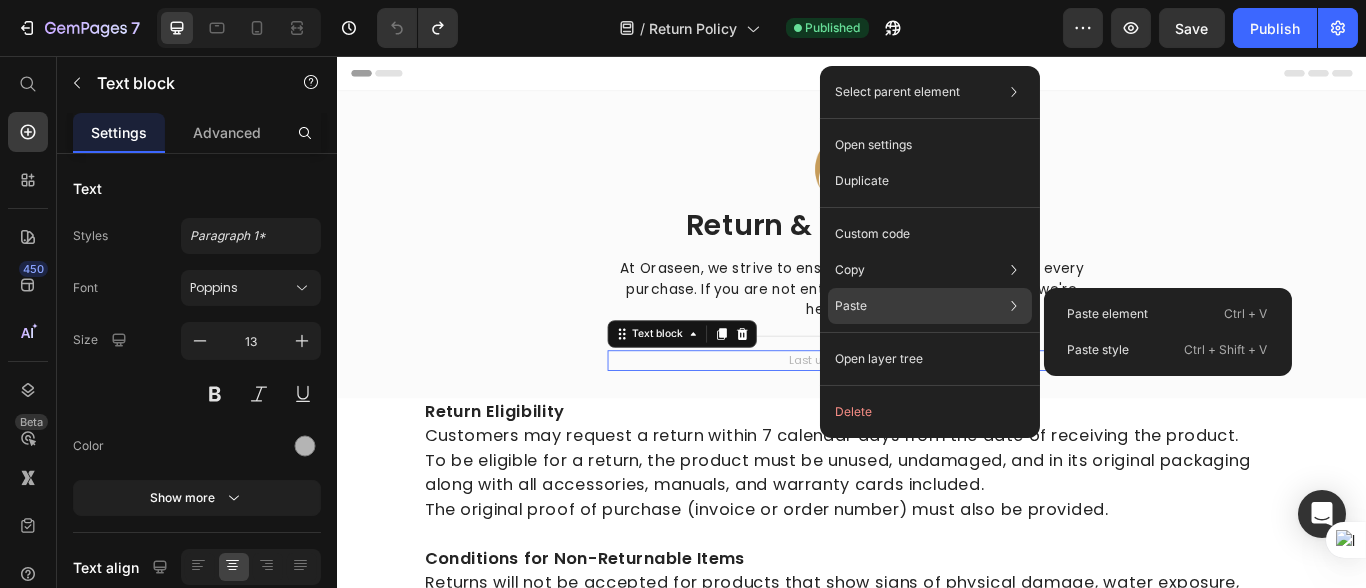 click on "Paste Paste element  Ctrl + V Paste style  Ctrl + Shift + V" 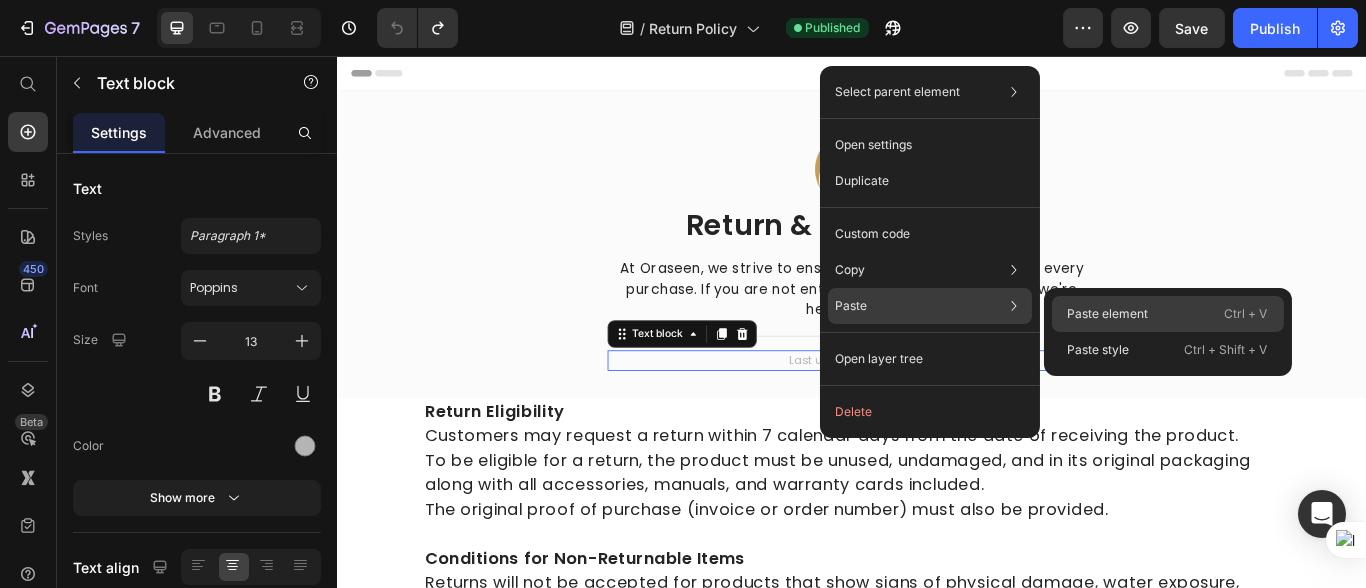 click on "Paste element" at bounding box center (1108, 314) 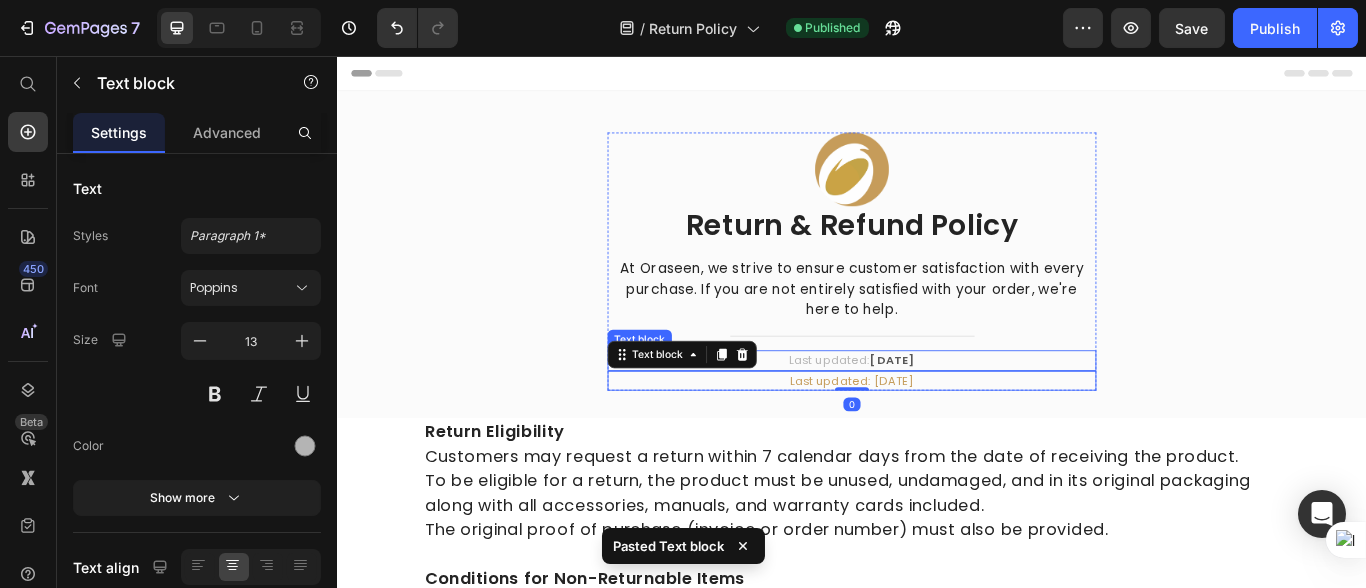 click on "April 2025" at bounding box center [983, 410] 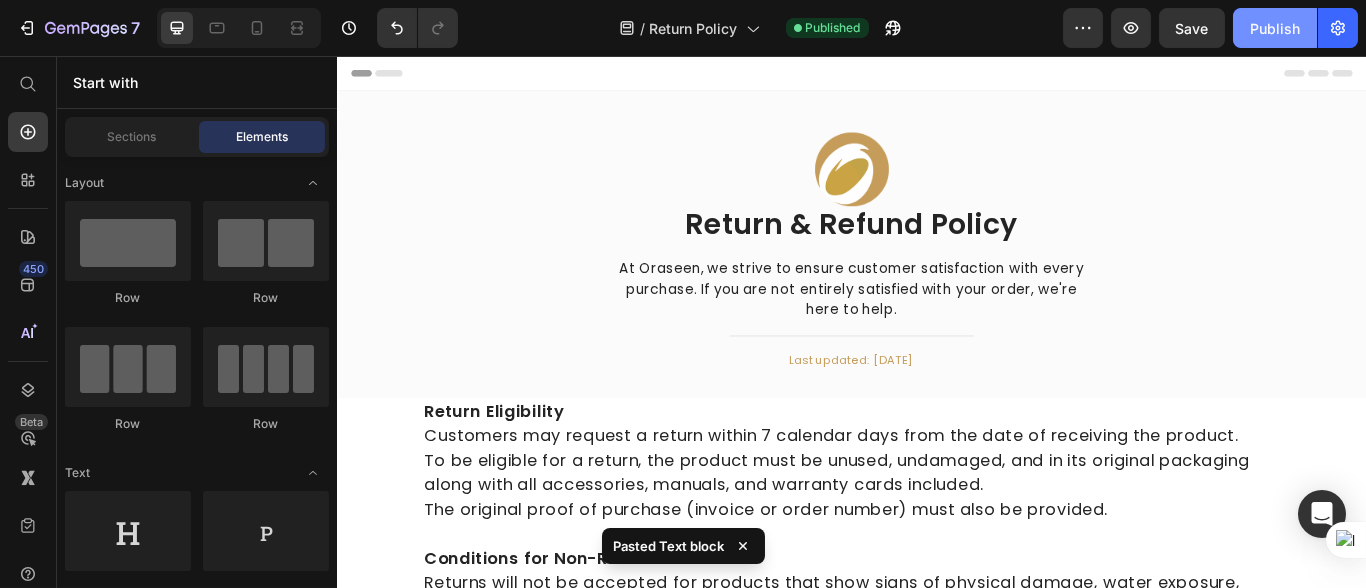 click on "Publish" 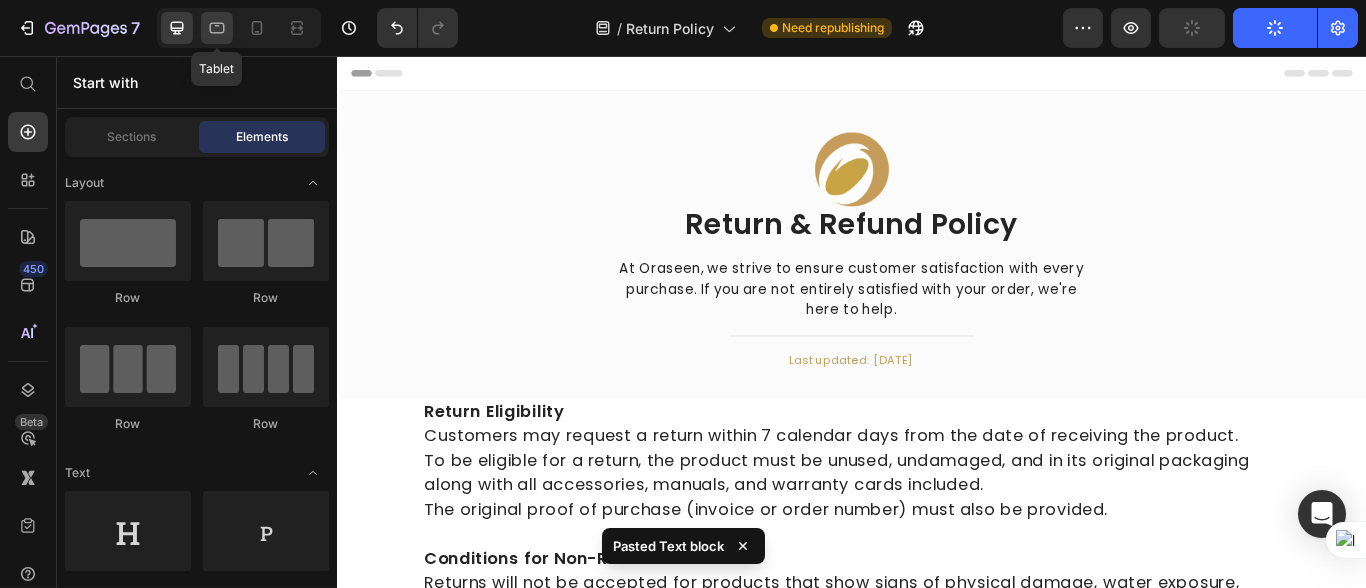 click 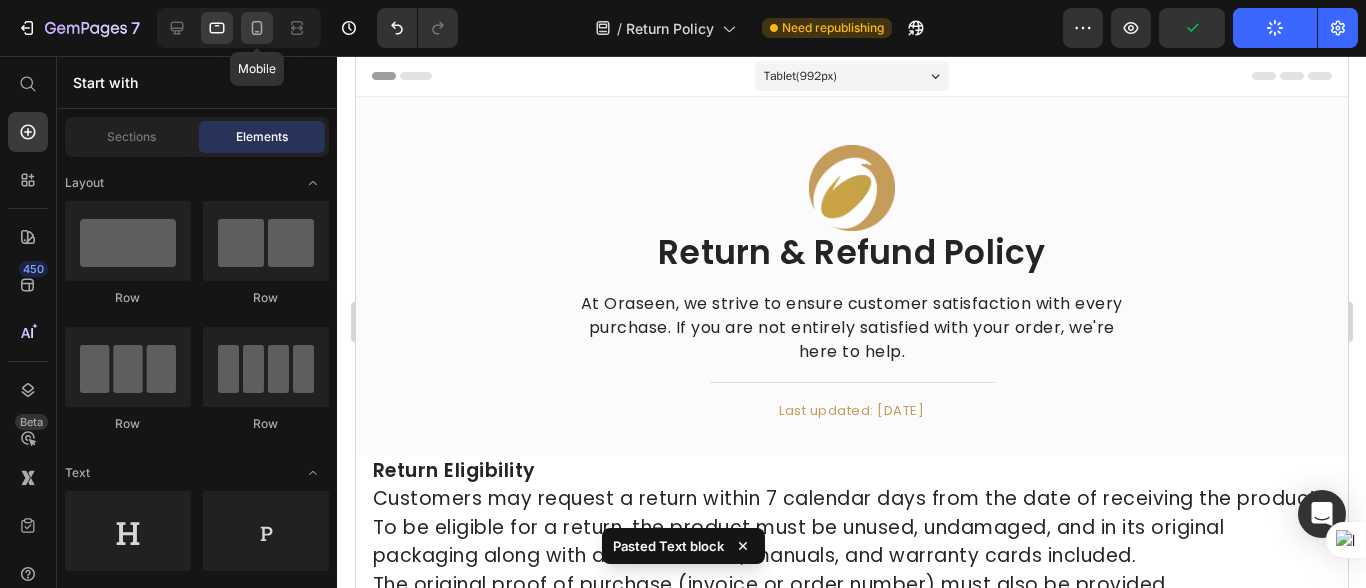 click 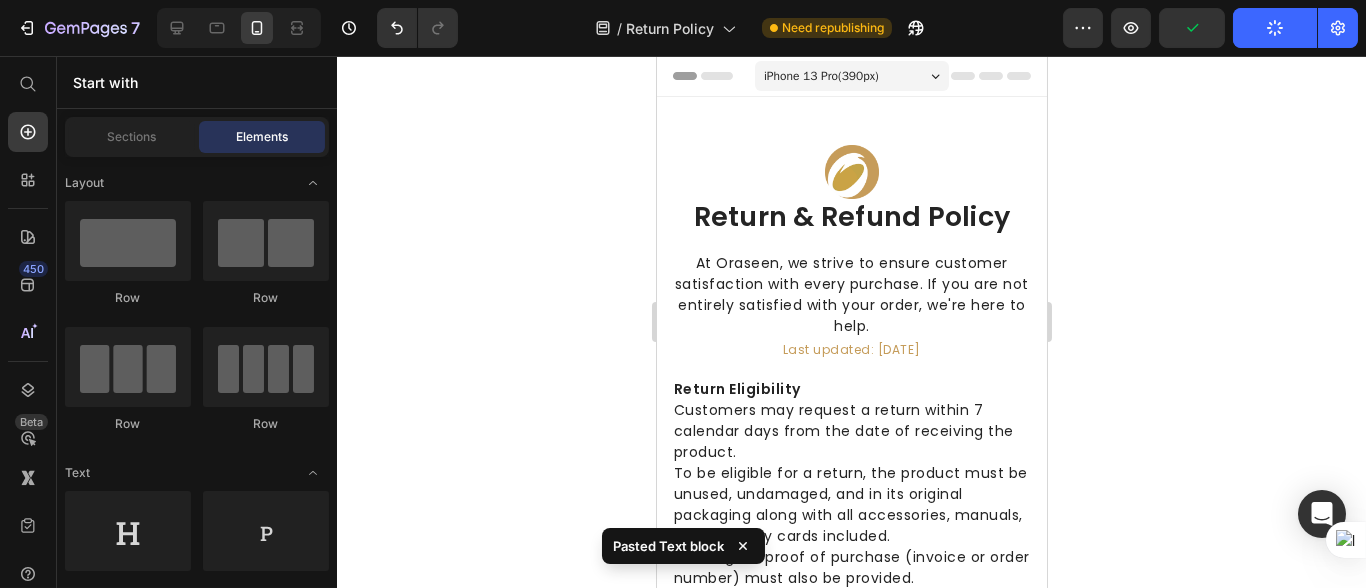 click 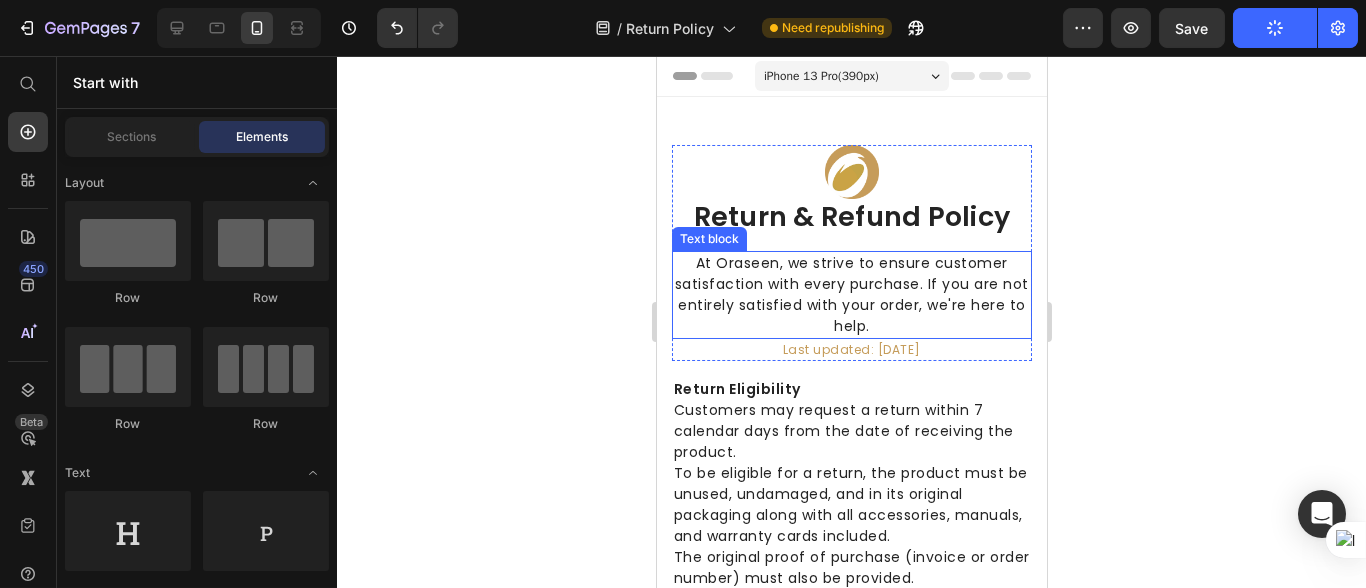 scroll, scrollTop: 110, scrollLeft: 0, axis: vertical 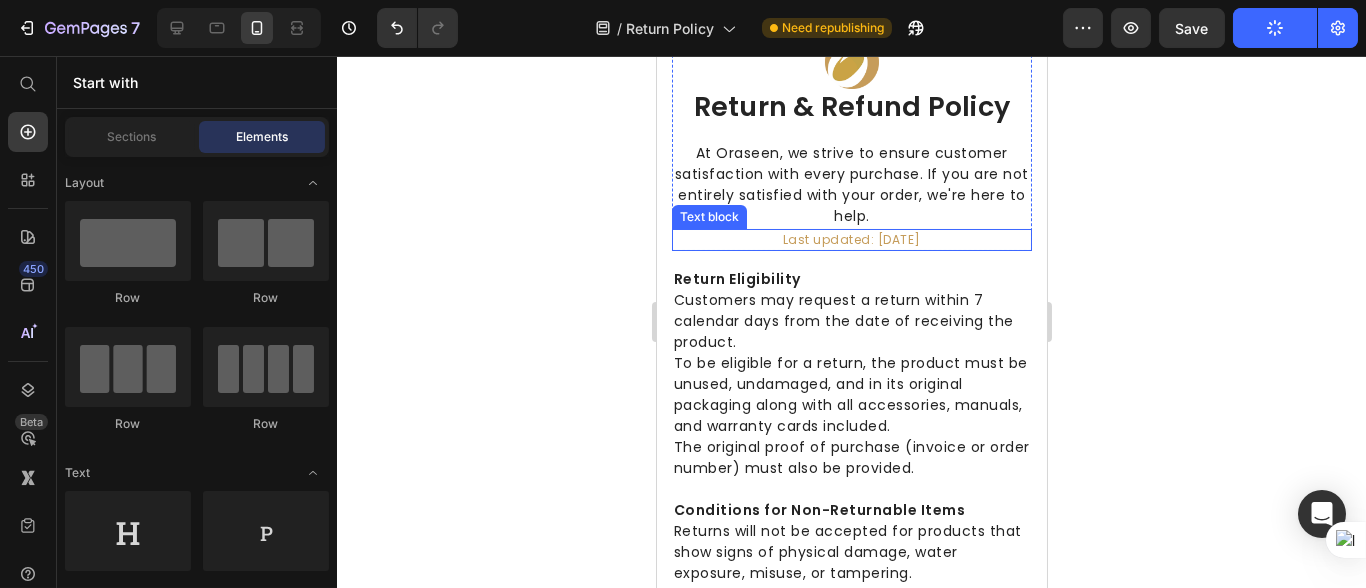 click 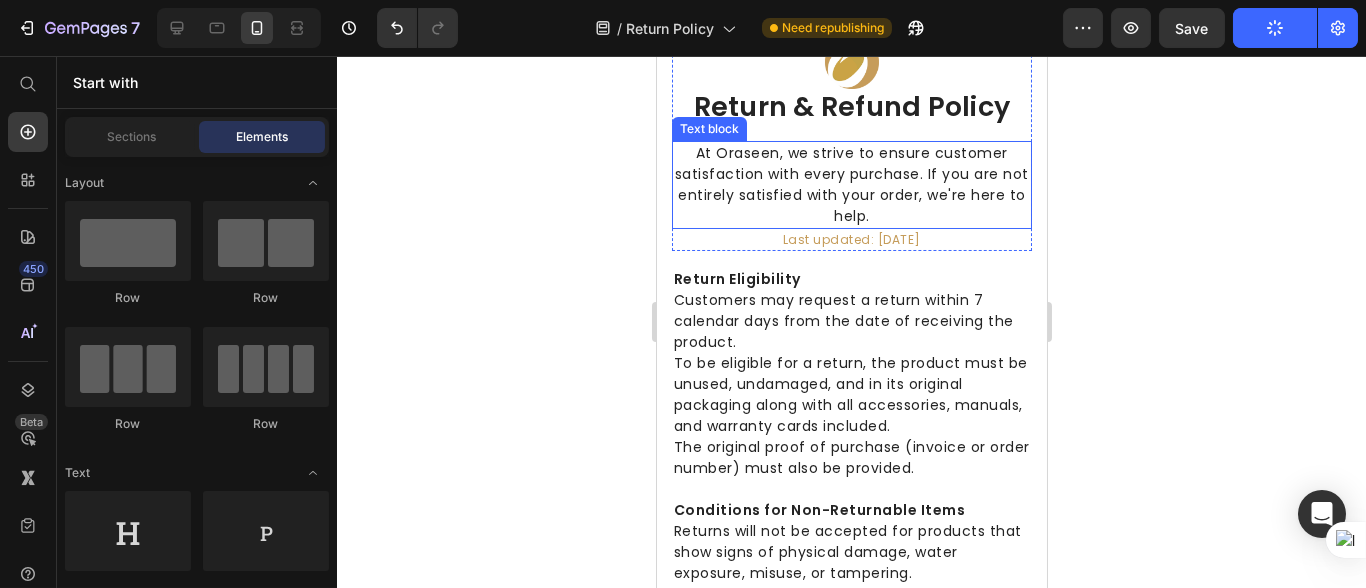 scroll, scrollTop: 0, scrollLeft: 0, axis: both 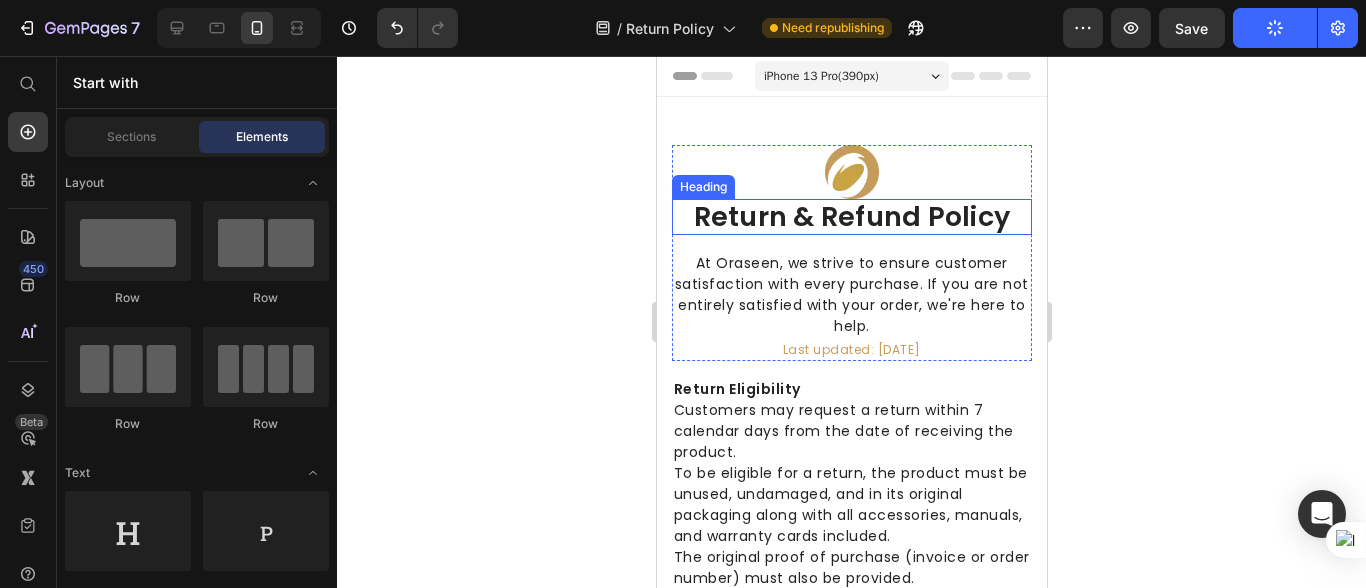 click on "Return & Refund Policy" at bounding box center [851, 217] 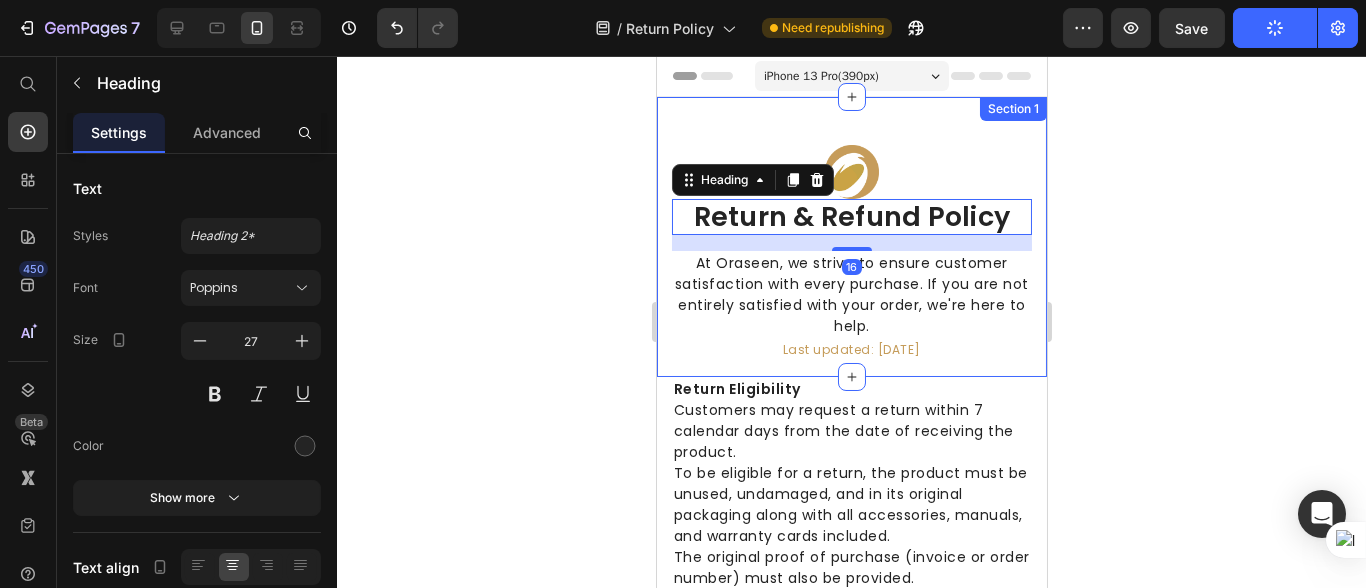 click 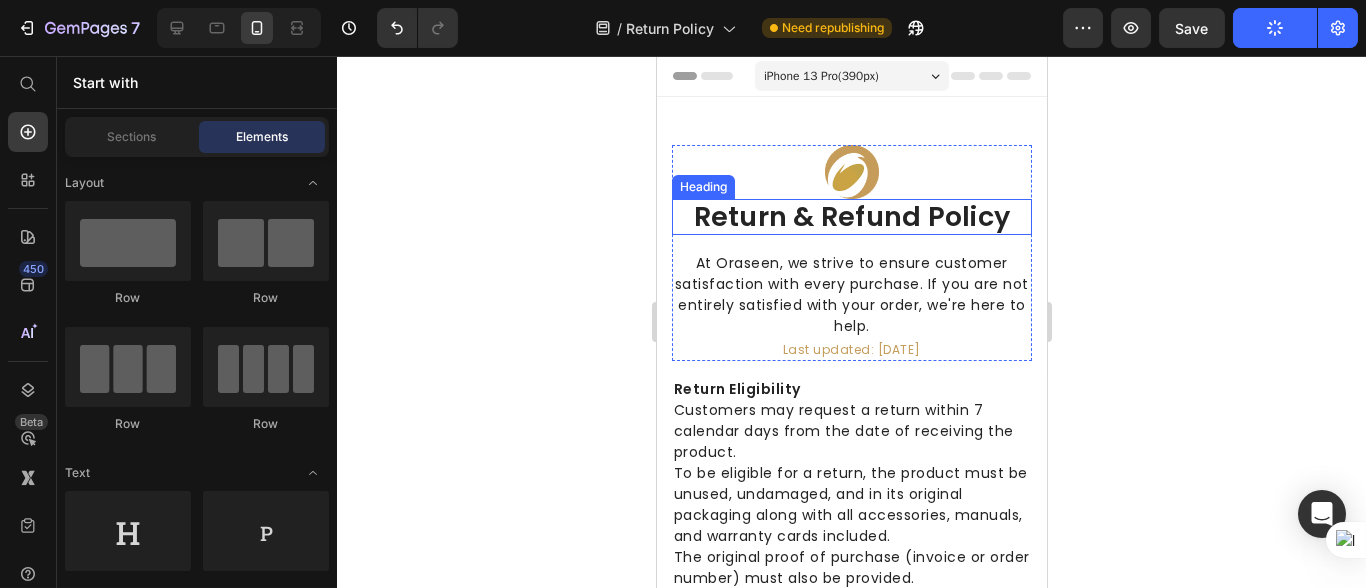 click on "Return & Refund Policy" at bounding box center (851, 217) 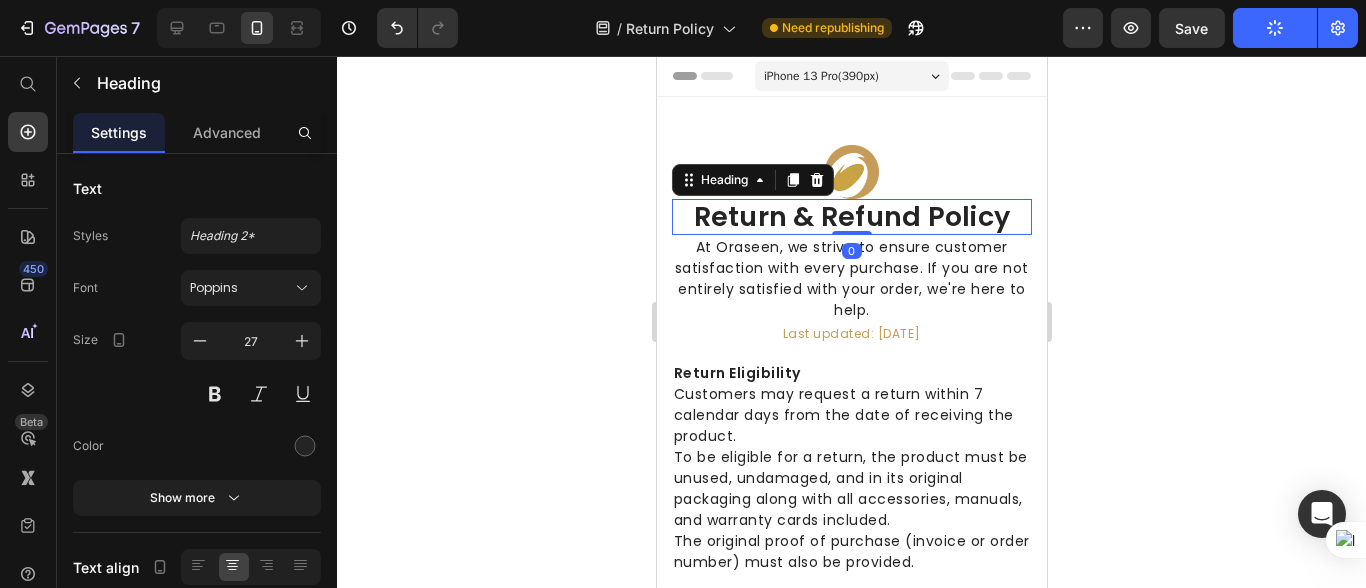 drag, startPoint x: 842, startPoint y: 246, endPoint x: 849, endPoint y: 185, distance: 61.400326 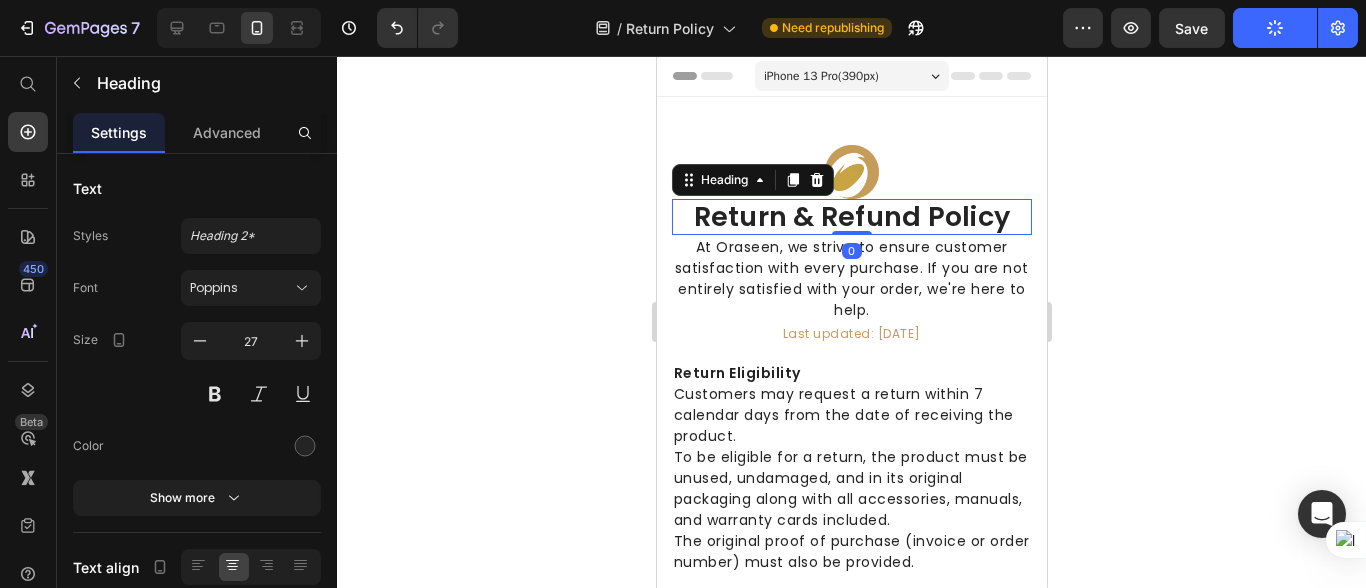 click 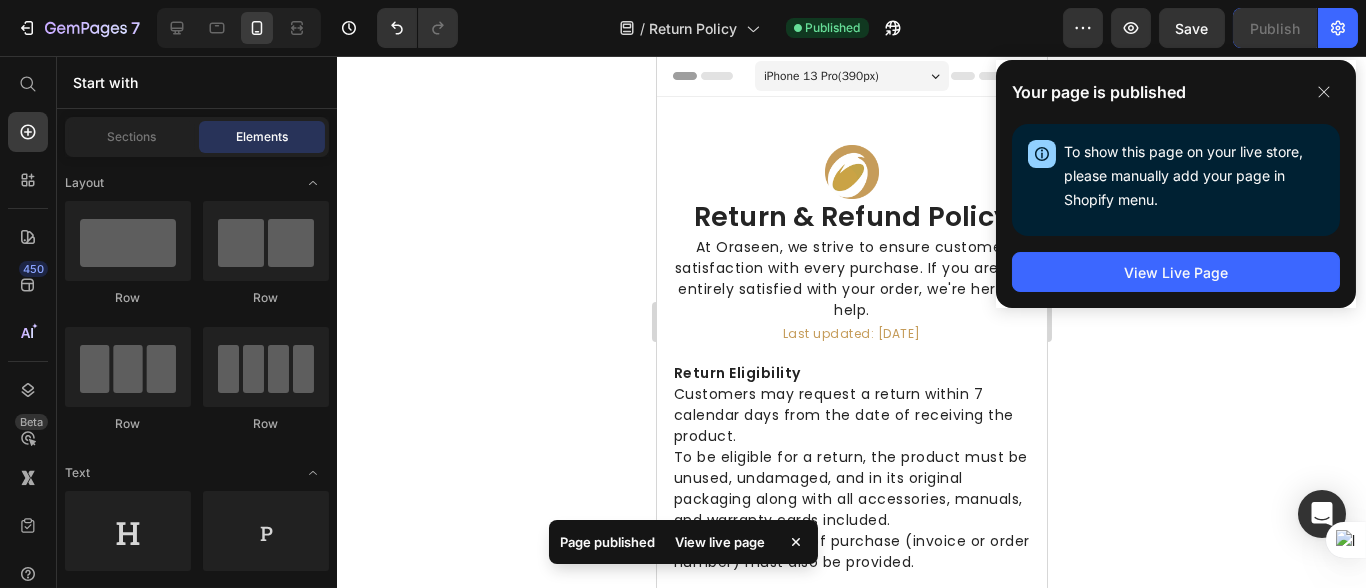 drag, startPoint x: 1313, startPoint y: 89, endPoint x: 1276, endPoint y: 60, distance: 47.010635 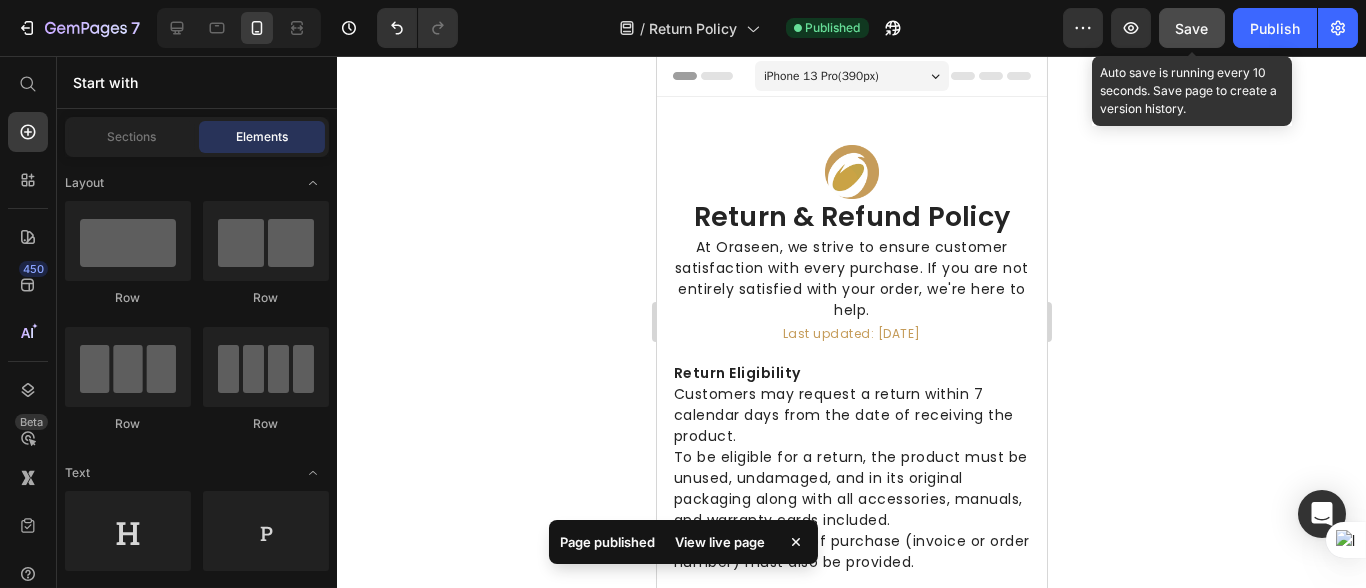 click on "Save" at bounding box center [1192, 28] 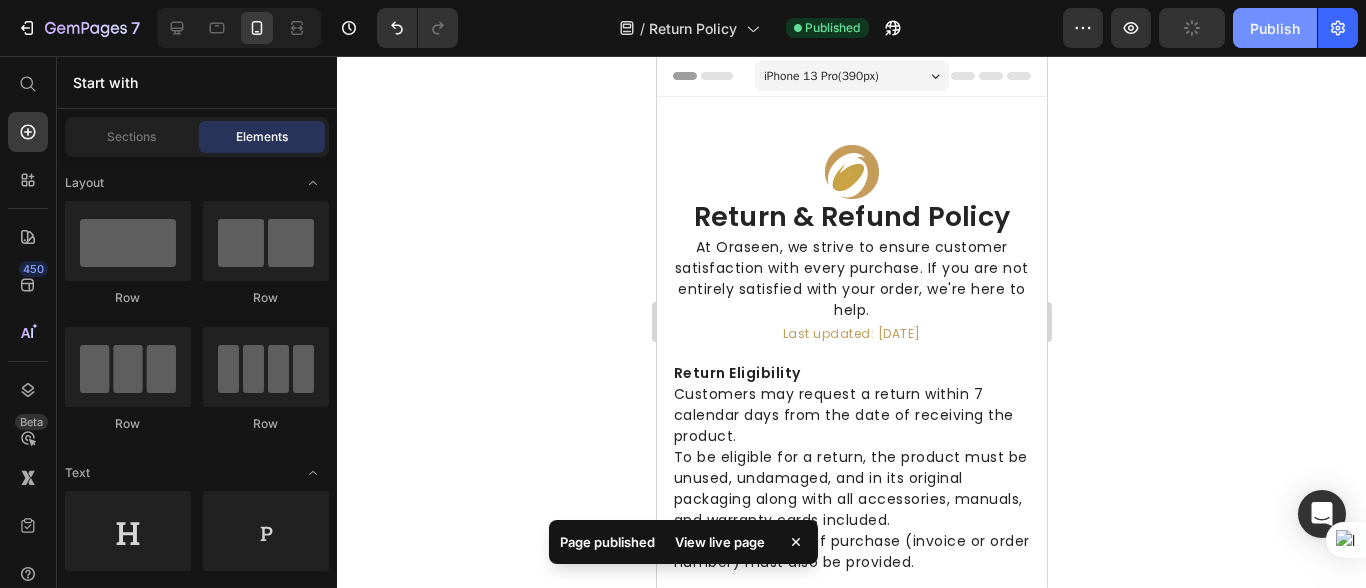 click on "Publish" at bounding box center [1275, 28] 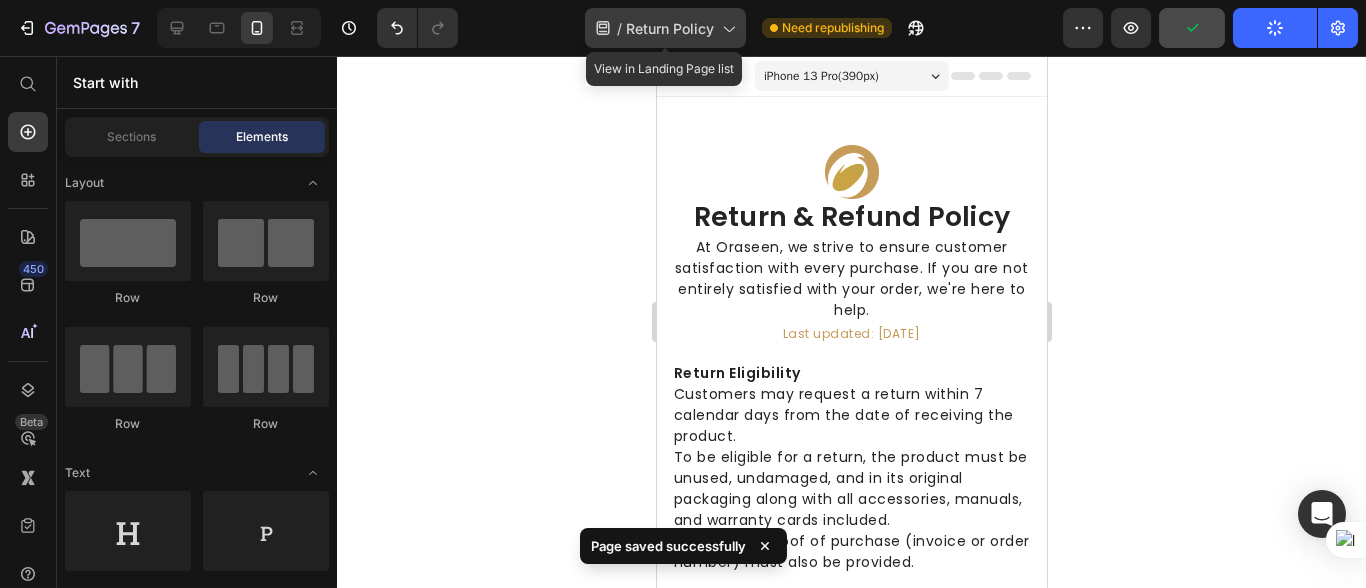 click on "Return Policy" at bounding box center [670, 28] 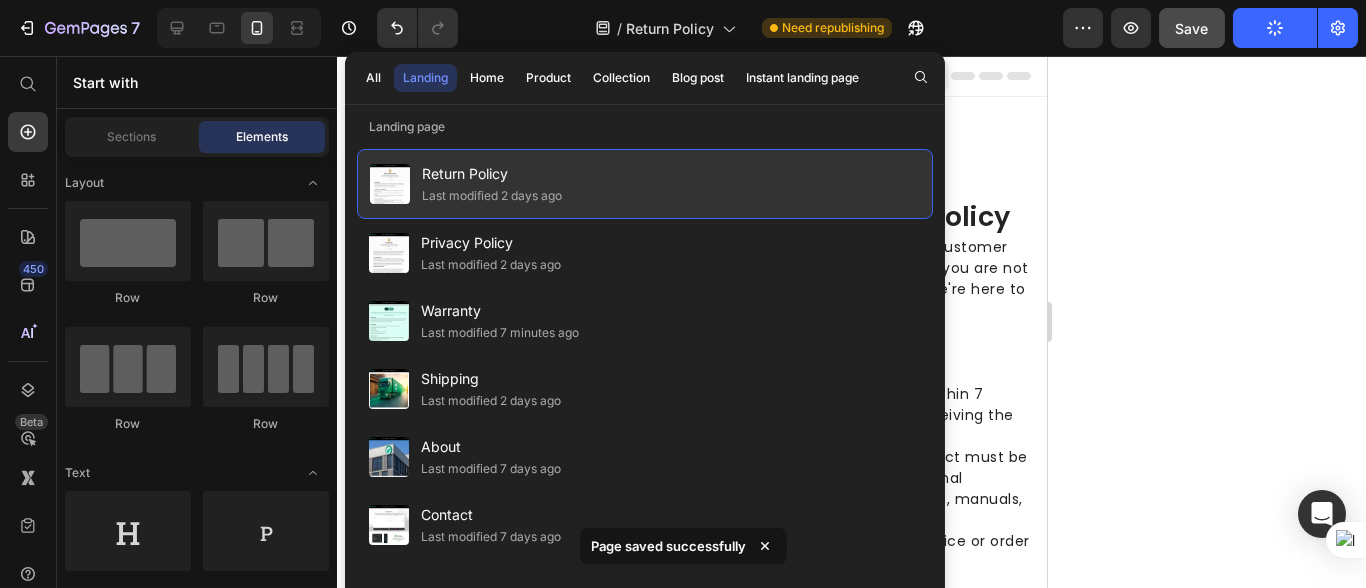 drag, startPoint x: 598, startPoint y: 236, endPoint x: 741, endPoint y: 231, distance: 143.08739 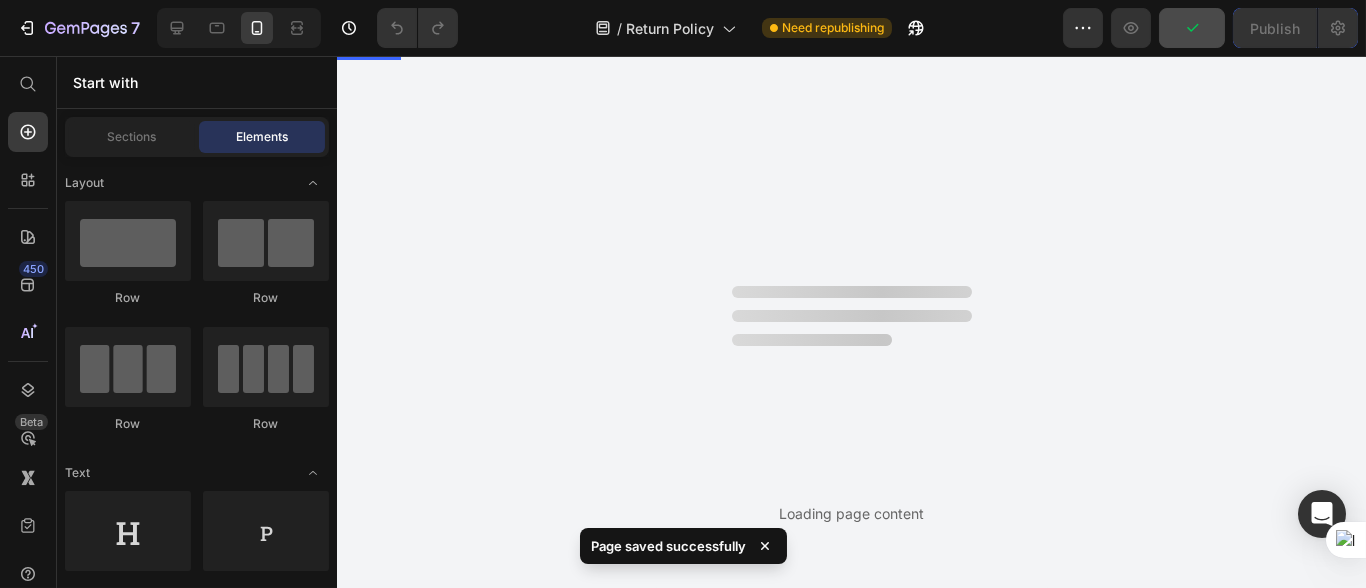 scroll, scrollTop: 0, scrollLeft: 0, axis: both 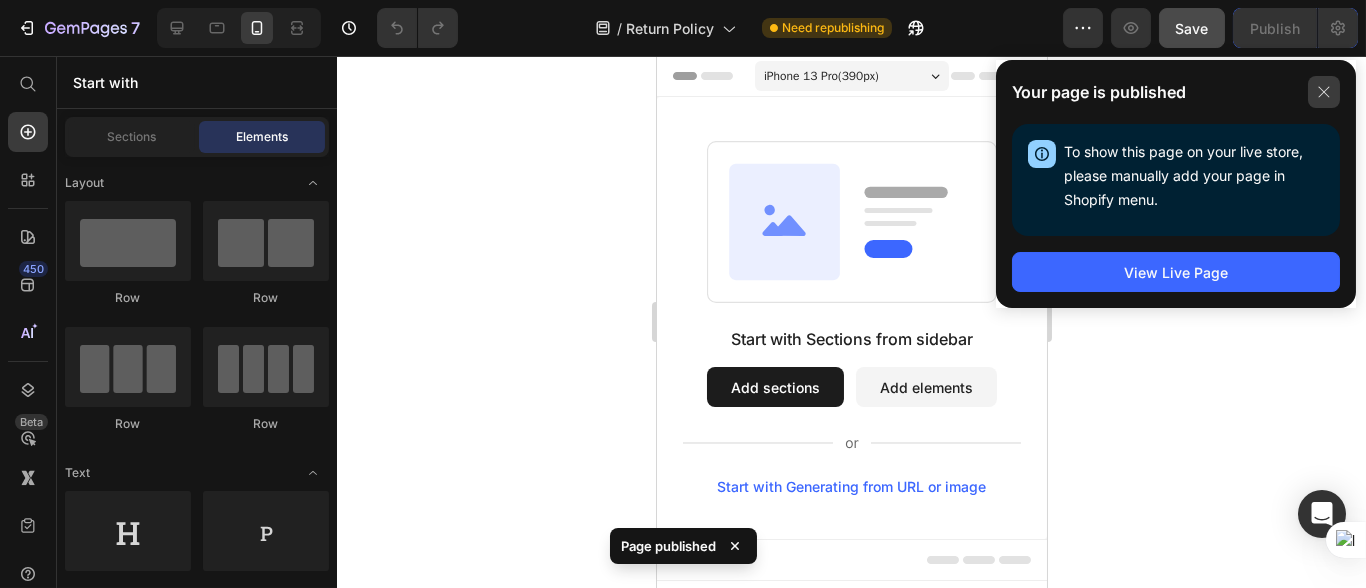 click 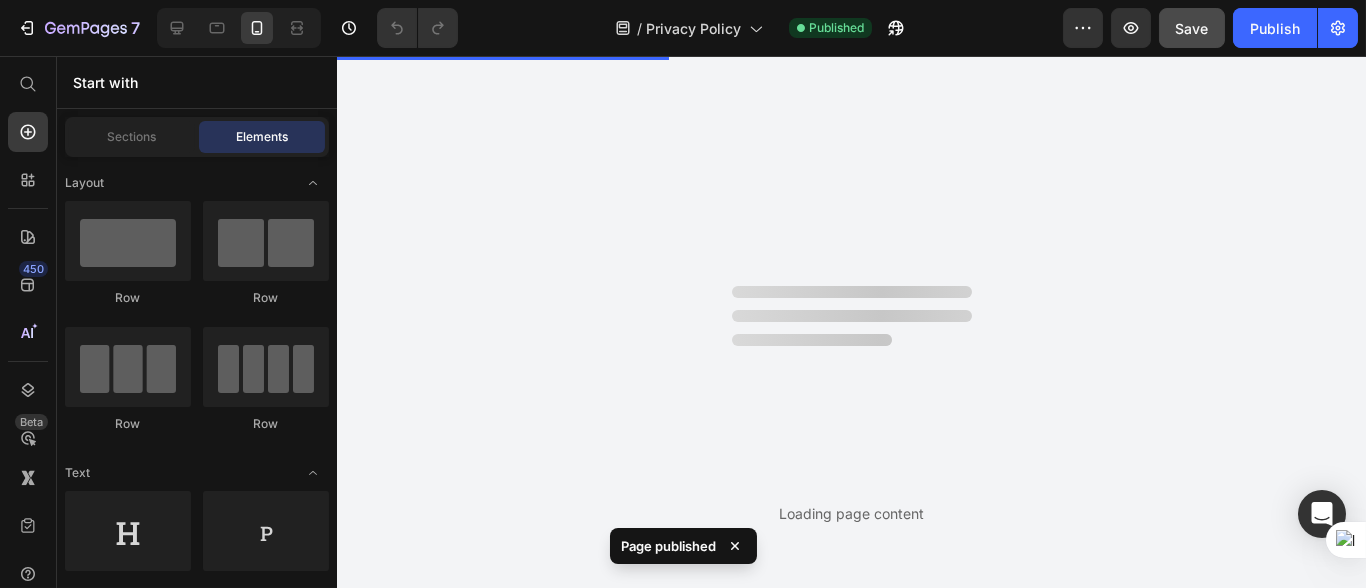 scroll, scrollTop: 0, scrollLeft: 0, axis: both 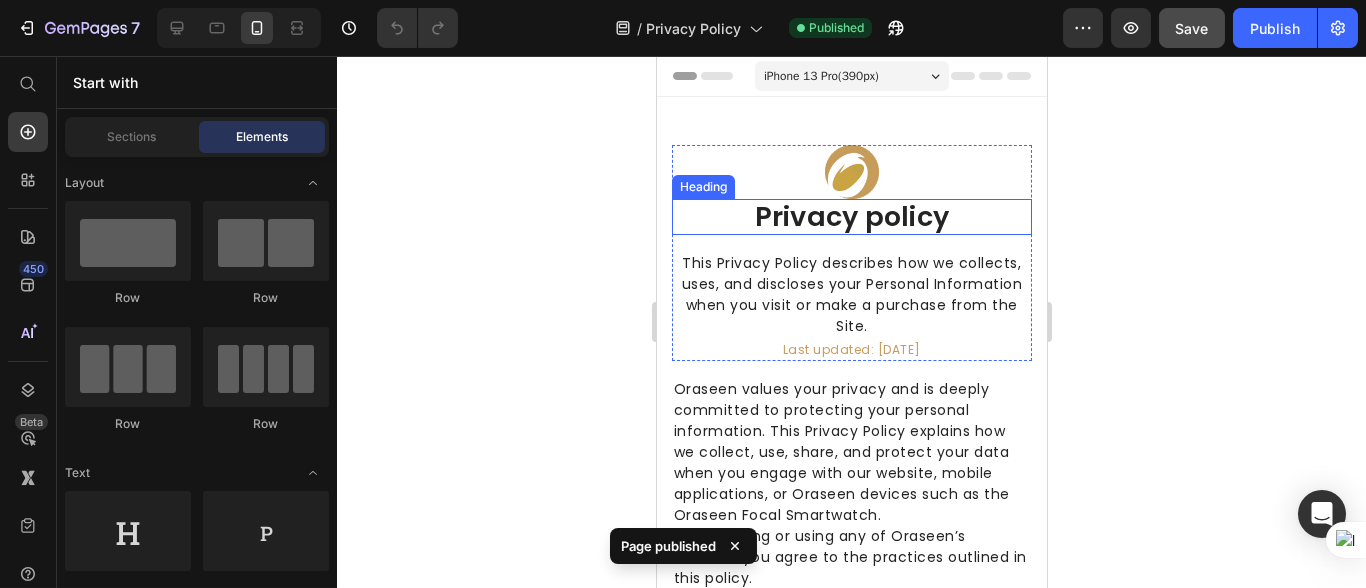 click on "Privacy policy" at bounding box center (851, 217) 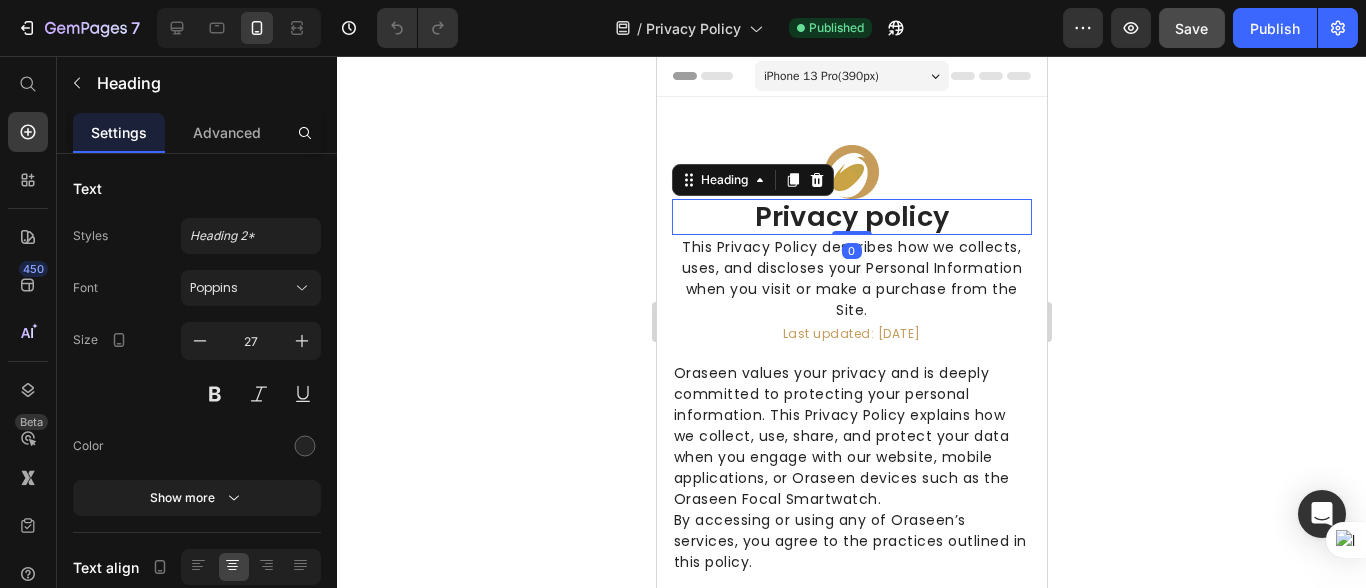 drag, startPoint x: 849, startPoint y: 246, endPoint x: 879, endPoint y: 185, distance: 67.977936 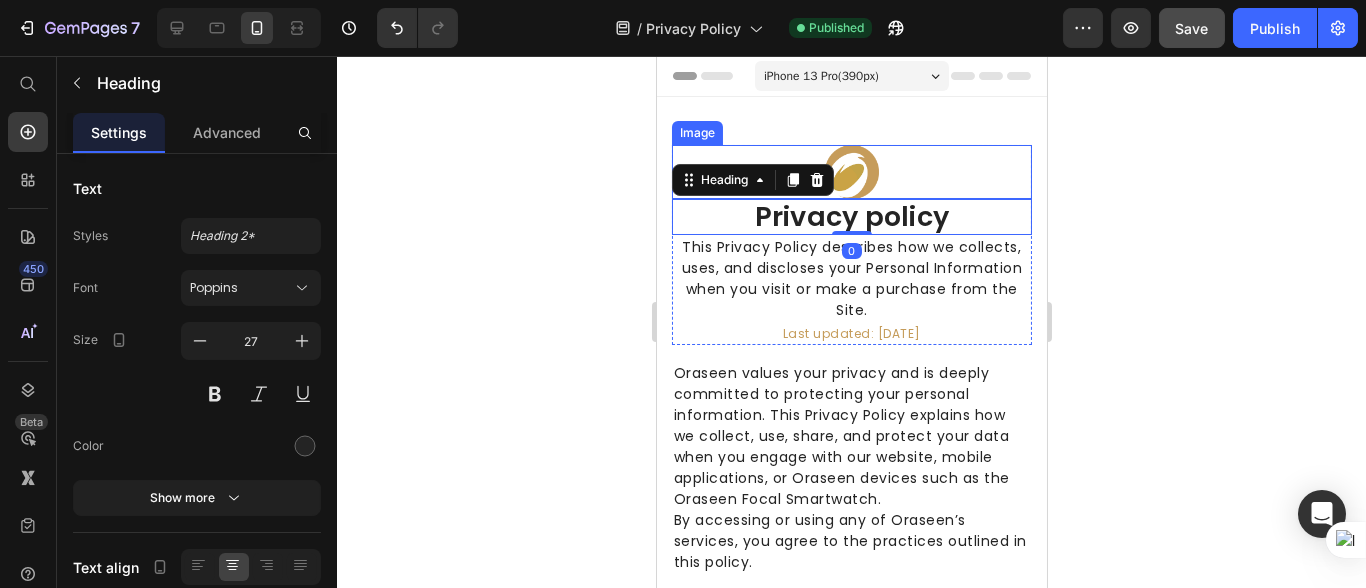 click 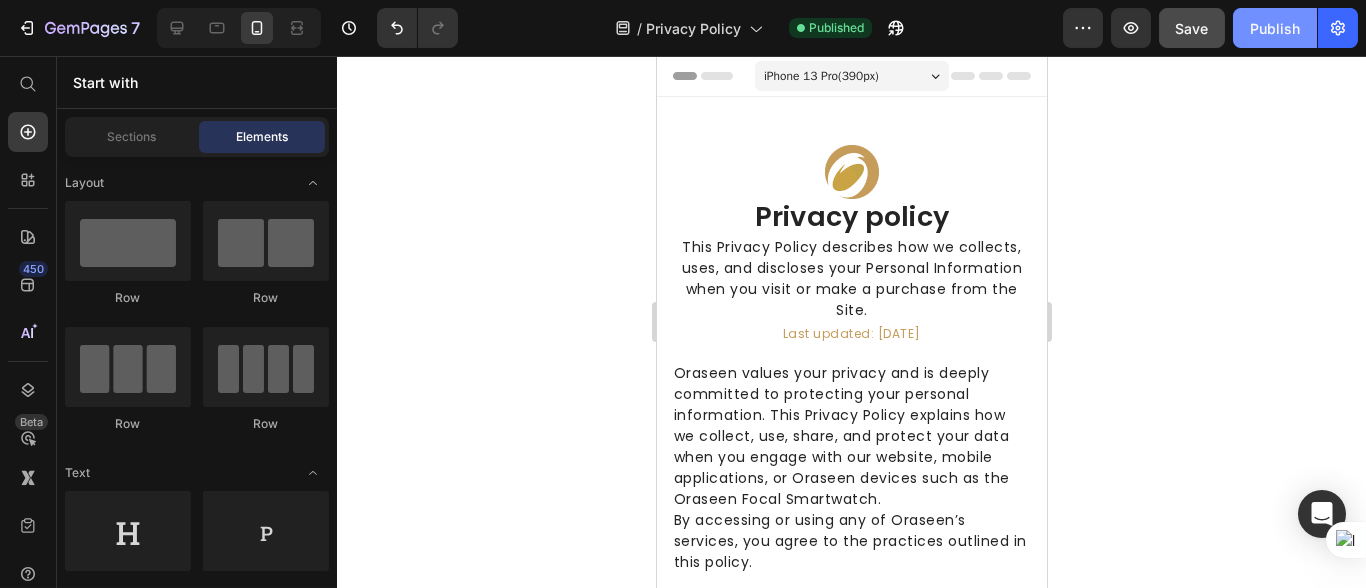 click on "Publish" at bounding box center (1275, 28) 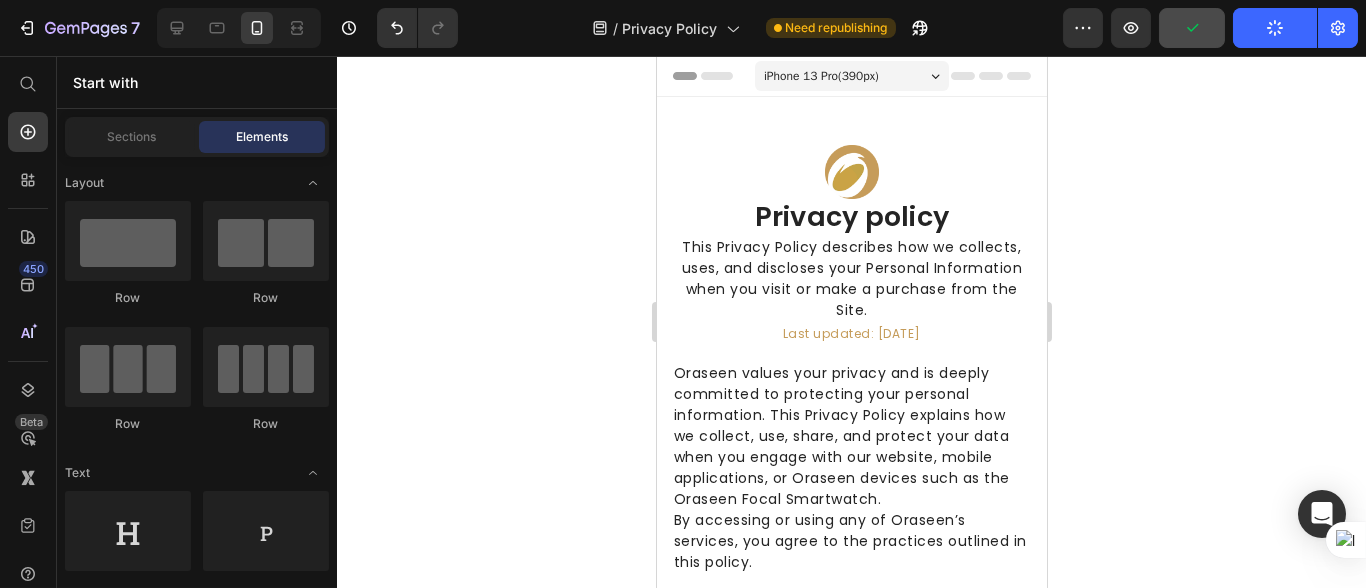 click 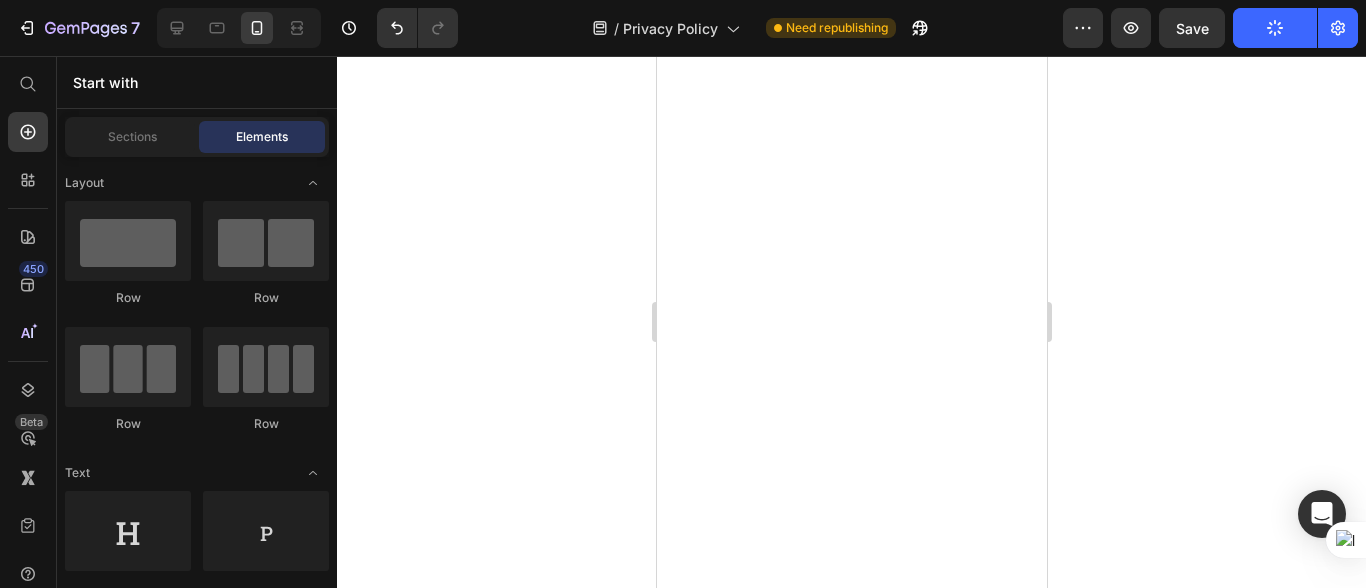 scroll, scrollTop: 0, scrollLeft: 0, axis: both 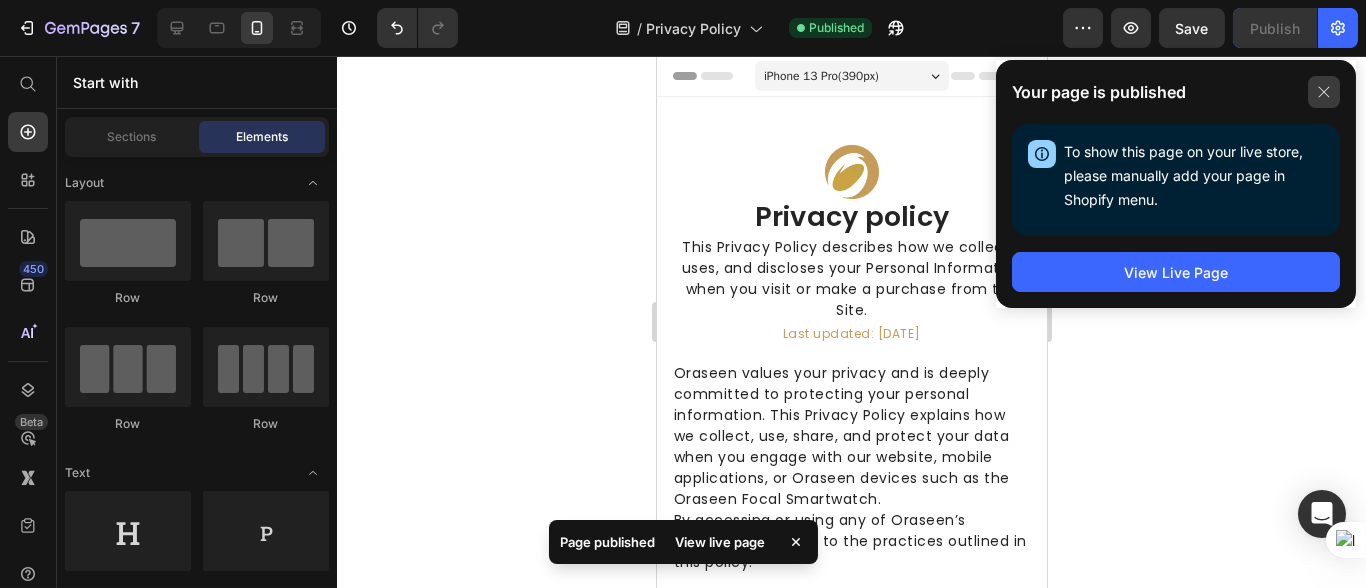 click 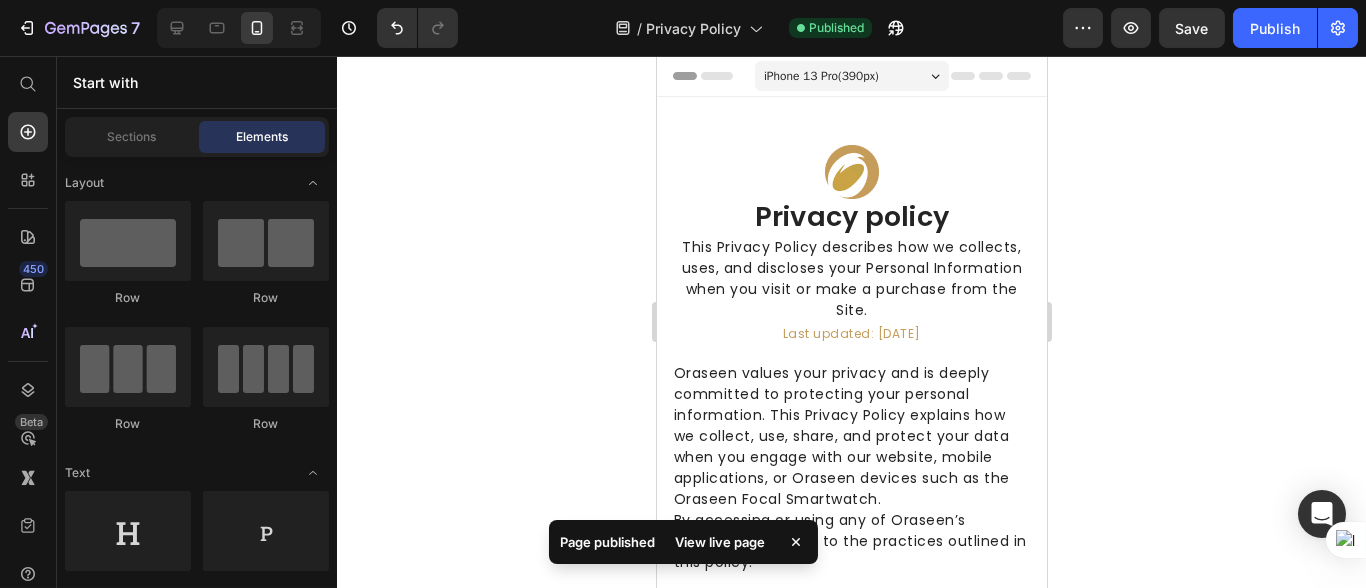 click 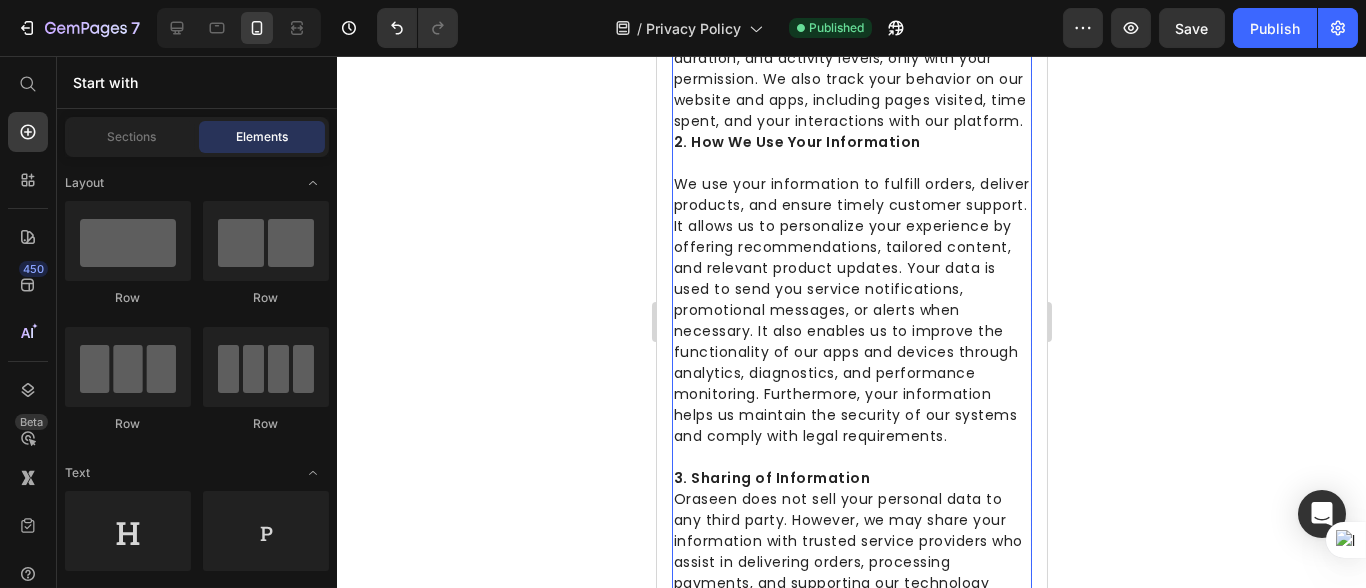 scroll, scrollTop: 0, scrollLeft: 0, axis: both 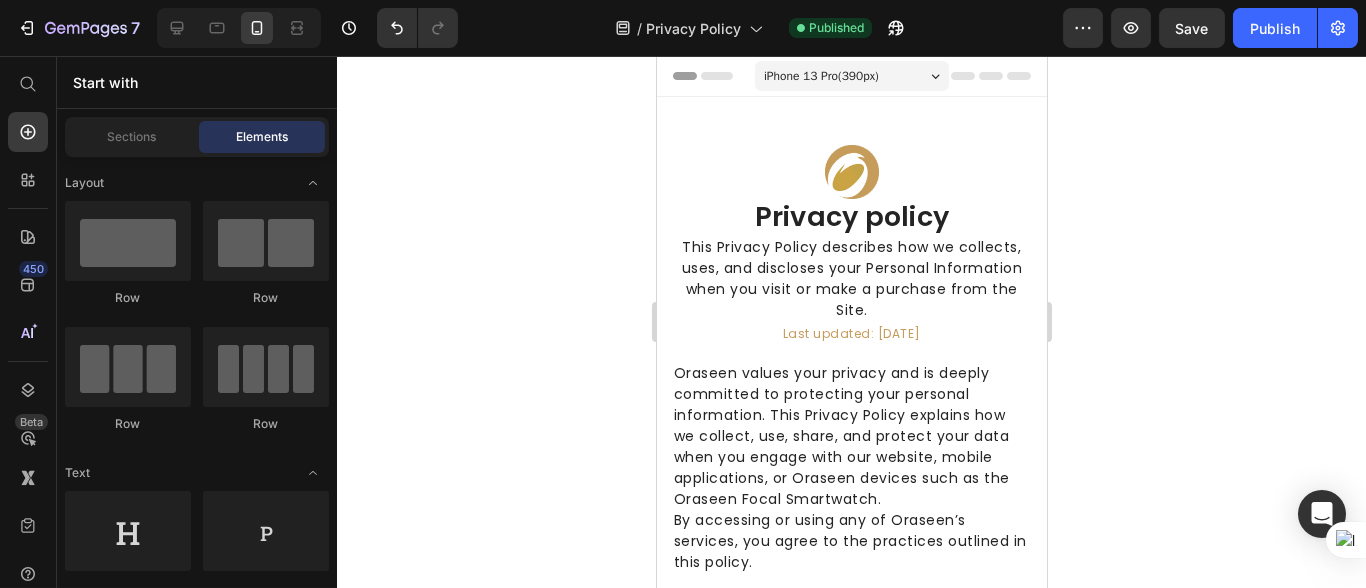 click 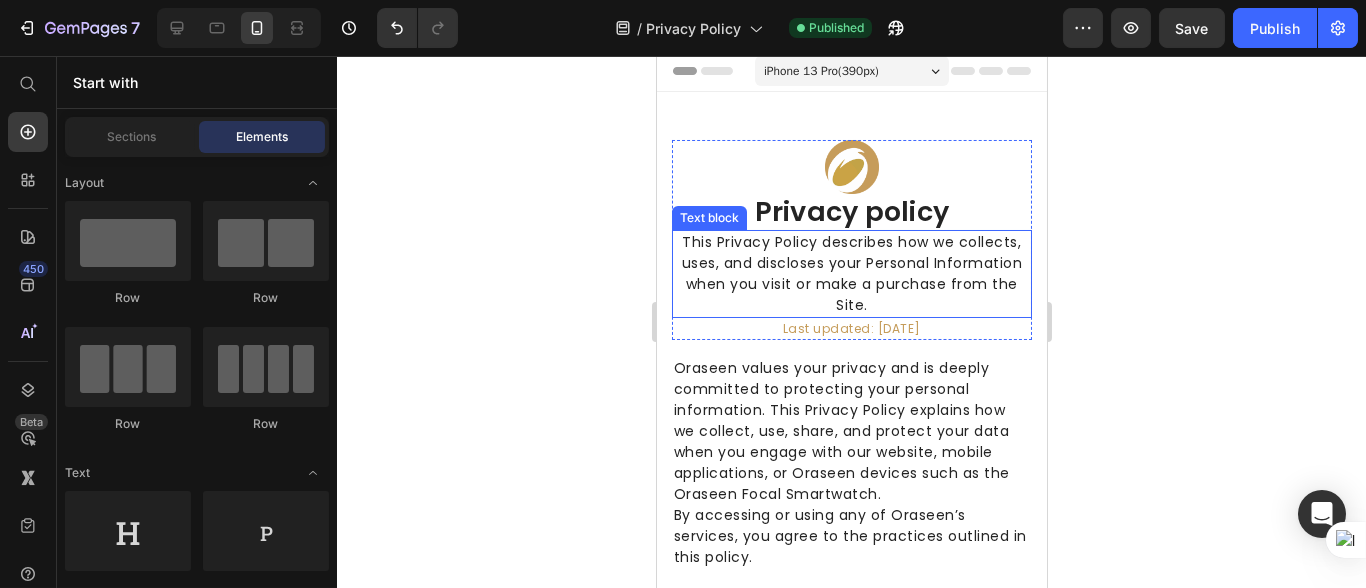 scroll, scrollTop: 0, scrollLeft: 0, axis: both 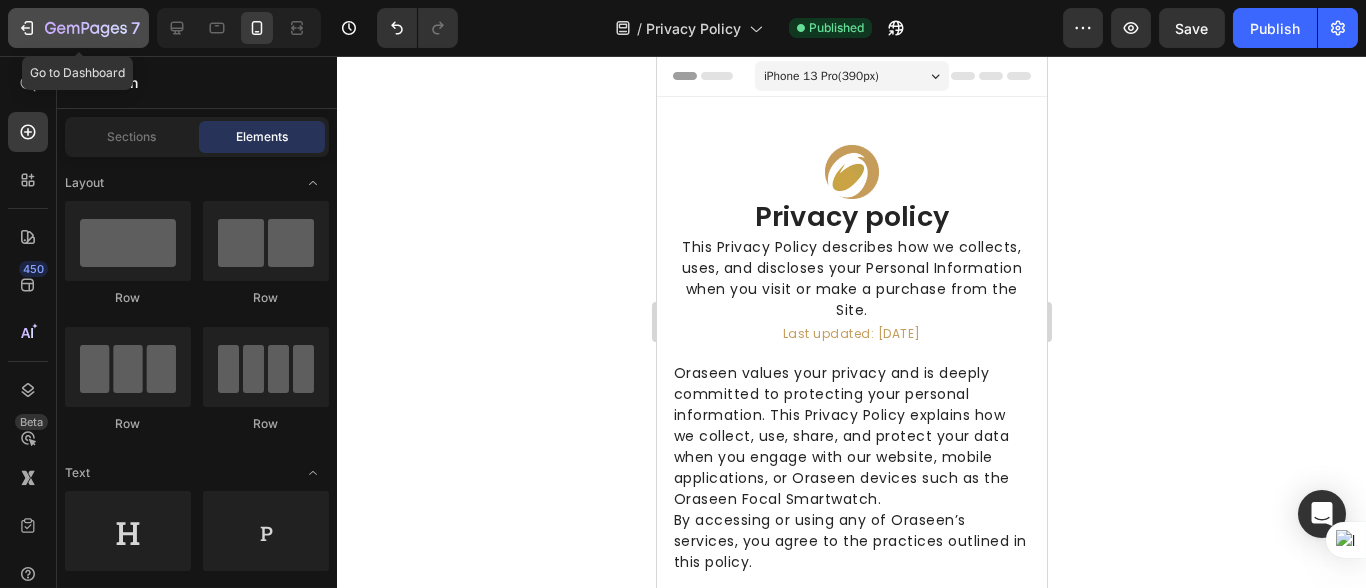click 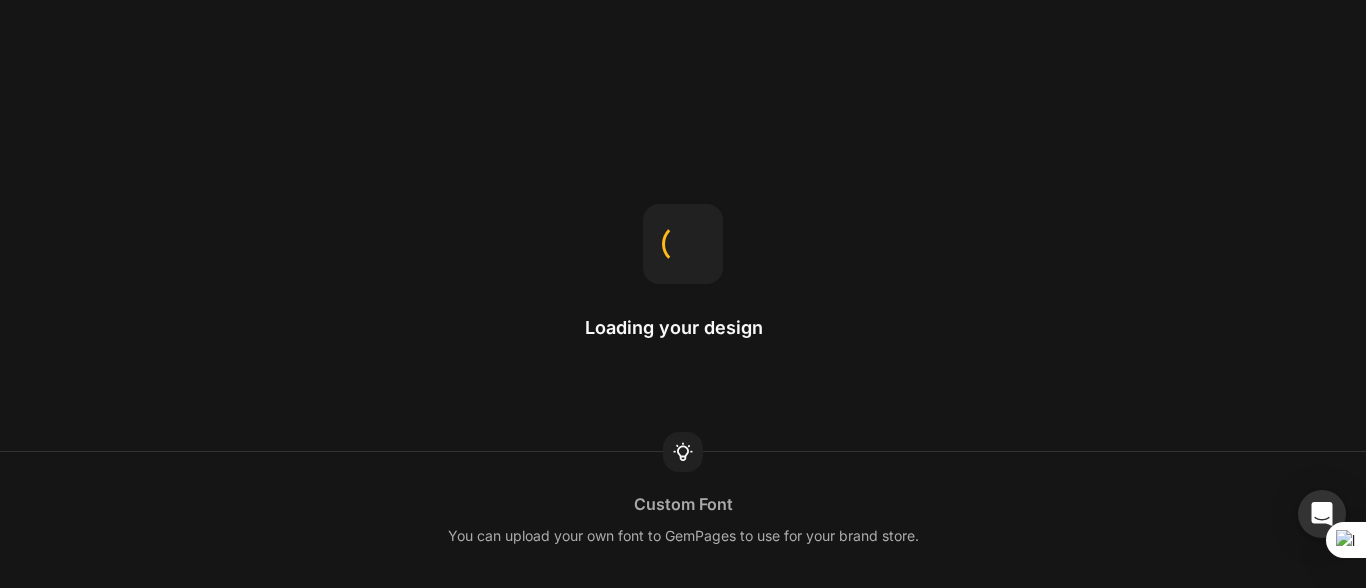scroll, scrollTop: 0, scrollLeft: 0, axis: both 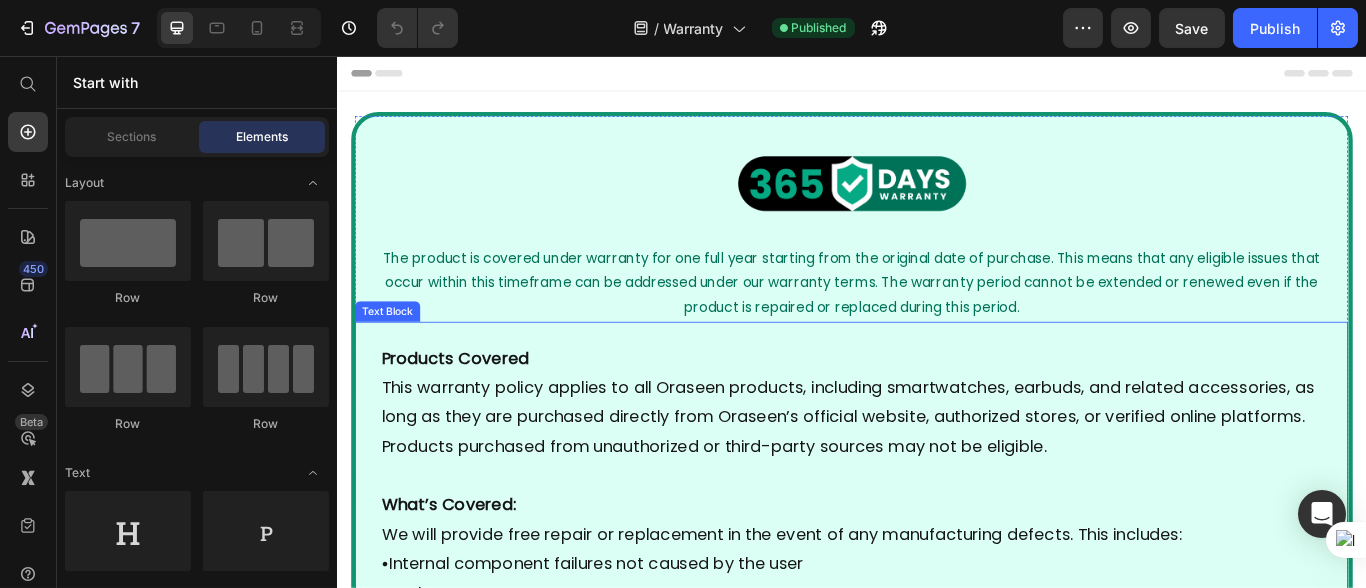 click on "Products Covered This warranty policy applies to all Oraseen products, including smartwatches, earbuds, and related accessories, as long as they are purchased directly from Oraseen’s official website, authorized stores, or verified online platforms. Products purchased from unauthorized or third-party sources may not be eligible." at bounding box center [936, 460] 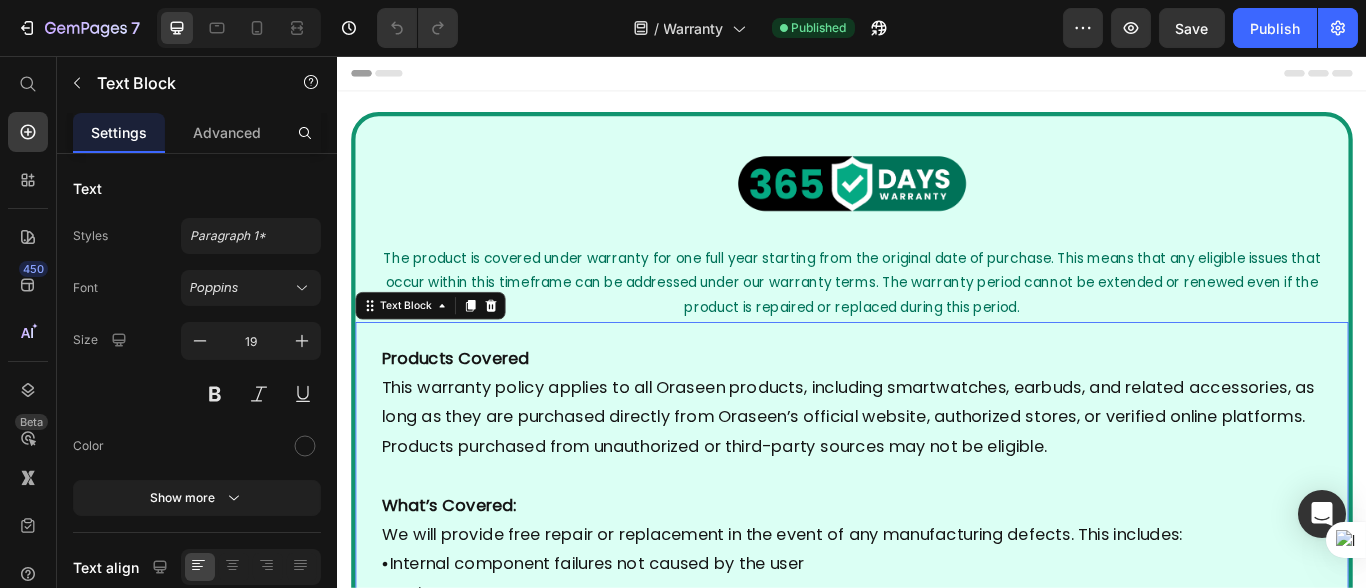 click on "Products Covered This warranty policy applies to all Oraseen products, including smartwatches, earbuds, and related accessories, as long as they are purchased directly from Oraseen’s official website, authorized stores, or verified online platforms. Products purchased from unauthorized or third-party sources may not be eligible." at bounding box center [936, 460] 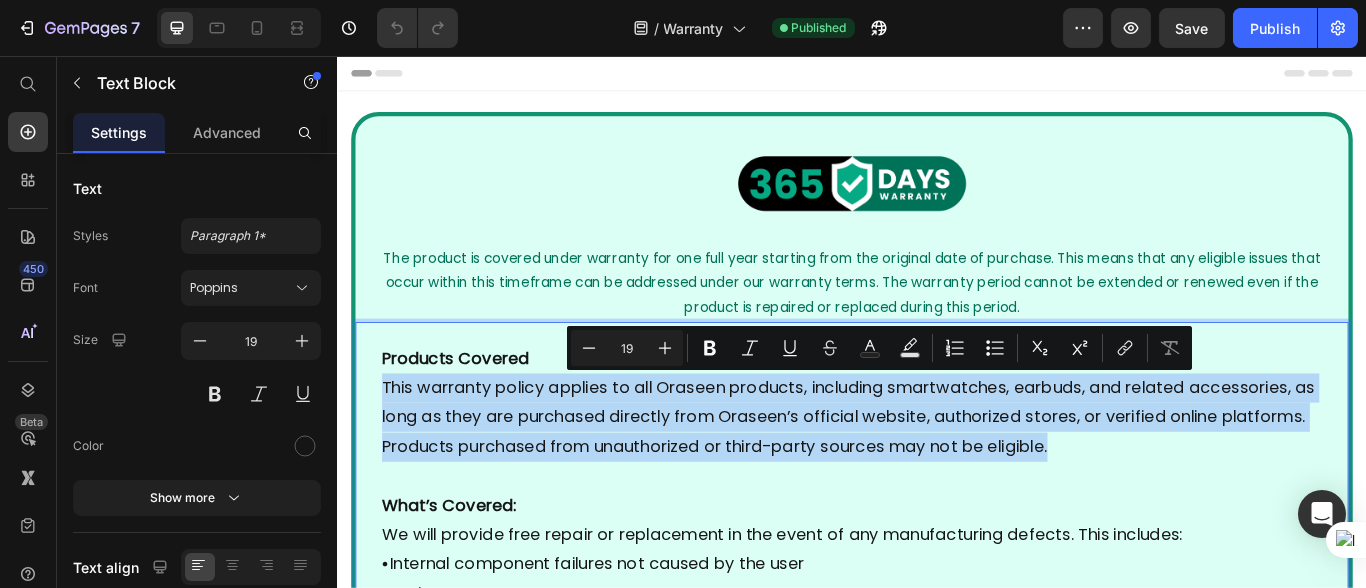 drag, startPoint x: 388, startPoint y: 438, endPoint x: 1292, endPoint y: 517, distance: 907.4453 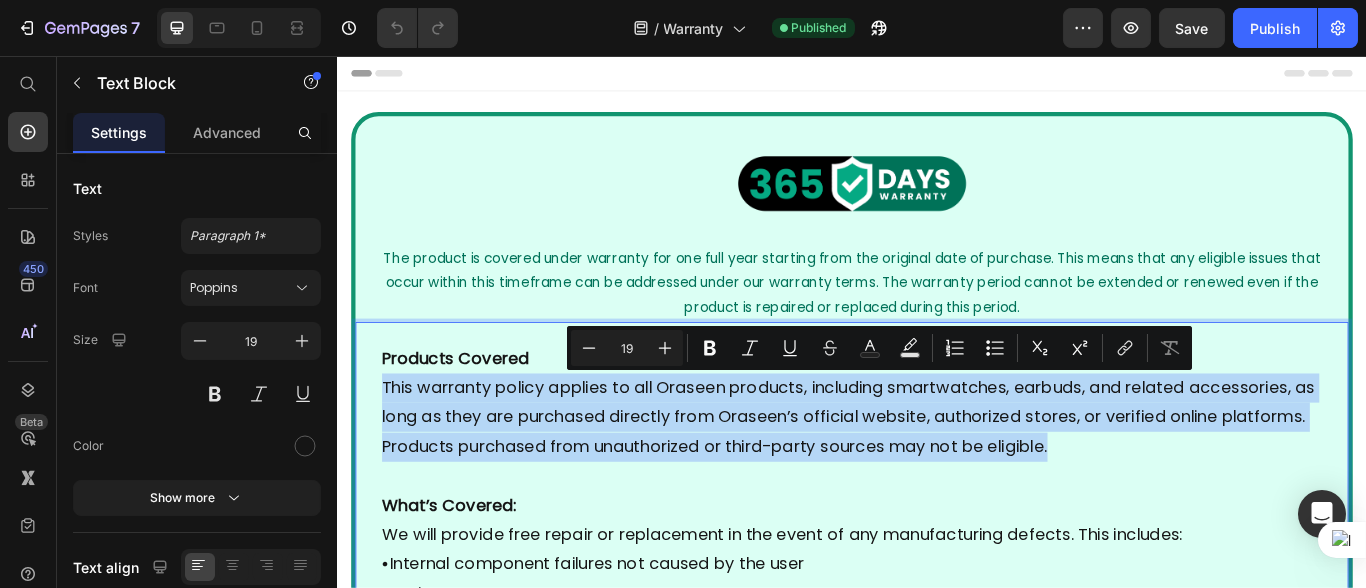 scroll, scrollTop: 0, scrollLeft: 0, axis: both 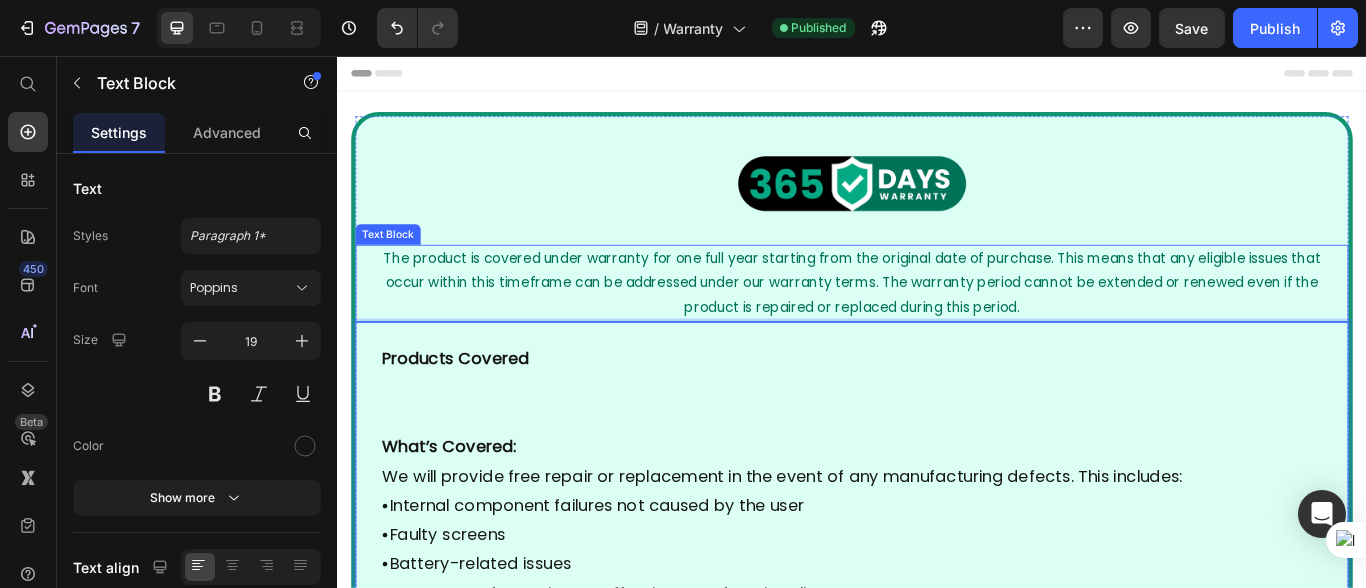 click on "The product is covered under warranty for one full year starting from the original date of purchase. This means that any eligible issues that occur within this timeframe can be addressed under our warranty terms. The warranty period cannot be extended or renewed even if the product is repaired or replaced during this period." at bounding box center [936, 321] 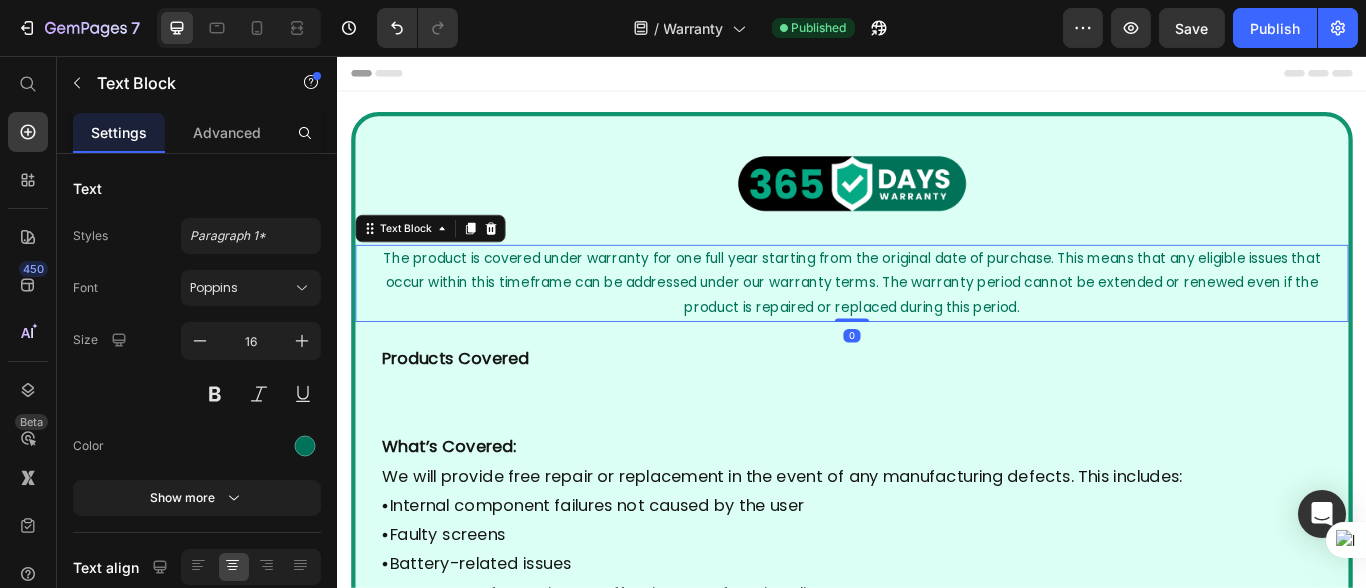 click on "The product is covered under warranty for one full year starting from the original date of purchase. This means that any eligible issues that occur within this timeframe can be addressed under our warranty terms. The warranty period cannot be extended or renewed even if the product is repaired or replaced during this period." at bounding box center [936, 321] 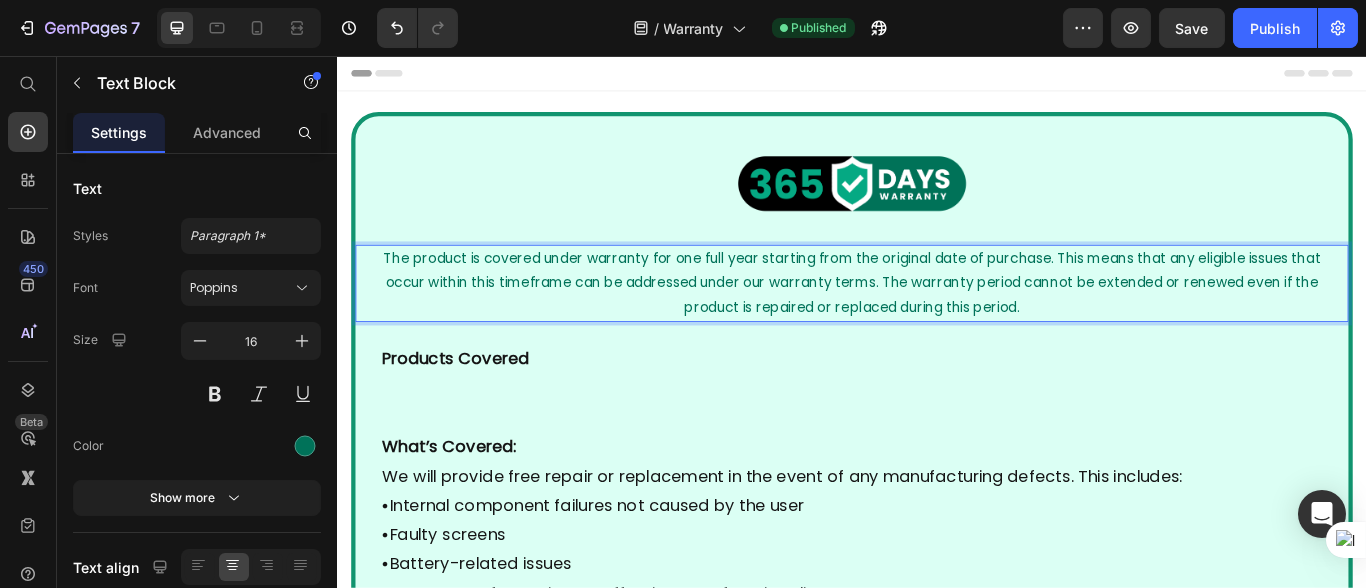 click on "The product is covered under warranty for one full year starting from the original date of purchase. This means that any eligible issues that occur within this timeframe can be addressed under our warranty terms. The warranty period cannot be extended or renewed even if the product is repaired or replaced during this period." at bounding box center [936, 320] 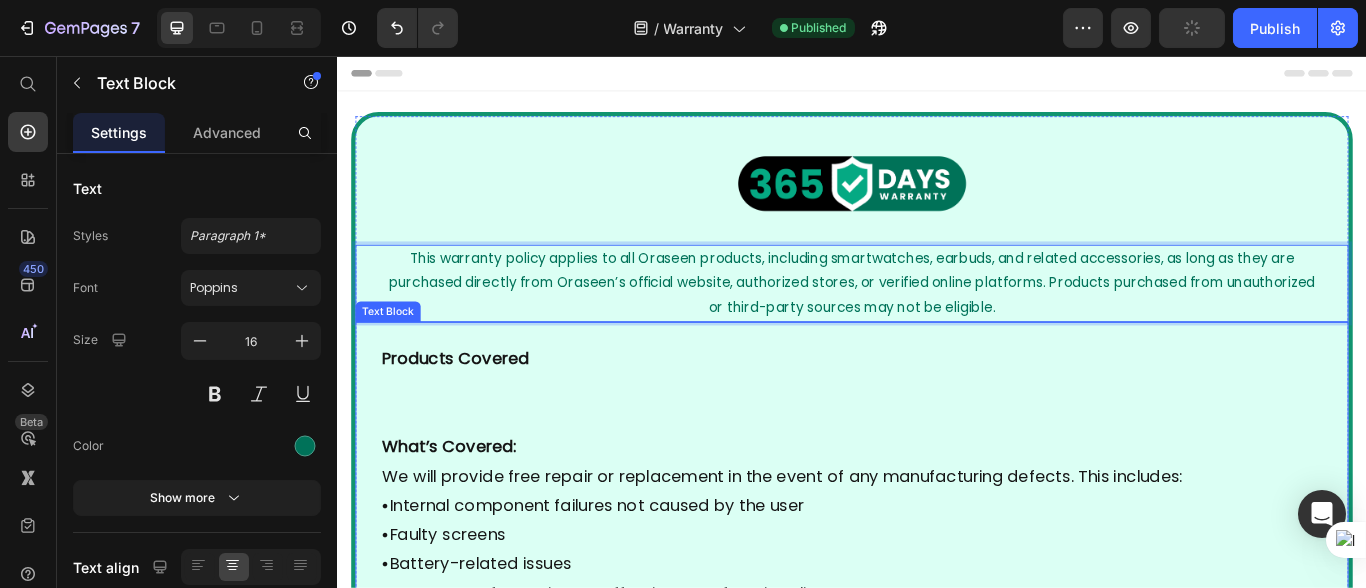 click on "What’s Covered:" at bounding box center [466, 511] 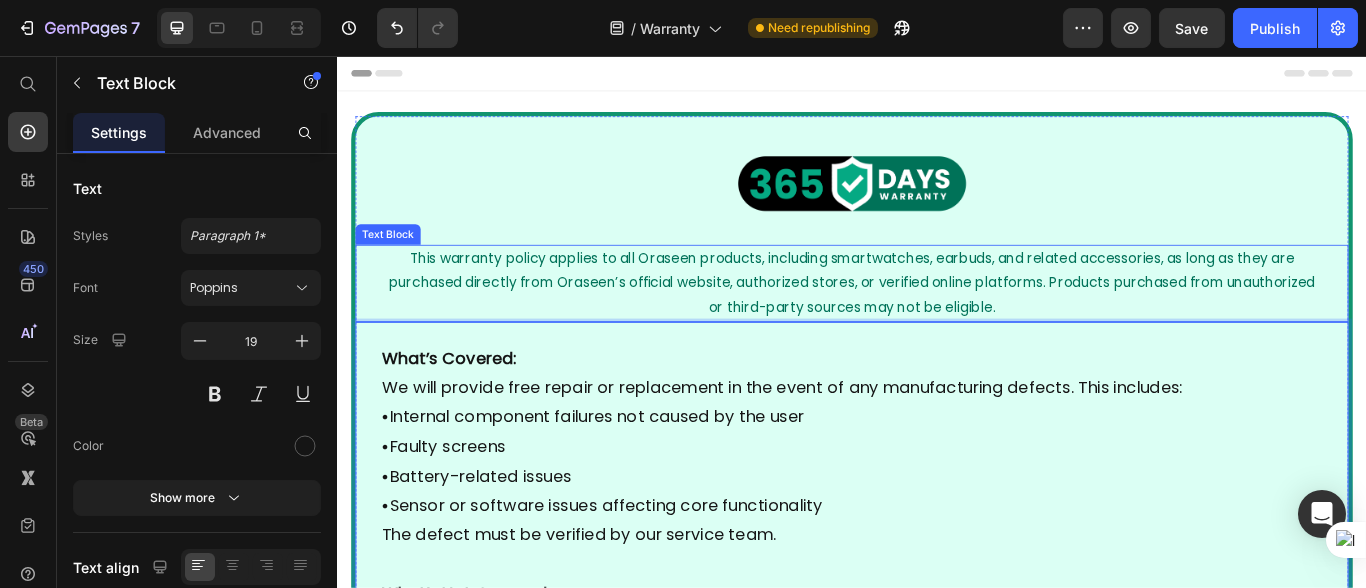 click on "This warranty policy applies to all Oraseen products, including smartwatches, earbuds, and related accessories, as long as they are purchased directly from Oraseen’s official website, authorized stores, or verified online platforms. Products purchased from unauthorized or third-party sources may not be eligible." at bounding box center [936, 320] 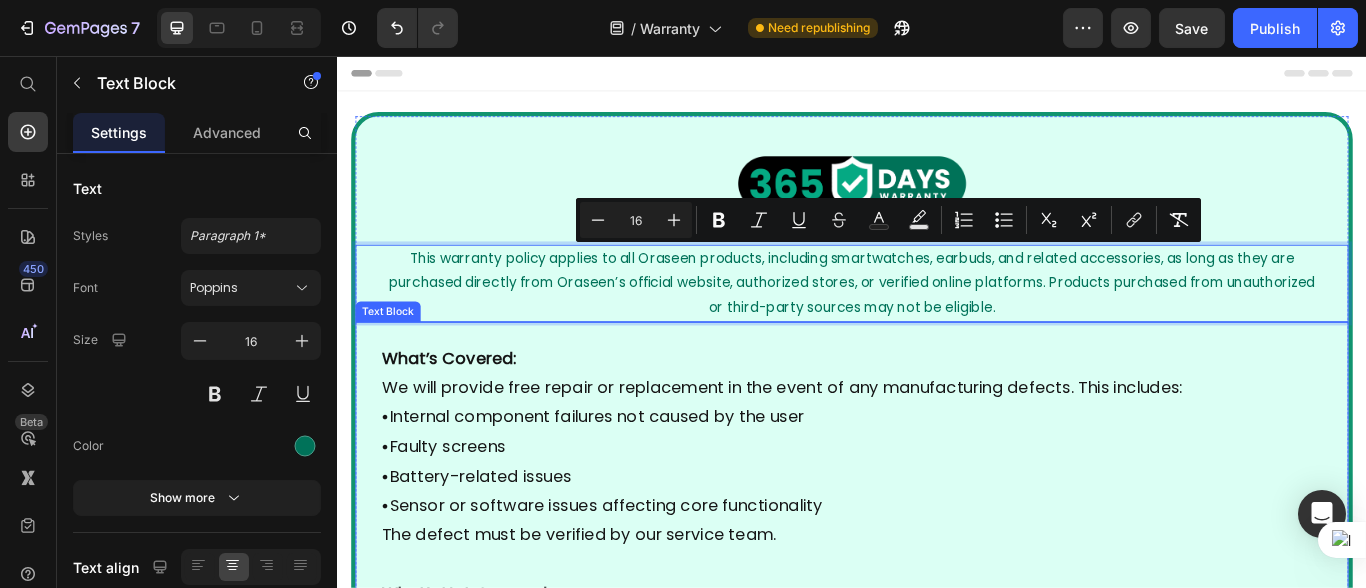 click on "This warranty policy applies to all Oraseen products, including smartwatches, earbuds, and related accessories, as long as they are purchased directly from Oraseen’s official website, authorized stores, or verified online platforms. Products purchased from unauthorized or third-party sources may not be eligible." at bounding box center (936, 320) 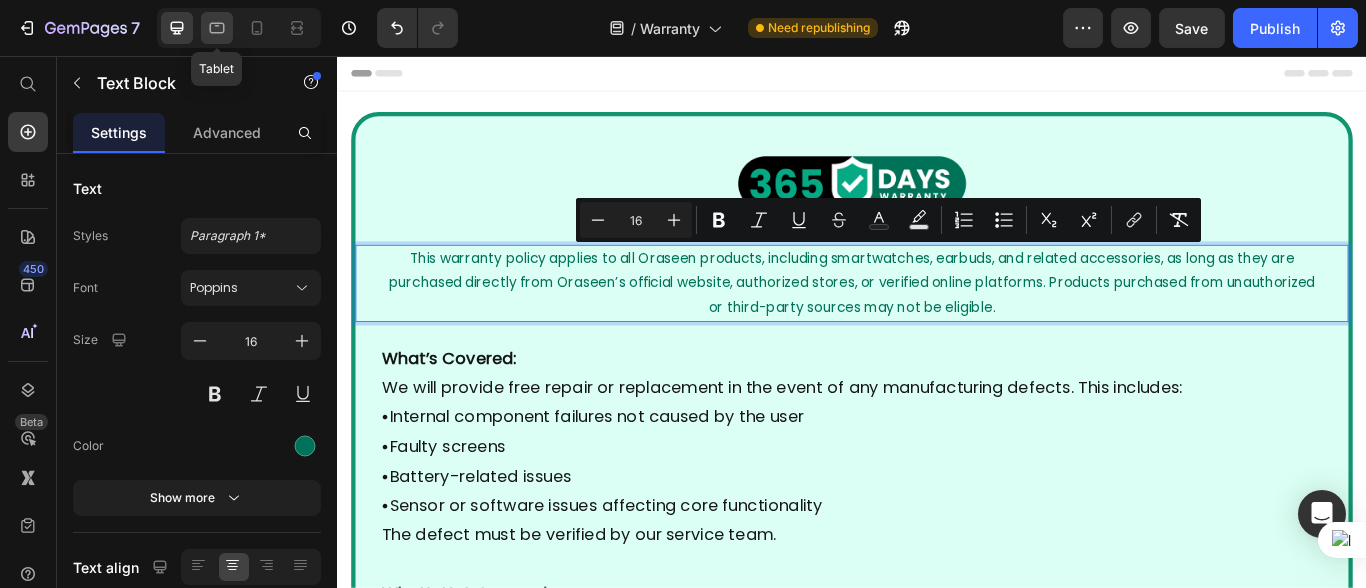 click 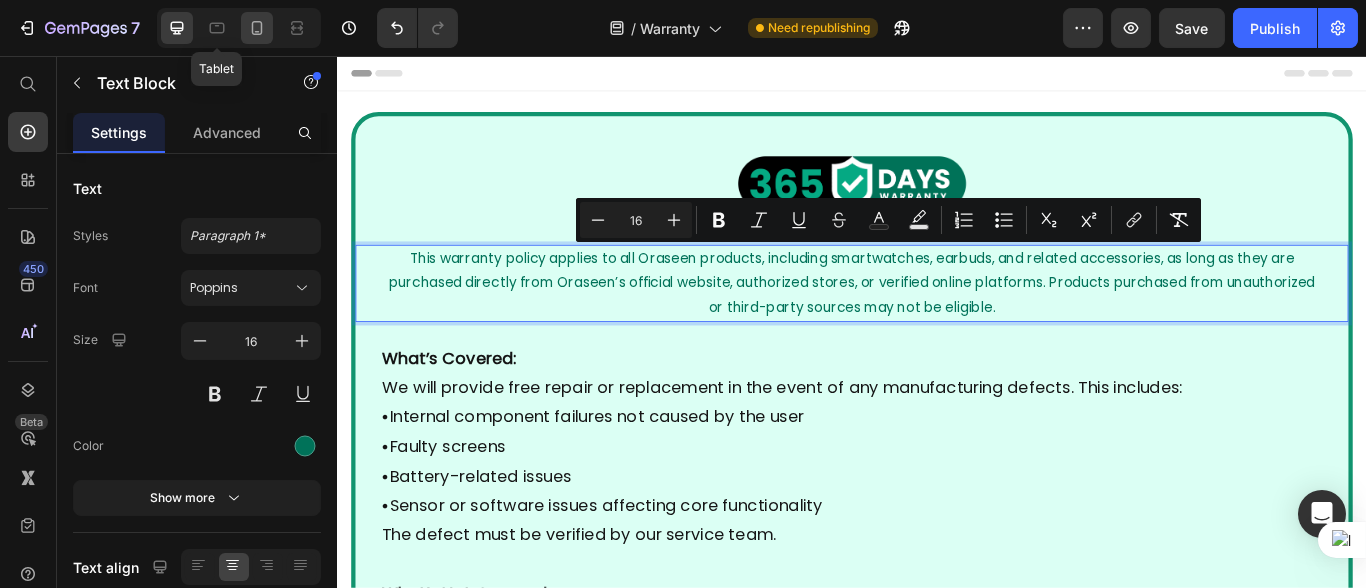type on "14" 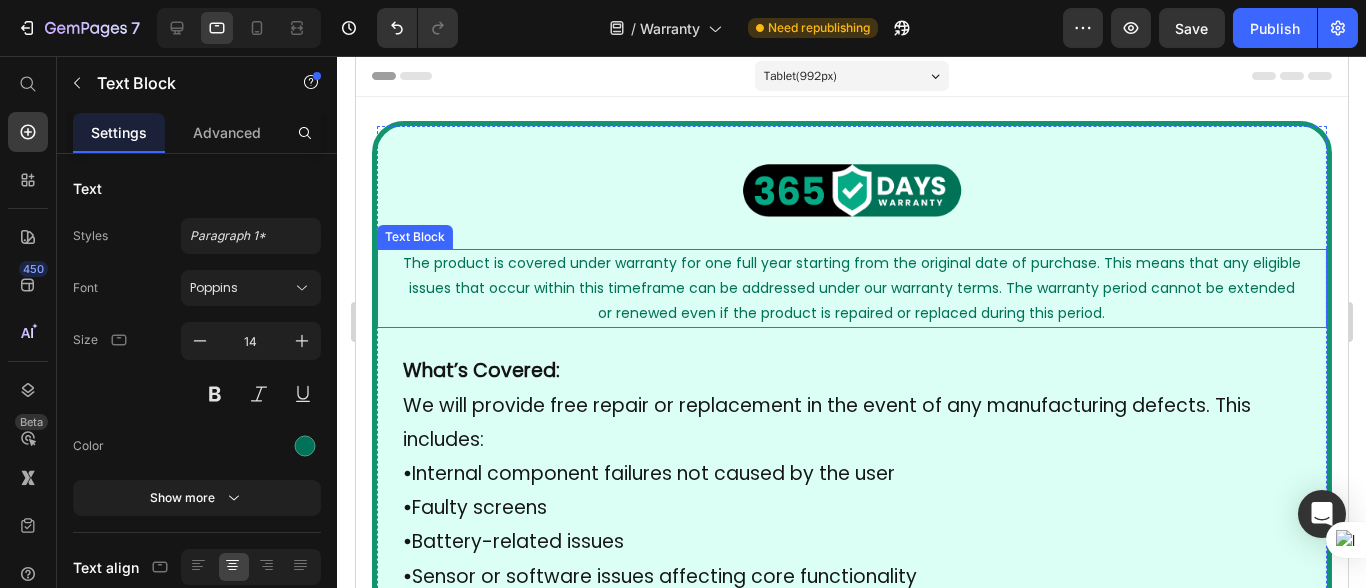 click on "The product is covered under warranty for one full year starting from the original date of purchase. This means that any eligible issues that occur within this timeframe can be addressed under our warranty terms. The warranty period cannot be extended or renewed even if the product is repaired or replaced during this period." at bounding box center (851, 288) 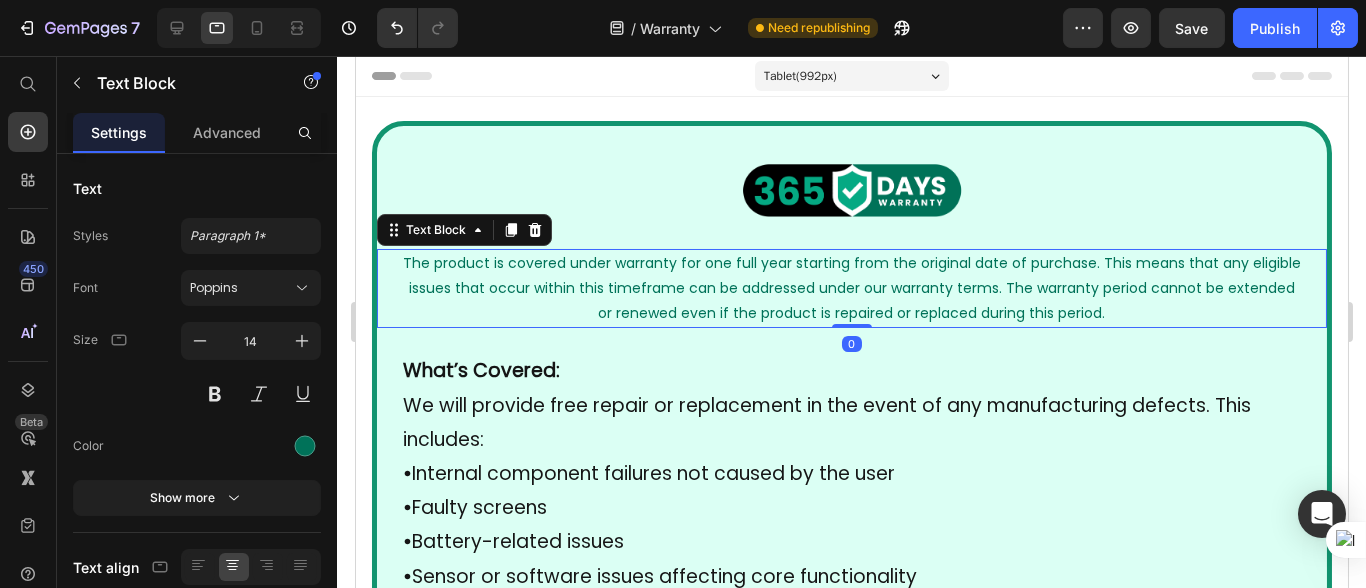 click on "The product is covered under warranty for one full year starting from the original date of purchase. This means that any eligible issues that occur within this timeframe can be addressed under our warranty terms. The warranty period cannot be extended or renewed even if the product is repaired or replaced during this period." at bounding box center (851, 288) 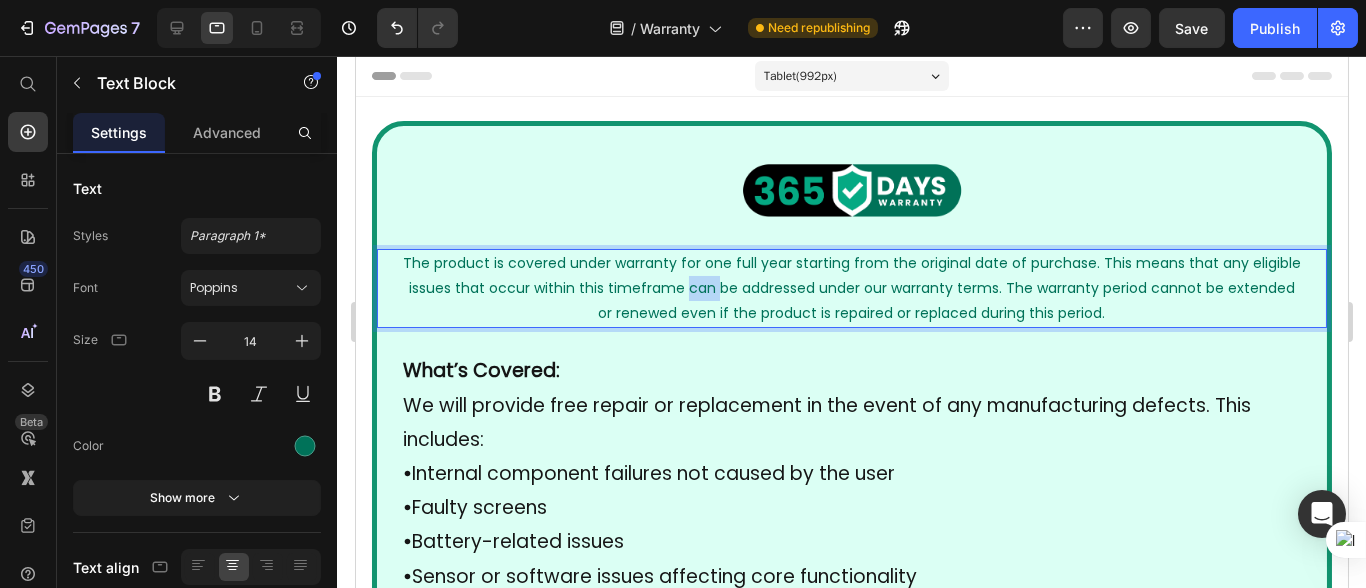 click on "The product is covered under warranty for one full year starting from the original date of purchase. This means that any eligible issues that occur within this timeframe can be addressed under our warranty terms. The warranty period cannot be extended or renewed even if the product is repaired or replaced during this period." at bounding box center [851, 288] 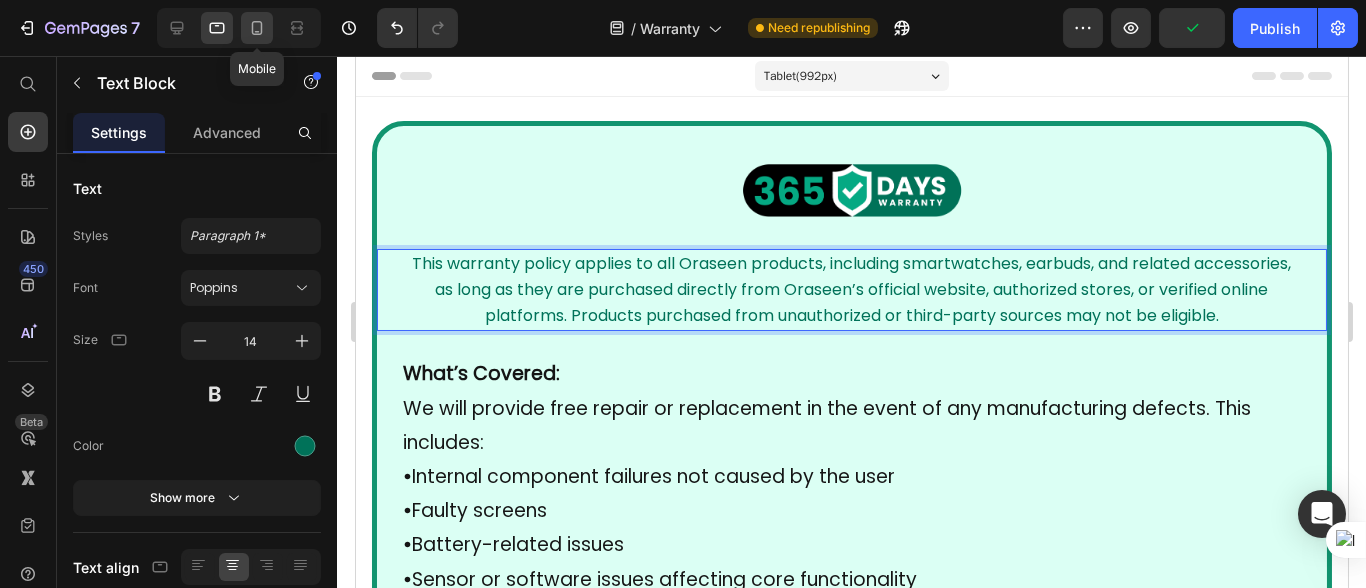 click 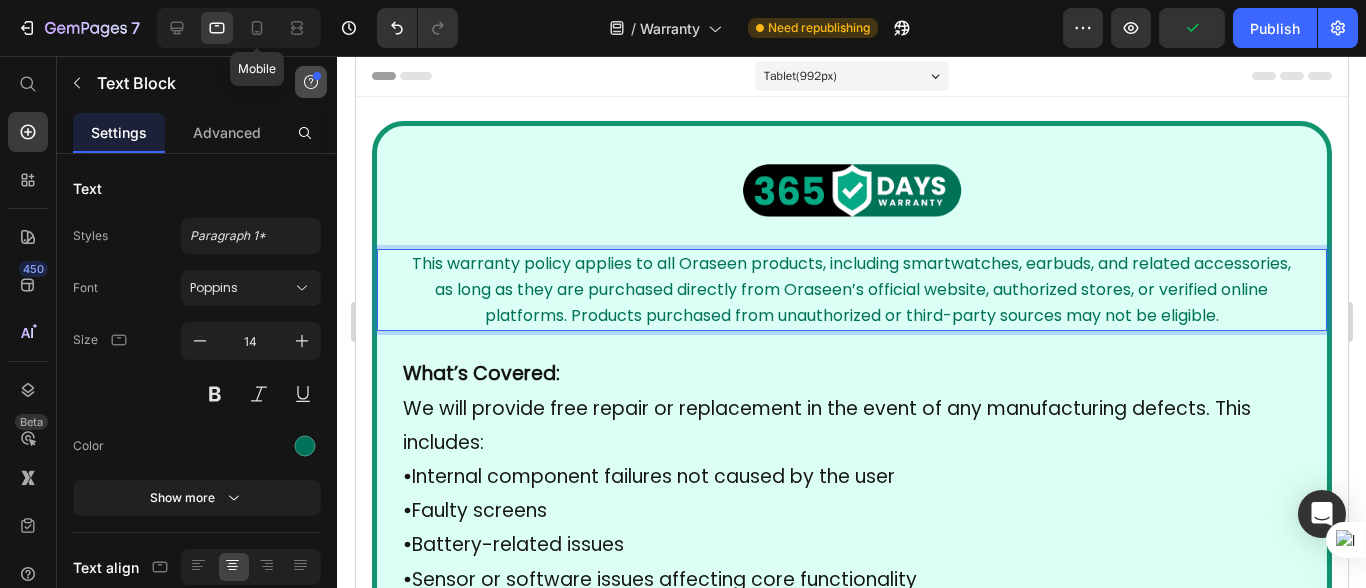 type on "12" 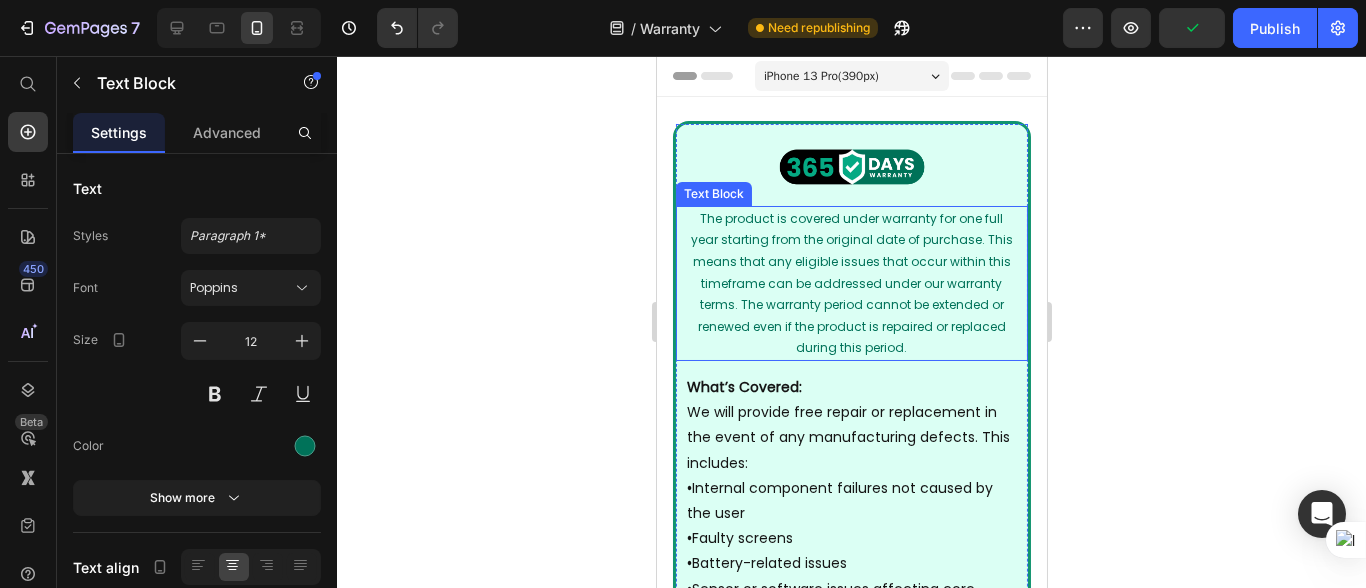 click on "The product is covered under warranty for one full year starting from the original date of purchase. This means that any eligible issues that occur within this timeframe can be addressed under our warranty terms. The warranty period cannot be extended or renewed even if the product is repaired or replaced during this period." at bounding box center (851, 283) 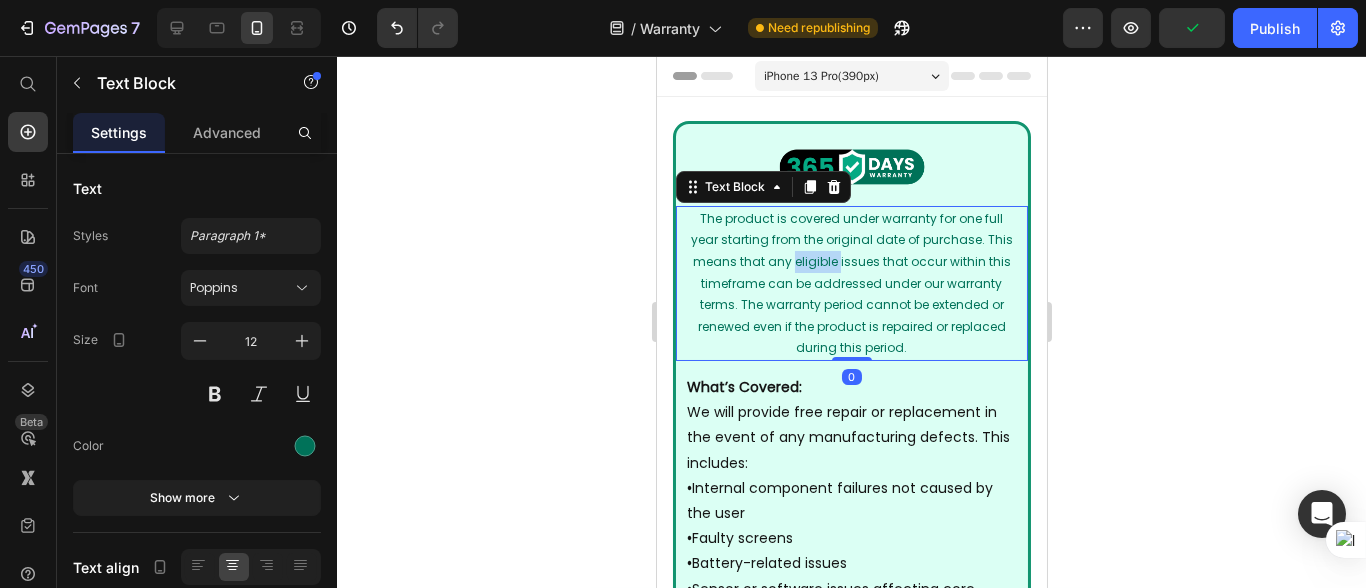 click on "The product is covered under warranty for one full year starting from the original date of purchase. This means that any eligible issues that occur within this timeframe can be addressed under our warranty terms. The warranty period cannot be extended or renewed even if the product is repaired or replaced during this period." at bounding box center [851, 283] 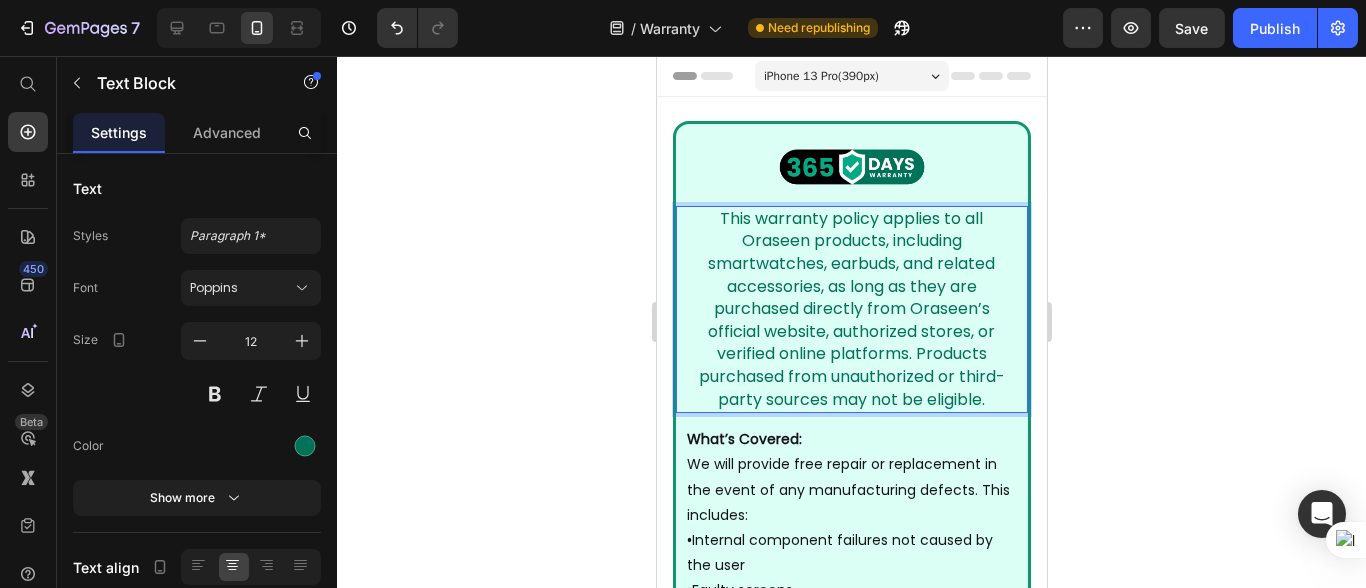click on "This warranty policy applies to all Oraseen products, including smartwatches, earbuds, and related accessories, as long as they are purchased directly from Oraseen’s official website, authorized stores, or verified online platforms. Products purchased from unauthorized or third-party sources may not be eligible." at bounding box center (851, 309) 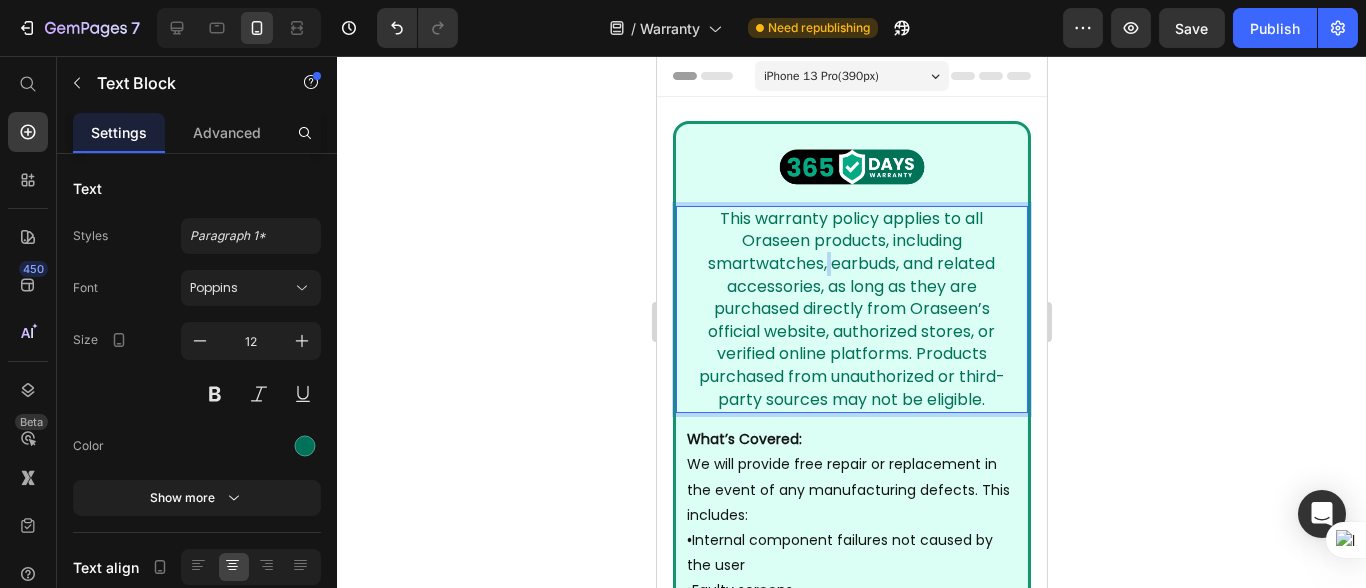click on "This warranty policy applies to all Oraseen products, including smartwatches, earbuds, and related accessories, as long as they are purchased directly from Oraseen’s official website, authorized stores, or verified online platforms. Products purchased from unauthorized or third-party sources may not be eligible." at bounding box center [851, 309] 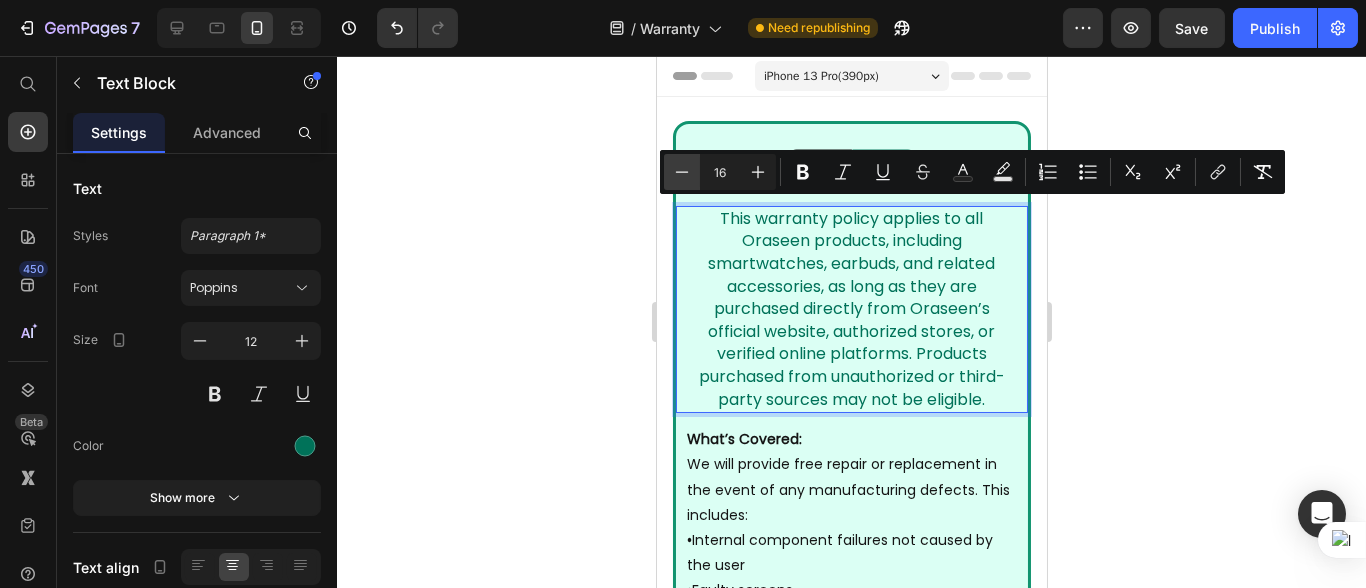 click 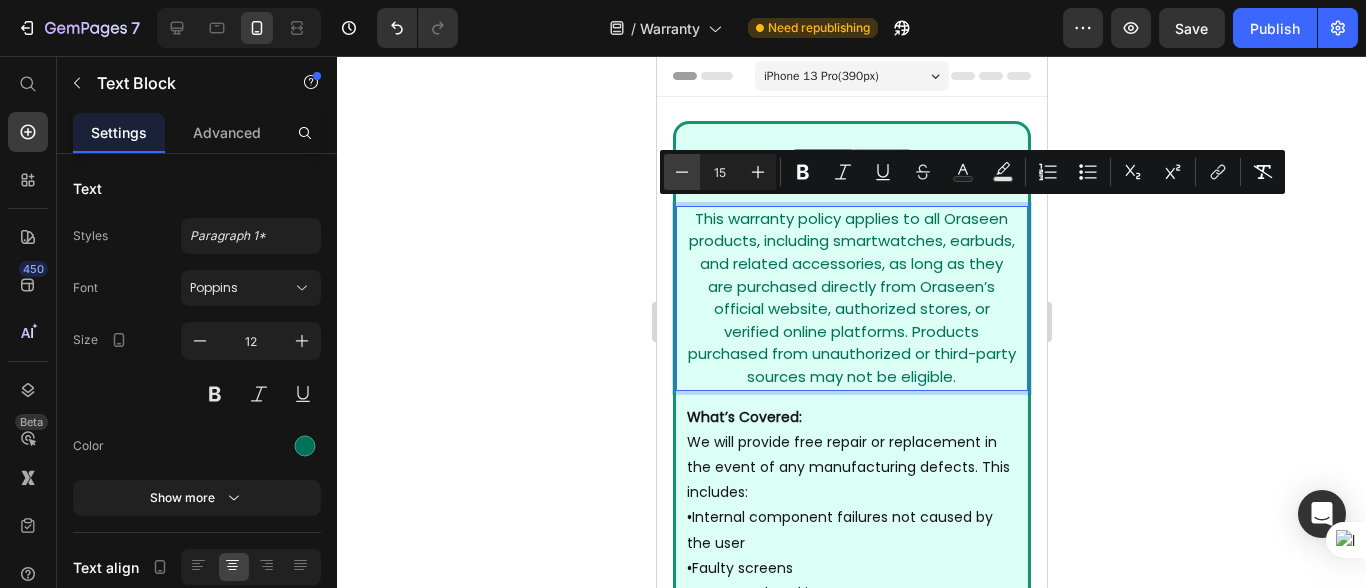 click 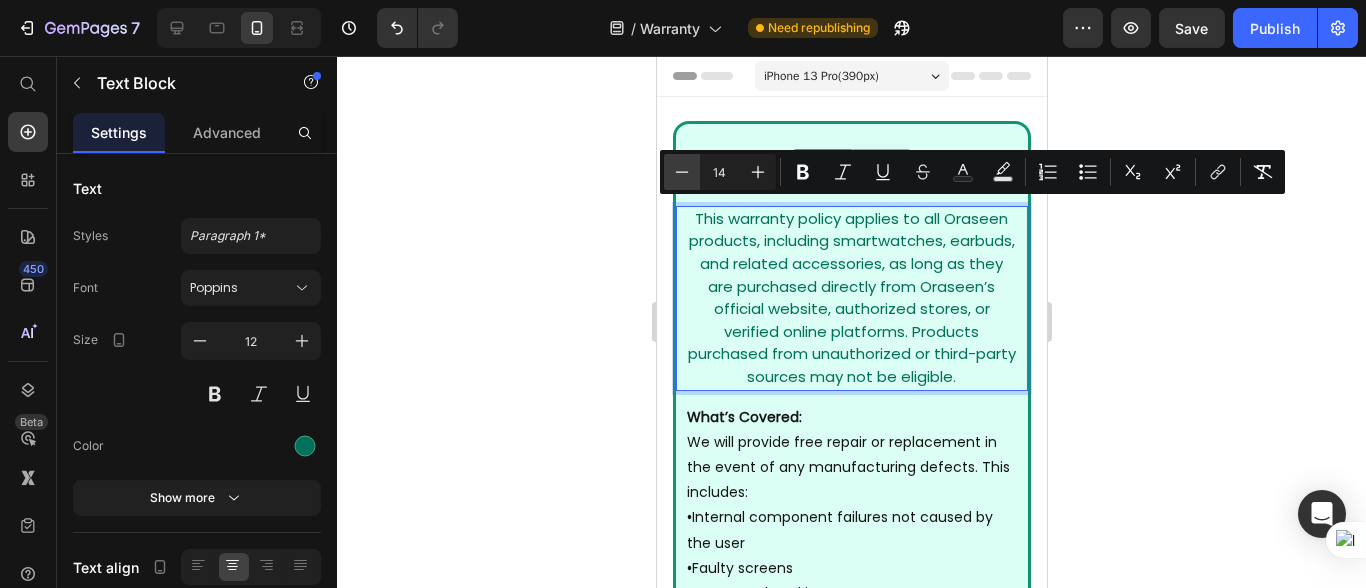 click 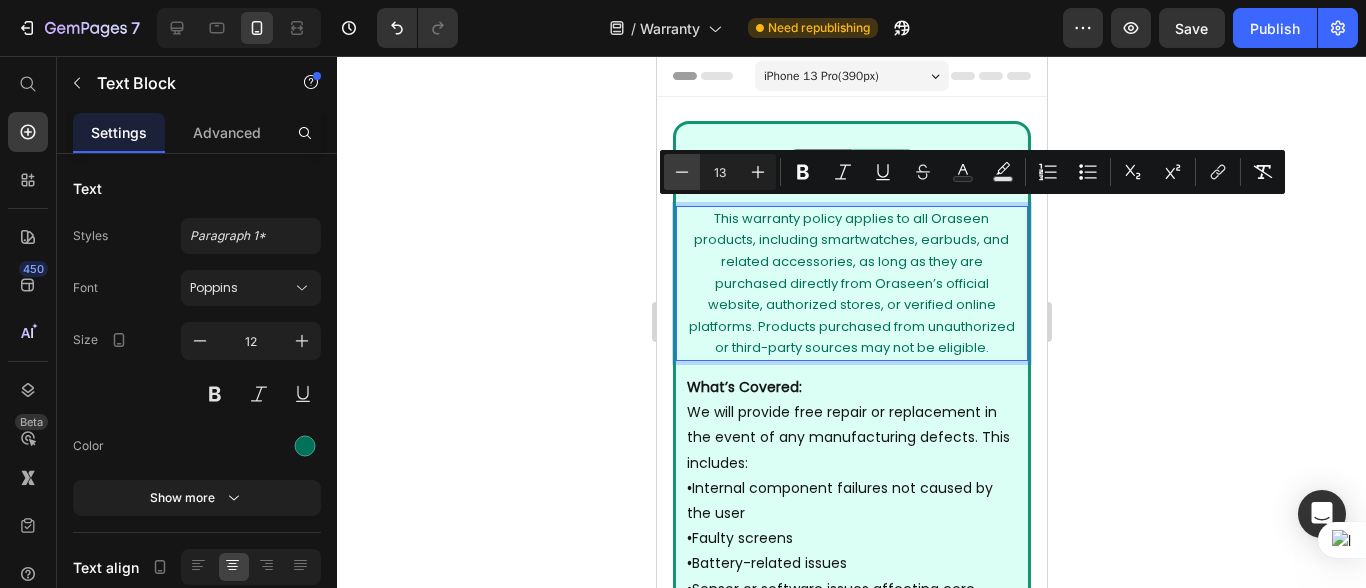 click 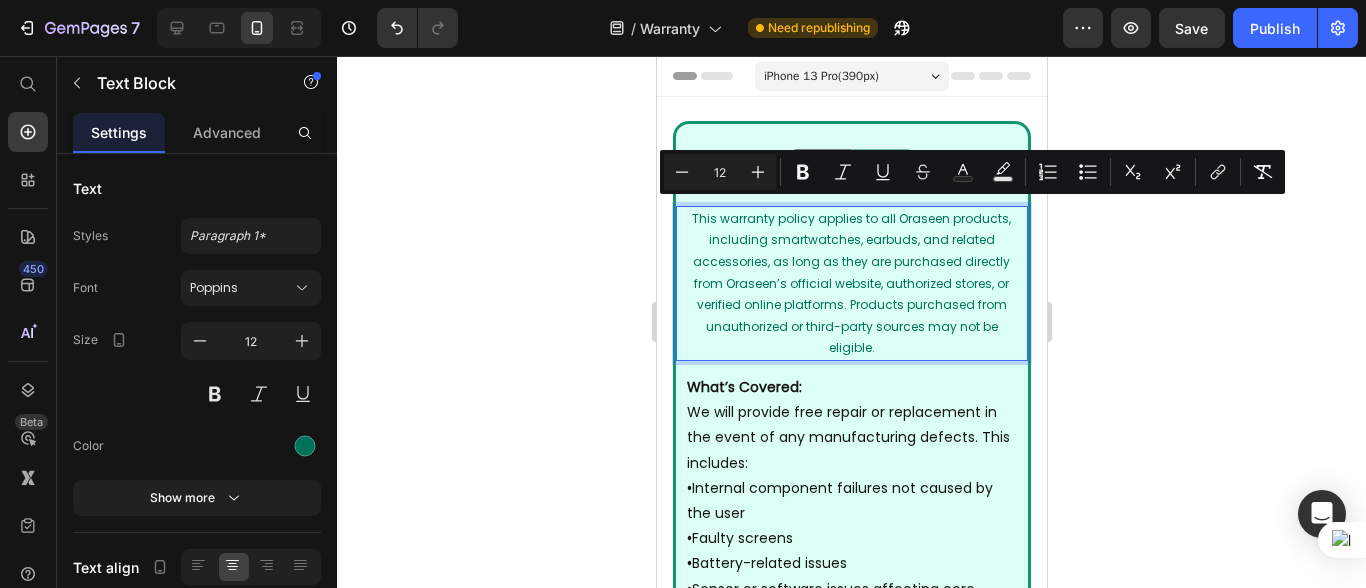 click 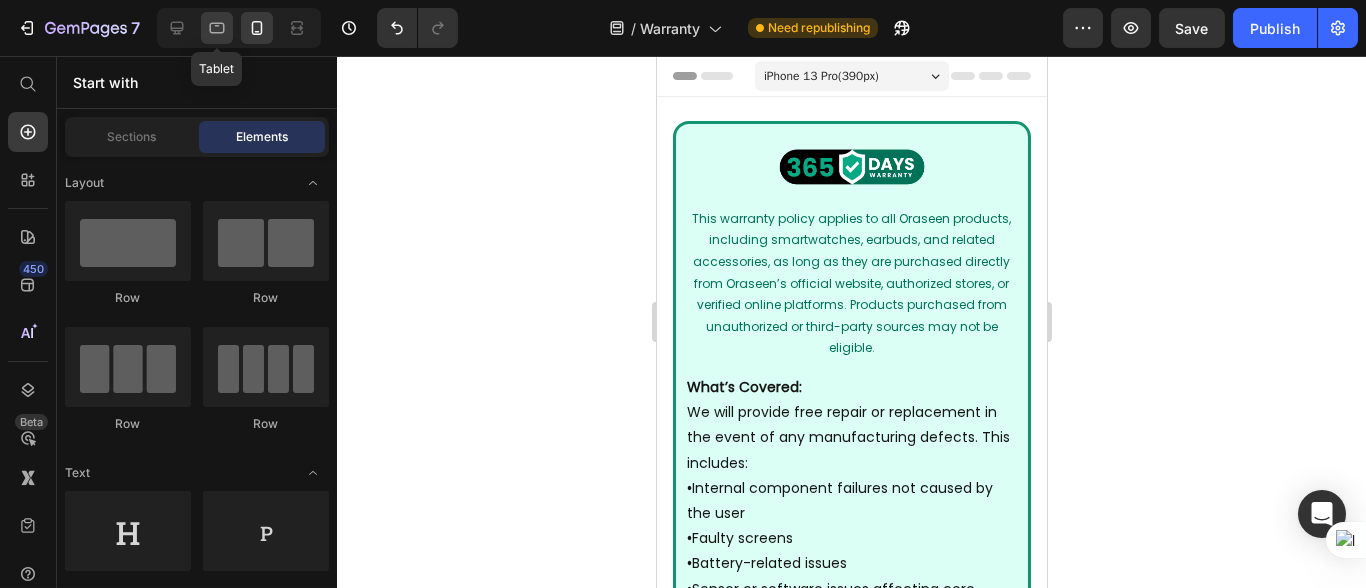 click 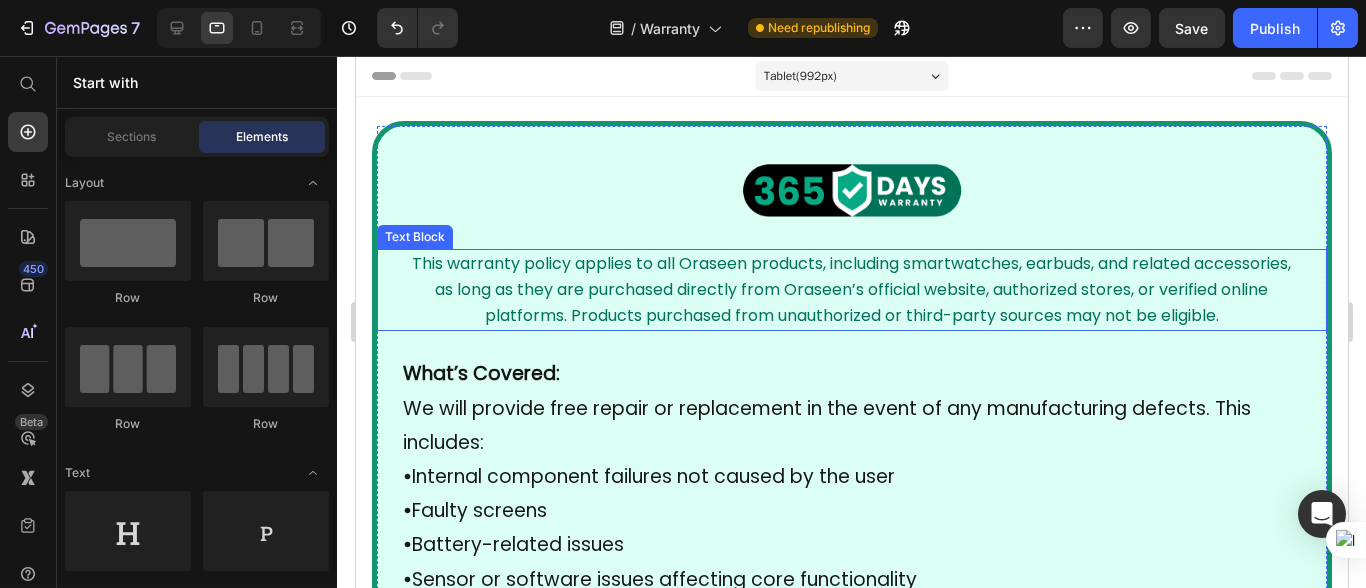 click on "This warranty policy applies to all Oraseen products, including smartwatches, earbuds, and related accessories, as long as they are purchased directly from Oraseen’s official website, authorized stores, or verified online platforms. Products purchased from unauthorized or third-party sources may not be eligible." at bounding box center [851, 289] 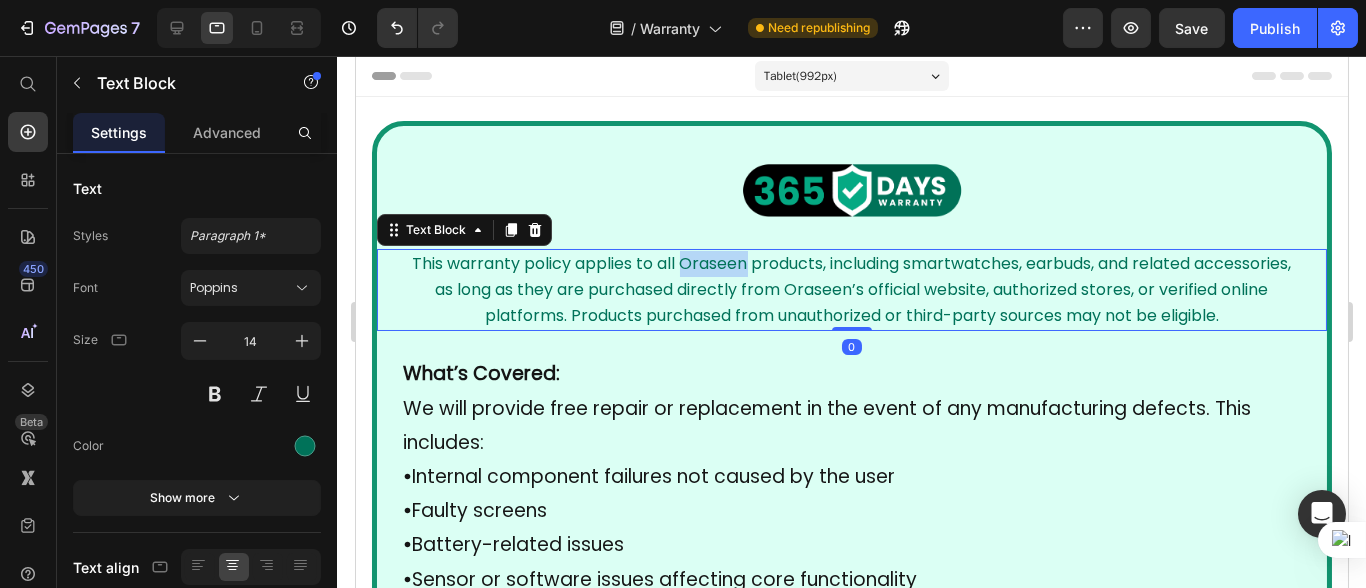 click on "This warranty policy applies to all Oraseen products, including smartwatches, earbuds, and related accessories, as long as they are purchased directly from Oraseen’s official website, authorized stores, or verified online platforms. Products purchased from unauthorized or third-party sources may not be eligible." at bounding box center (851, 289) 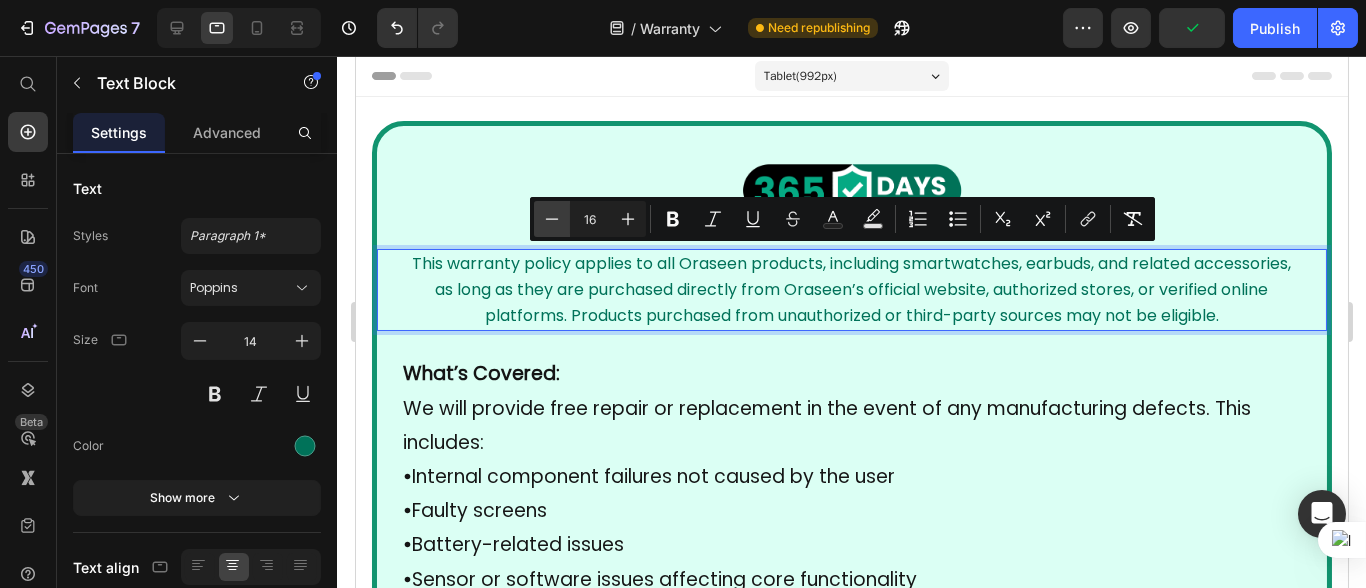 click 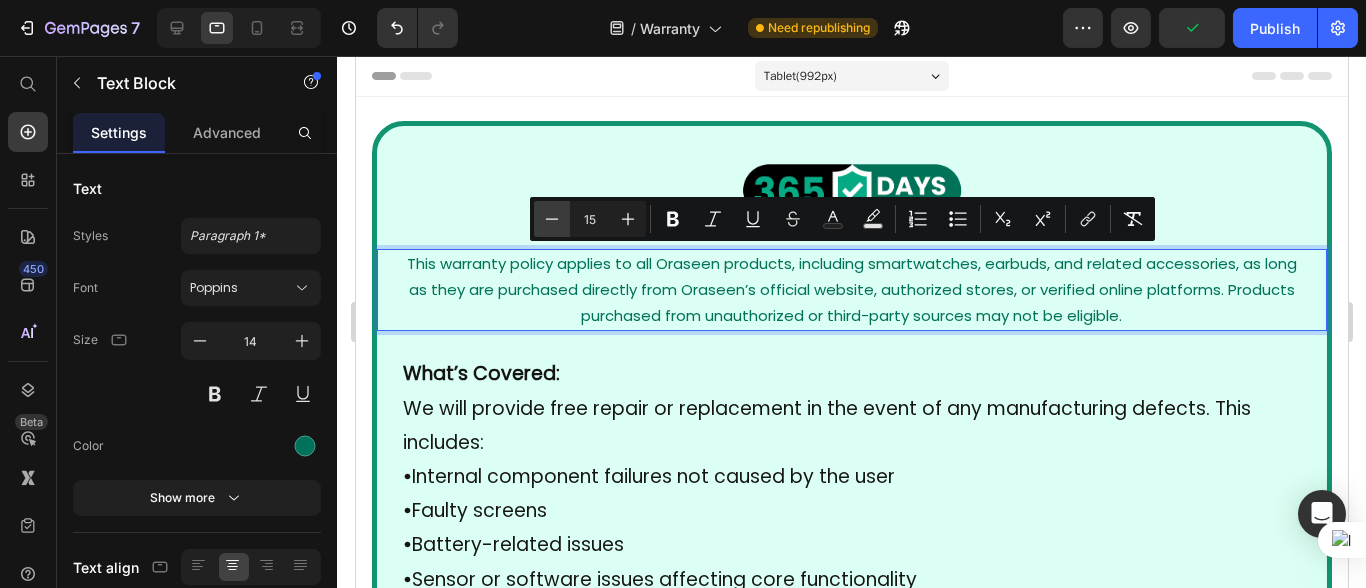 click 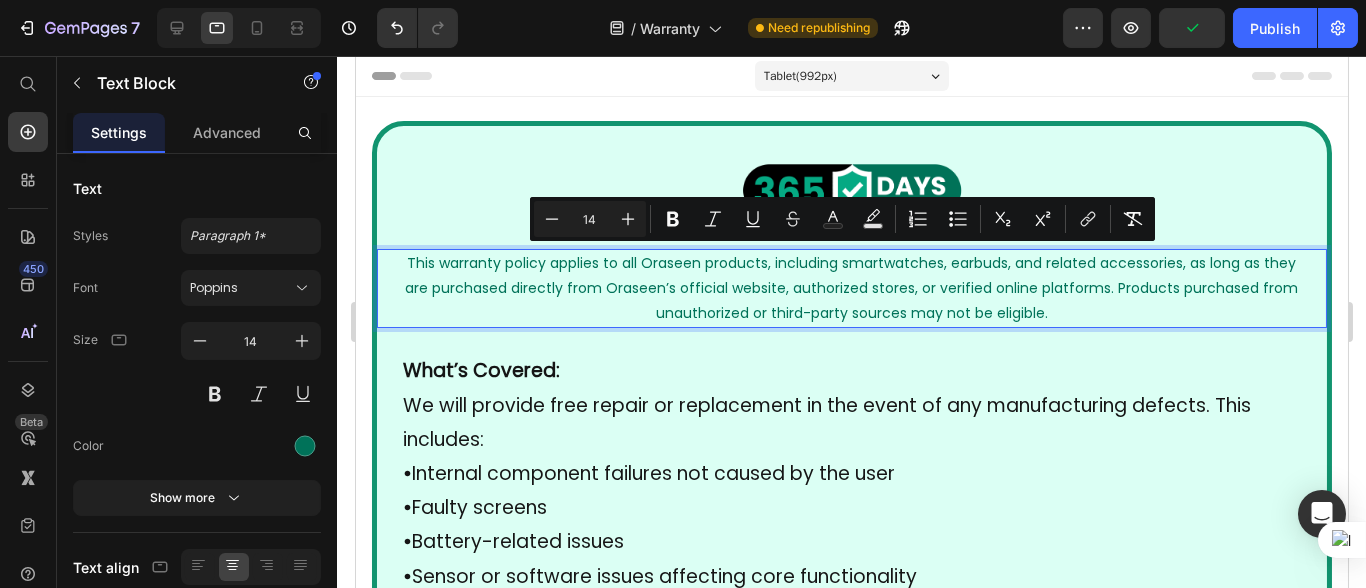 click on "This warranty policy applies to all Oraseen products, including smartwatches, earbuds, and related accessories, as long as they are purchased directly from Oraseen’s official website, authorized stores, or verified online platforms. Products purchased from unauthorized or third-party sources may not be eligible." at bounding box center [851, 288] 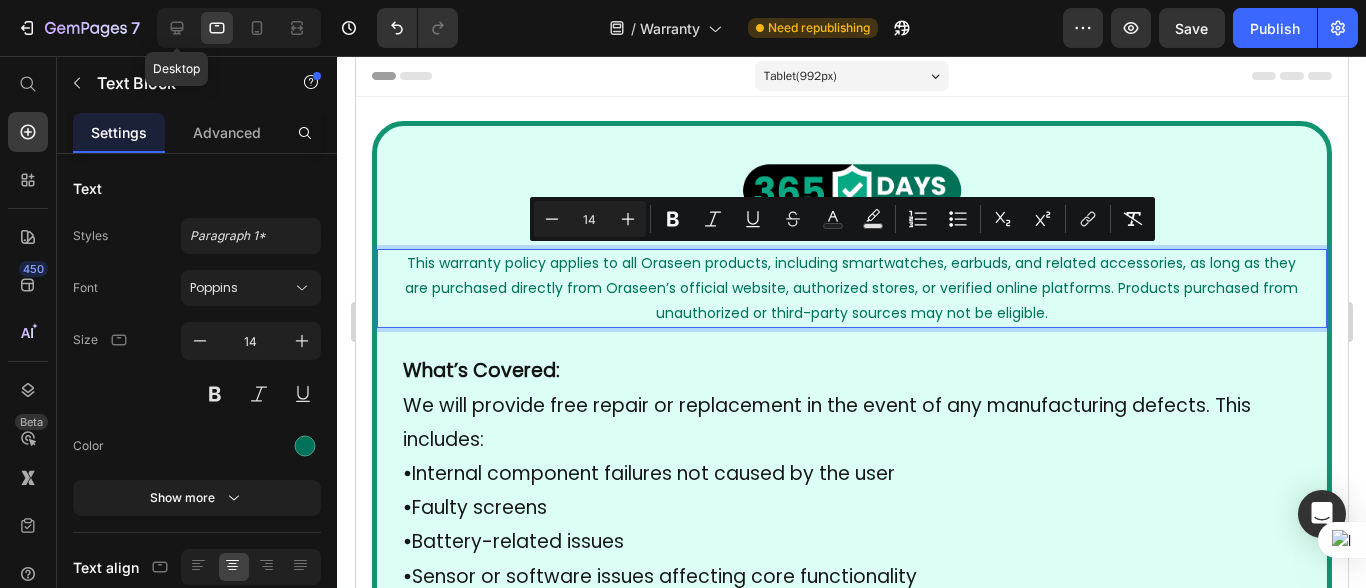 drag, startPoint x: 192, startPoint y: 17, endPoint x: 200, endPoint y: 37, distance: 21.540659 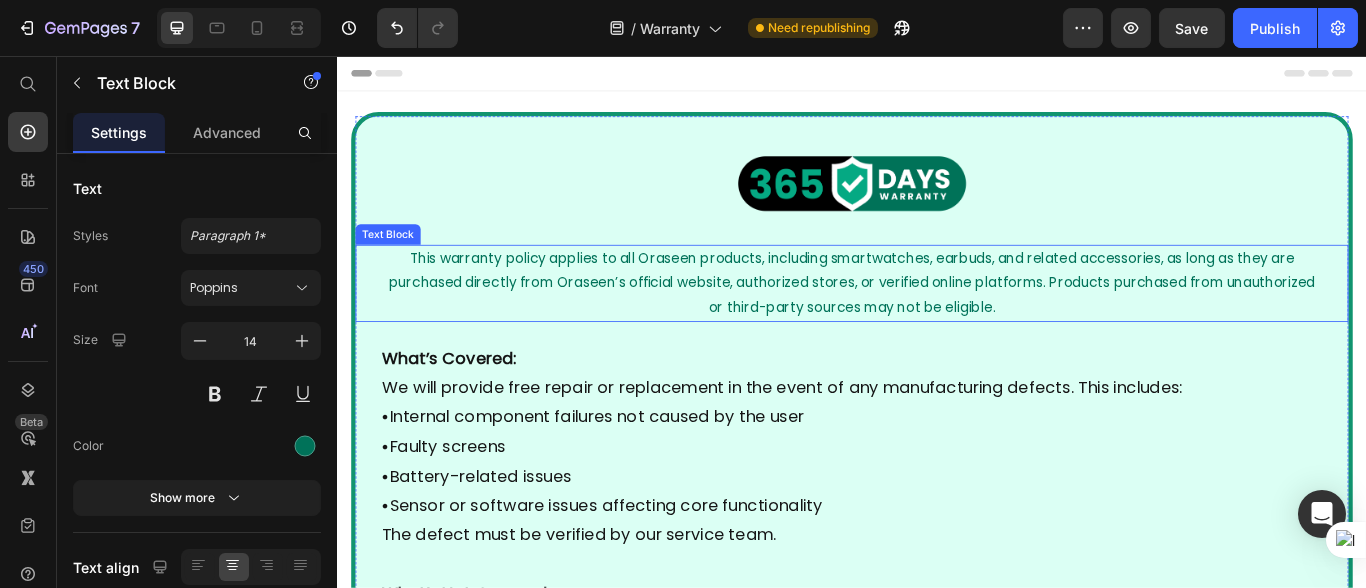 click on "This warranty policy applies to all Oraseen products, including smartwatches, earbuds, and related accessories, as long as they are purchased directly from Oraseen’s official website, authorized stores, or verified online platforms. Products purchased from unauthorized or third-party sources may not be eligible." at bounding box center (936, 320) 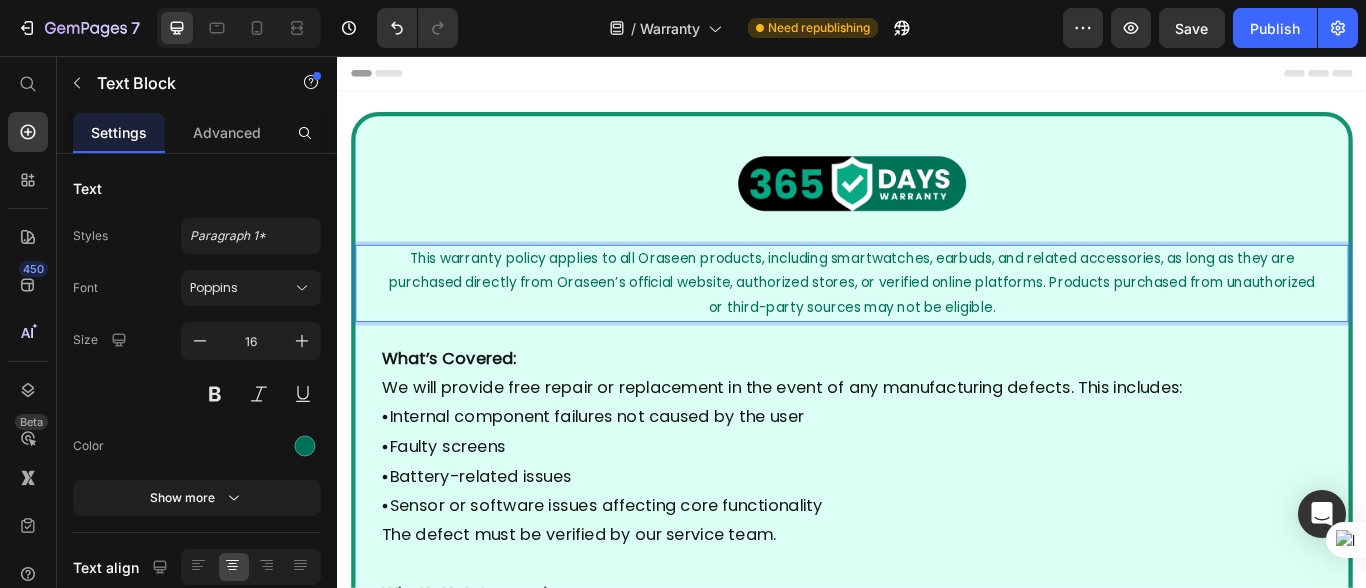 click on "This warranty policy applies to all Oraseen products, including smartwatches, earbuds, and related accessories, as long as they are purchased directly from Oraseen’s official website, authorized stores, or verified online platforms. Products purchased from unauthorized or third-party sources may not be eligible." at bounding box center [936, 320] 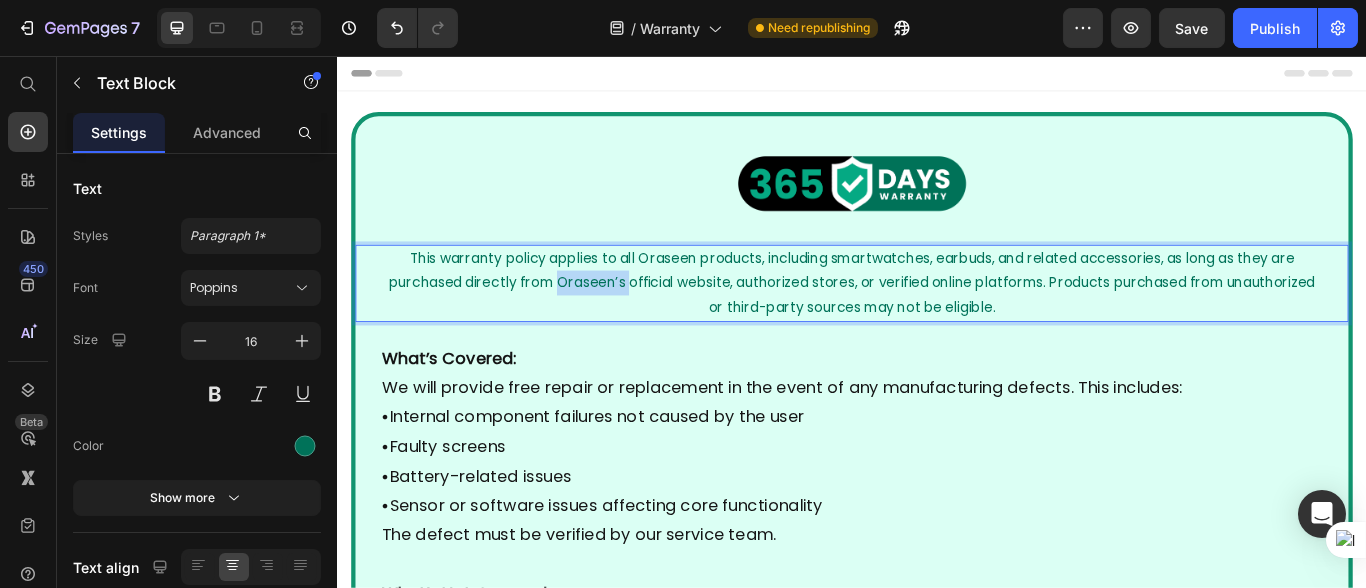 click on "This warranty policy applies to all Oraseen products, including smartwatches, earbuds, and related accessories, as long as they are purchased directly from Oraseen’s official website, authorized stores, or verified online platforms. Products purchased from unauthorized or third-party sources may not be eligible." at bounding box center (936, 320) 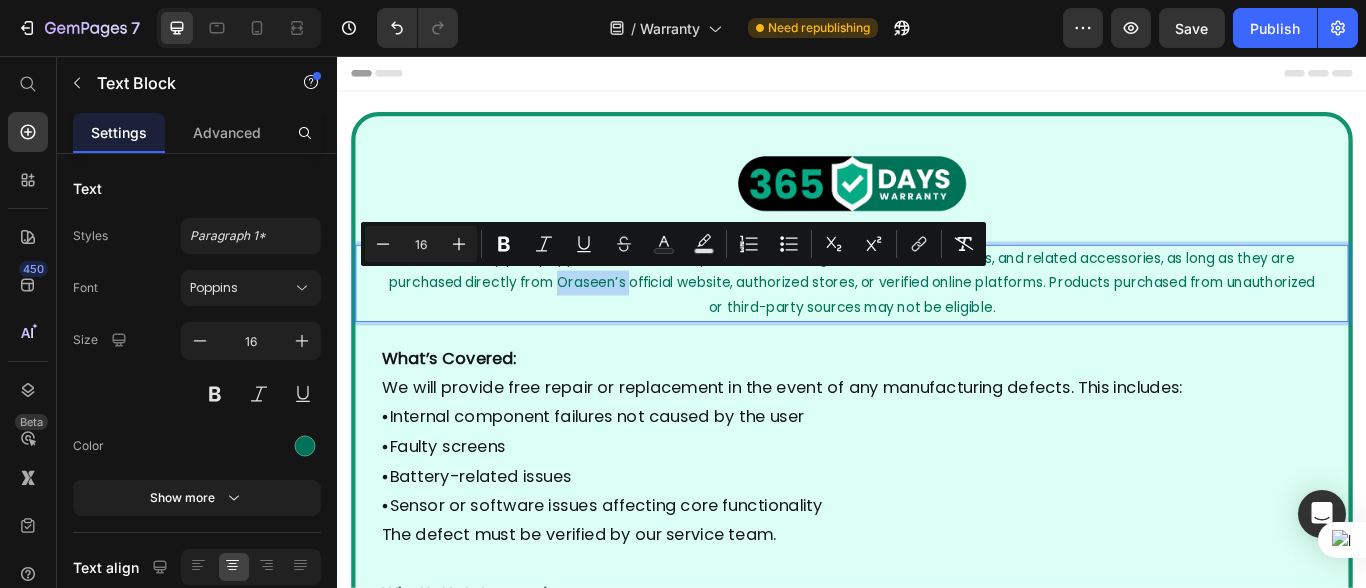 click on "This warranty policy applies to all Oraseen products, including smartwatches, earbuds, and related accessories, as long as they are purchased directly from Oraseen’s official website, authorized stores, or verified online platforms. Products purchased from unauthorized or third-party sources may not be eligible." at bounding box center [936, 321] 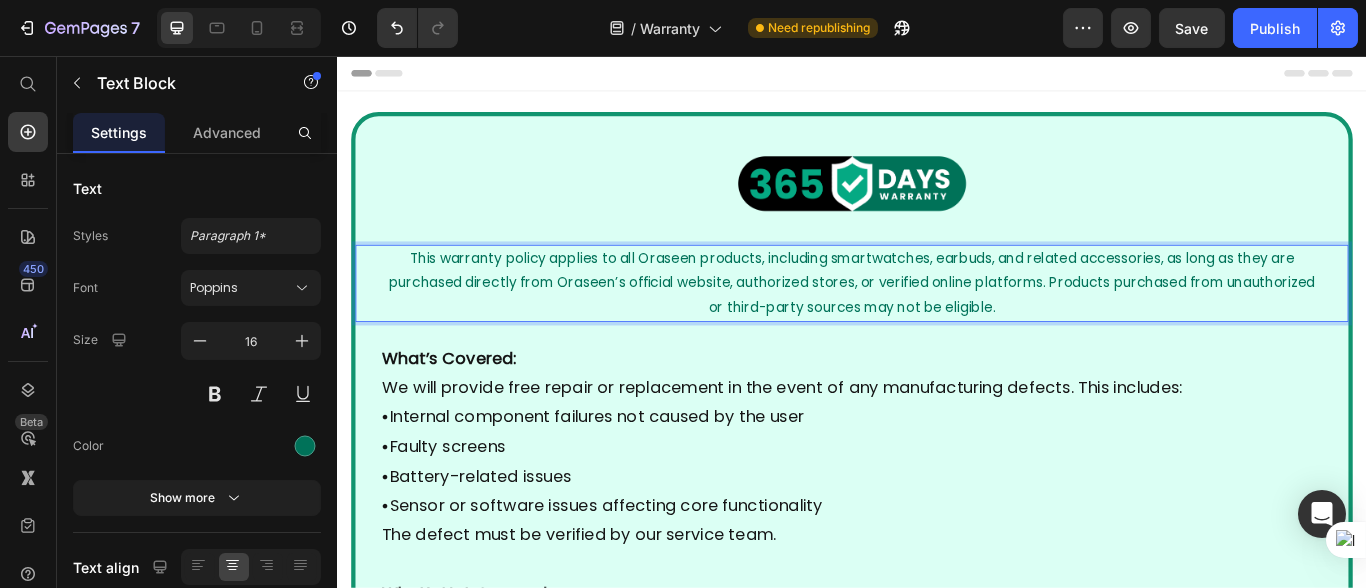 click on "This warranty policy applies to all Oraseen products, including smartwatches, earbuds, and related accessories, as long as they are purchased directly from Oraseen’s official website, authorized stores, or verified online platforms. Products purchased from unauthorized or third-party sources may not be eligible." at bounding box center (936, 321) 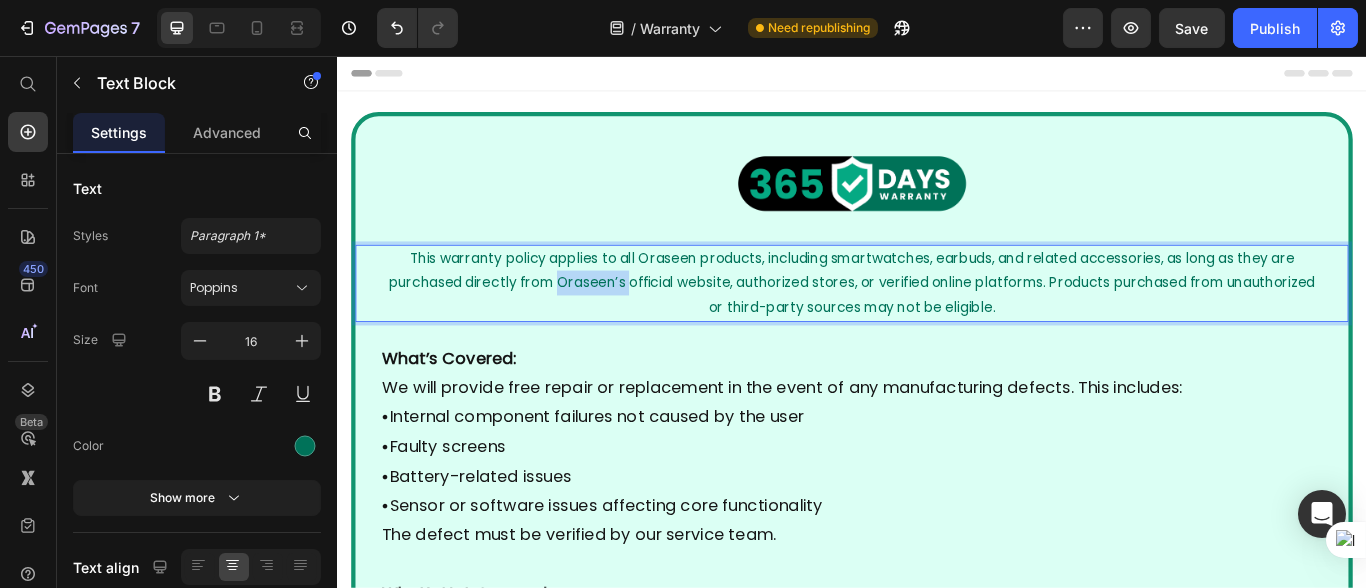 click on "This warranty policy applies to all Oraseen products, including smartwatches, earbuds, and related accessories, as long as they are purchased directly from Oraseen’s official website, authorized stores, or verified online platforms. Products purchased from unauthorized or third-party sources may not be eligible." at bounding box center (936, 321) 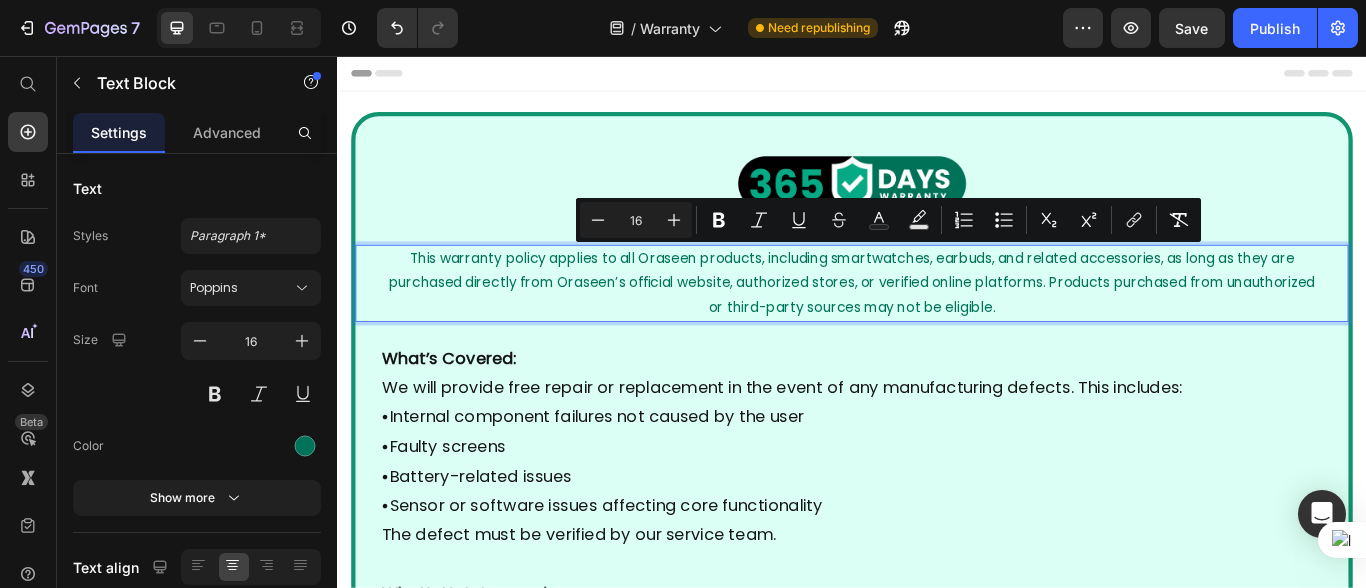 click on "This warranty policy applies to all Oraseen products, including smartwatches, earbuds, and related accessories, as long as they are purchased directly from Oraseen’s official website, authorized stores, or verified online platforms. Products purchased from unauthorized or third-party sources may not be eligible." at bounding box center (936, 320) 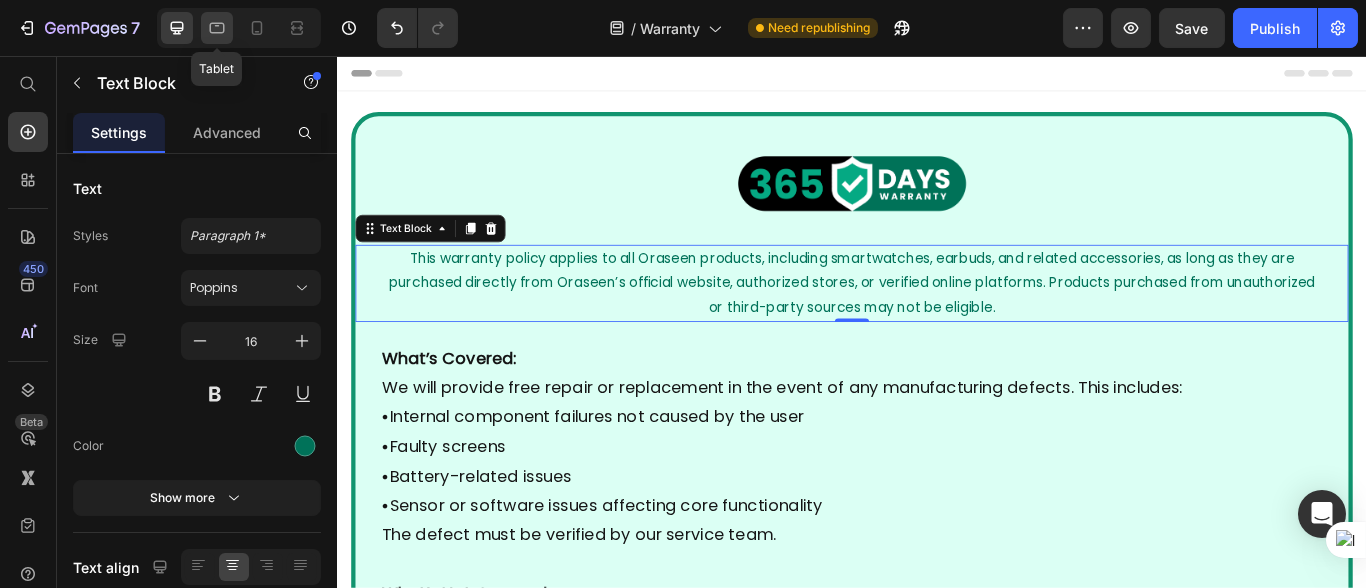 click 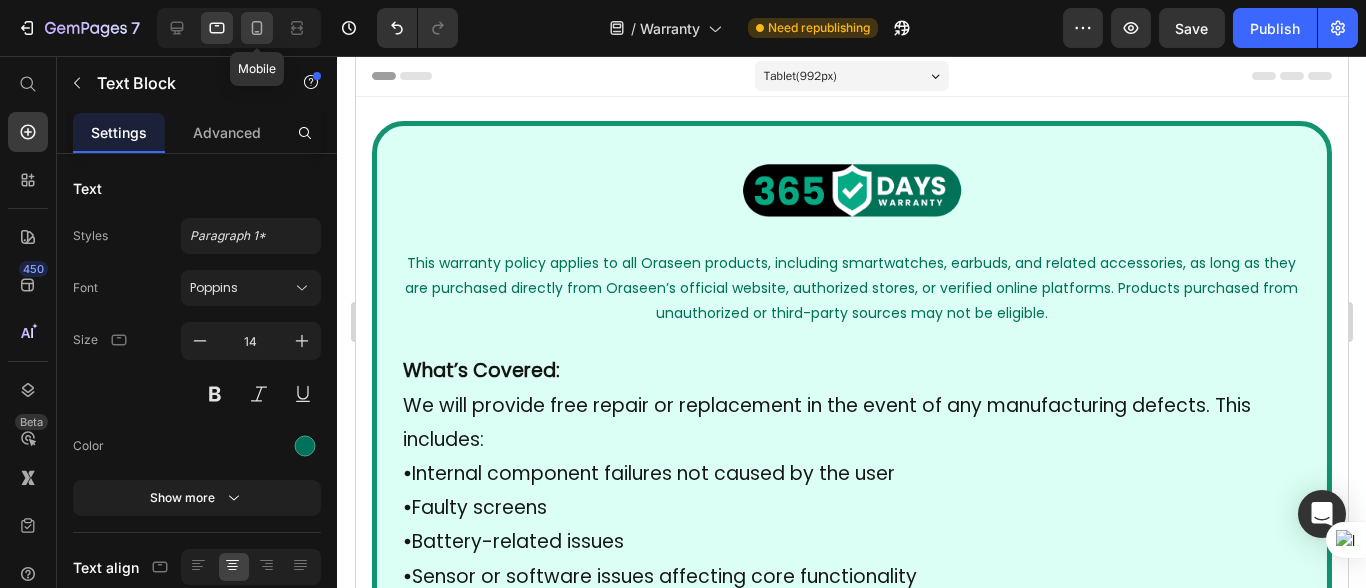 click 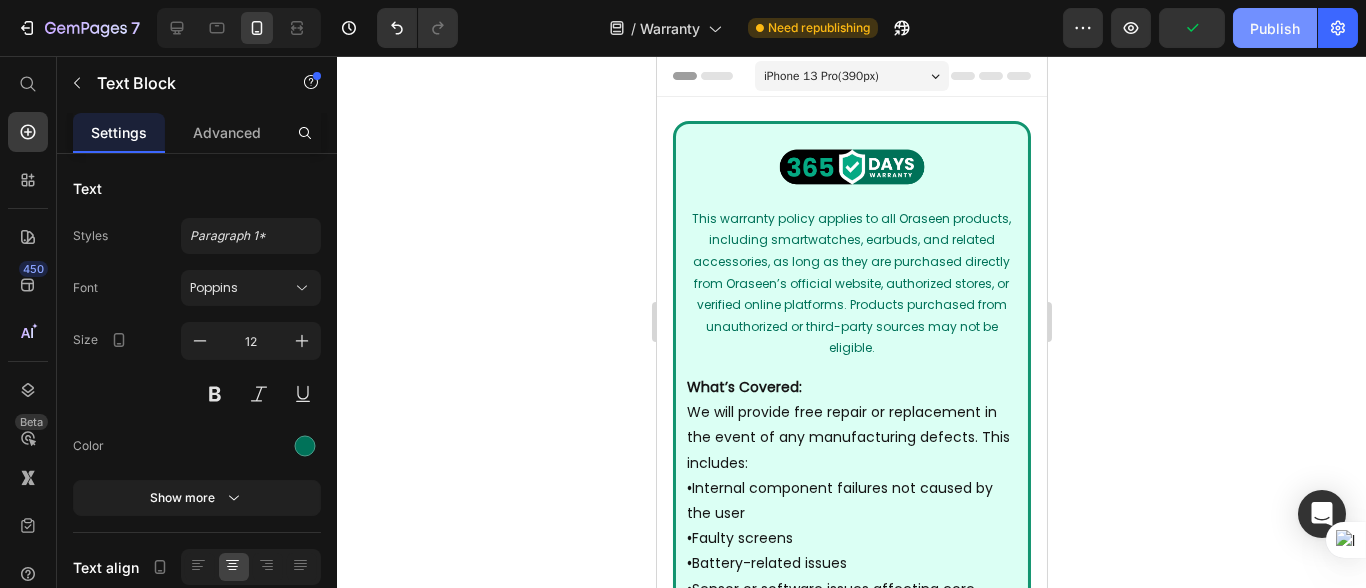 click on "Publish" at bounding box center (1275, 28) 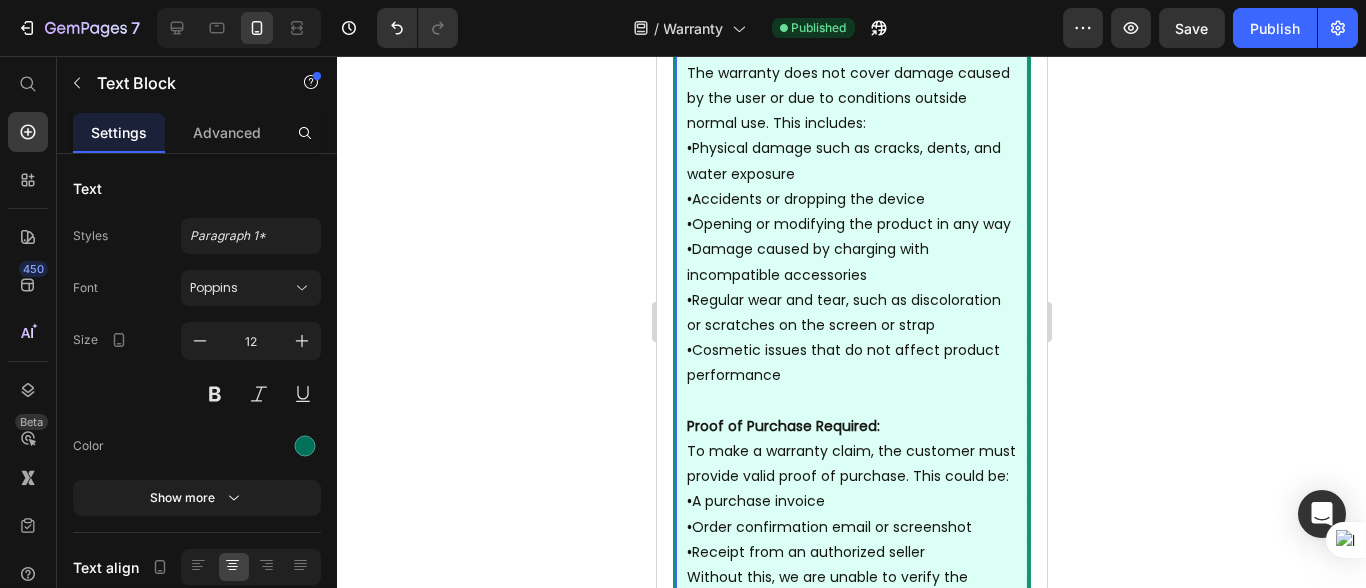 scroll, scrollTop: 777, scrollLeft: 0, axis: vertical 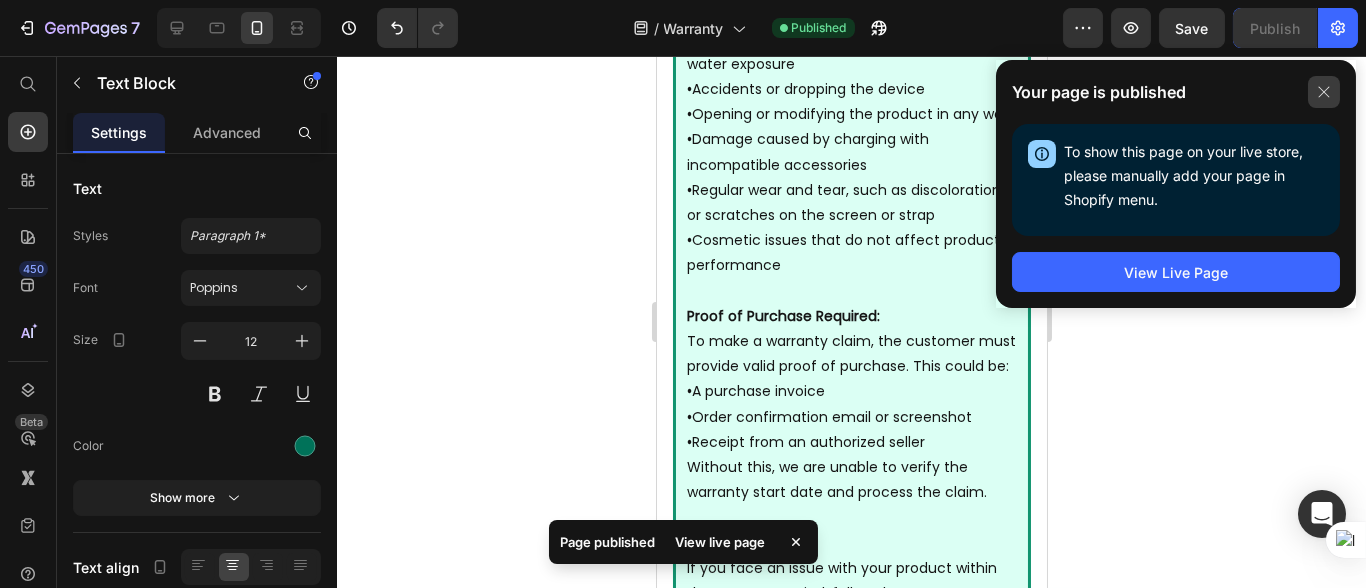 click 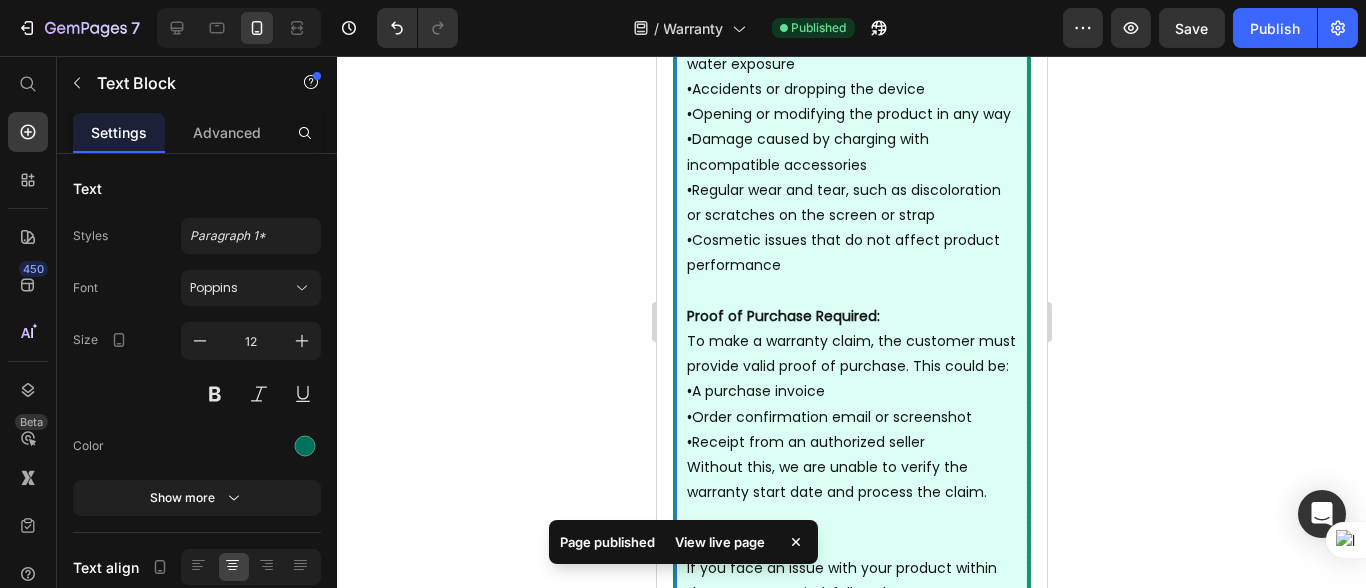 scroll, scrollTop: 0, scrollLeft: 0, axis: both 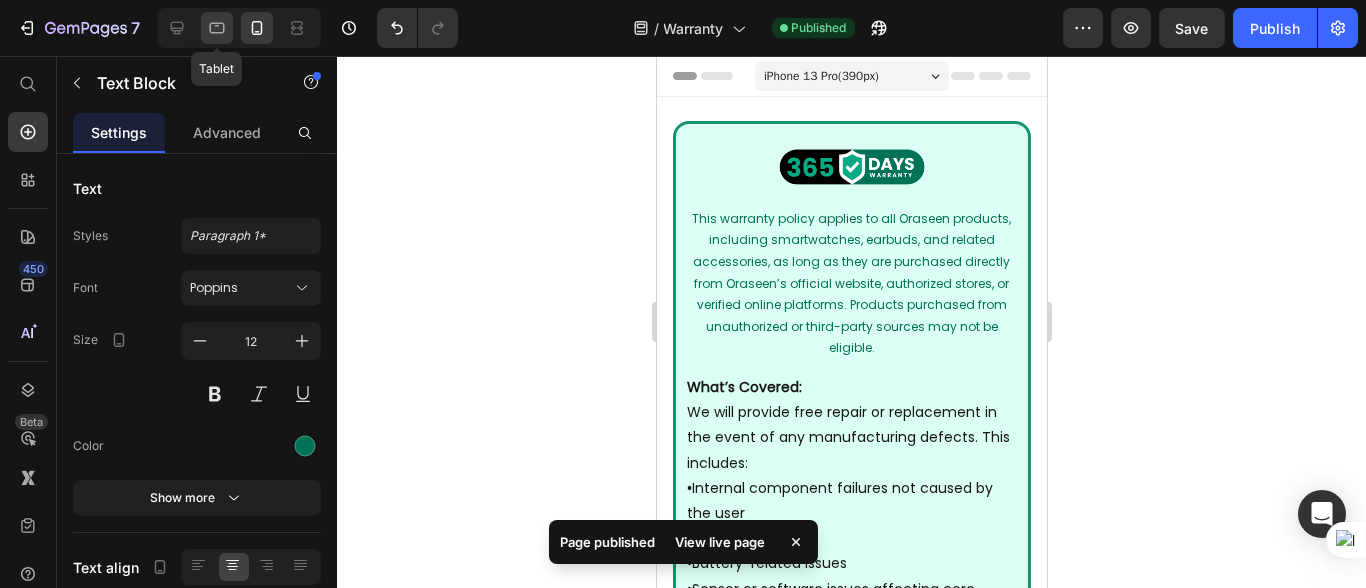 click 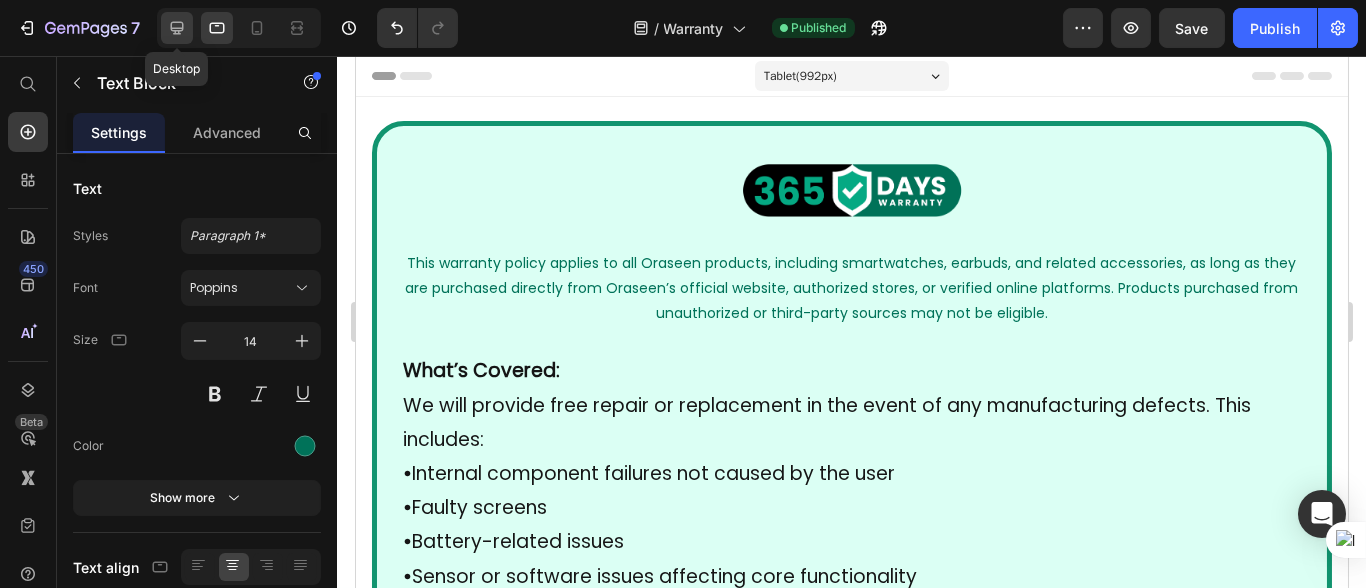 click 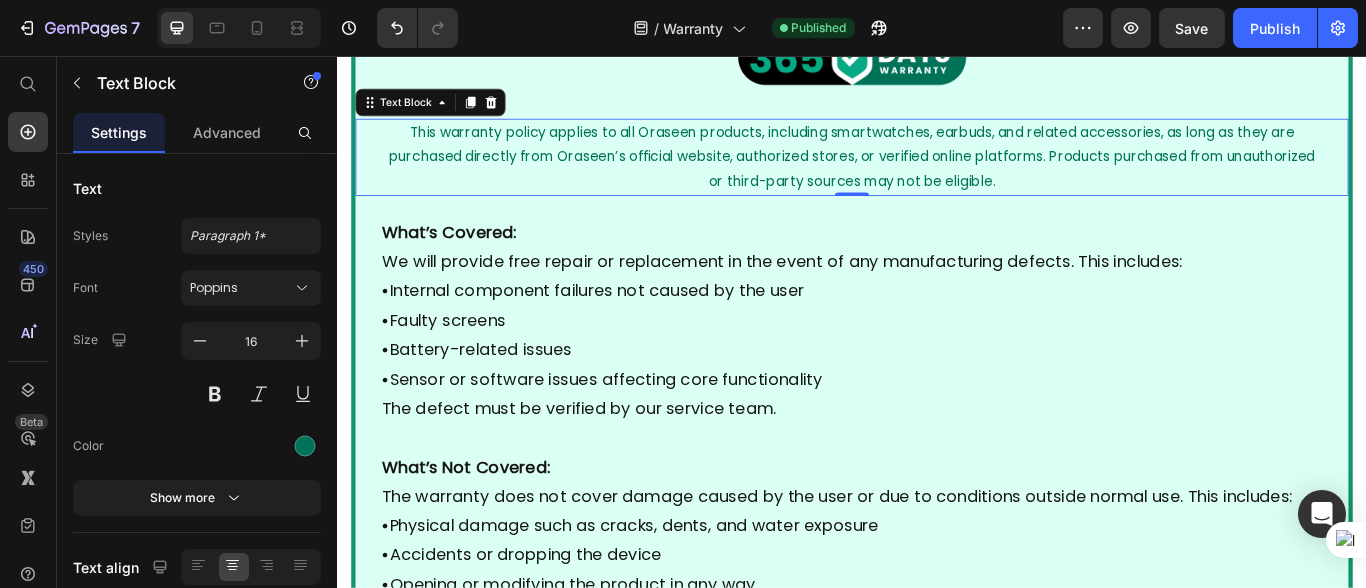 scroll, scrollTop: 0, scrollLeft: 0, axis: both 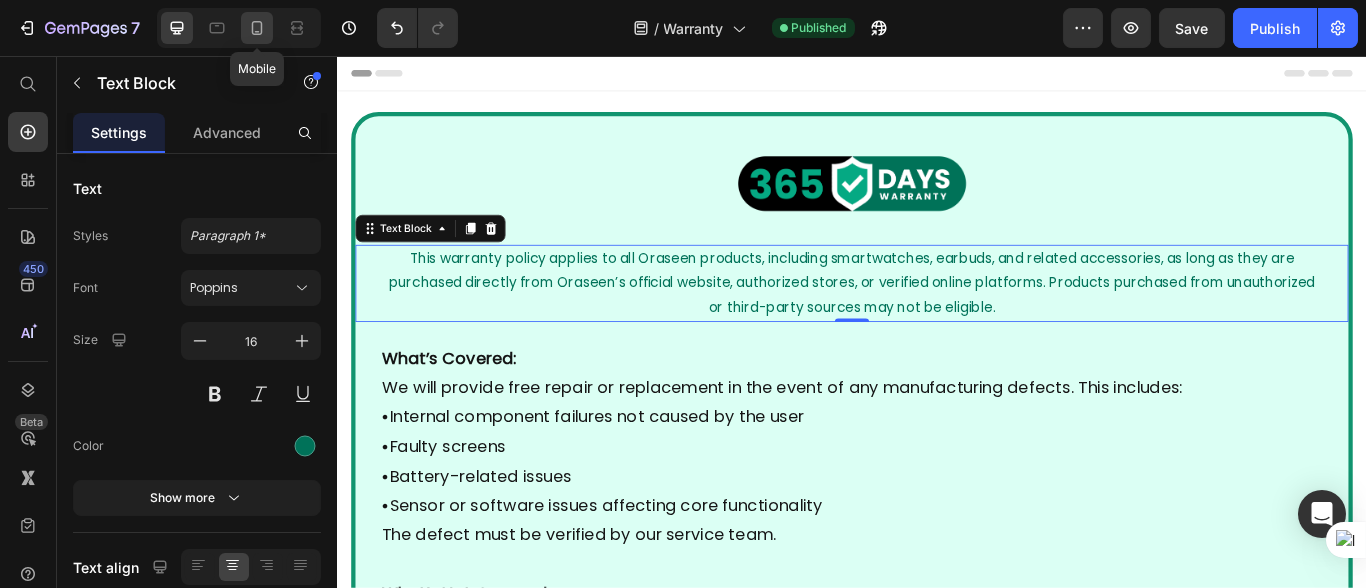 click 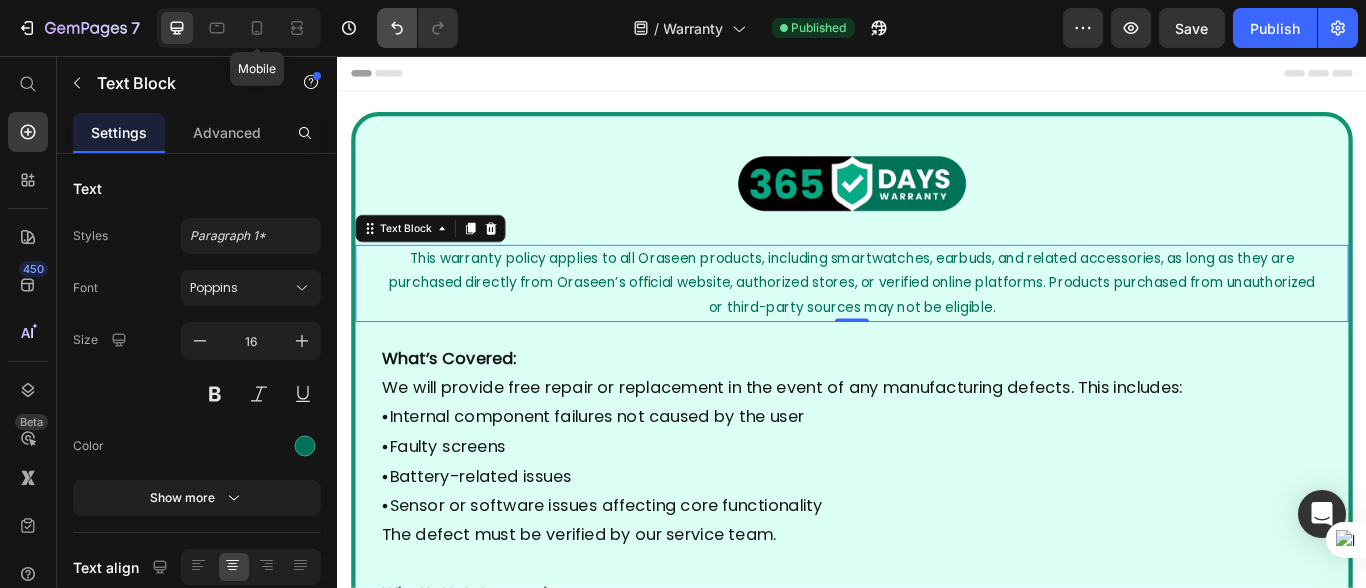 type on "12" 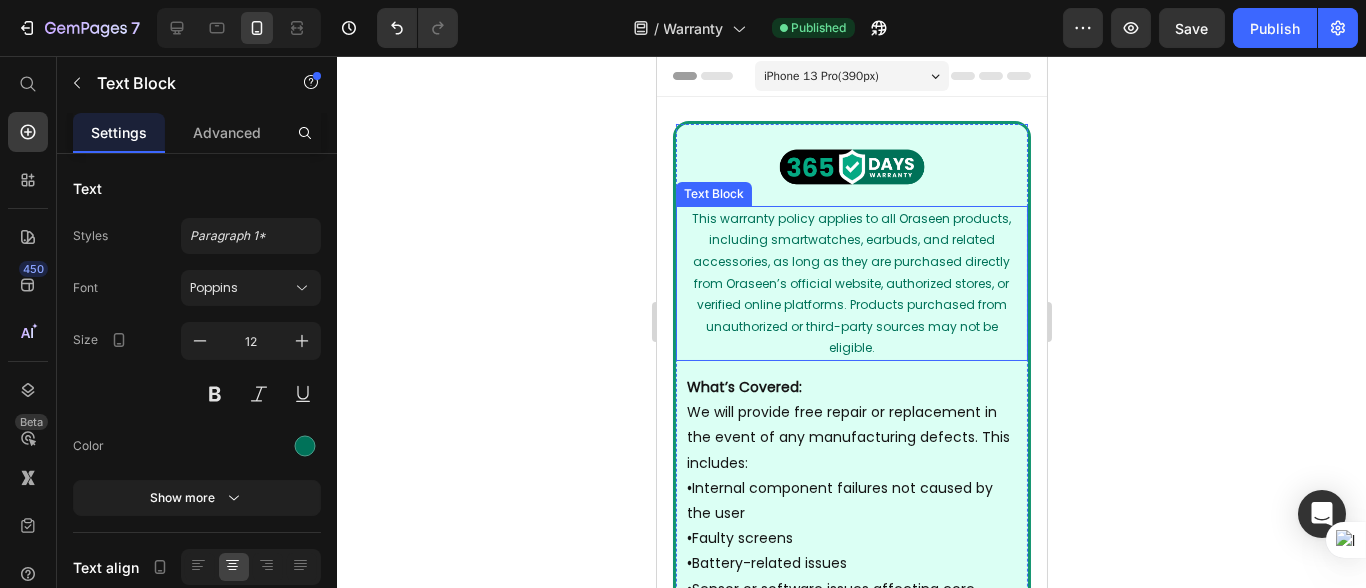 click on "This warranty policy applies to all Oraseen products, including smartwatches, earbuds, and related accessories, as long as they are purchased directly from Oraseen’s official website, authorized stores, or verified online platforms. Products purchased from unauthorized or third-party sources may not be eligible." at bounding box center [850, 283] 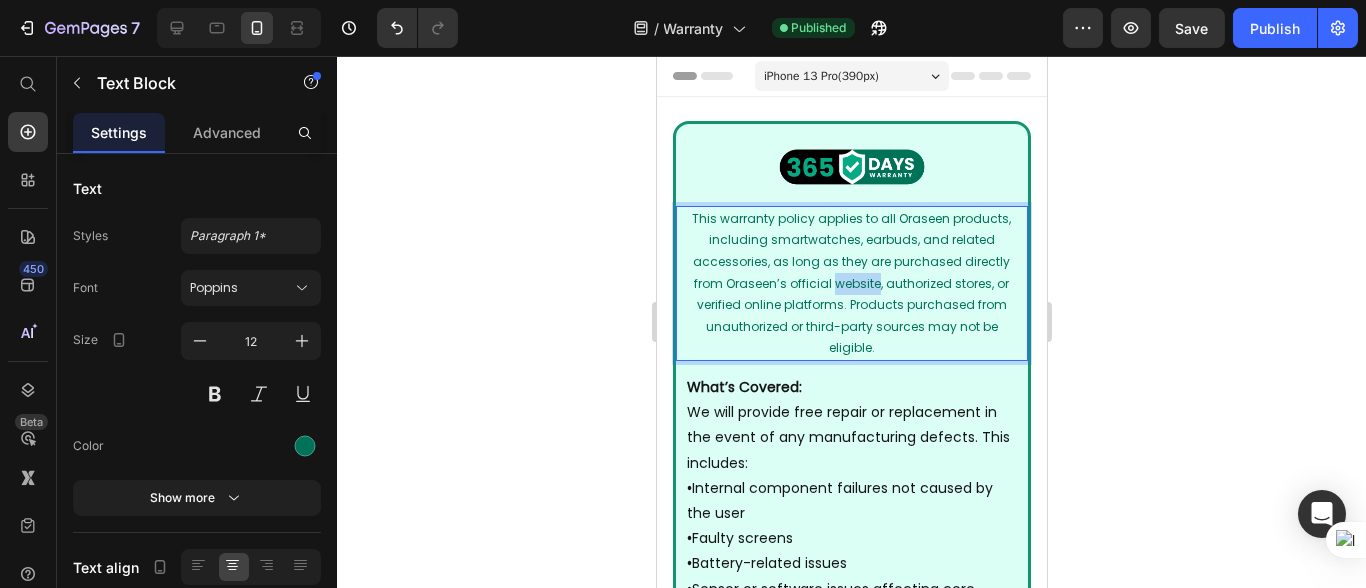 click on "This warranty policy applies to all Oraseen products, including smartwatches, earbuds, and related accessories, as long as they are purchased directly from Oraseen’s official website, authorized stores, or verified online platforms. Products purchased from unauthorized or third-party sources may not be eligible." at bounding box center [850, 283] 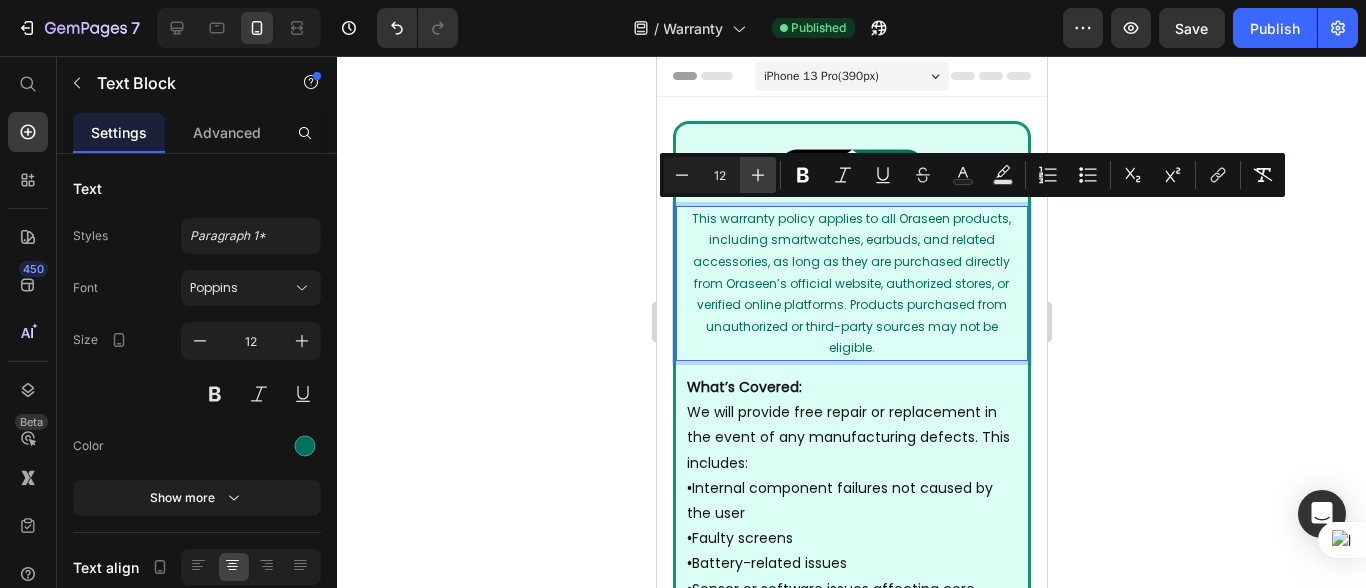 click 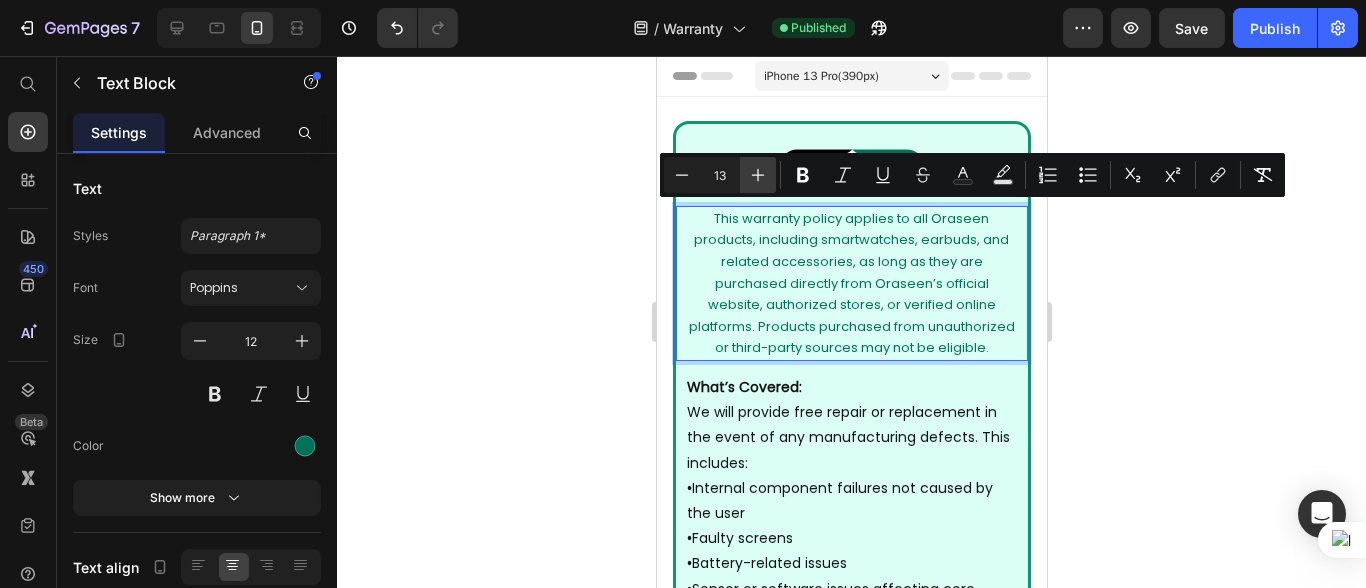 click 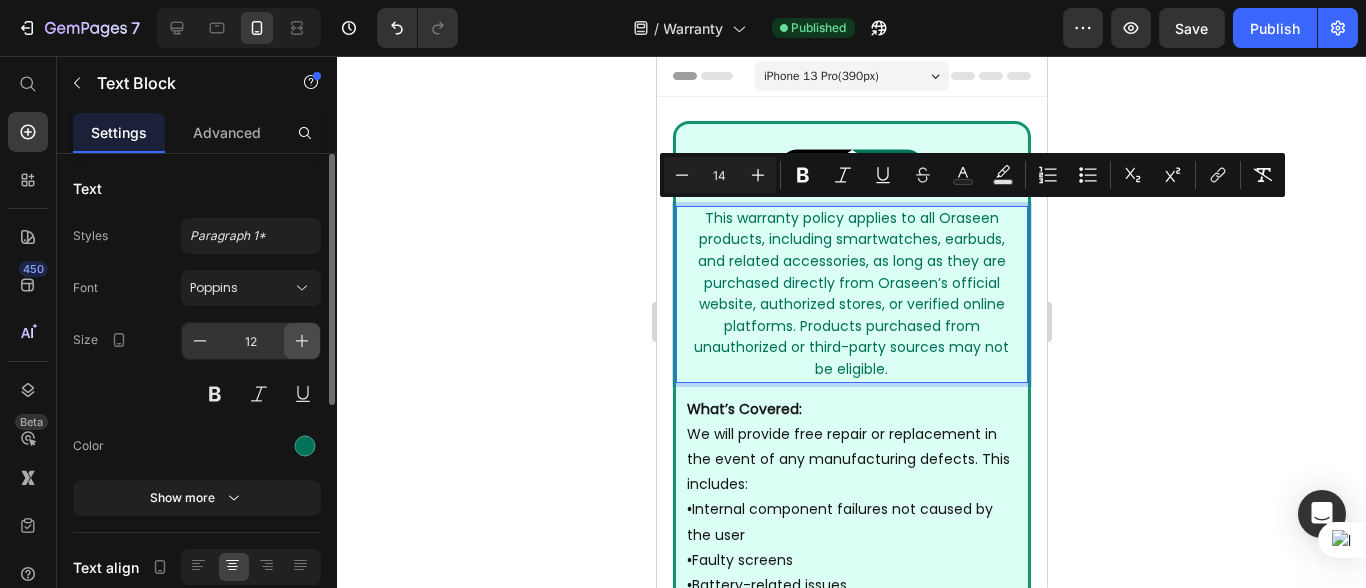 click 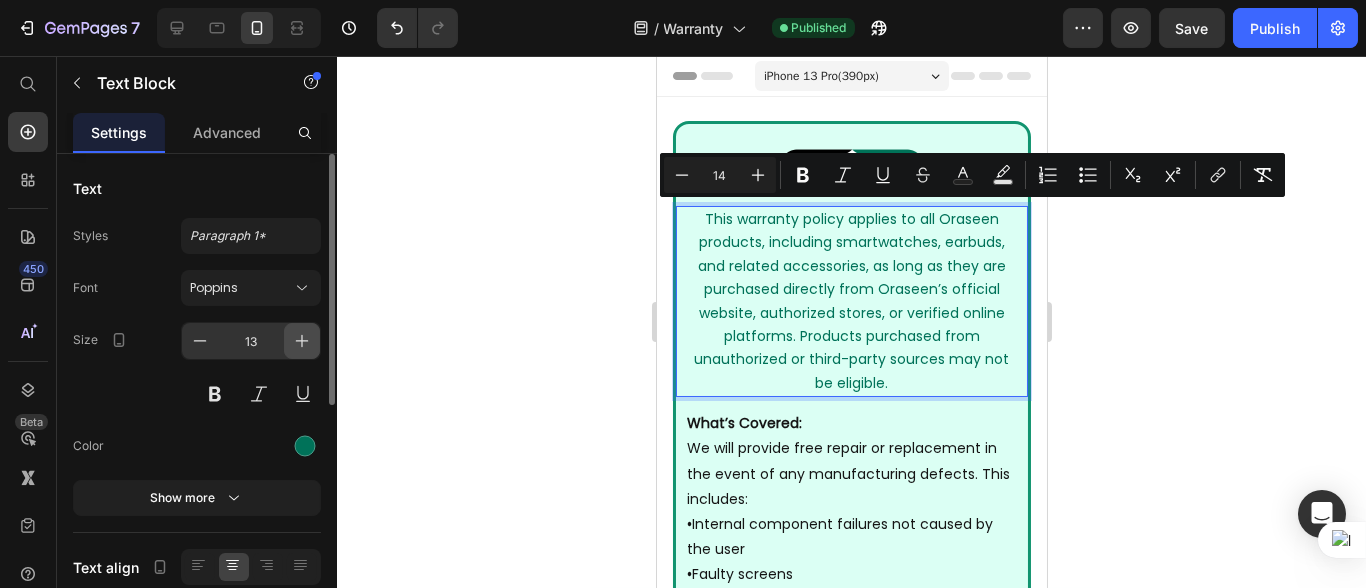 click 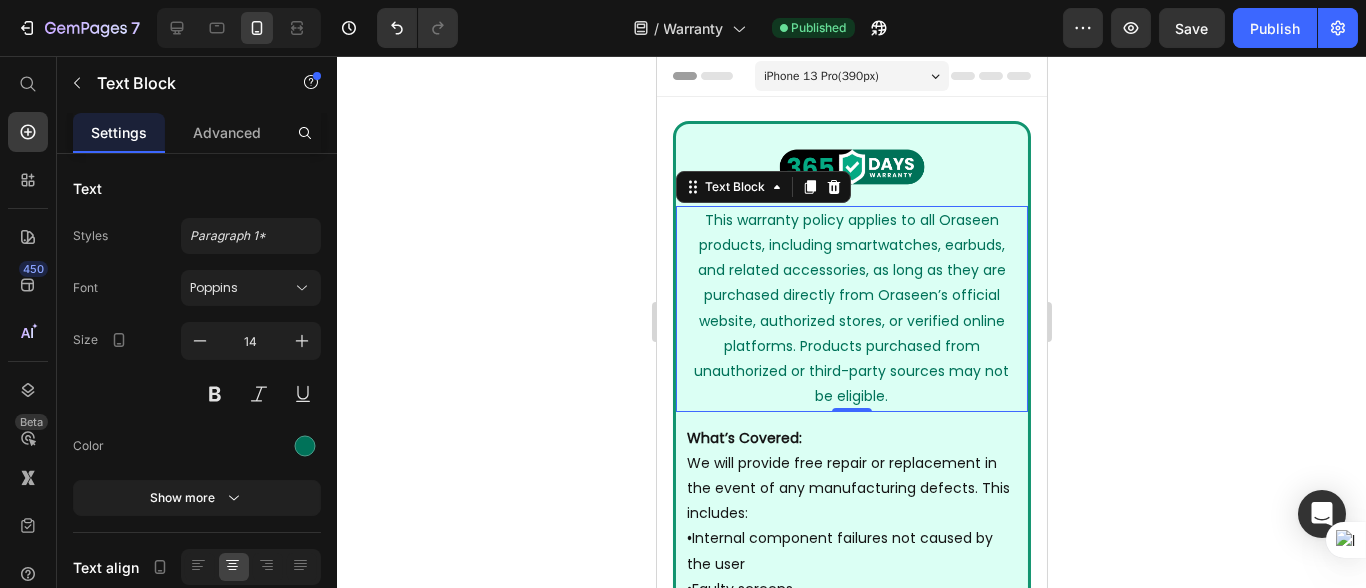 click 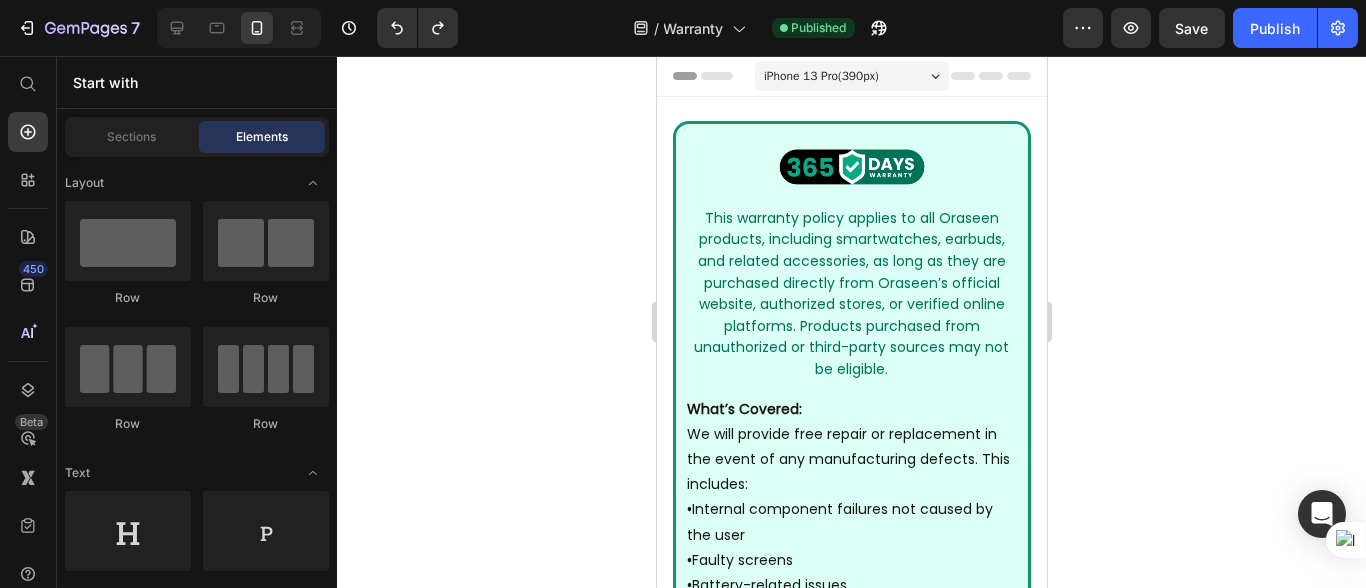 click 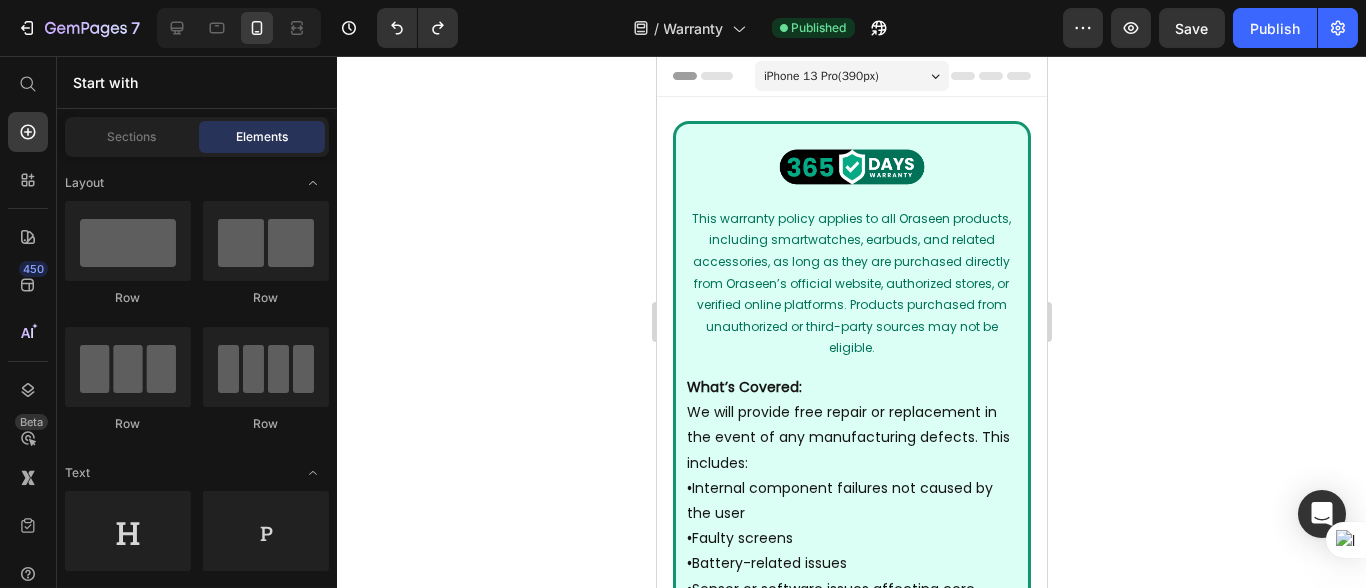 click 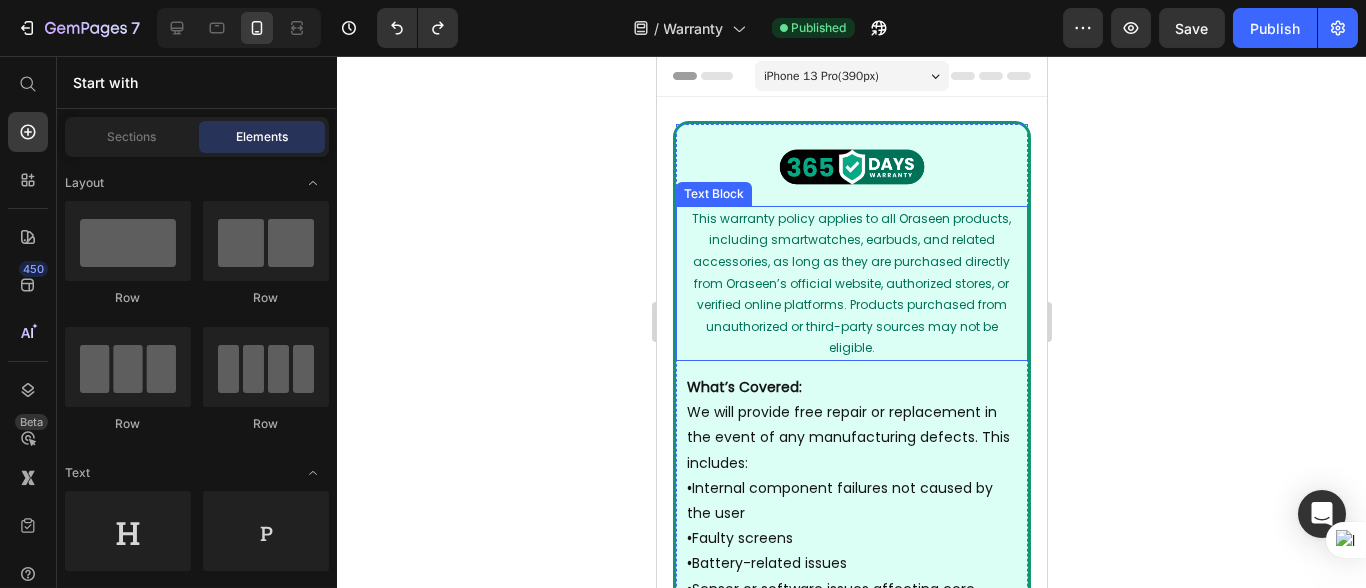 click on "This warranty policy applies to all Oraseen products, including smartwatches, earbuds, and related accessories, as long as they are purchased directly from Oraseen’s official website, authorized stores, or verified online platforms. Products purchased from unauthorized or third-party sources may not be eligible." at bounding box center [851, 283] 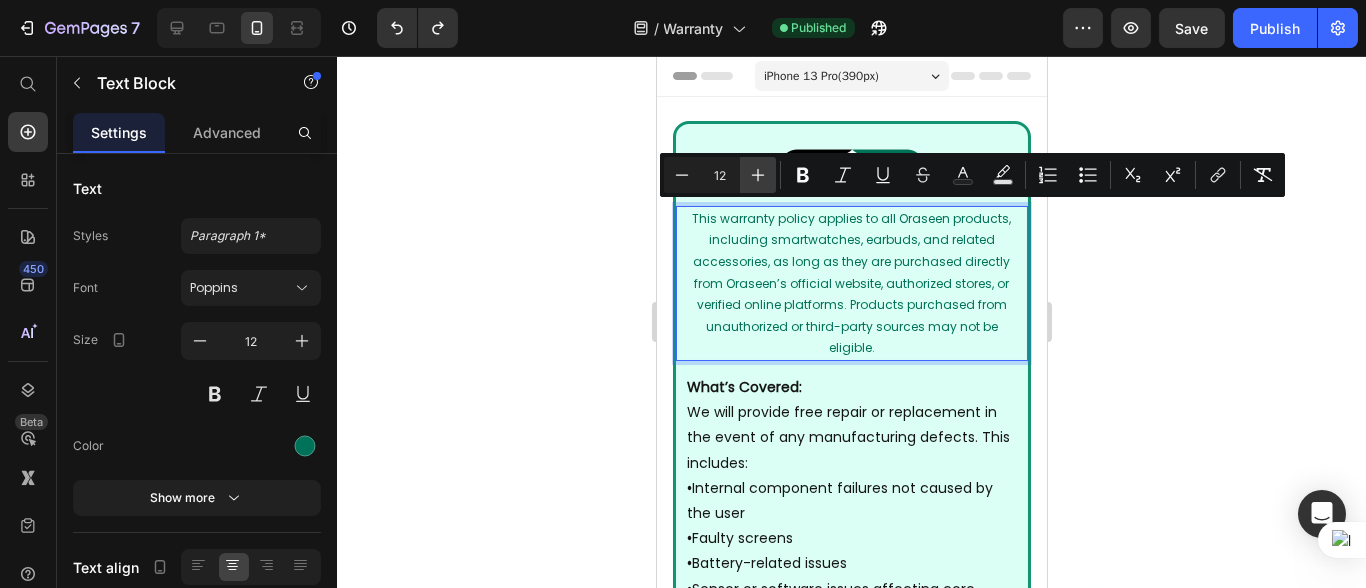 click 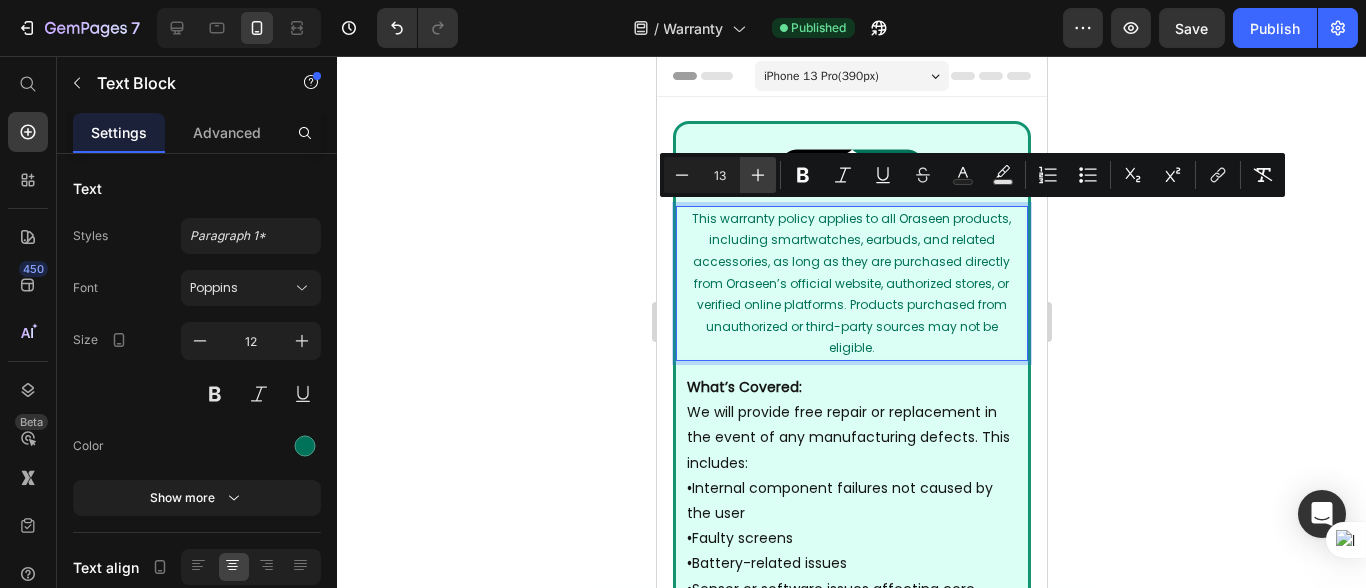 click 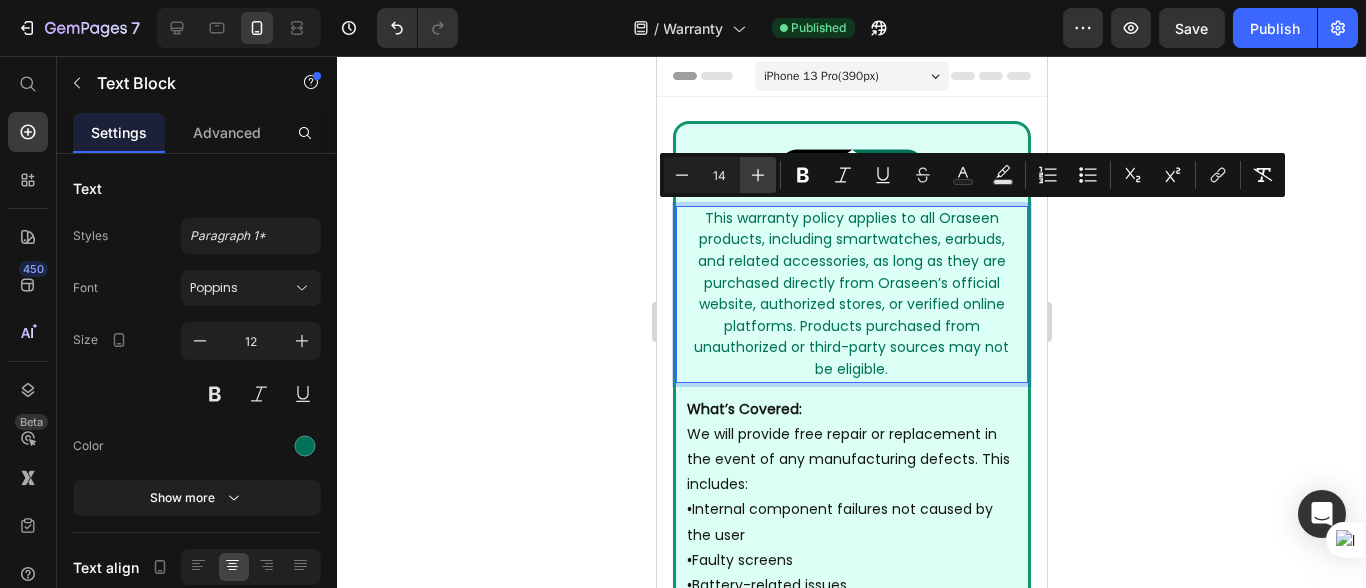 click 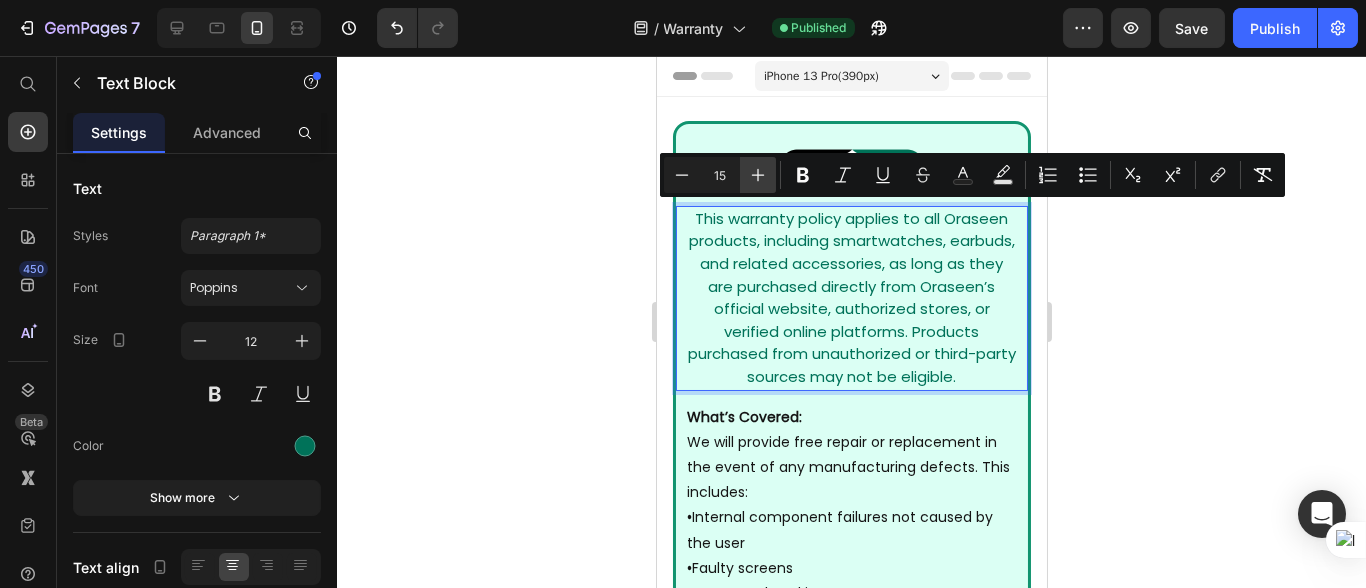 click 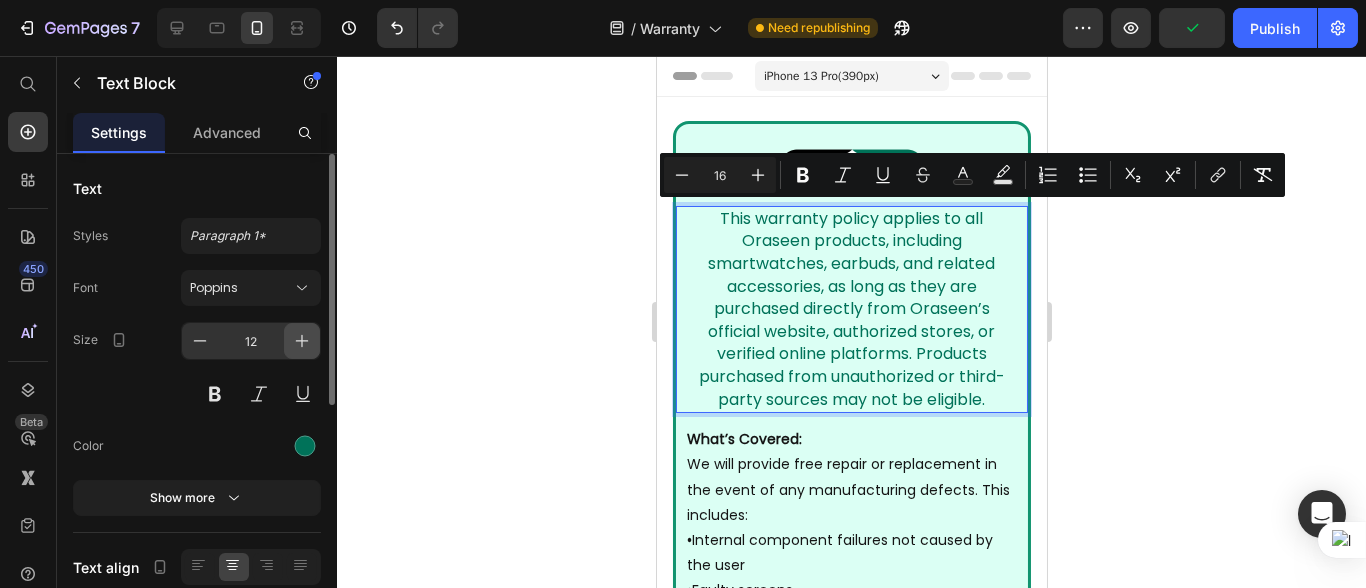 click 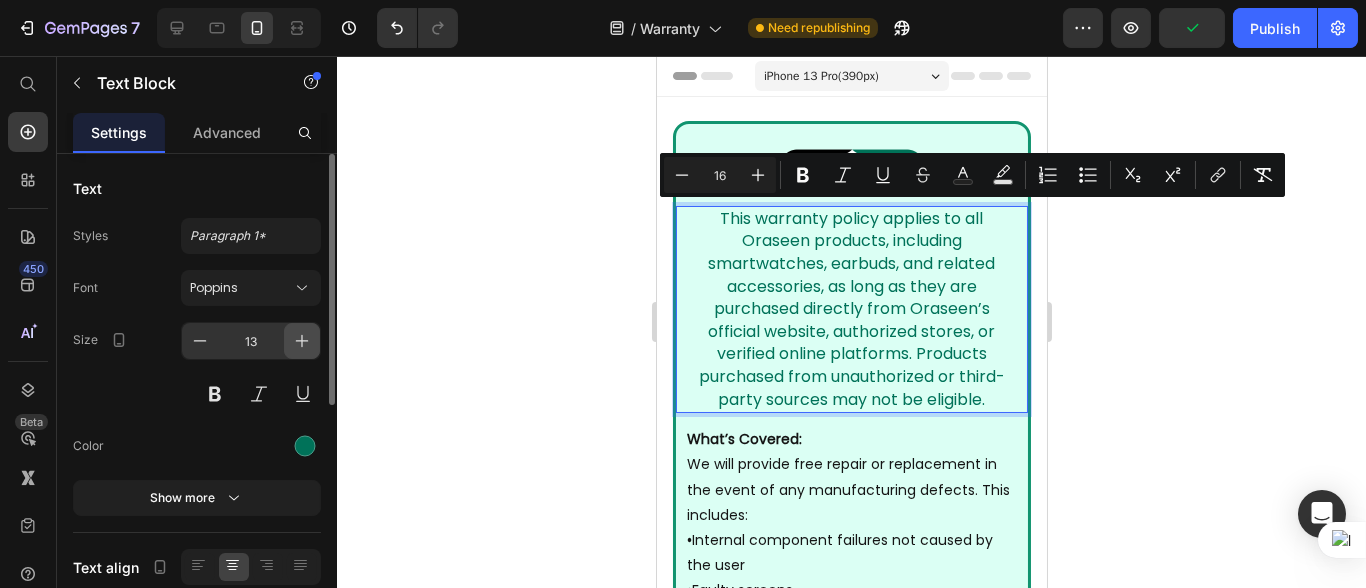 click 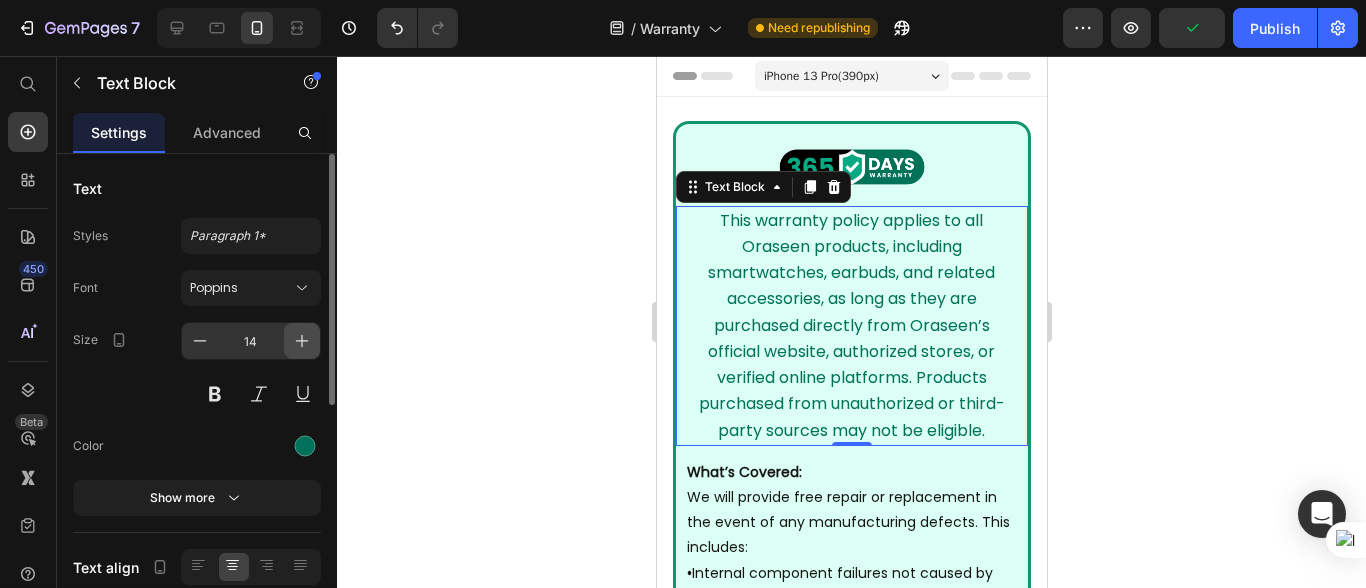 click 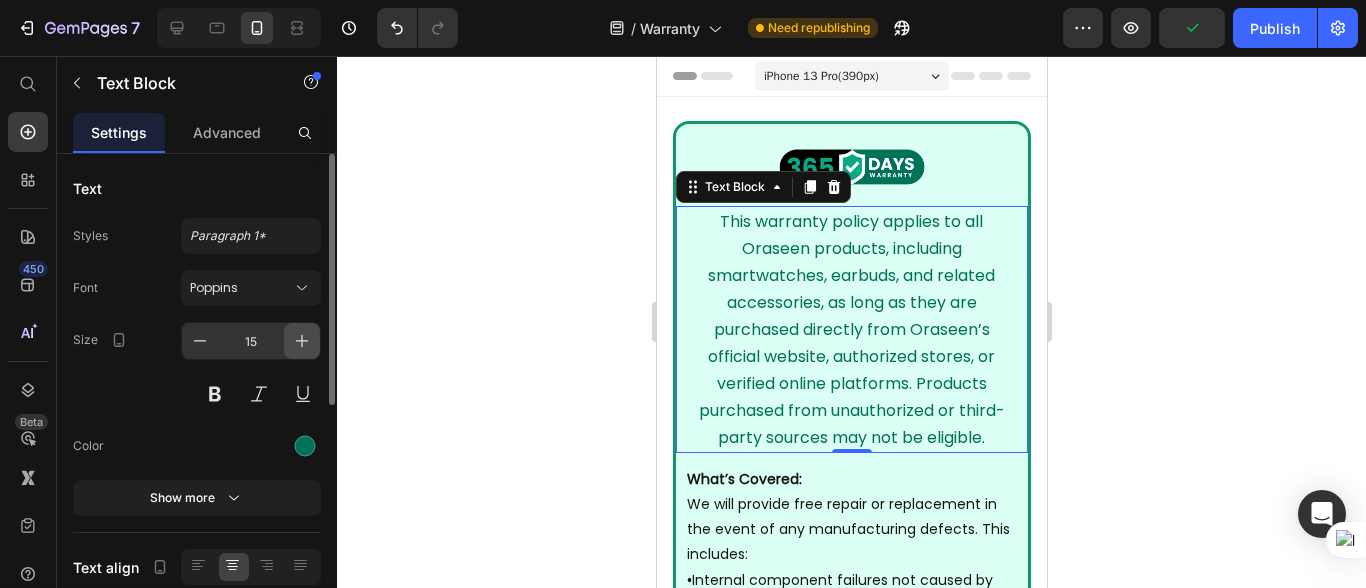 click 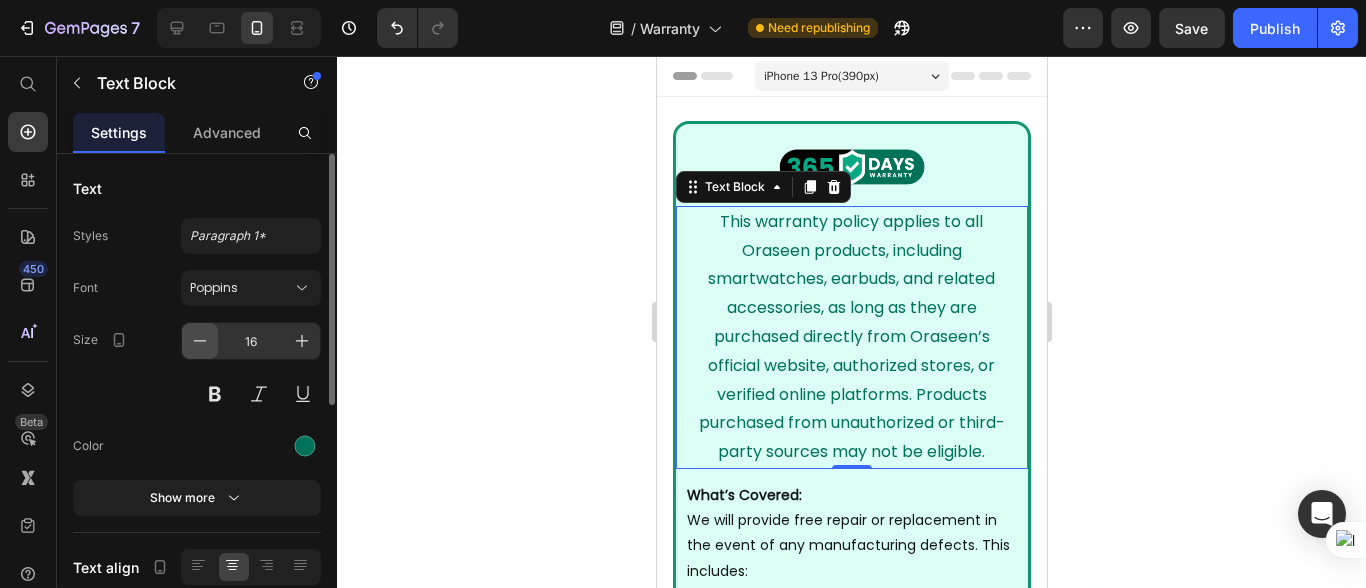 click 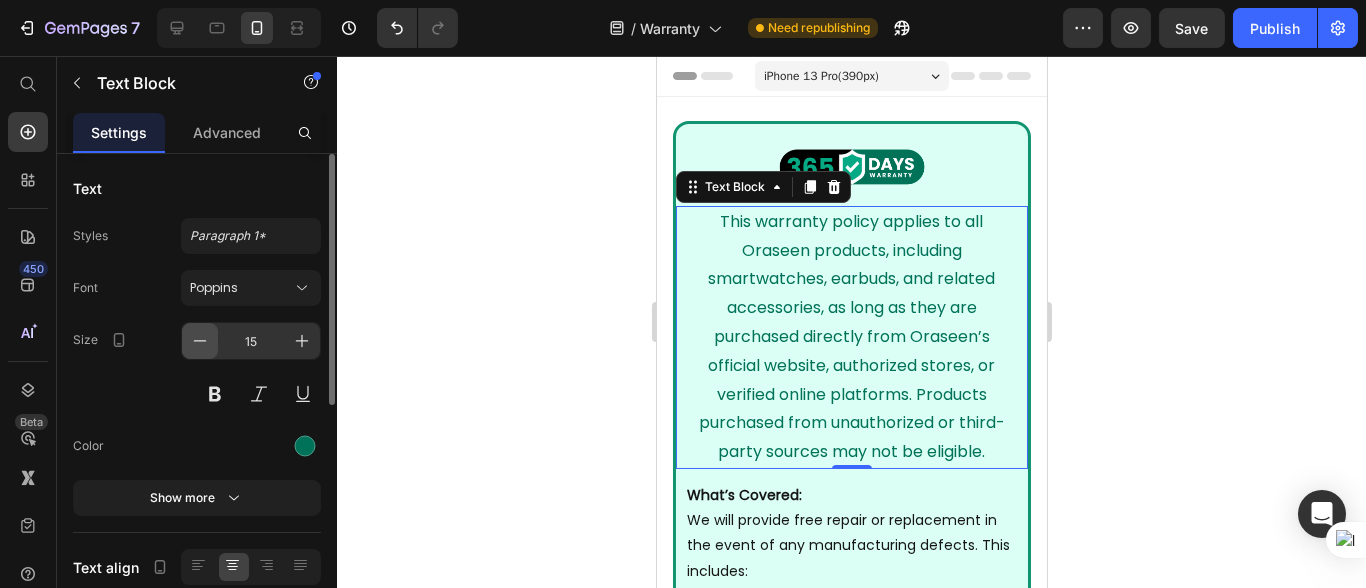 click 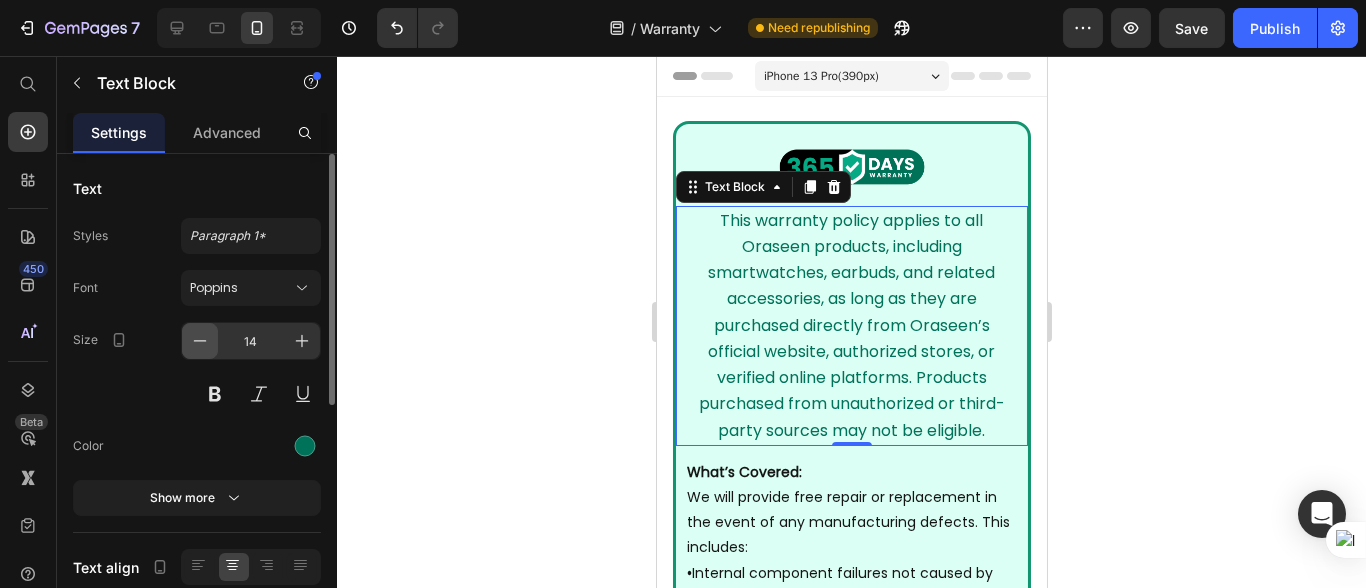 click 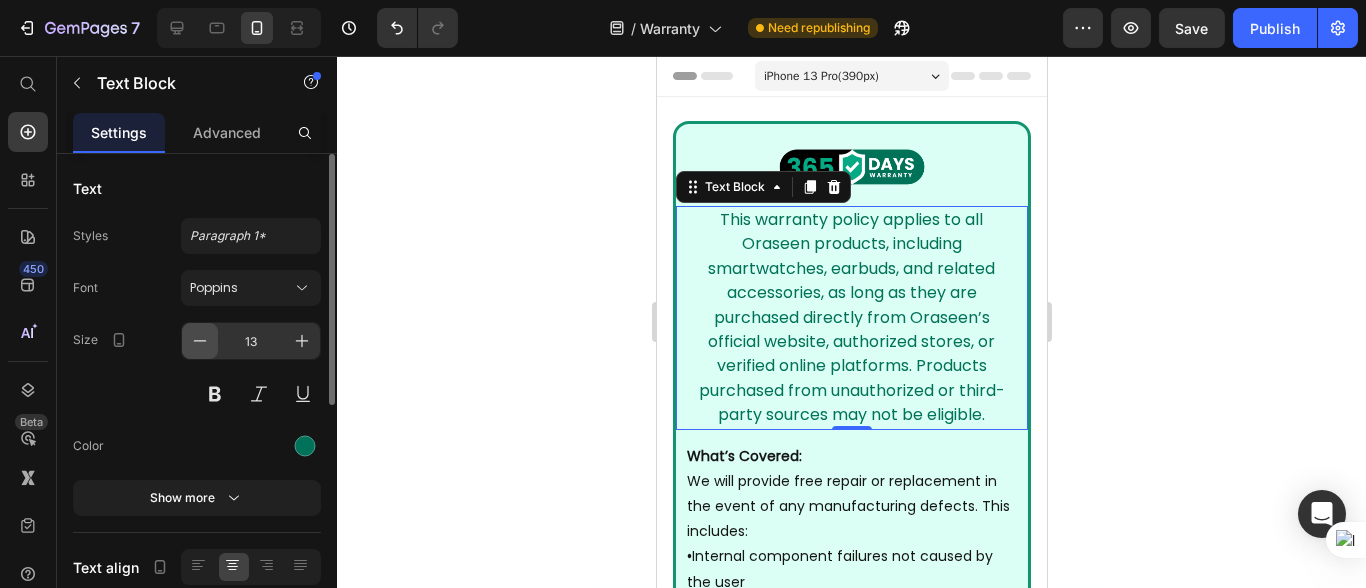click 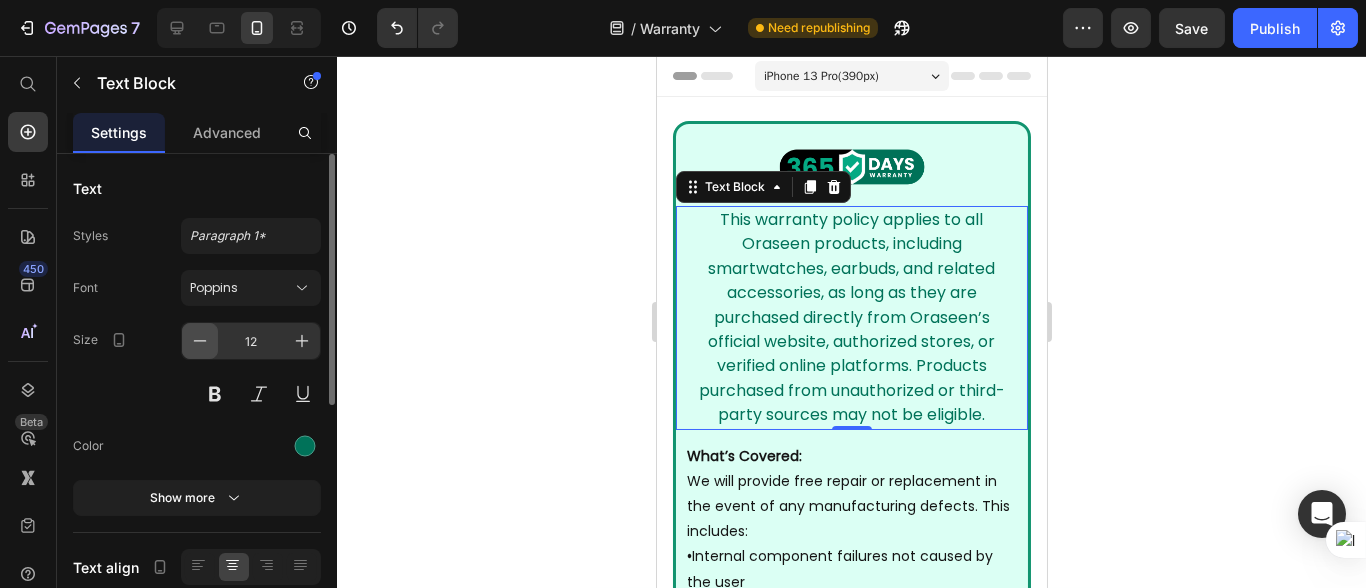 click 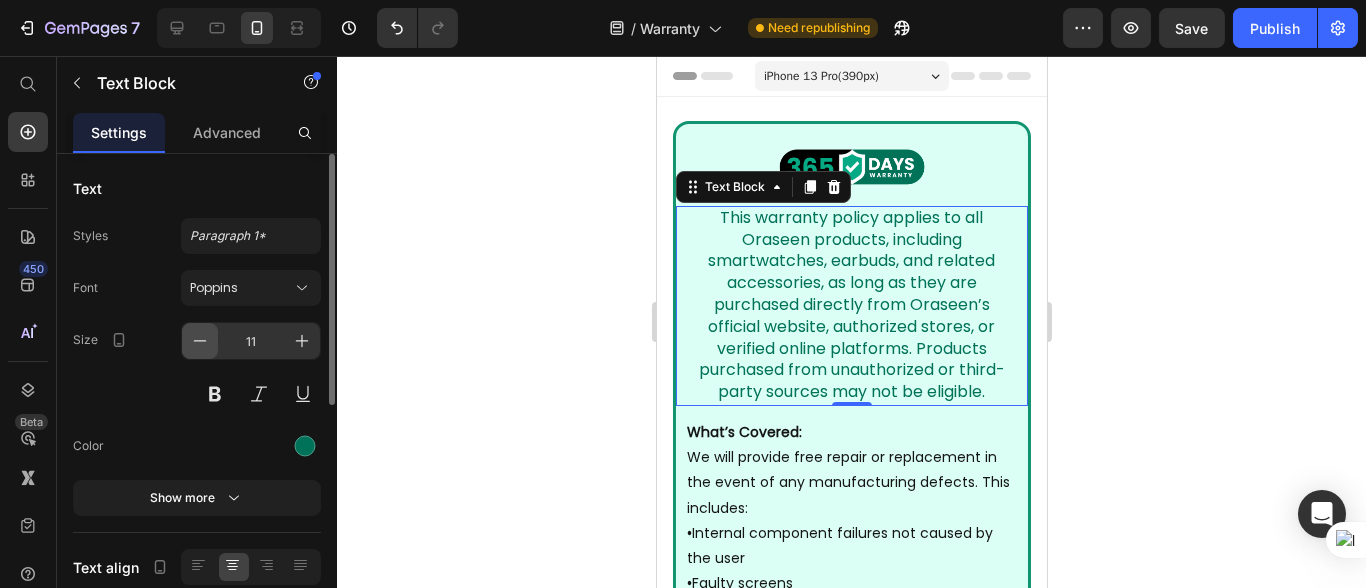 click 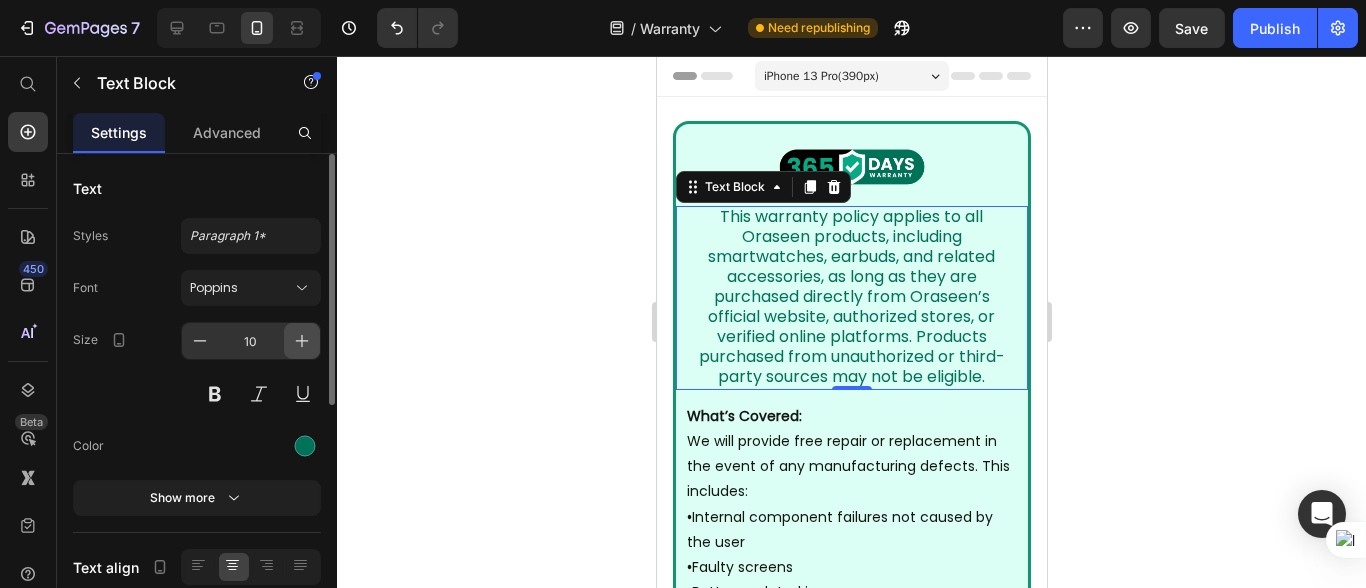 click 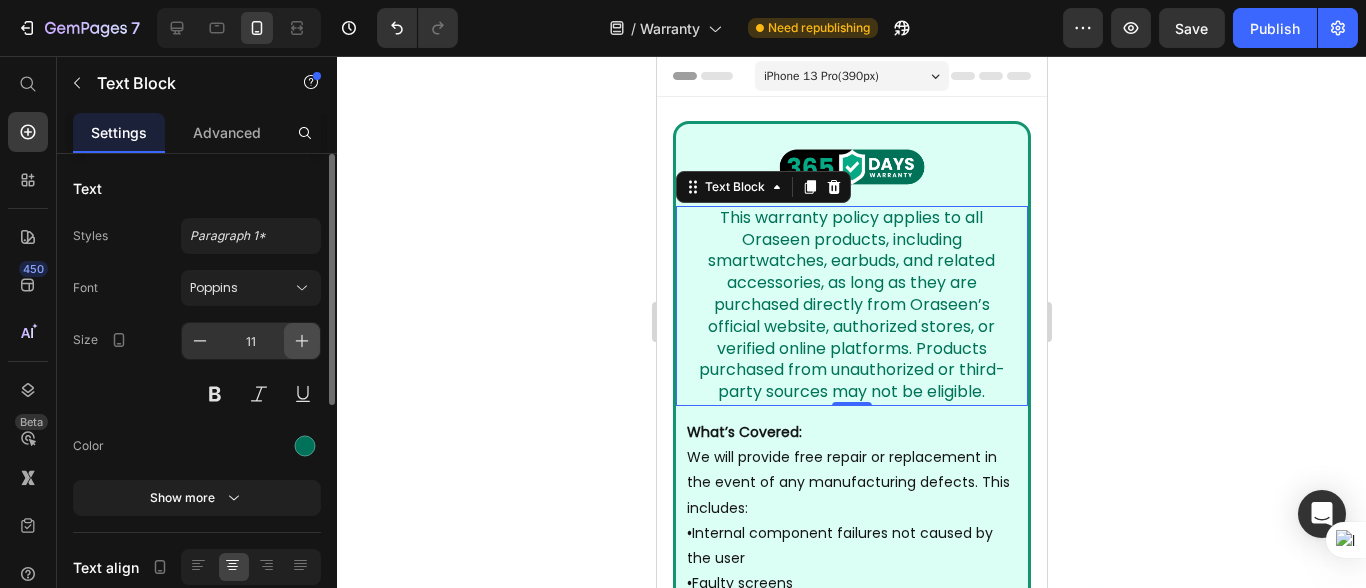click 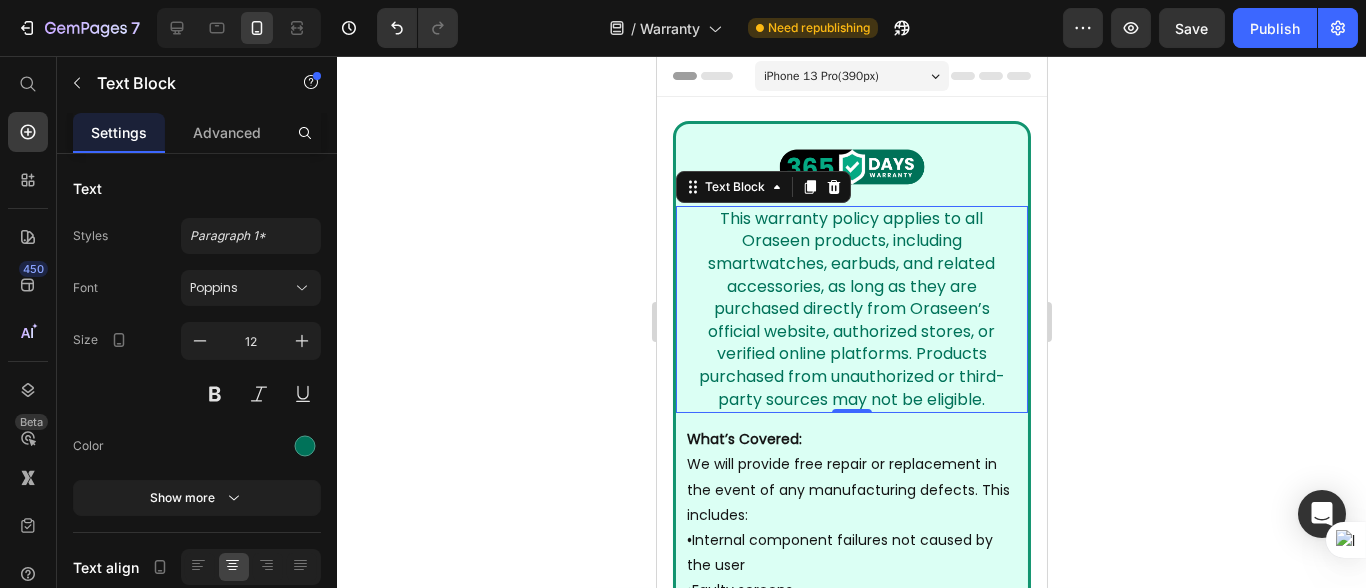 click 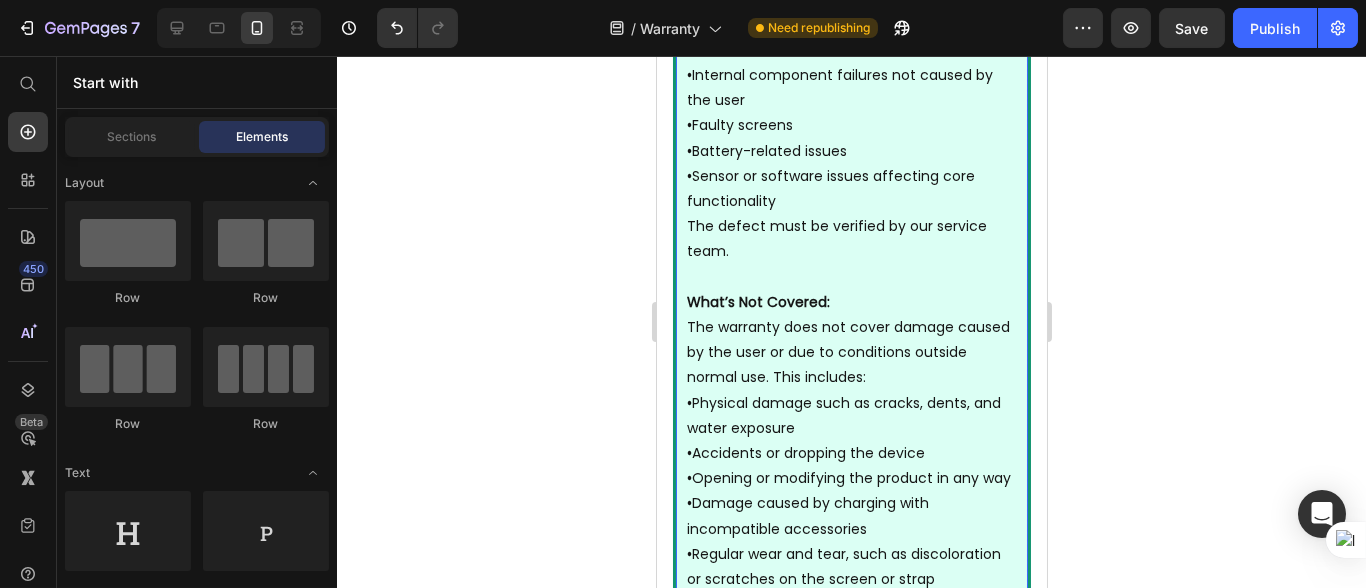 scroll, scrollTop: 0, scrollLeft: 0, axis: both 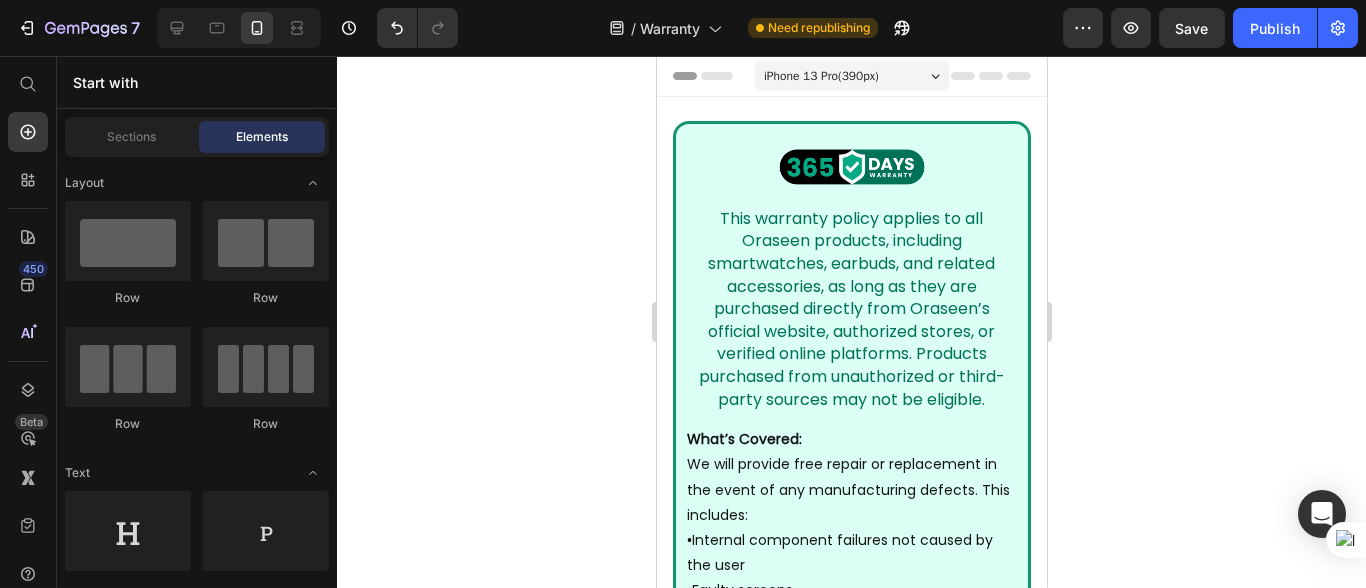 click 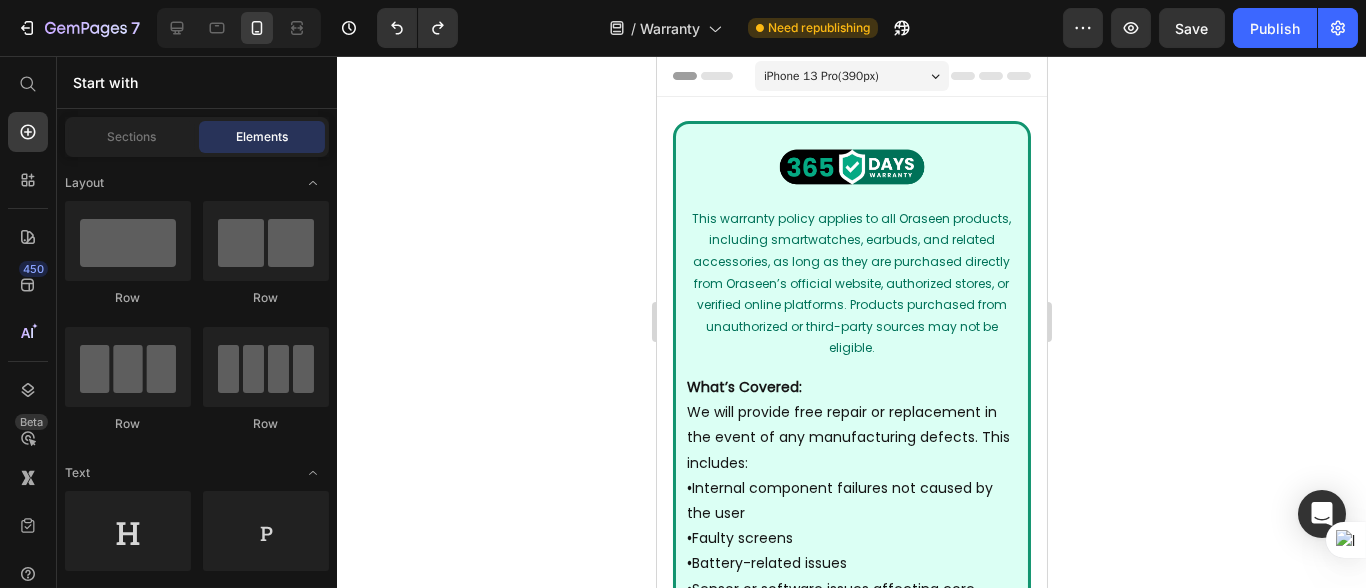 click 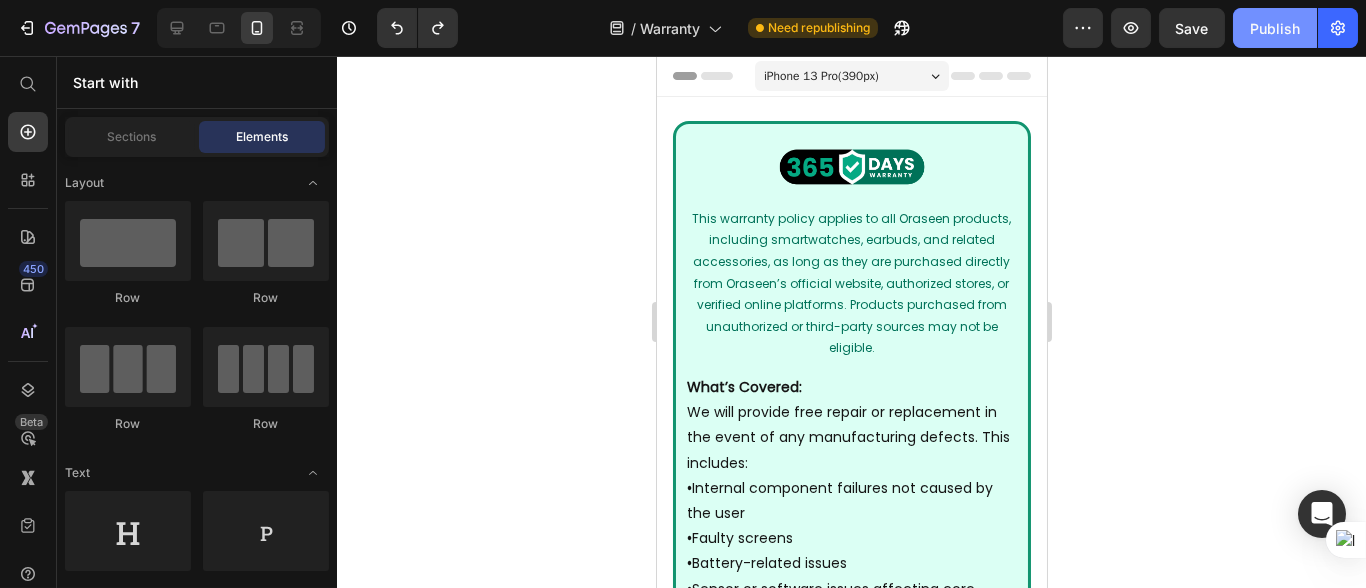 click on "Publish" at bounding box center (1275, 28) 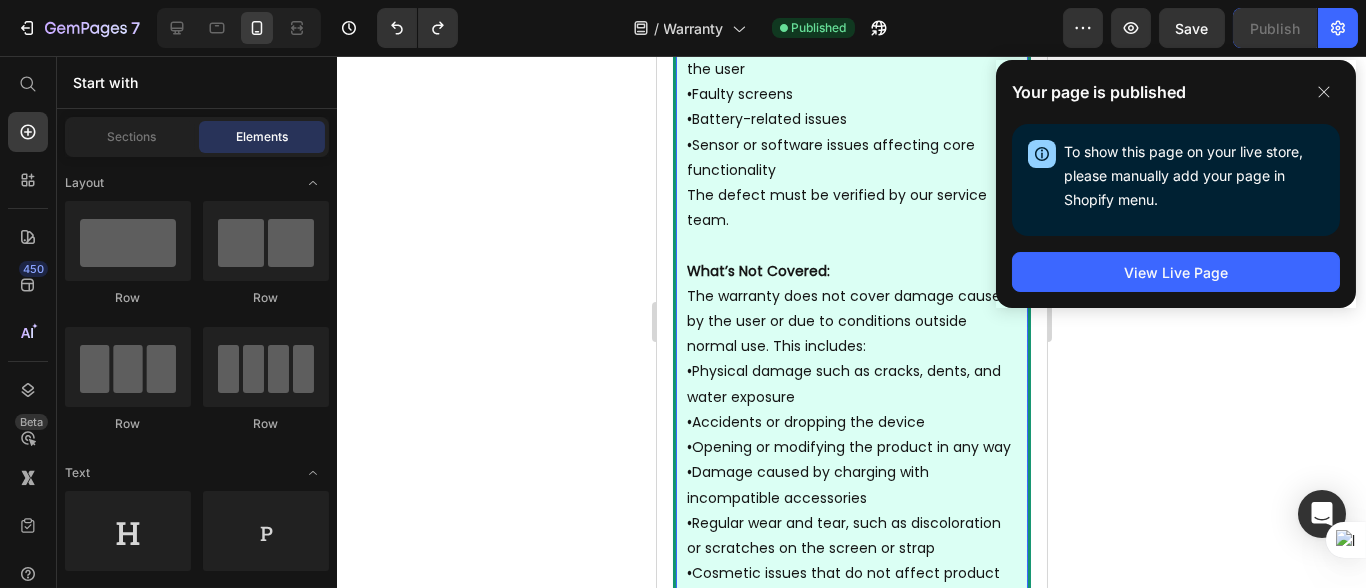 scroll, scrollTop: 0, scrollLeft: 0, axis: both 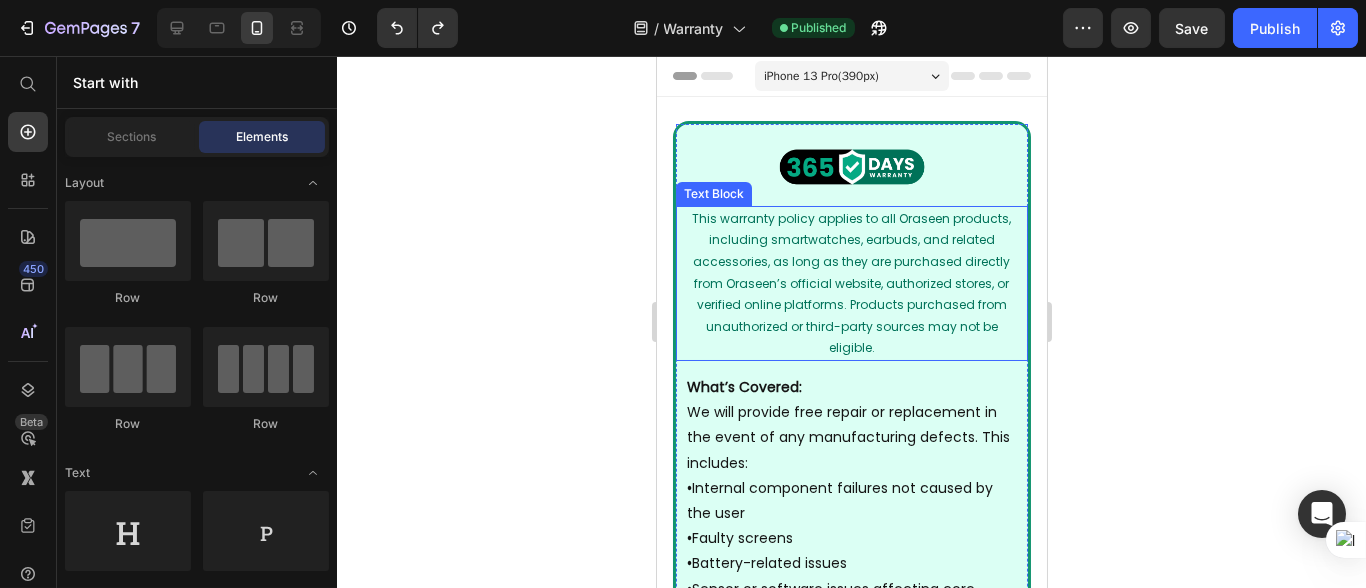 click 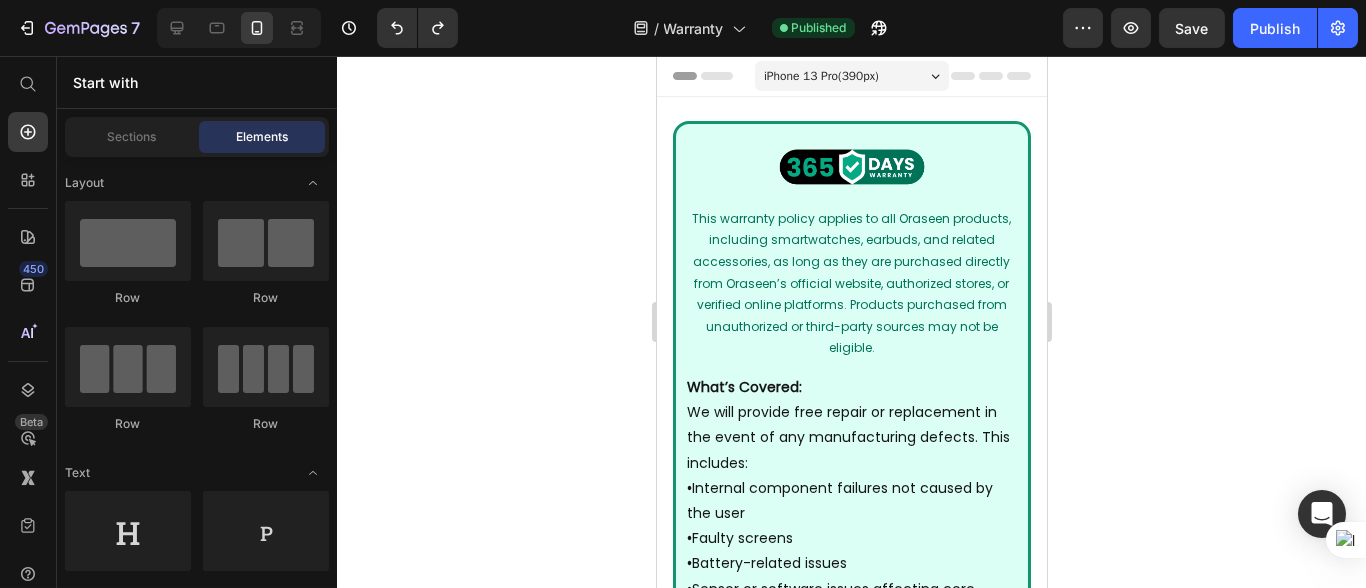 click 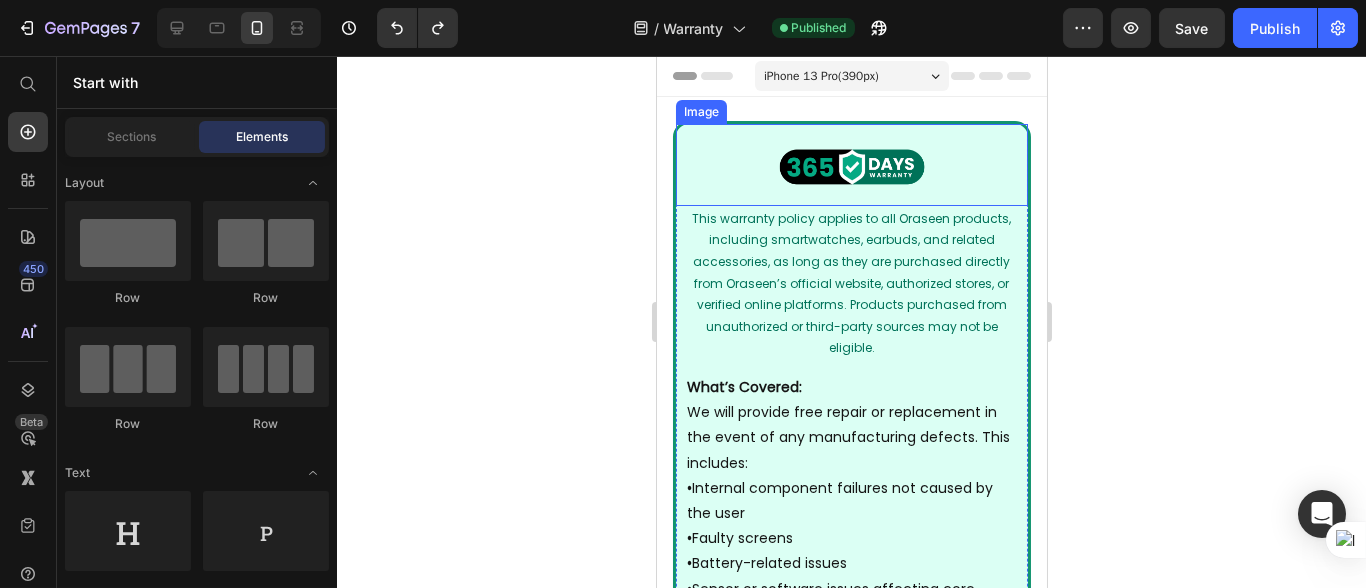 click at bounding box center [851, 165] 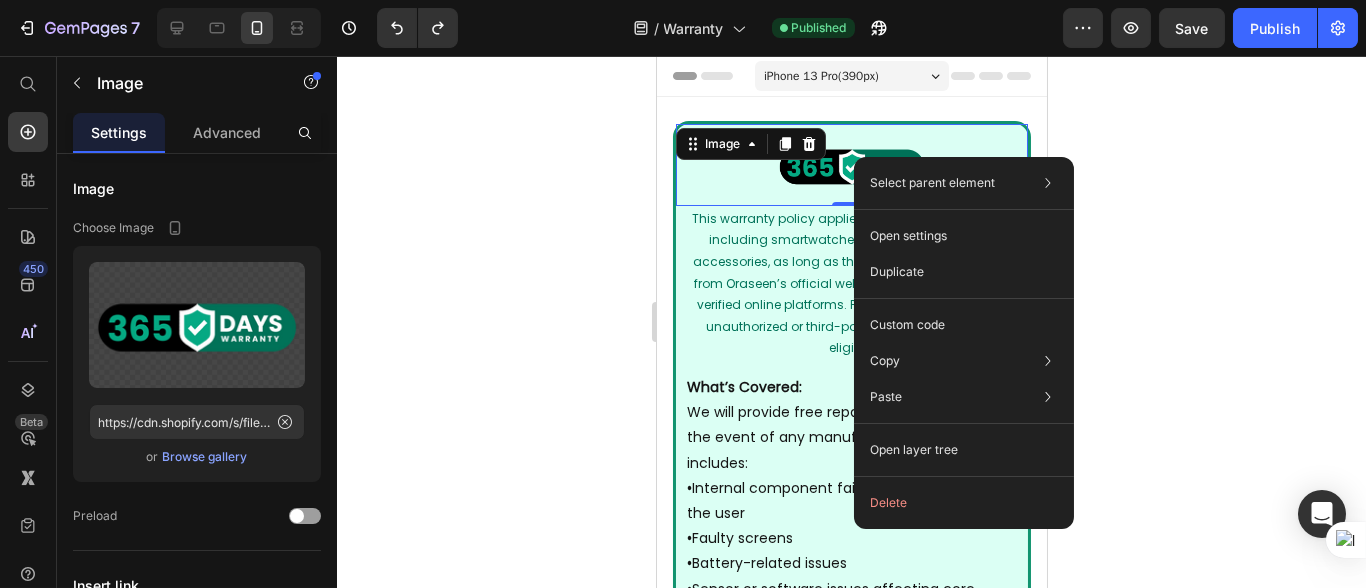 click 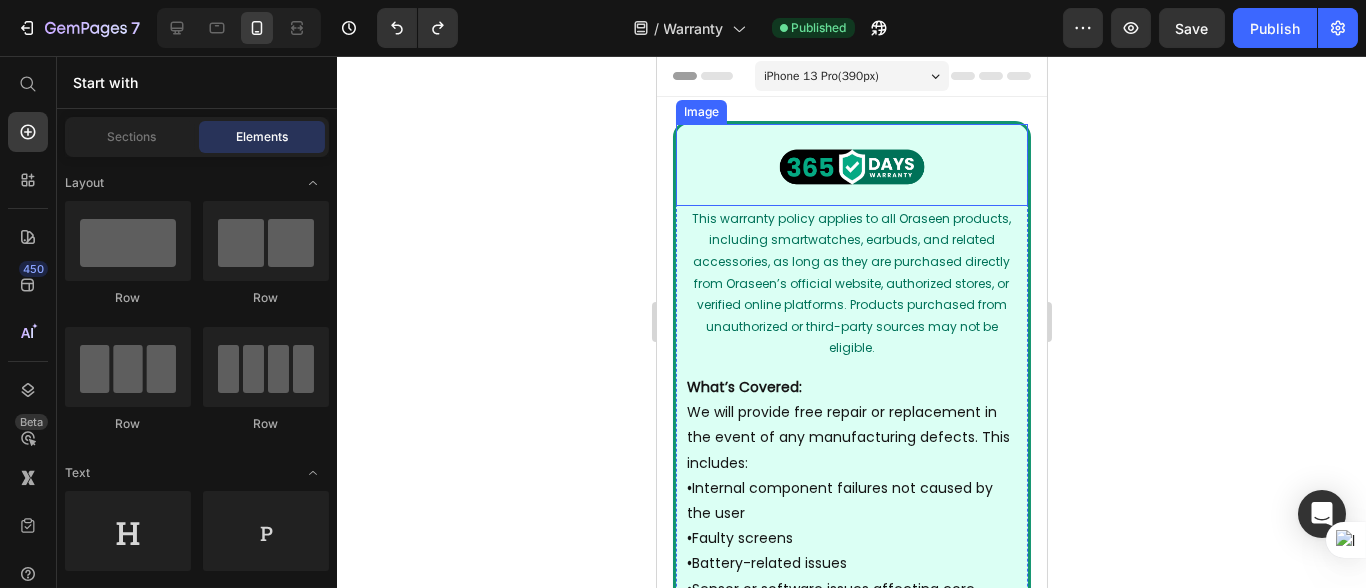 click at bounding box center (851, 165) 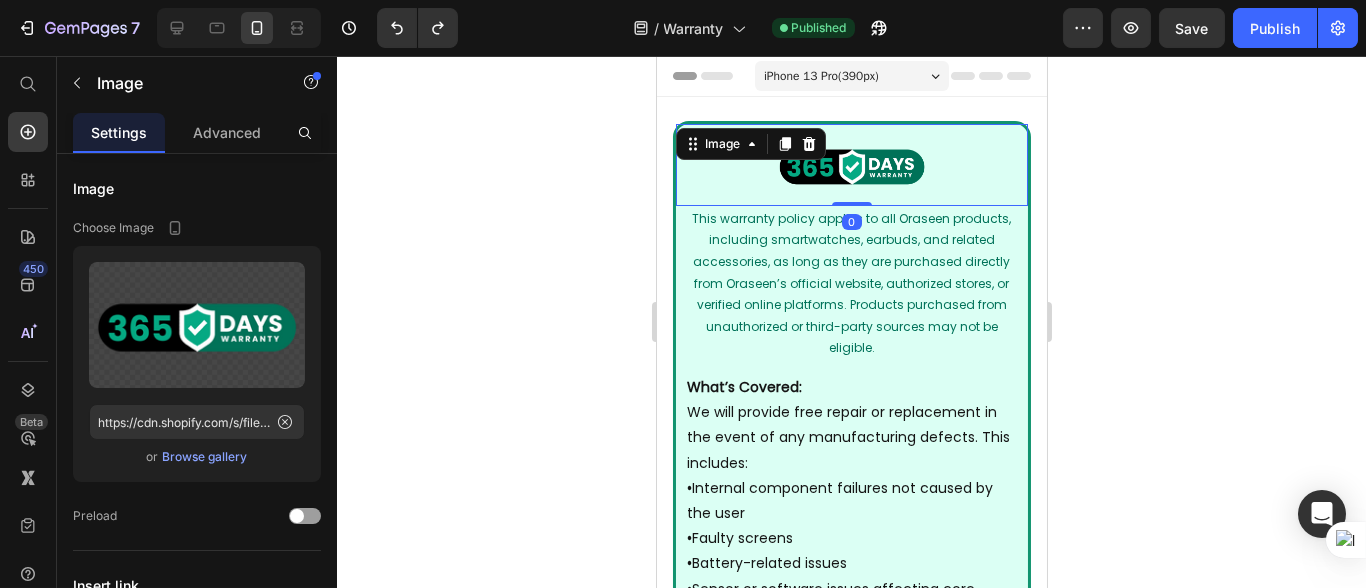 drag, startPoint x: 83, startPoint y: 329, endPoint x: 516, endPoint y: 341, distance: 433.16626 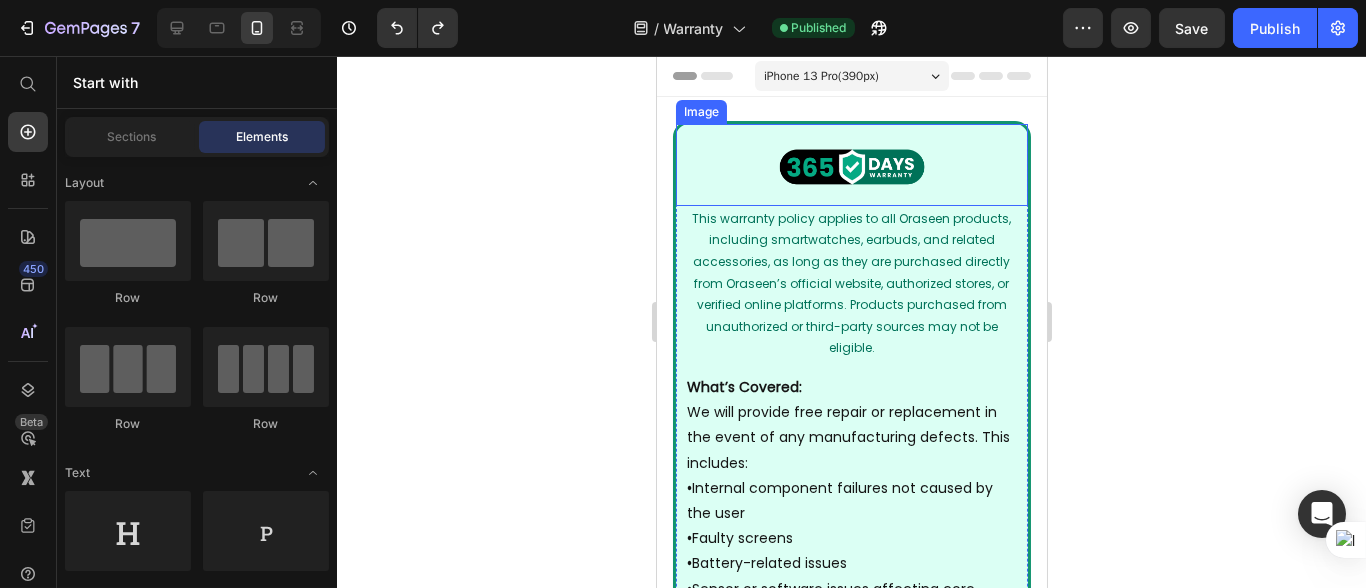 click at bounding box center [851, 165] 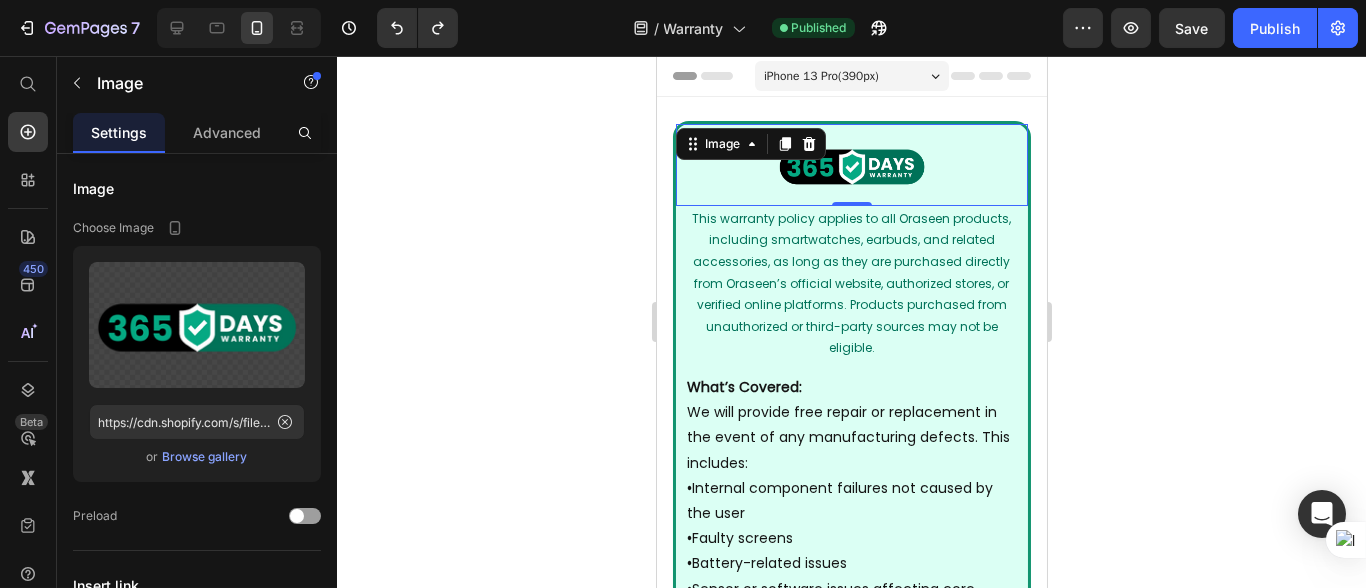 drag, startPoint x: 219, startPoint y: 335, endPoint x: 595, endPoint y: 287, distance: 379.05145 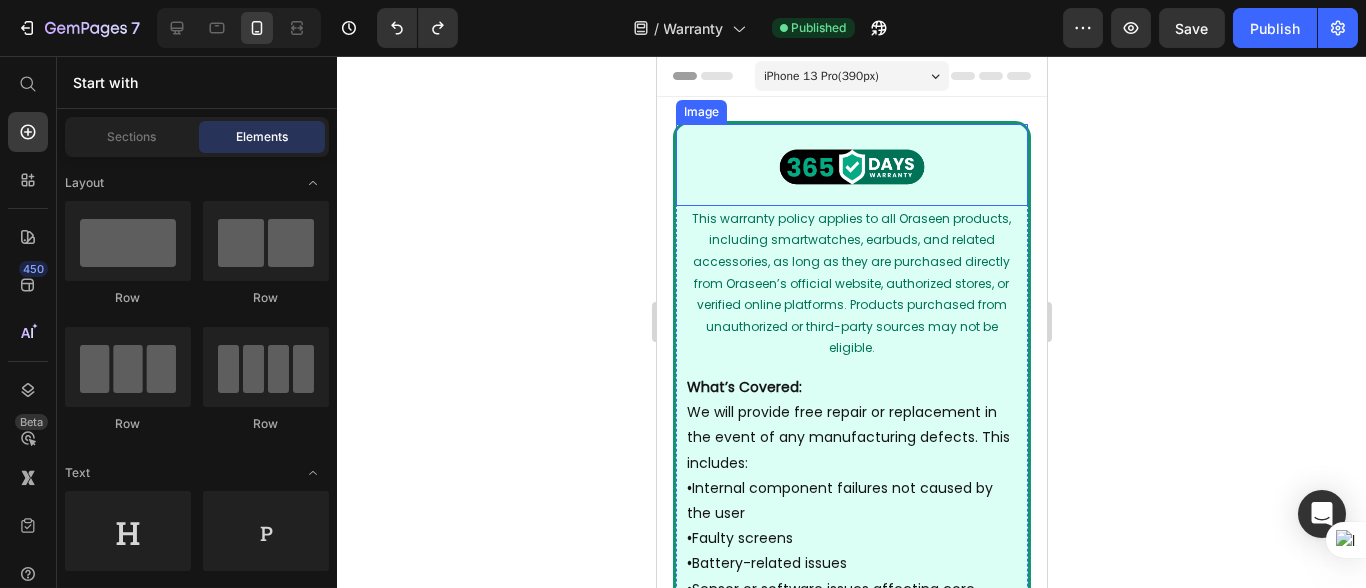 click at bounding box center (851, 165) 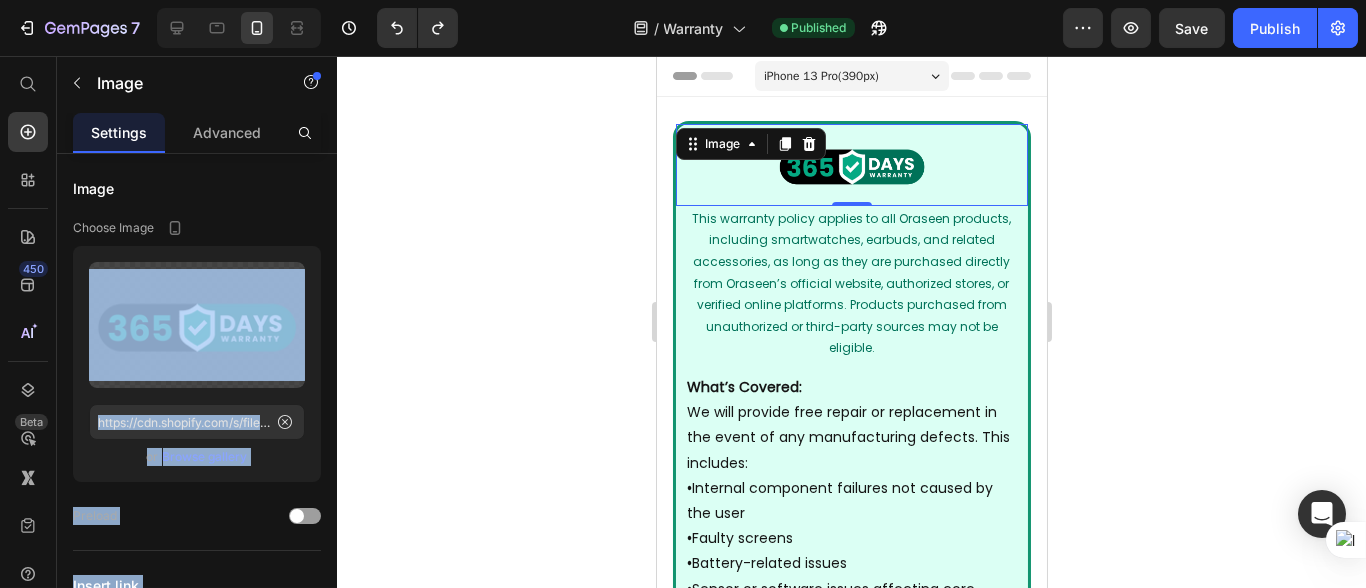 drag, startPoint x: 214, startPoint y: 324, endPoint x: 492, endPoint y: 245, distance: 289.00693 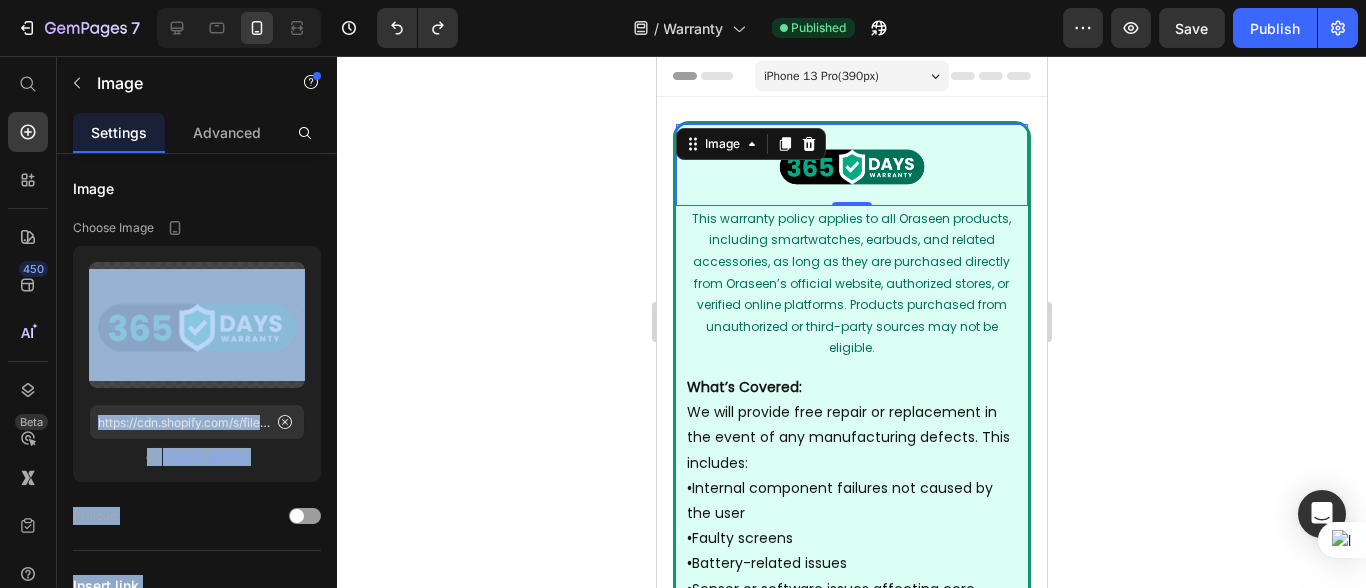click 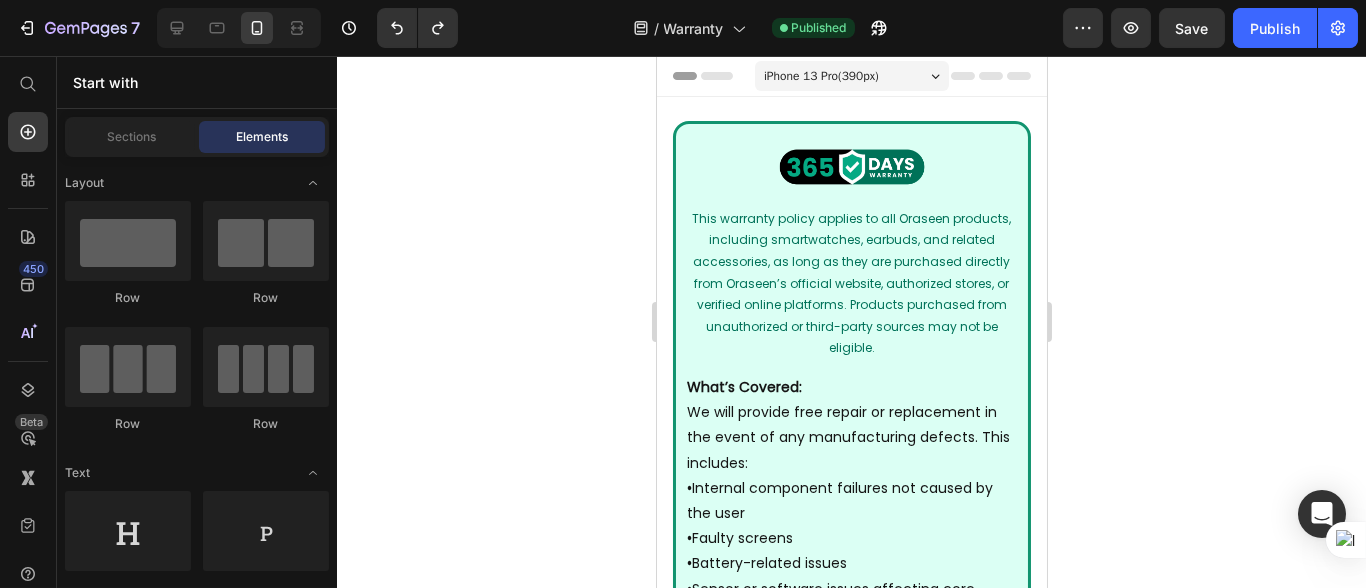 click 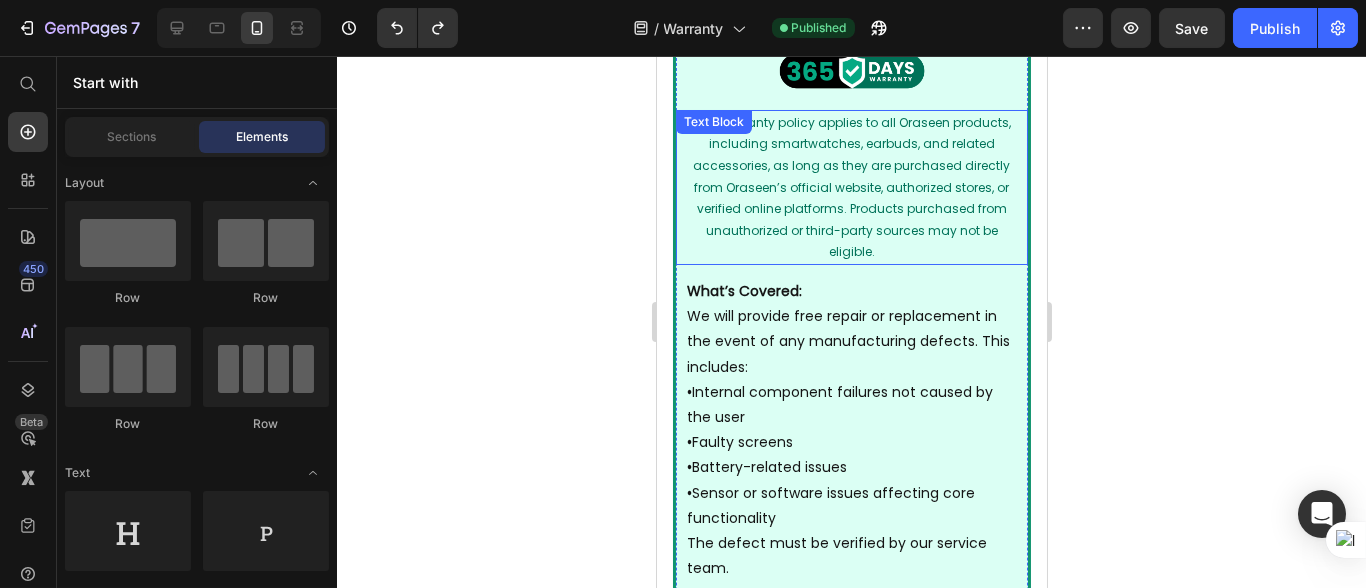 scroll, scrollTop: 0, scrollLeft: 0, axis: both 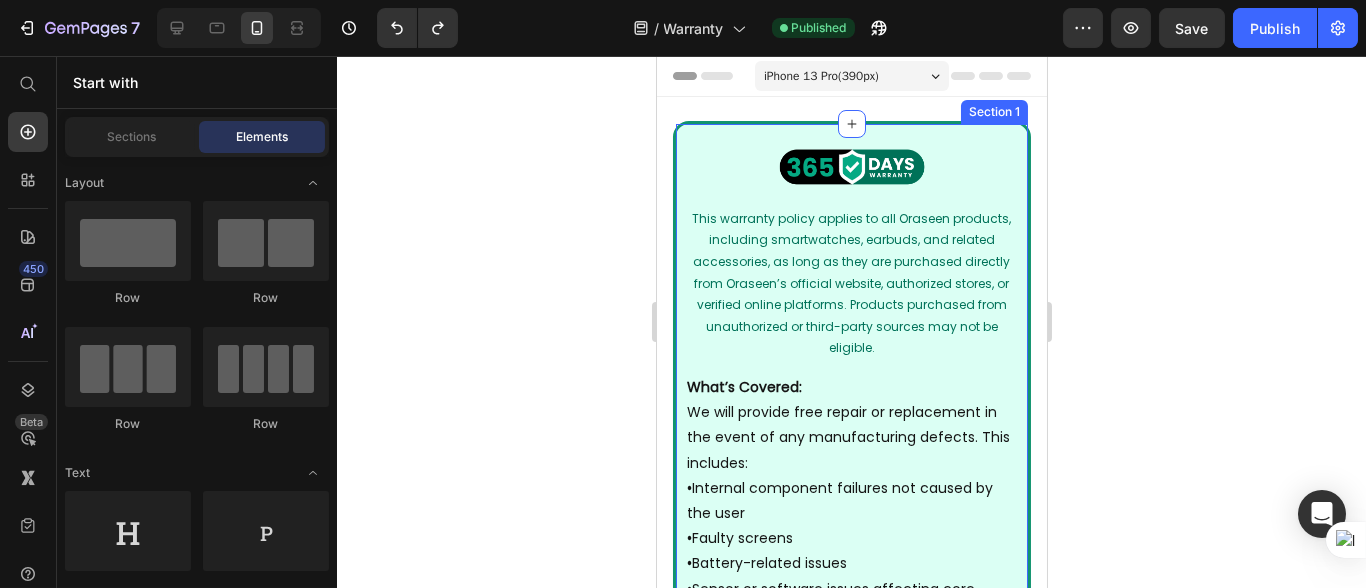 click 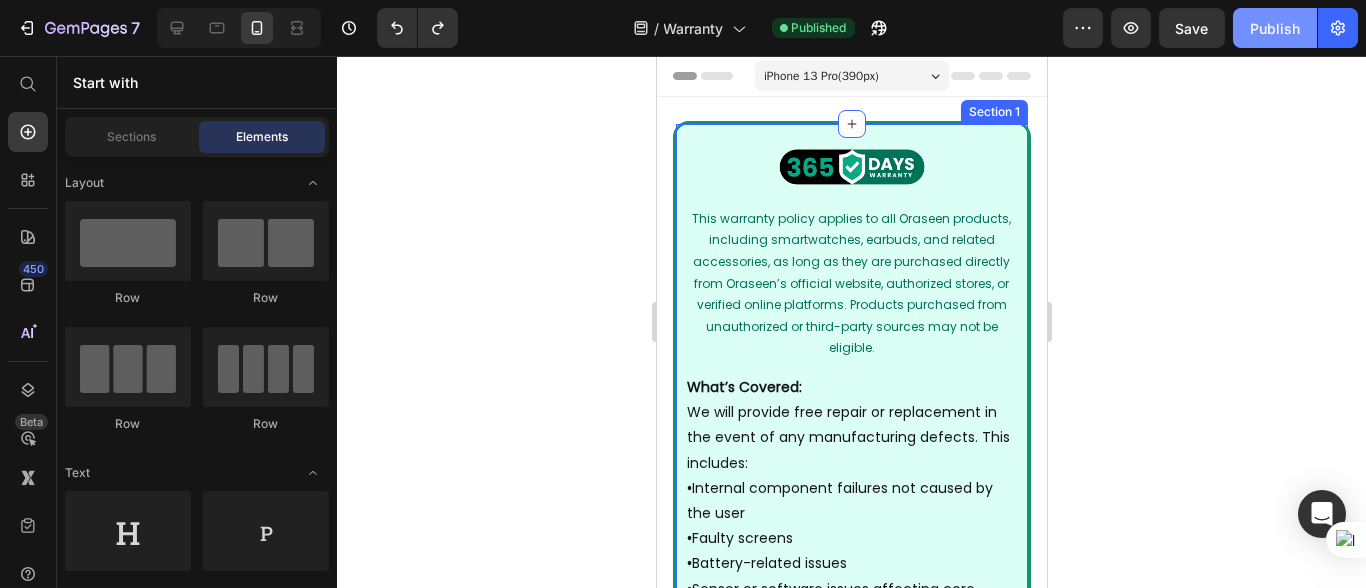 click on "Publish" at bounding box center (1275, 28) 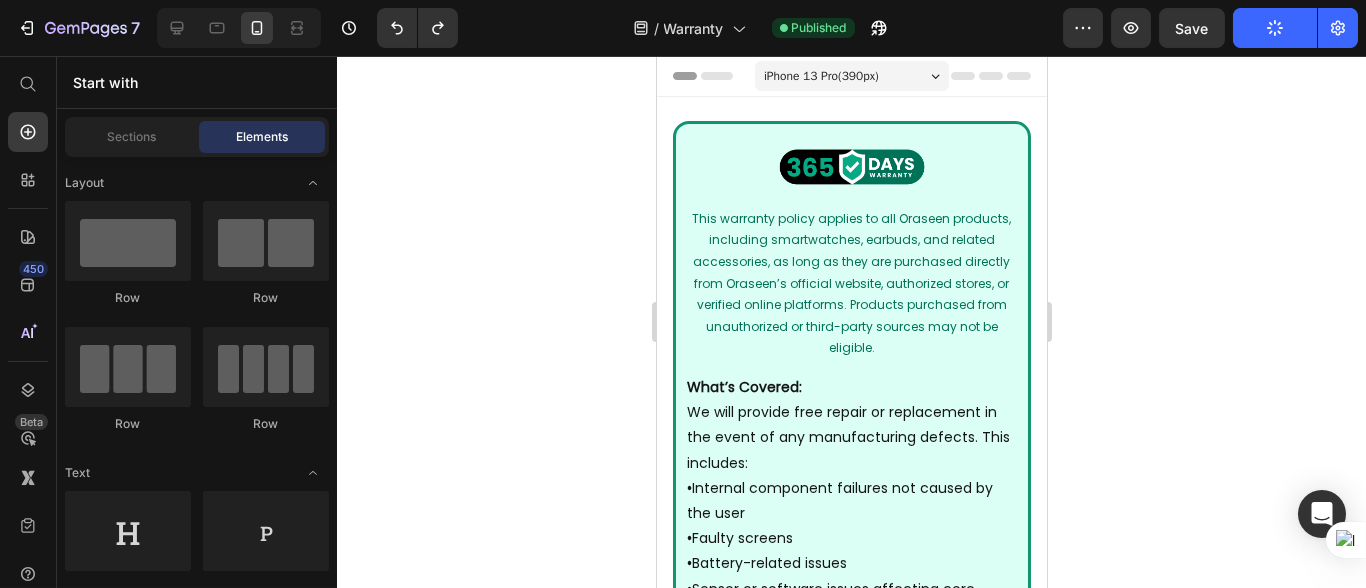 click 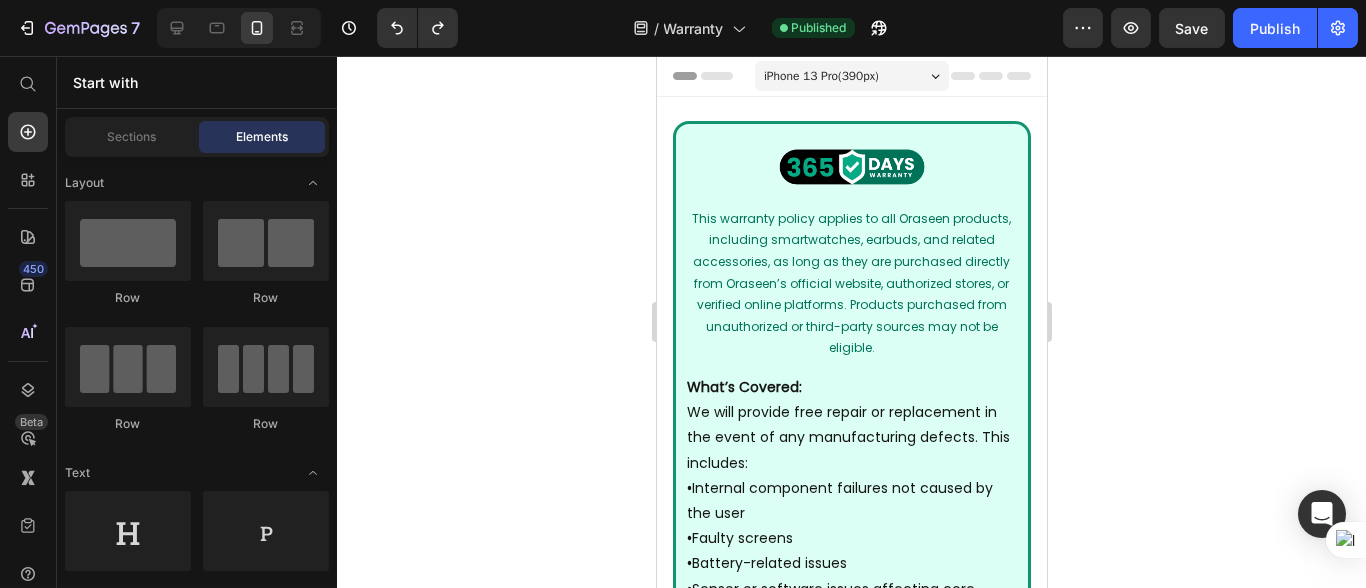 click 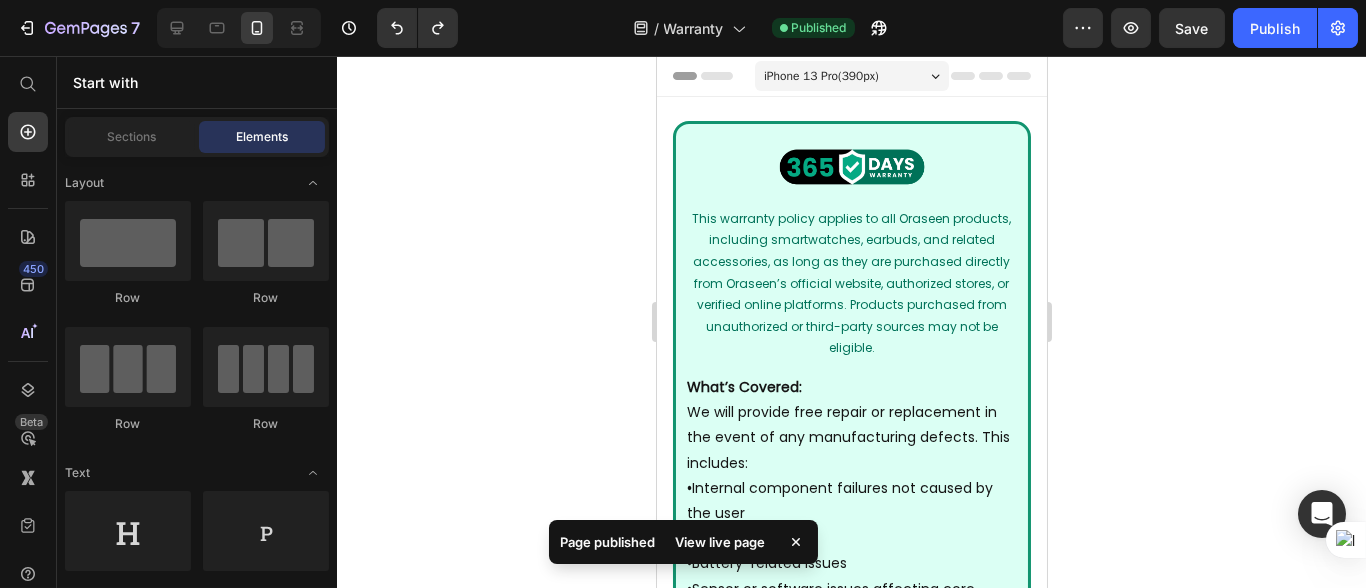 click 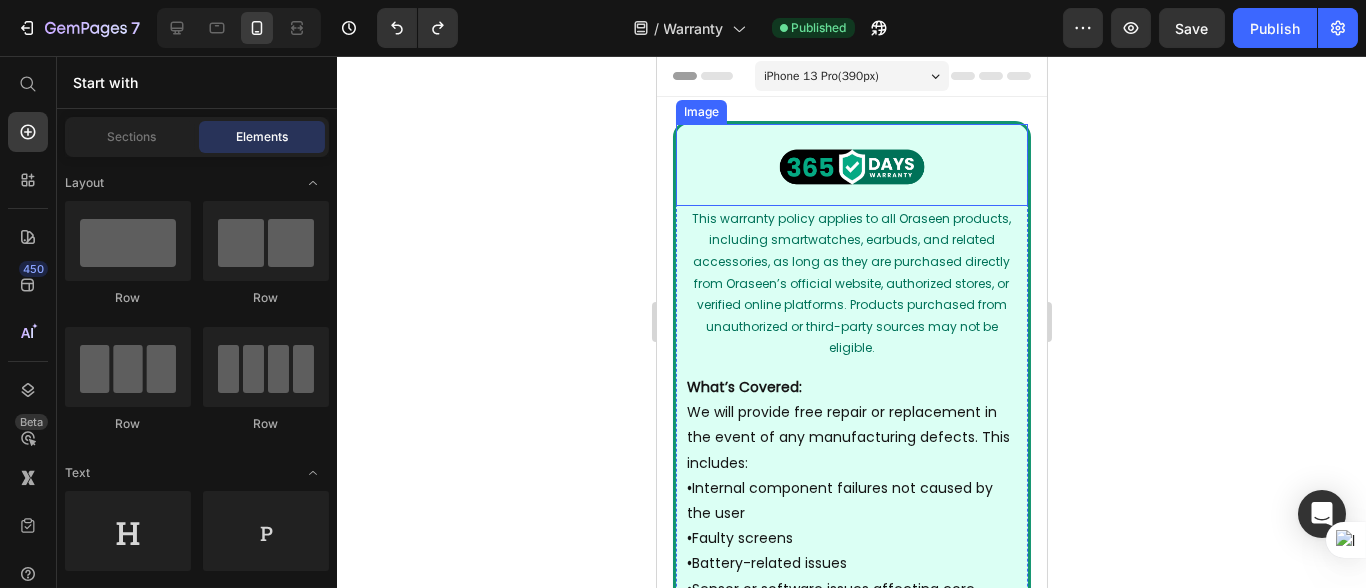 click at bounding box center (851, 165) 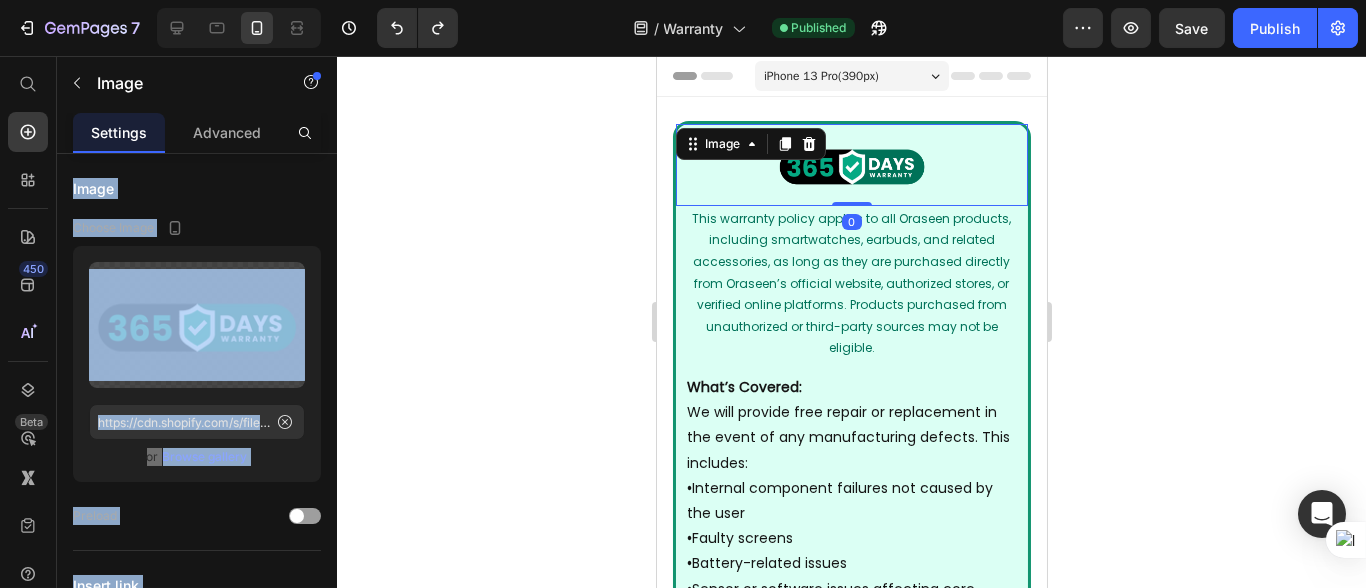 click 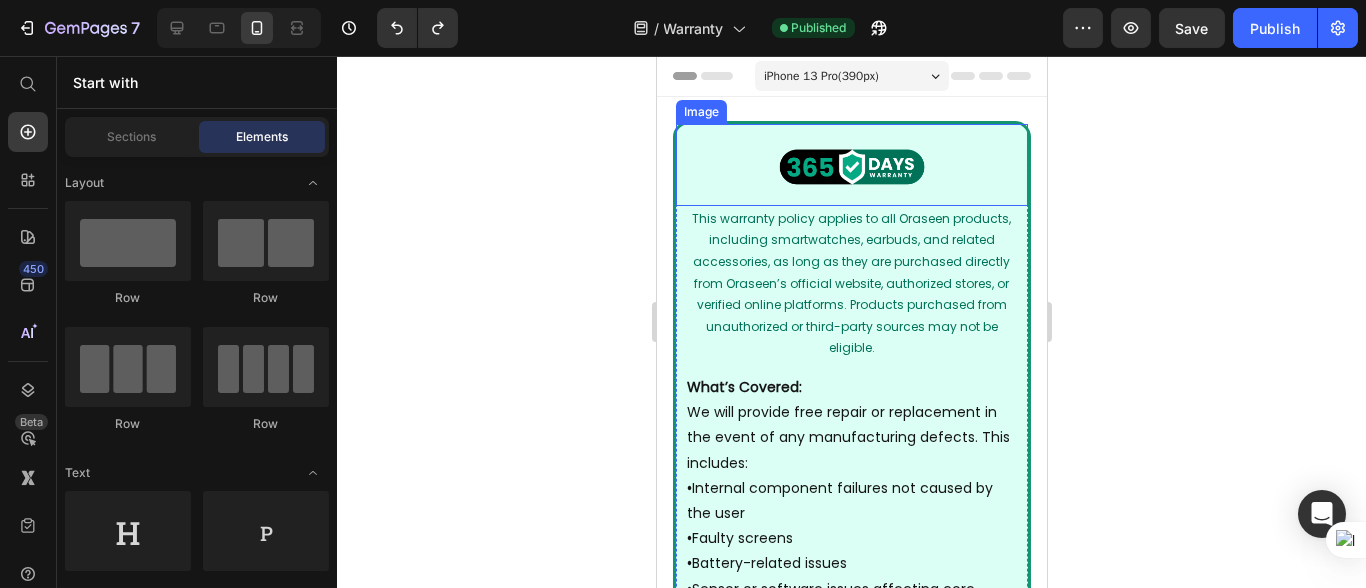 click at bounding box center [851, 165] 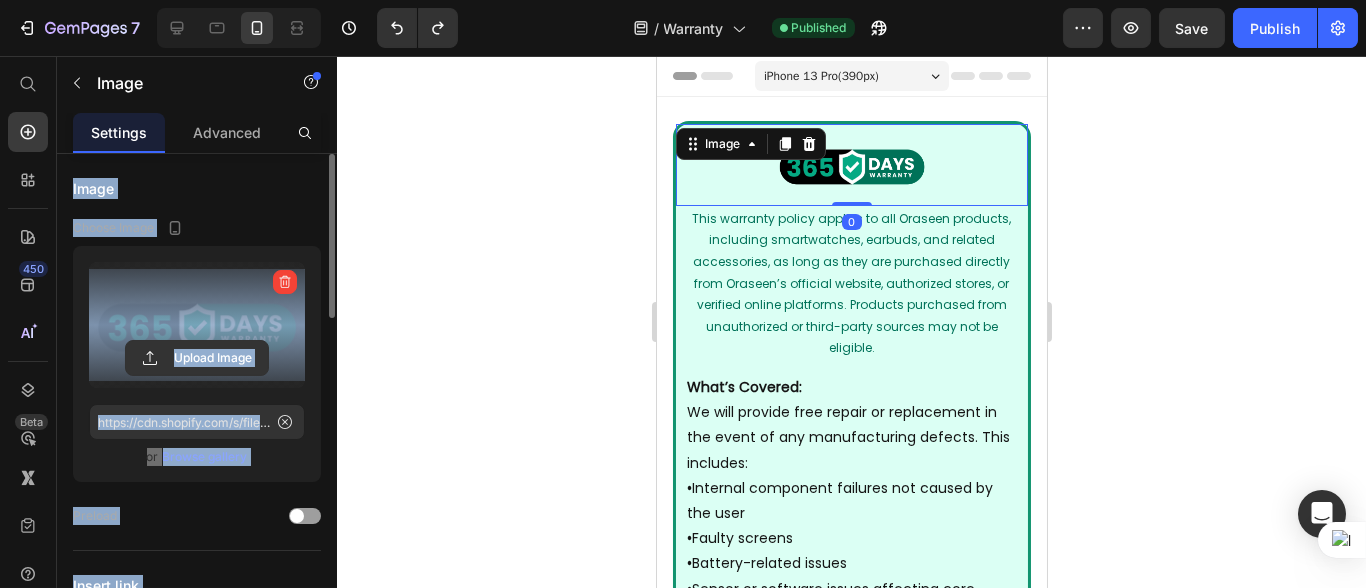 click at bounding box center [197, 325] 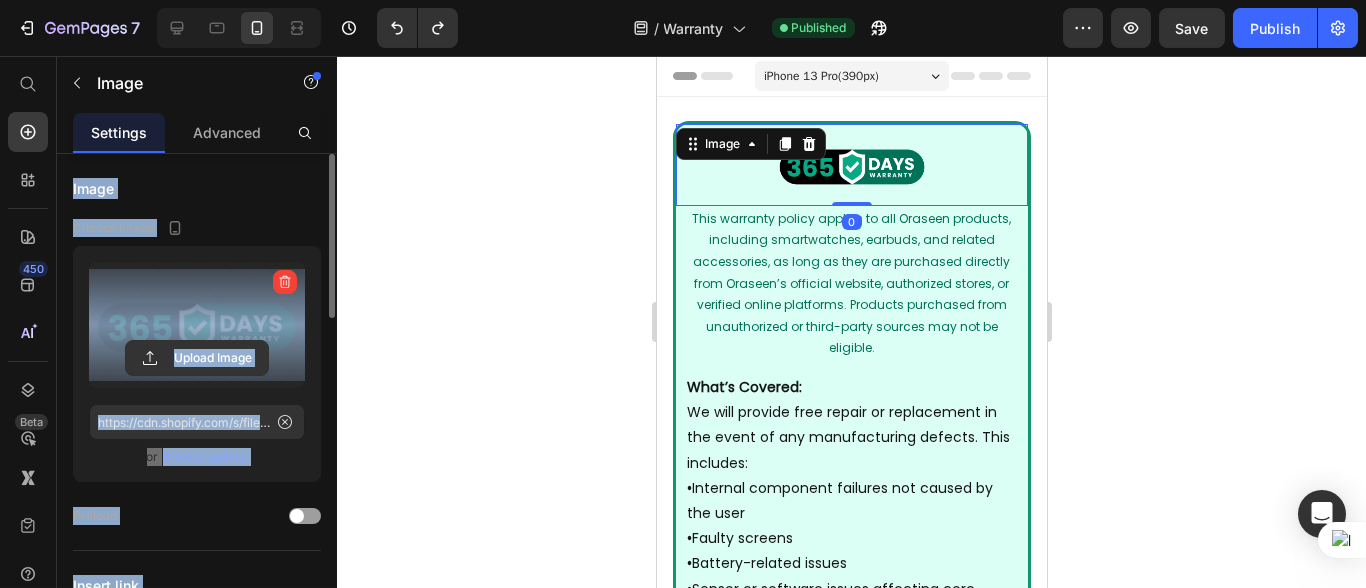 click 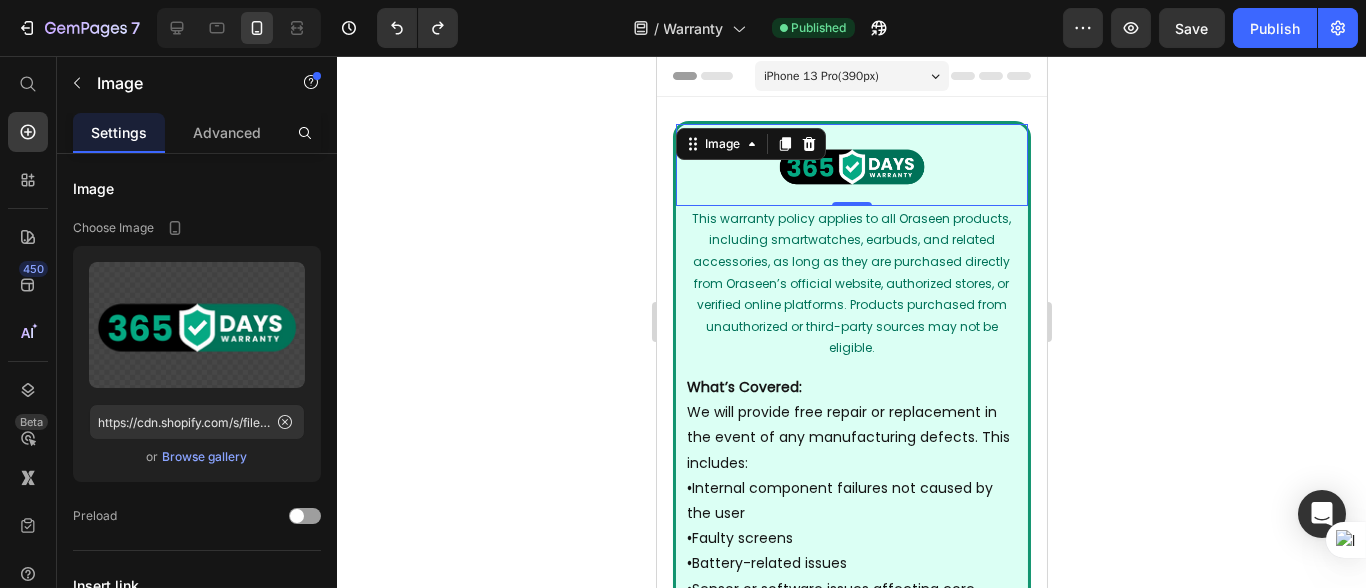 click 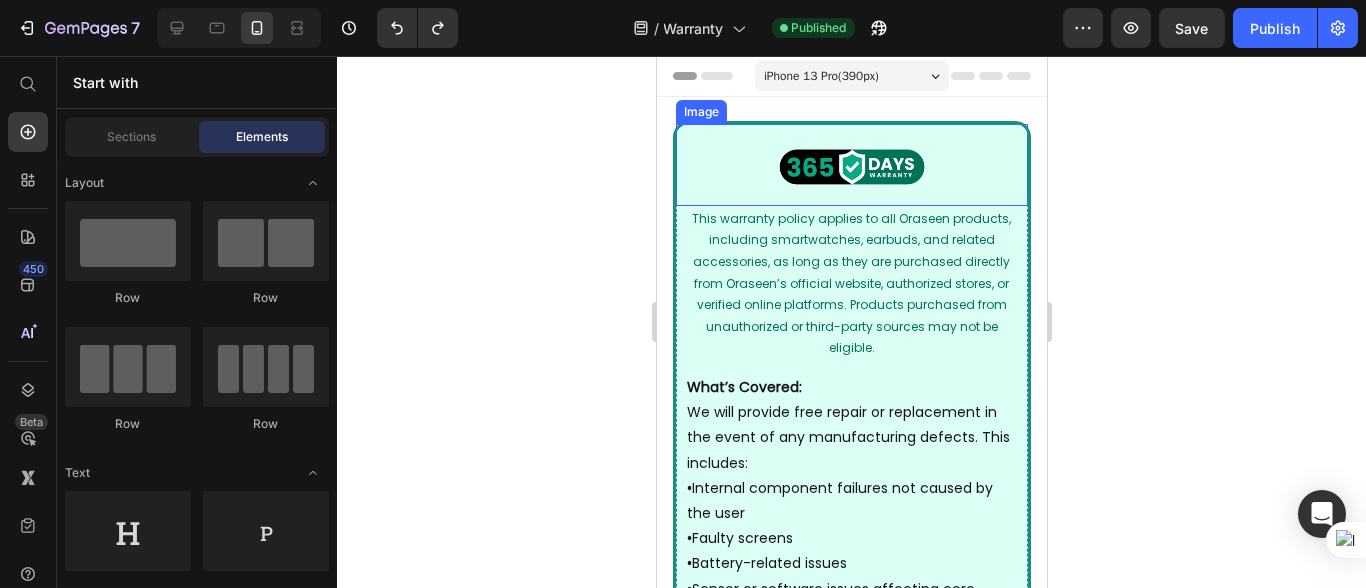 click at bounding box center (851, 165) 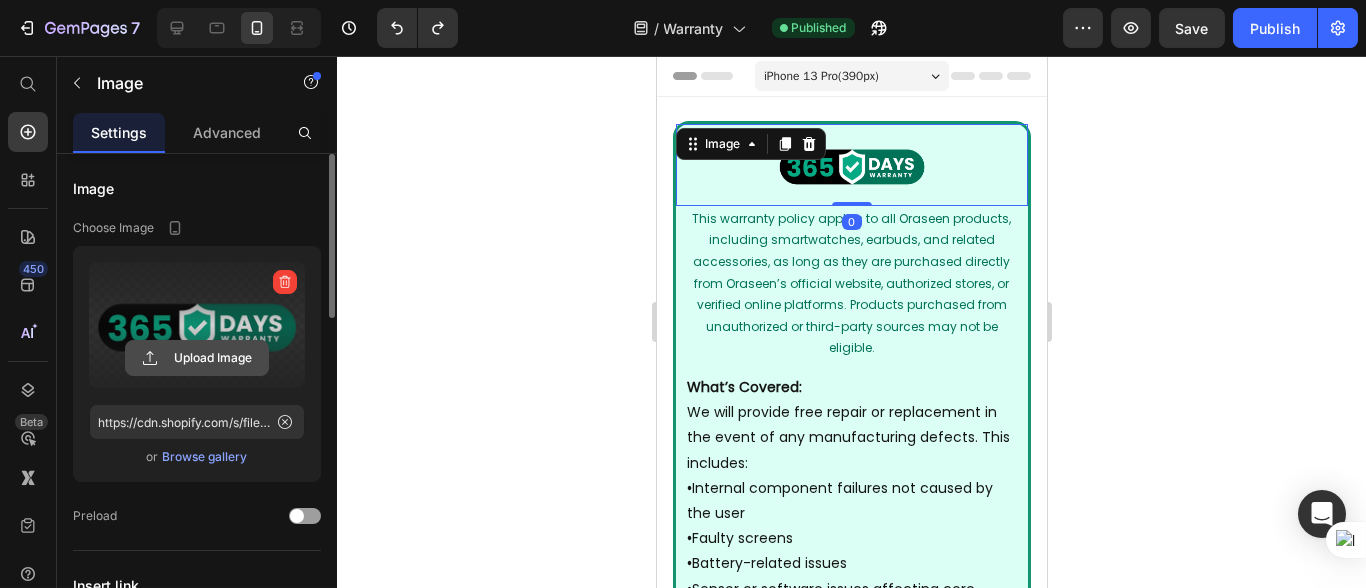click 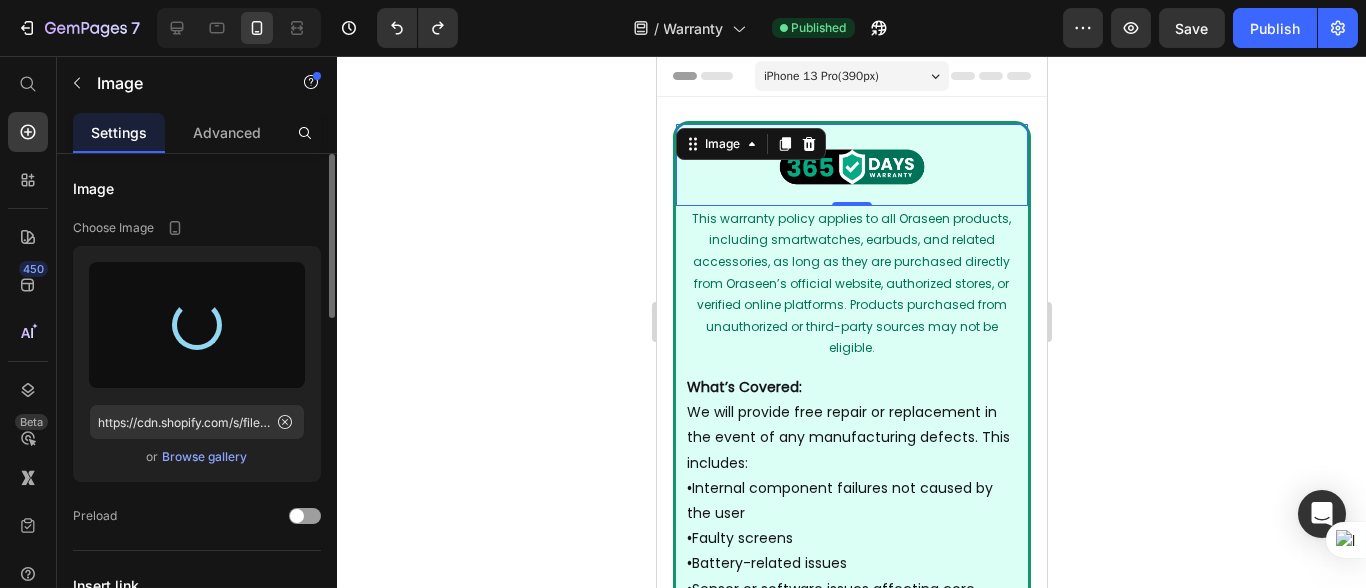 click 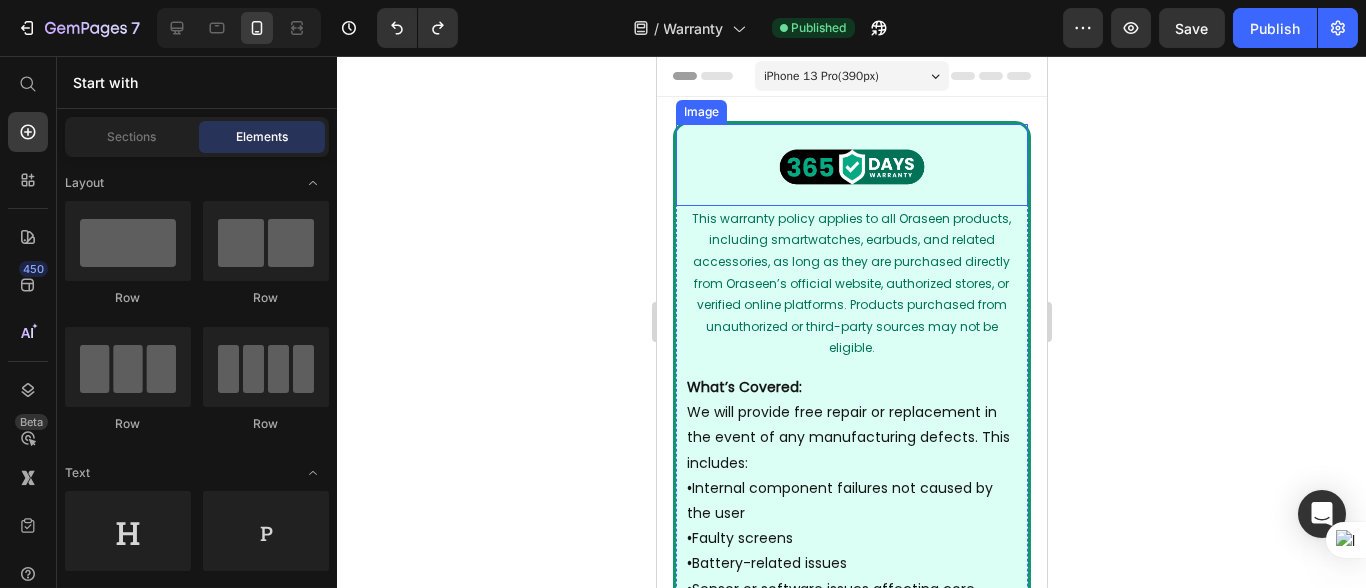 click at bounding box center (851, 165) 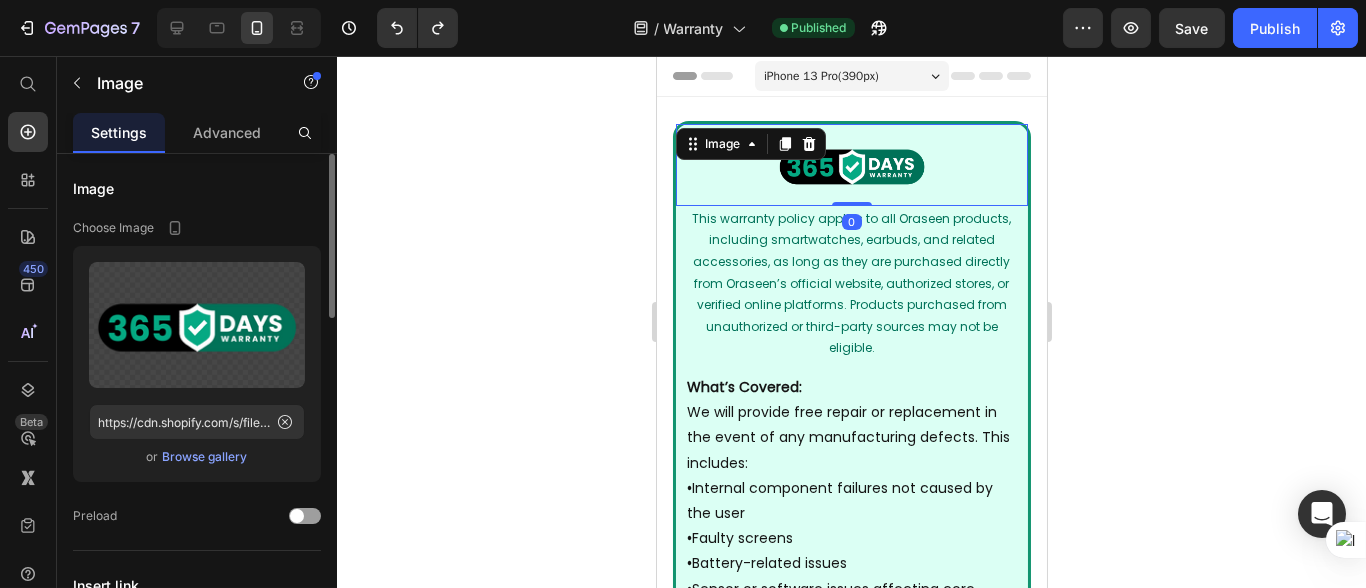 click 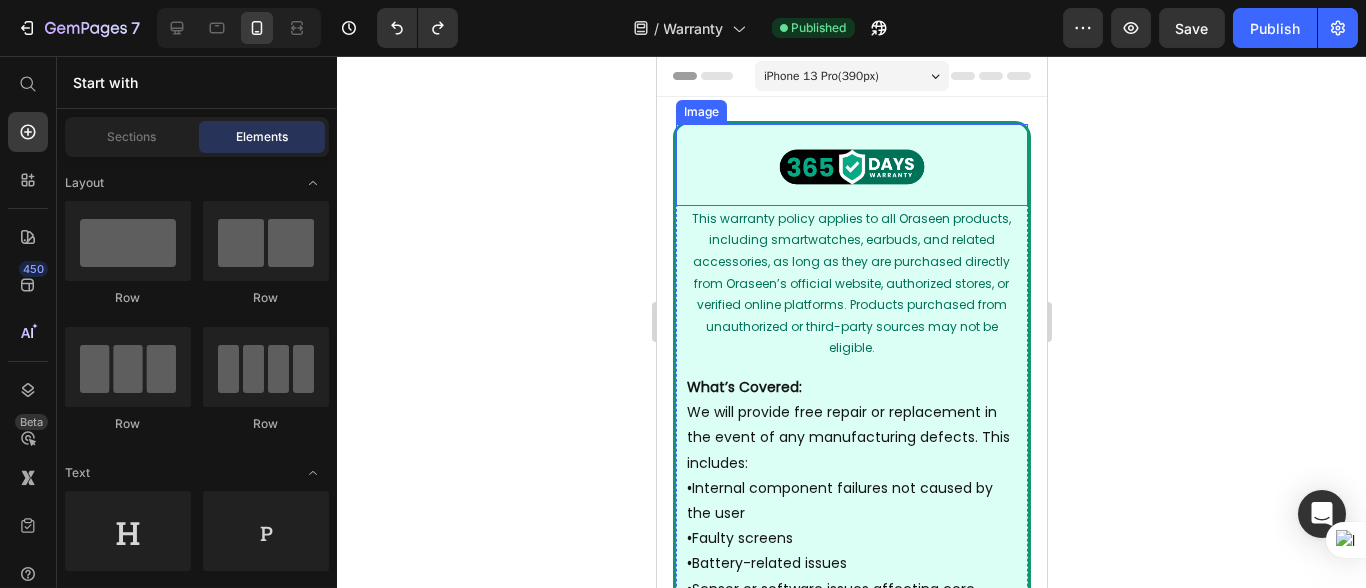 click at bounding box center (851, 165) 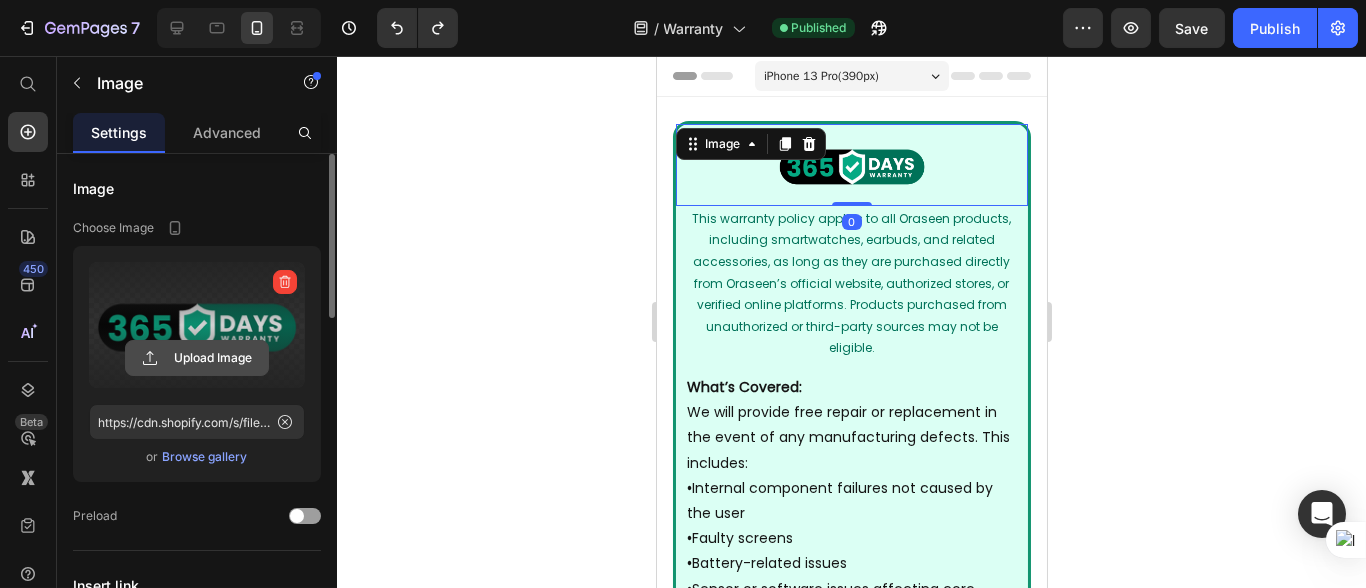 click 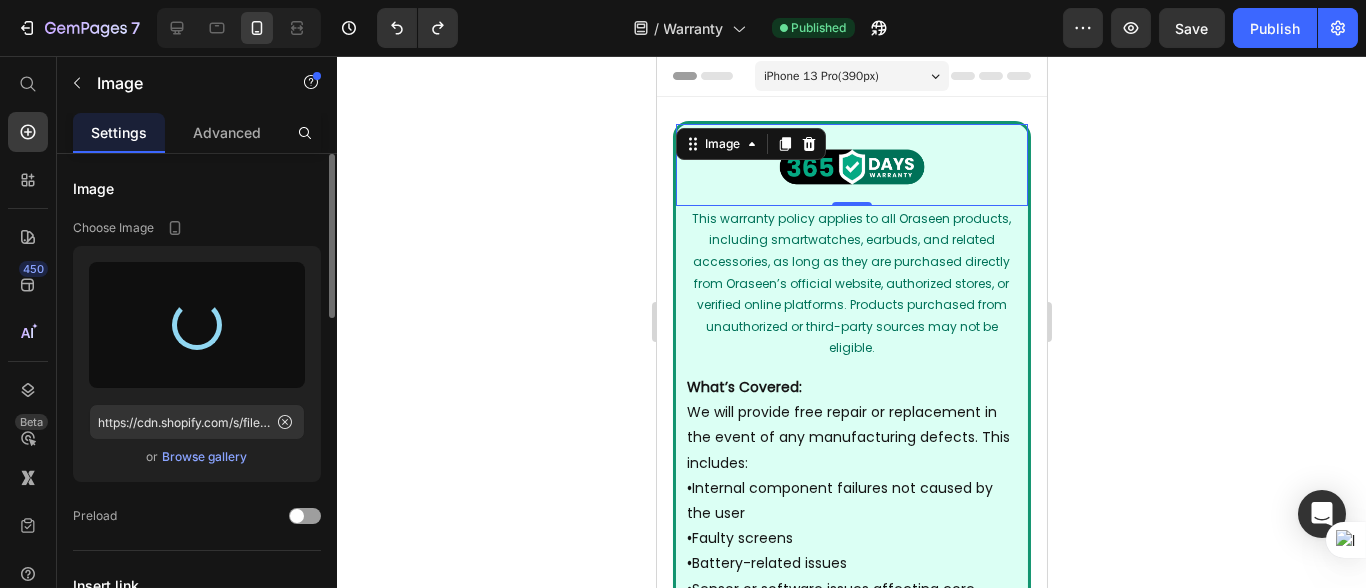 type on "https://cdn.shopify.com/s/files/1/0666/4031/4504/files/gempages_559597643550950446-99aa0195-cbb9-4225-8b9b-68d958e46c8a.png" 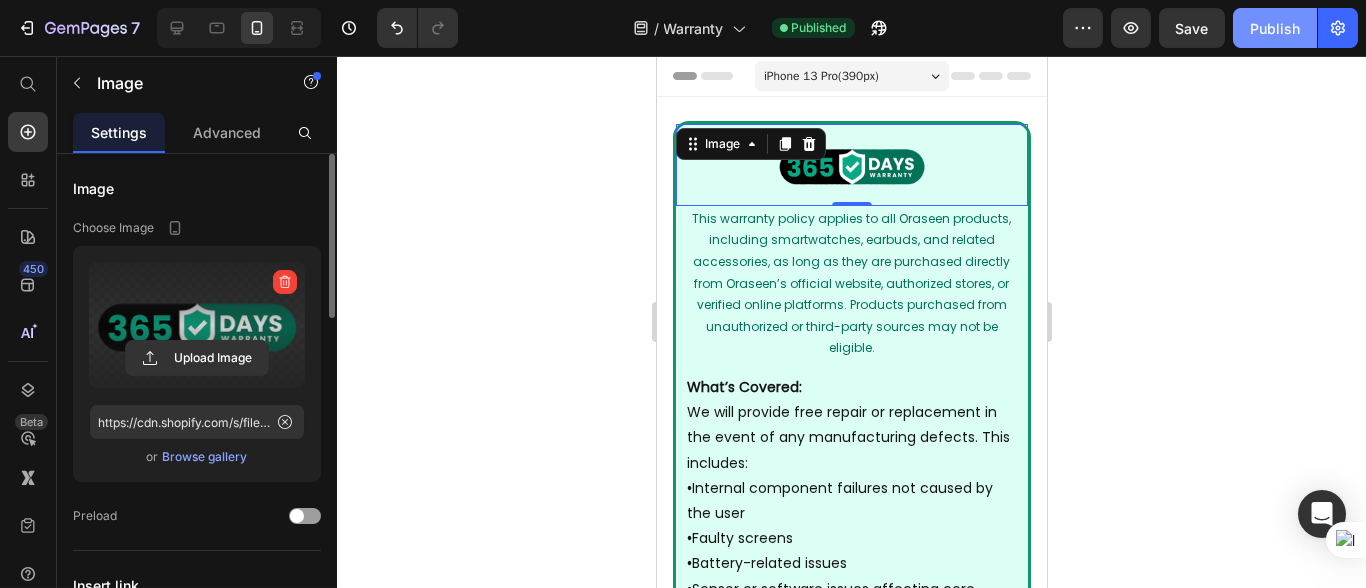click on "Publish" at bounding box center [1275, 28] 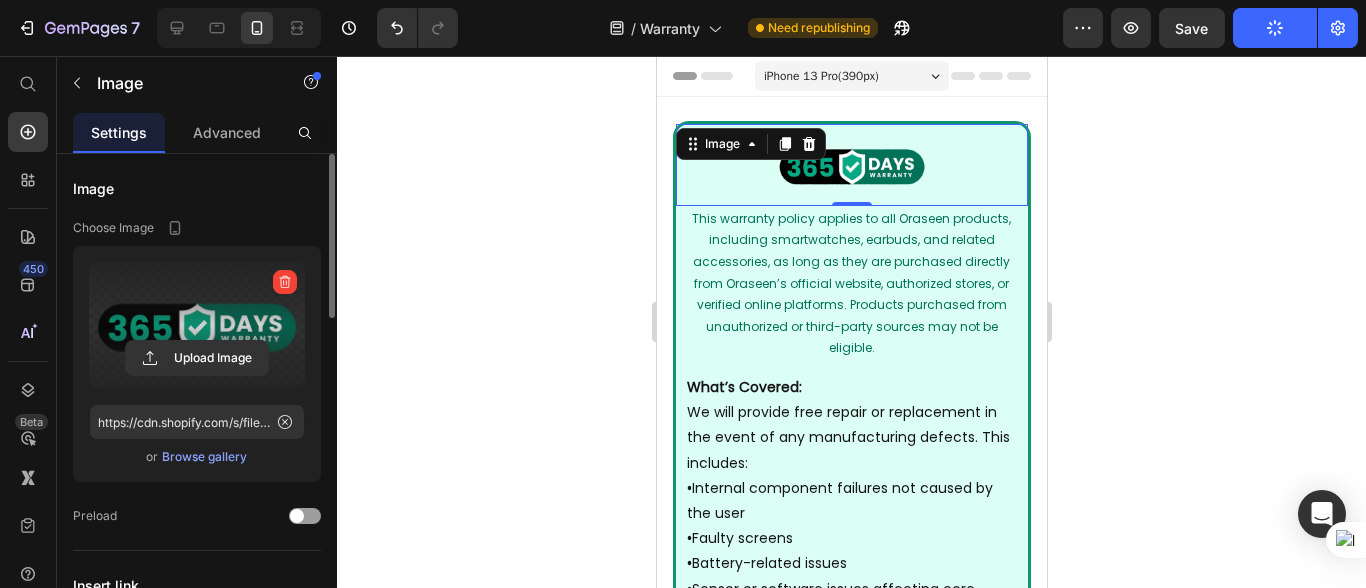 click 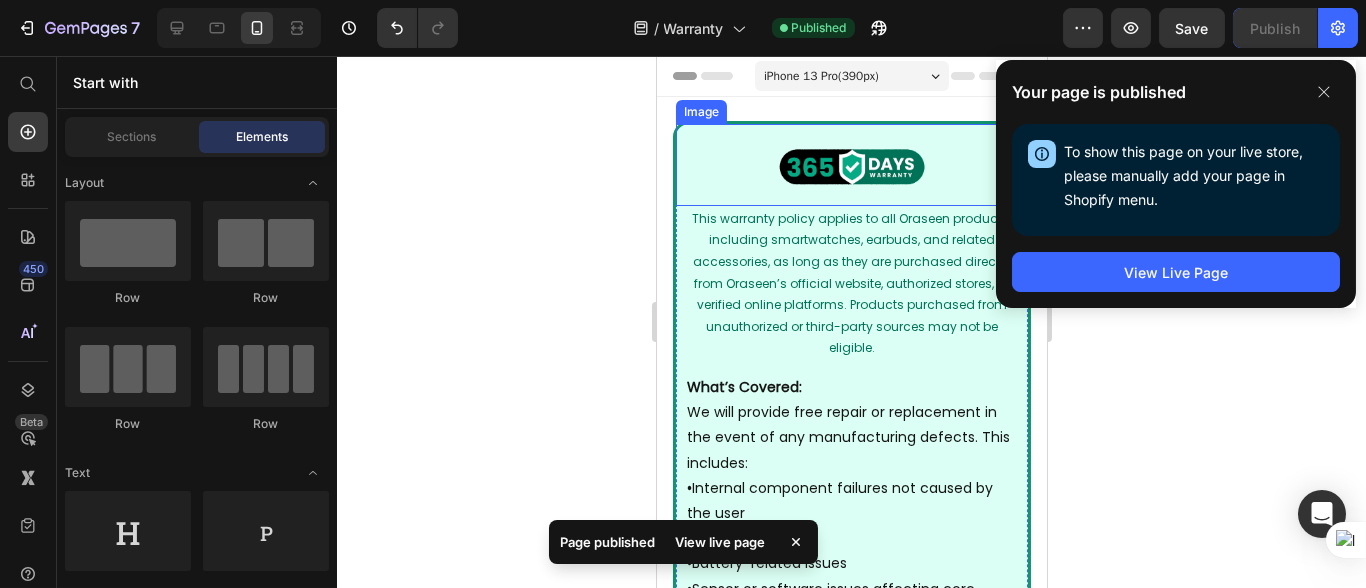 click at bounding box center [851, 165] 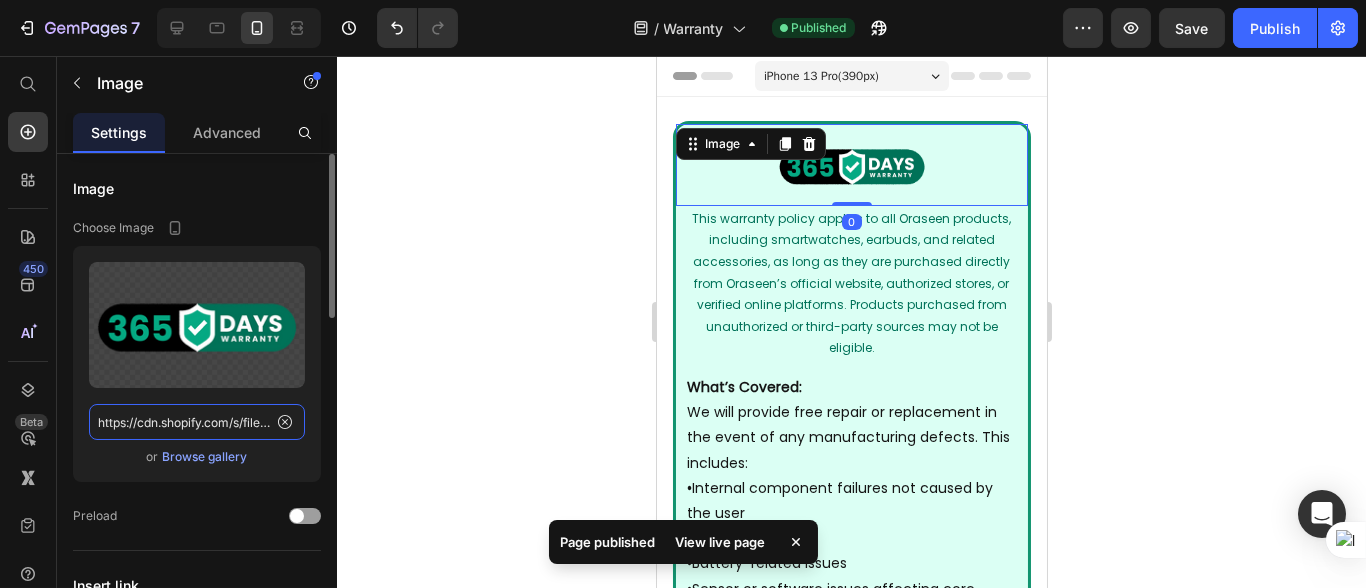 click on "https://cdn.shopify.com/s/files/1/0666/4031/4504/files/gempages_559597643550950446-99aa0195-cbb9-4225-8b9b-68d958e46c8a.png" 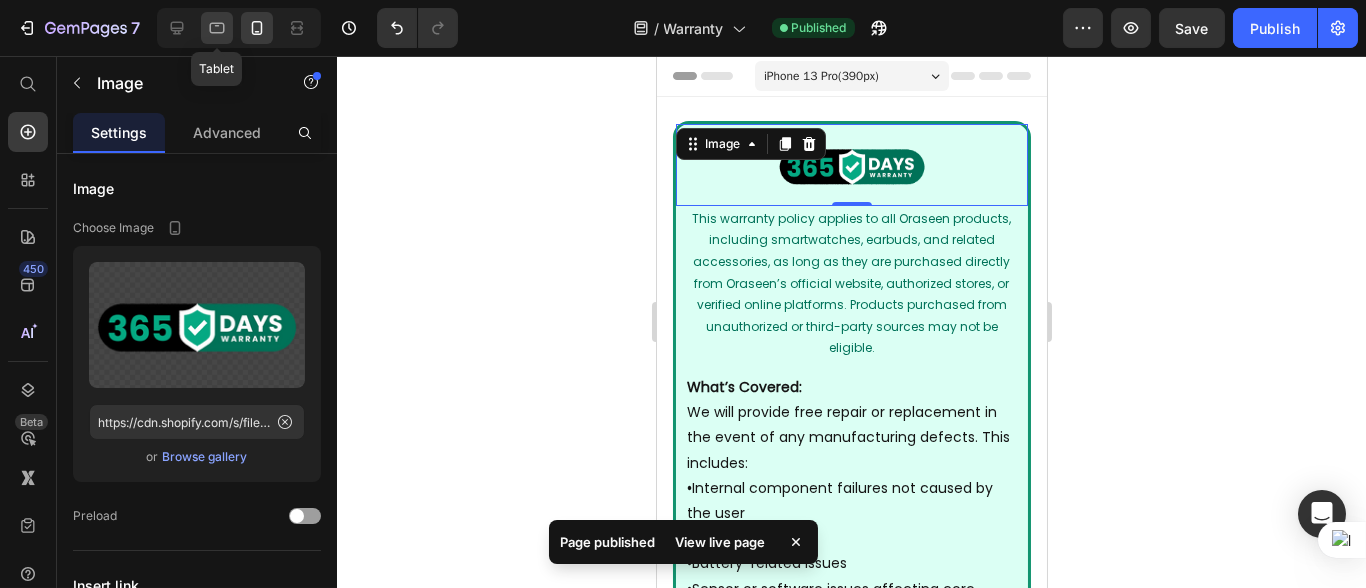 click 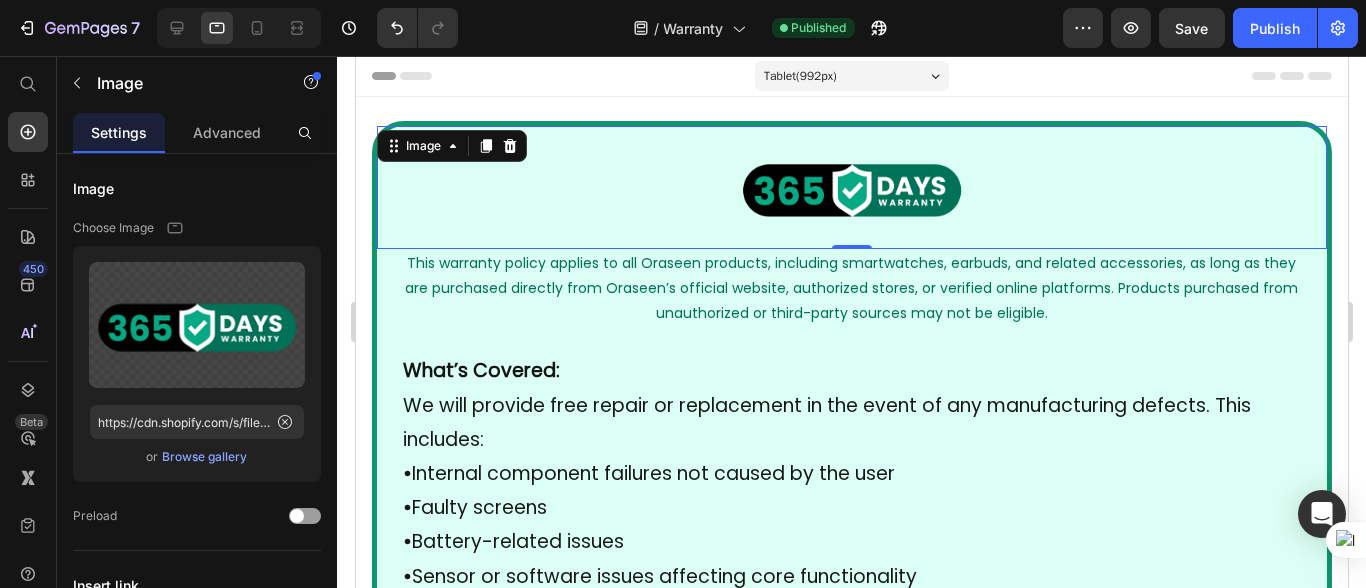 click at bounding box center [851, 187] 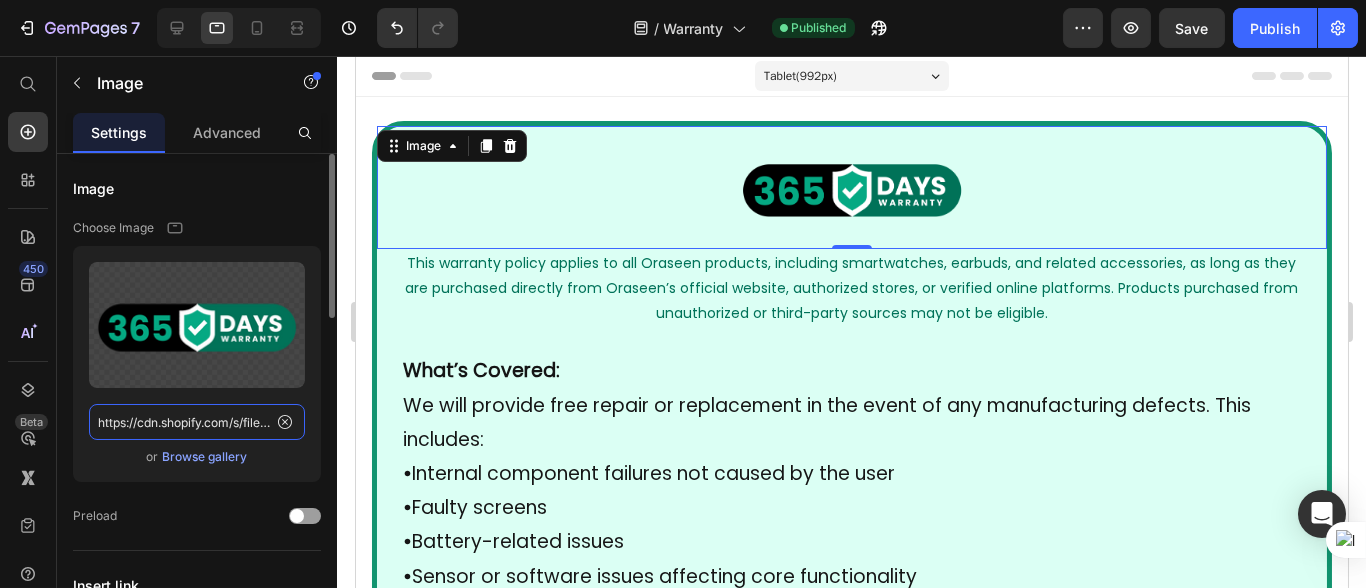 click on "https://cdn.shopify.com/s/files/1/0666/4031/4504/files/gempages_559597643550950446-f41e6e99-8b55-4205-8d17-c37f84f932f5.png" 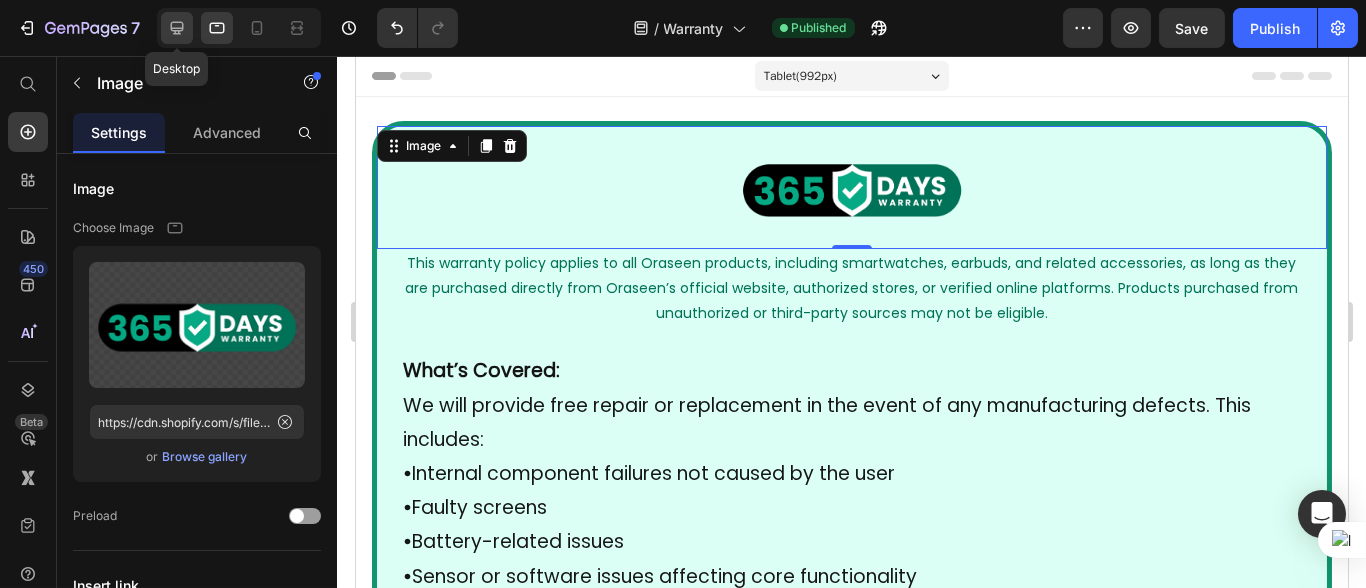click 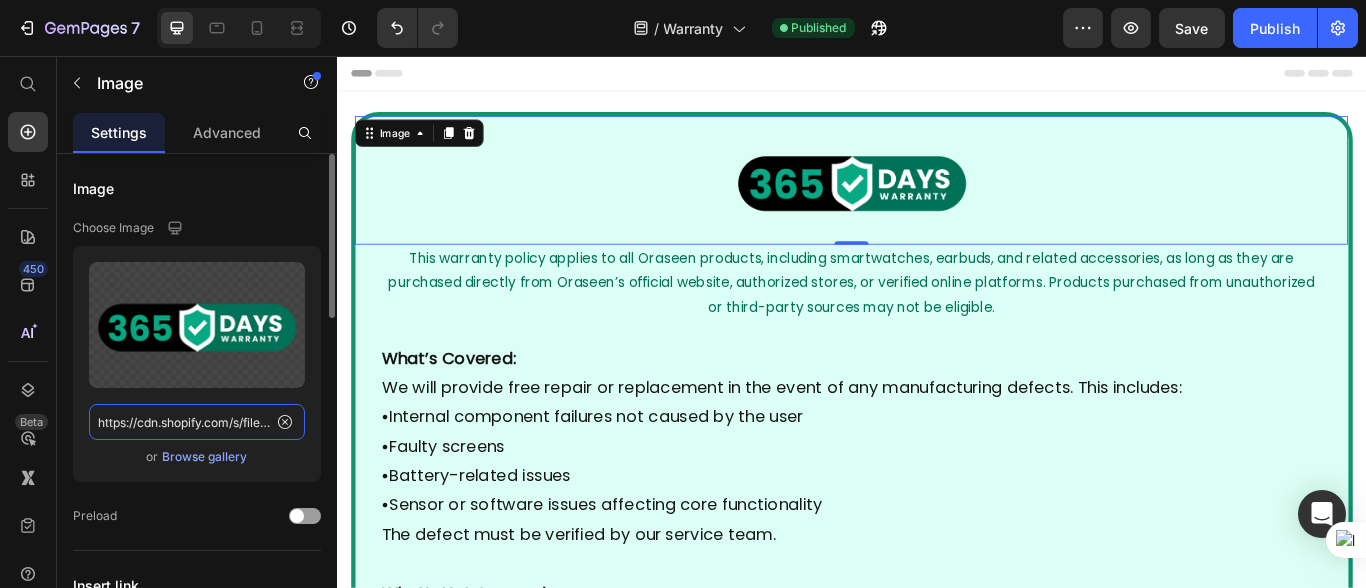 click on "https://cdn.shopify.com/s/files/1/0666/4031/4504/files/gempages_559597643550950446-f41e6e99-8b55-4205-8d17-c37f84f932f5.png" 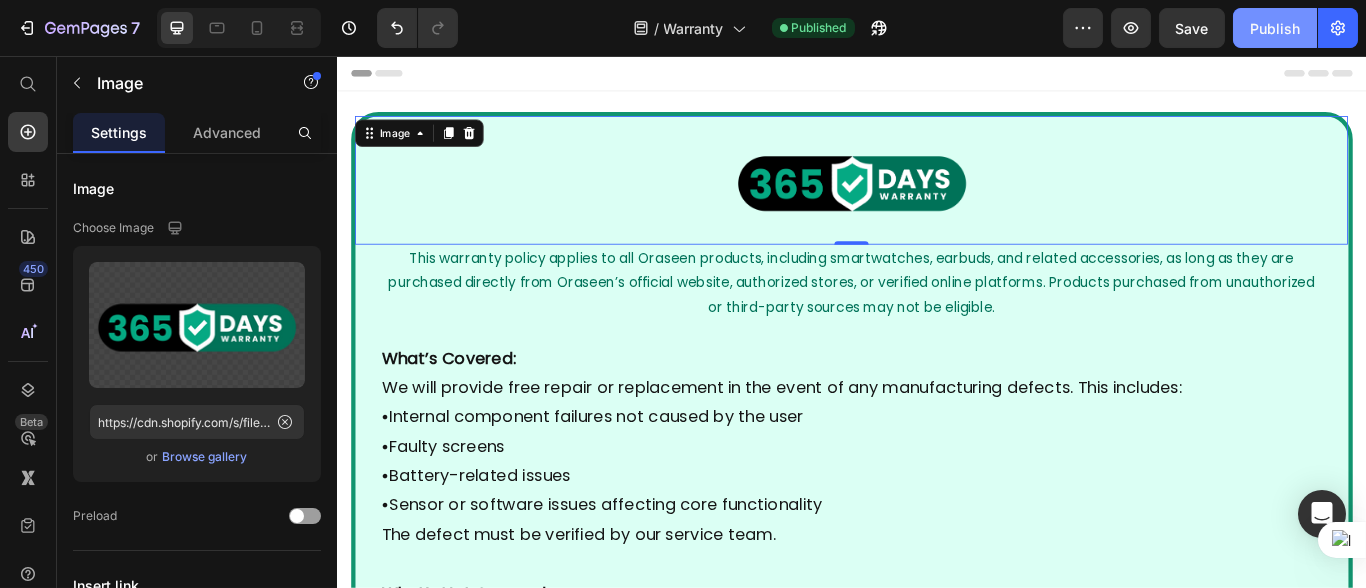 click on "Publish" at bounding box center [1275, 28] 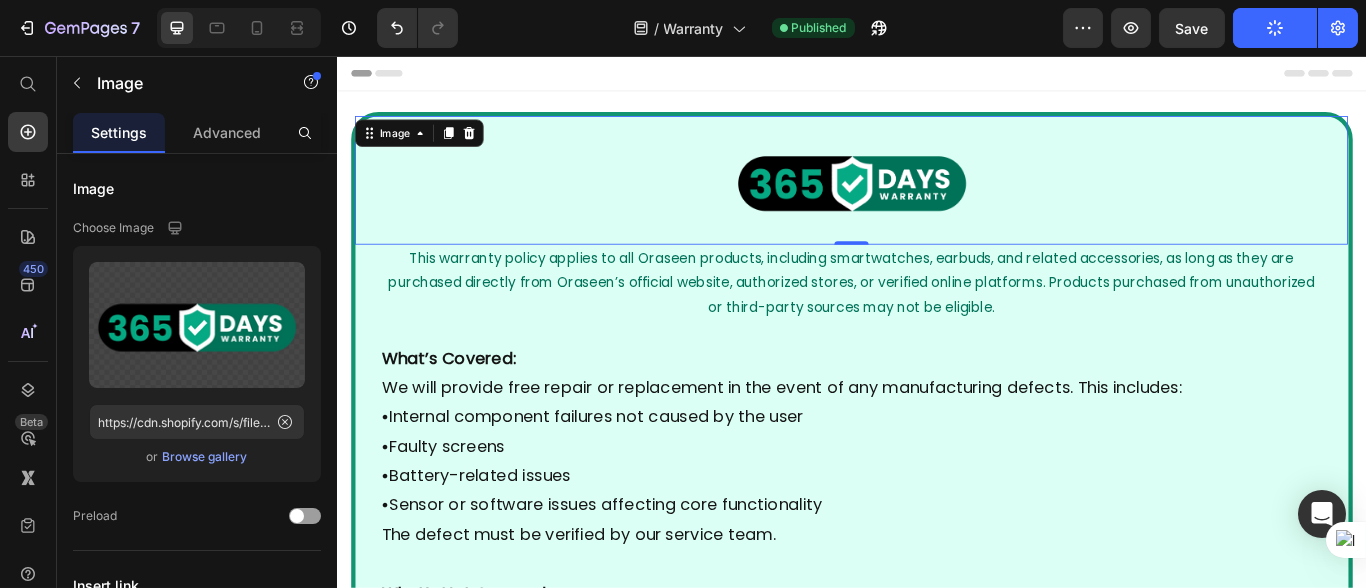 click at bounding box center (936, 201) 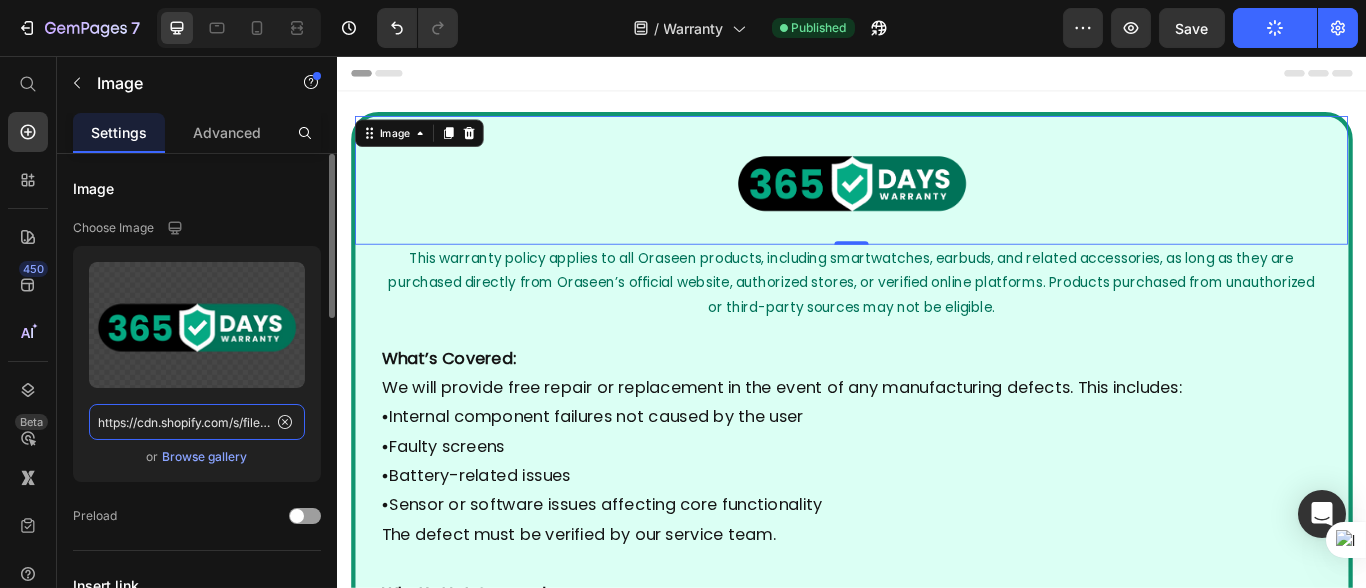 click on "https://cdn.shopify.com/s/files/1/0666/4031/4504/files/gempages_559597643550950446-f41e6e99-8b55-4205-8d17-c37f84f932f5.png" 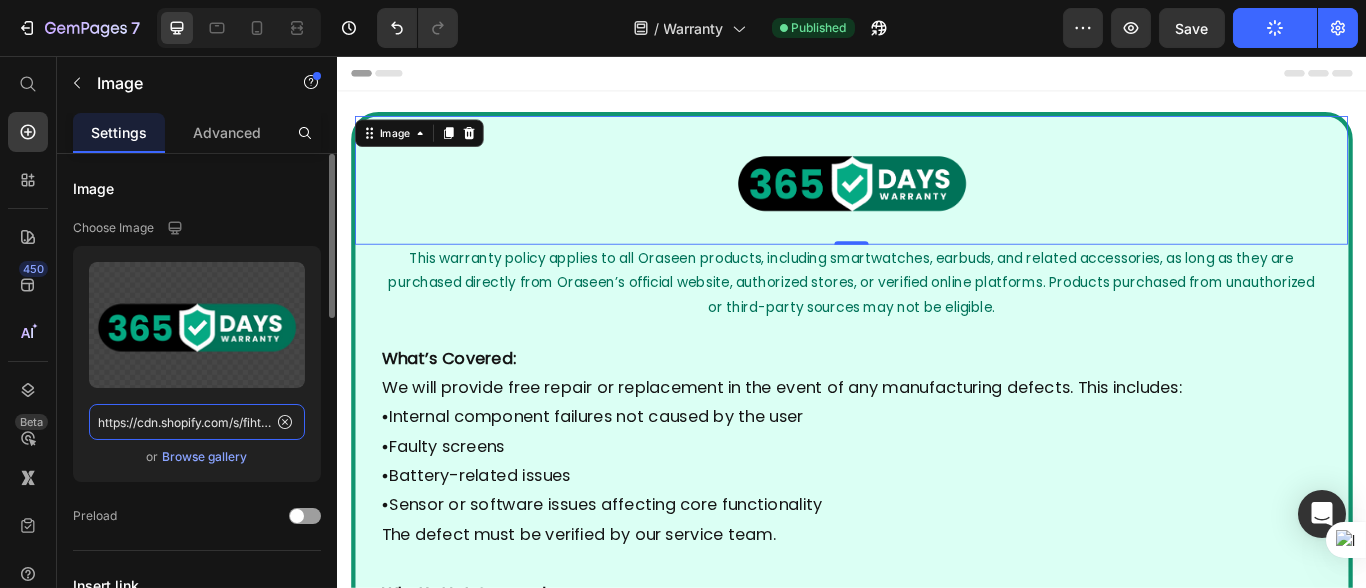 scroll, scrollTop: 0, scrollLeft: 764, axis: horizontal 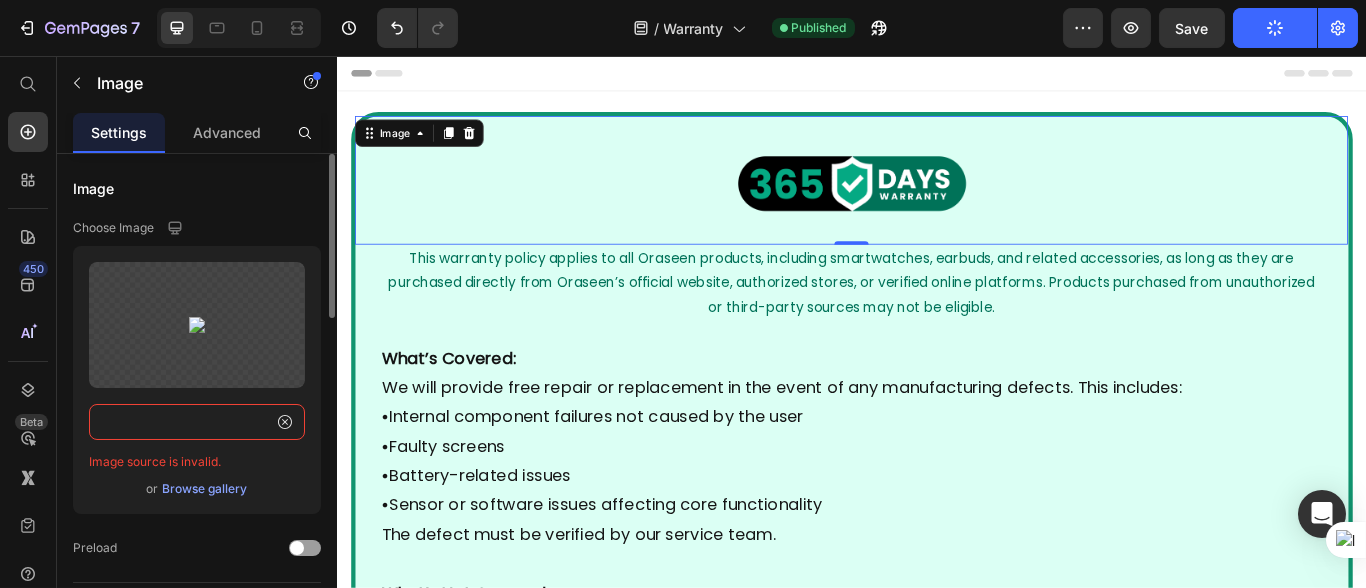 click on "https://cdn.shopify.com/s/fihttps://cdn.shopify.com/s/files/1/0666/4031/4504/files/gempages_559597643550950446-f41e6e99-8b55-4205-8d17-c37f84f932f5.pngles/1/0666/4031/4504/files/gempages_559597643550950446-f41e6e99-8b55-4205-8d17-c37f84f932f5.png" 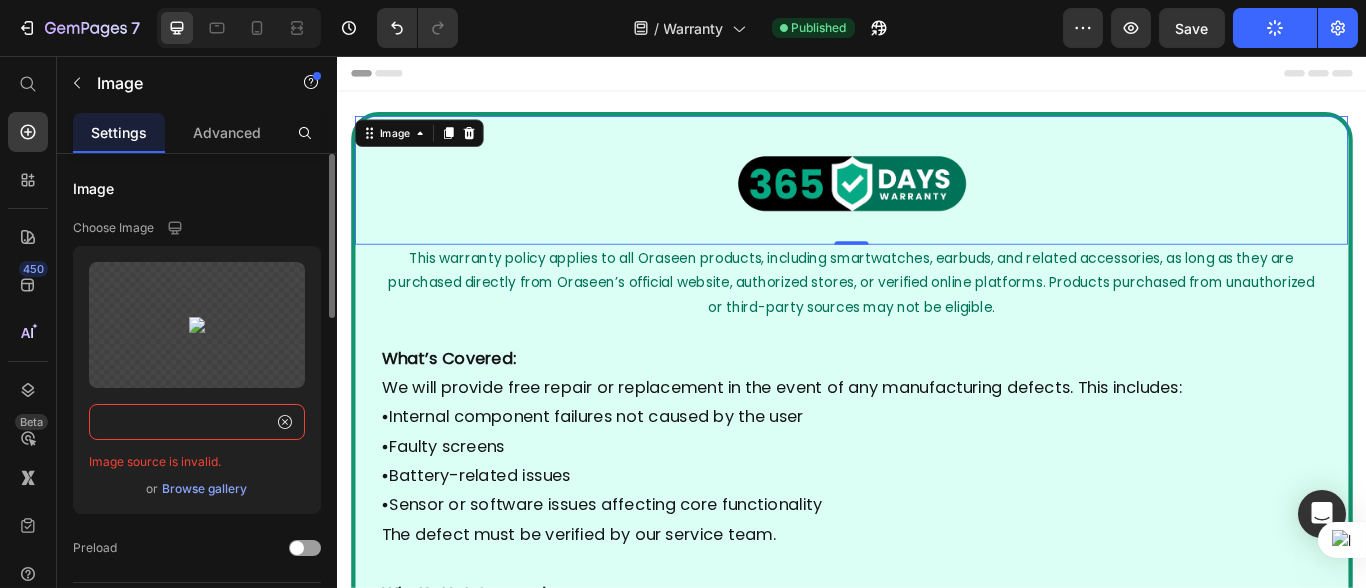 paste 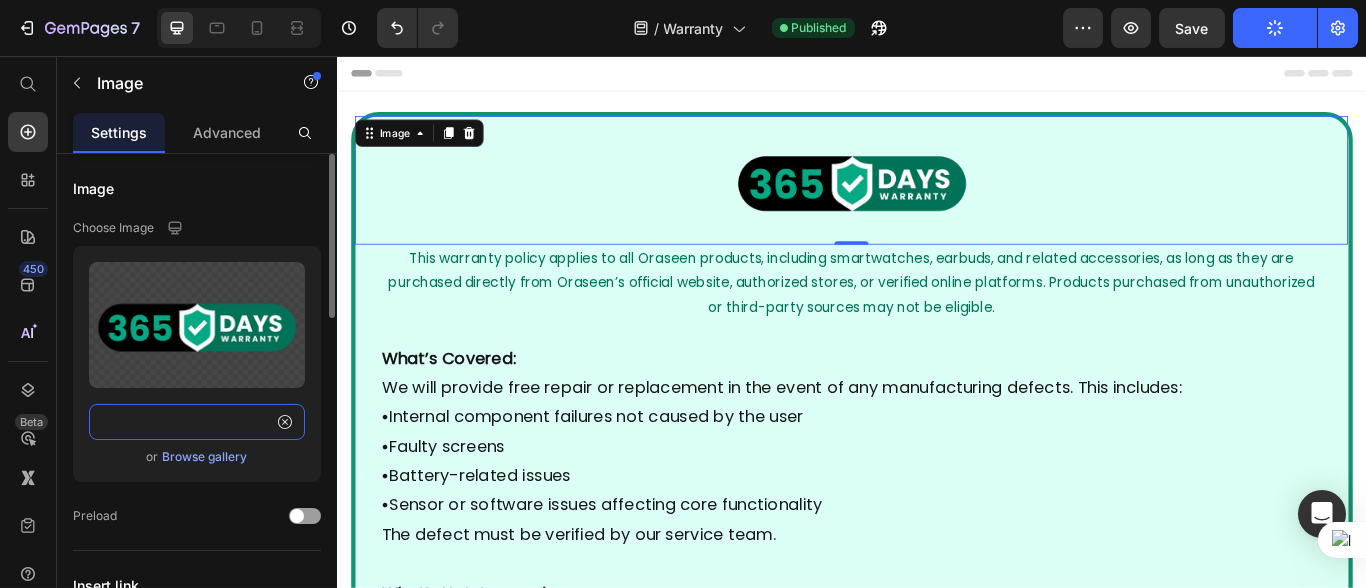 scroll, scrollTop: 0, scrollLeft: 606, axis: horizontal 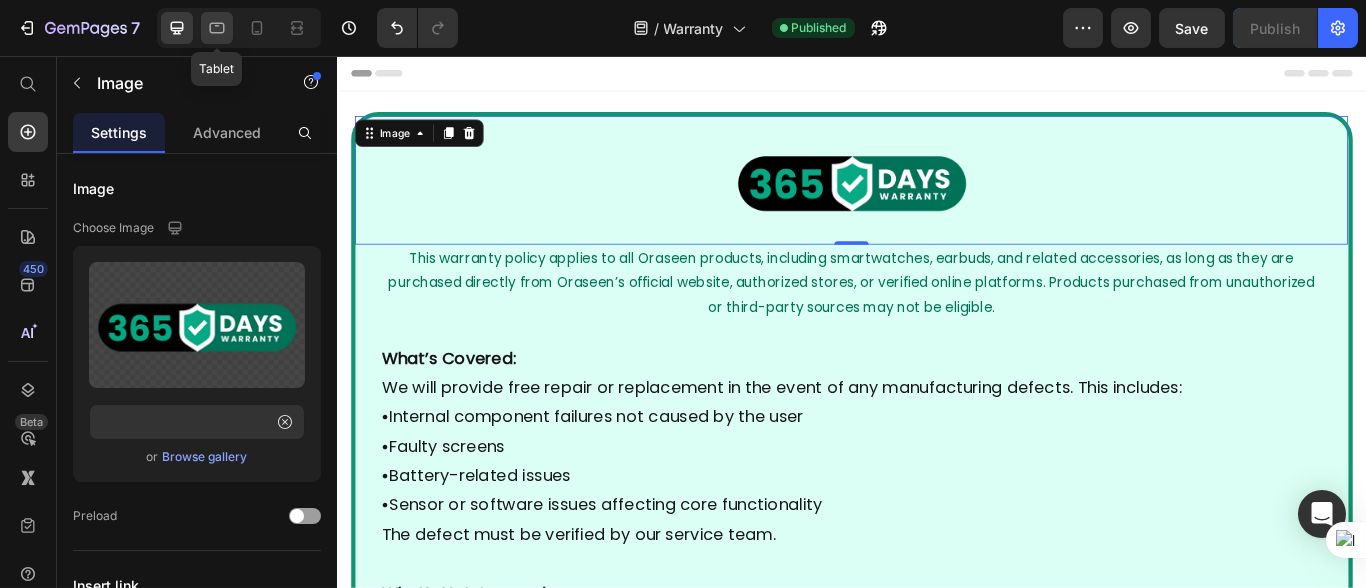 click 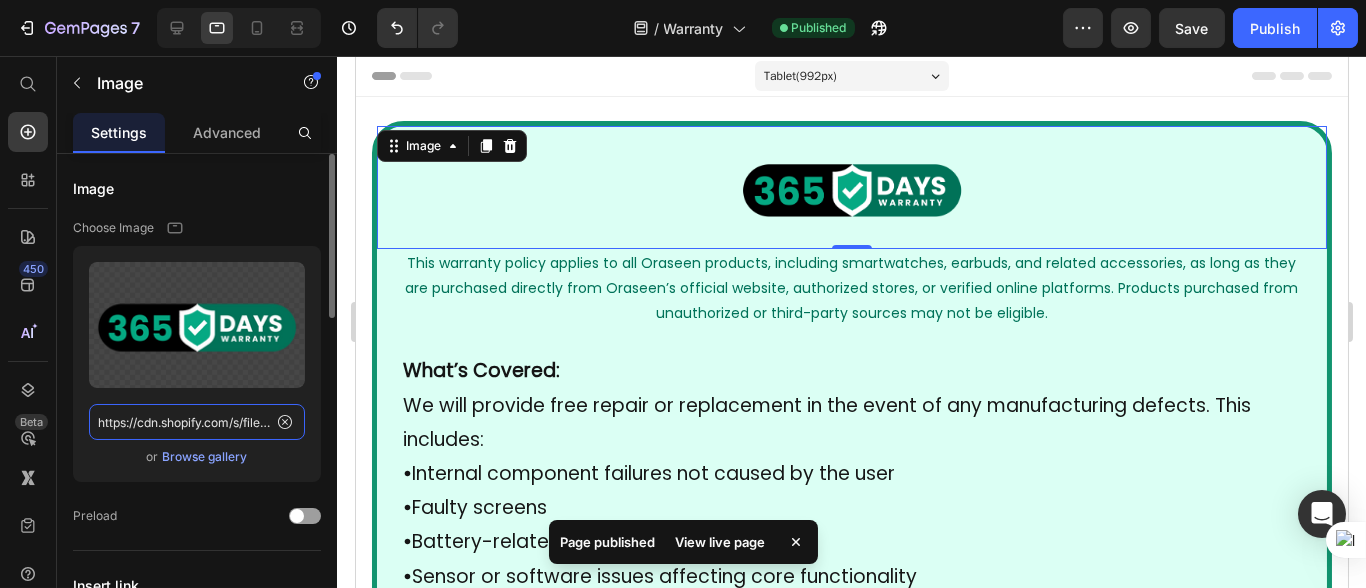 click on "https://cdn.shopify.com/s/files/1/0666/4031/4504/files/gempages_559597643550950446-f41e6e99-8b55-4205-8d17-c37f84f932f5.png" 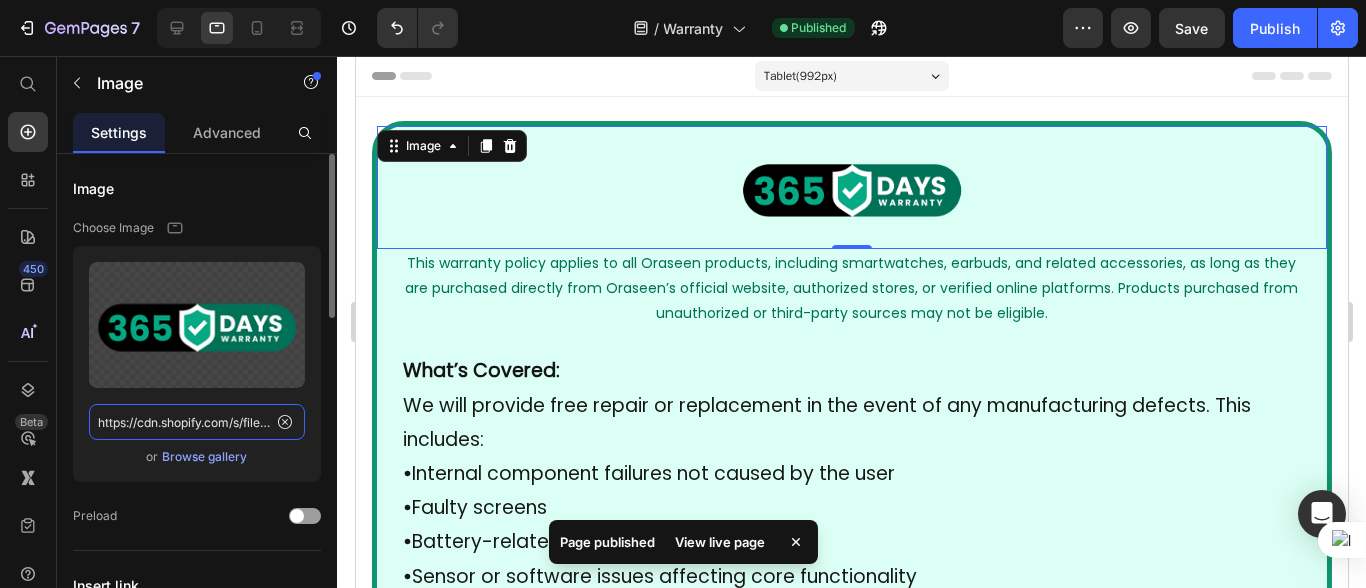 scroll, scrollTop: 0, scrollLeft: 606, axis: horizontal 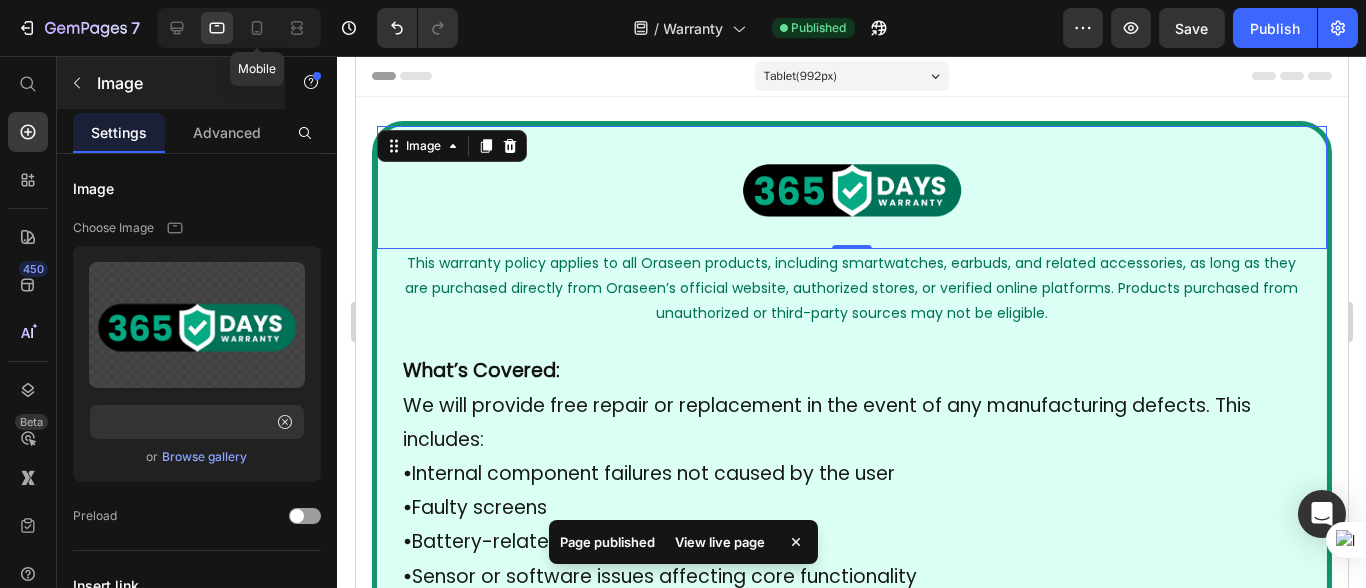drag, startPoint x: 255, startPoint y: 30, endPoint x: 244, endPoint y: 86, distance: 57.070133 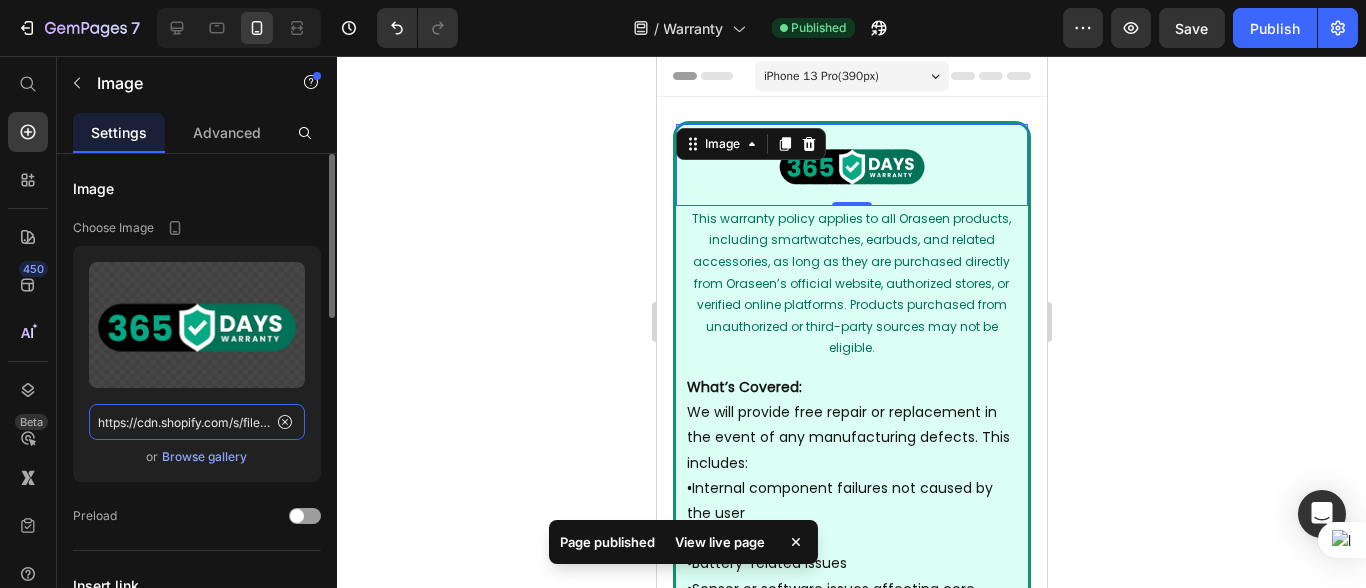 click on "https://cdn.shopify.com/s/files/1/0666/4031/4504/files/gempages_559597643550950446-99aa0195-cbb9-4225-8b9b-68d958e46c8a.png" 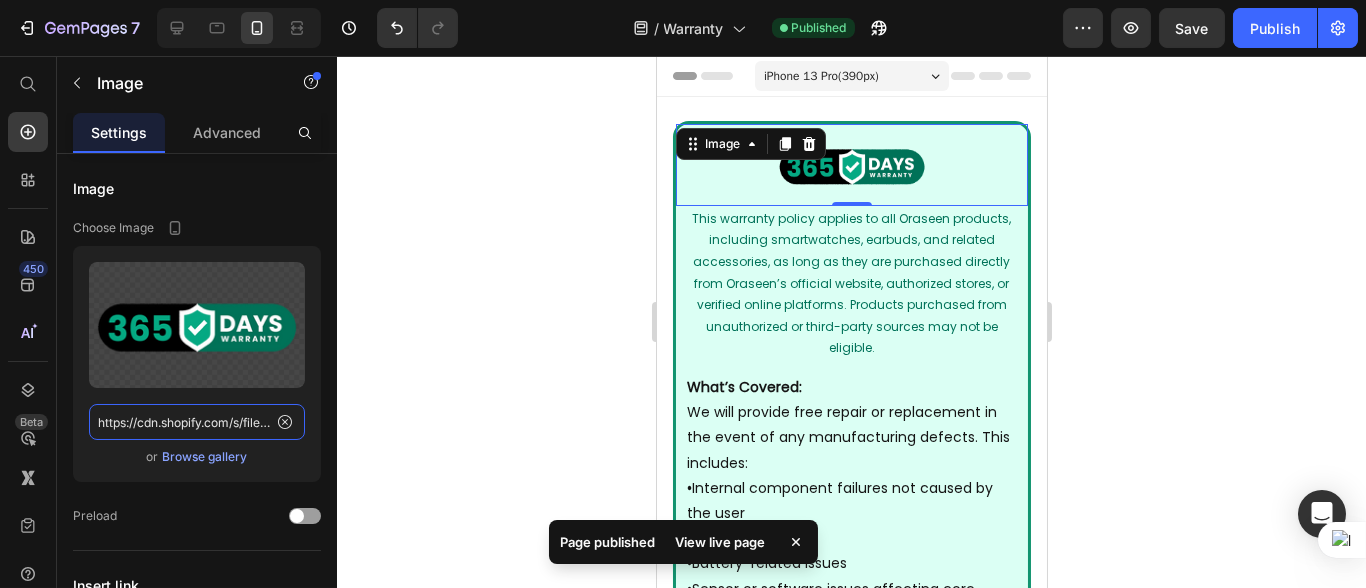 paste on "f41e6e99-8b55-4205-8d17-c37f84f932f5" 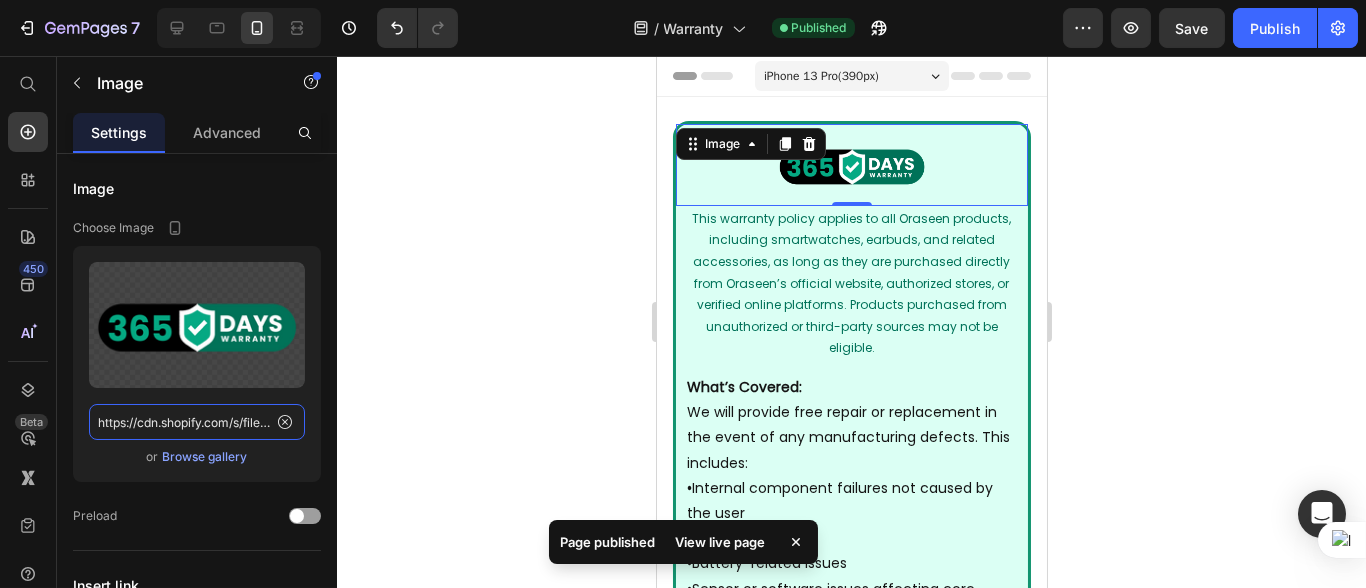 scroll, scrollTop: 0, scrollLeft: 606, axis: horizontal 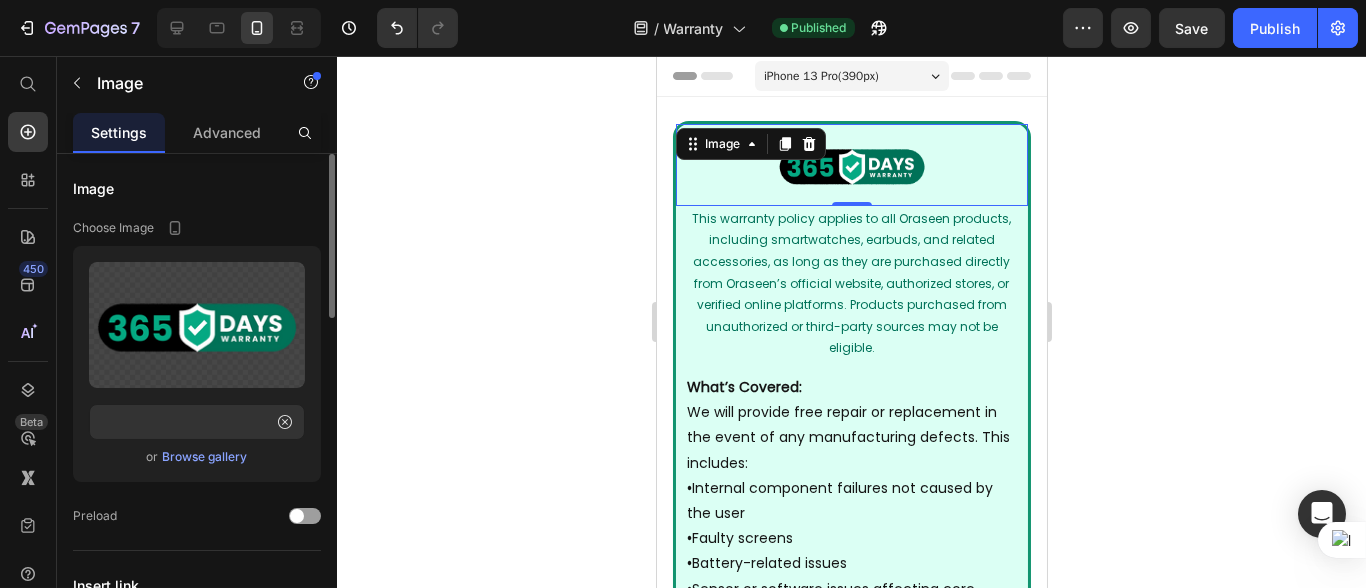 drag, startPoint x: 107, startPoint y: 464, endPoint x: 117, endPoint y: 454, distance: 14.142136 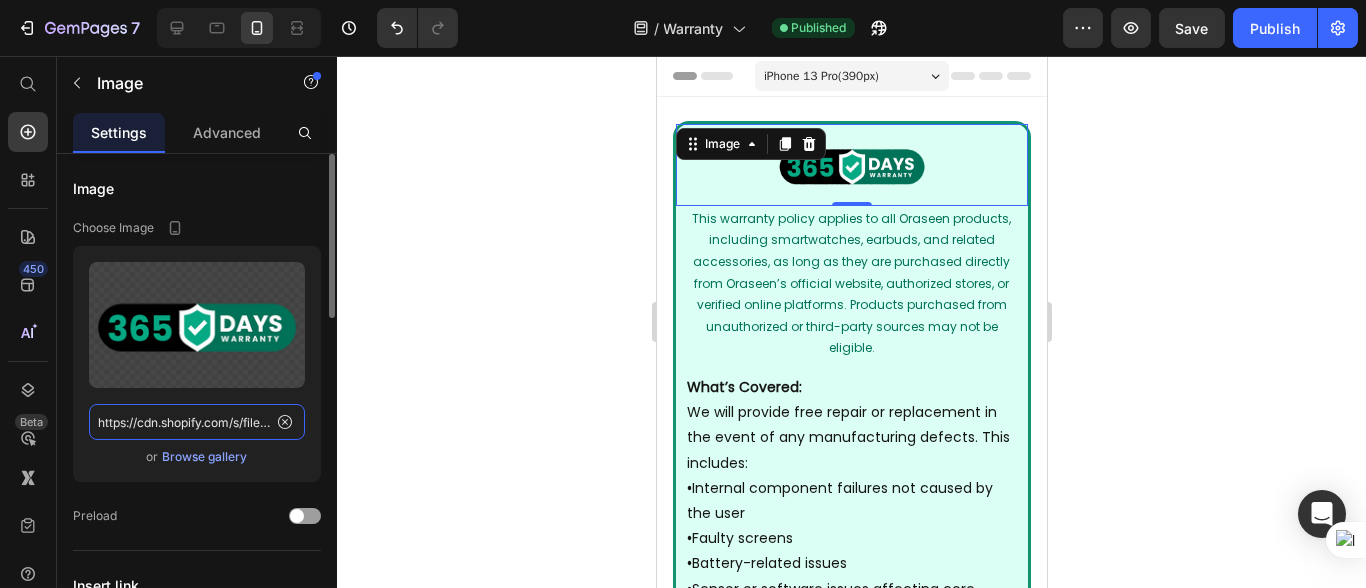 click on "https://cdn.shopify.com/s/files/1/0666/4031/4504/files/gempages_559597643550950446-99aa0195-cbb9-4225-8b9b-68d958e46c8a.png" 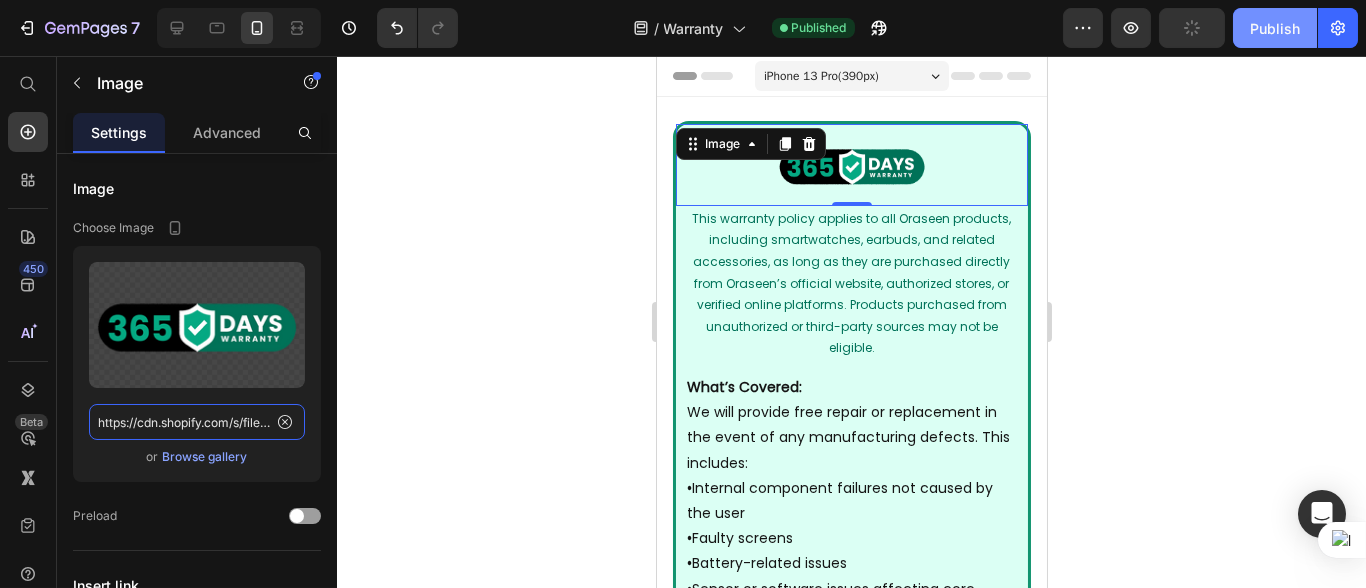 paste on "f41e6e99-8b55-4205-8d17-c37f84f932f5" 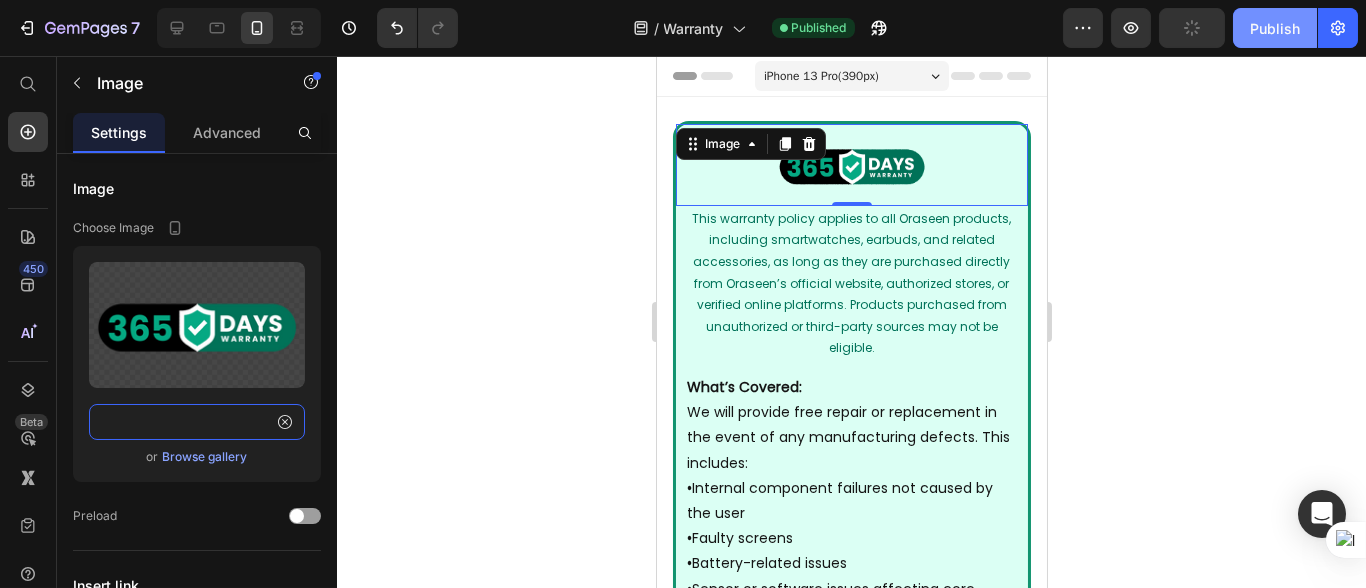 type on "https://cdn.shopify.com/s/files/1/0666/4031/4504/files/gempages_559597643550950446-f41e6e99-8b55-4205-8d17-c37f84f932f5.png" 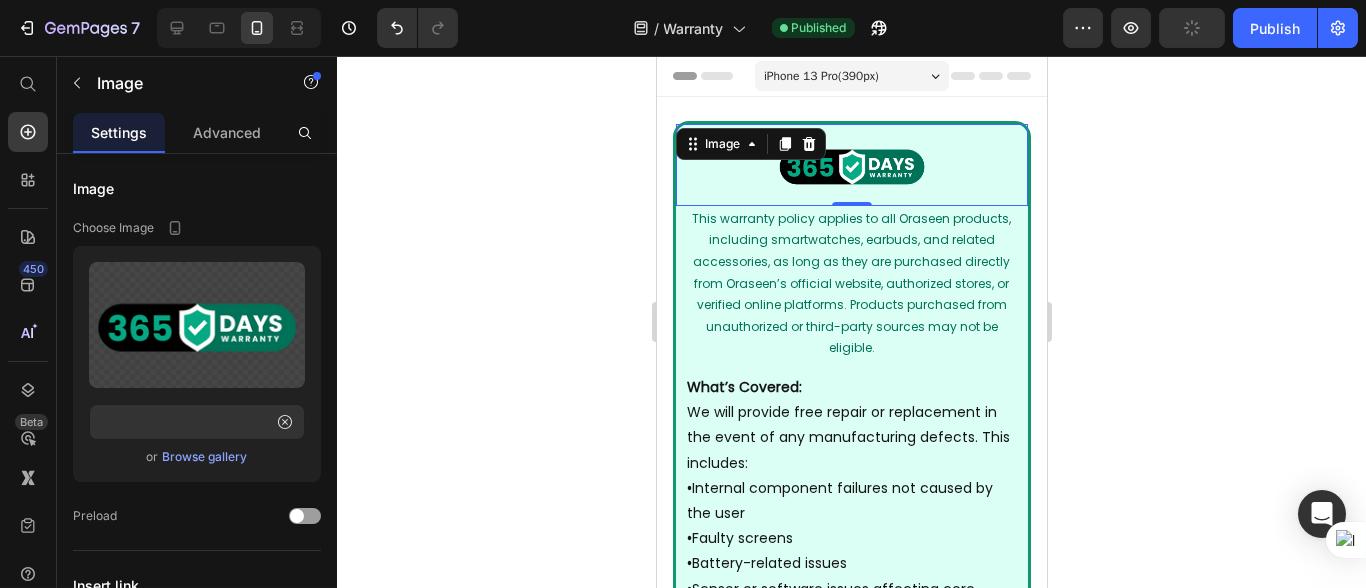 drag, startPoint x: 1277, startPoint y: 34, endPoint x: 1225, endPoint y: 83, distance: 71.44928 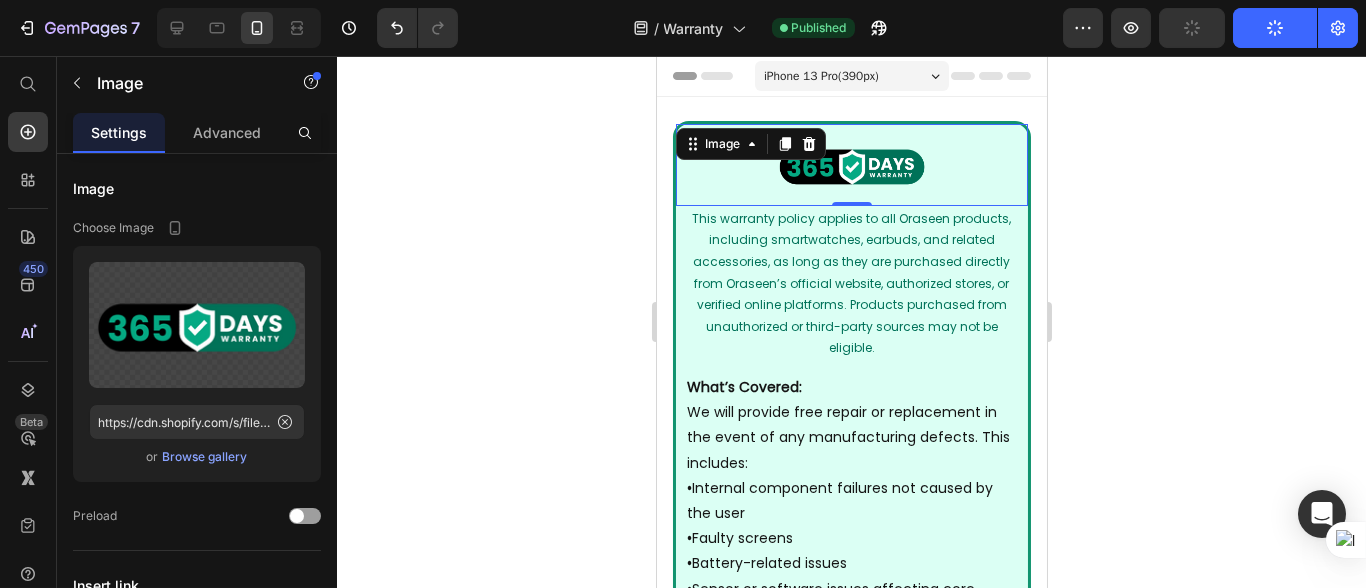 click on "Image   0 This warranty policy applies to all Oraseen products, including smartwatches, earbuds, and related accessories, as long as they are purchased directly from Oraseen’s official website, authorized stores, or verified online platforms. Products purchased from unauthorized or third-party sources may not be eligible. Text Block This warranty policy applies to all Oraseen products, including smartwatches, earbuds, and related accessories, as long as they are purchased directly from Oraseen’s official website, authorized stores, or verified online platforms. Products purchased from unauthorized or third-party sources may not be eligible. Text Block This warranty policy applies to all Oraseen products, including smartwatches, earbuds, and related accessories, as long as they are purchased directly from Oraseen’s official website, authorized stores, or verified online platforms. Products purchased from unauthorized or third-party sources may not be eligible. Text Block What’s Covered: •   •" at bounding box center [851, 1409] 